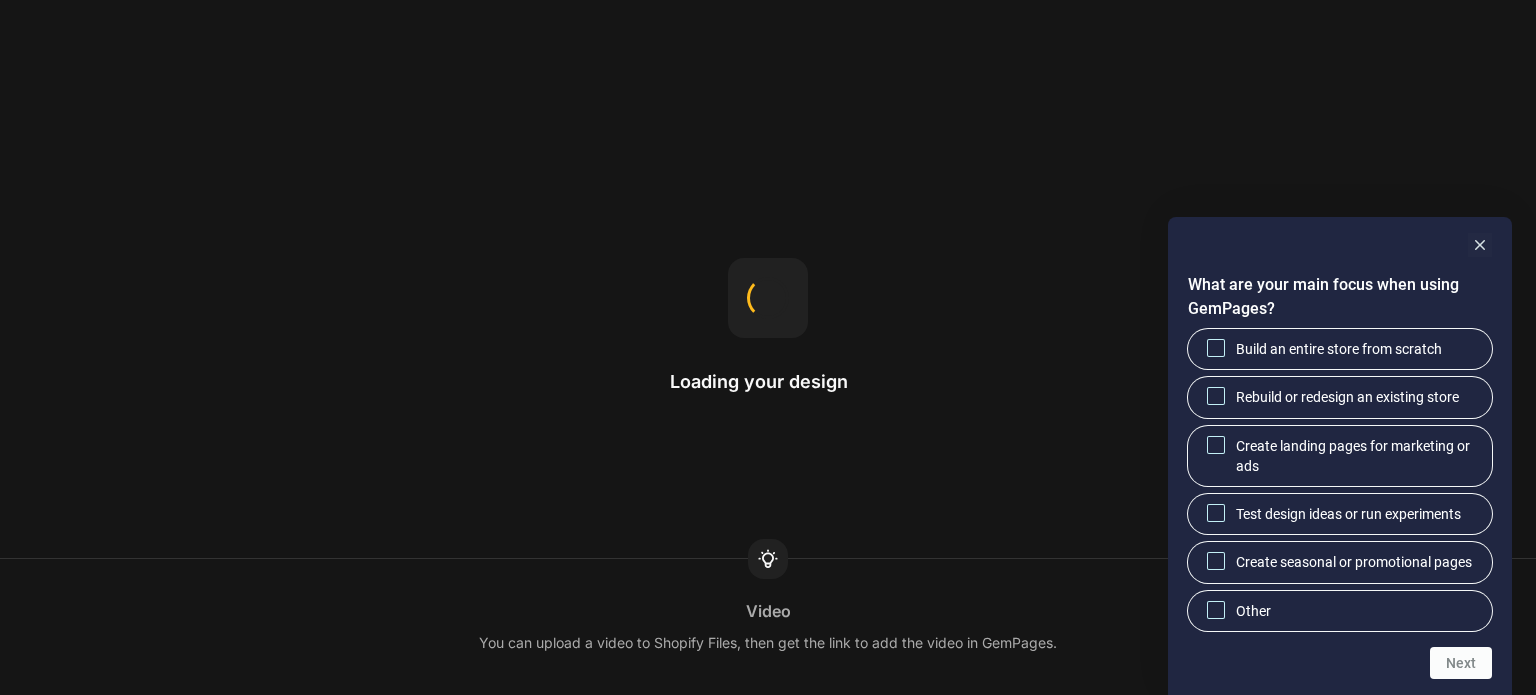scroll, scrollTop: 0, scrollLeft: 0, axis: both 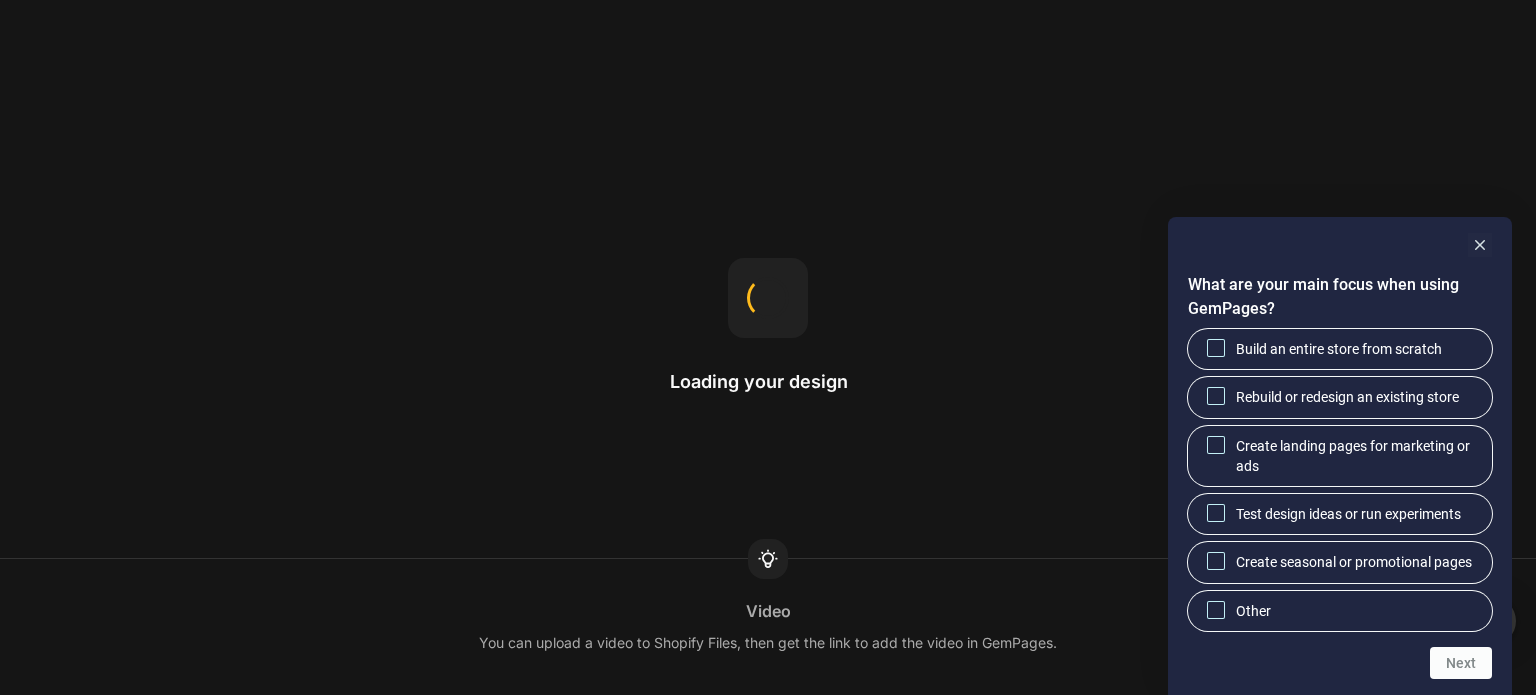 click 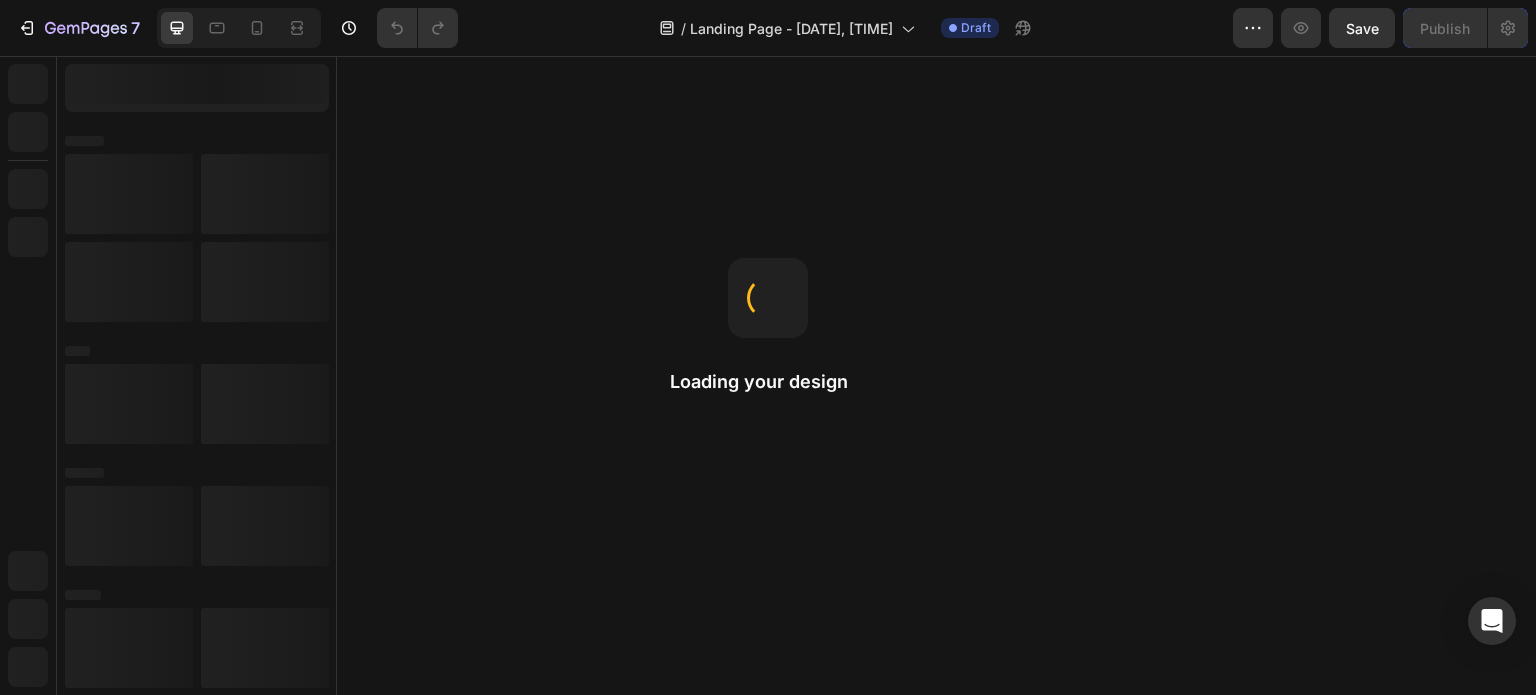 scroll, scrollTop: 0, scrollLeft: 0, axis: both 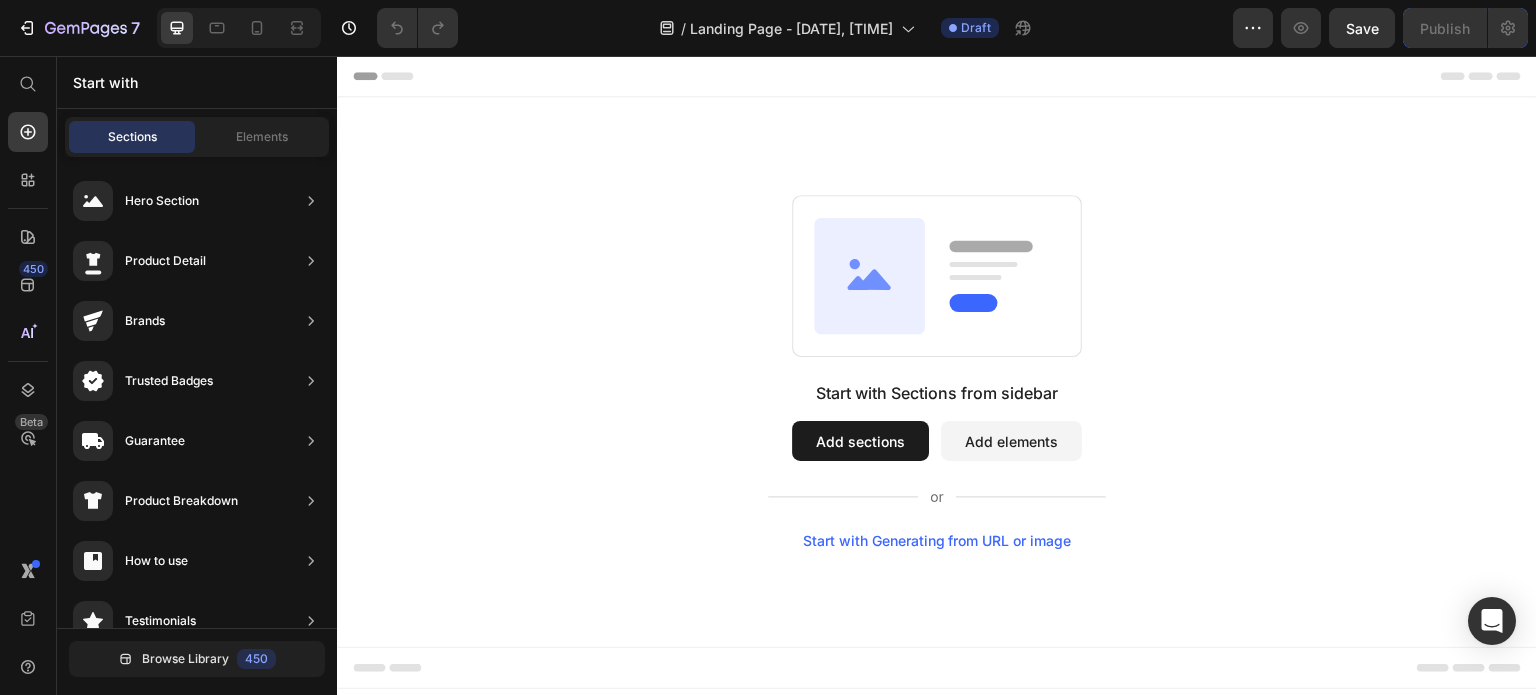 click on "Start with Generating from URL or image" at bounding box center [937, 541] 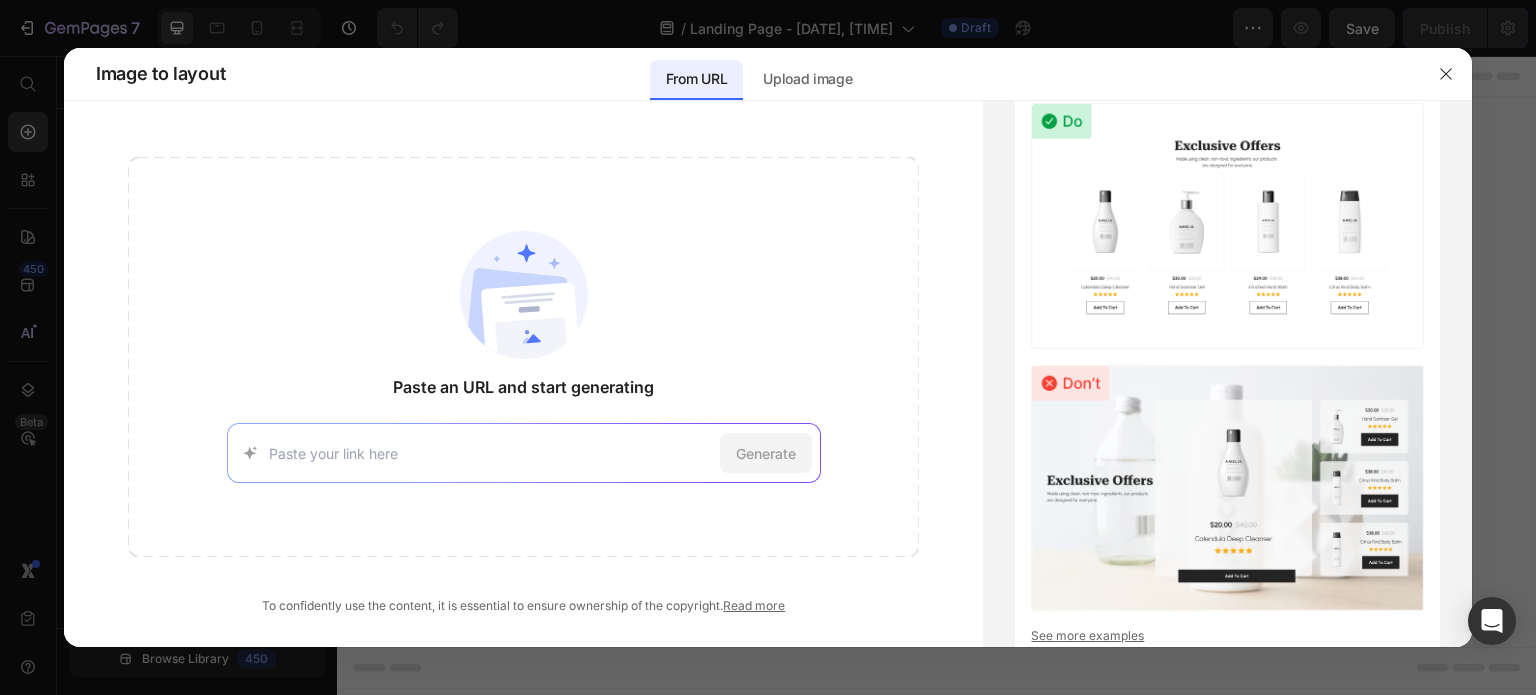 click at bounding box center (524, 295) 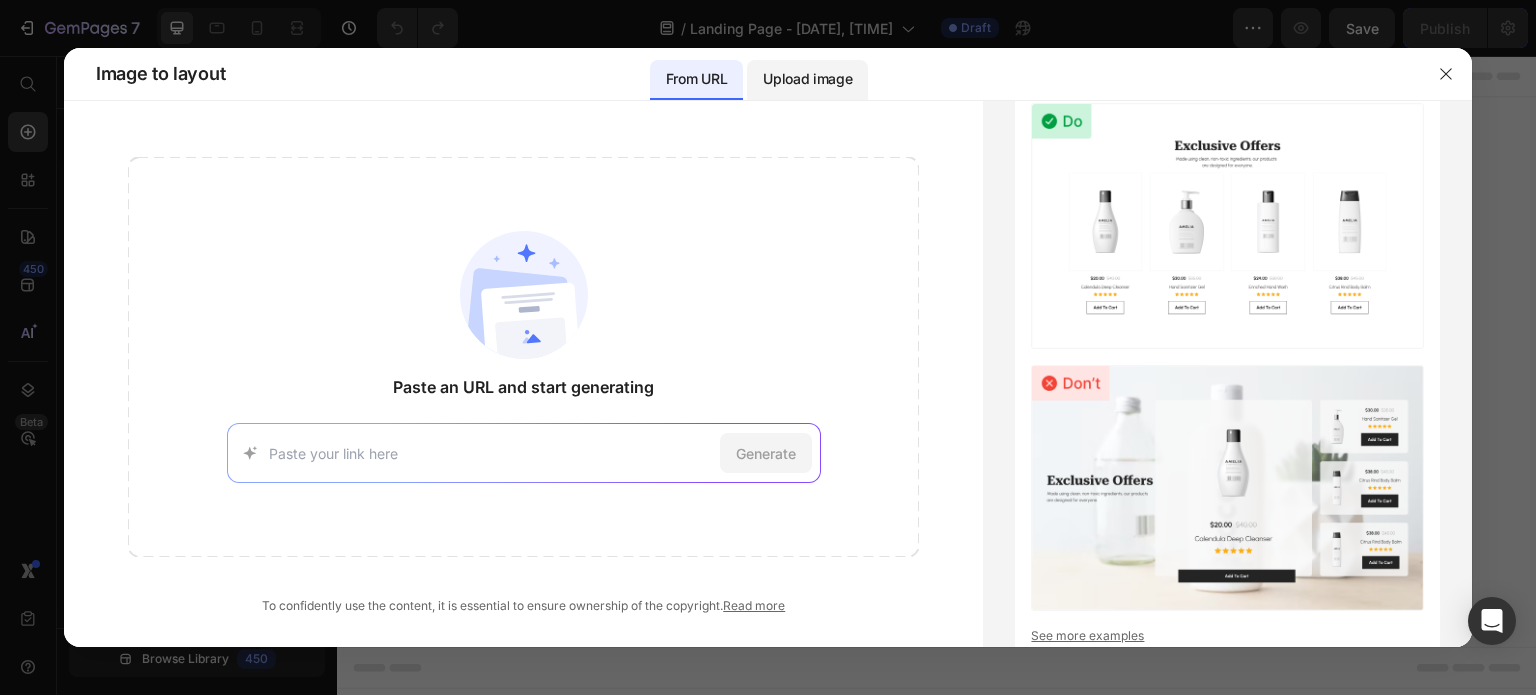 click on "Upload image" at bounding box center (807, 79) 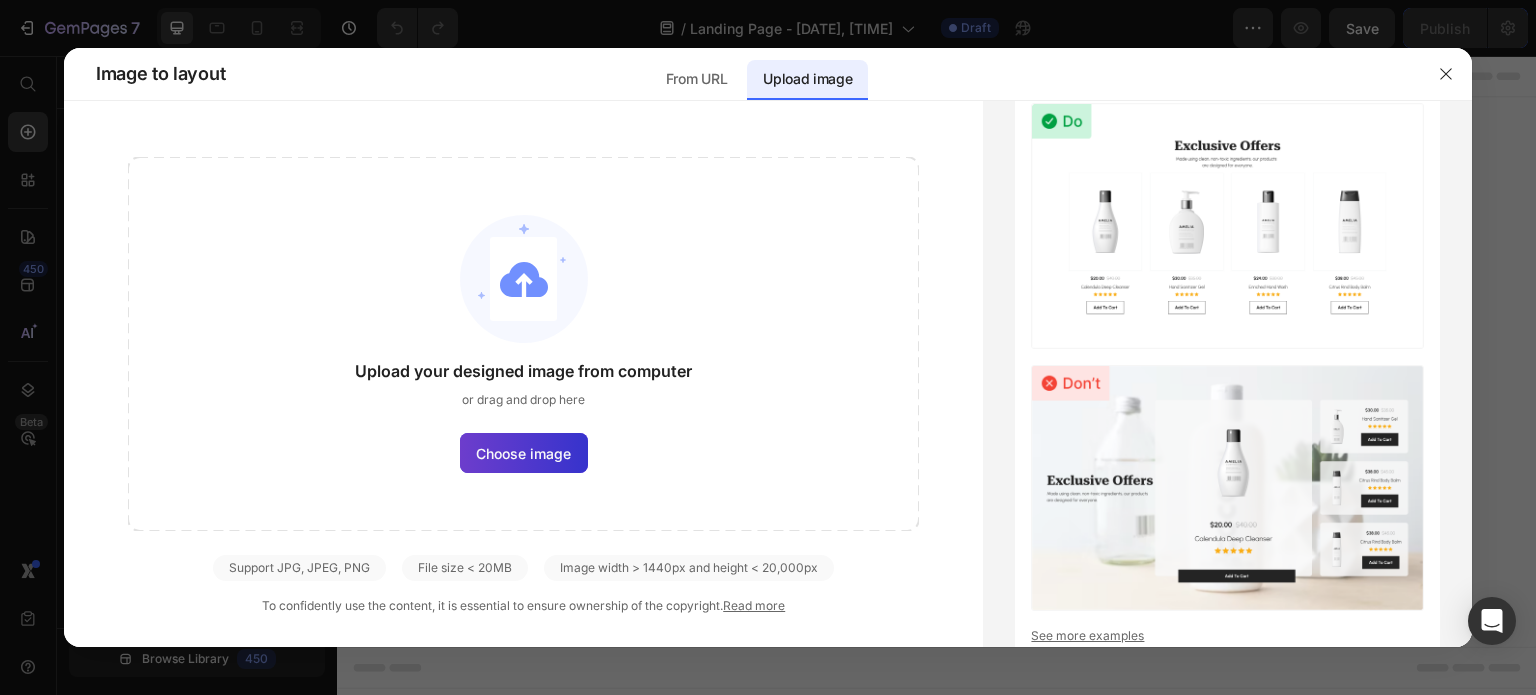 click on "Choose image" at bounding box center (523, 453) 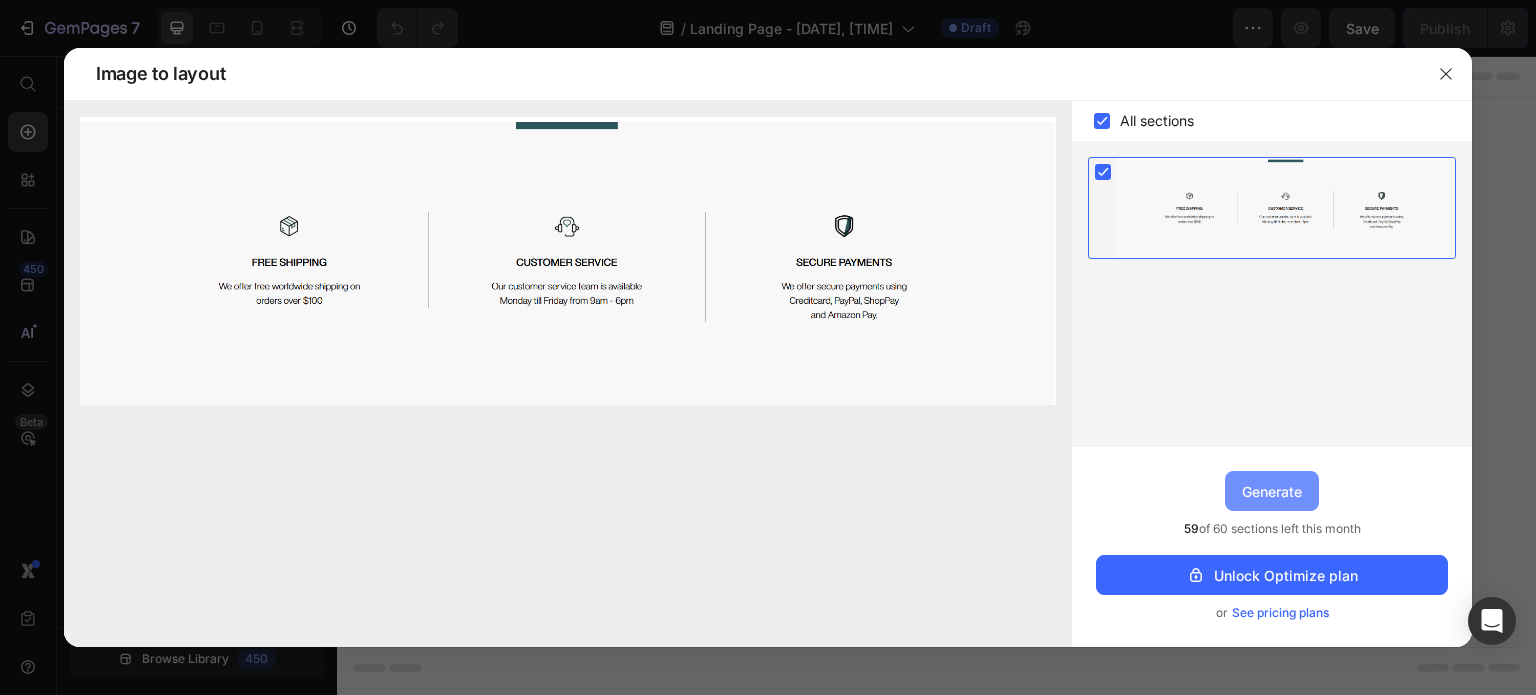 click on "Generate" at bounding box center [1272, 491] 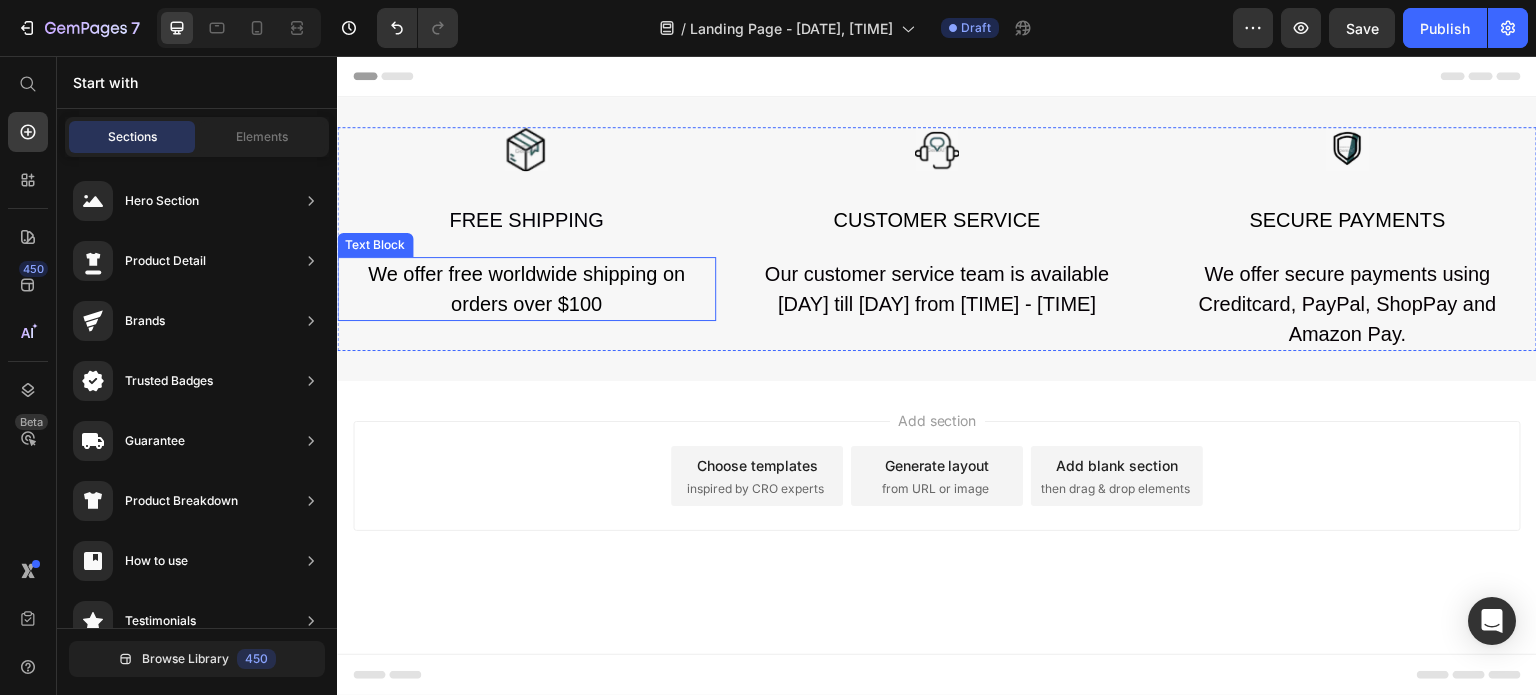 click on "We offer free worldwide shipping on orders over $100" at bounding box center (526, 289) 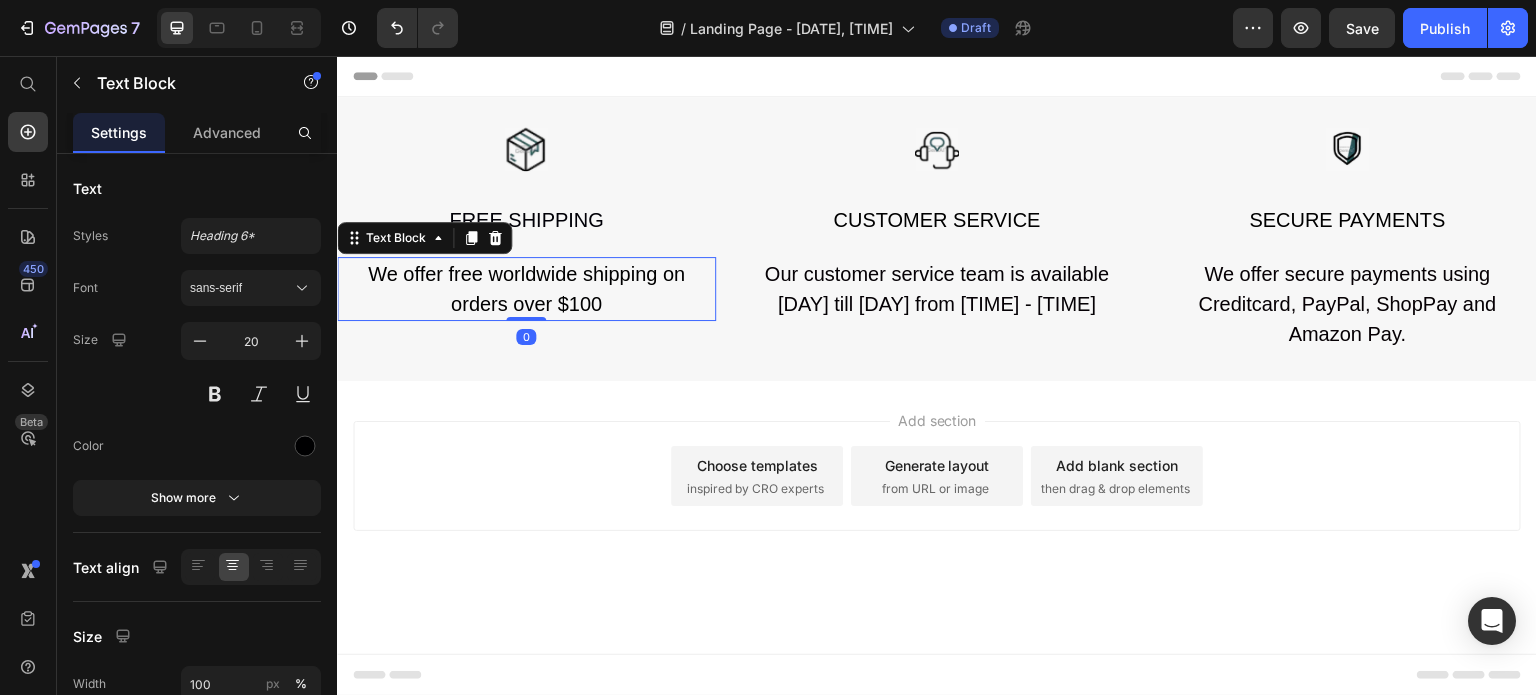 click on "We offer free worldwide shipping on orders over $100" at bounding box center (526, 289) 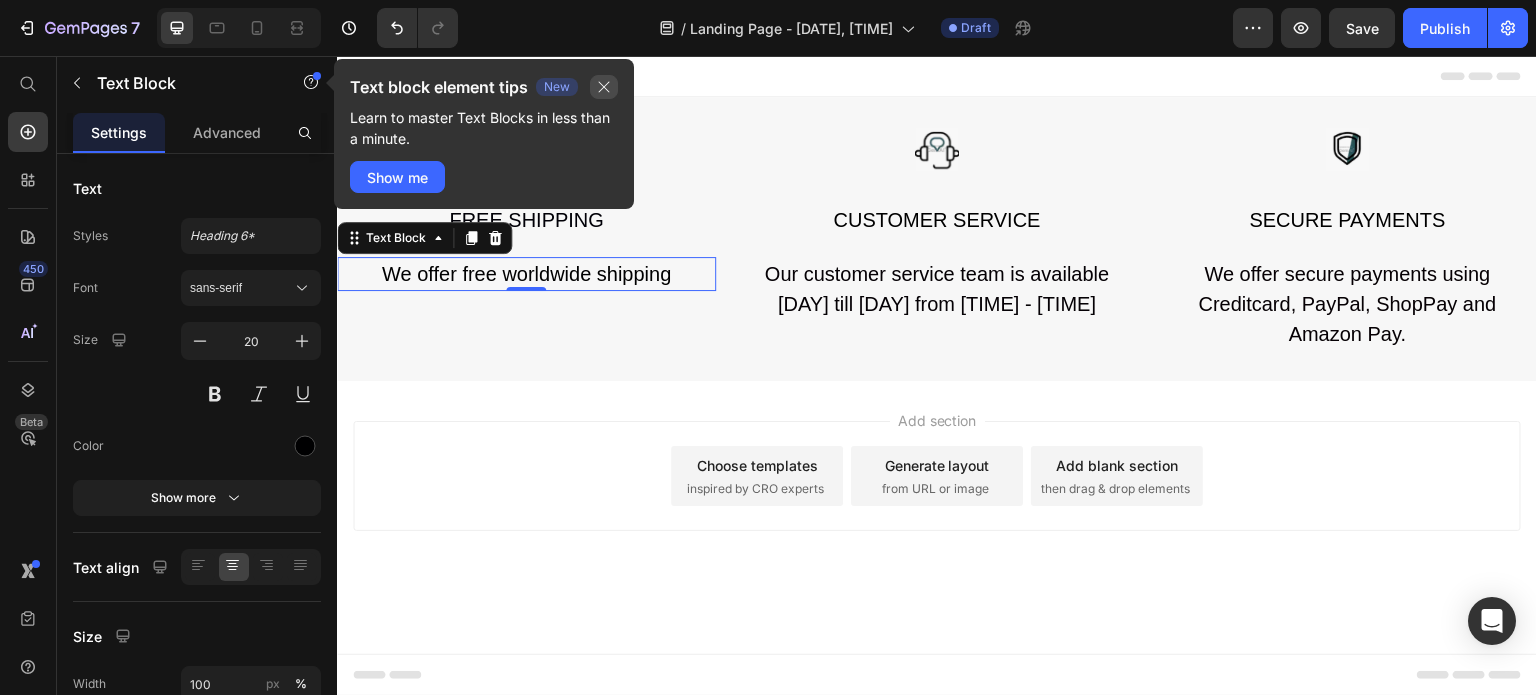 click 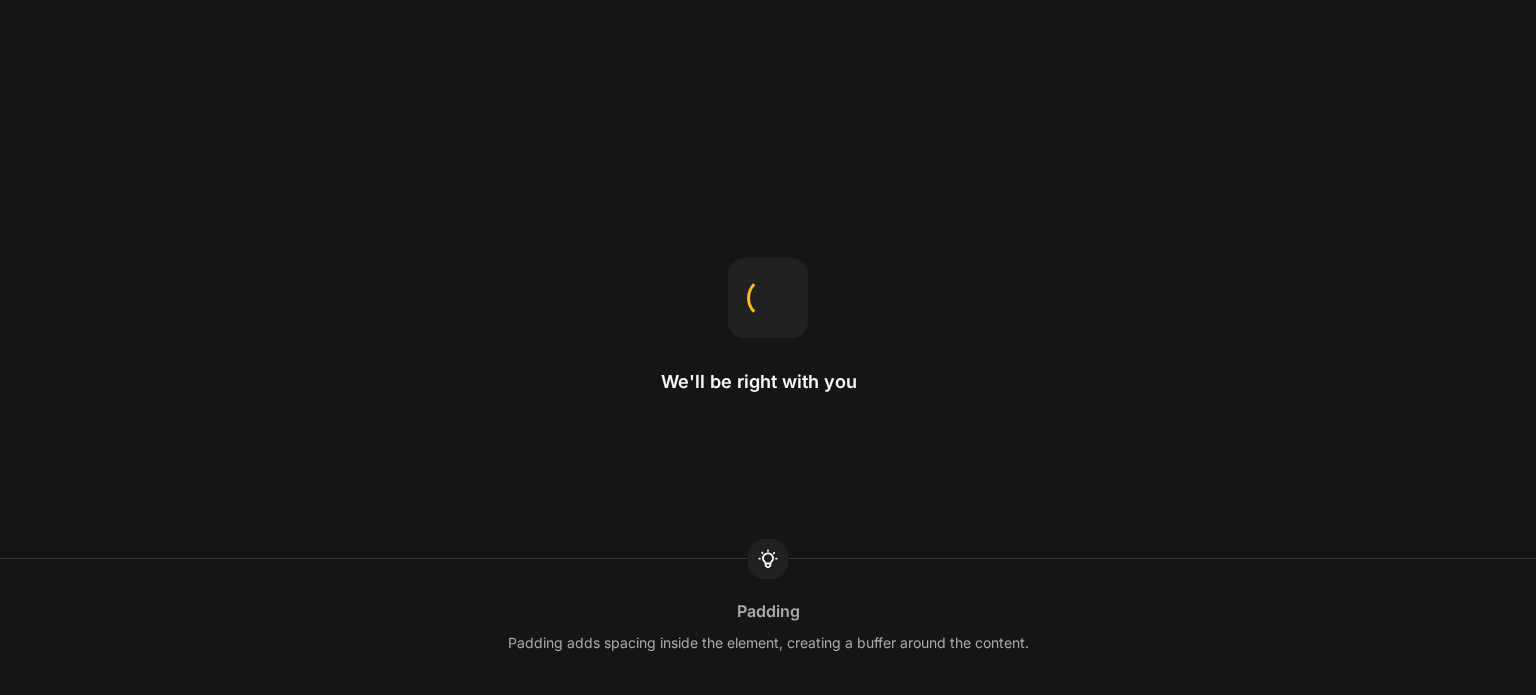 scroll, scrollTop: 0, scrollLeft: 0, axis: both 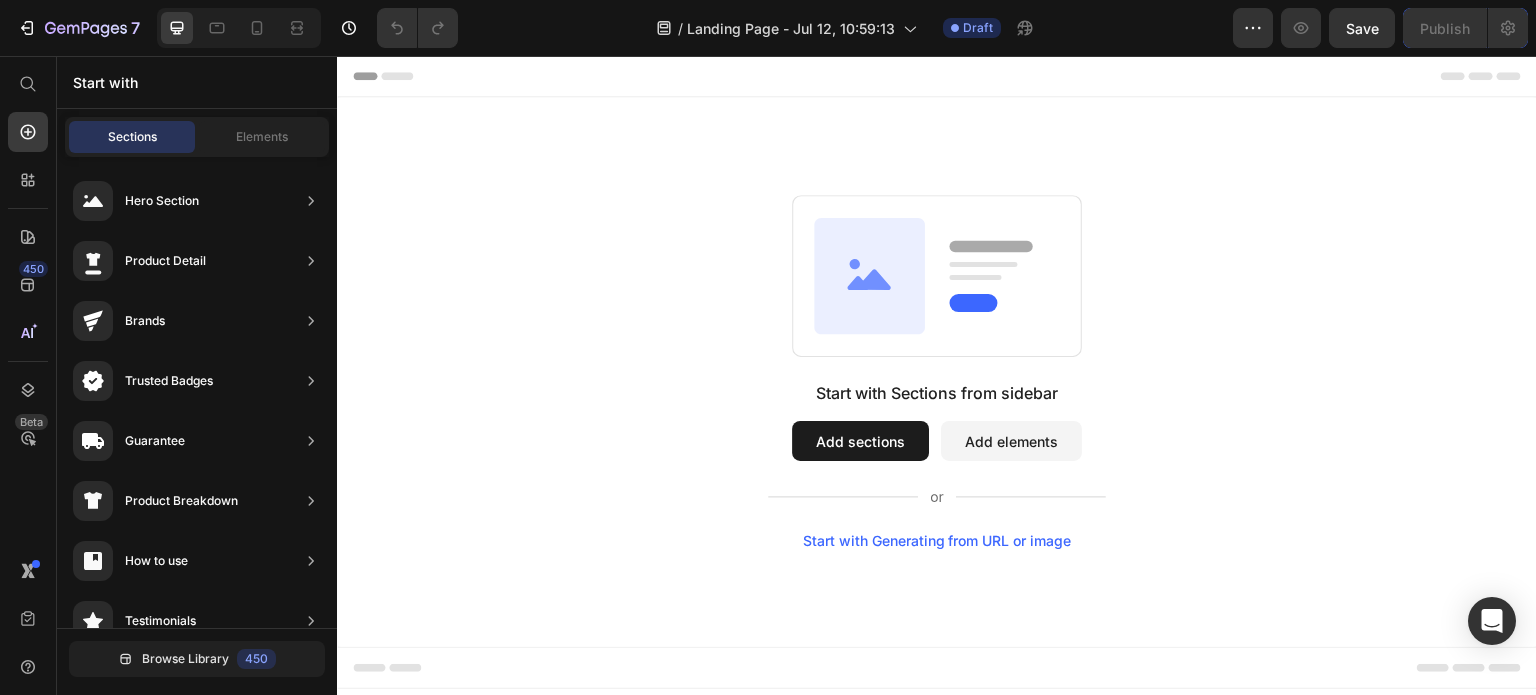 click on "Start with Generating from URL or image" at bounding box center (937, 541) 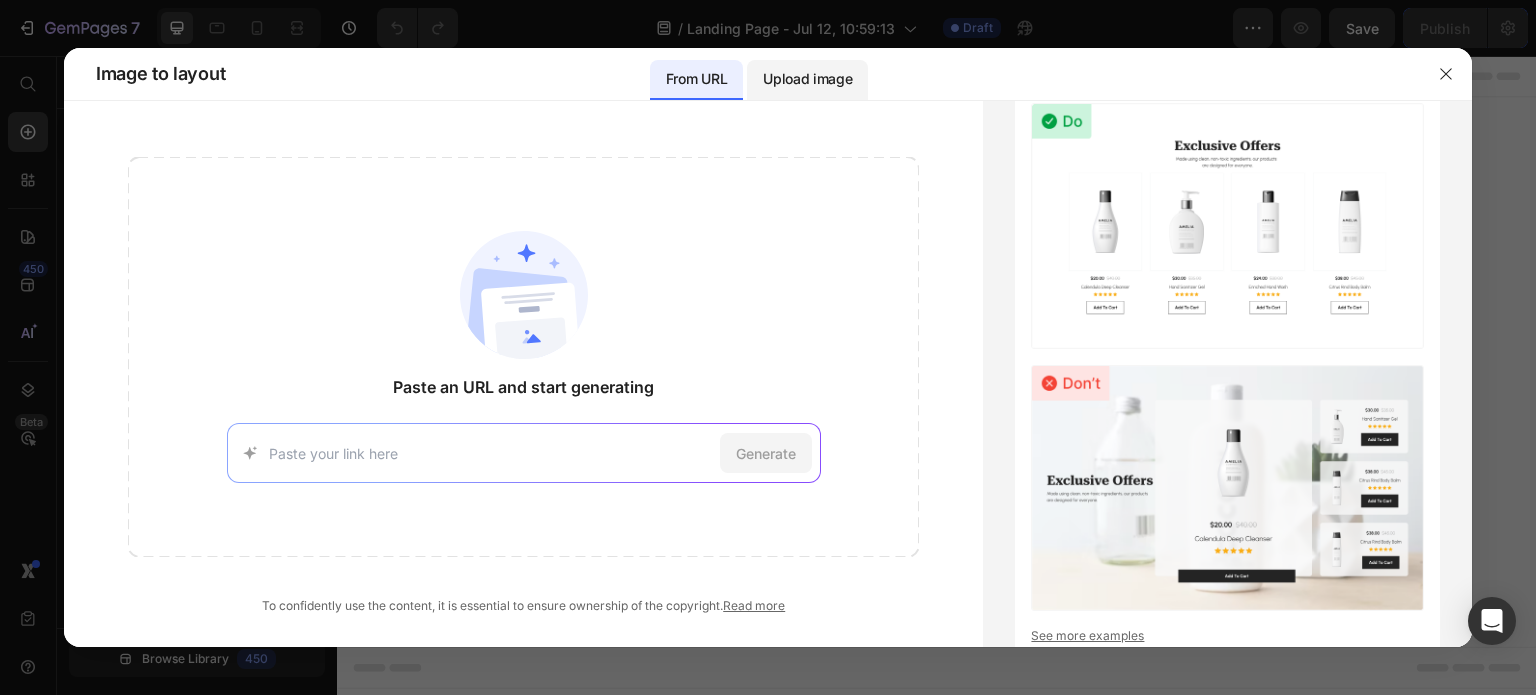 click on "Upload image" at bounding box center [807, 80] 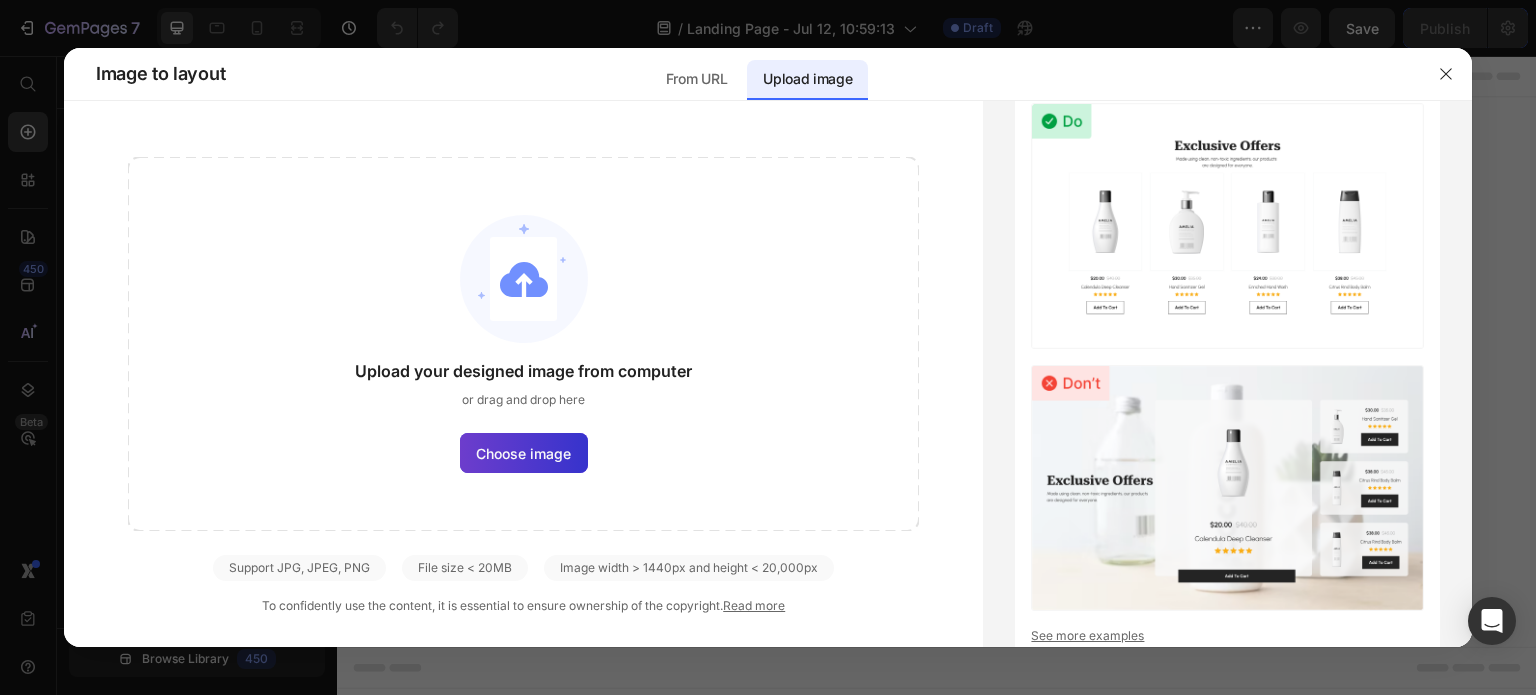 click on "Choose image" 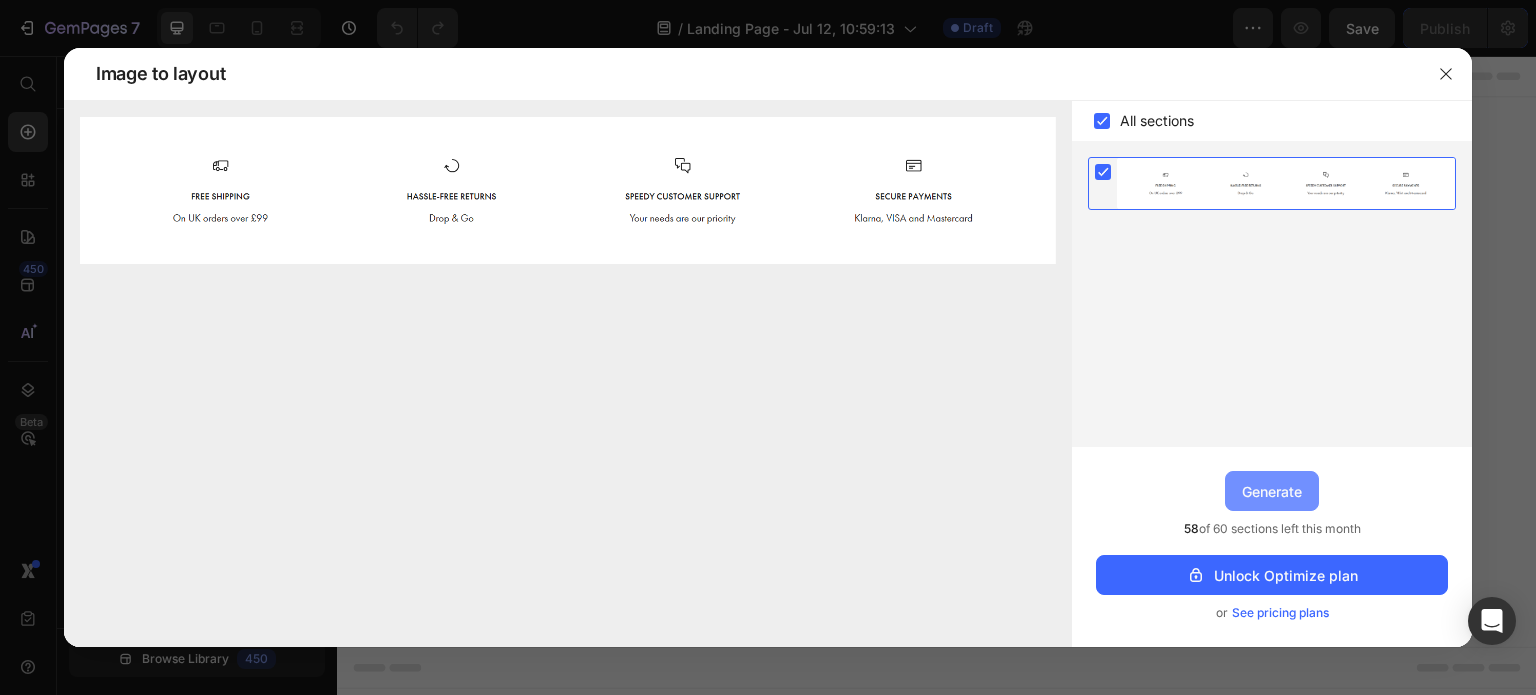 click on "Generate" at bounding box center (1272, 491) 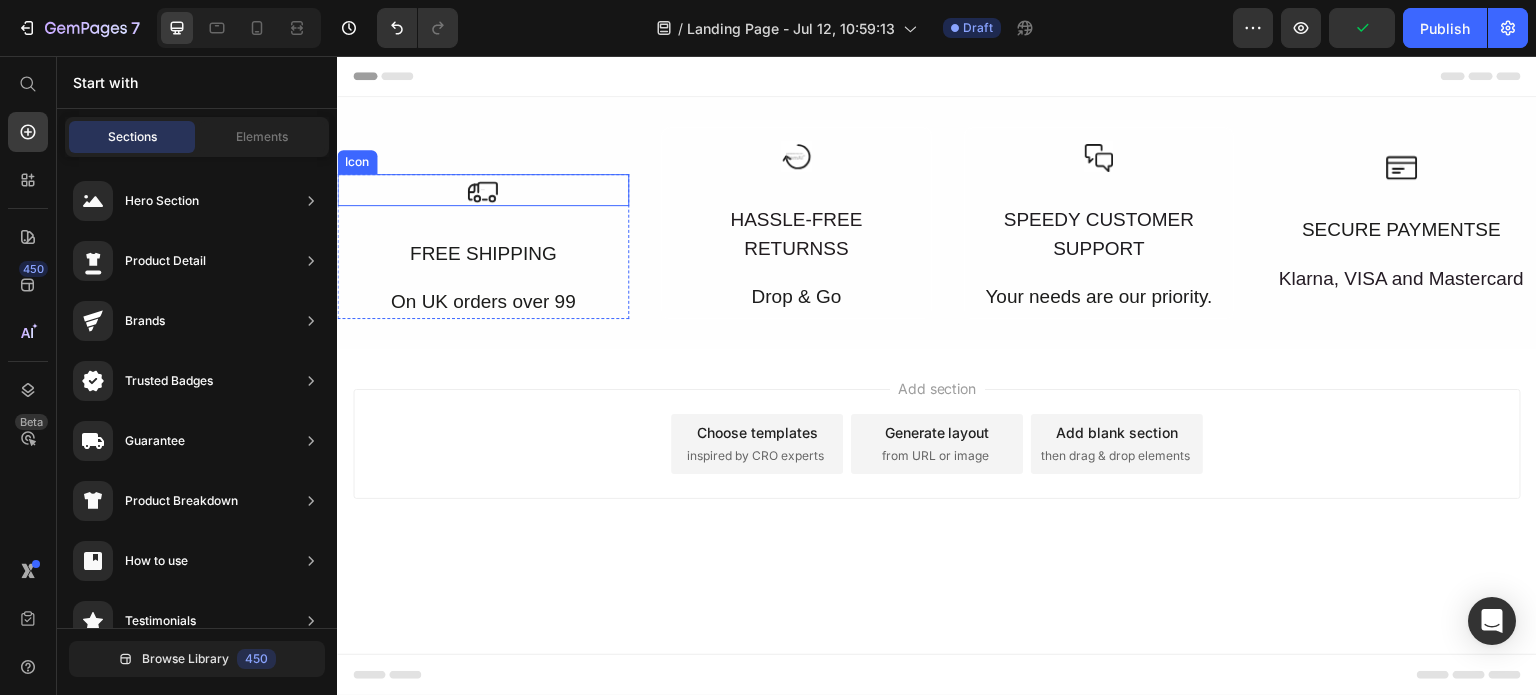 click on "Icon" at bounding box center (483, 190) 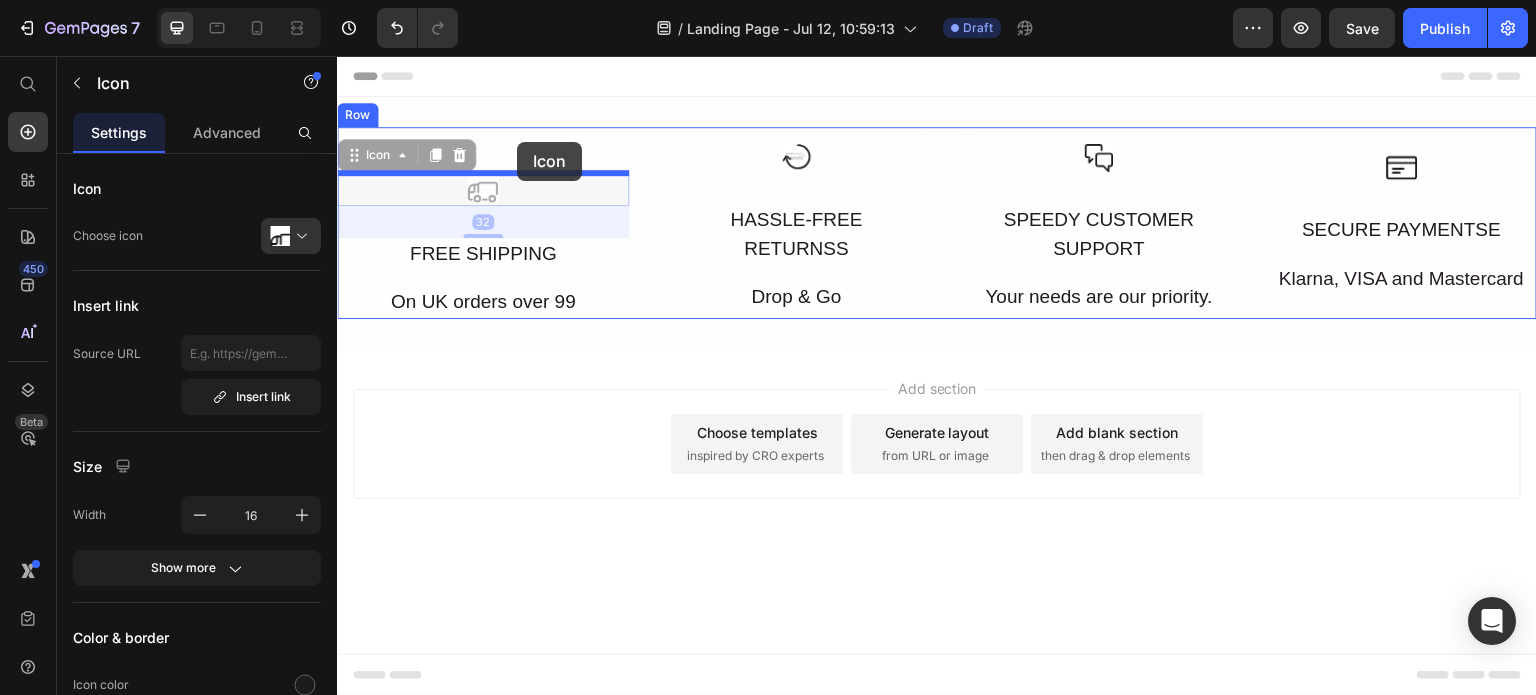 drag, startPoint x: 512, startPoint y: 184, endPoint x: 517, endPoint y: 143, distance: 41.303753 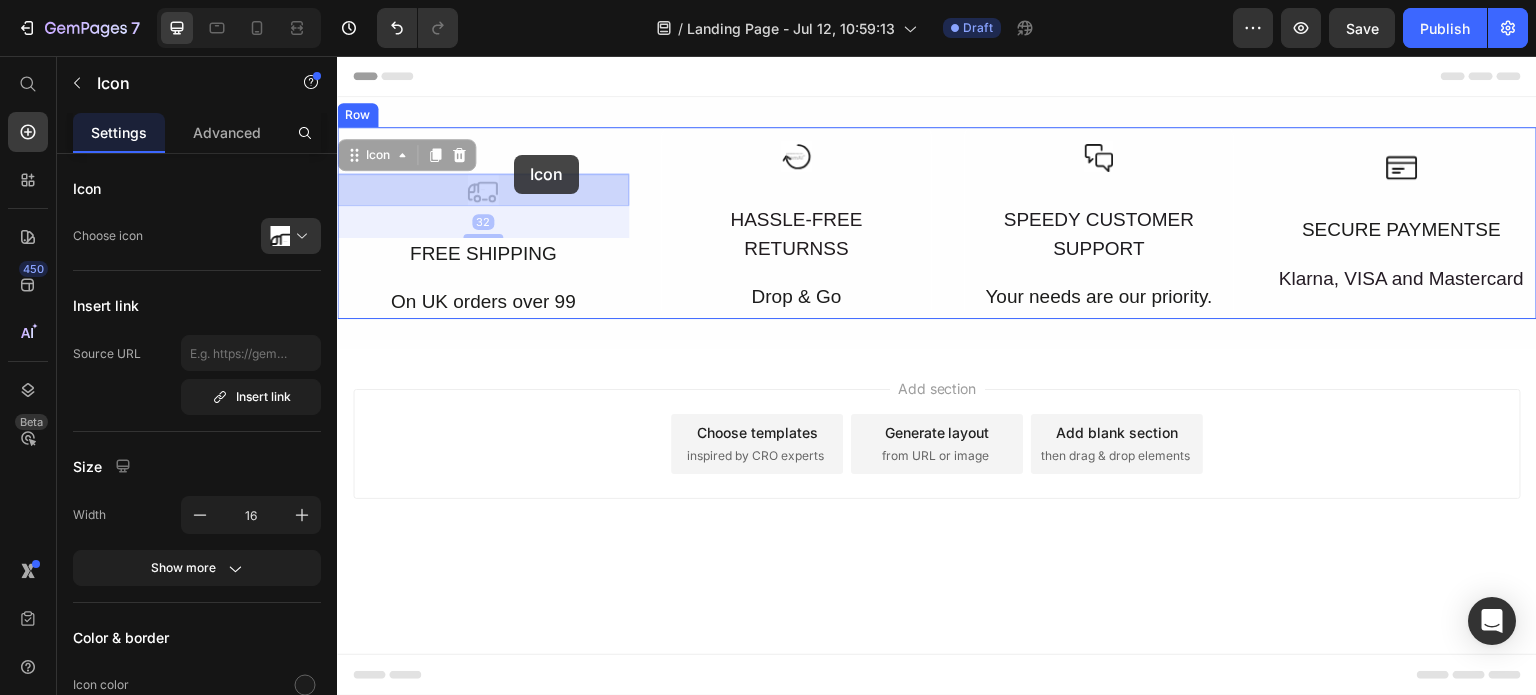 drag, startPoint x: 508, startPoint y: 189, endPoint x: 514, endPoint y: 155, distance: 34.525352 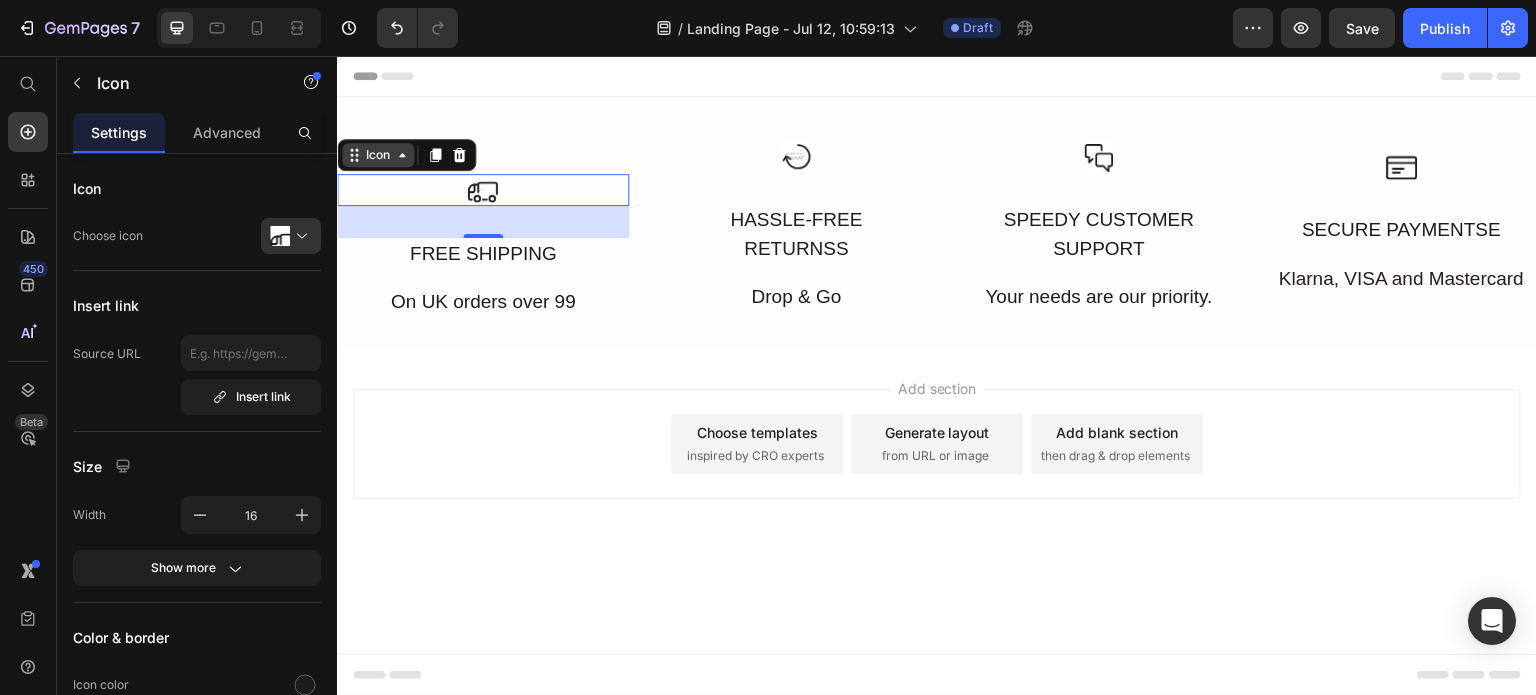 click on "Icon" at bounding box center [378, 155] 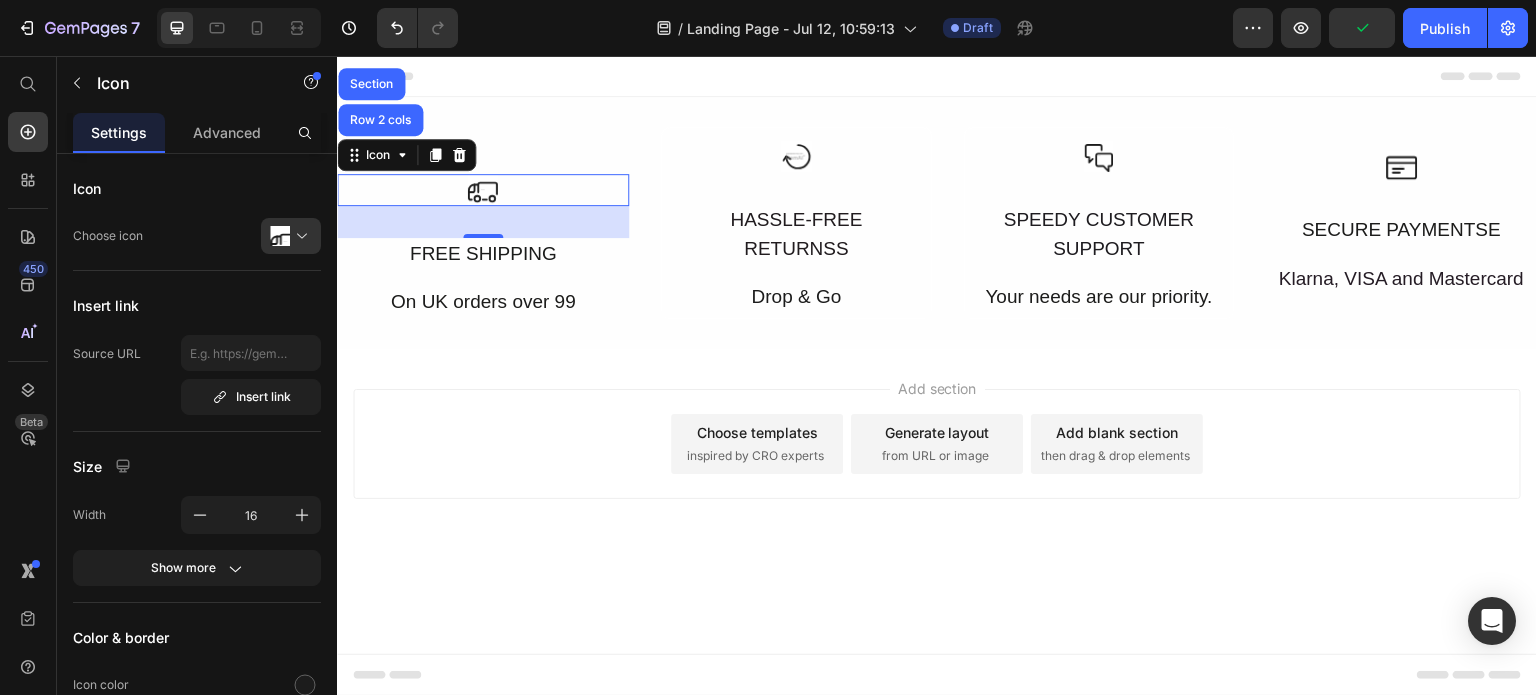 click on "Add section Choose templates inspired by CRO experts Generate layout from URL or image Add blank section then drag & drop elements" at bounding box center (937, 472) 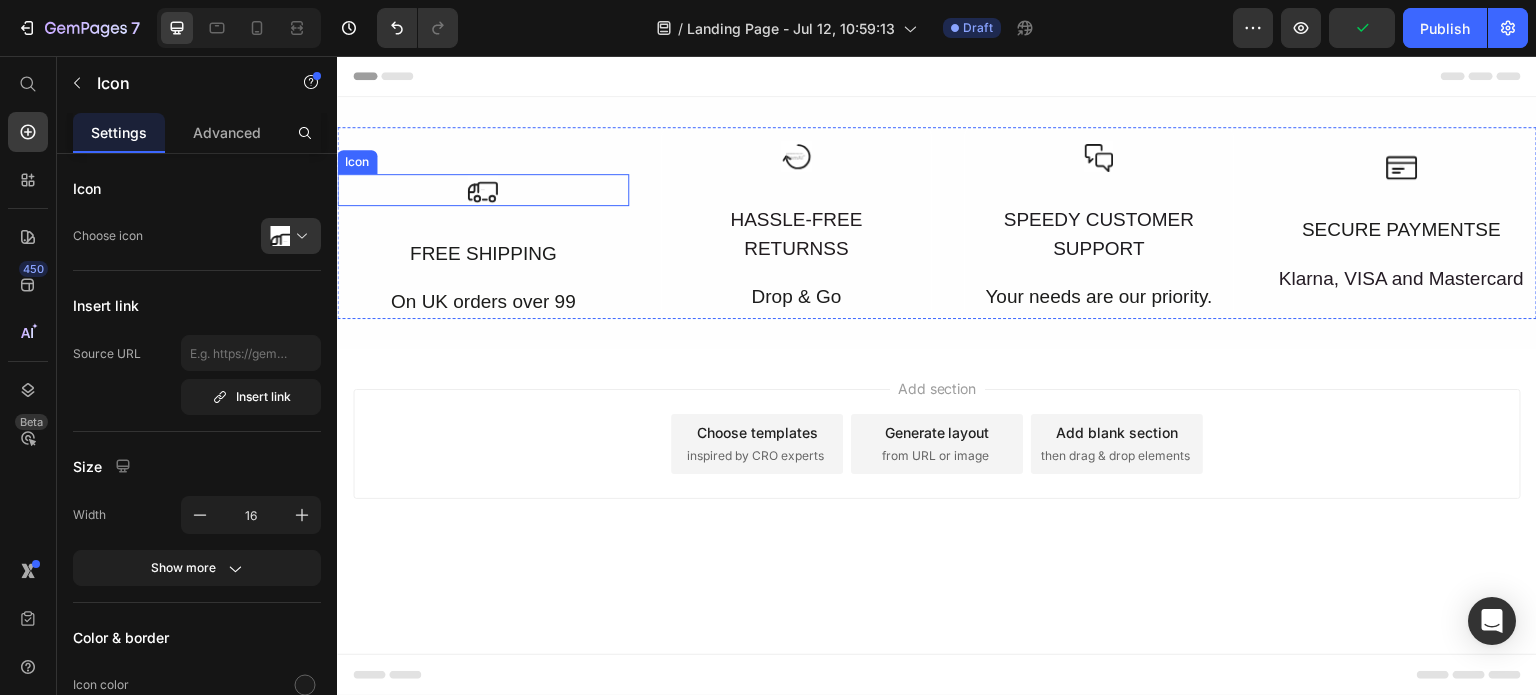 click on "Icon" at bounding box center [483, 190] 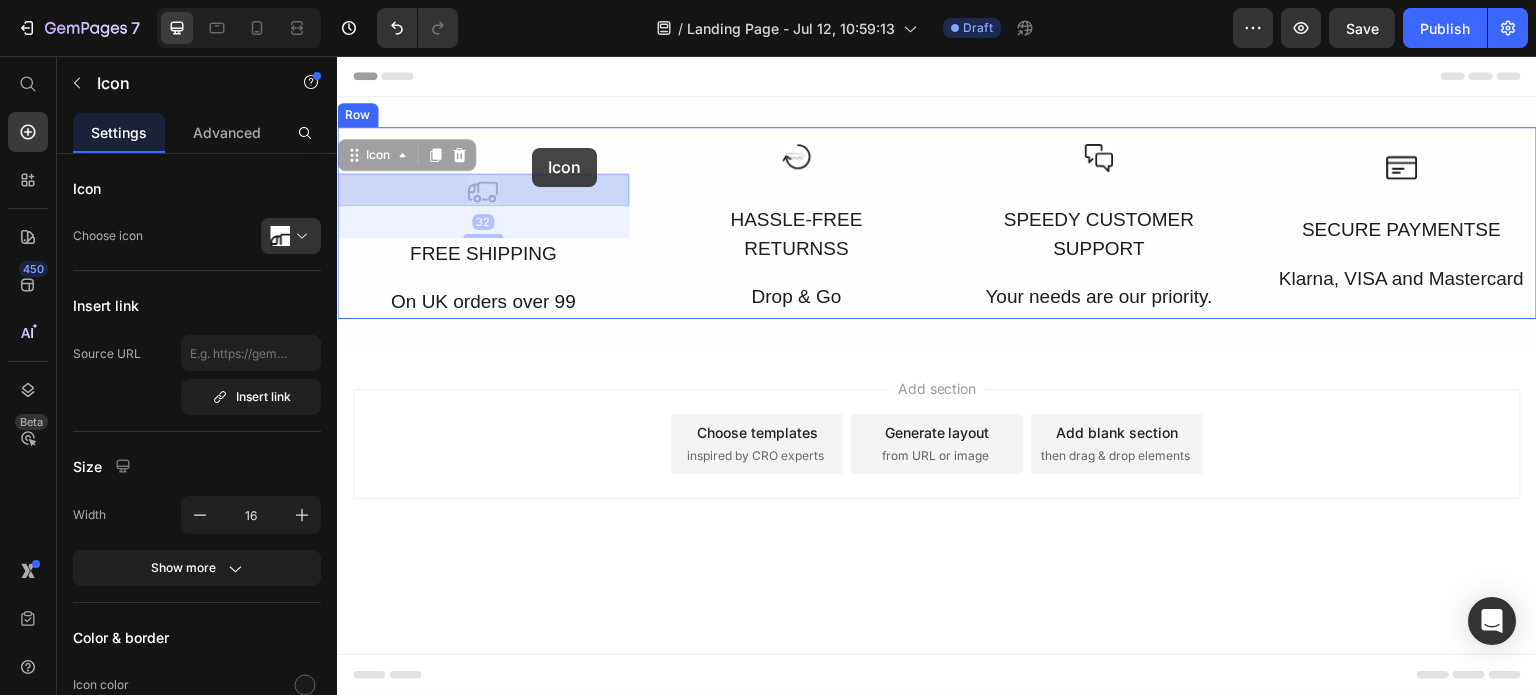 drag, startPoint x: 526, startPoint y: 191, endPoint x: 532, endPoint y: 148, distance: 43.416588 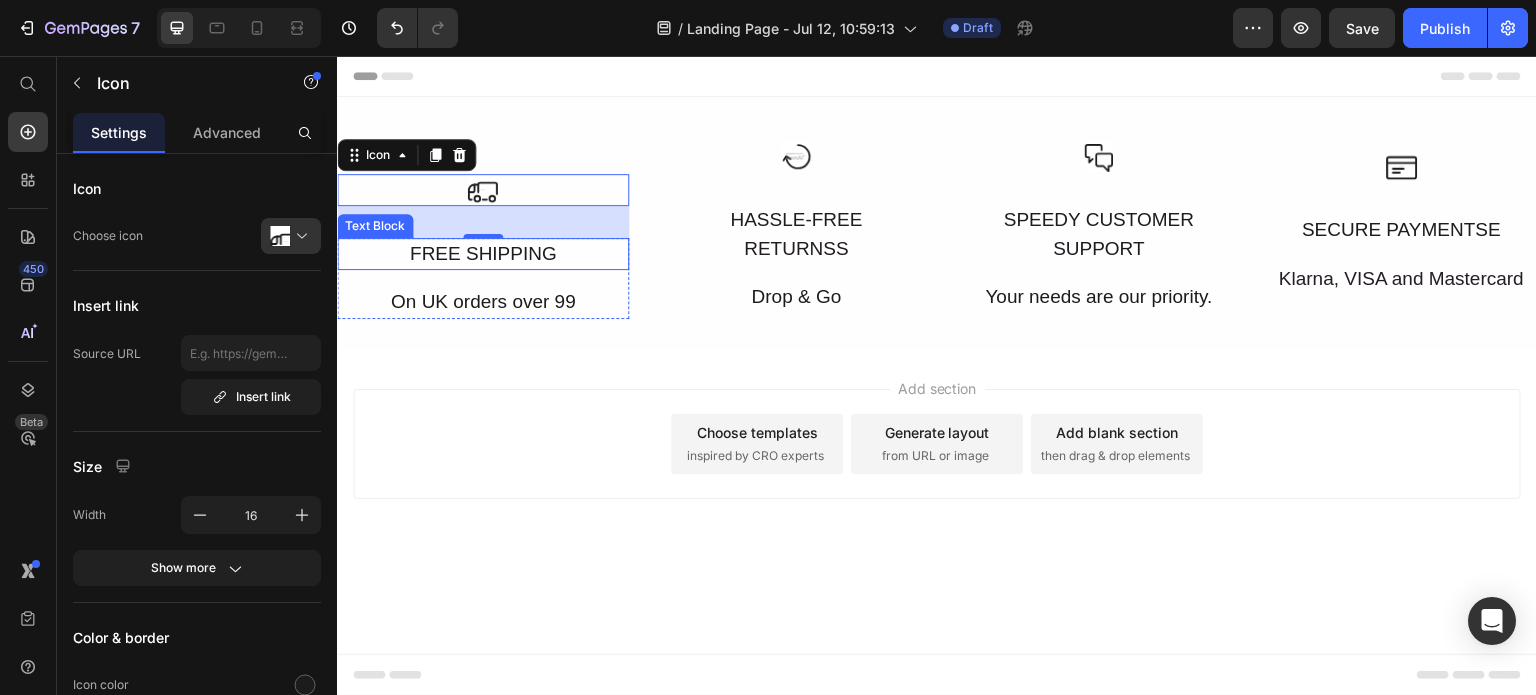 click on "FREE SHIPPING" at bounding box center (483, 254) 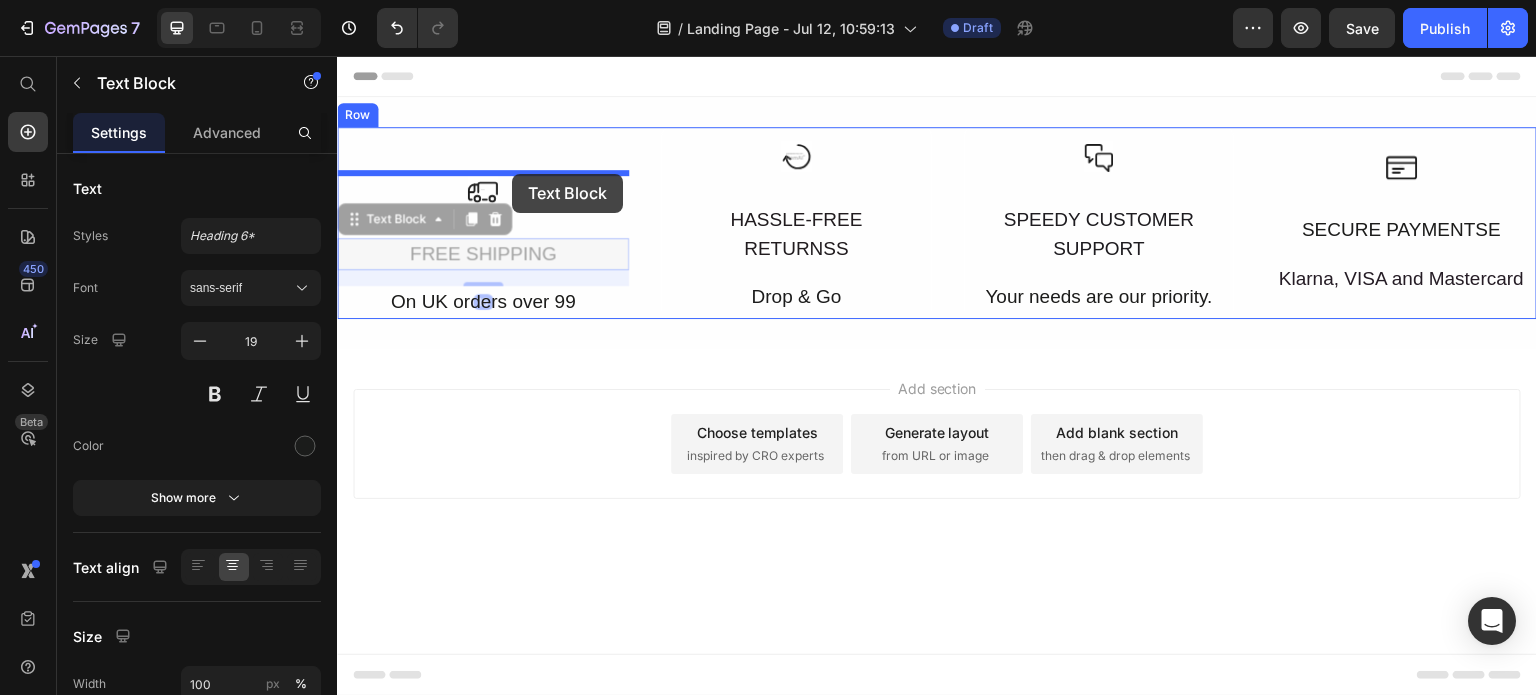drag, startPoint x: 499, startPoint y: 251, endPoint x: 512, endPoint y: 175, distance: 77.10383 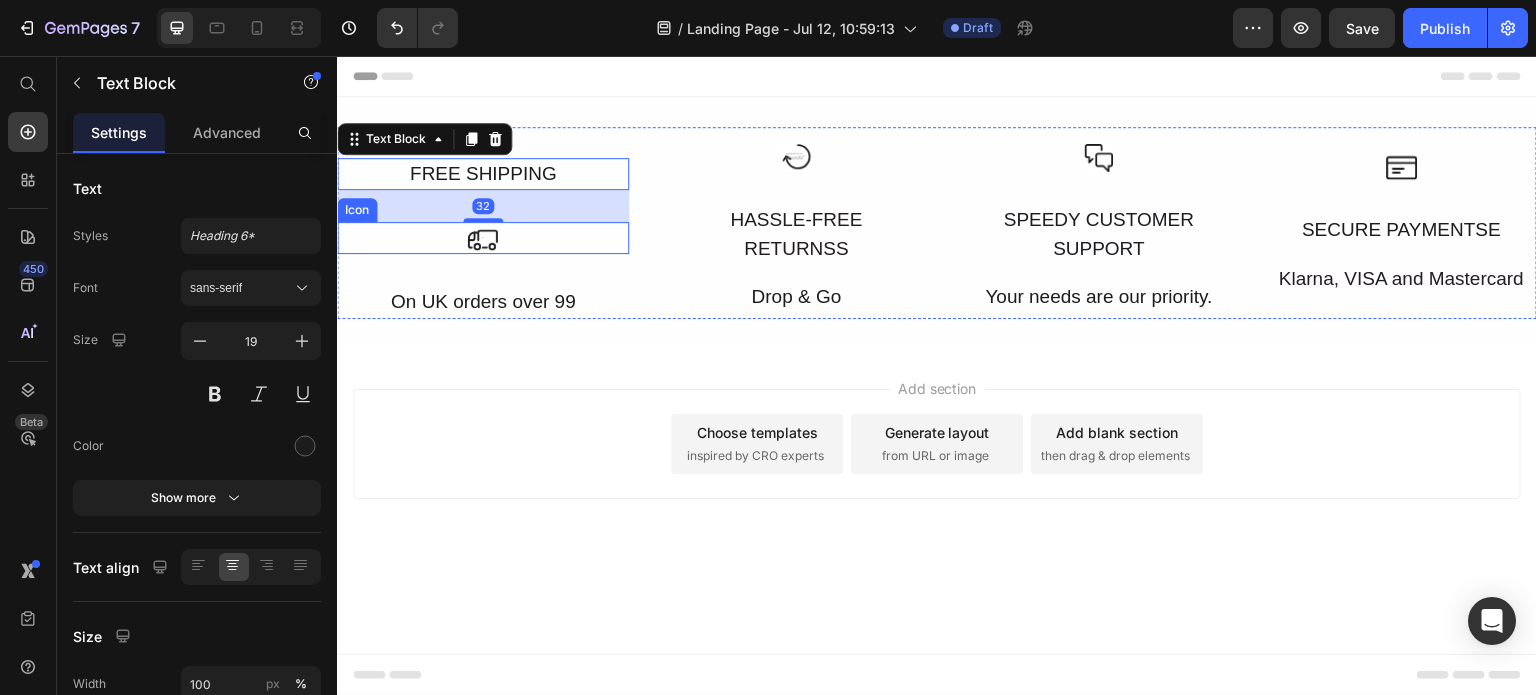 click 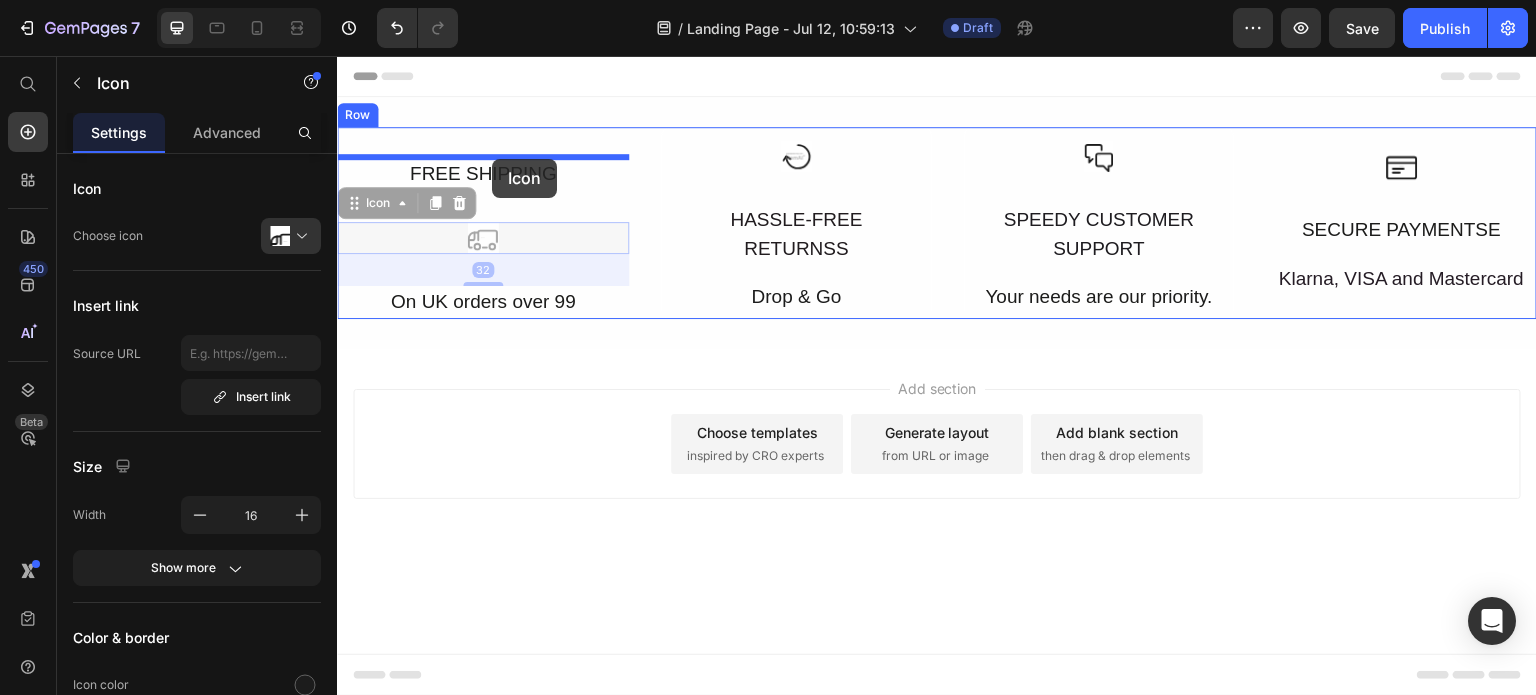 drag, startPoint x: 488, startPoint y: 231, endPoint x: 492, endPoint y: 159, distance: 72.11102 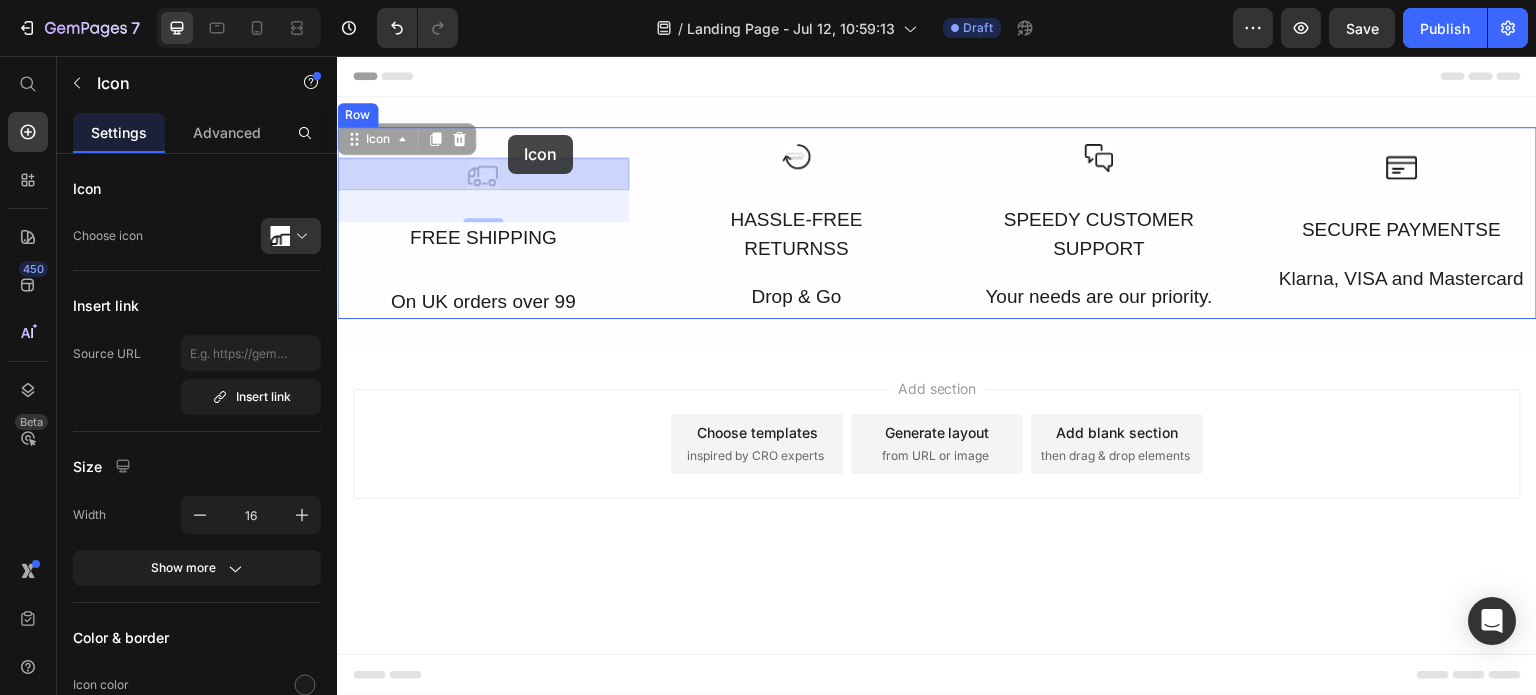 drag, startPoint x: 524, startPoint y: 170, endPoint x: 508, endPoint y: 135, distance: 38.483765 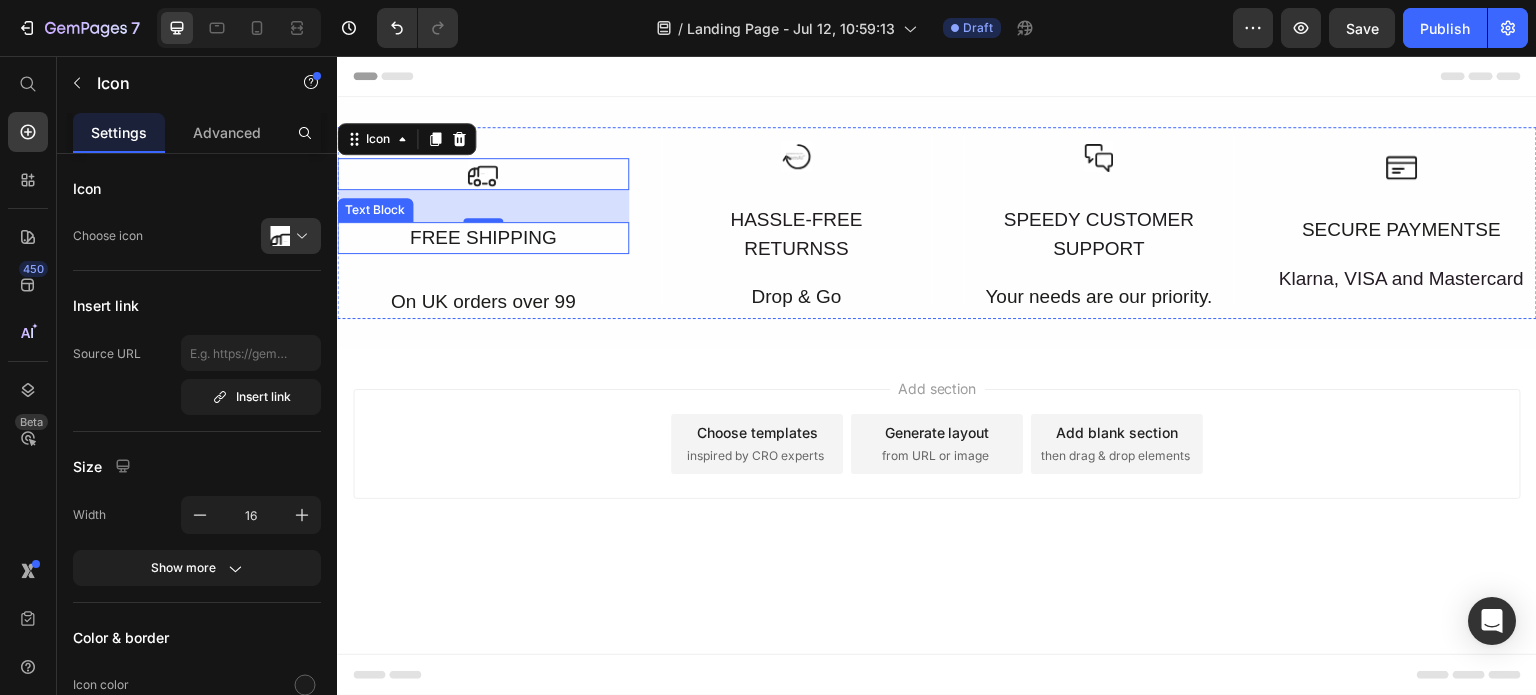 click on "FREE SHIPPING" at bounding box center [483, 238] 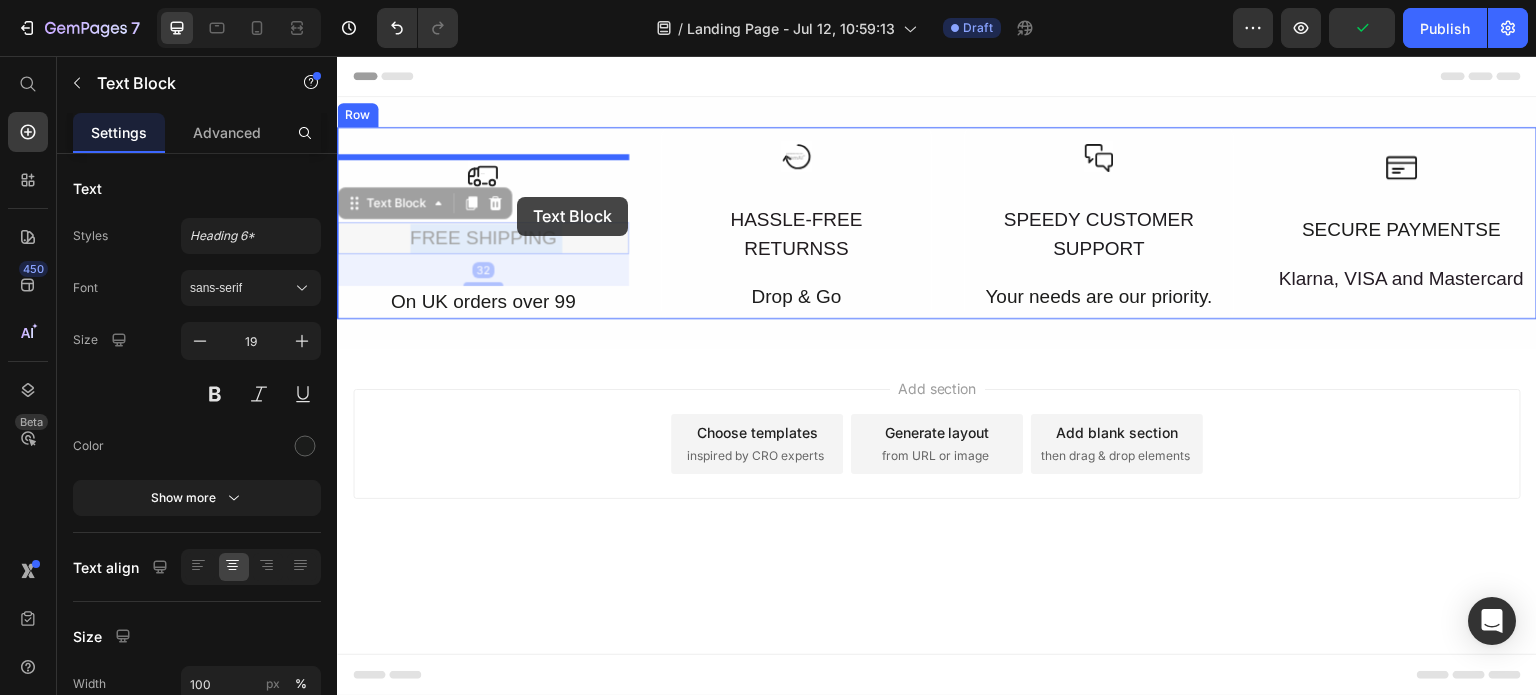 drag, startPoint x: 517, startPoint y: 237, endPoint x: 517, endPoint y: 197, distance: 40 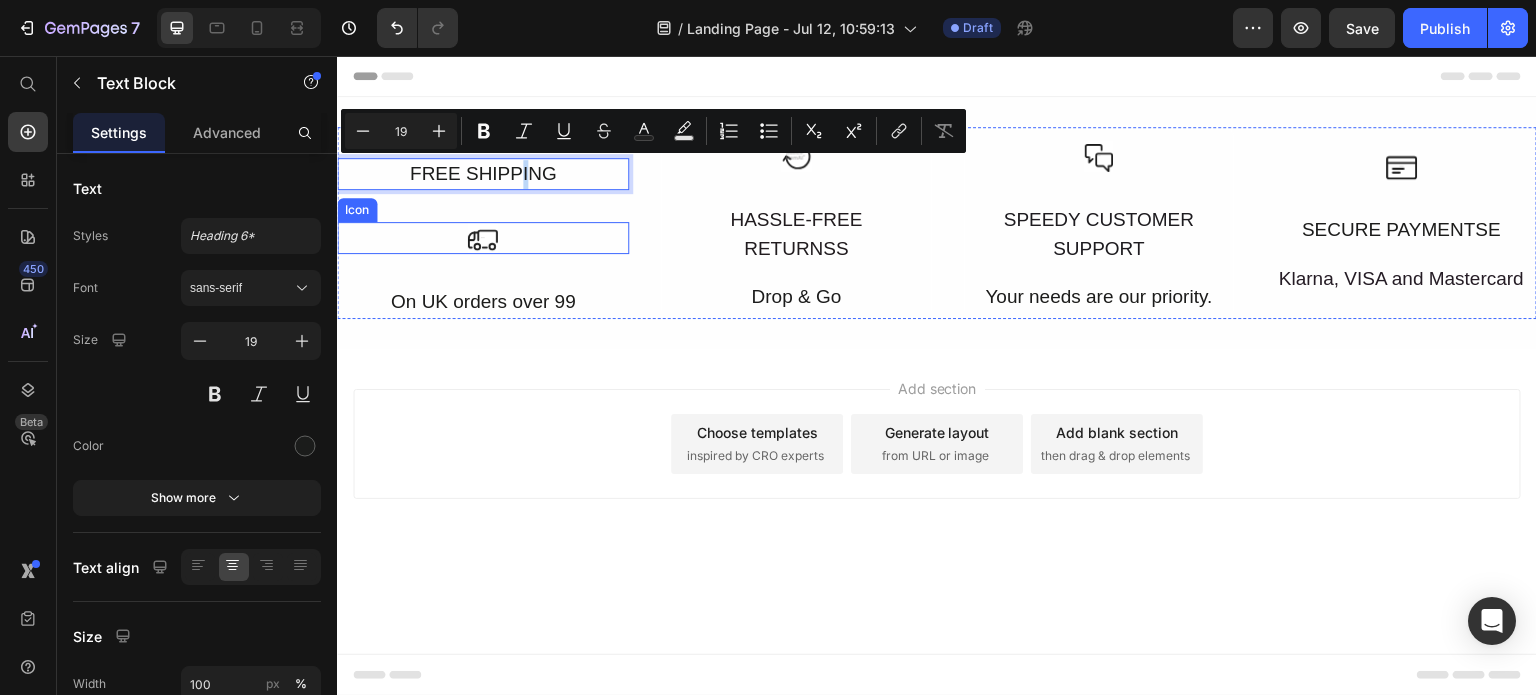 drag, startPoint x: 528, startPoint y: 173, endPoint x: 524, endPoint y: 225, distance: 52.153618 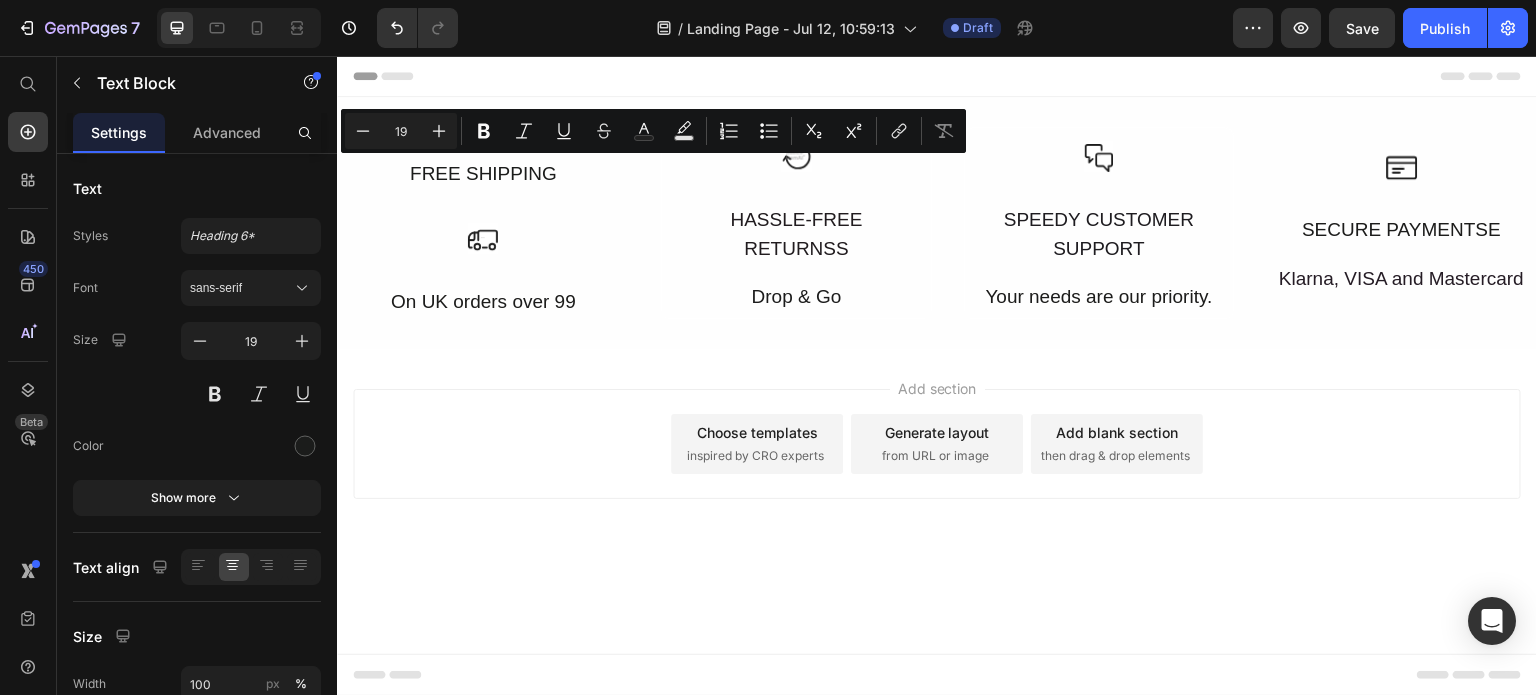 click on "Add section Choose templates inspired by CRO experts Generate layout from URL or image Add blank section then drag & drop elements" at bounding box center (937, 444) 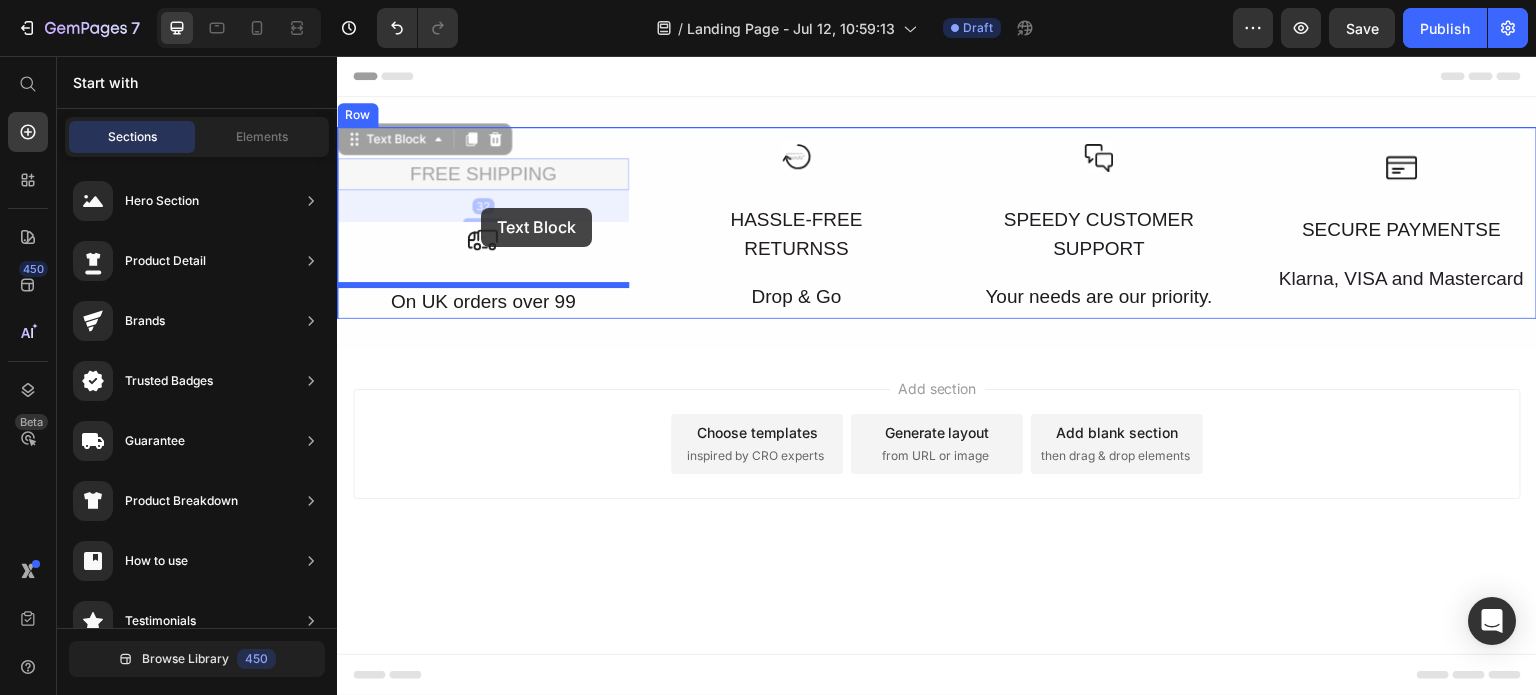 drag, startPoint x: 472, startPoint y: 255, endPoint x: 487, endPoint y: 198, distance: 58.940647 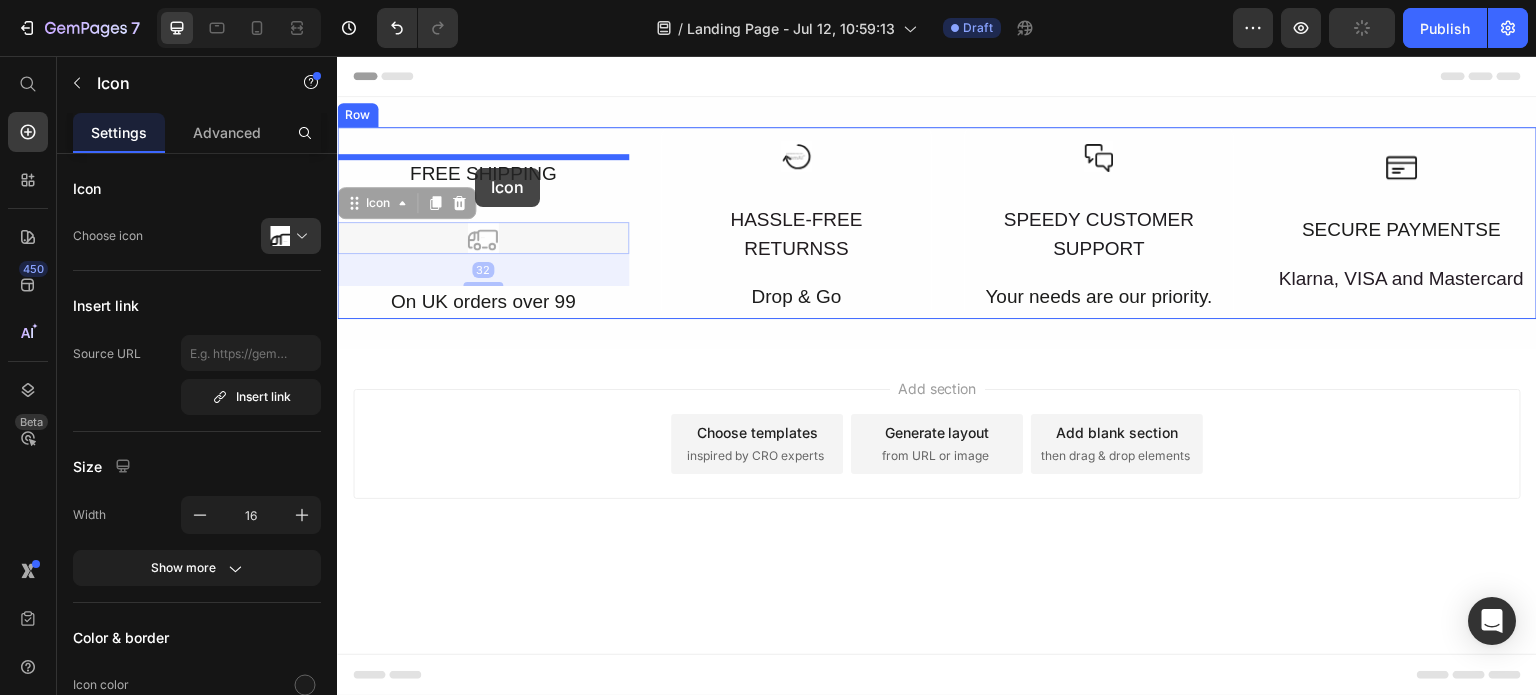 drag, startPoint x: 476, startPoint y: 235, endPoint x: 475, endPoint y: 168, distance: 67.00746 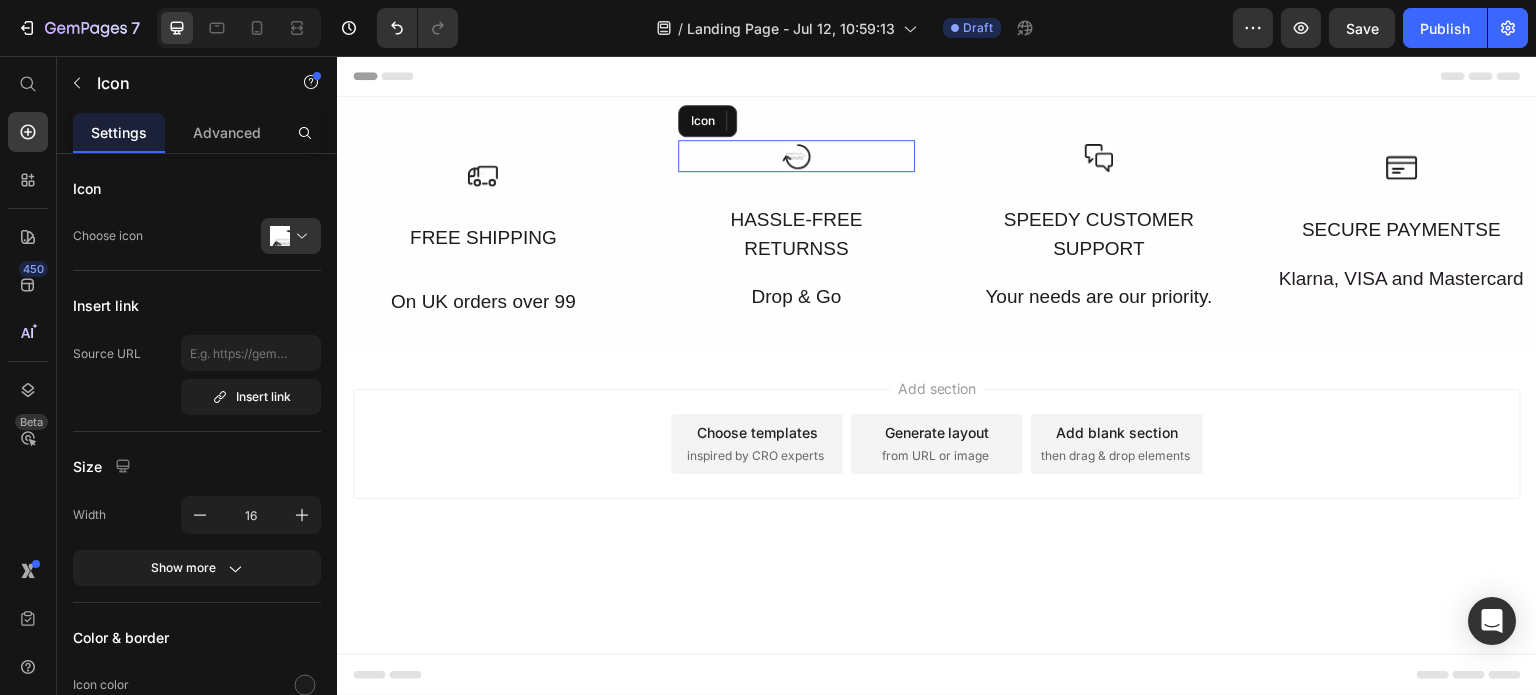 click 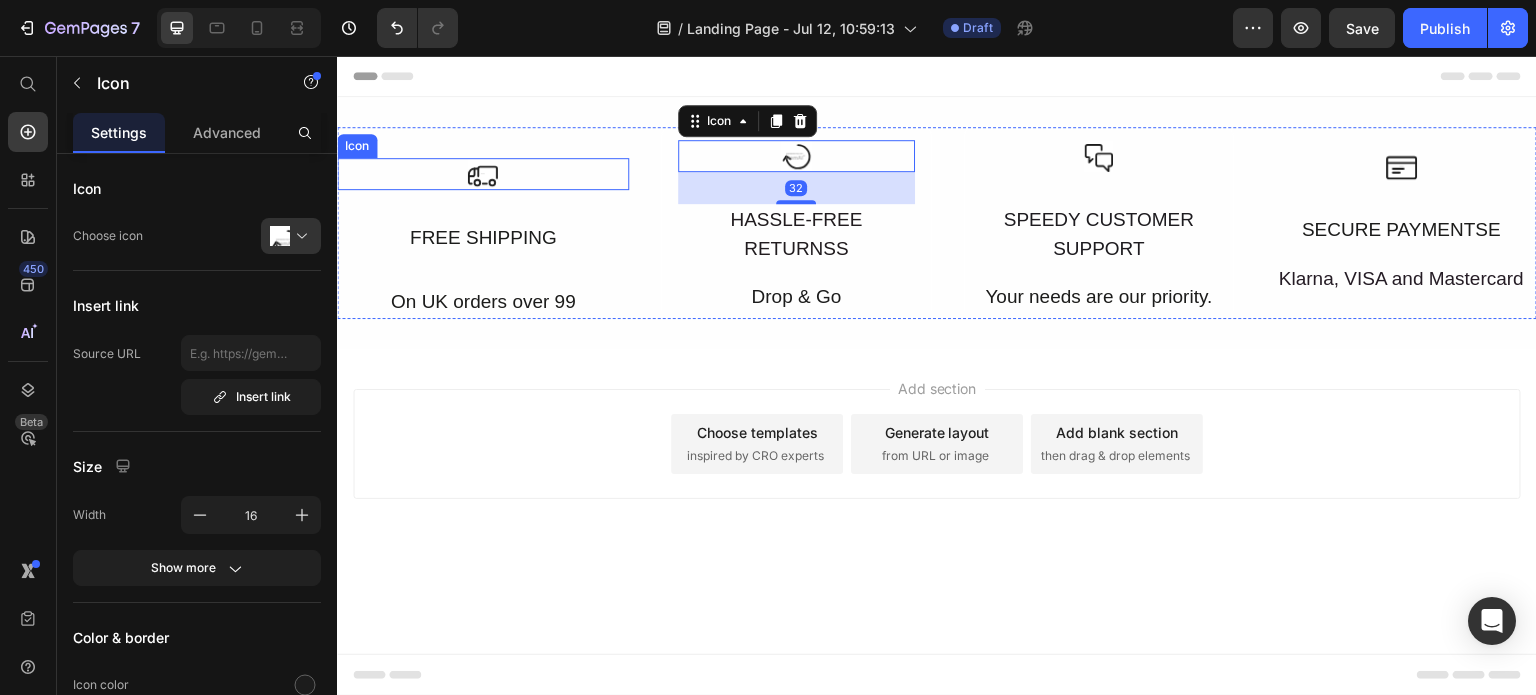 click on "Icon" at bounding box center [483, 174] 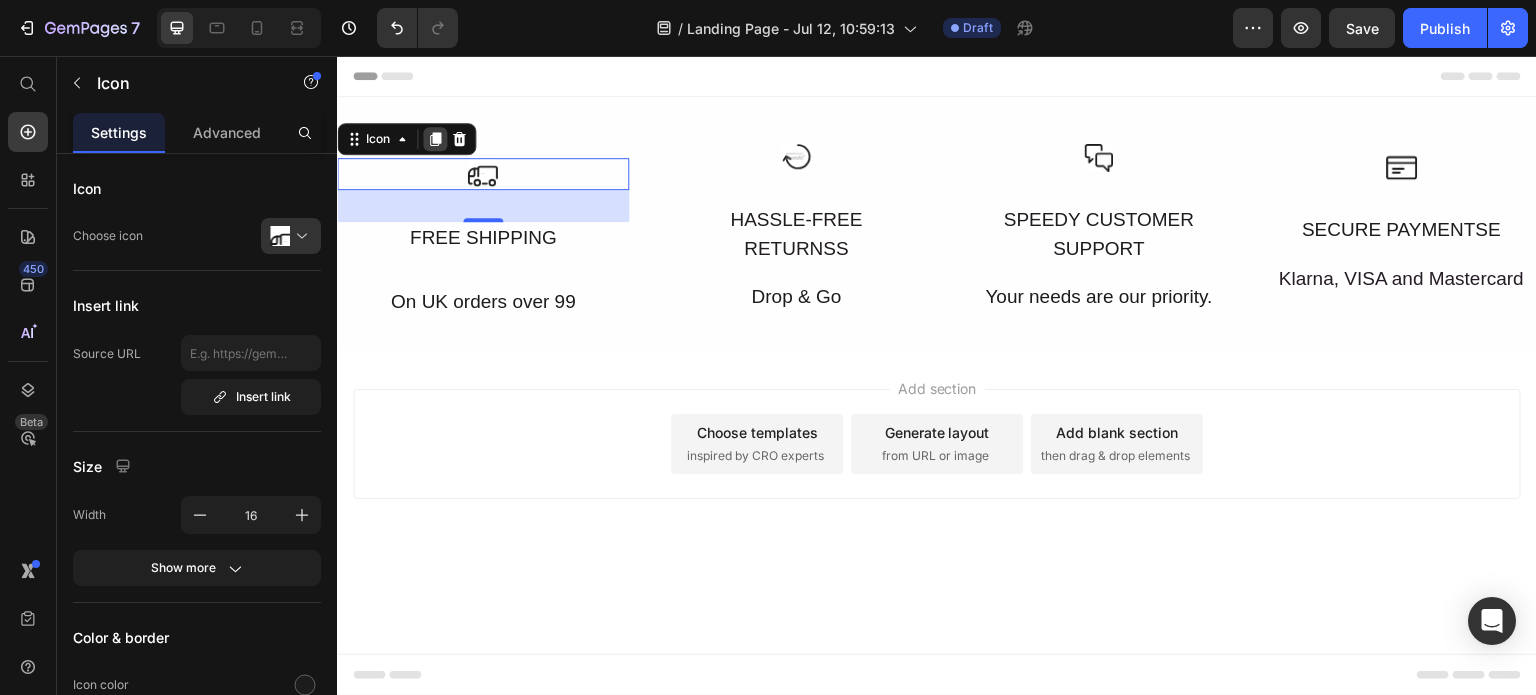 click 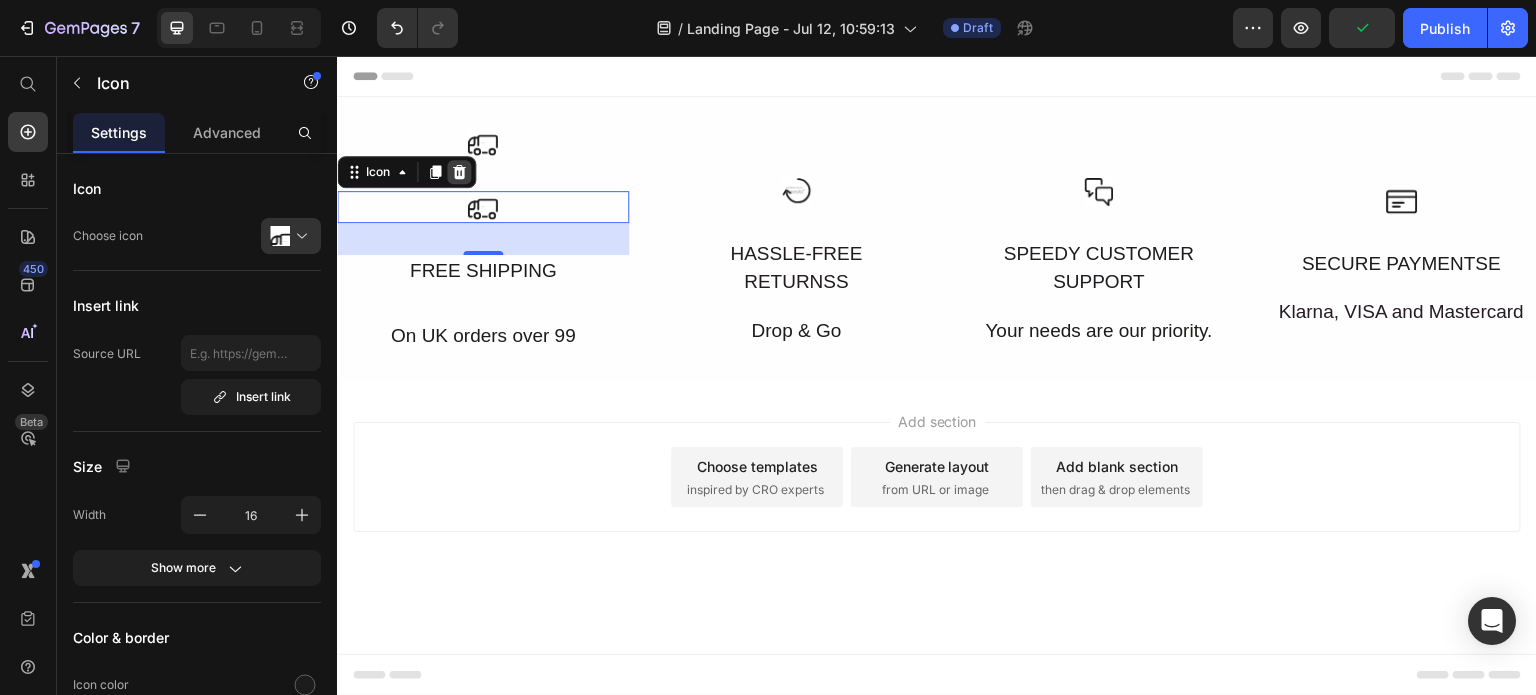 click 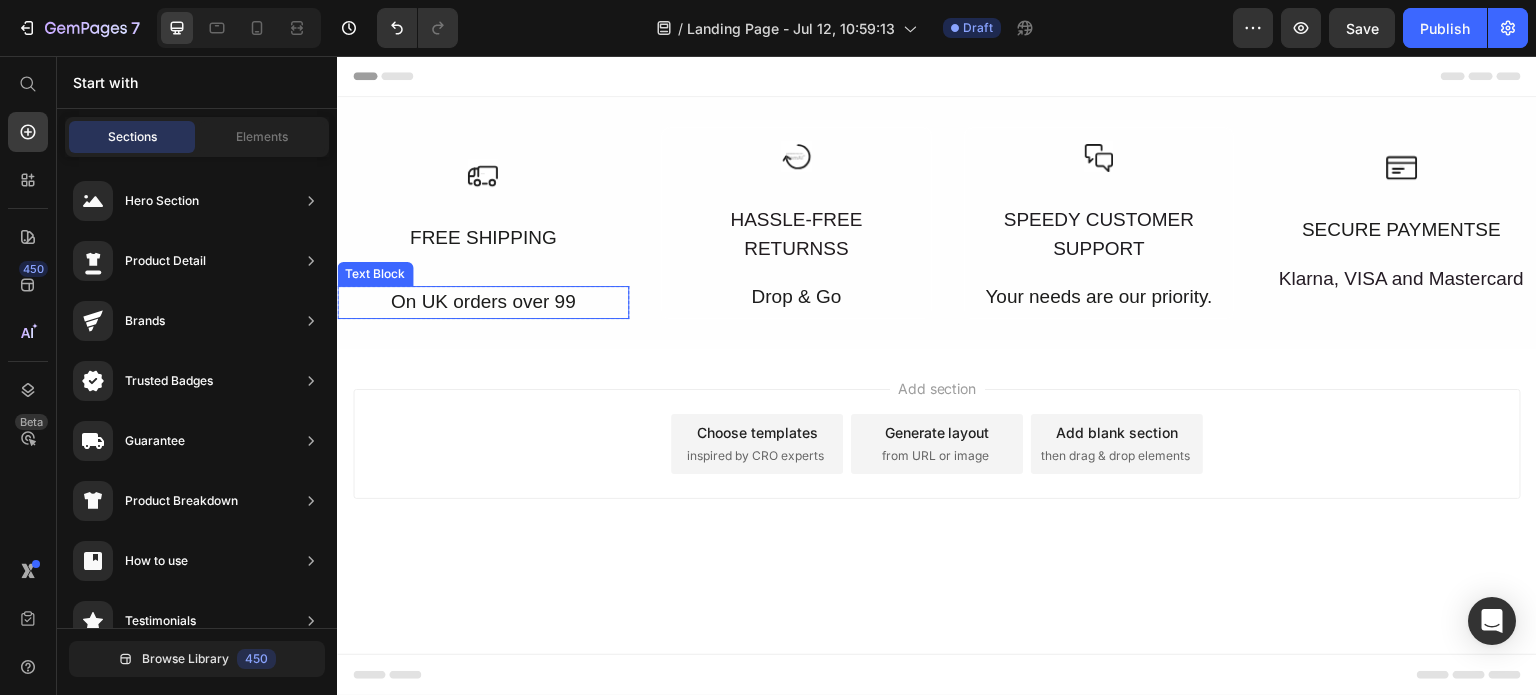 click on "On UK orders over 99" at bounding box center [483, 302] 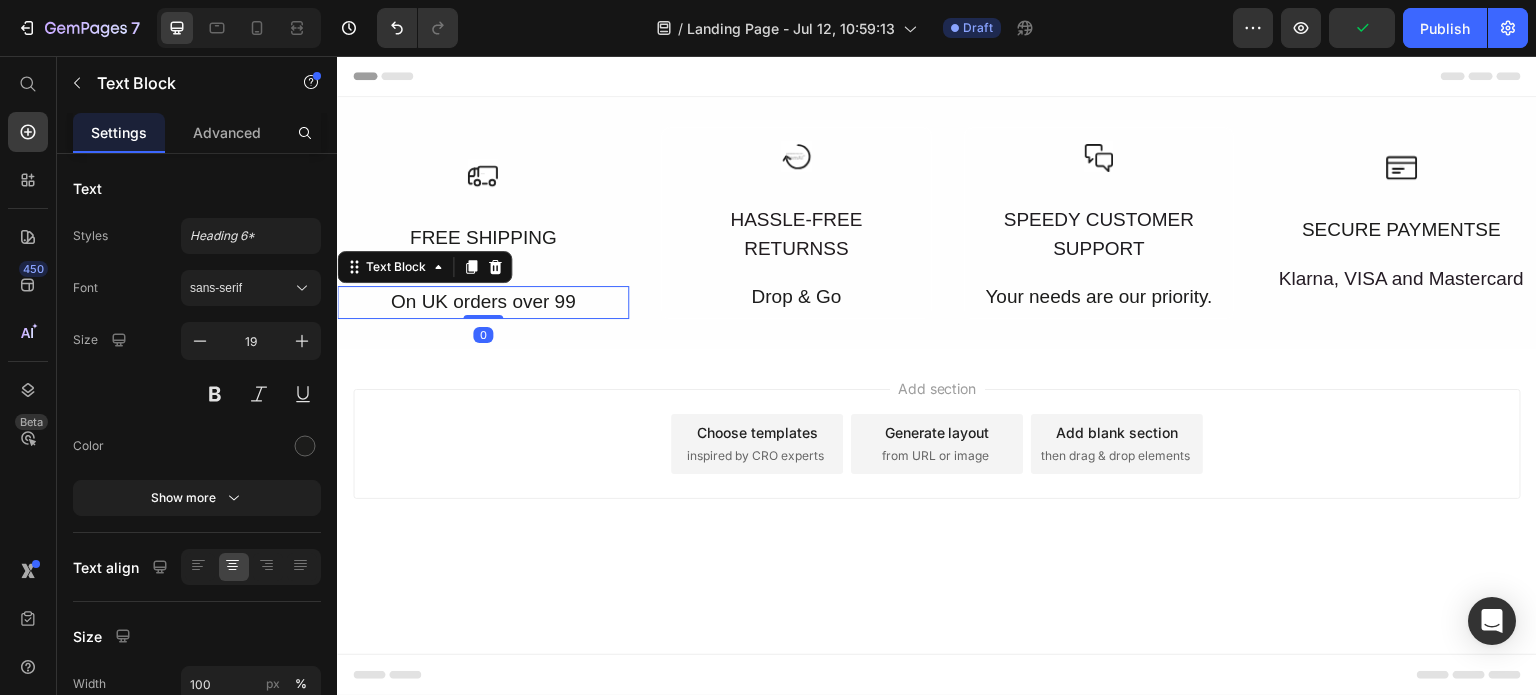 click on "On UK orders over 99" at bounding box center (483, 302) 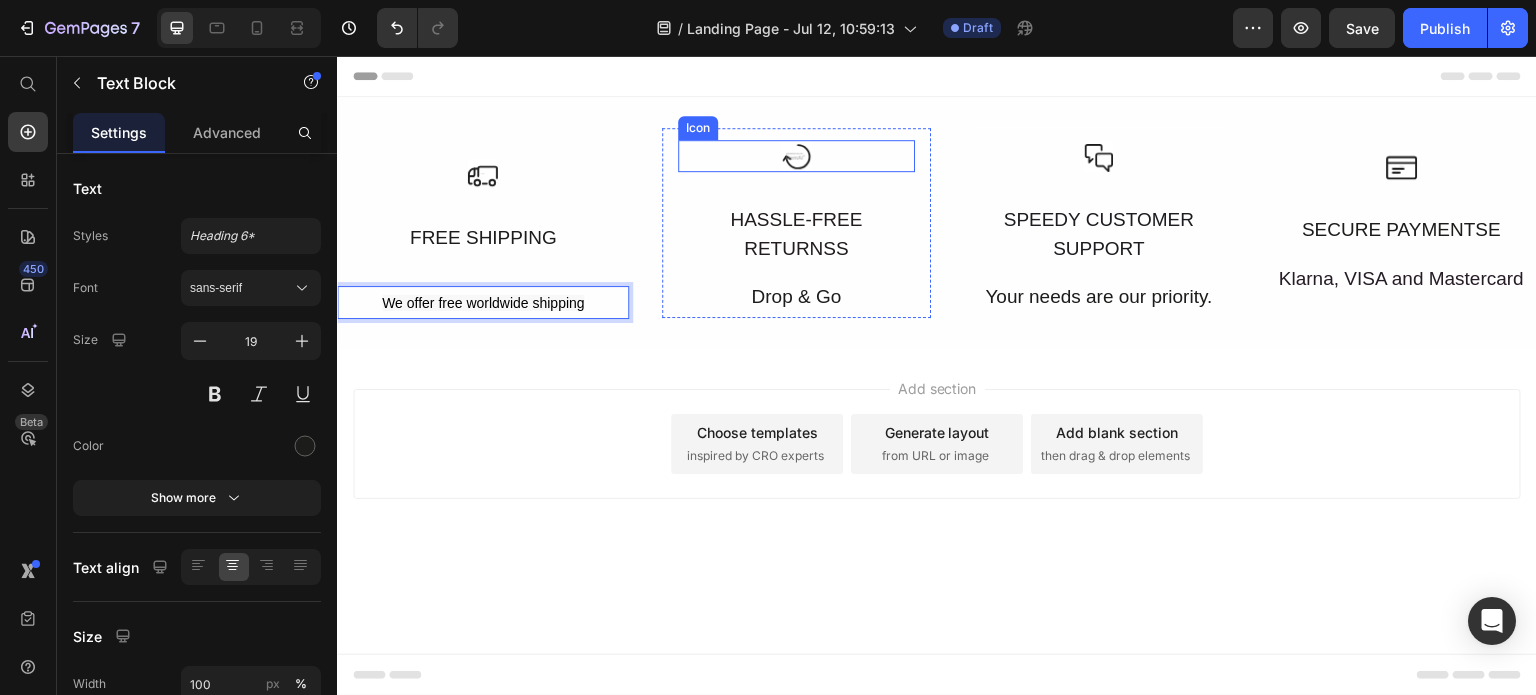 click 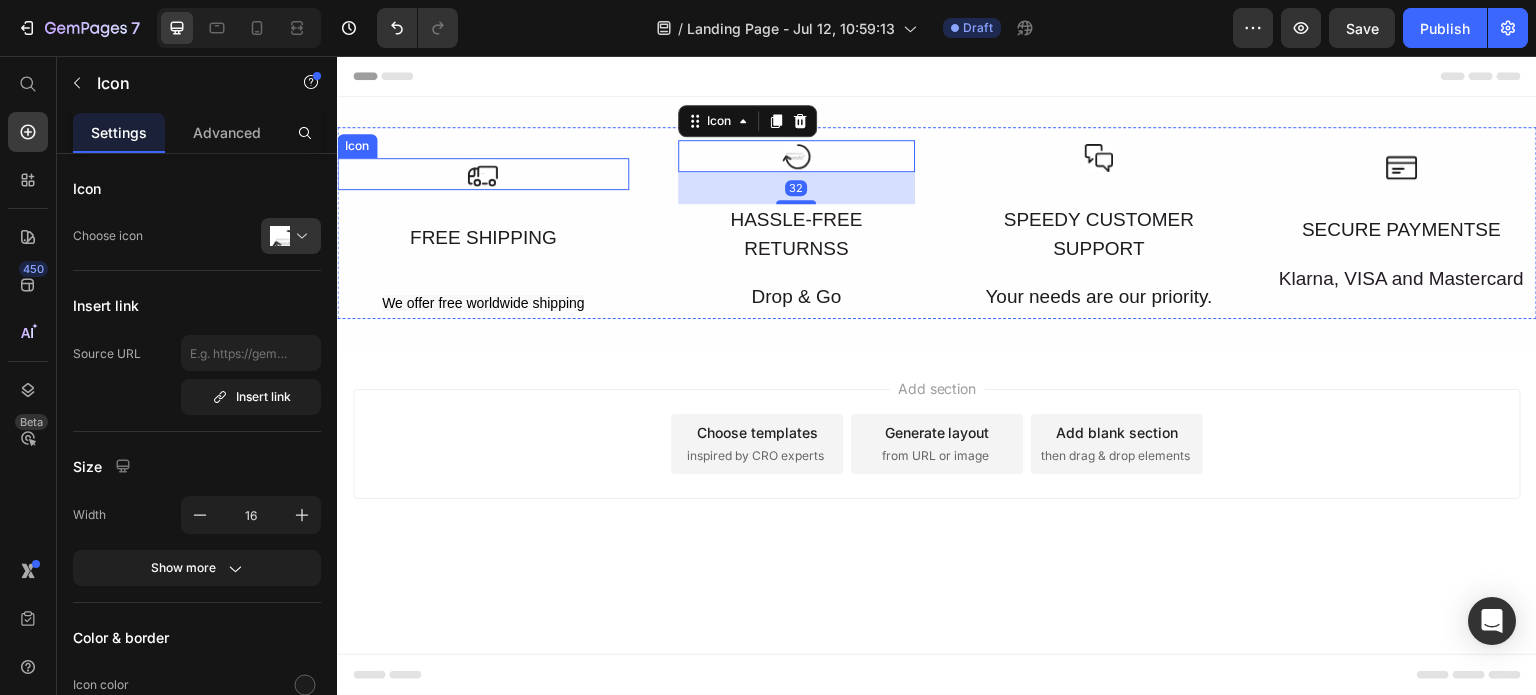 click 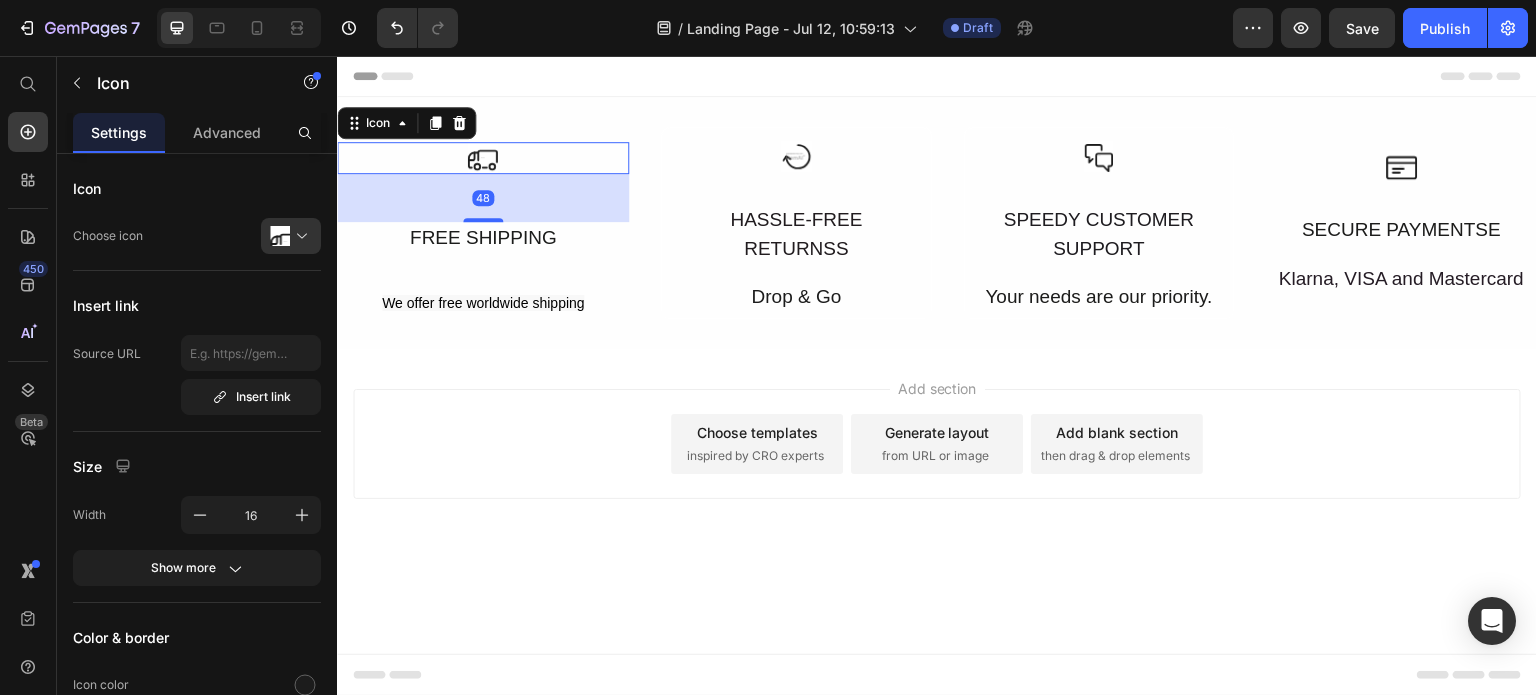 drag, startPoint x: 486, startPoint y: 218, endPoint x: 484, endPoint y: 235, distance: 17.117243 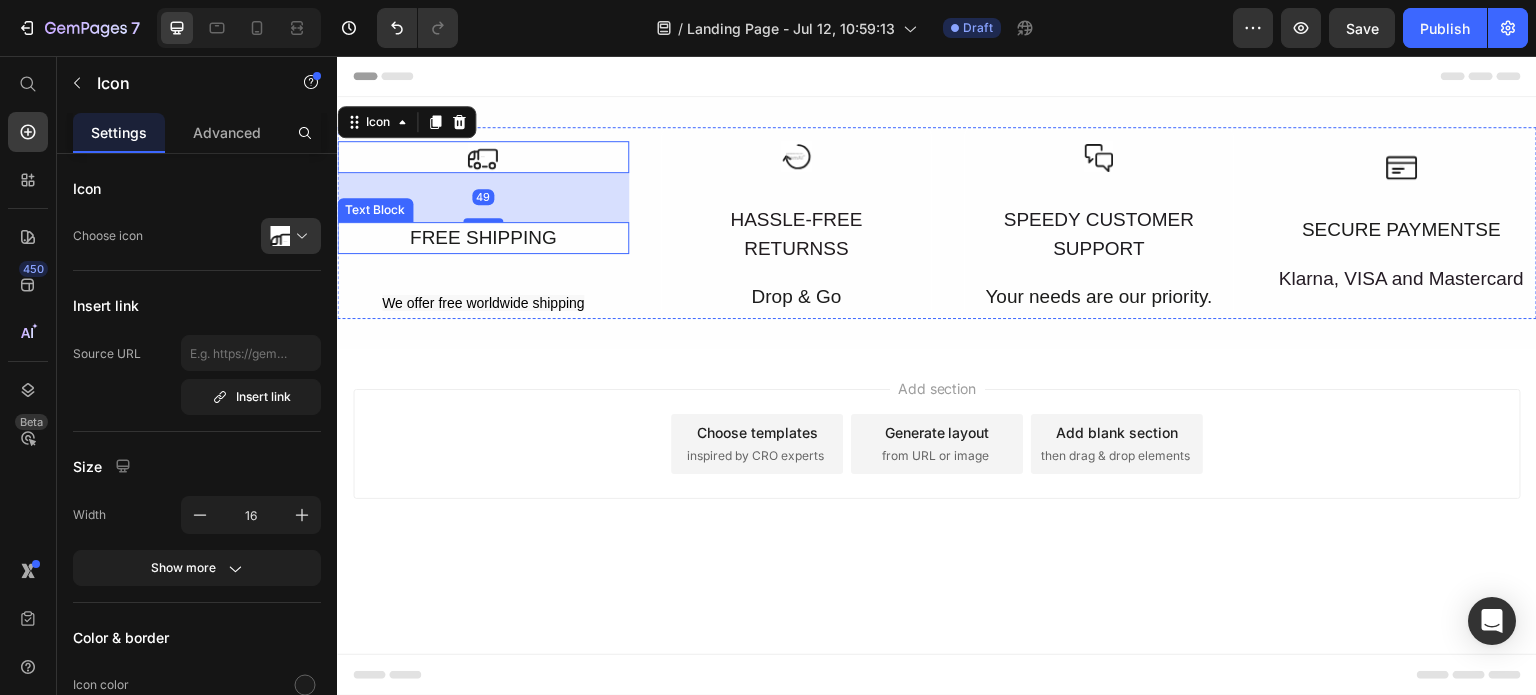 click on "FREE SHIPPING" at bounding box center [483, 238] 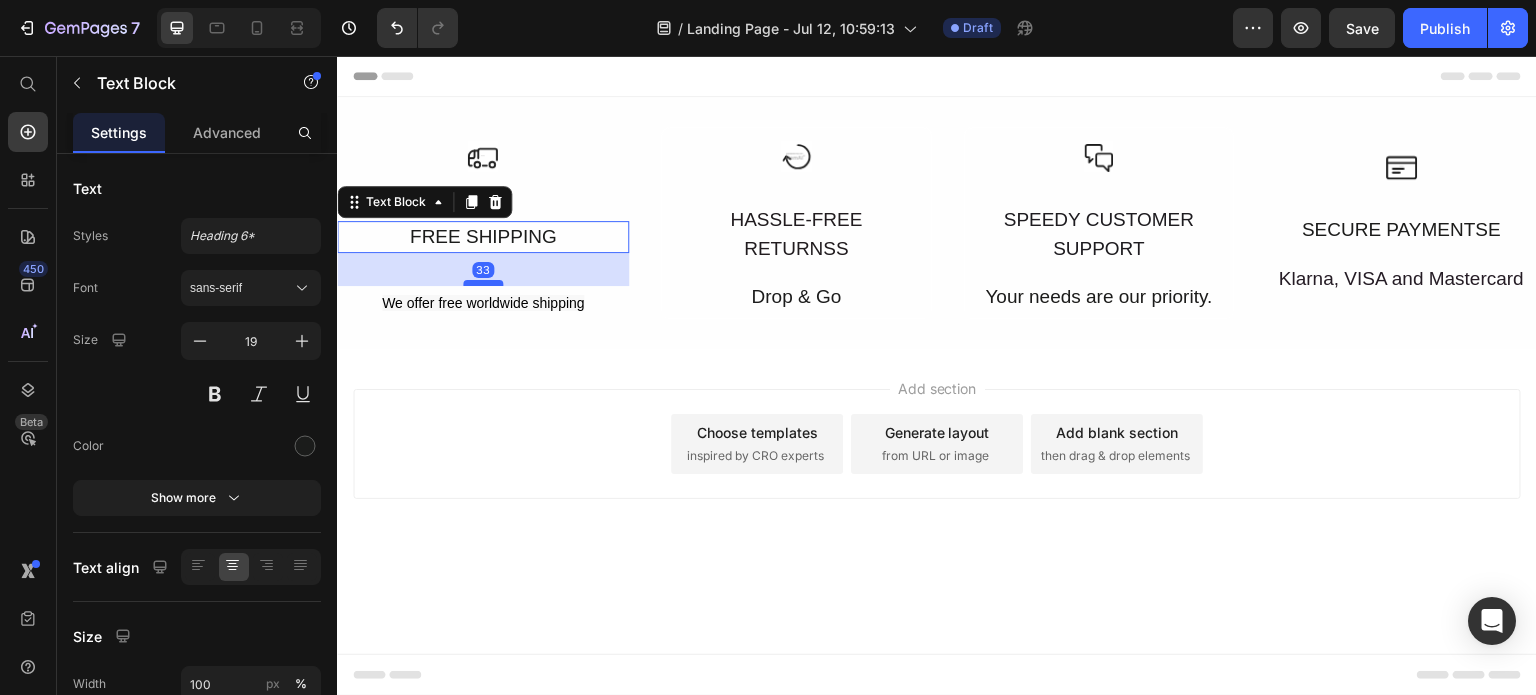 click at bounding box center [483, 283] 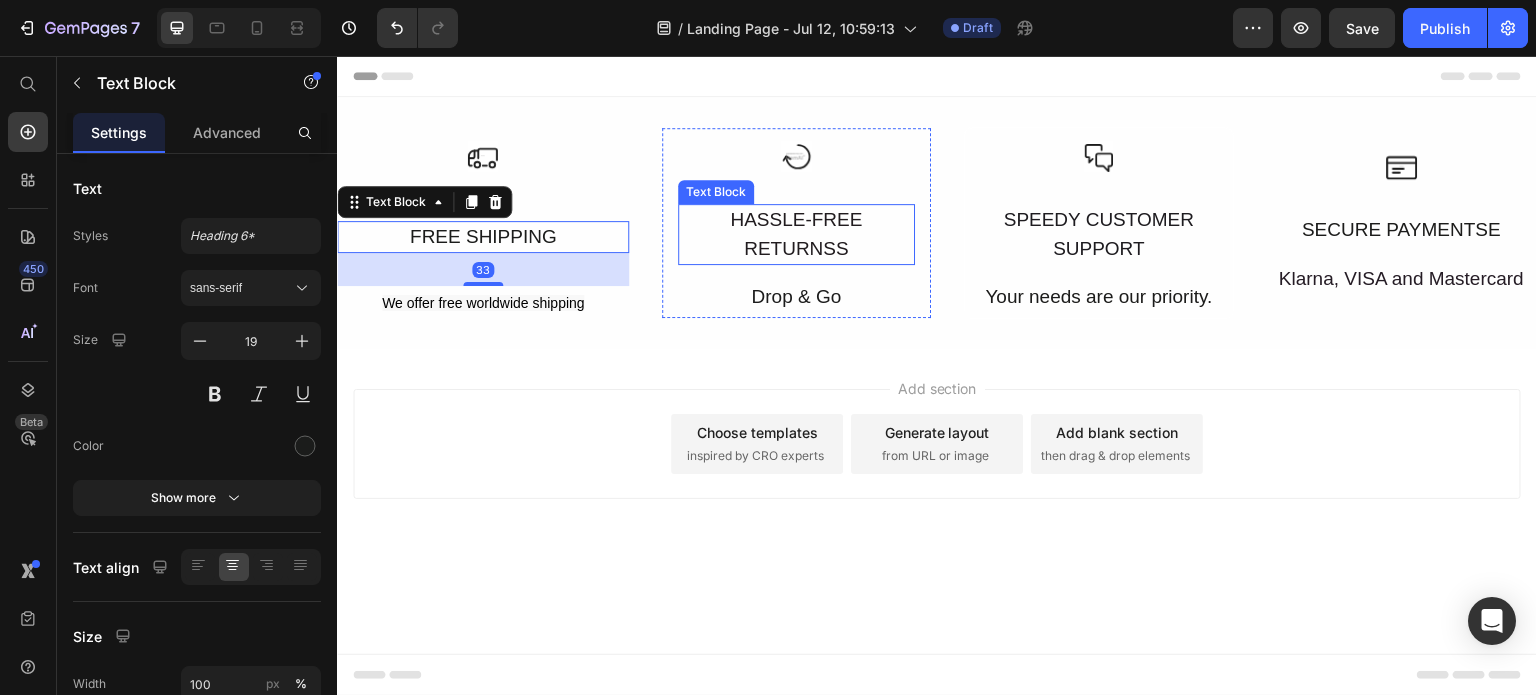 click on "HASSLE-FREE RETURNSS" at bounding box center (796, 234) 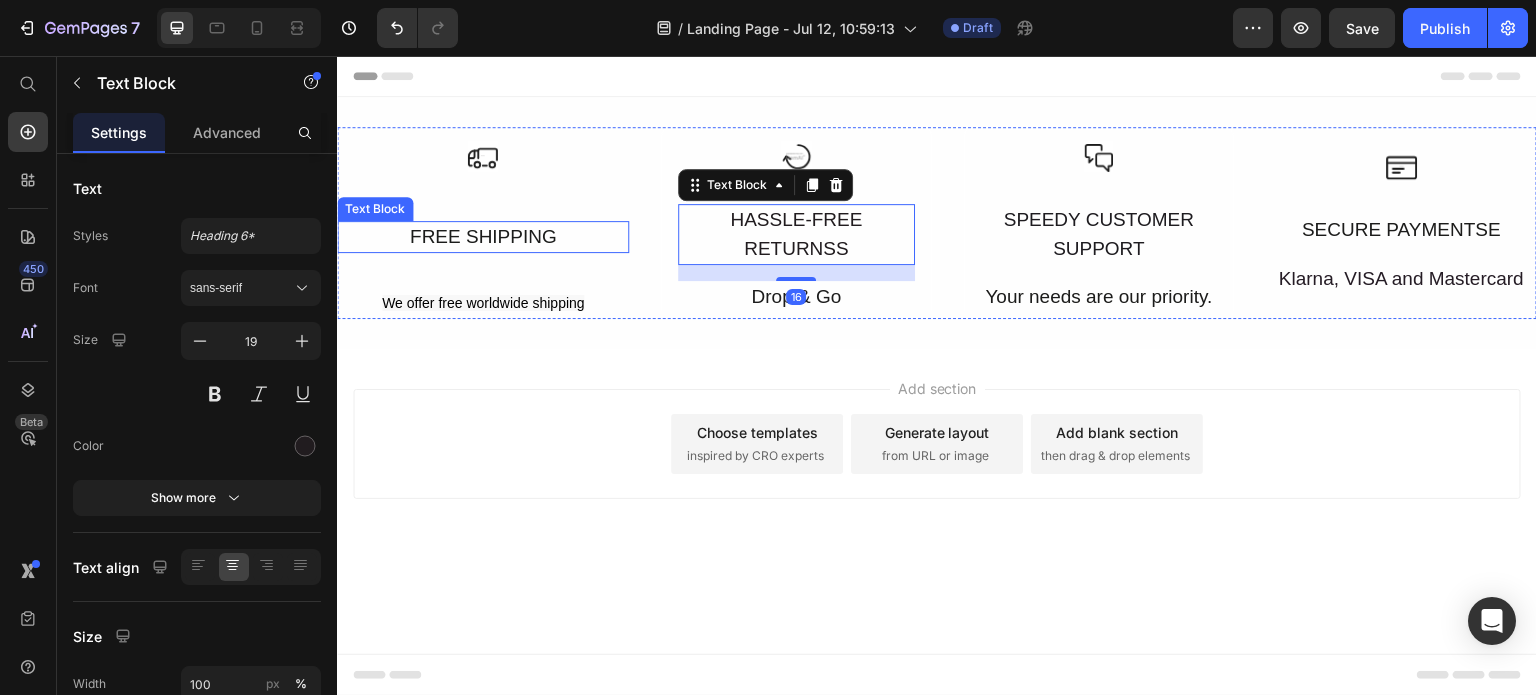 click on "FREE SHIPPING" at bounding box center (483, 237) 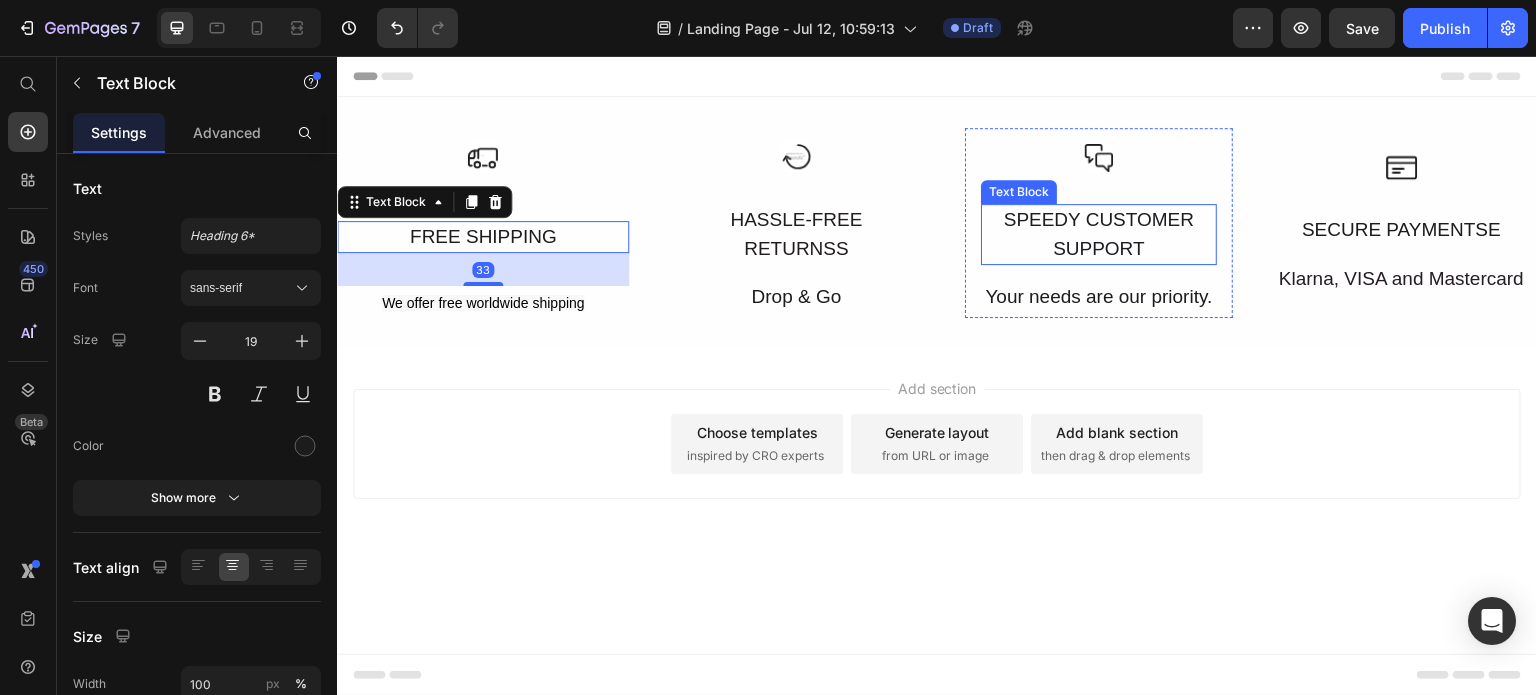 click on "SPEEDY CUSTOMER SUPPORT" at bounding box center (1099, 234) 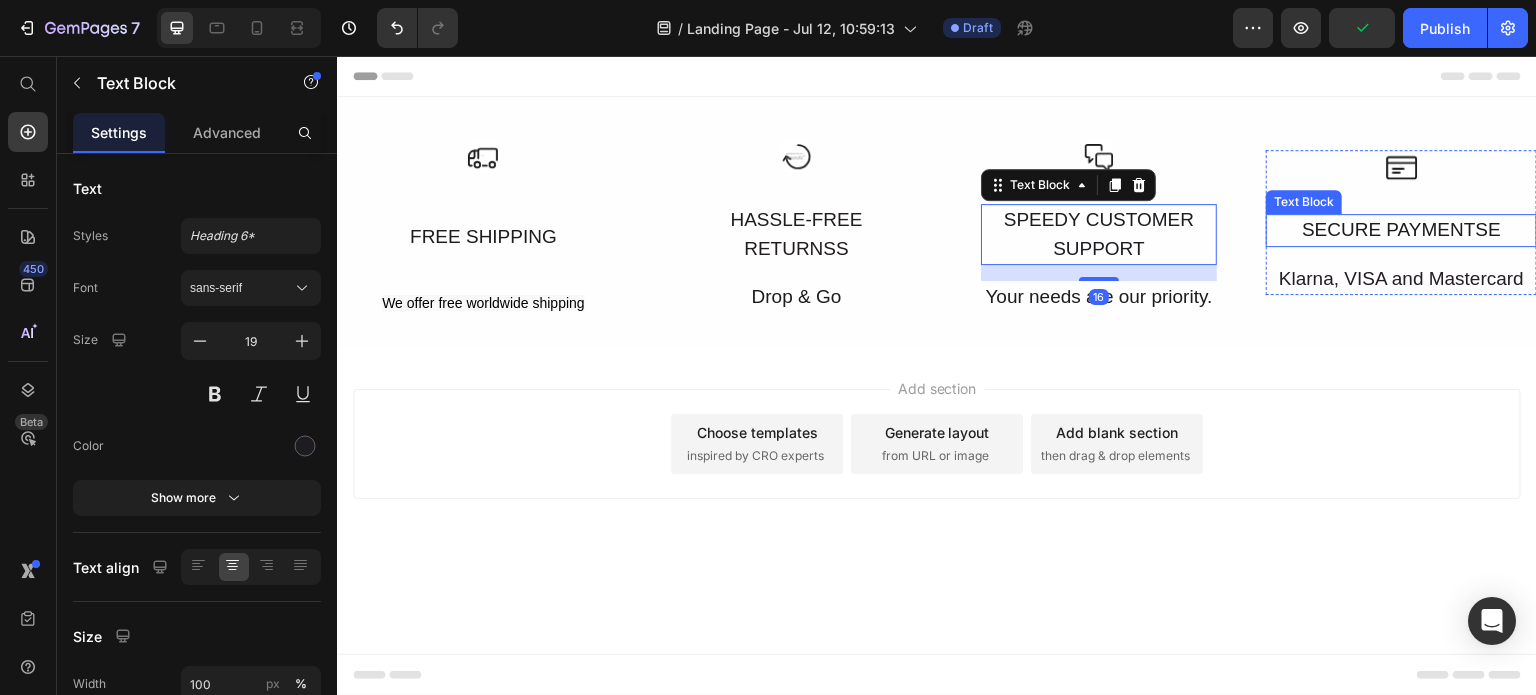 click on "SECURE PAYMENTSE" at bounding box center (1401, 230) 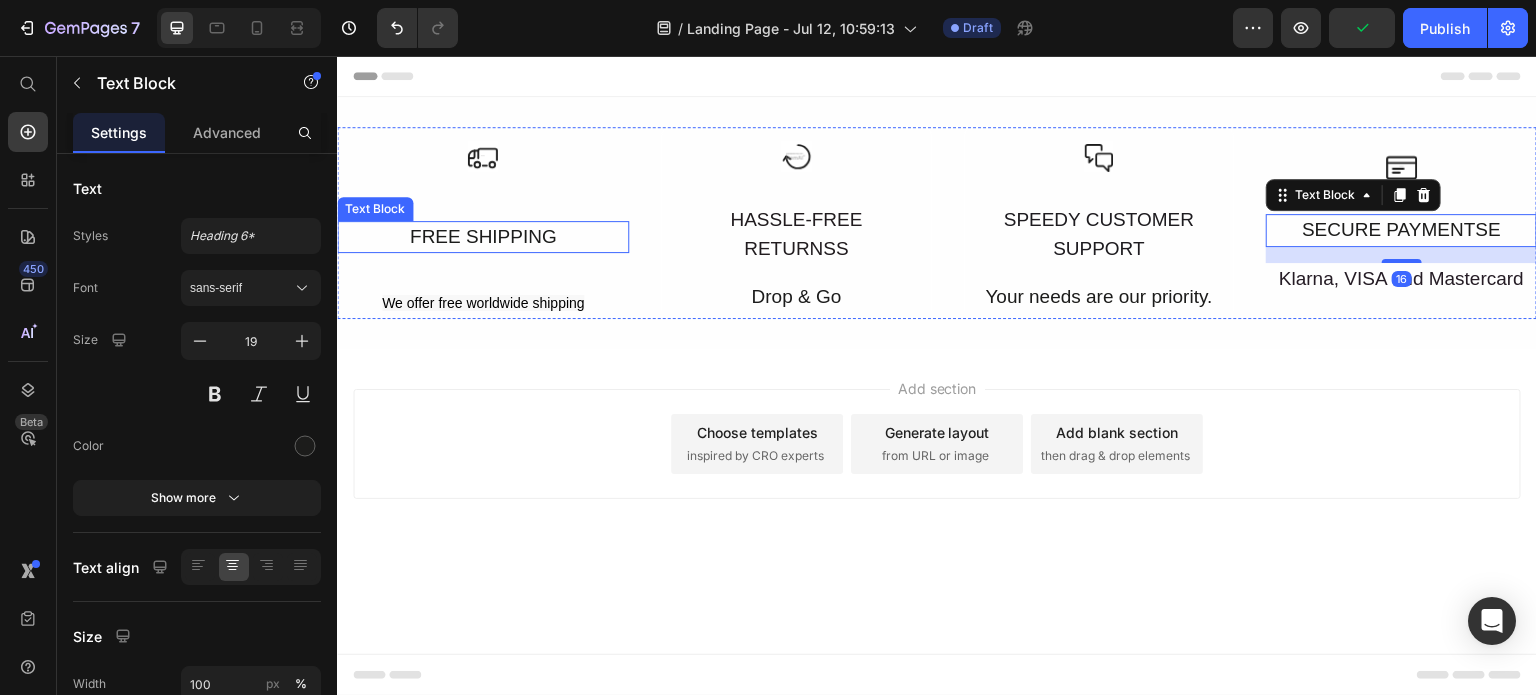click on "FREE SHIPPING" at bounding box center [483, 237] 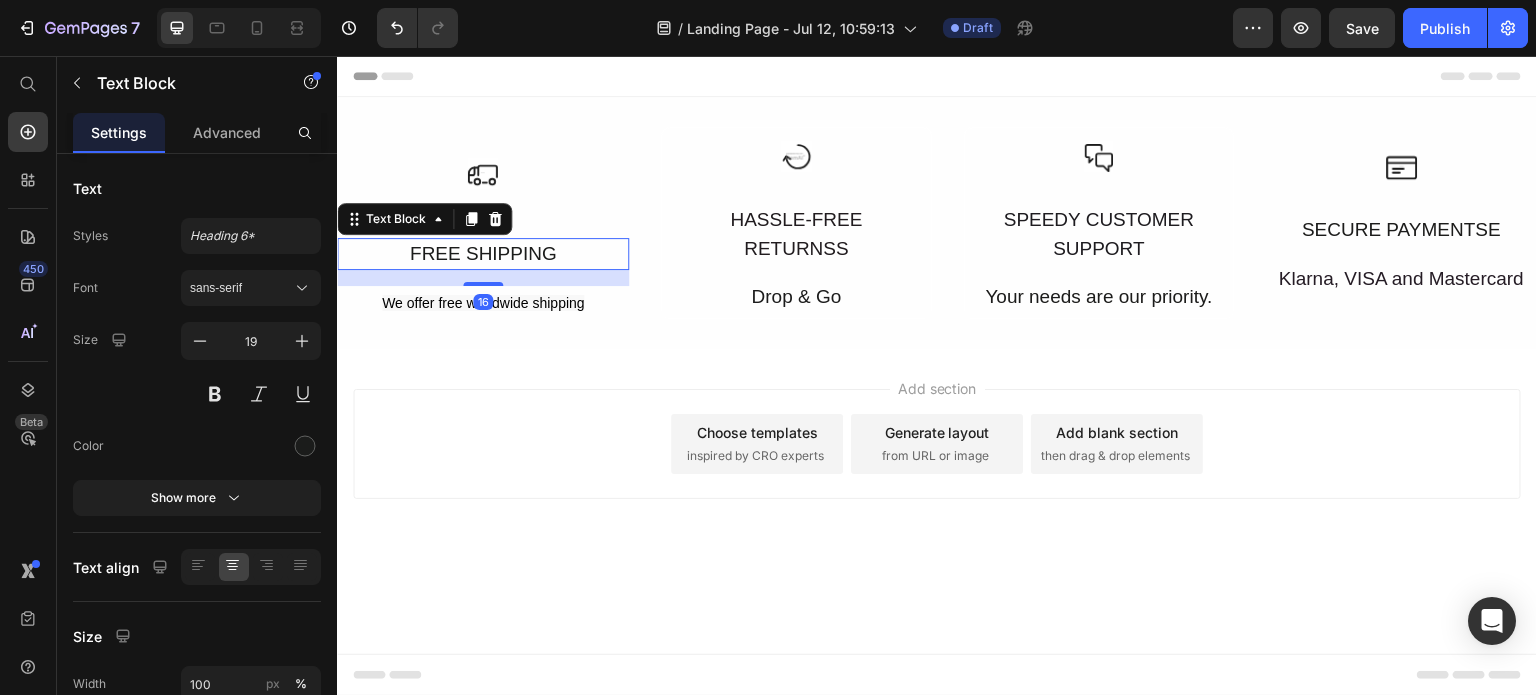 drag, startPoint x: 484, startPoint y: 283, endPoint x: 488, endPoint y: 266, distance: 17.464249 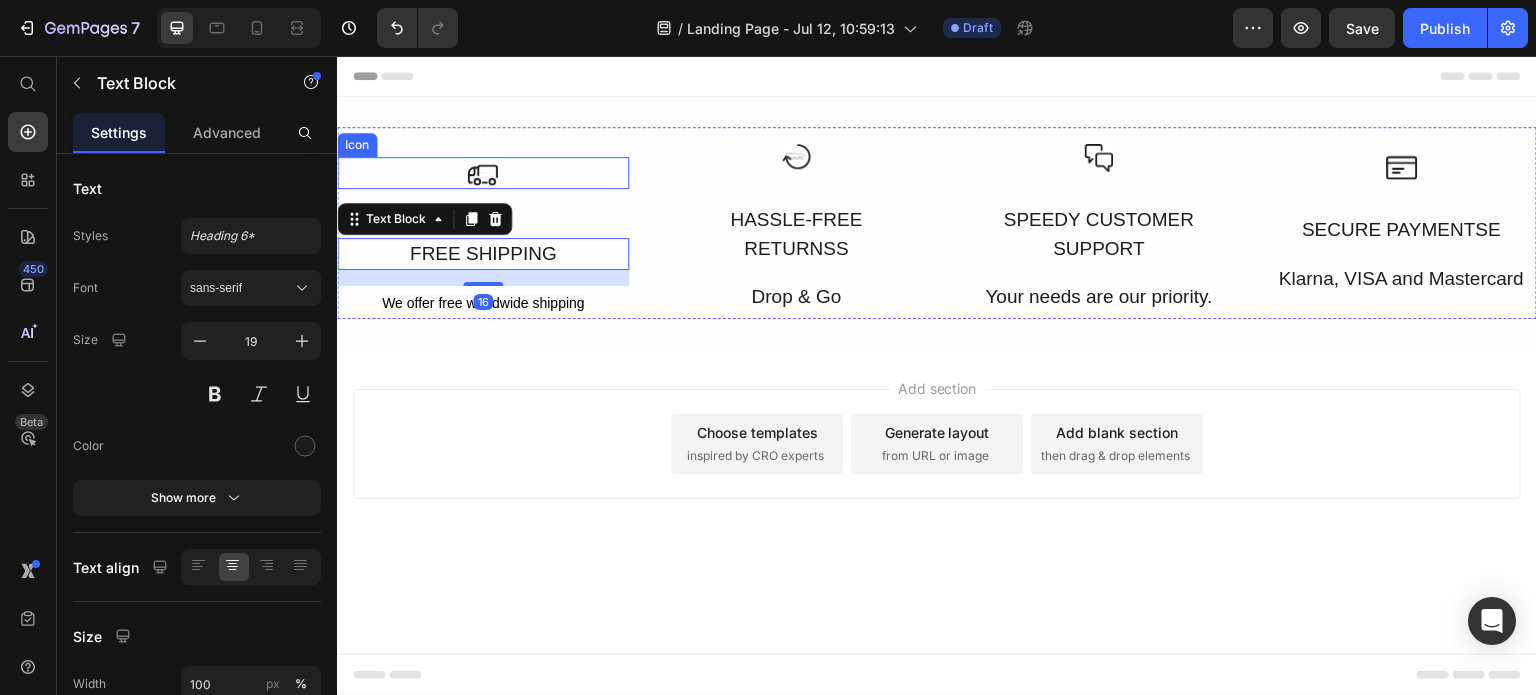 click 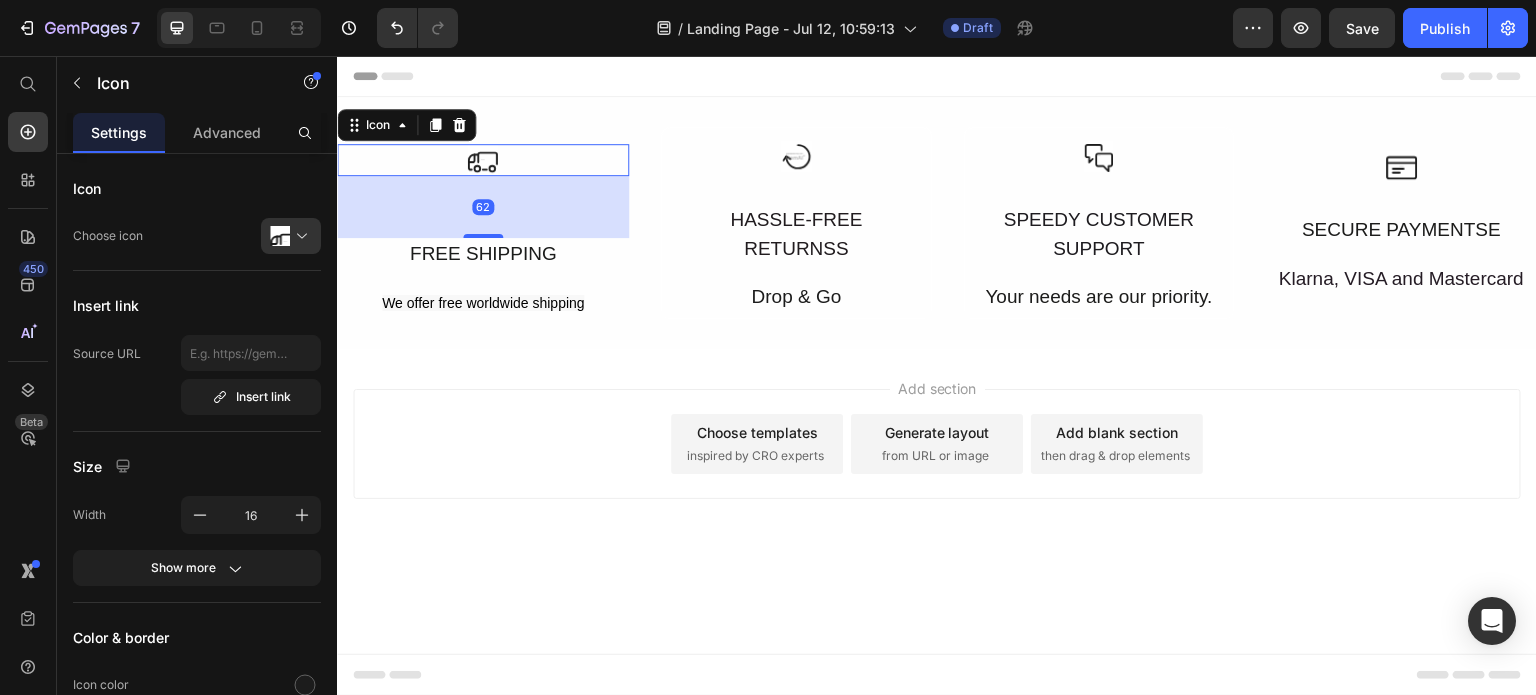 drag, startPoint x: 488, startPoint y: 235, endPoint x: 488, endPoint y: 248, distance: 13 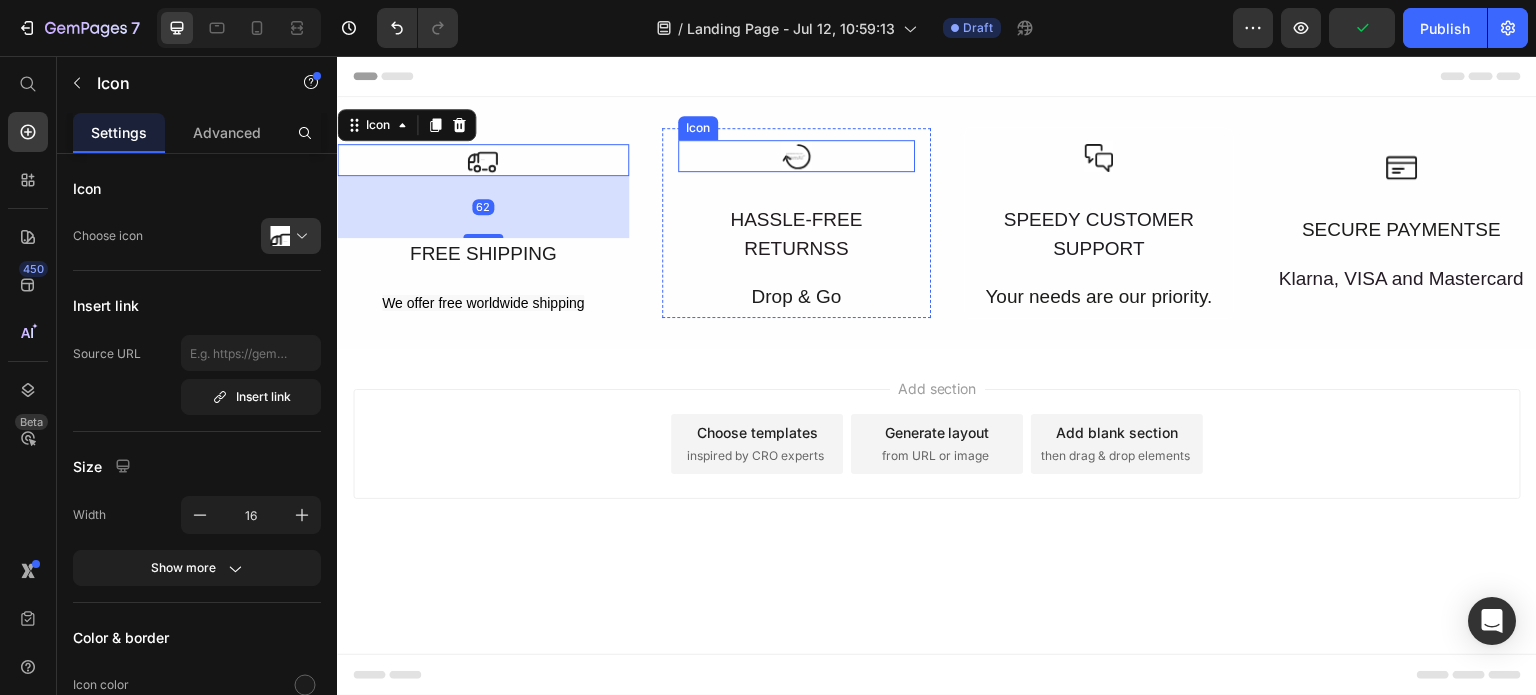 click 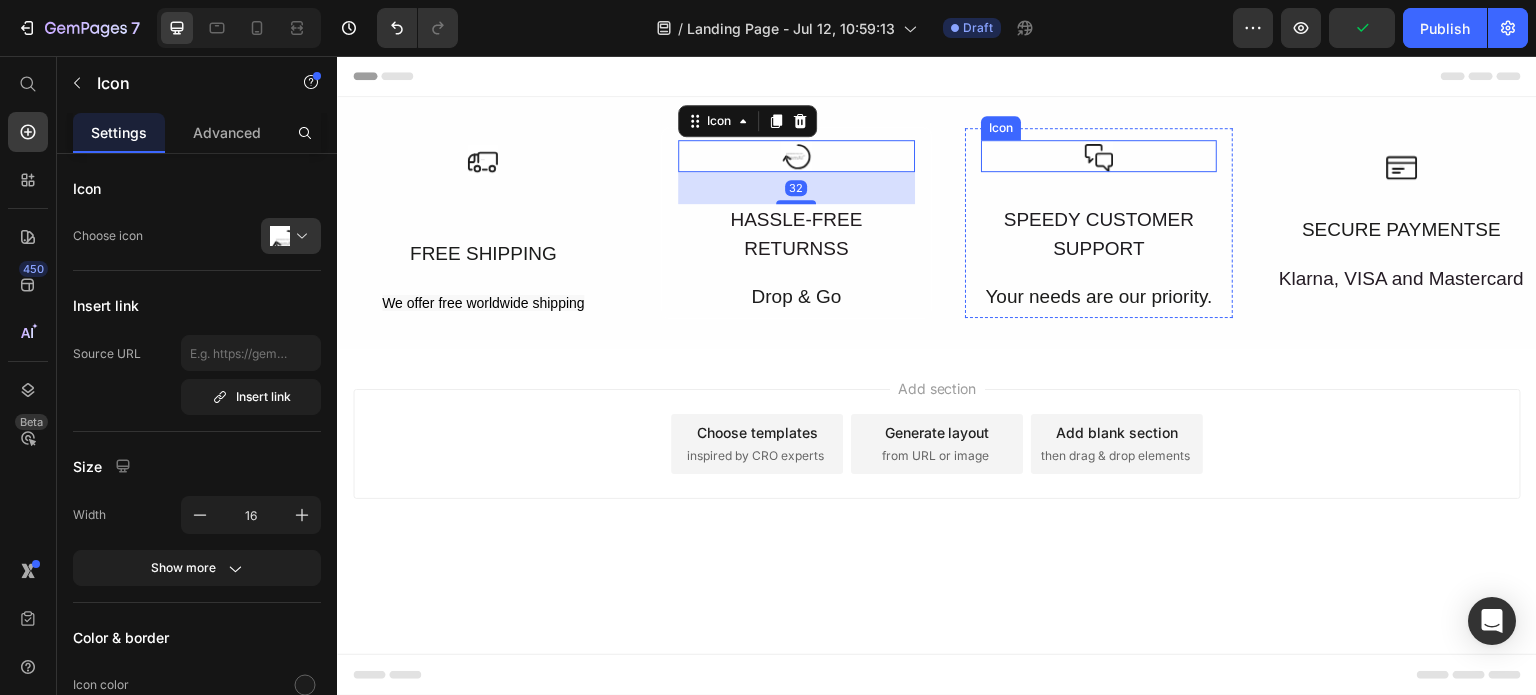 click on "Icon" at bounding box center (1099, 156) 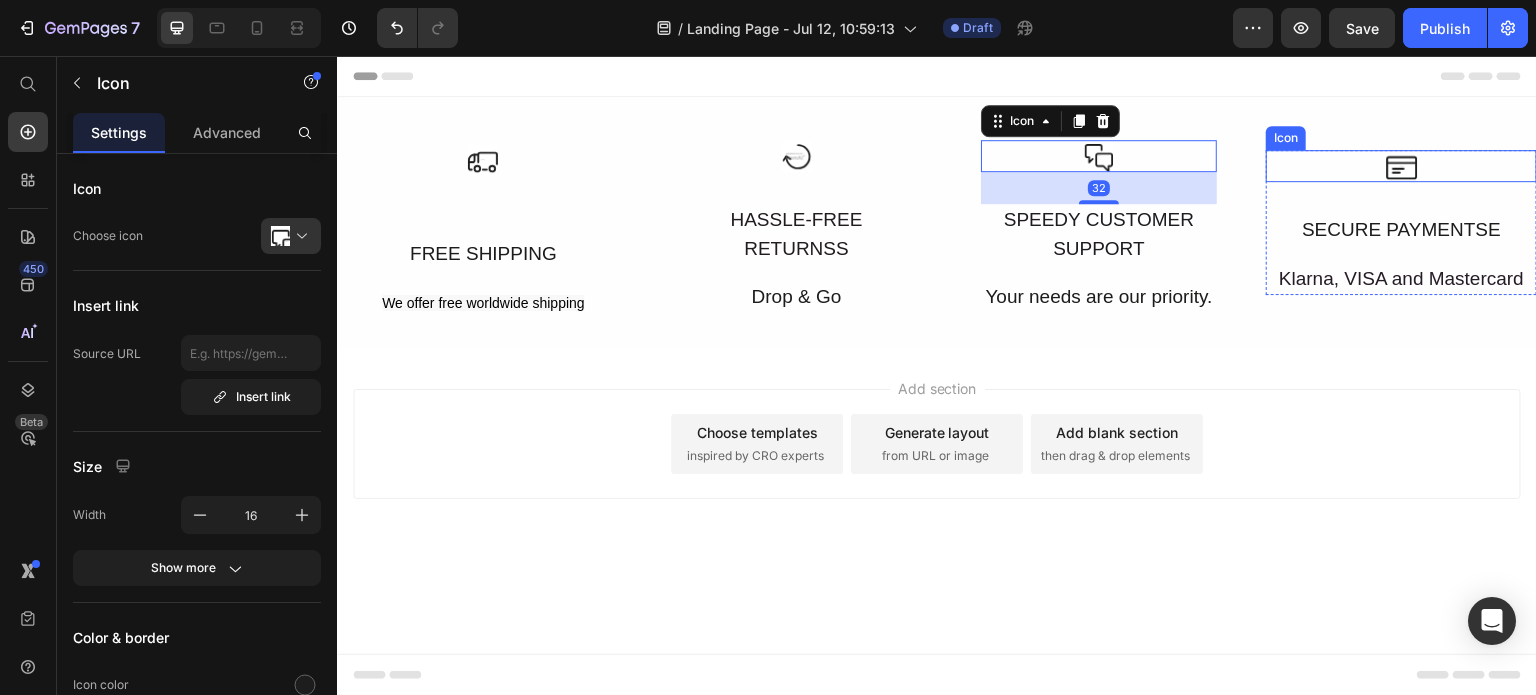 click 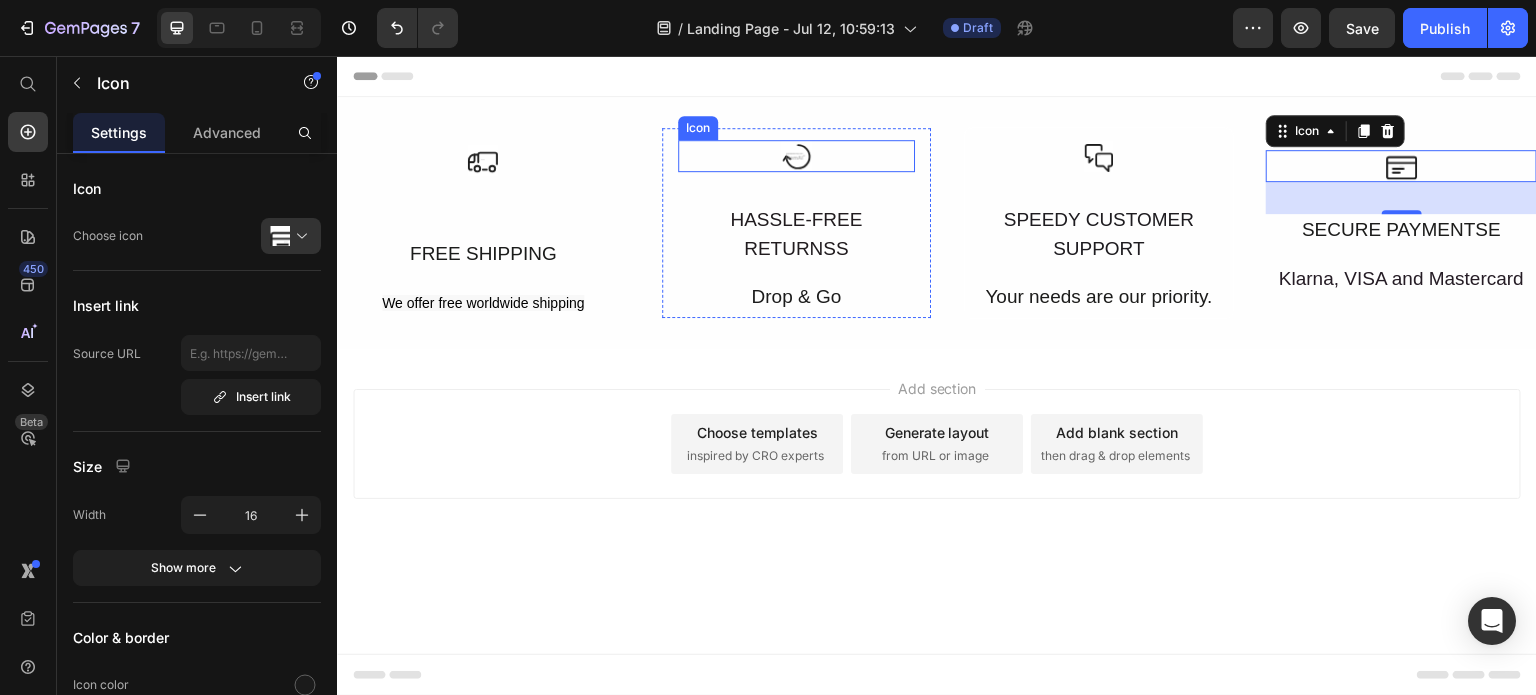 click on "Icon" at bounding box center (796, 156) 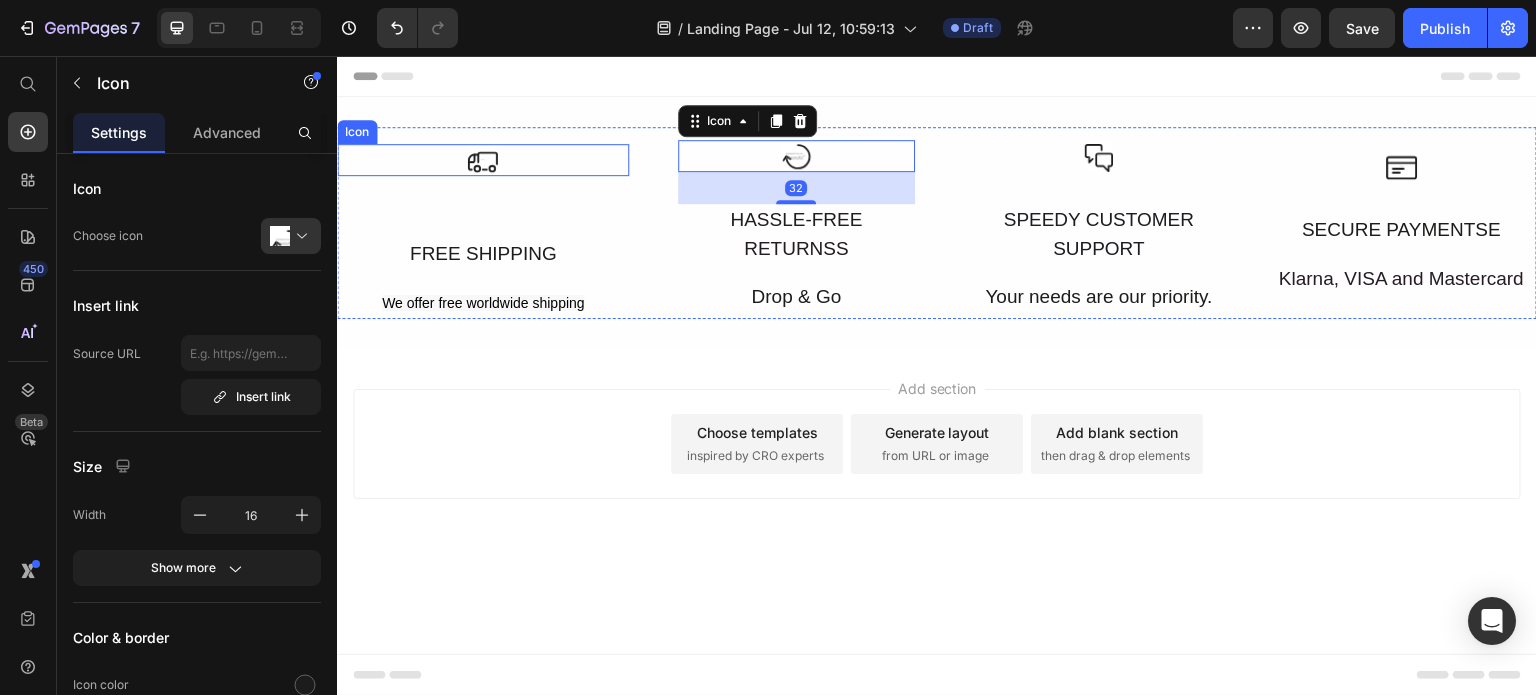 click on "Icon" at bounding box center (483, 160) 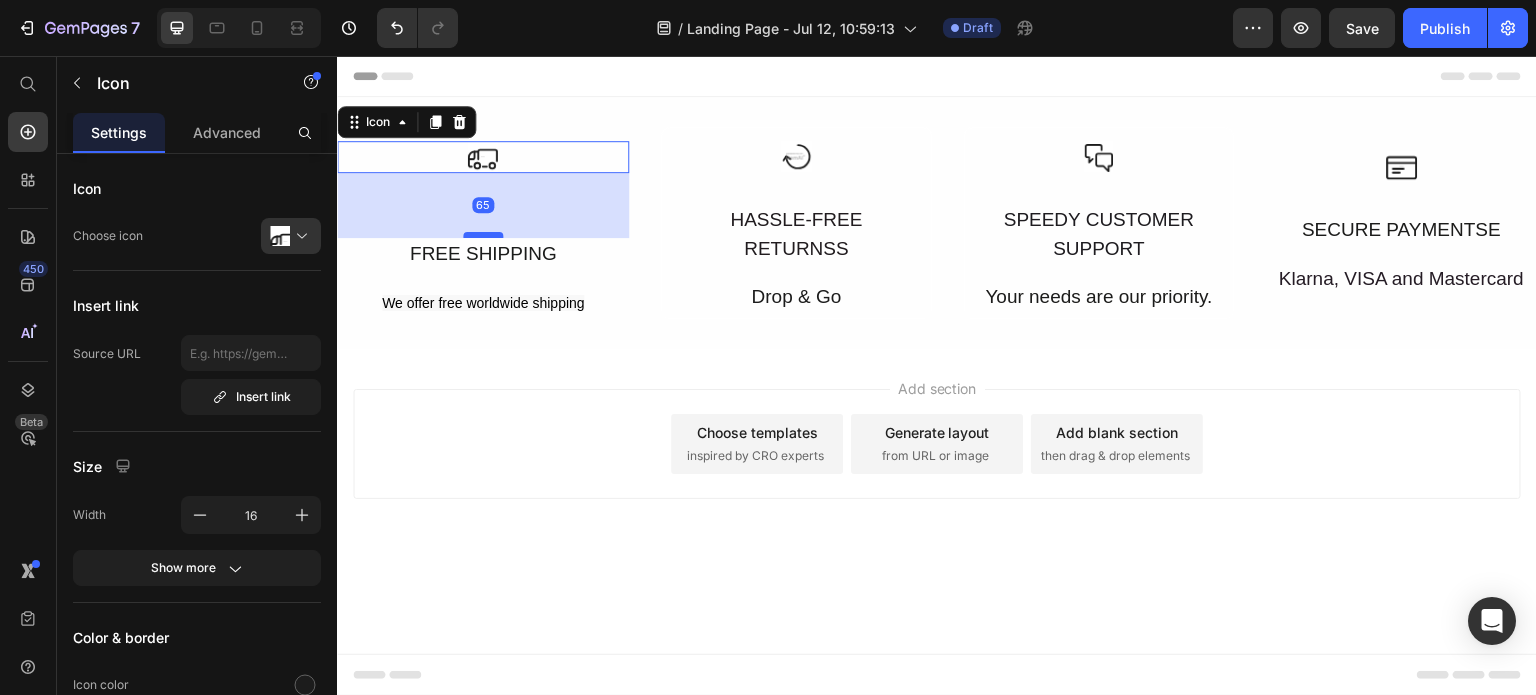 click at bounding box center [483, 235] 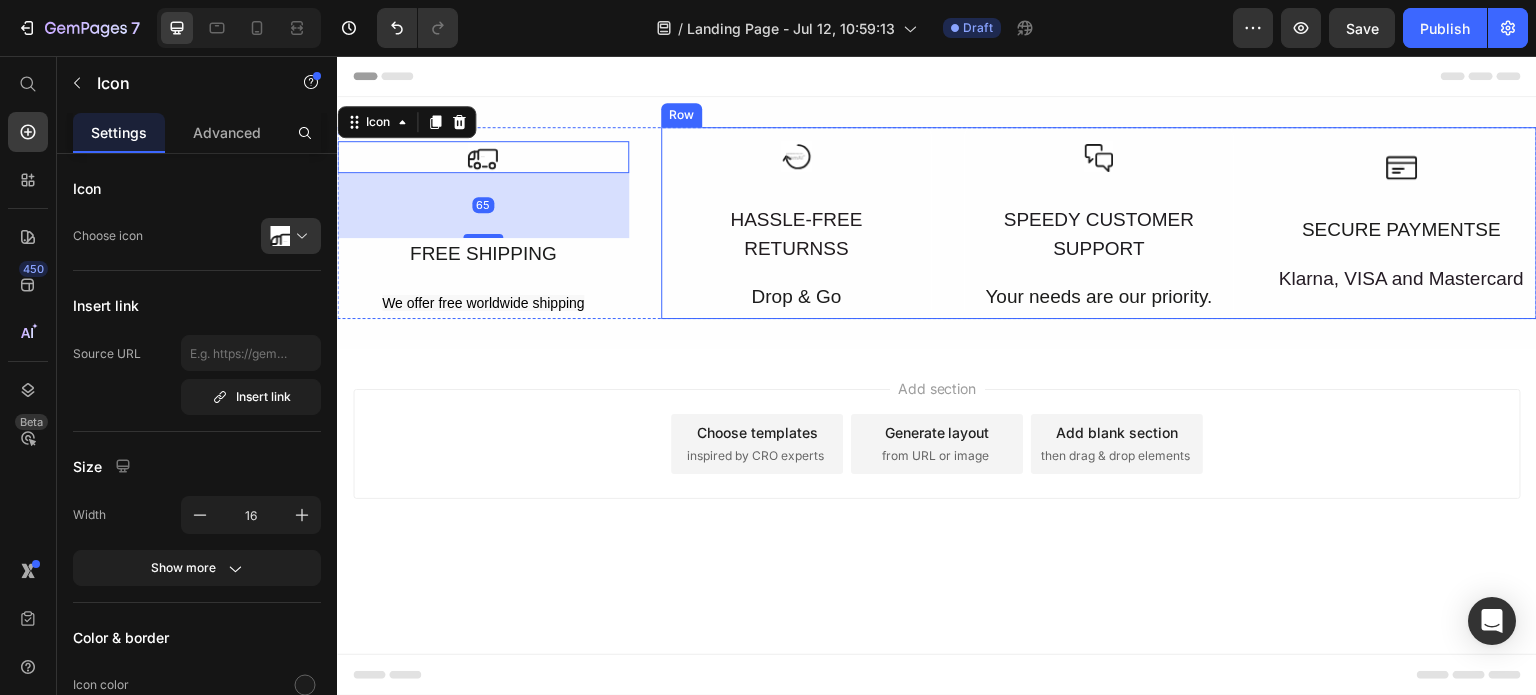click 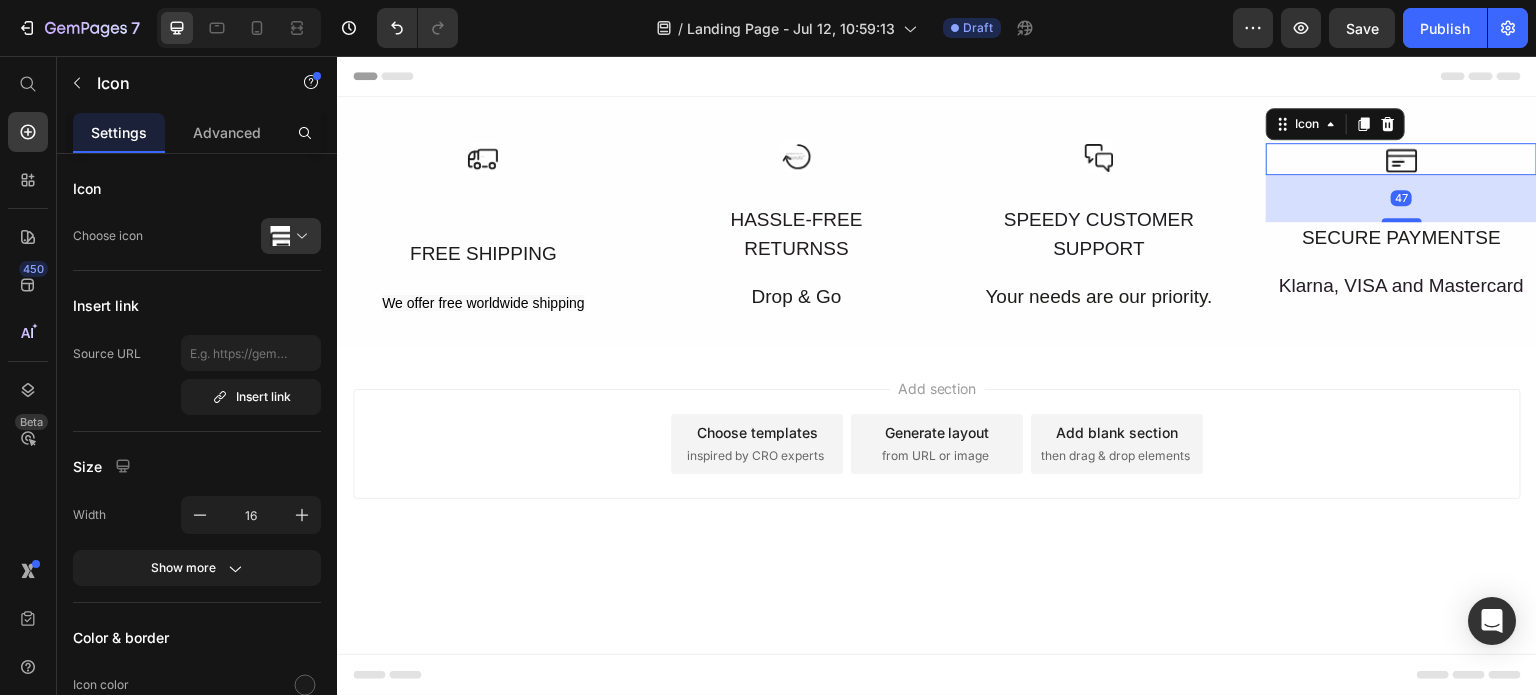 drag, startPoint x: 1404, startPoint y: 207, endPoint x: 1404, endPoint y: 222, distance: 15 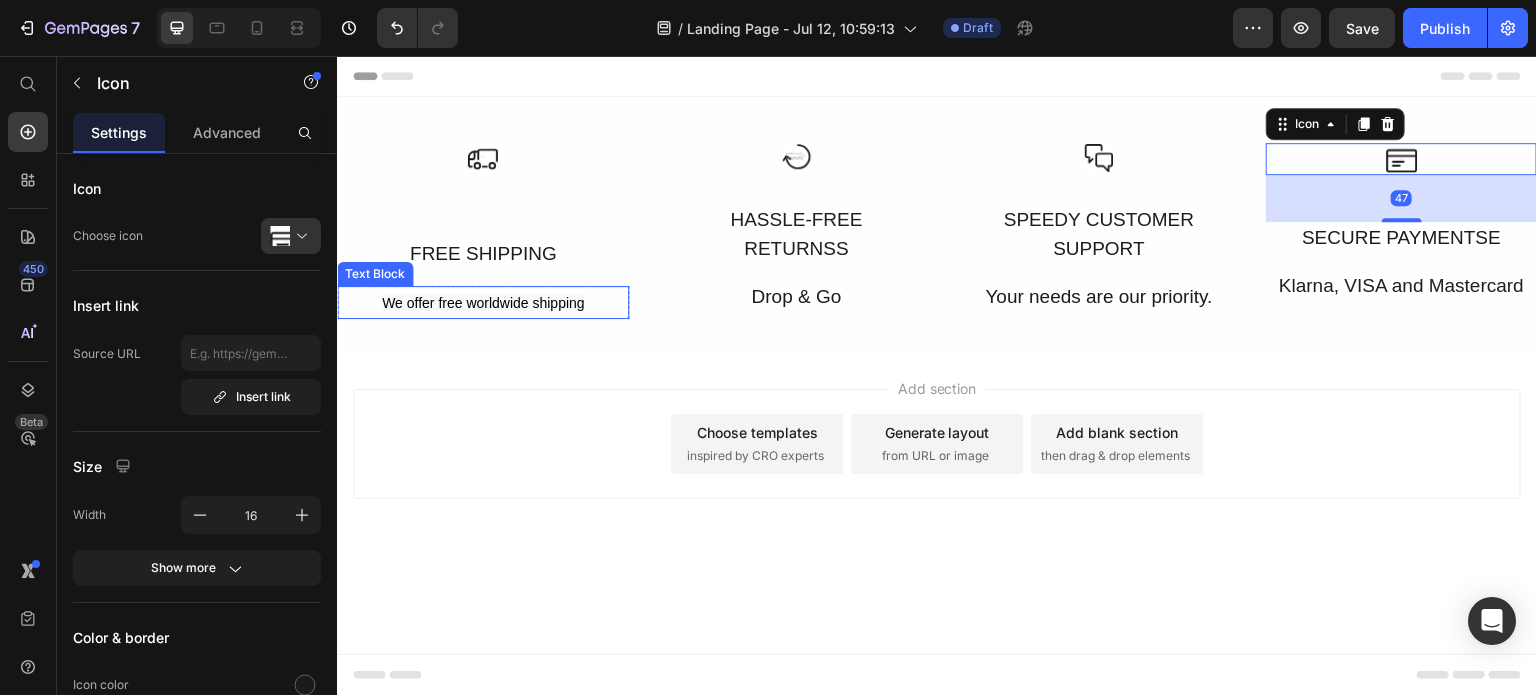 click on "We offer free worldwide shipping" at bounding box center [483, 303] 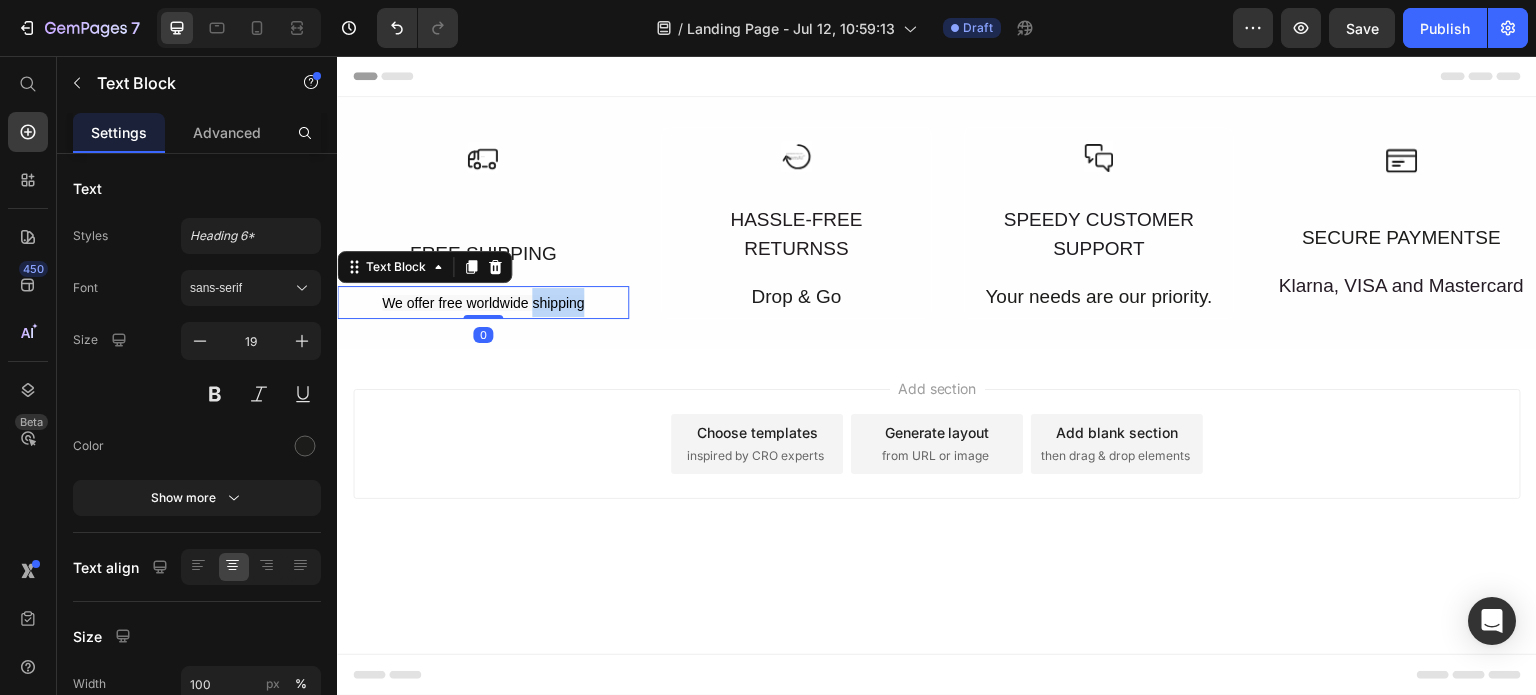 click on "We offer free worldwide shipping" at bounding box center (483, 303) 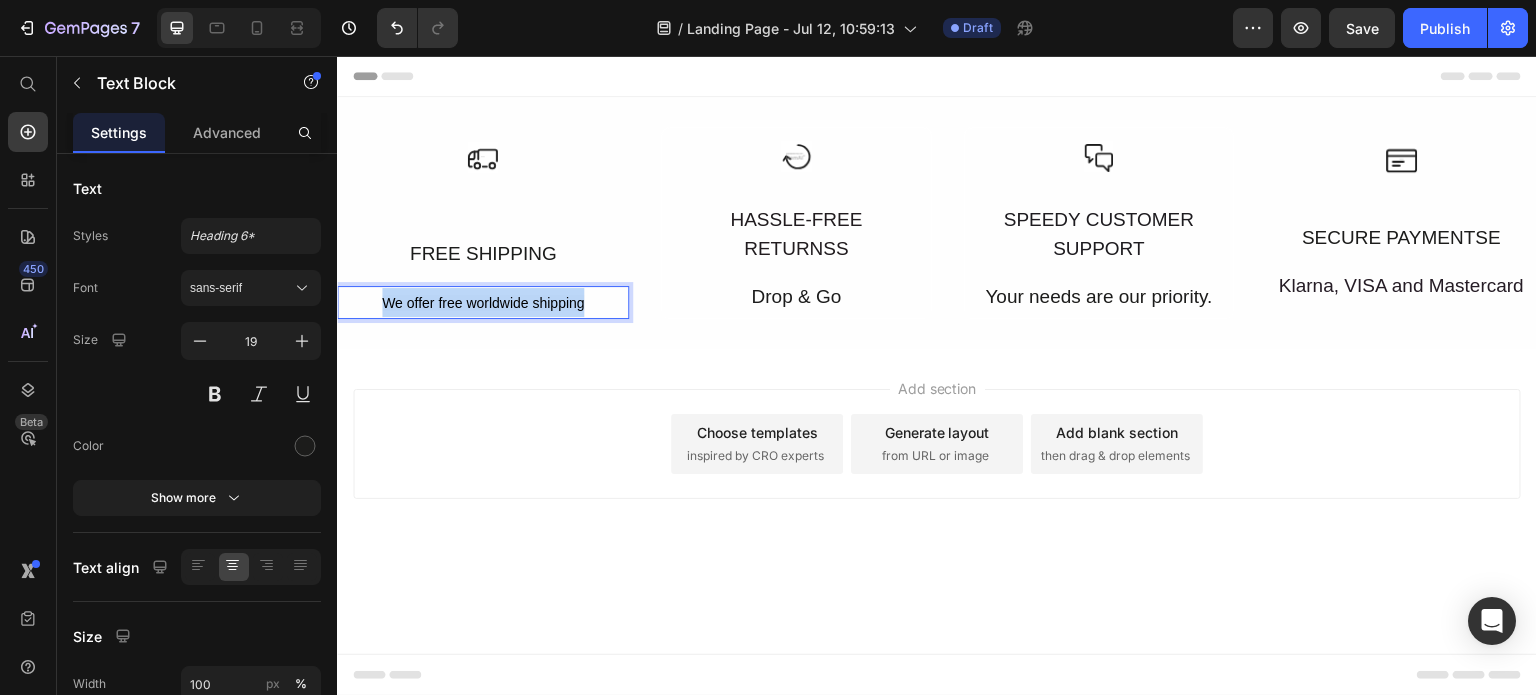 click on "We offer free worldwide shipping" at bounding box center (483, 303) 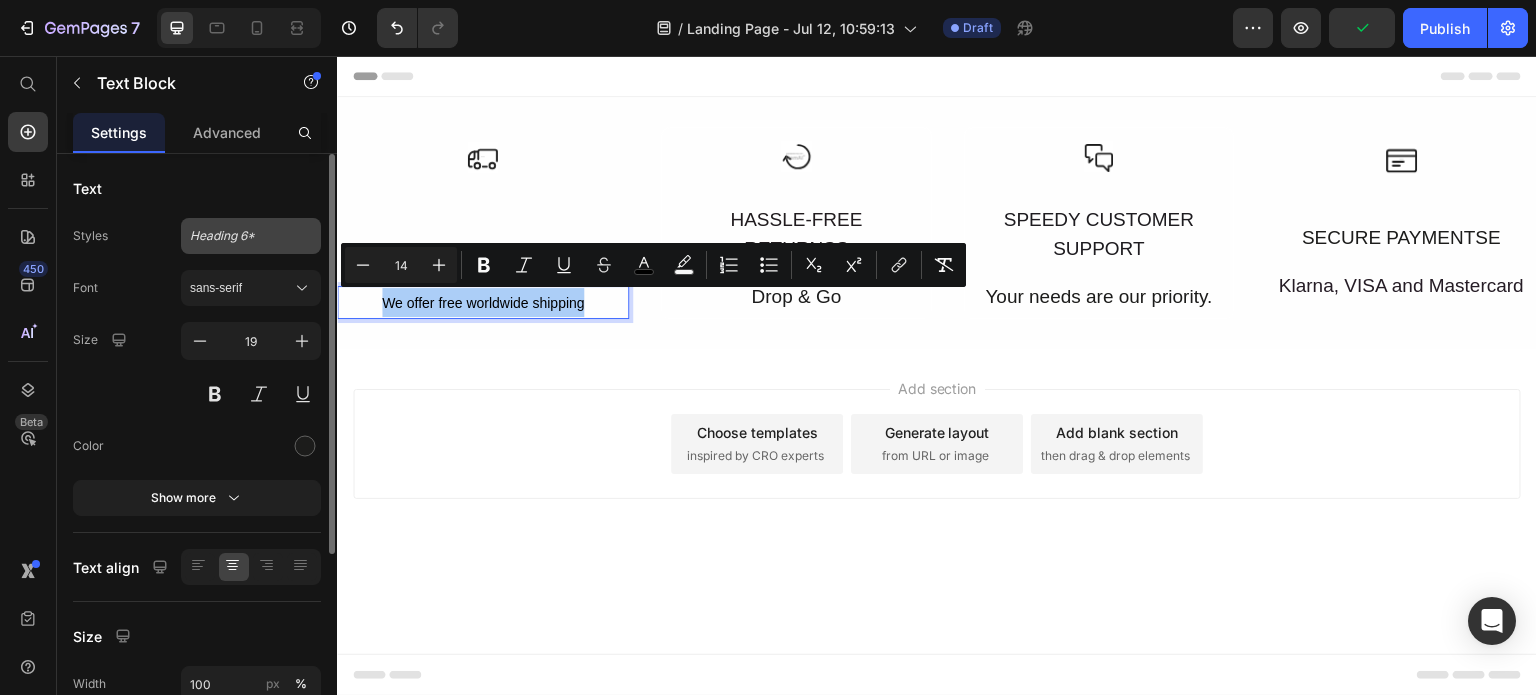 click on "Heading 6*" 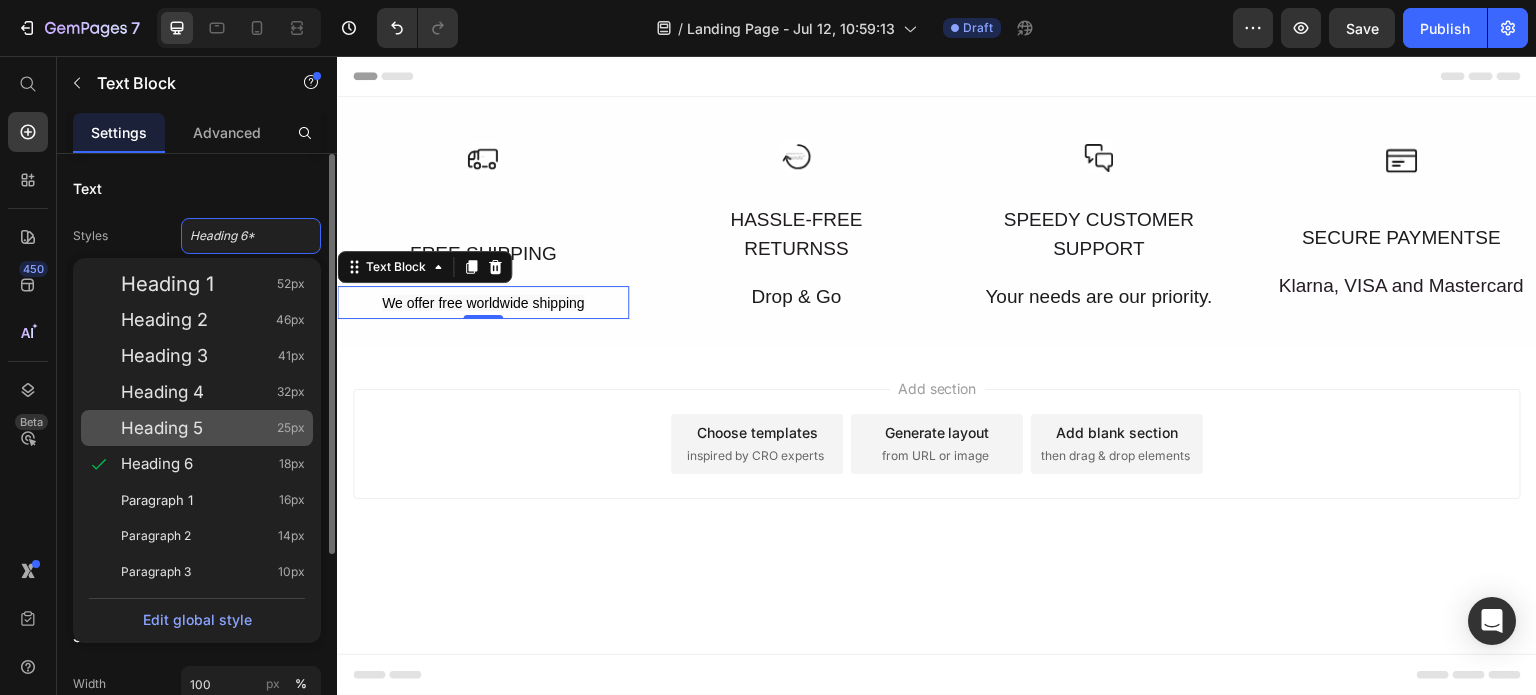 click on "Heading 5" at bounding box center [162, 428] 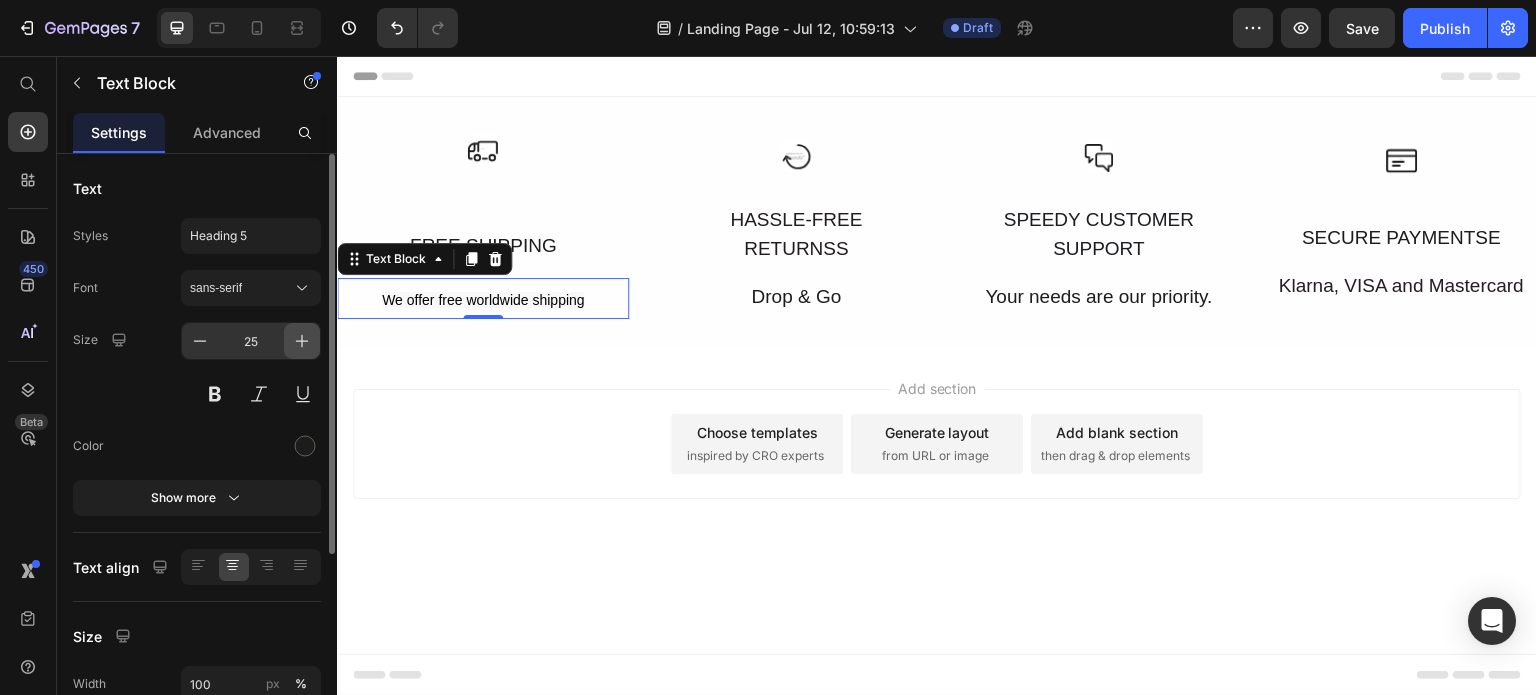 click 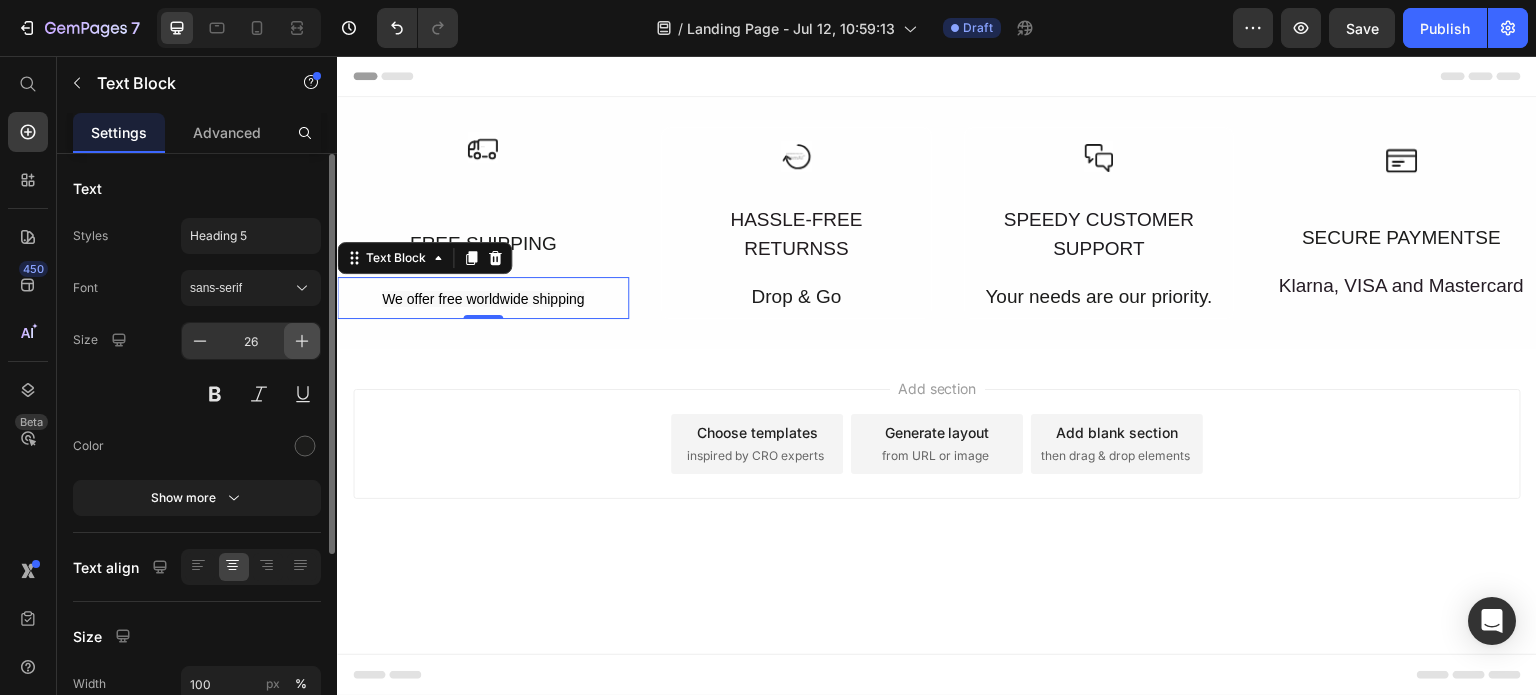 click 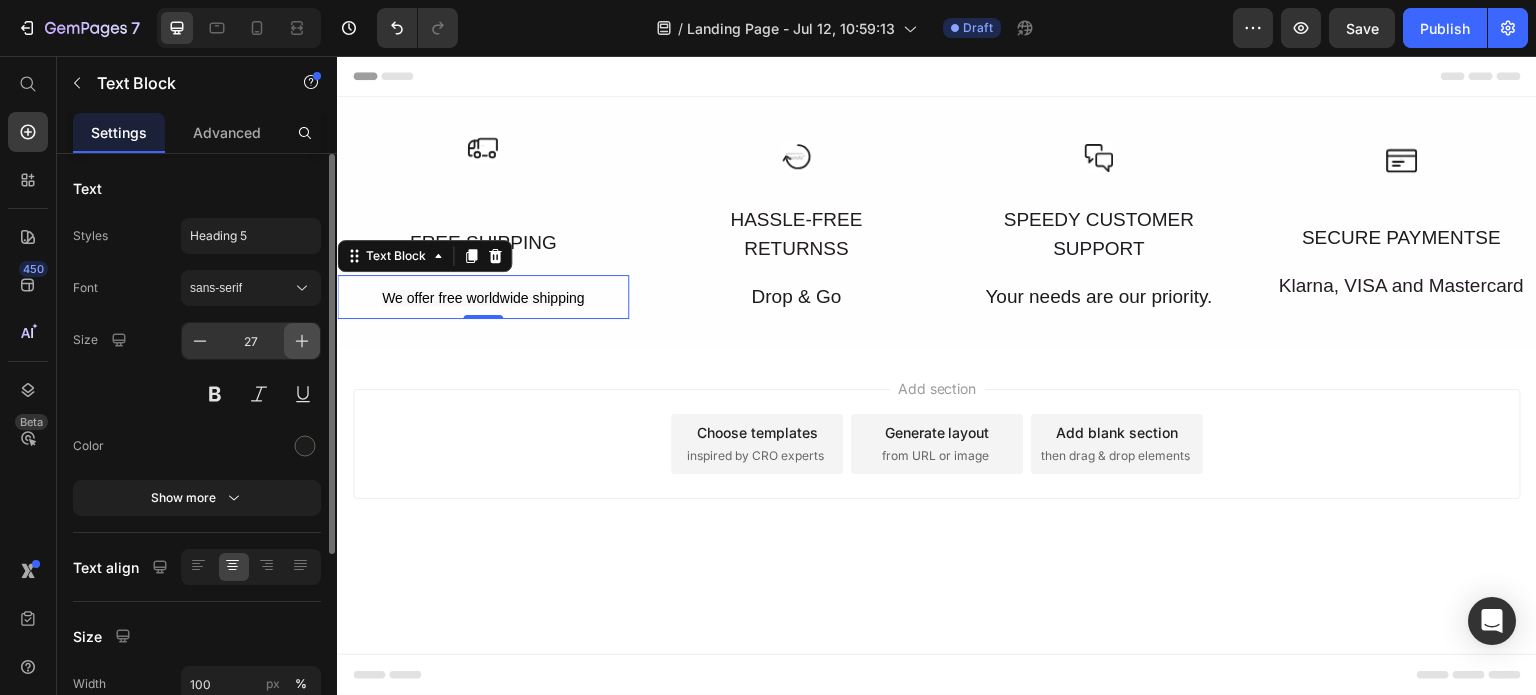 click 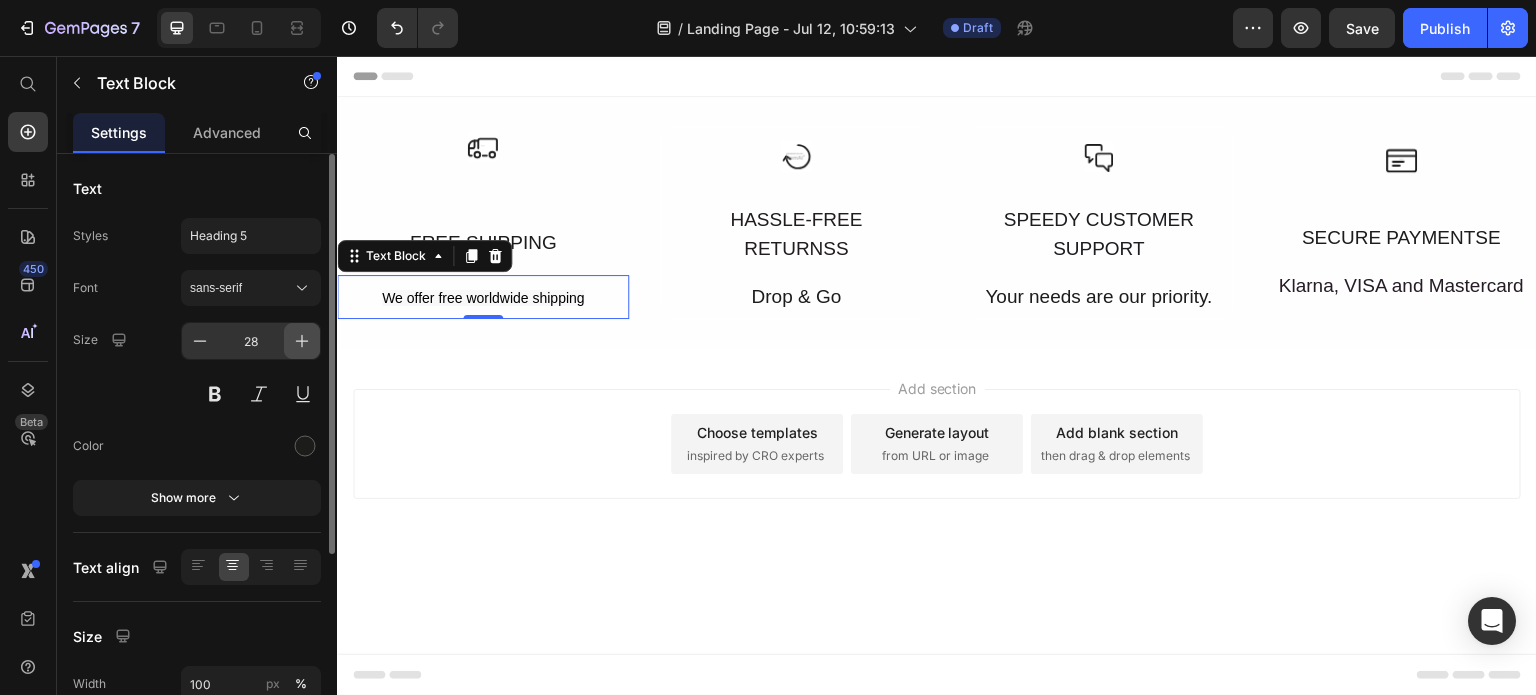 click 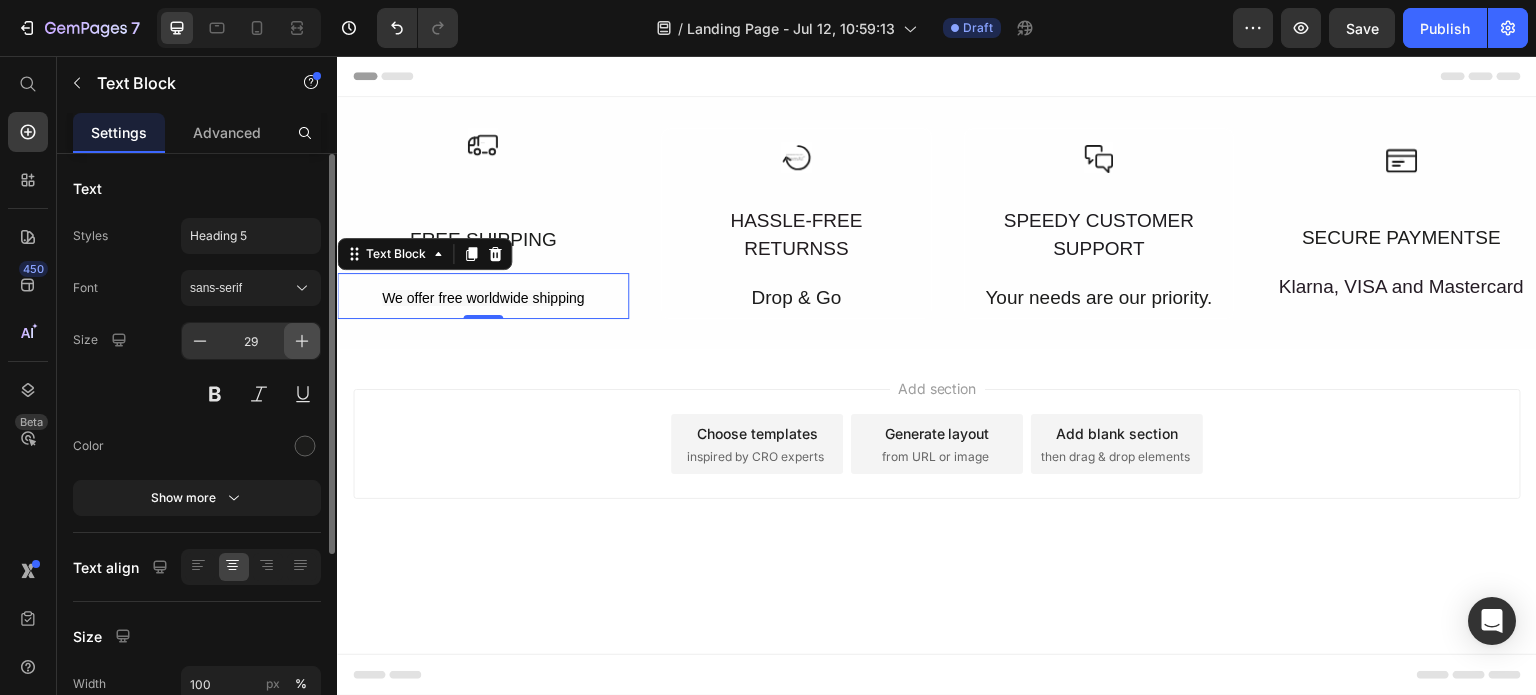 click 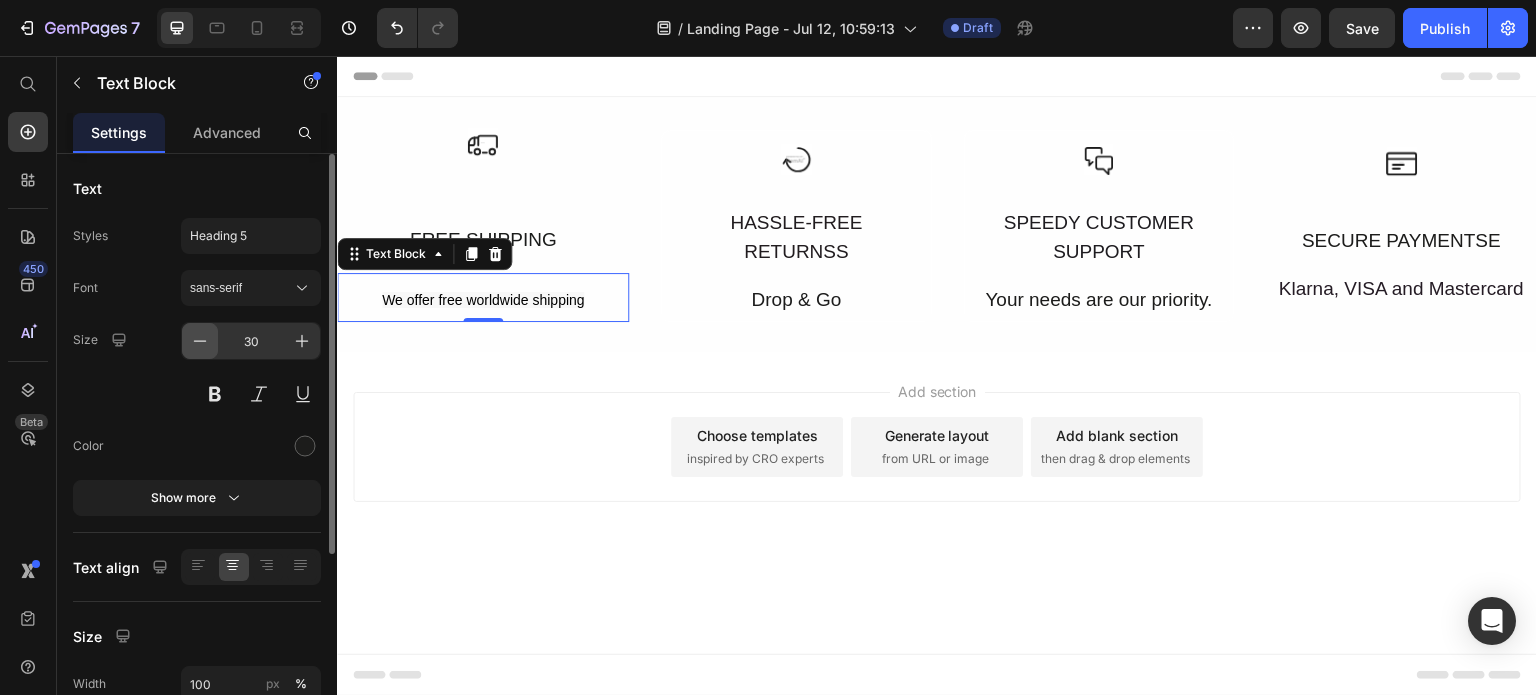 click 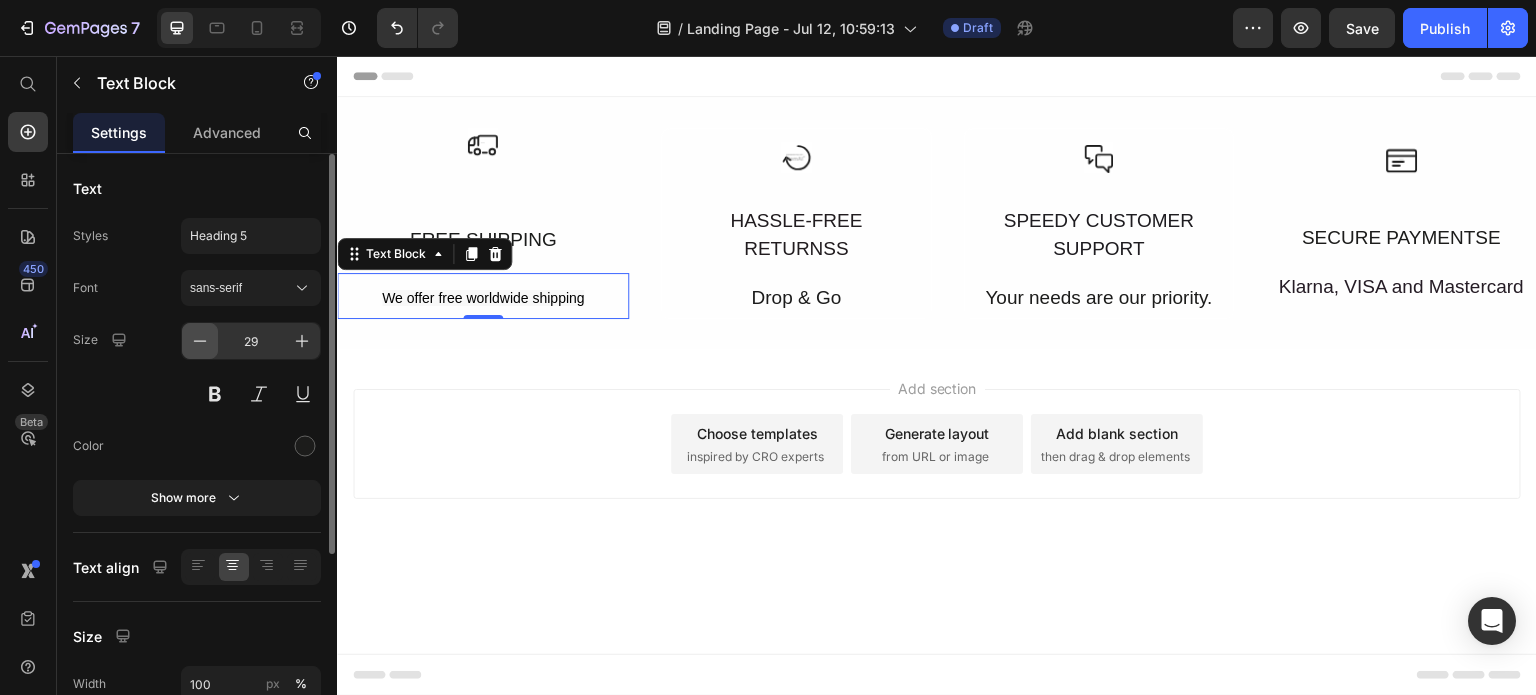 click 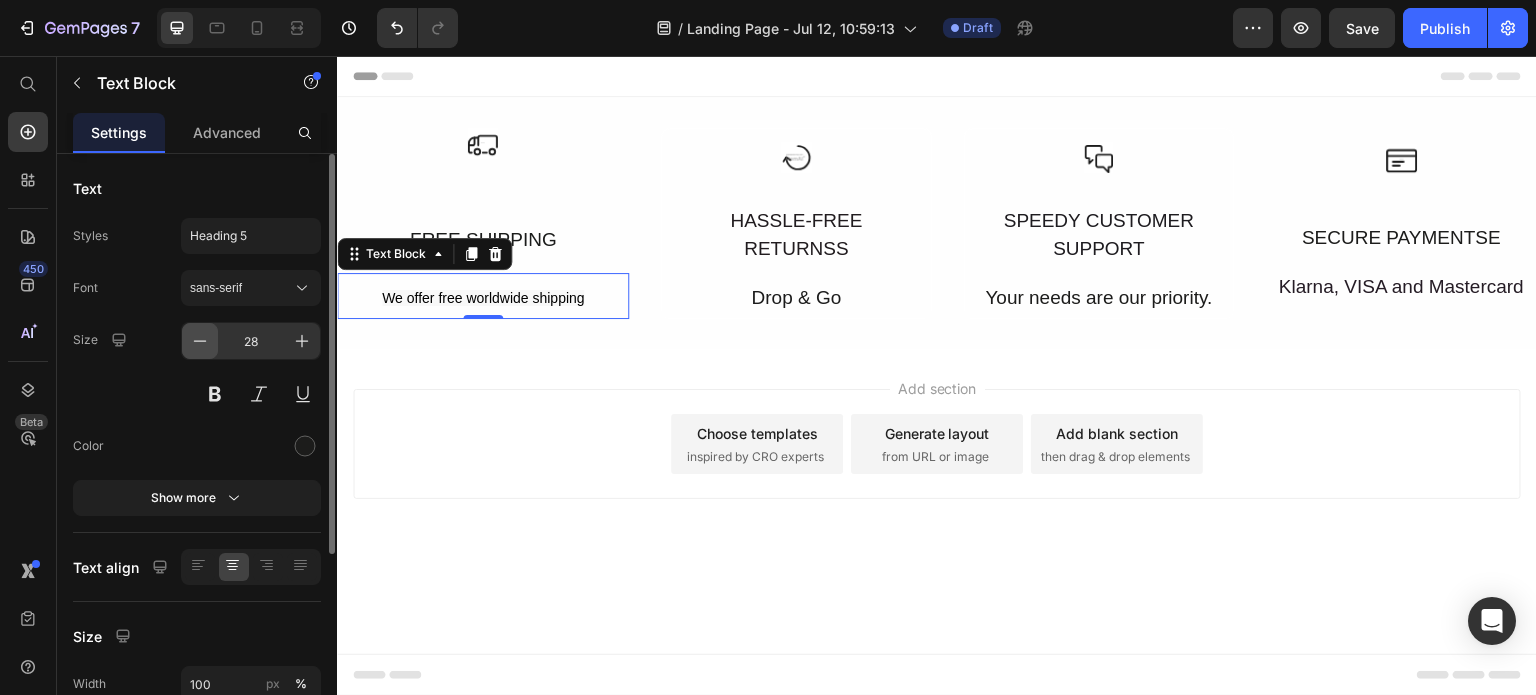 click 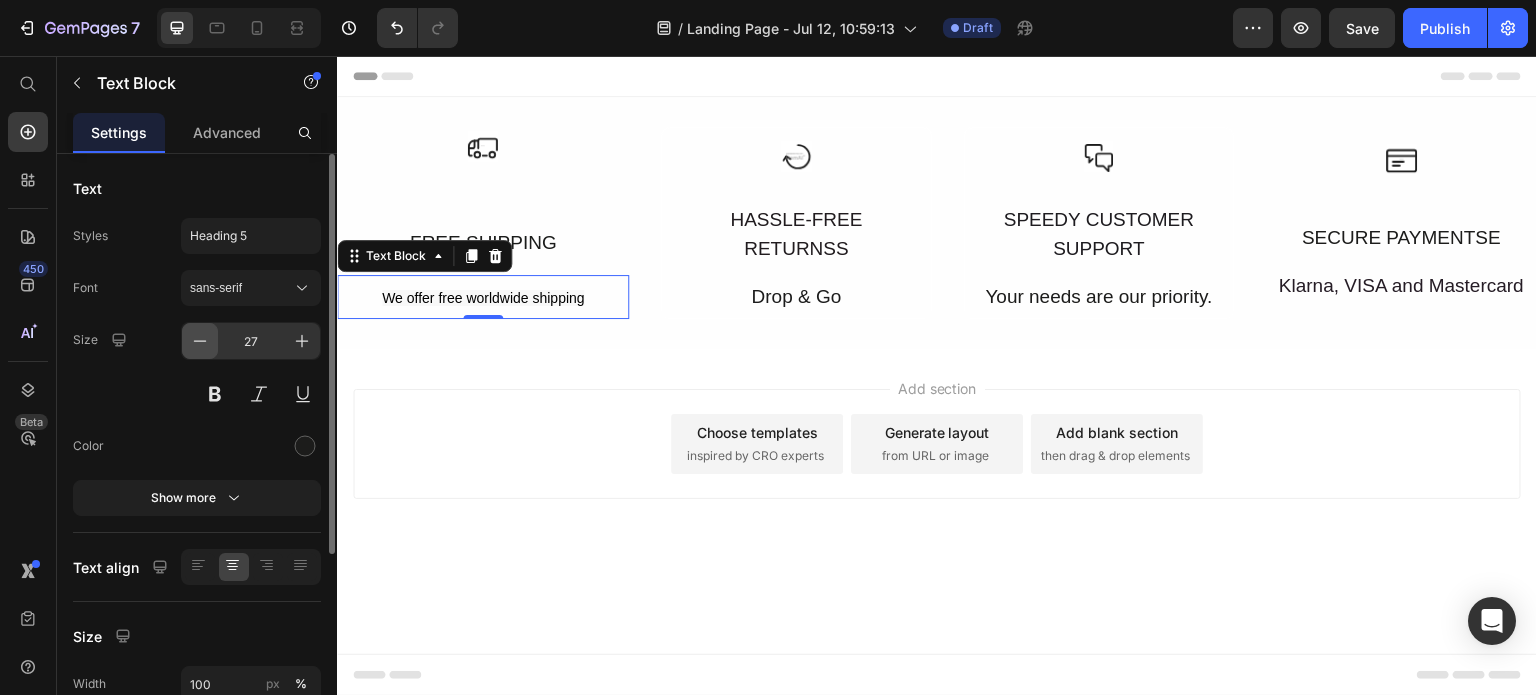 click 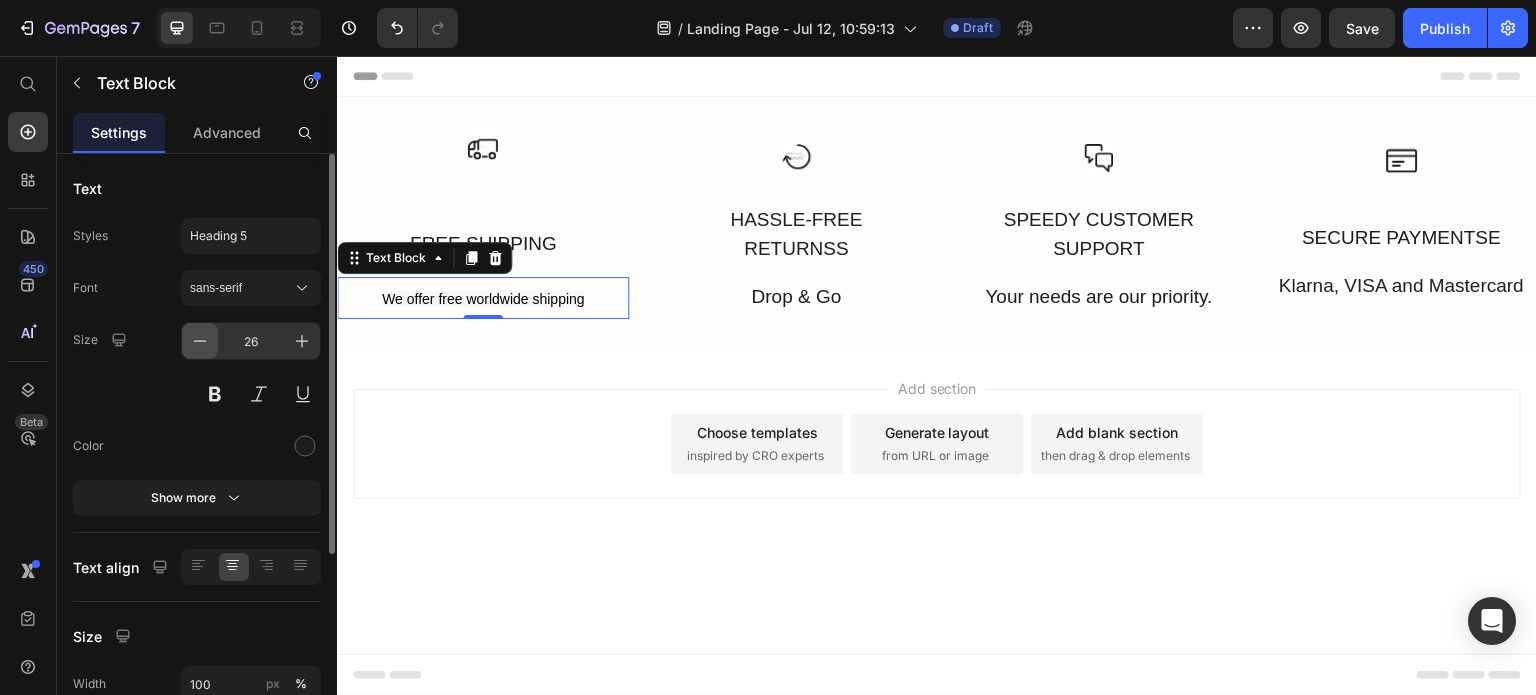 click 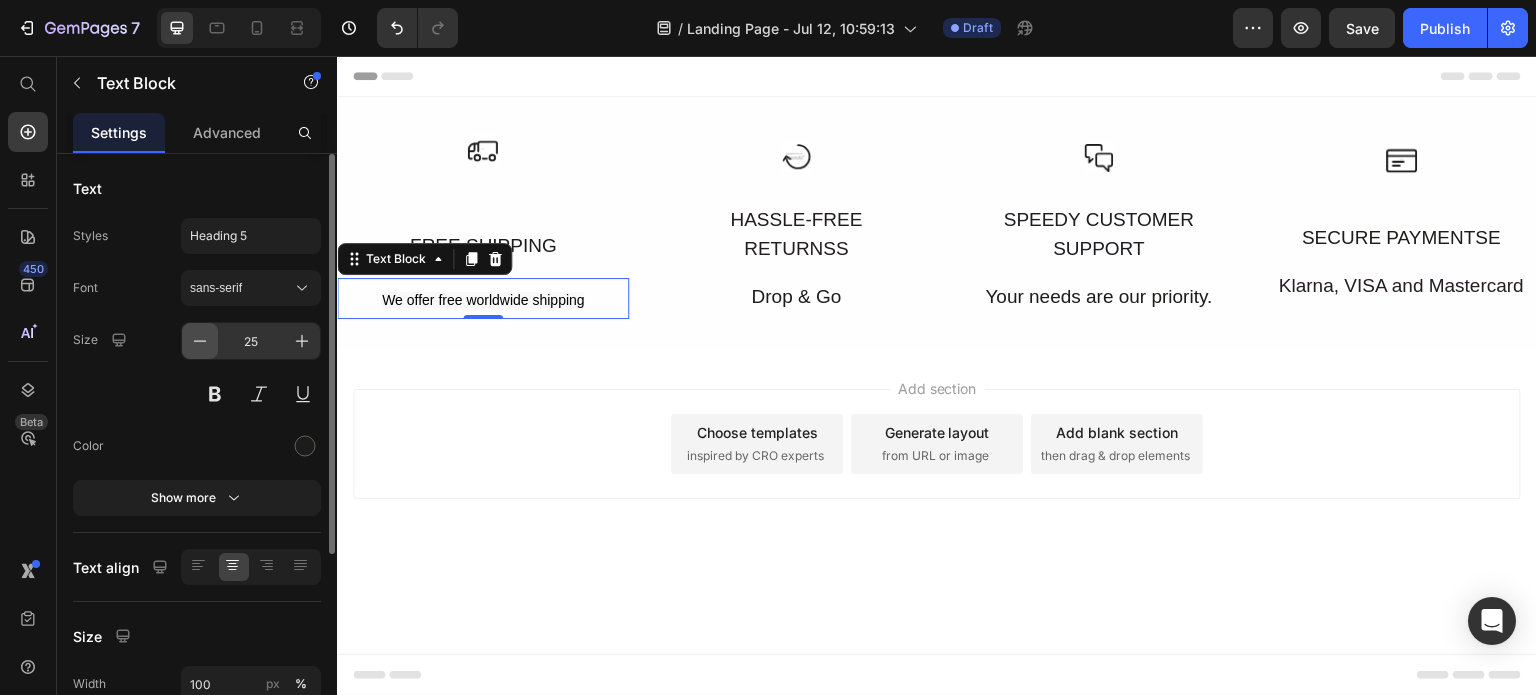 click 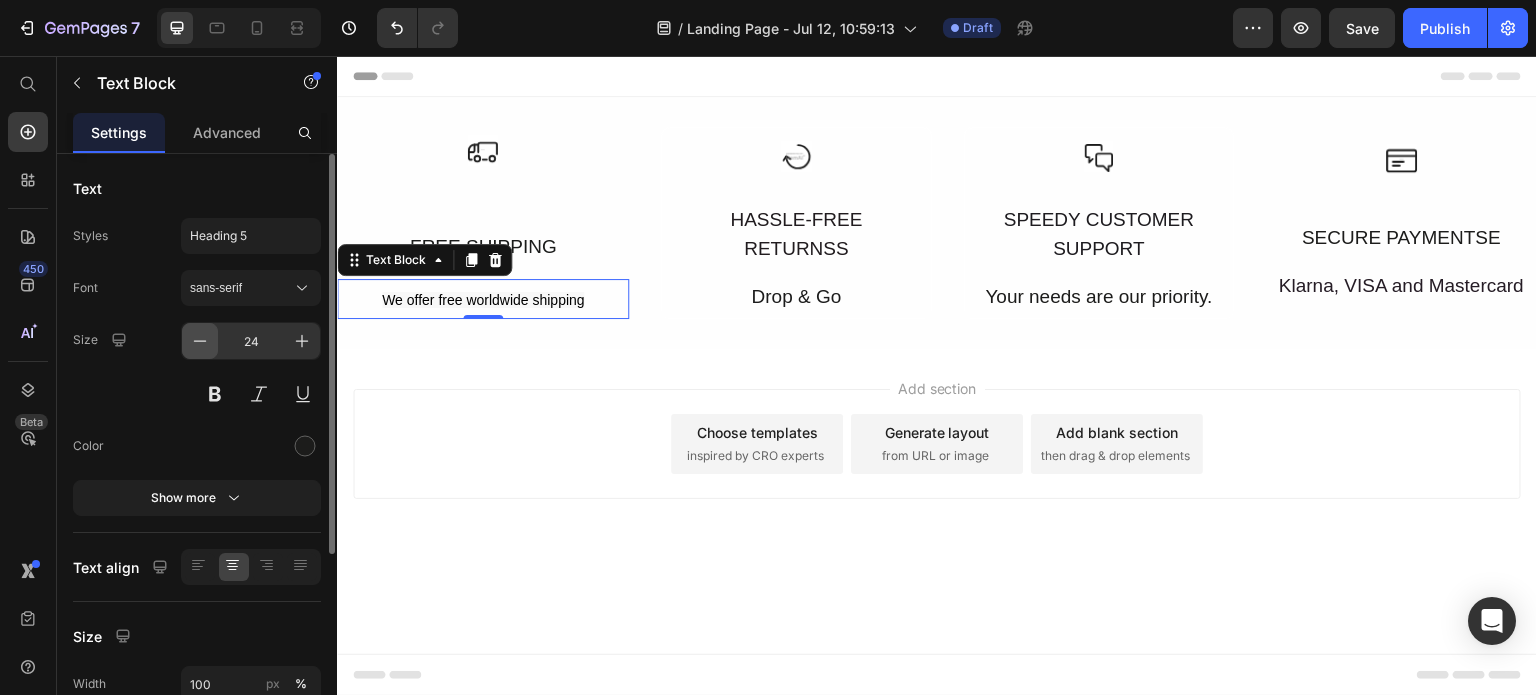 click 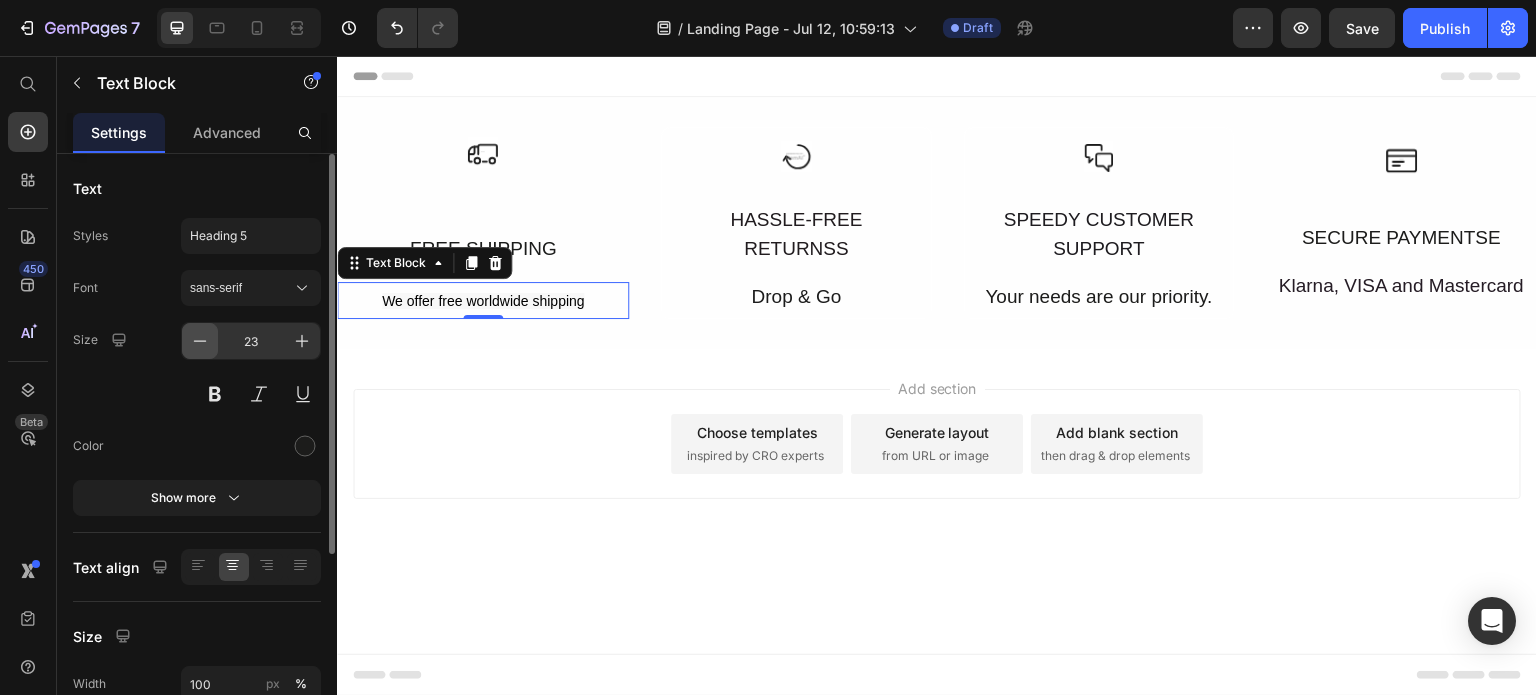 click 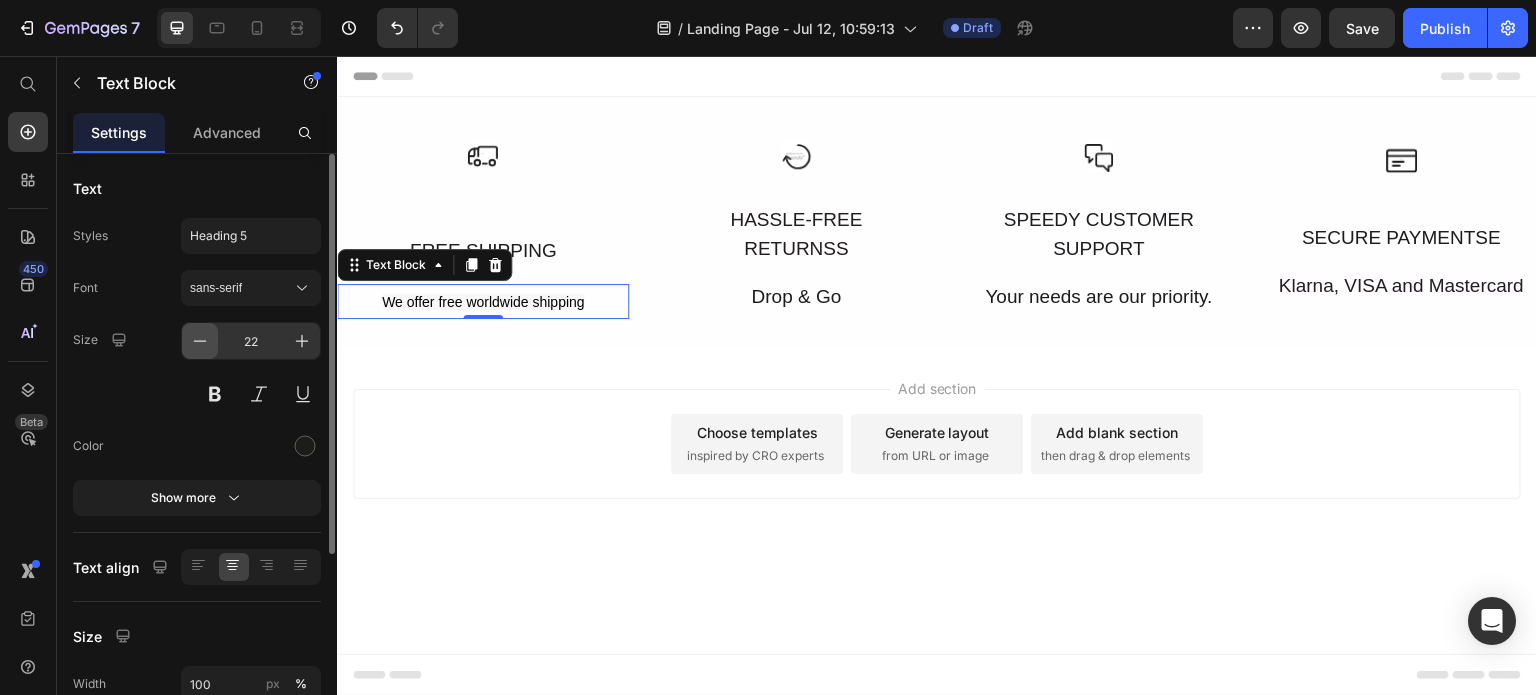 click 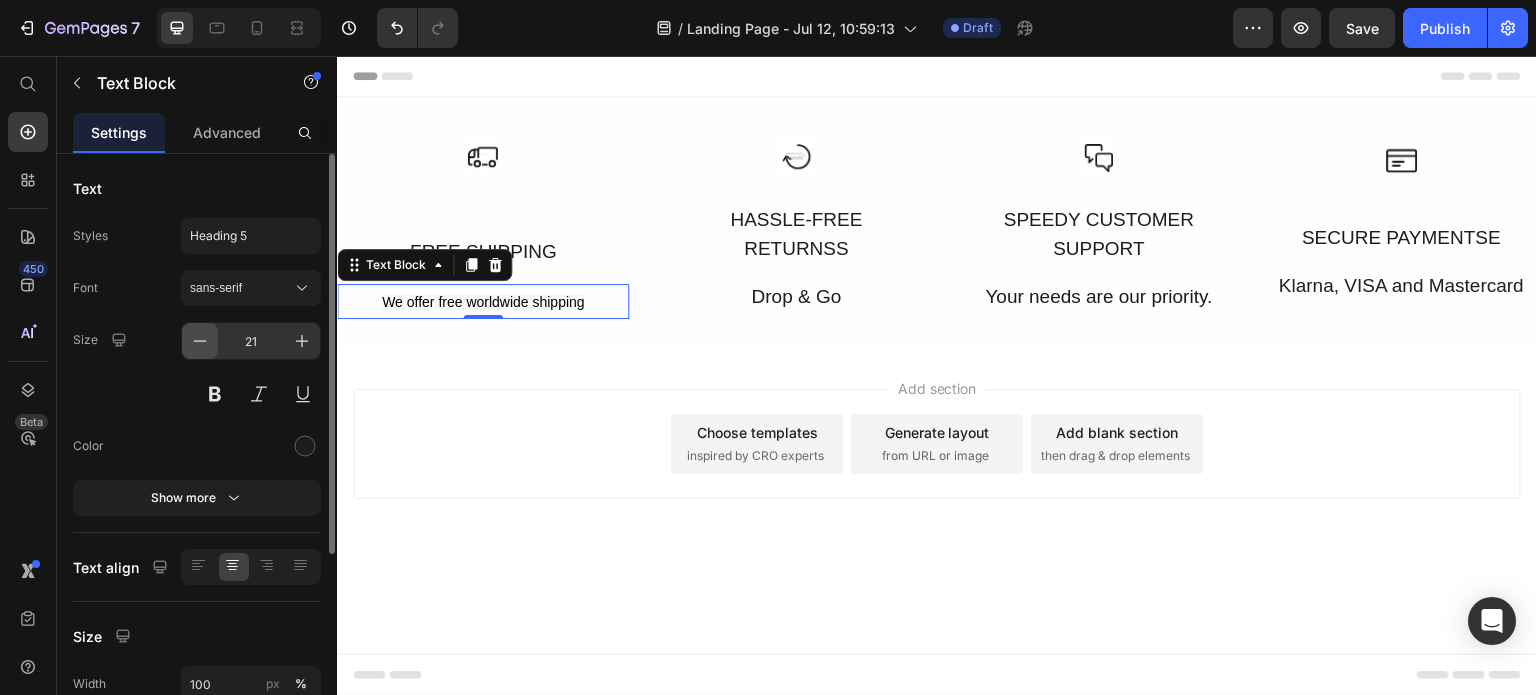 click 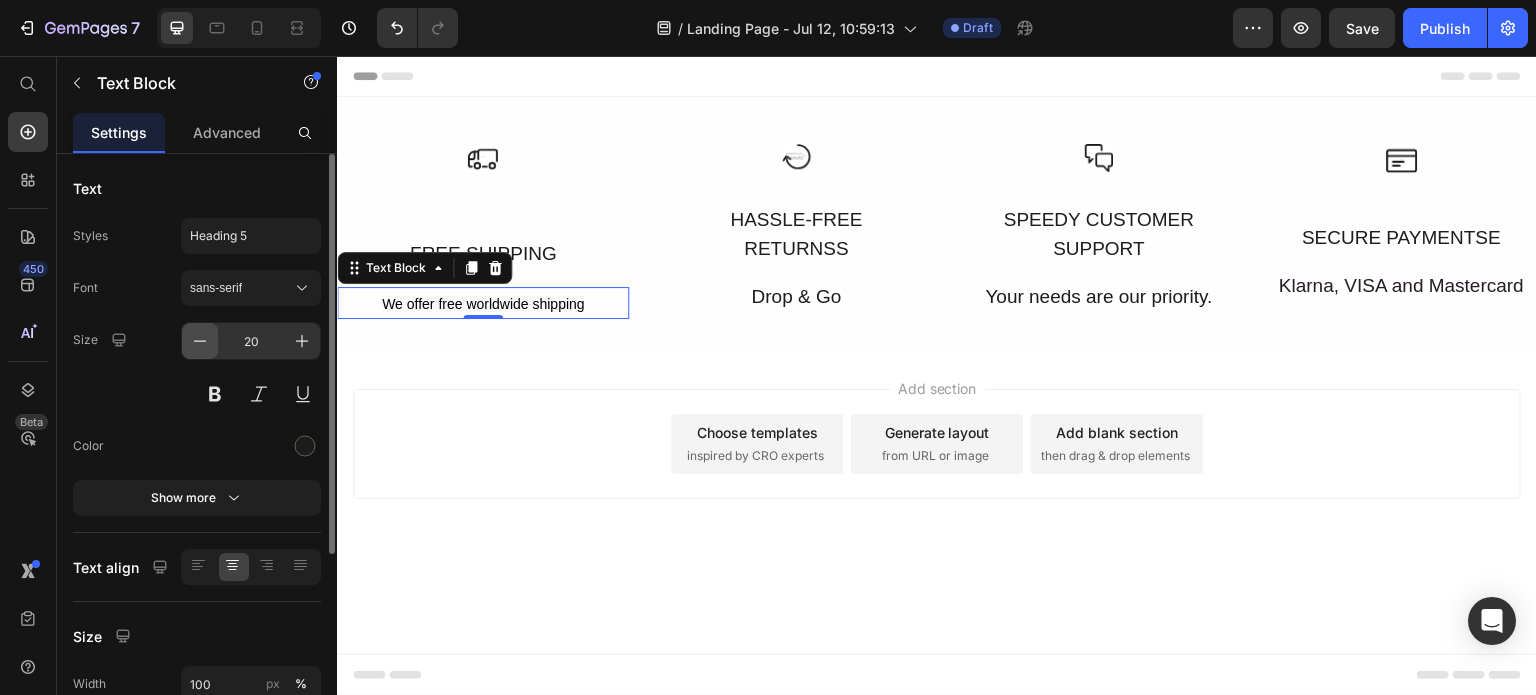 click 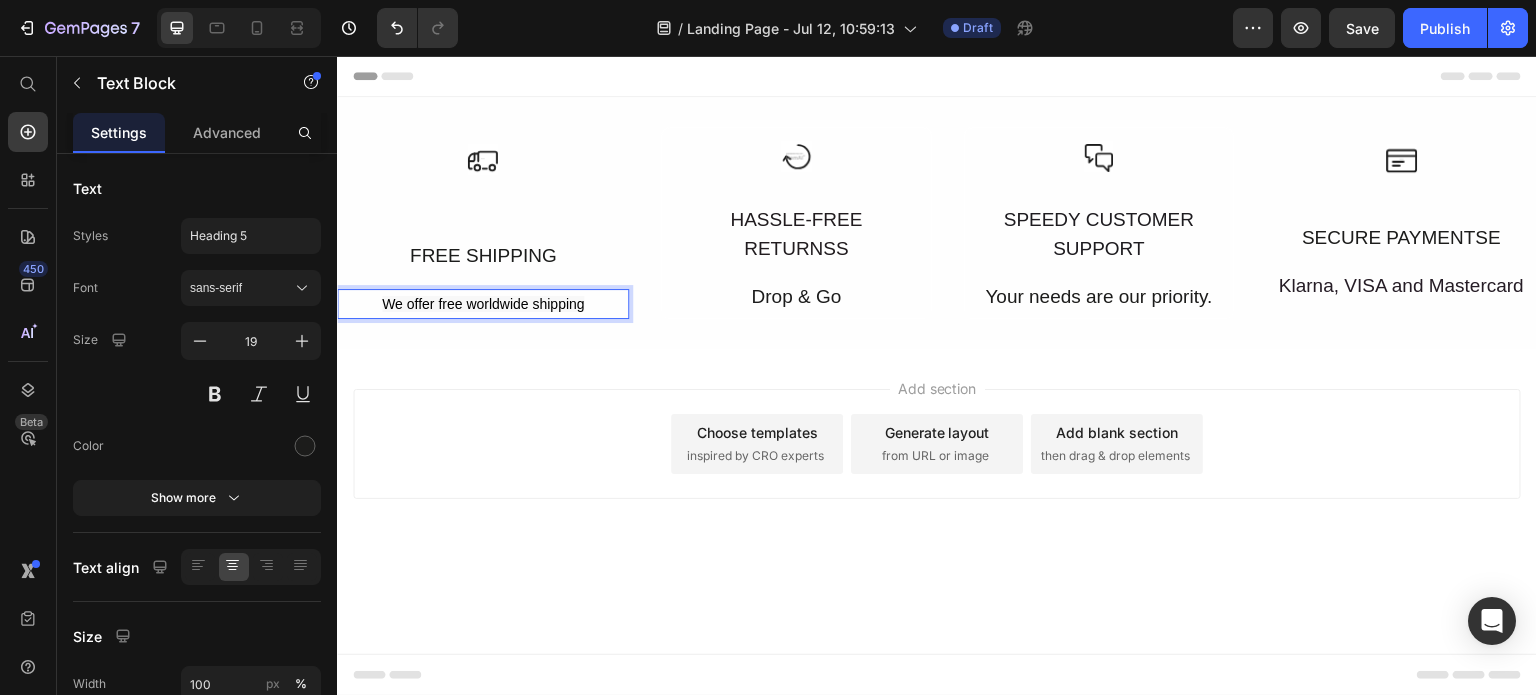 click on "We offer free worldwide shipping" at bounding box center (483, 304) 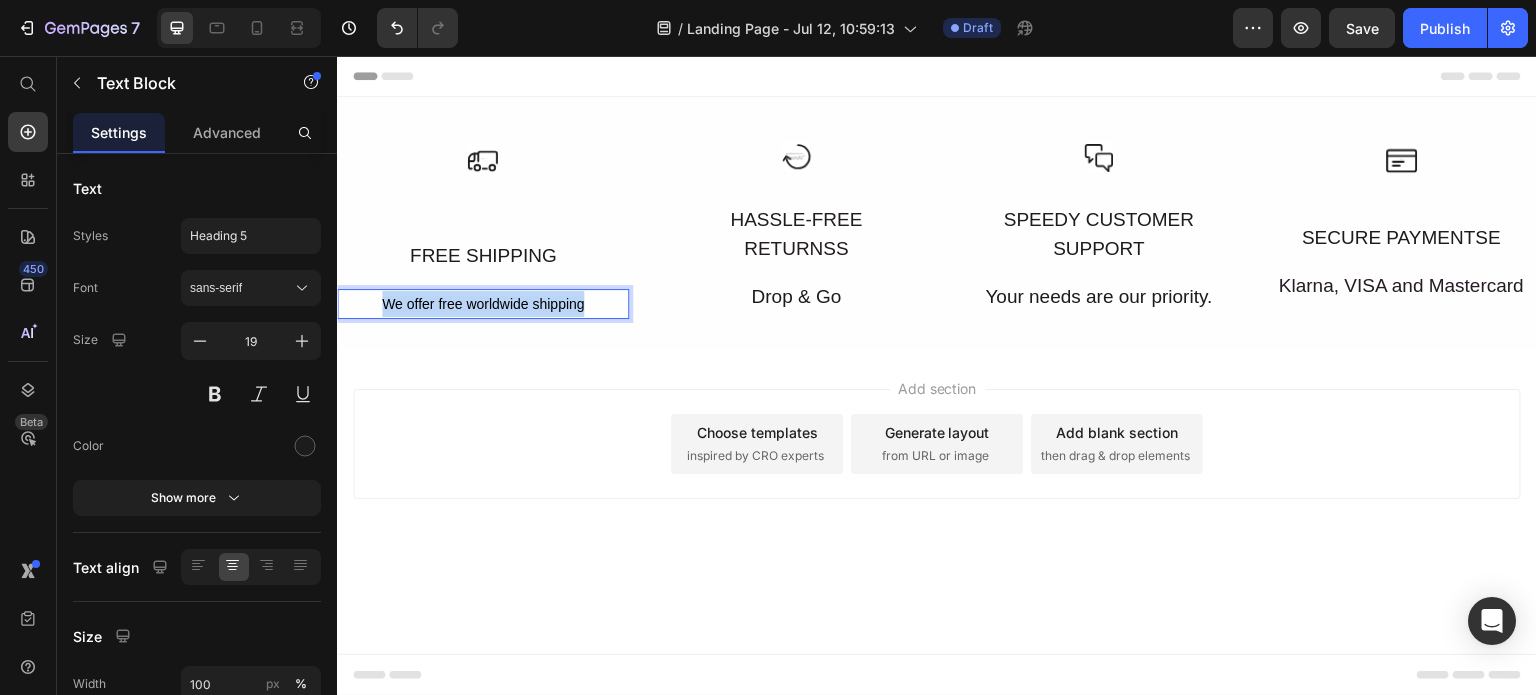 click on "We offer free worldwide shipping" at bounding box center (483, 304) 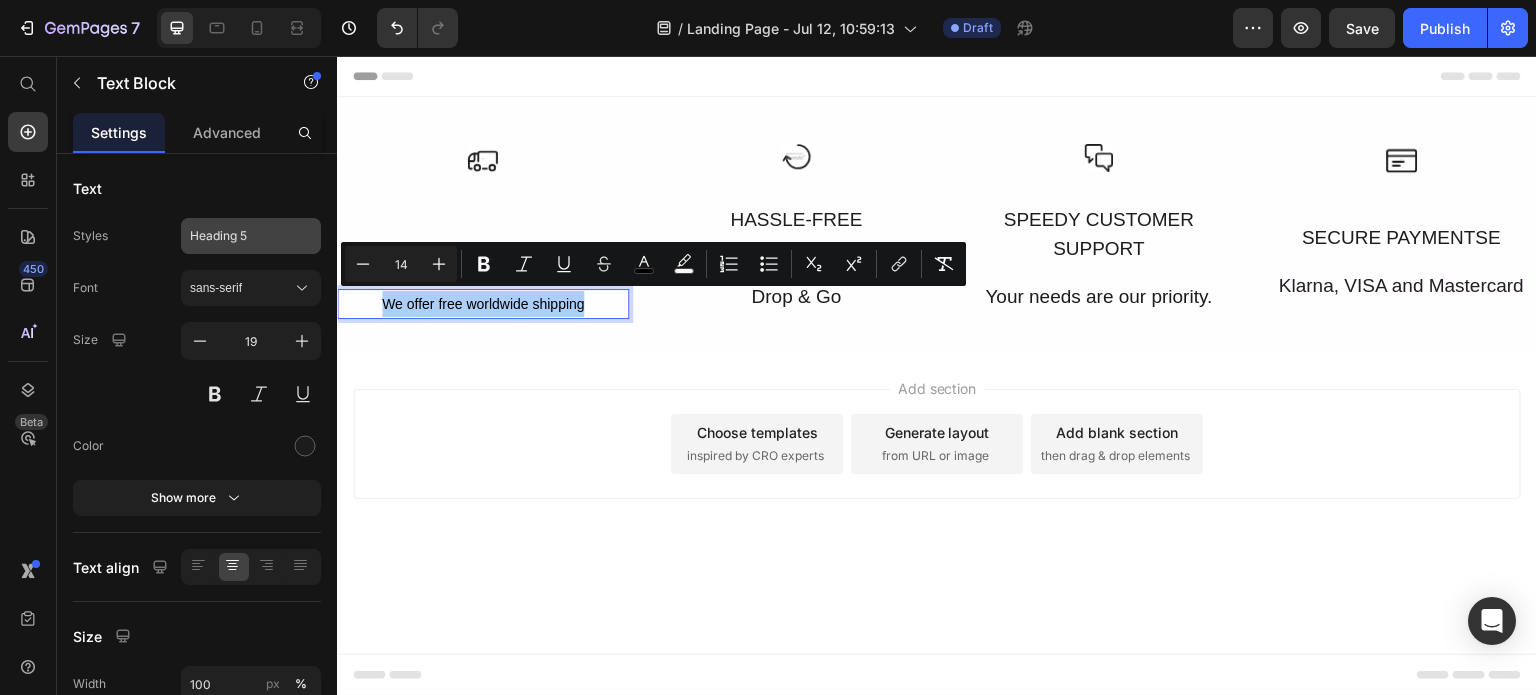 click on "Heading 5" at bounding box center [239, 236] 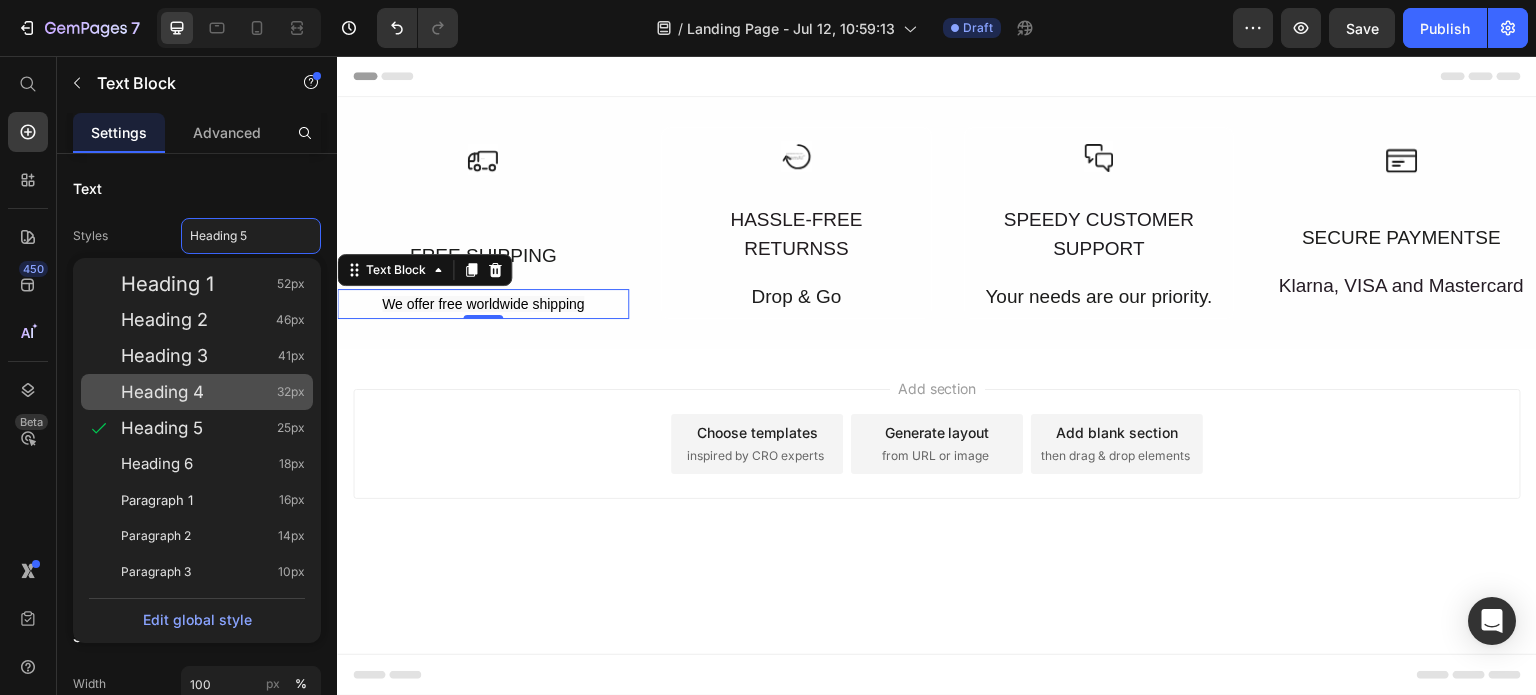 click on "Heading 4" at bounding box center [162, 392] 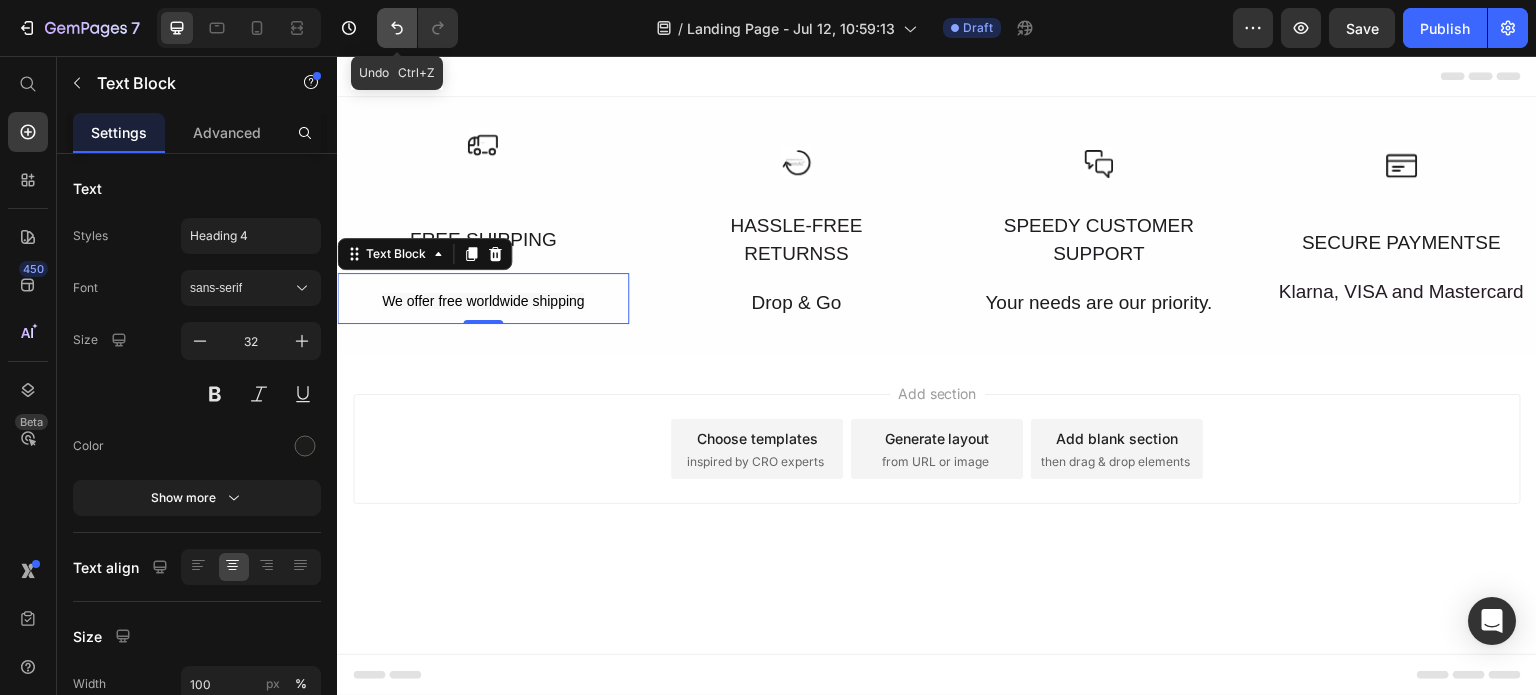 click 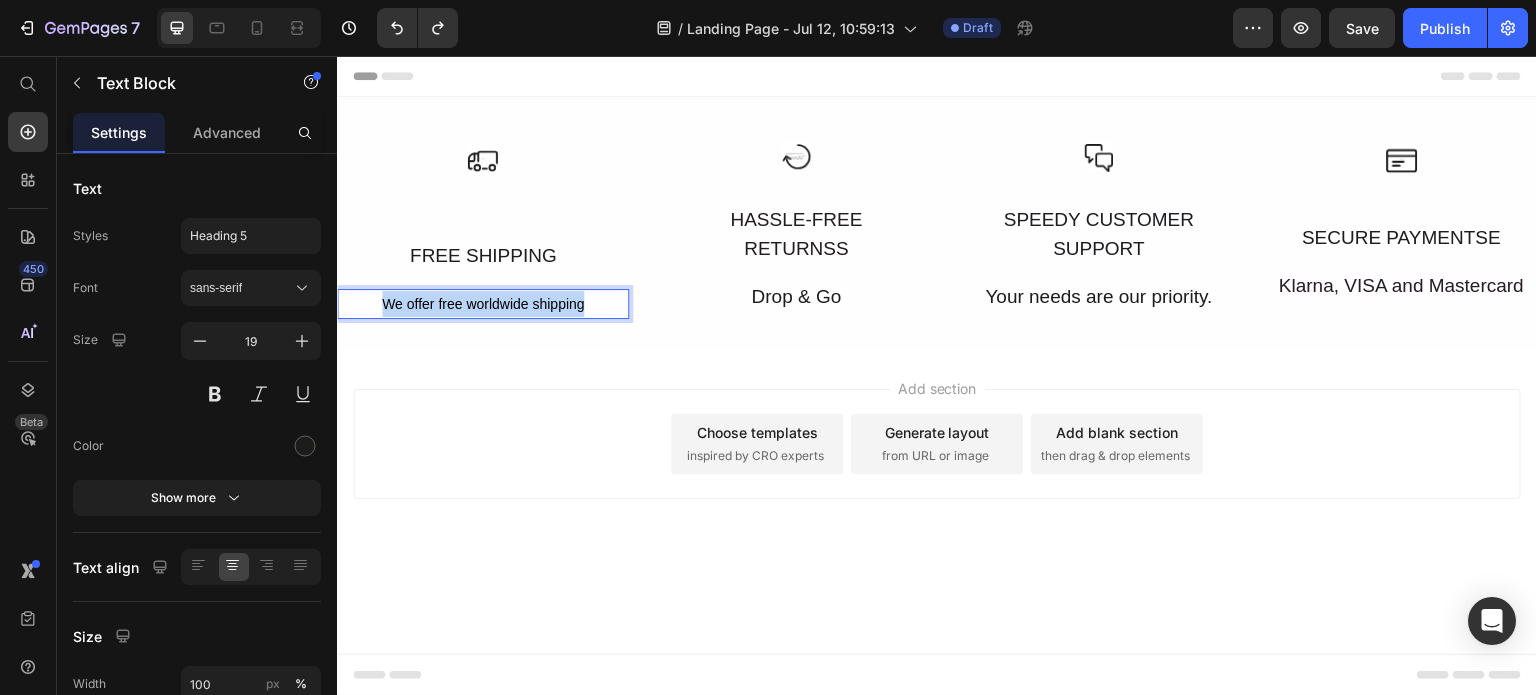 click on "We offer free worldwide shipping" at bounding box center [483, 304] 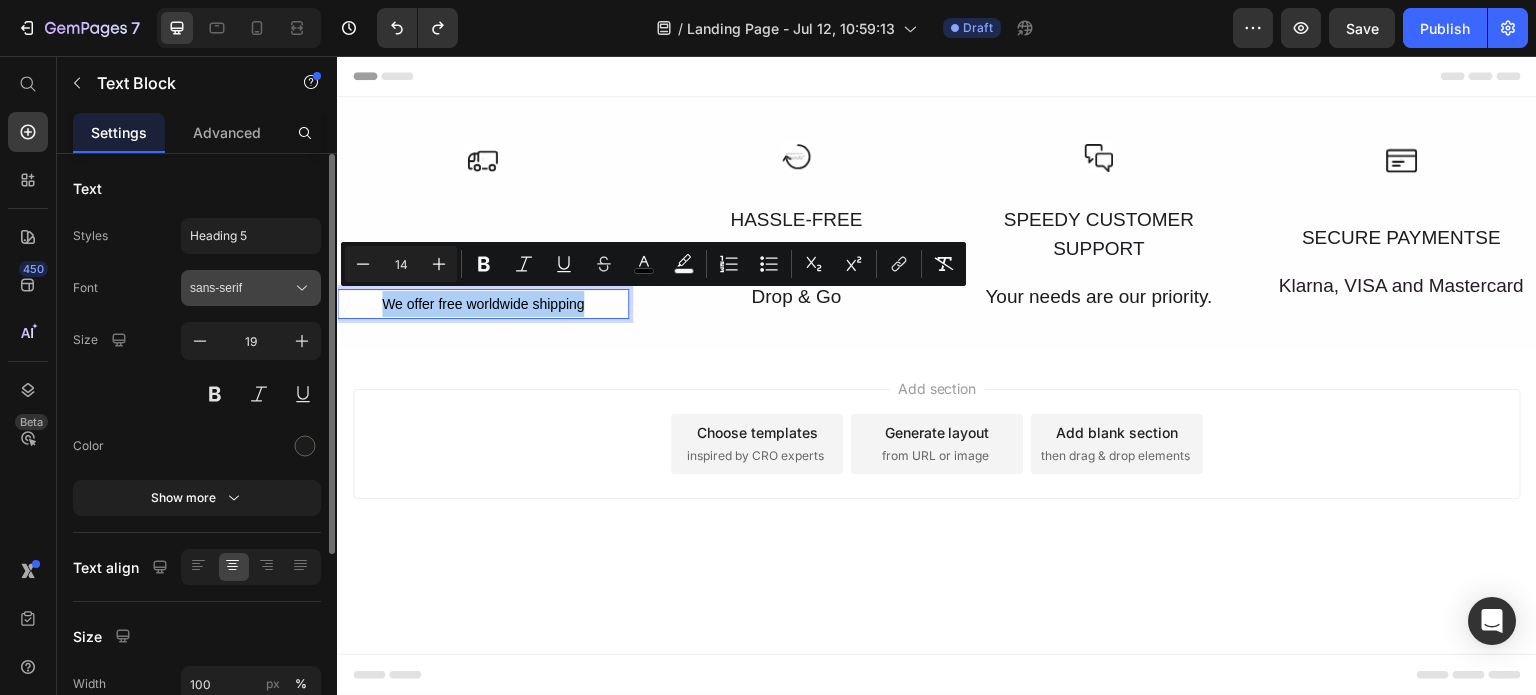 click on "sans-serif" at bounding box center [241, 288] 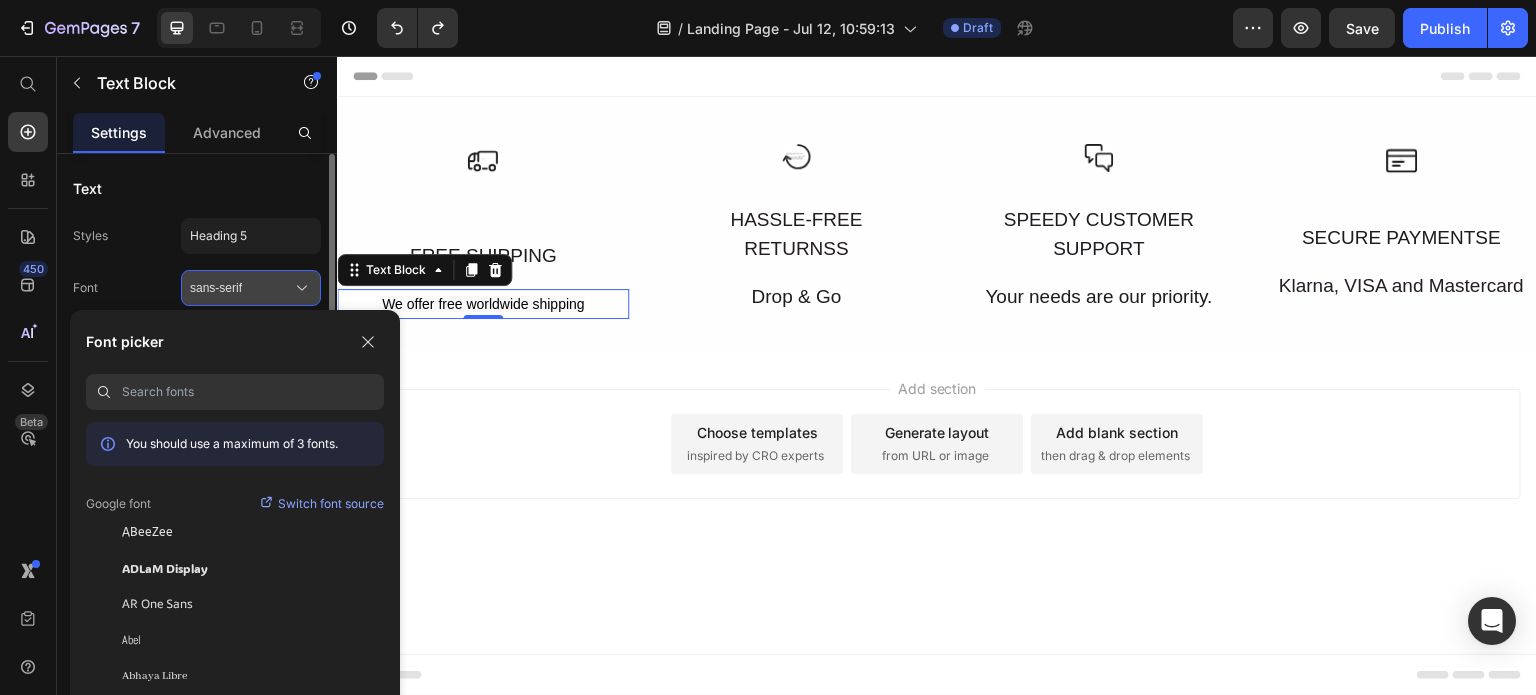 click on "sans-serif" at bounding box center (241, 288) 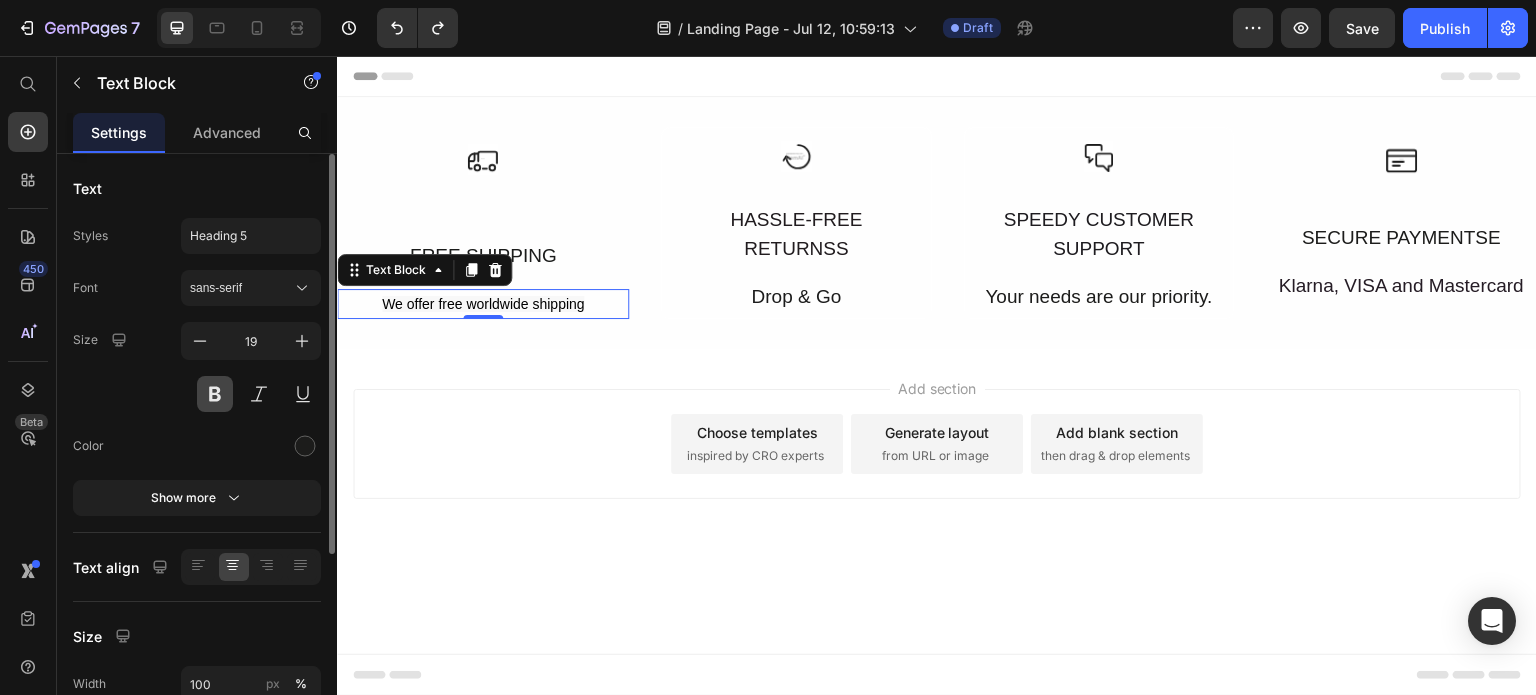 click at bounding box center (215, 394) 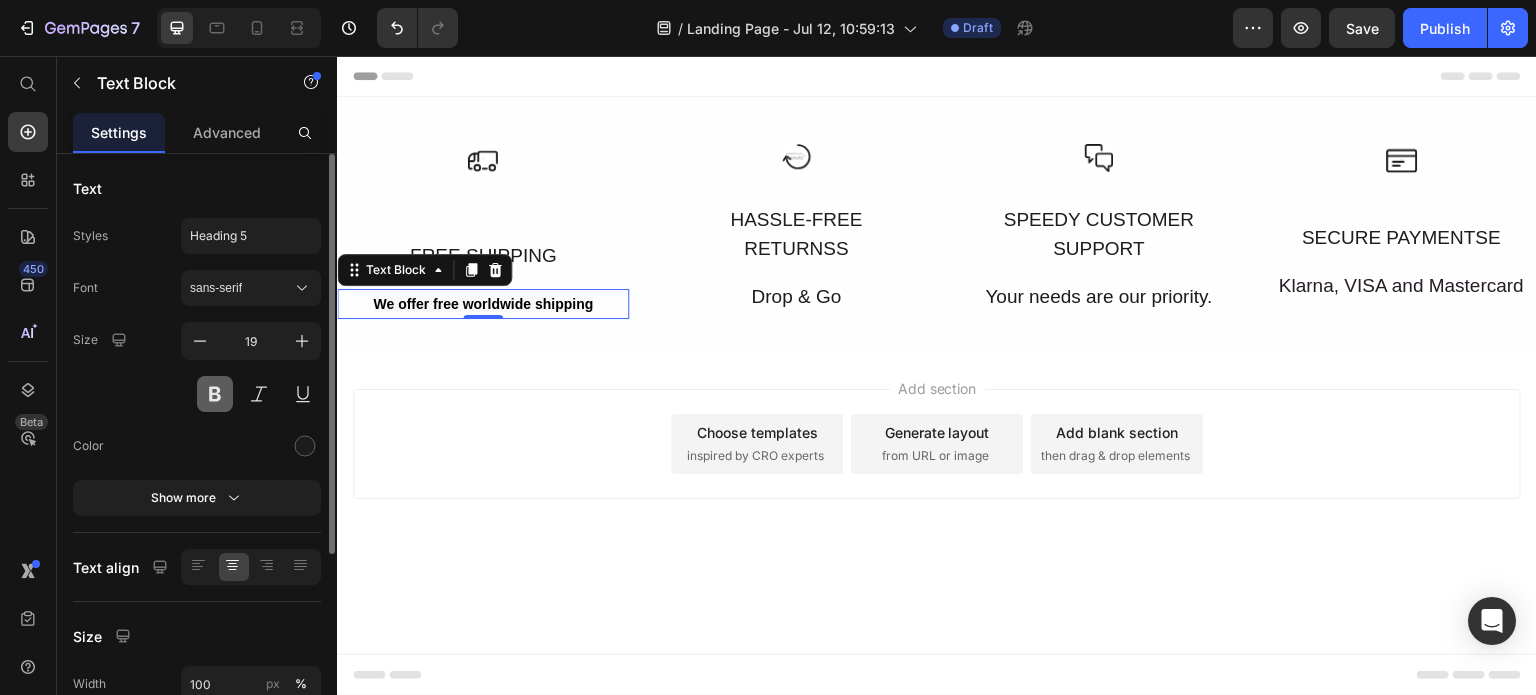 click at bounding box center [215, 394] 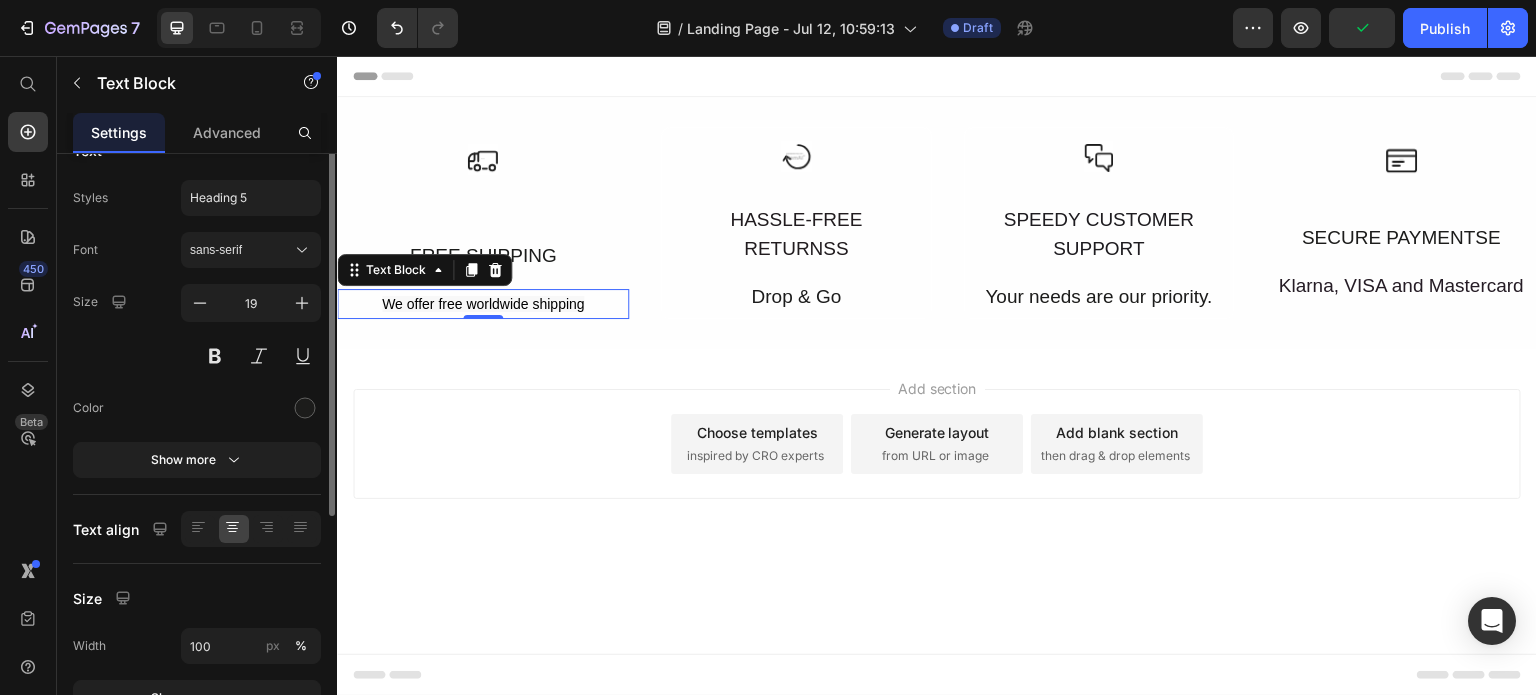 scroll, scrollTop: 0, scrollLeft: 0, axis: both 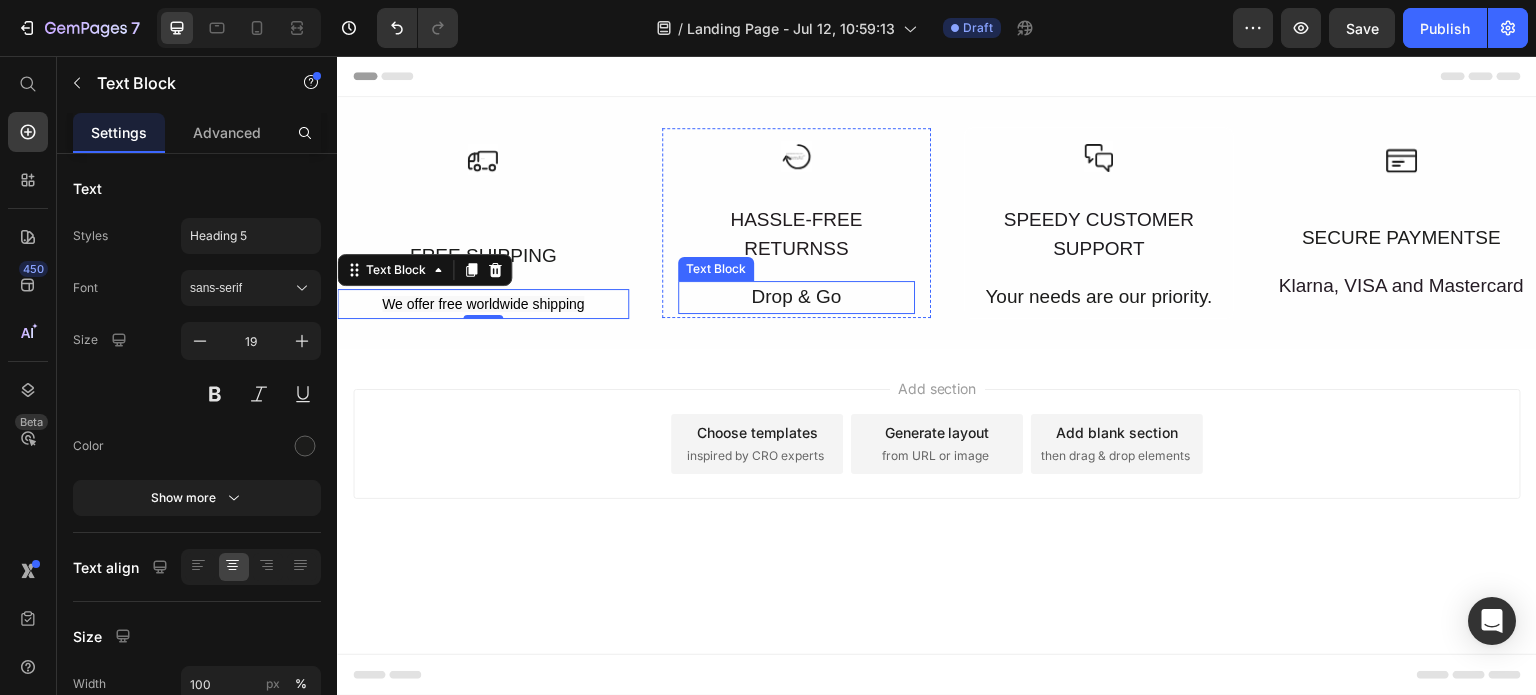 click on "Drop & Go" at bounding box center [796, 297] 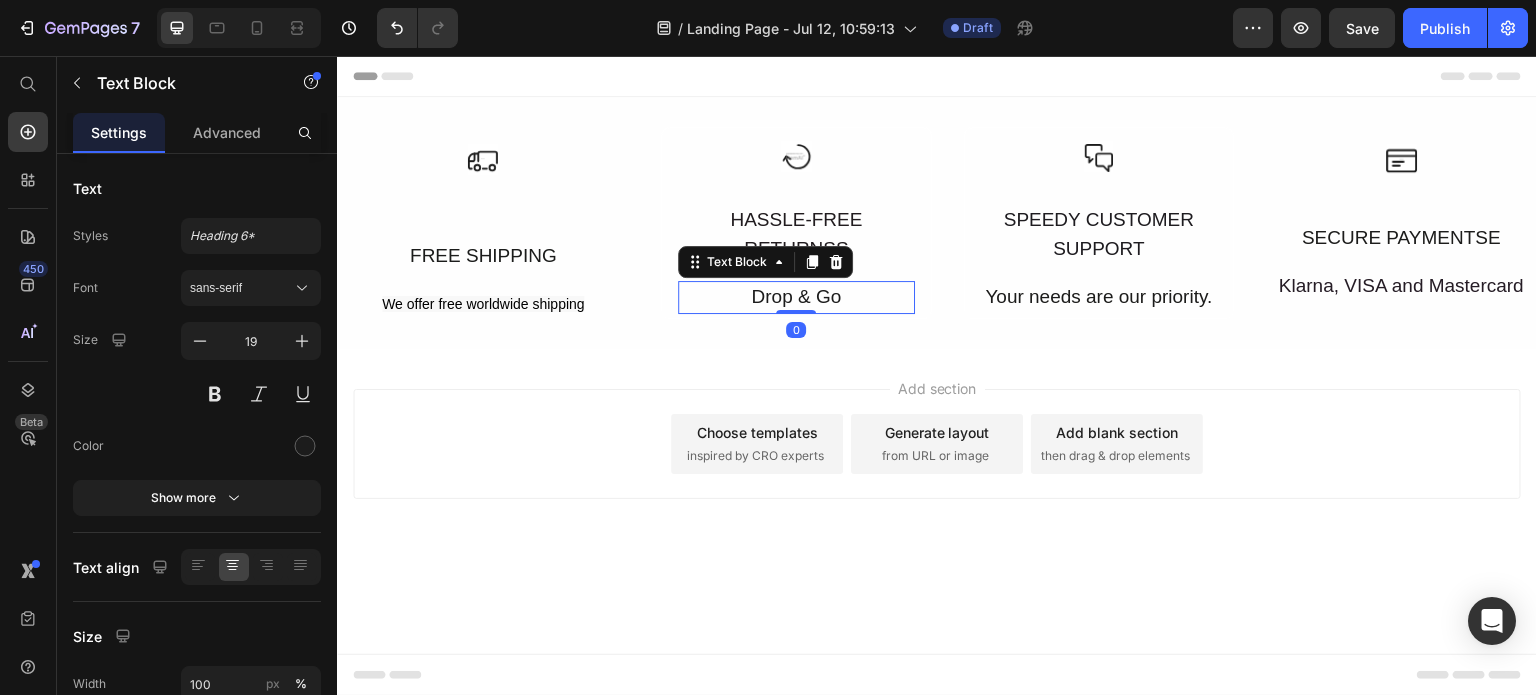 click on "Drop & Go" at bounding box center (796, 297) 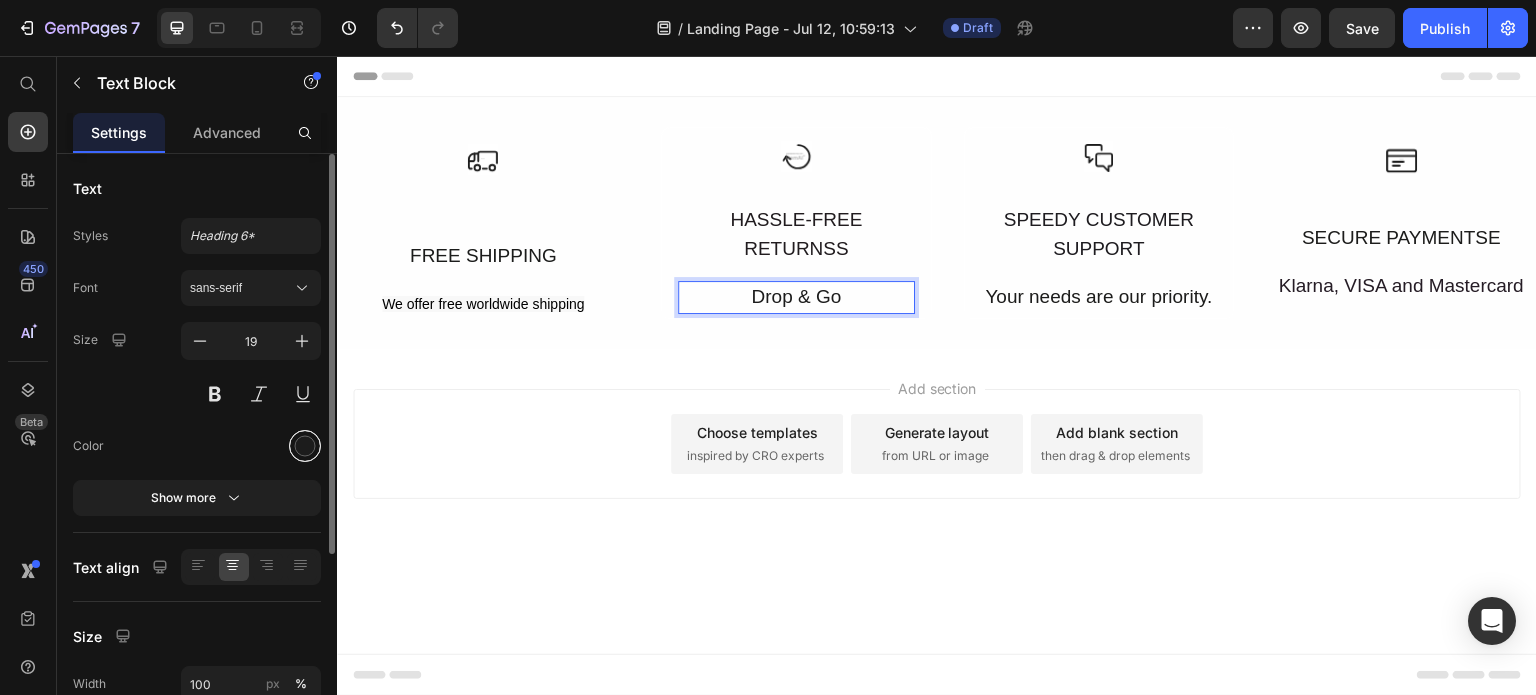 click at bounding box center [305, 446] 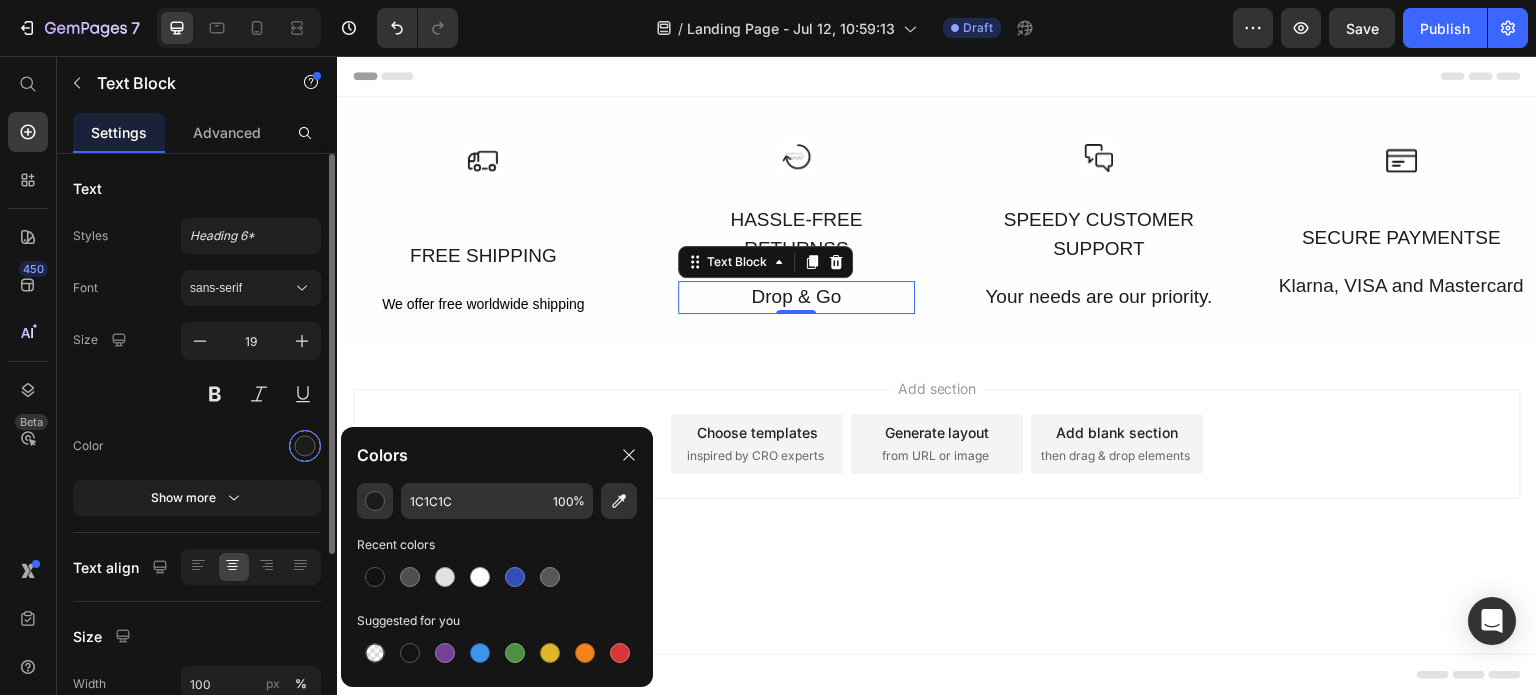 click at bounding box center [305, 446] 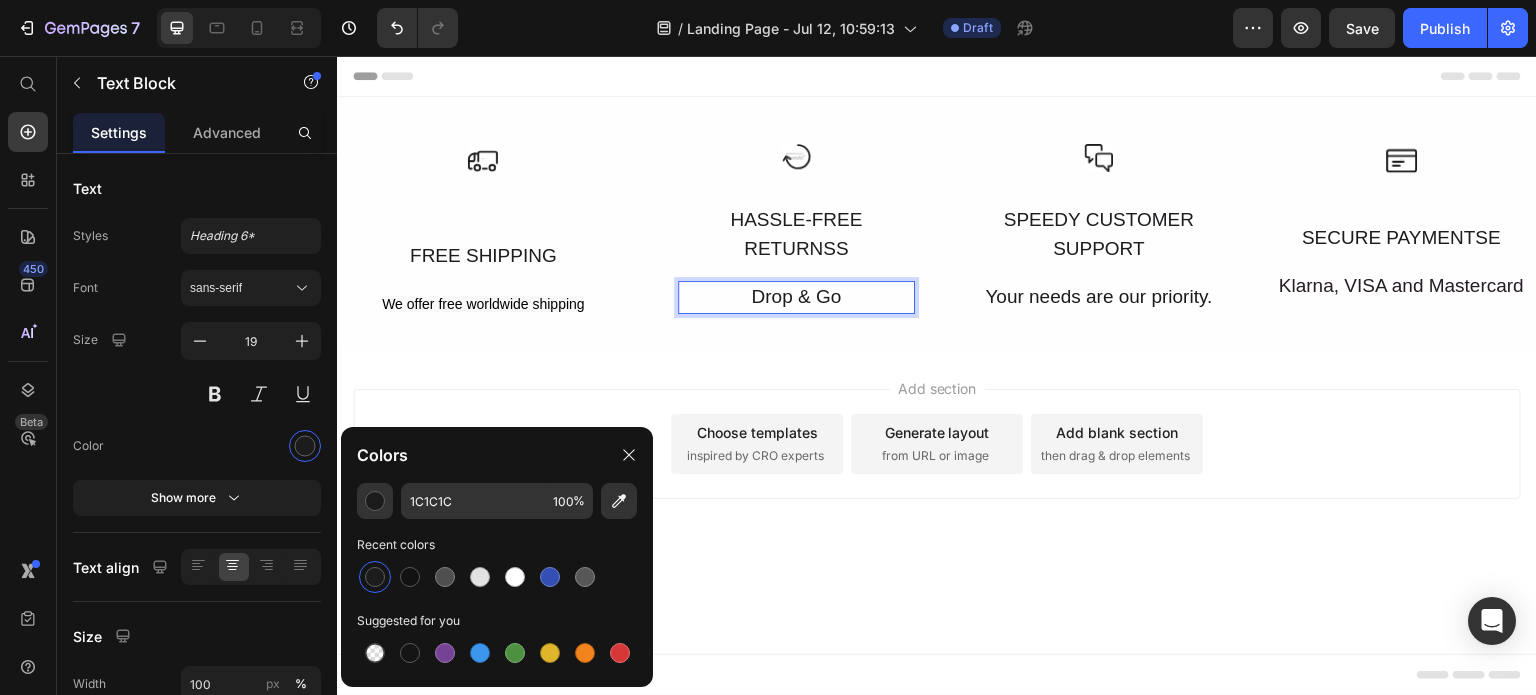 click on "Drop & Go" at bounding box center [796, 297] 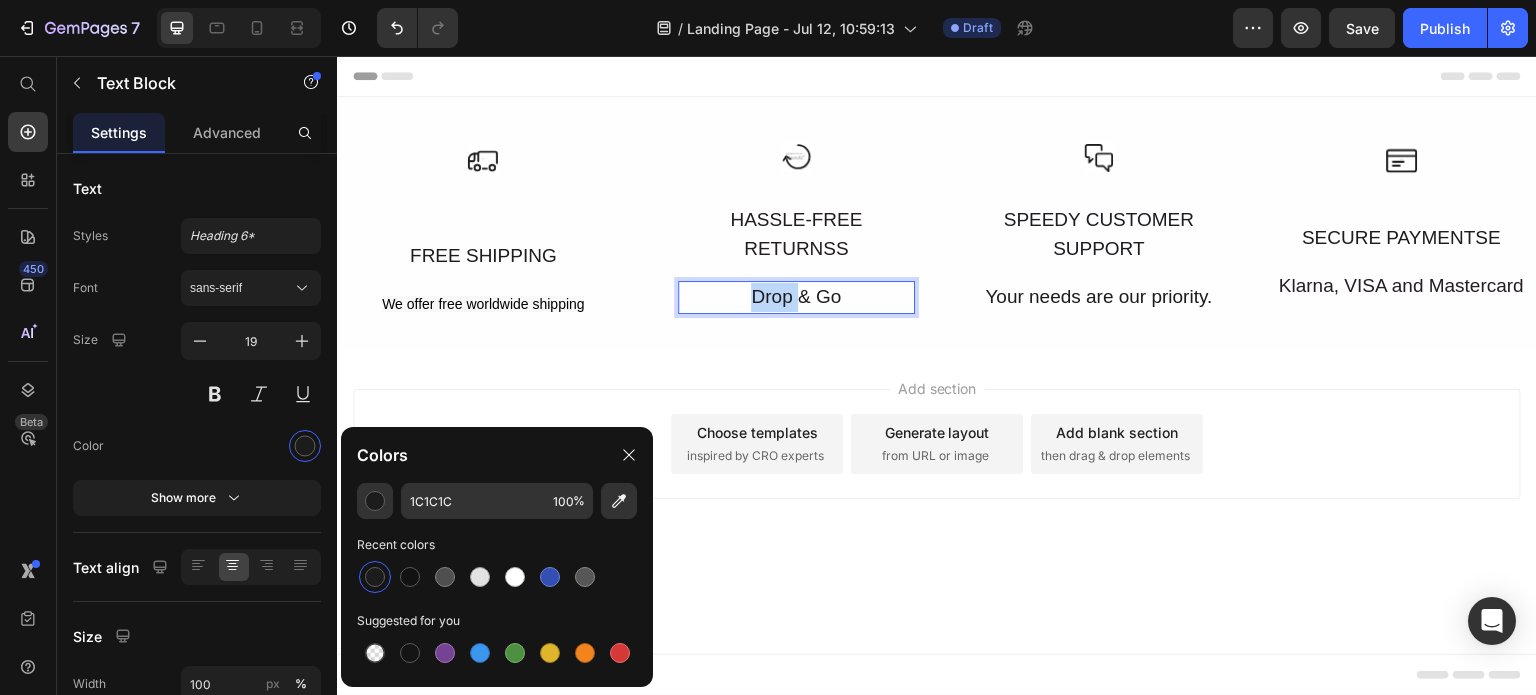 click on "Drop & Go" at bounding box center [796, 297] 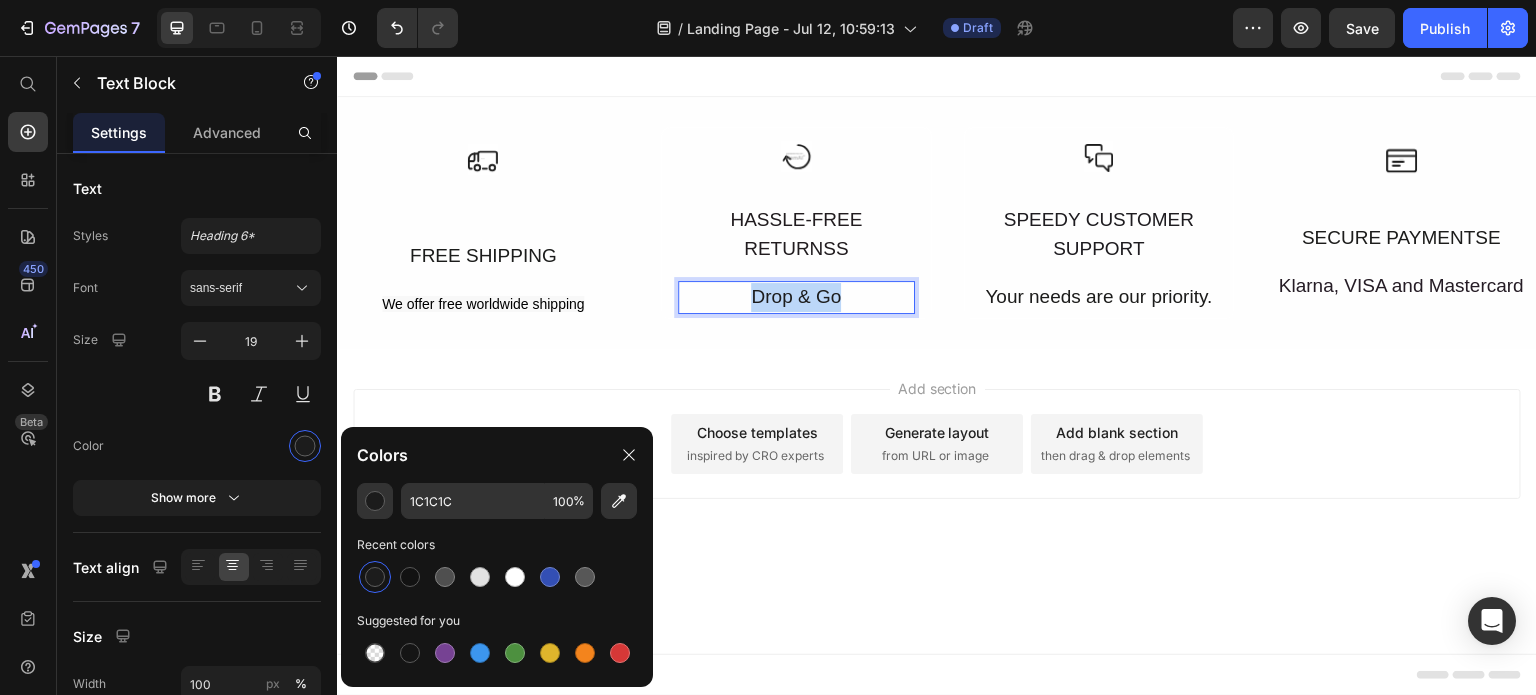 click on "Drop & Go" at bounding box center (796, 297) 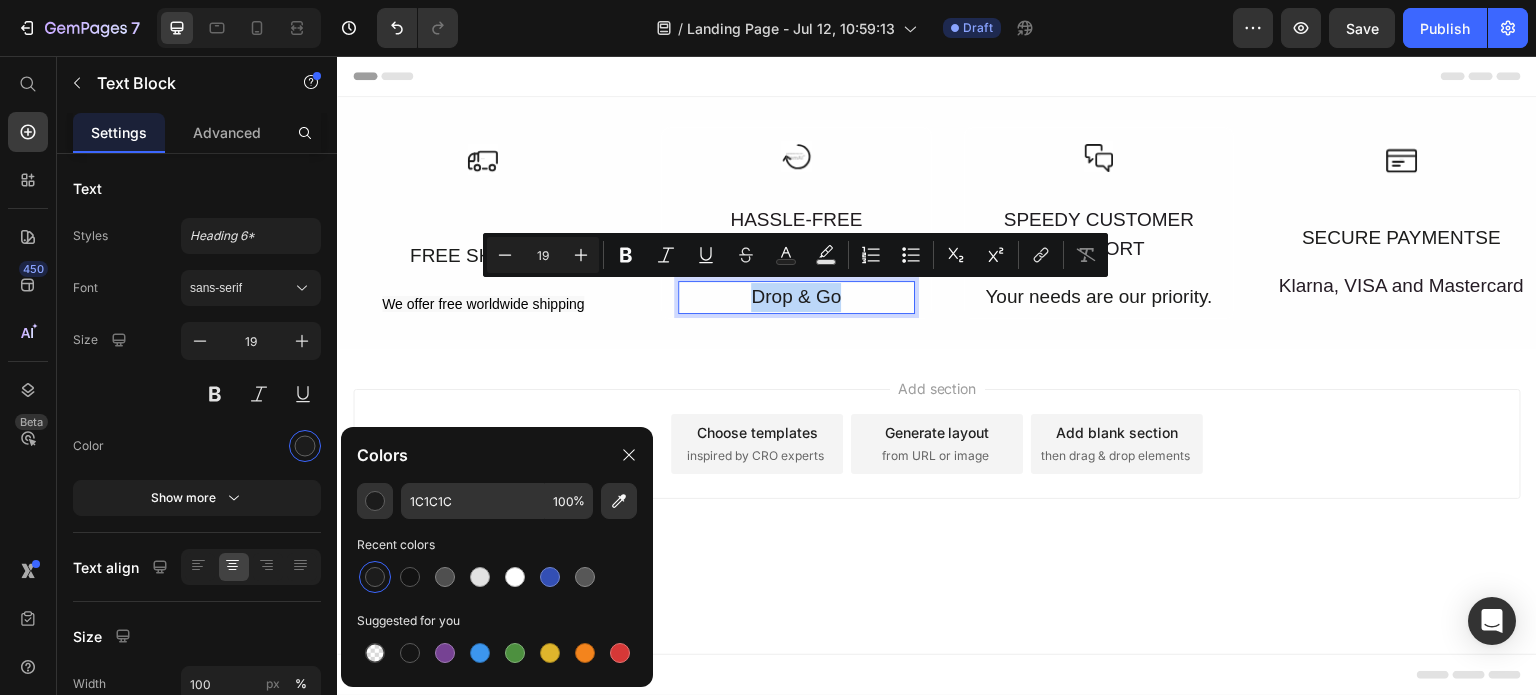 click on "Drop & Go" at bounding box center (796, 297) 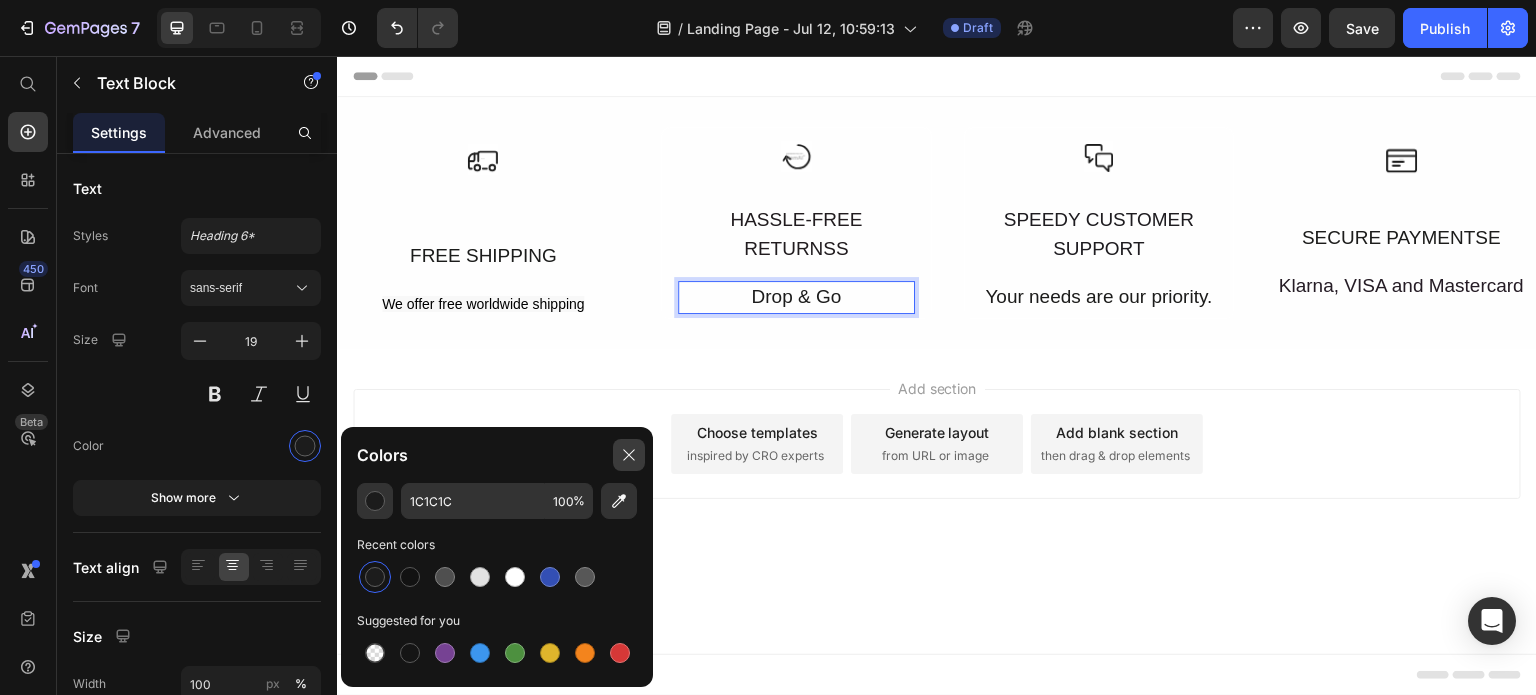 click at bounding box center (629, 455) 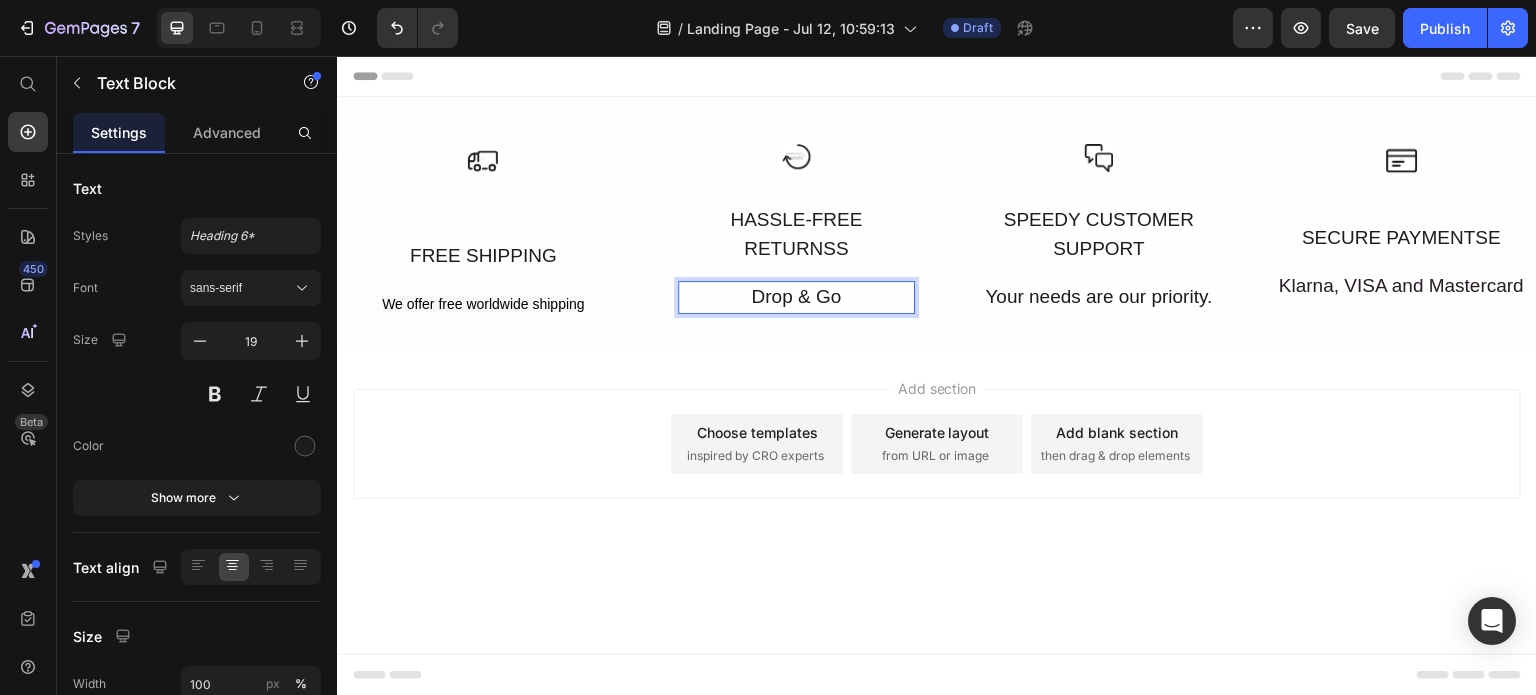 click on "Drop & Go" at bounding box center (796, 297) 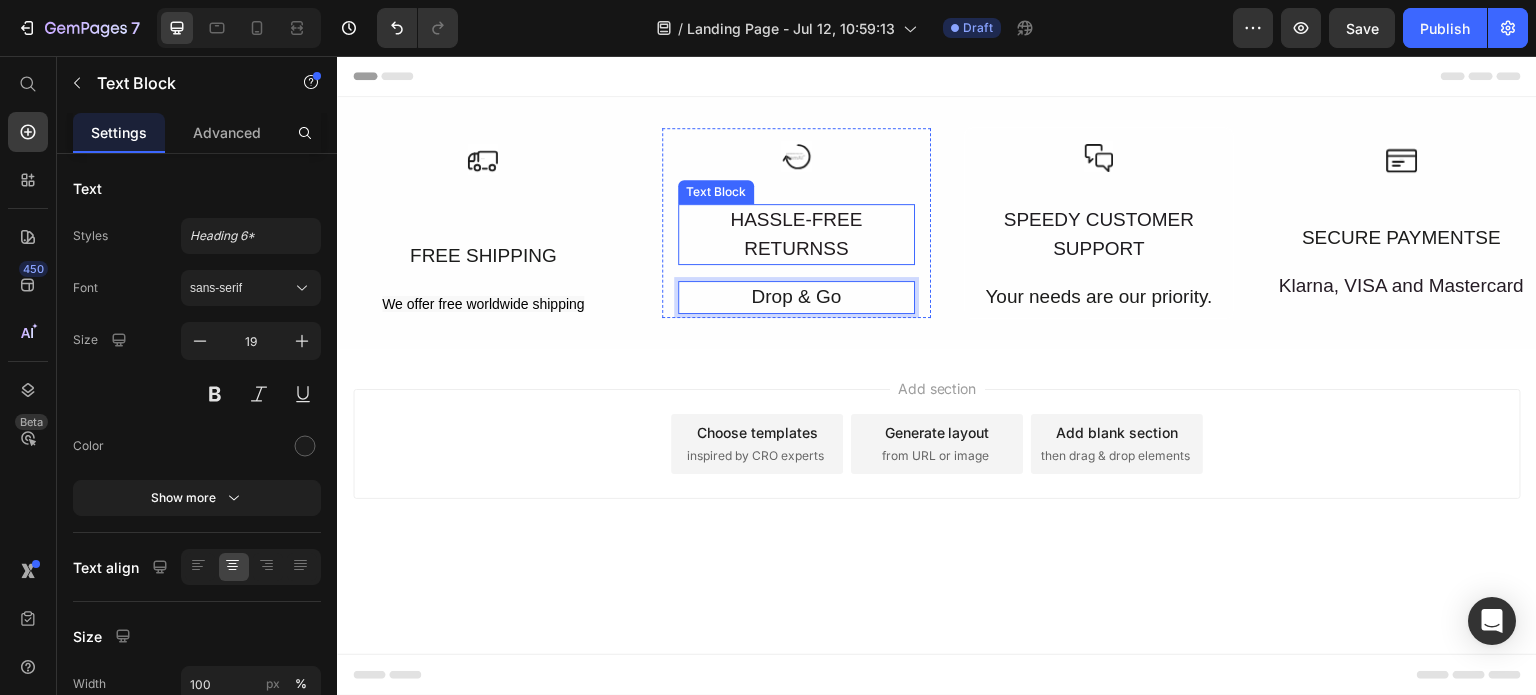 click on "HASSLE-FREE RETURNSS" at bounding box center [796, 234] 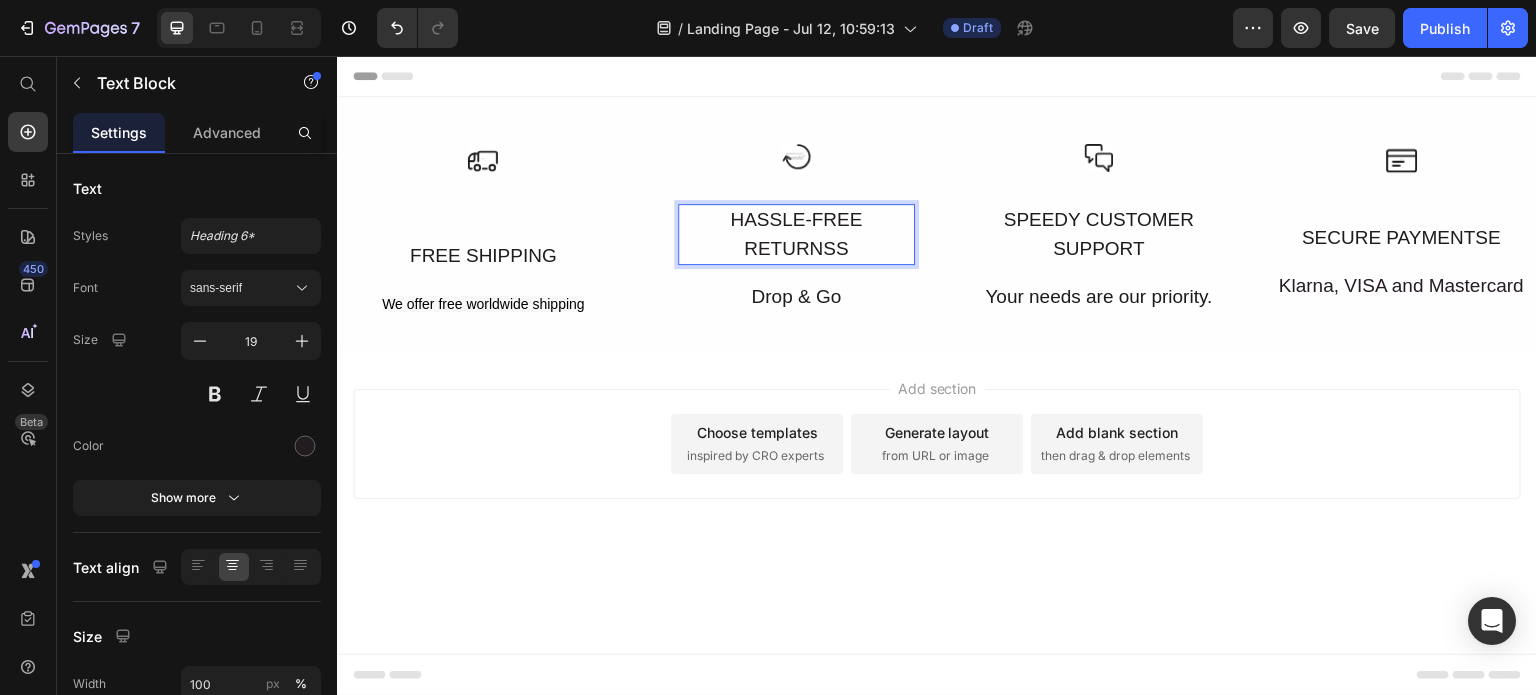 click on "HASSLE-FREE RETURNSS" at bounding box center (796, 234) 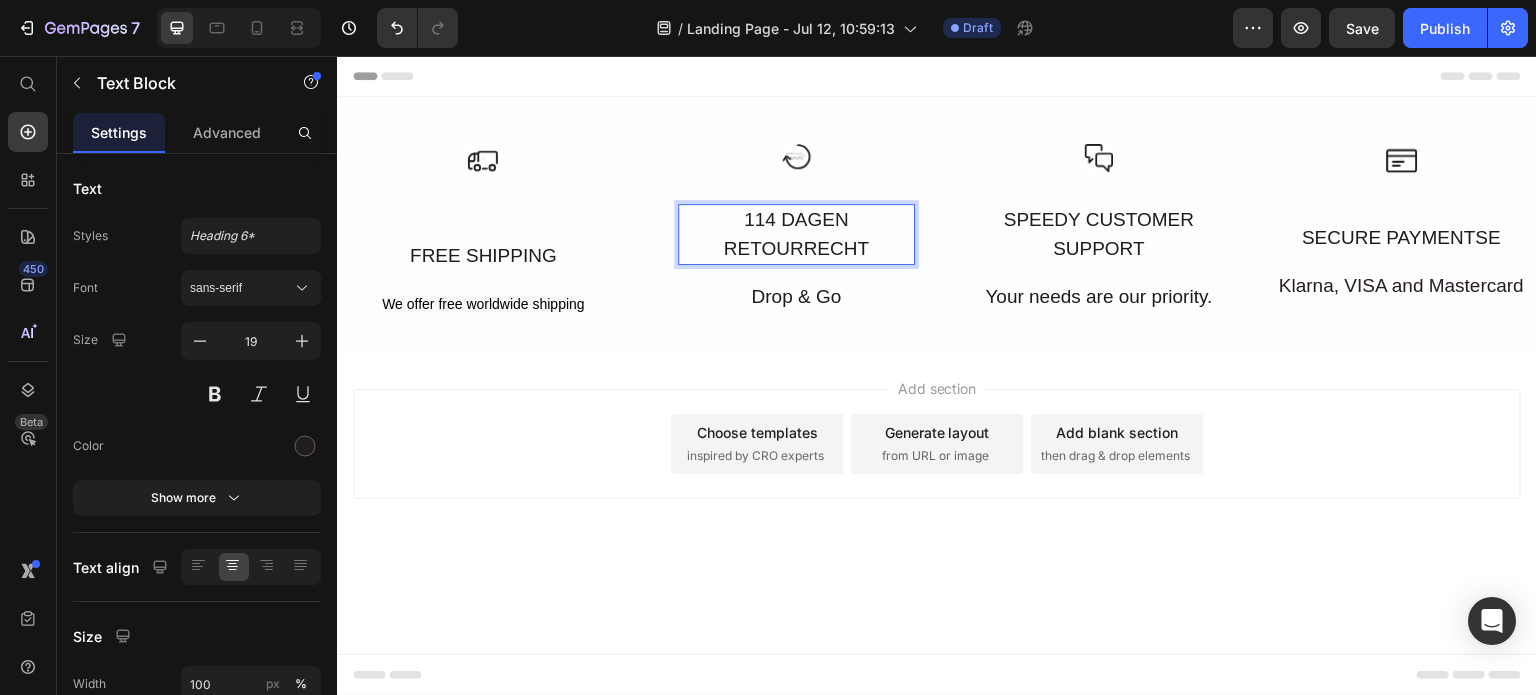 click on "114 DAGEN RETOURRECHT" at bounding box center (796, 234) 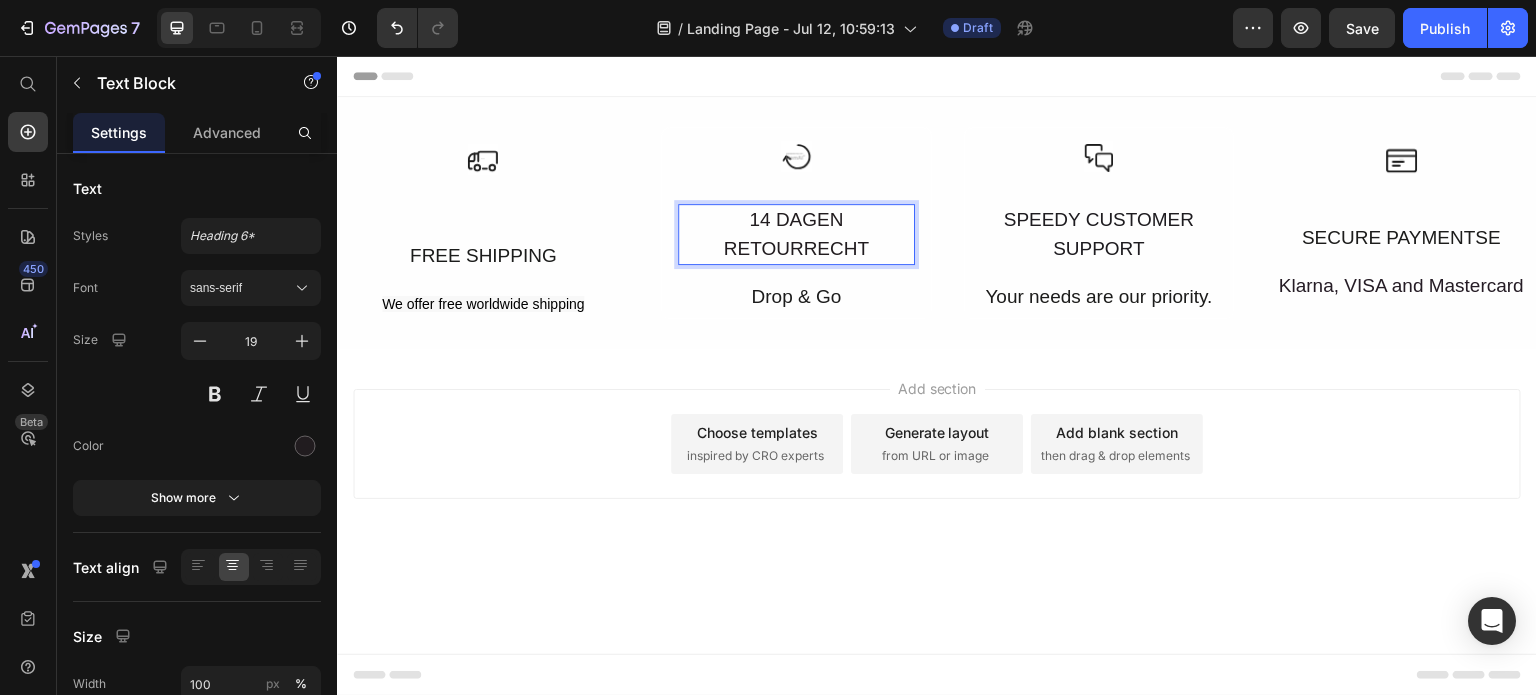 click on "14 DAGEN RETOURRECHT" at bounding box center [796, 234] 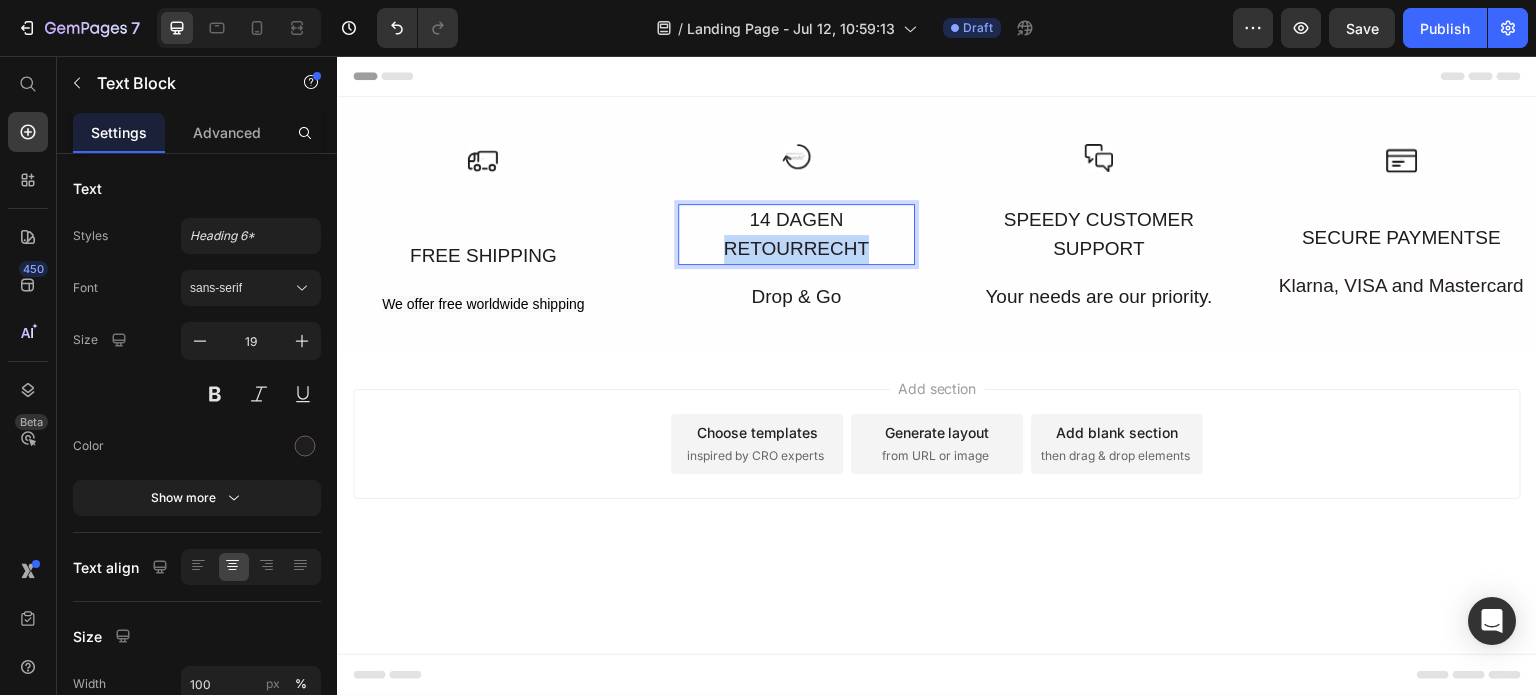 click on "14 DAGEN RETOURRECHT" at bounding box center (796, 234) 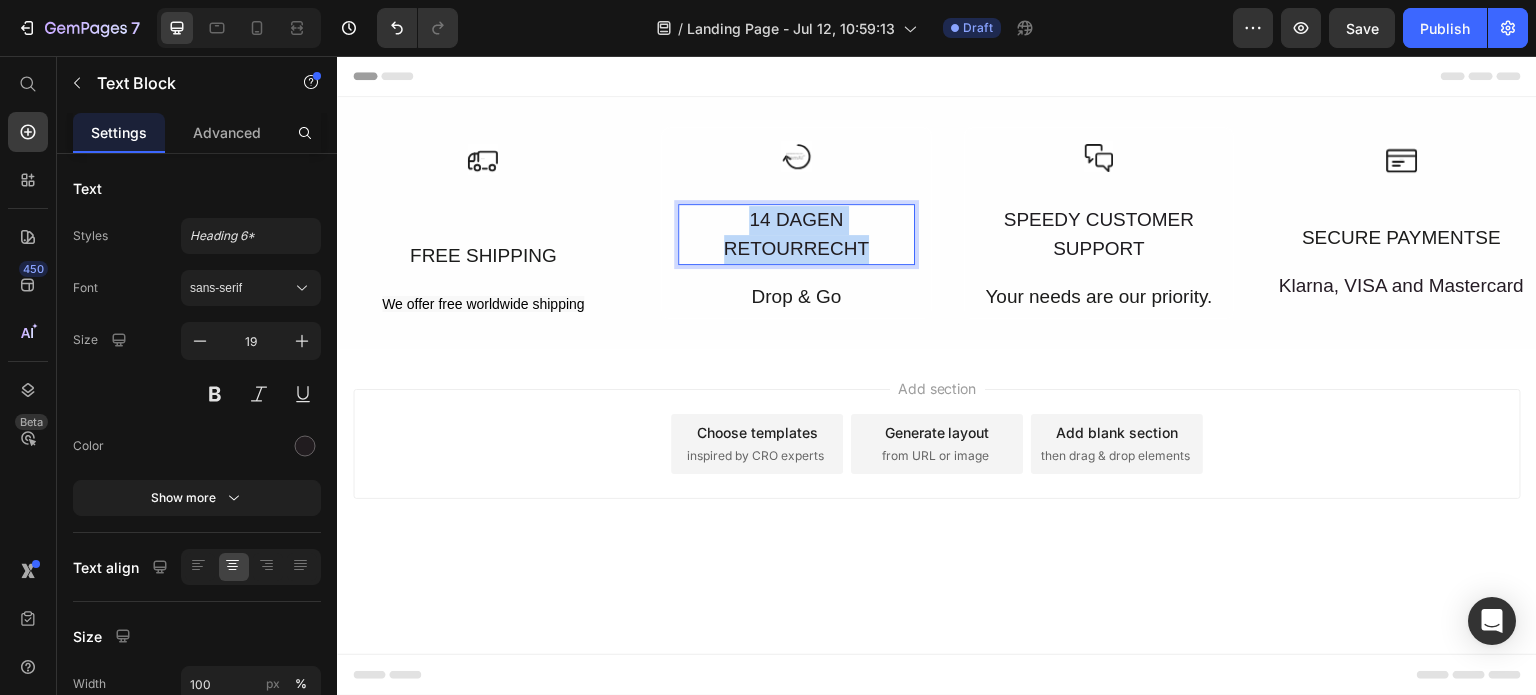 click on "14 DAGEN RETOURRECHT" at bounding box center (796, 234) 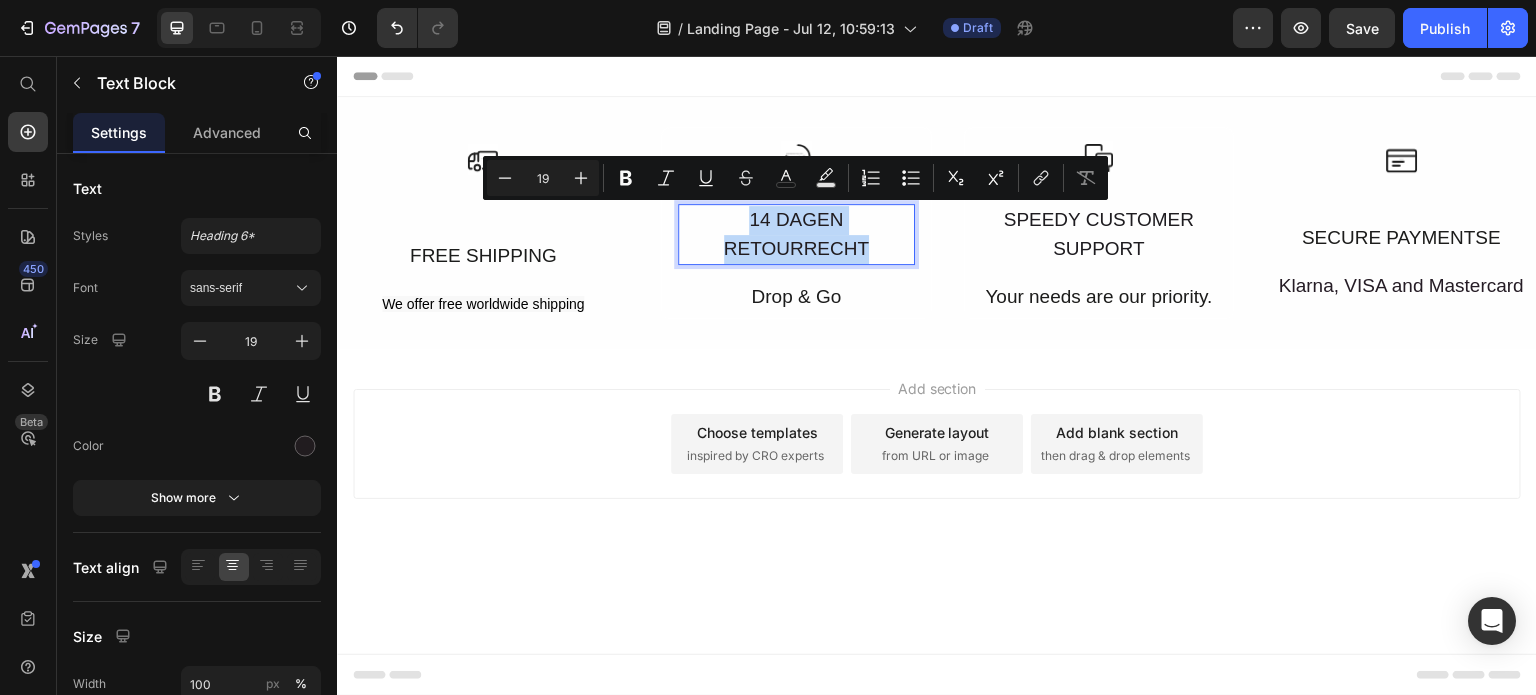 copy on "14 DAGEN RETOURRECHT" 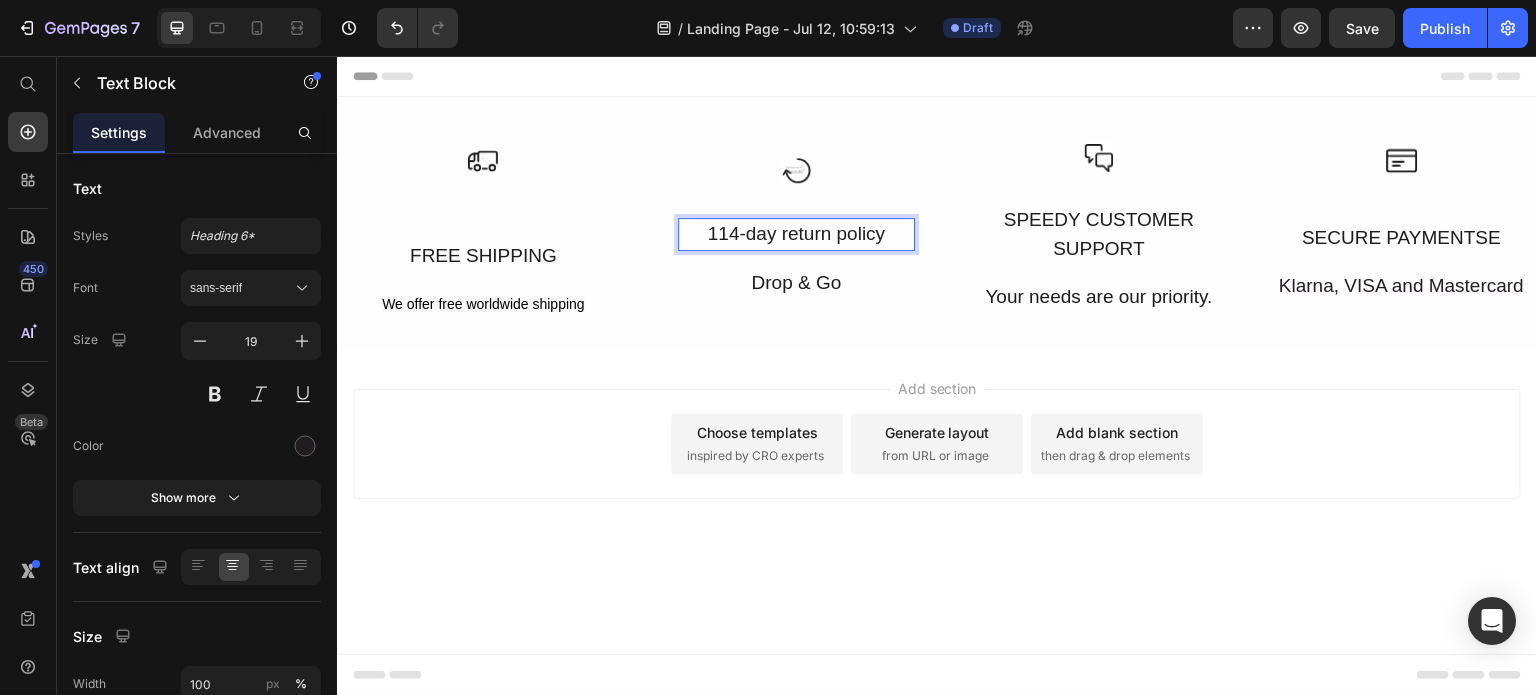 click on "114-day return policy" at bounding box center (796, 234) 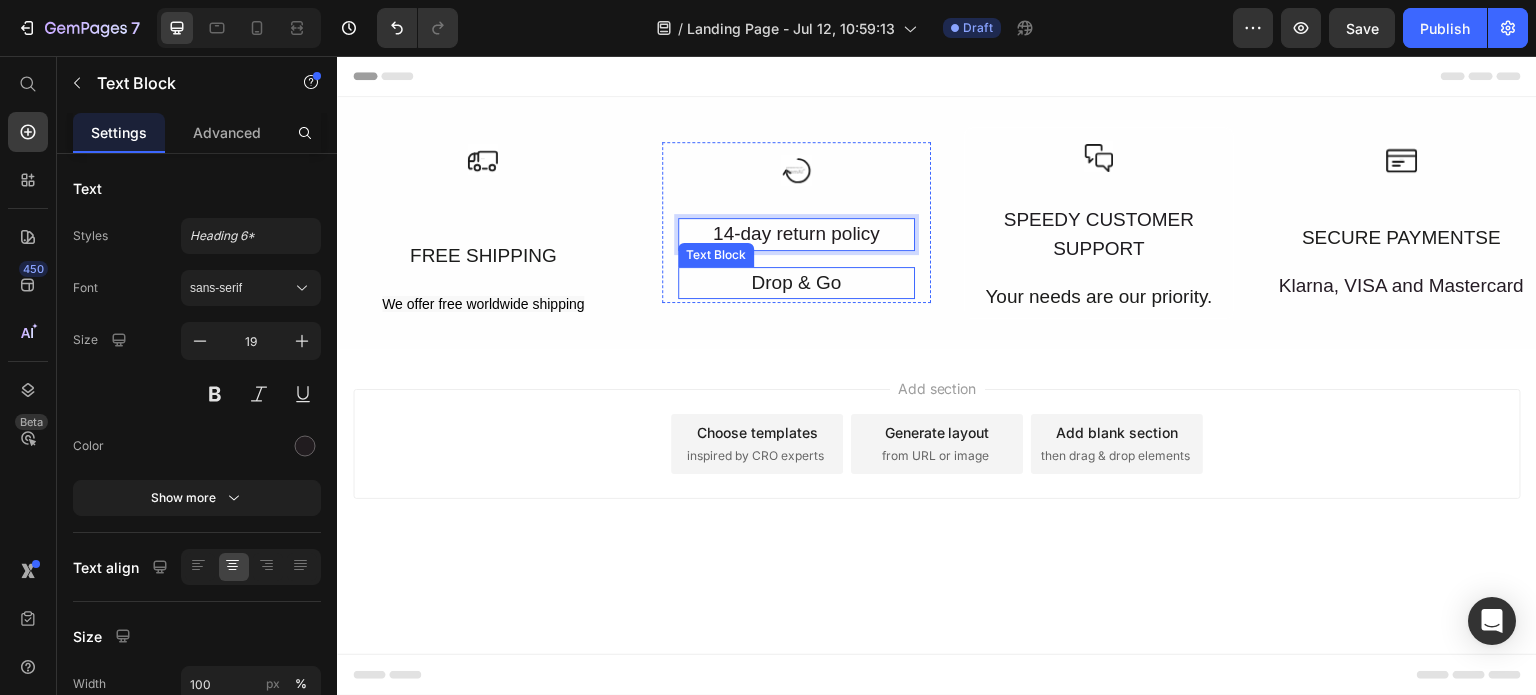 click on "Drop & Go" at bounding box center [796, 283] 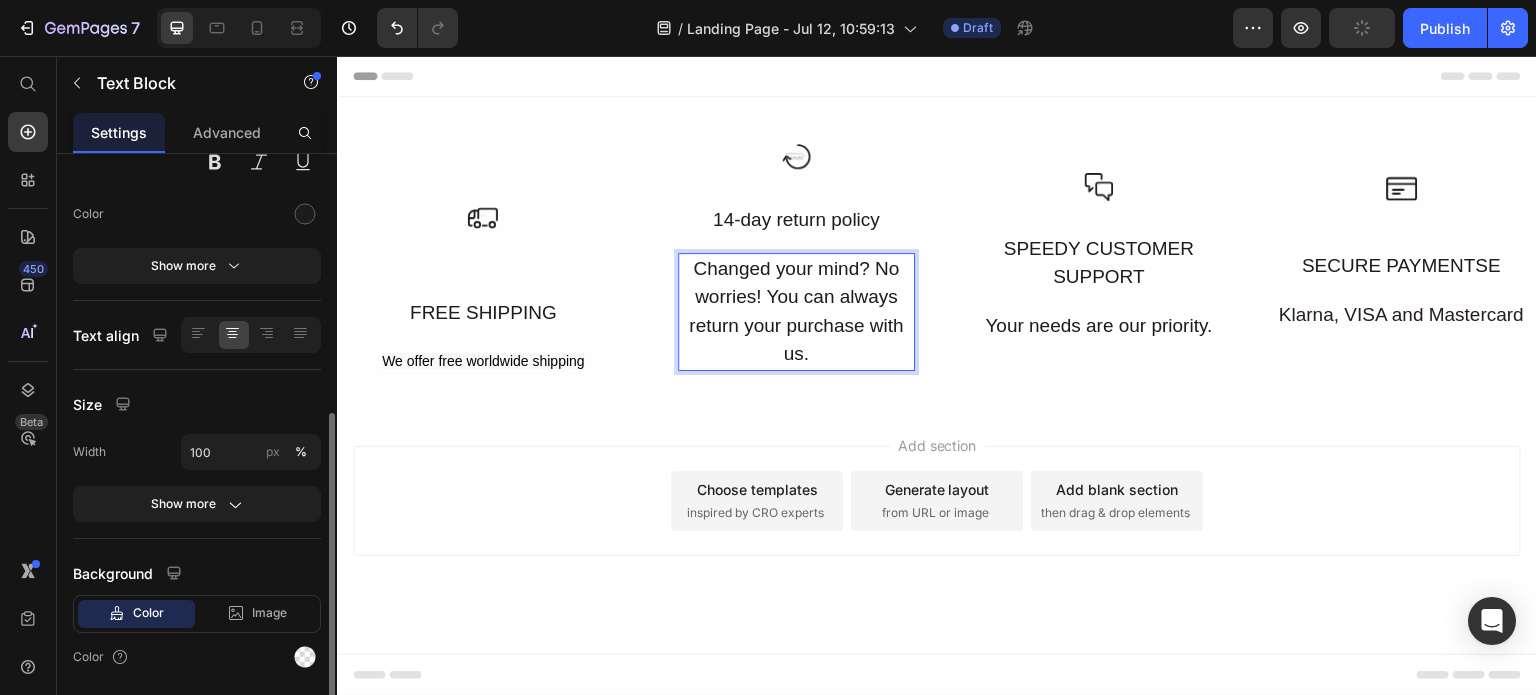 scroll, scrollTop: 294, scrollLeft: 0, axis: vertical 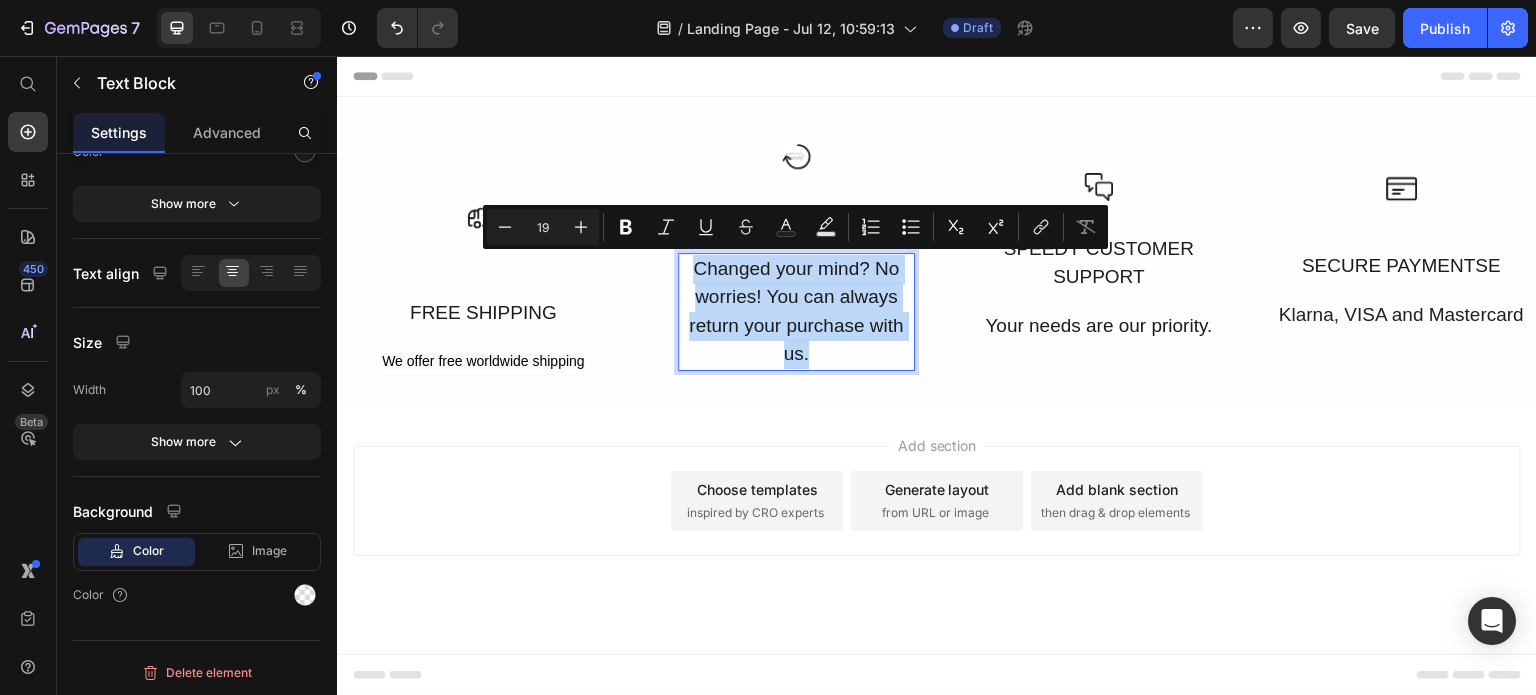 drag, startPoint x: 826, startPoint y: 354, endPoint x: 697, endPoint y: 271, distance: 153.39491 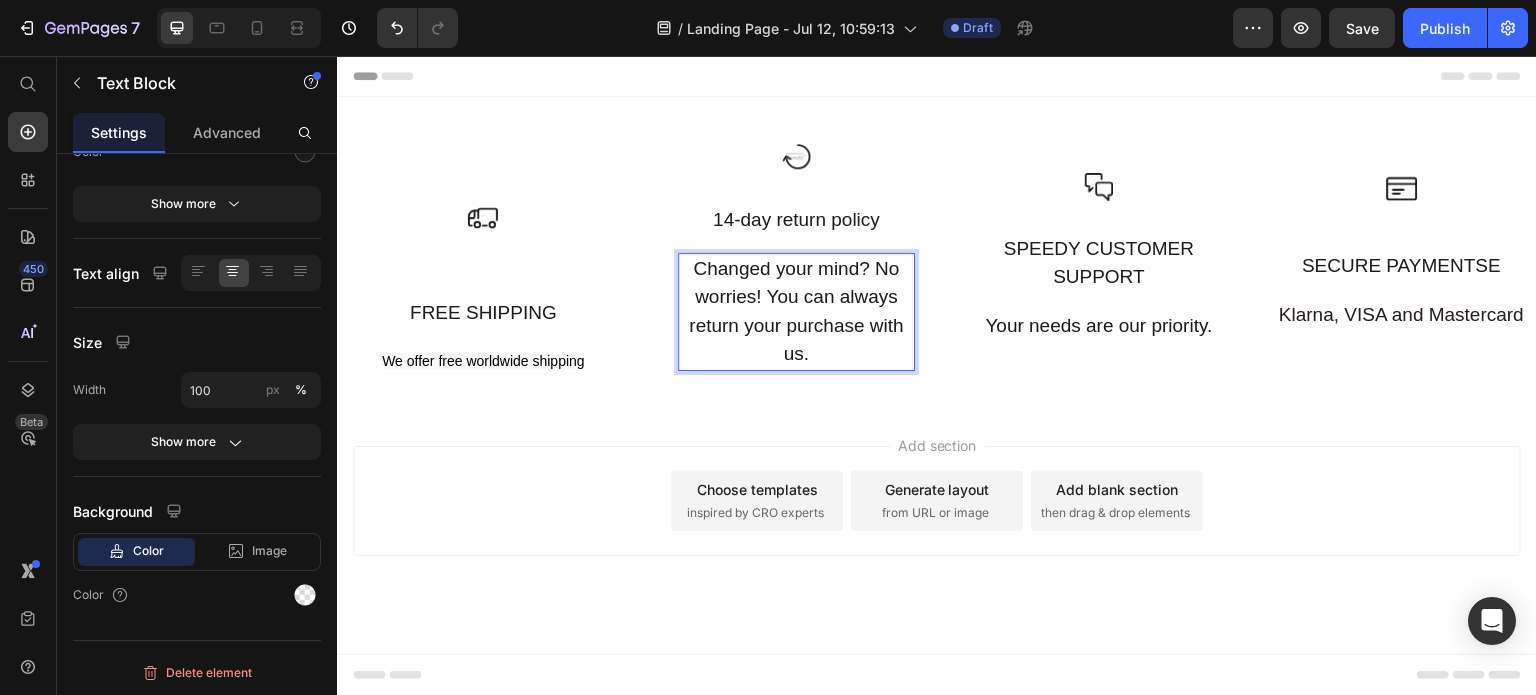 click on "Changed your mind? No worries! You can always return your purchase with us." at bounding box center [796, 312] 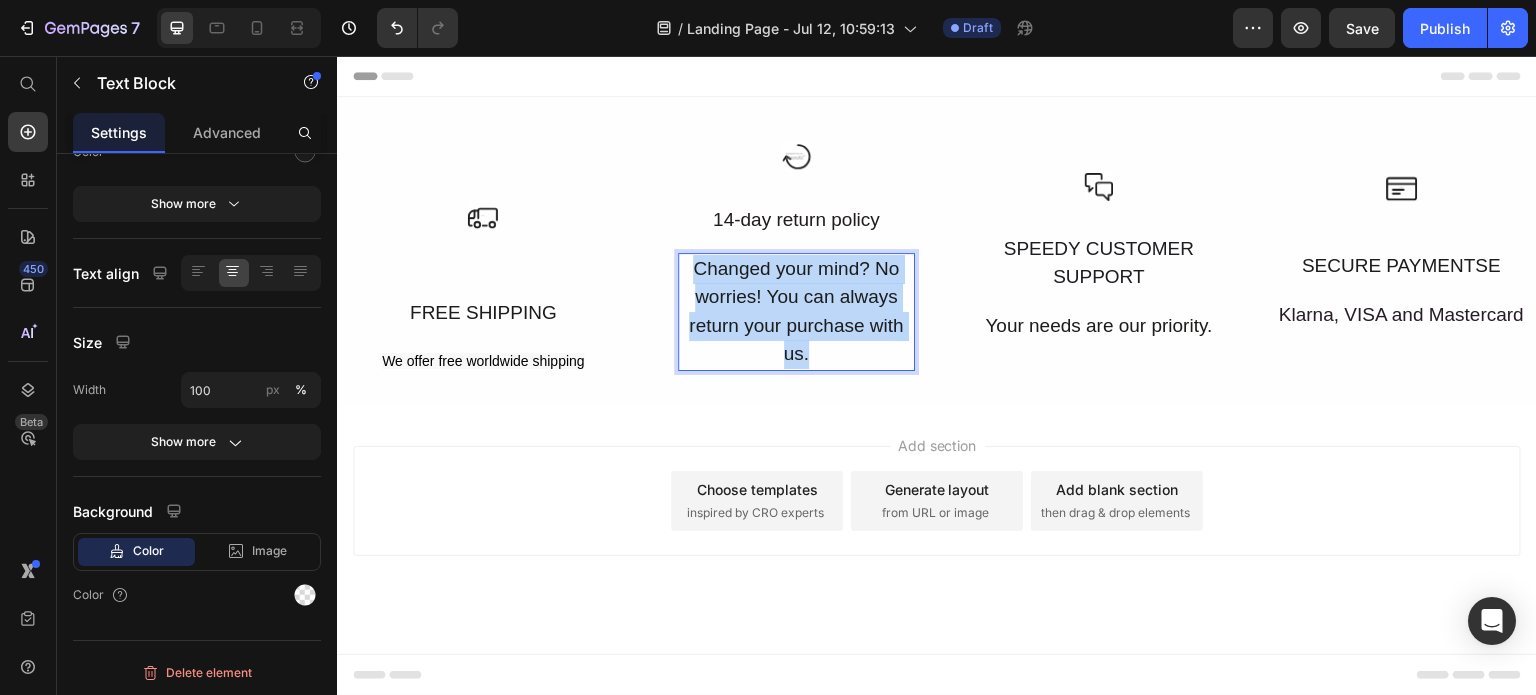 drag, startPoint x: 828, startPoint y: 357, endPoint x: 693, endPoint y: 269, distance: 161.149 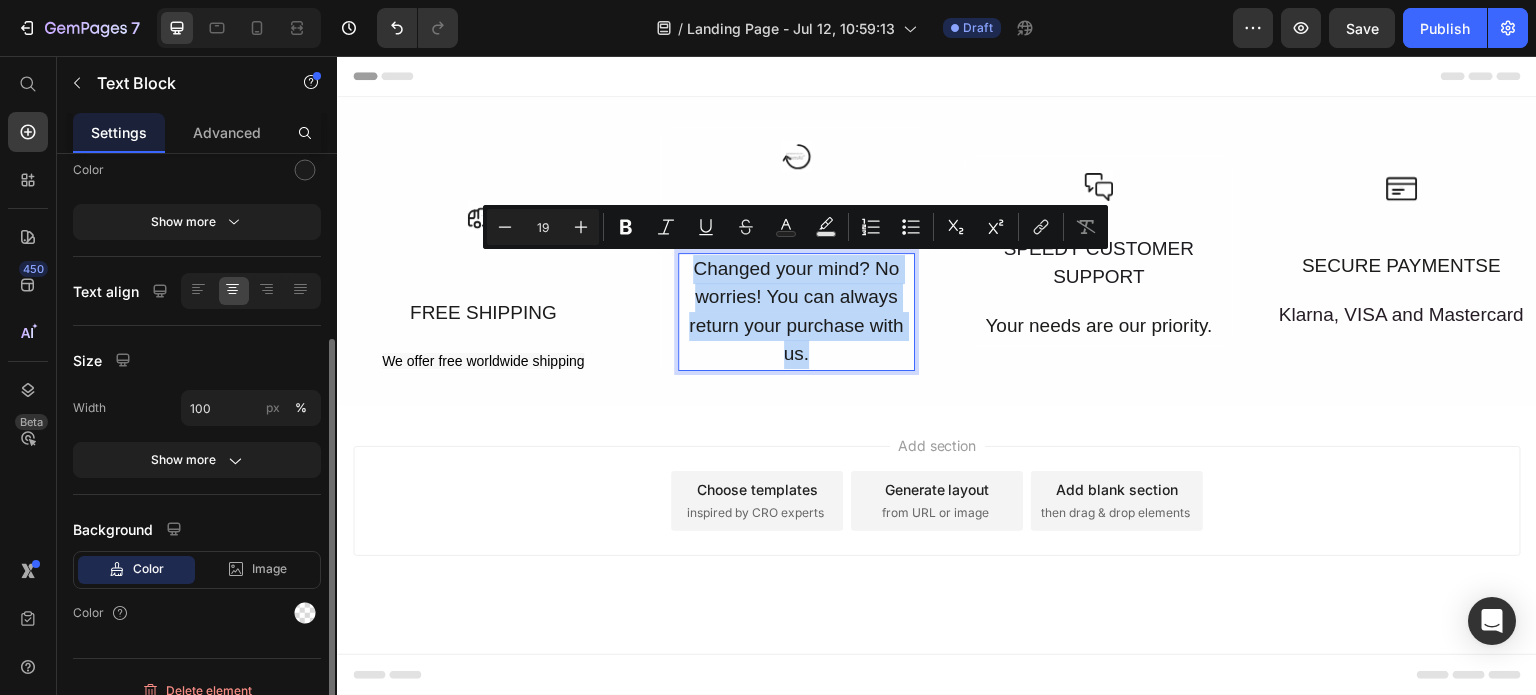 scroll, scrollTop: 294, scrollLeft: 0, axis: vertical 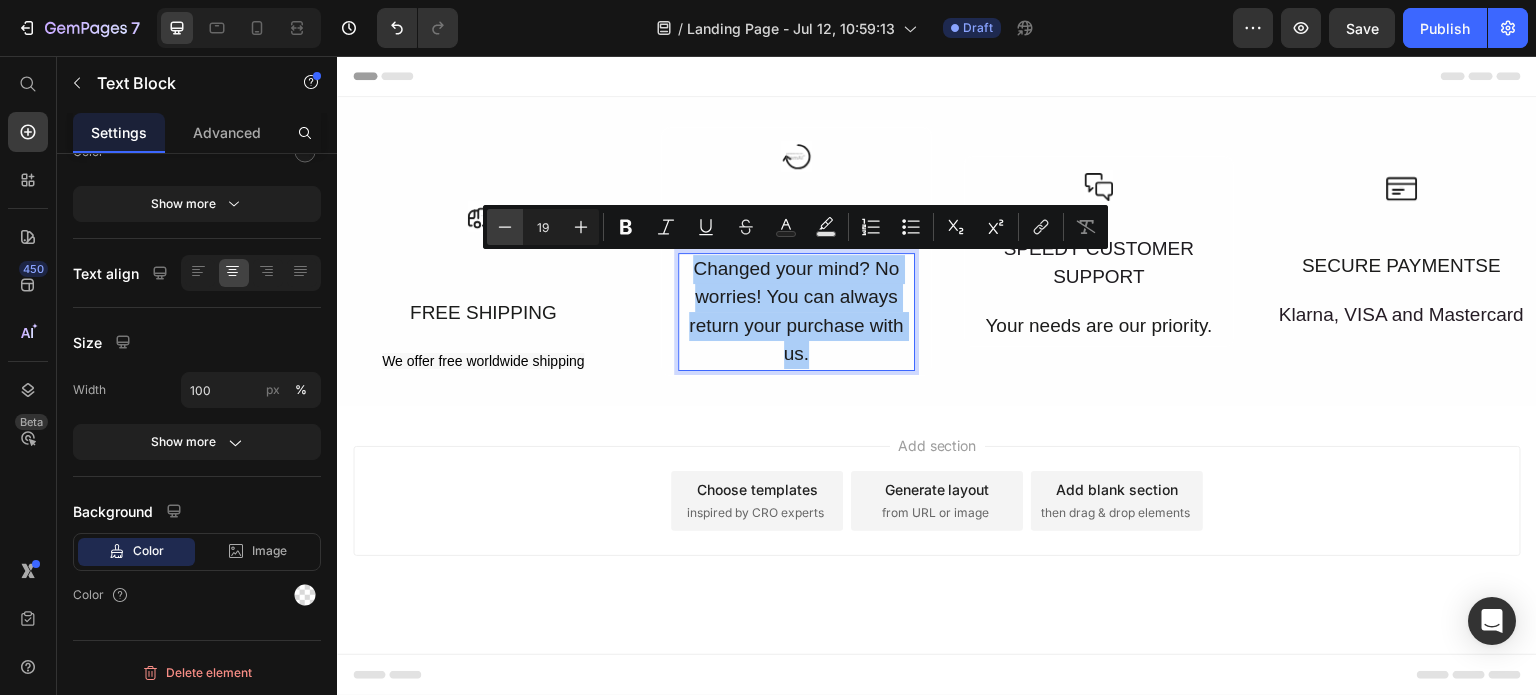 click 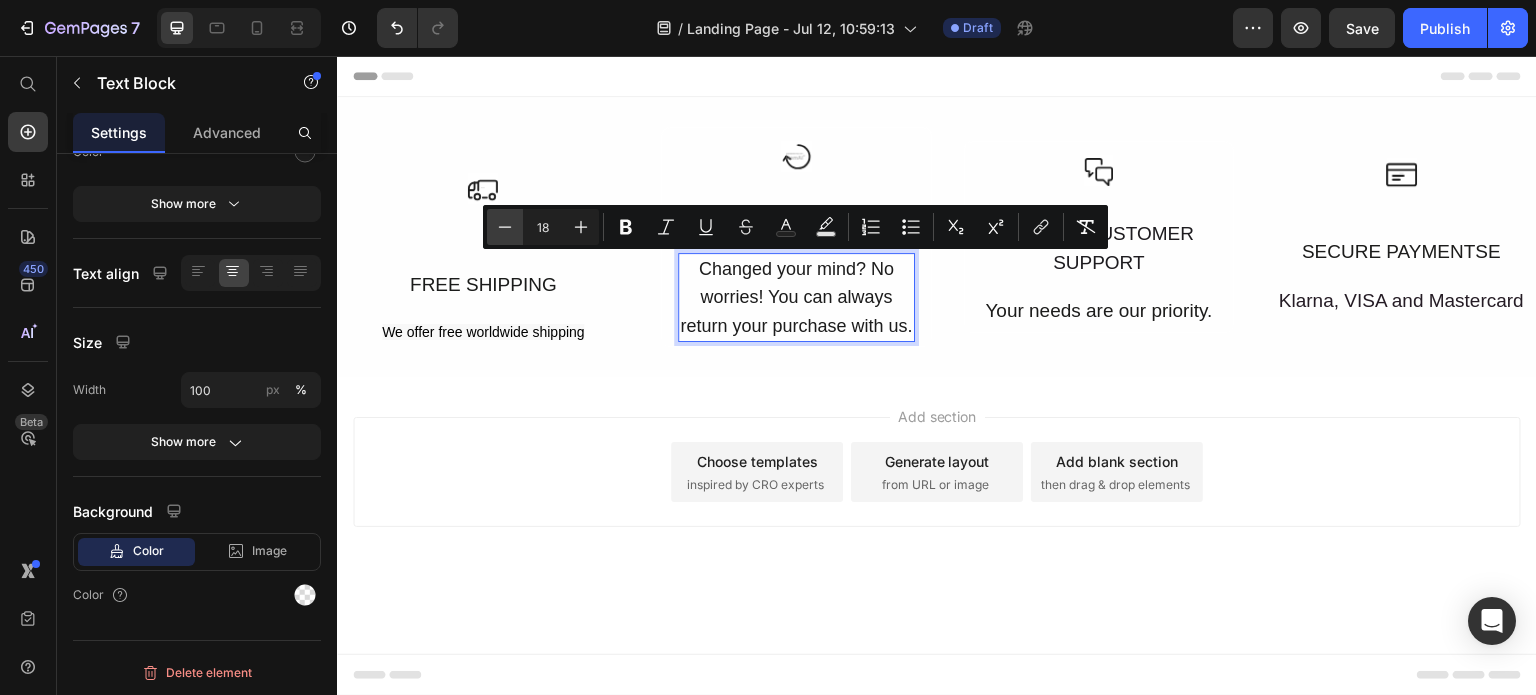 click 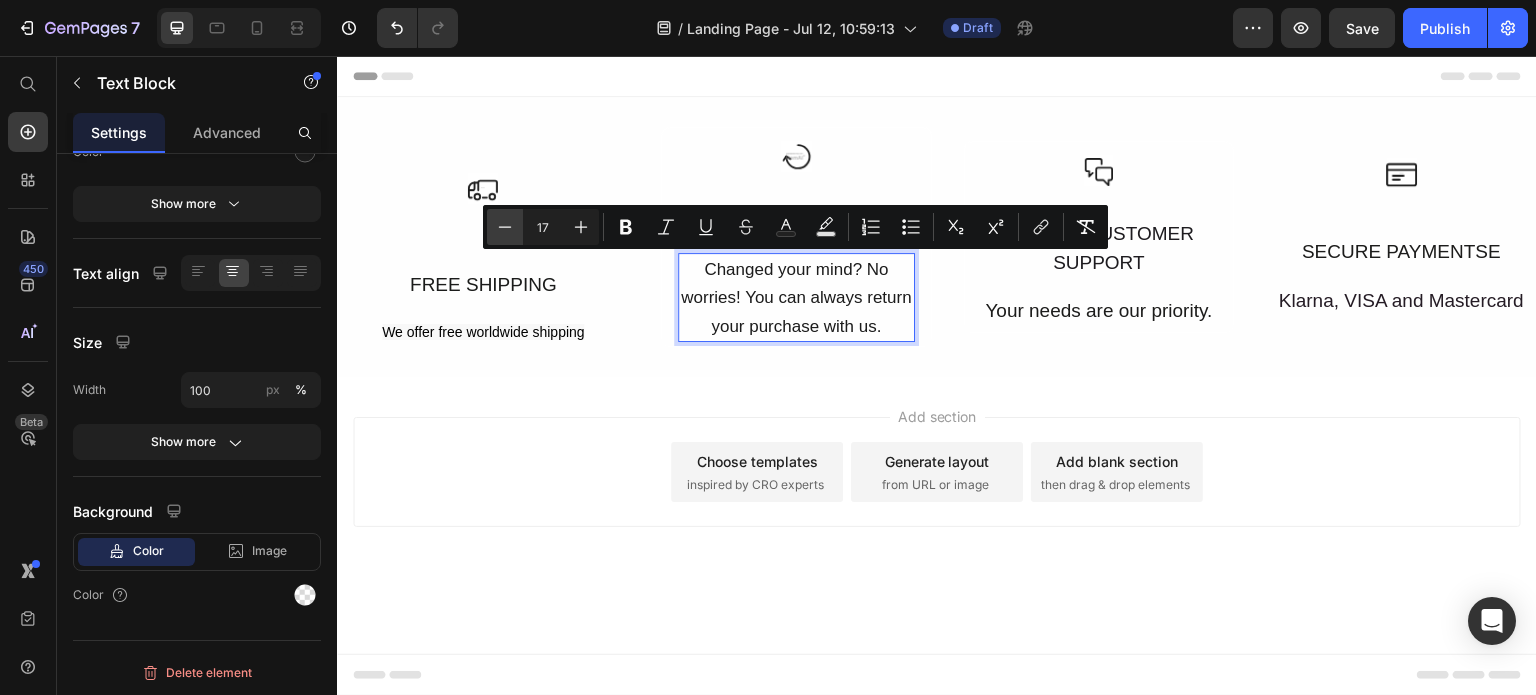 click 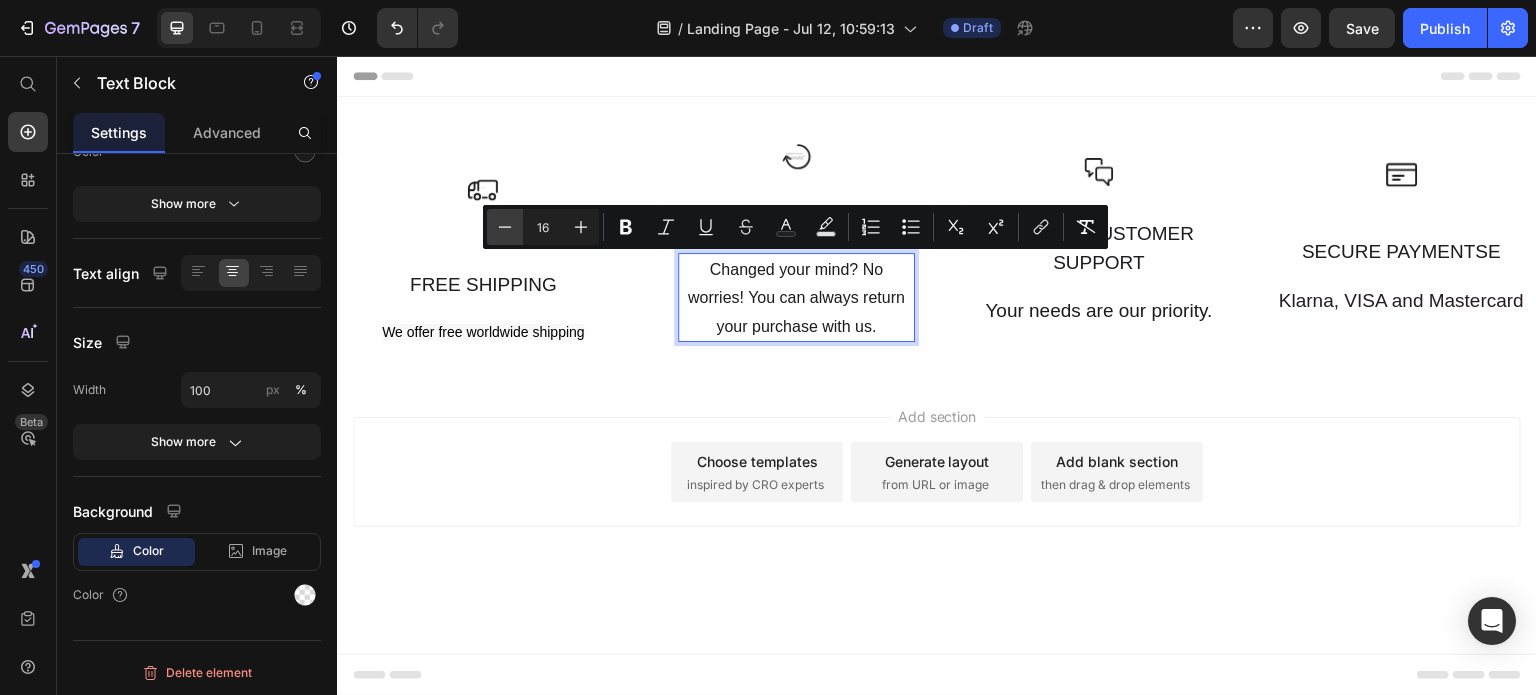 click 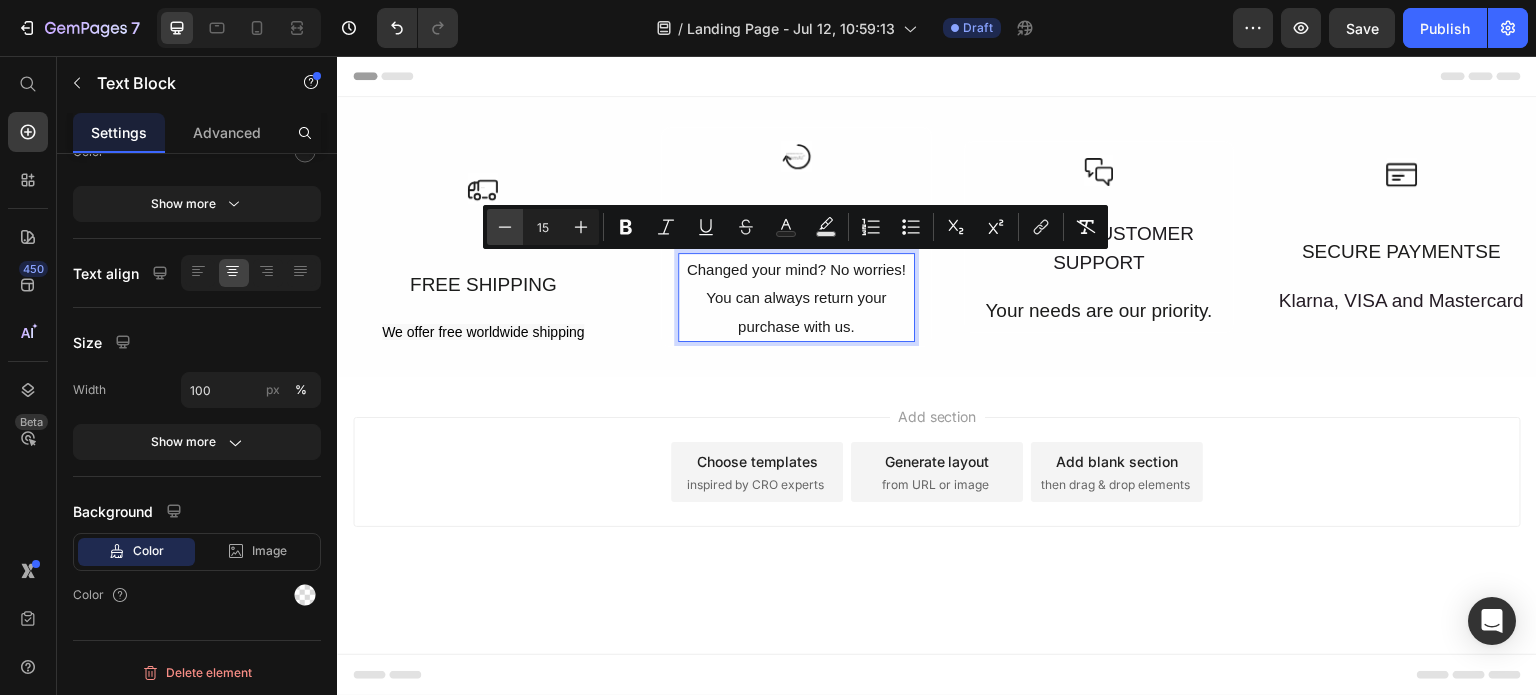 click 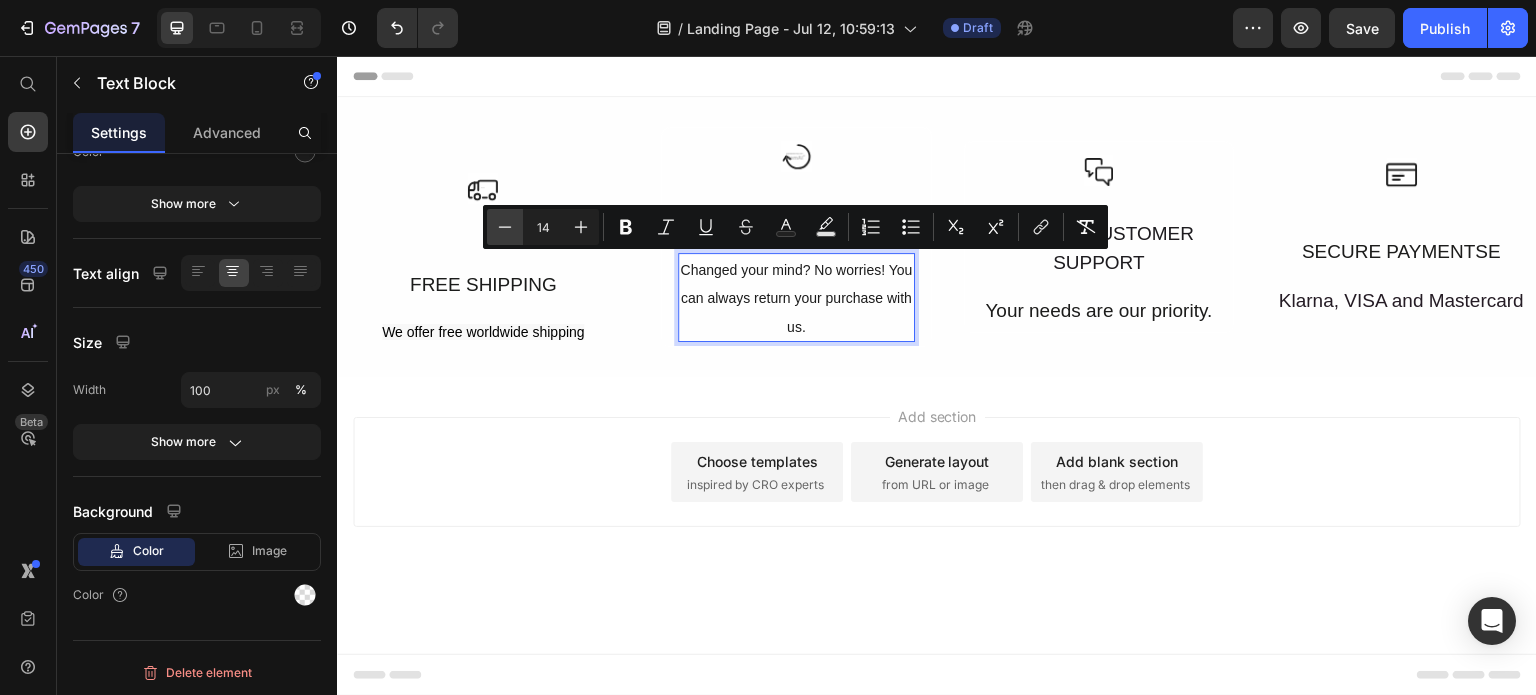 click 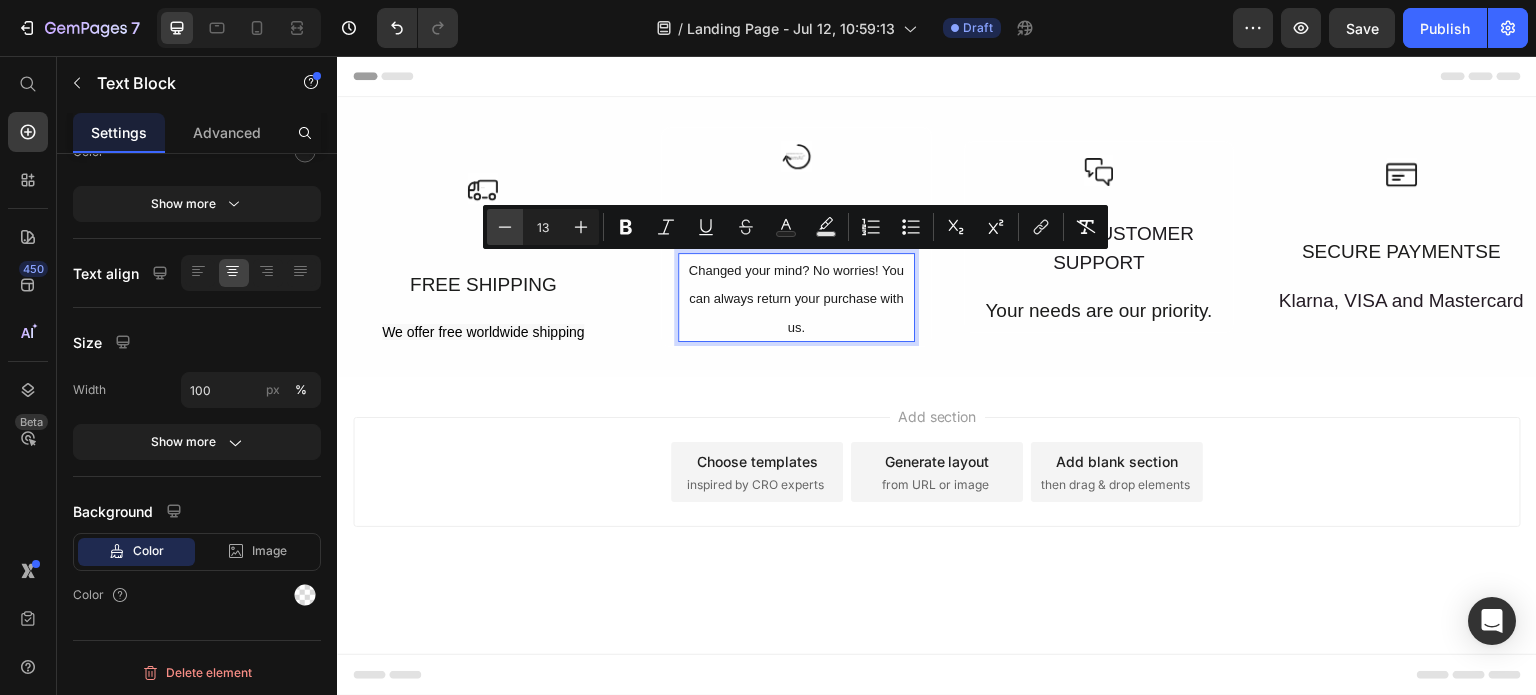 click 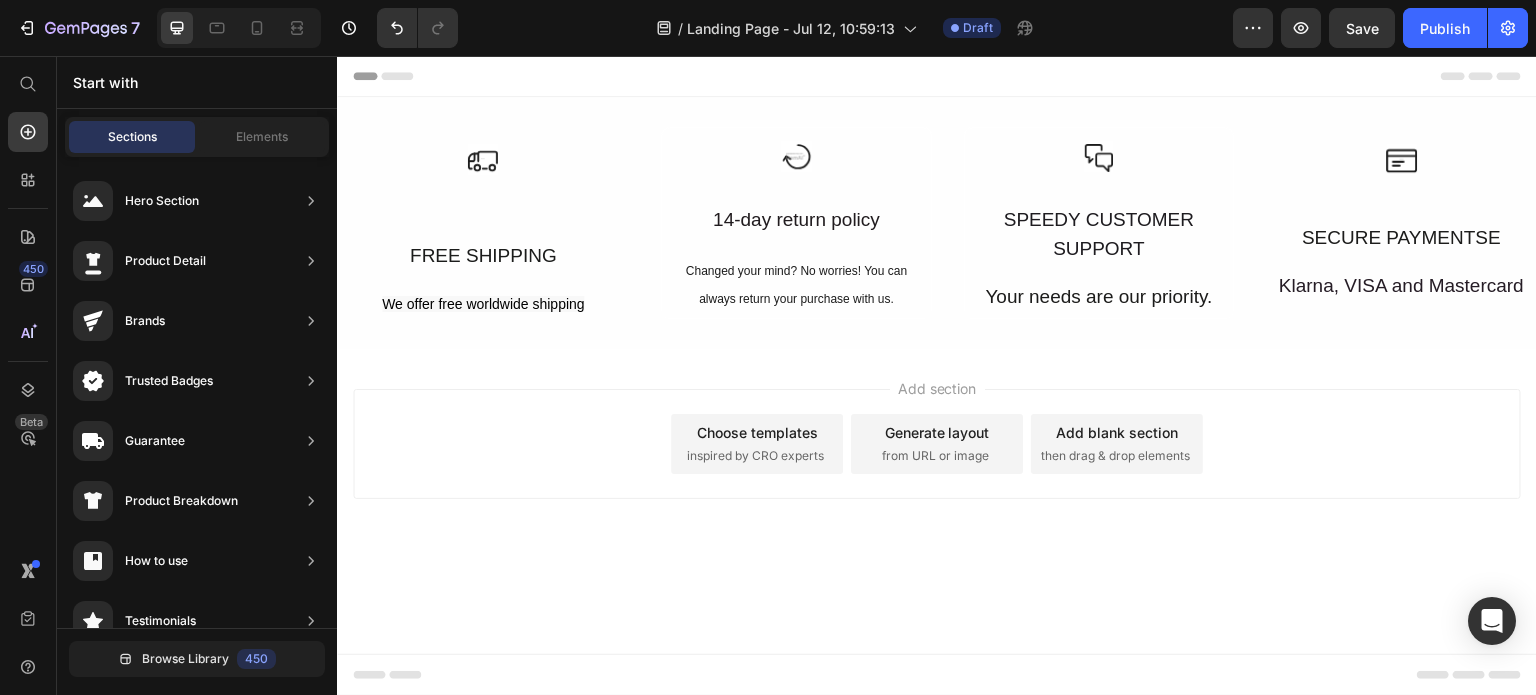 click on "Add section Choose templates inspired by CRO experts Generate layout from URL or image Add blank section then drag & drop elements" at bounding box center [937, 472] 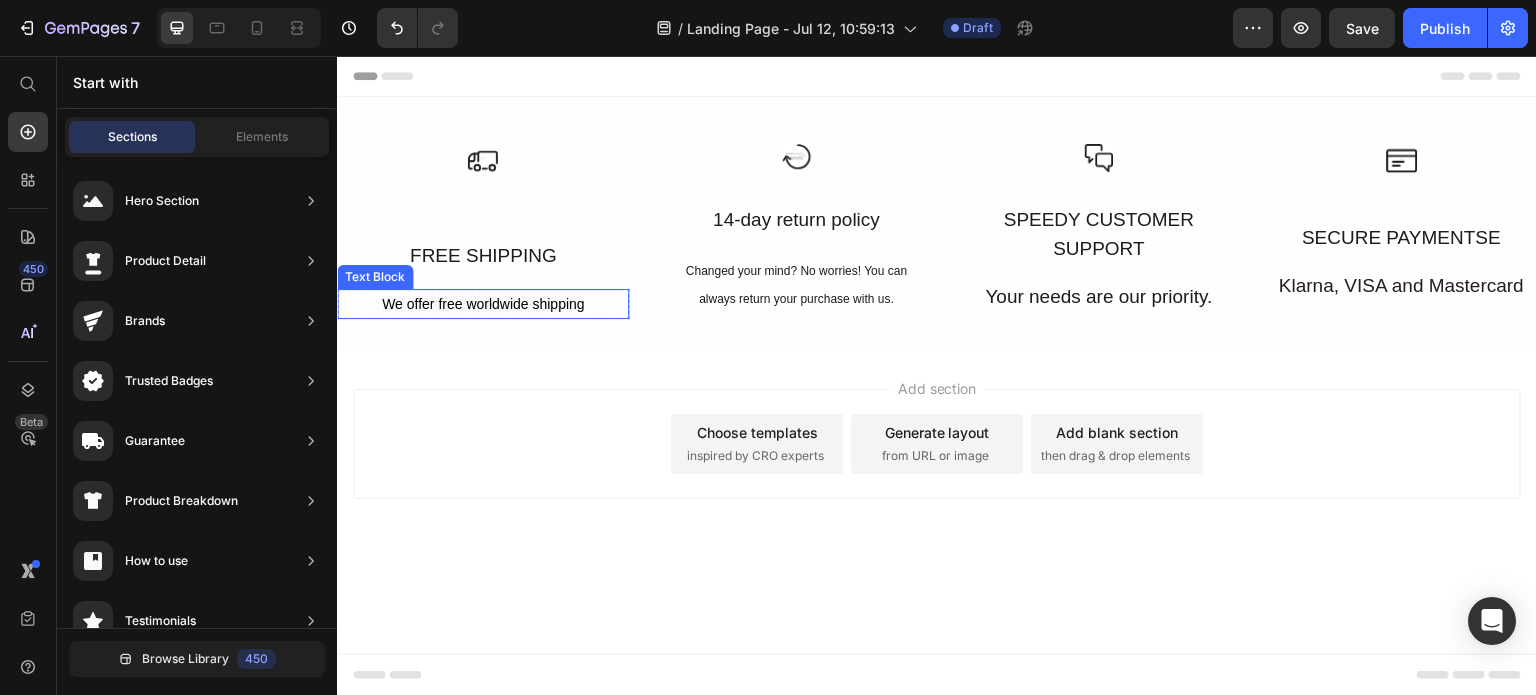 click on "We offer free worldwide shipping" at bounding box center (483, 304) 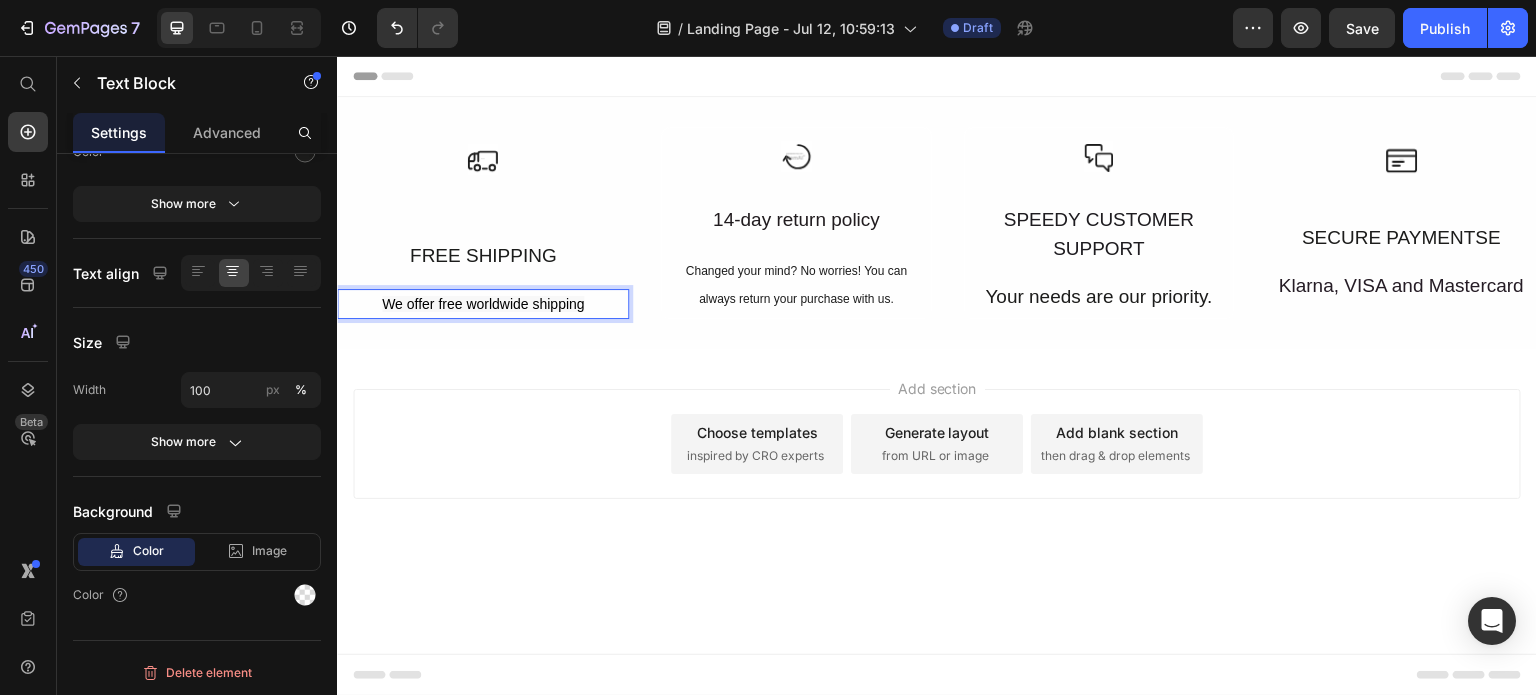 click on "We offer free worldwide shipping" at bounding box center (483, 304) 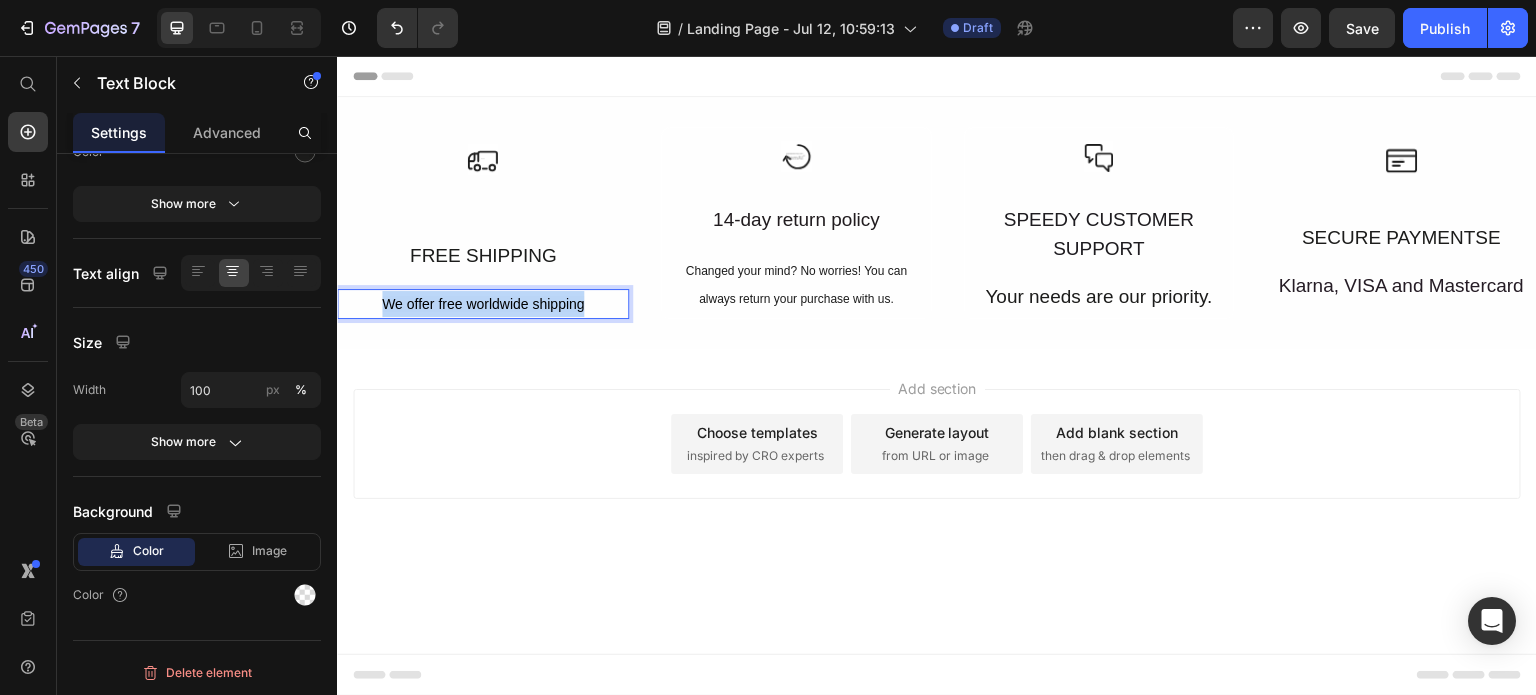click on "We offer free worldwide shipping" at bounding box center (483, 304) 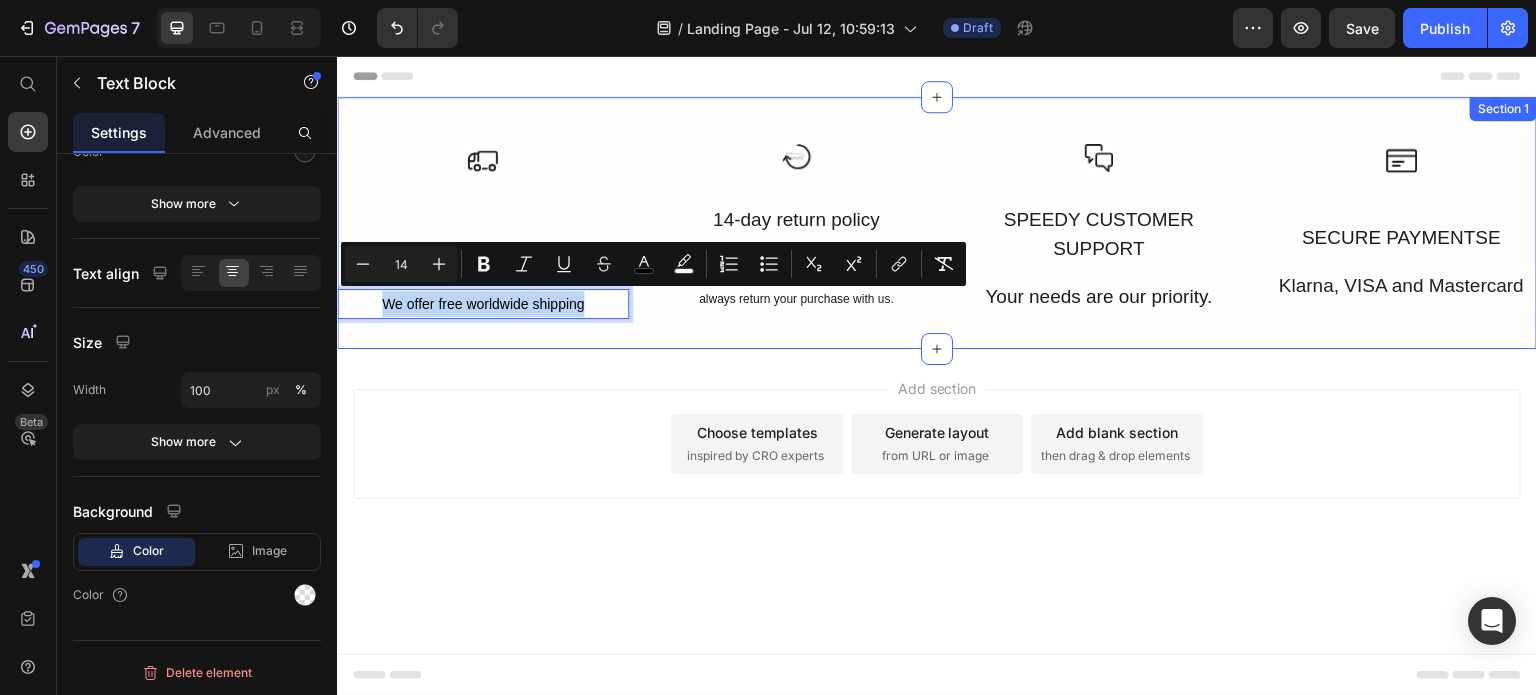 click on "Icon FREE SHIPPING Text Block We offer free worldwide shipping Text Block 0 Row Icon 14-day return policy Text Block Changed your mind? No worries! You can always return your purchase with us. Text Block Row Icon SPEEDY CUSTOMER SUPPORT Text Block Your needs are our priority. Text Block Row Icon SECURE PAYMENTSE Text Block Klarna, VISA and Mastercard Text Block Row Row Row Section 1" at bounding box center (937, 223) 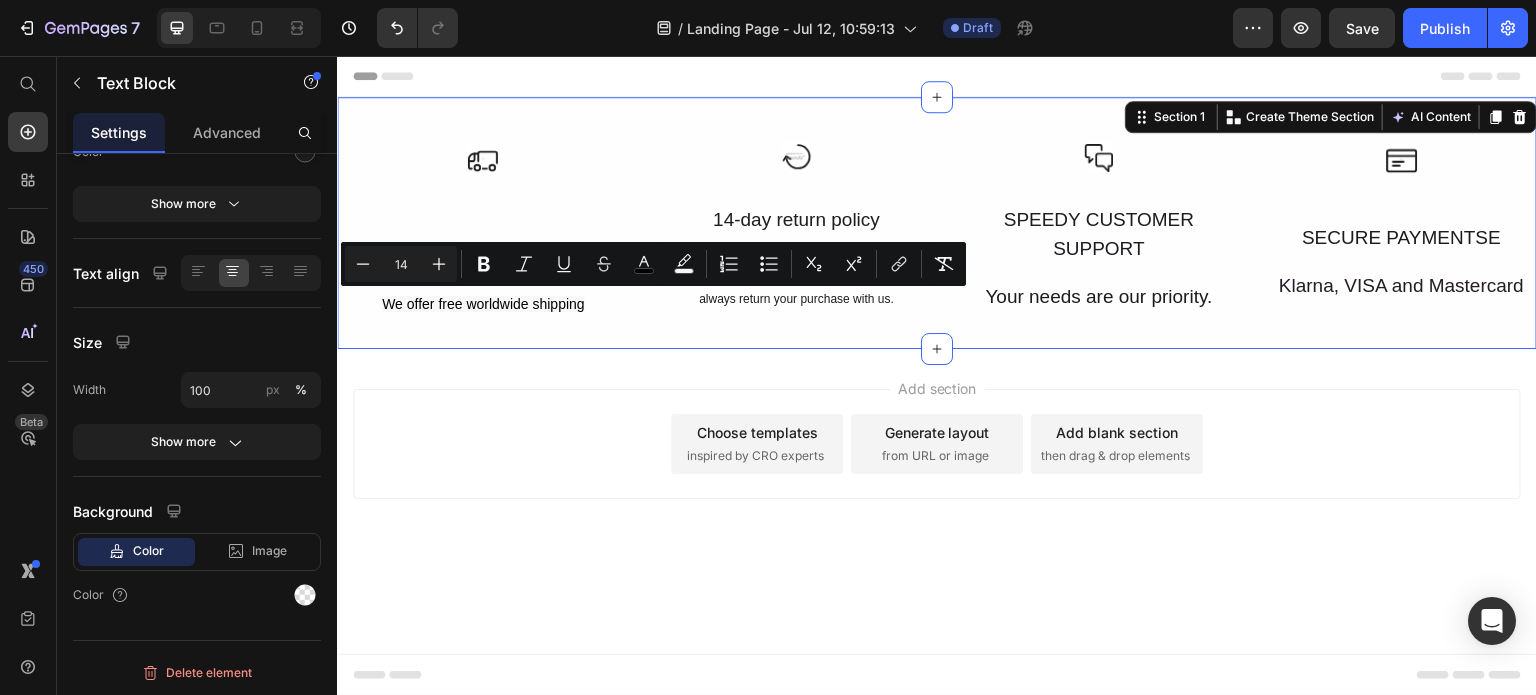 scroll, scrollTop: 0, scrollLeft: 0, axis: both 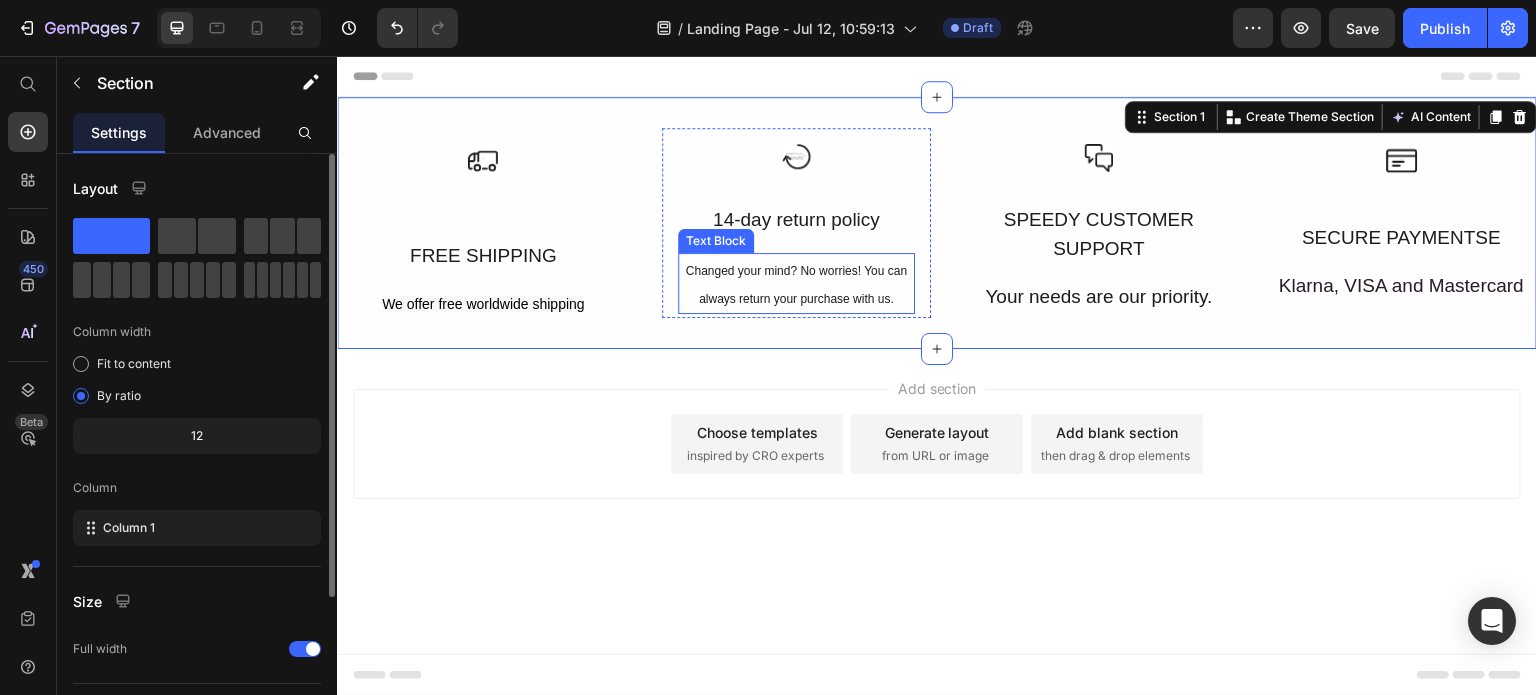 click on "Changed your mind? No worries! You can always return your purchase with us." at bounding box center [796, 285] 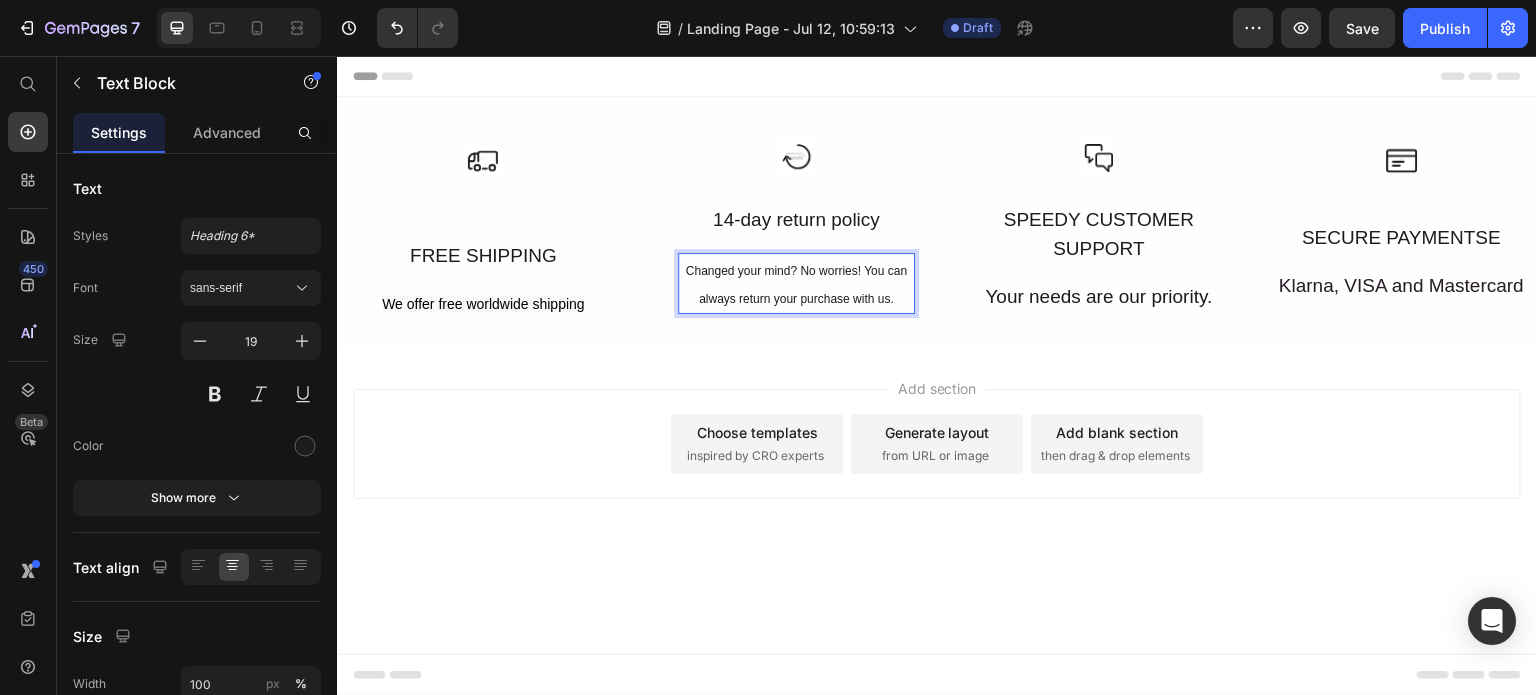 click on "Changed your mind? No worries! You can always return your purchase with us." at bounding box center (796, 285) 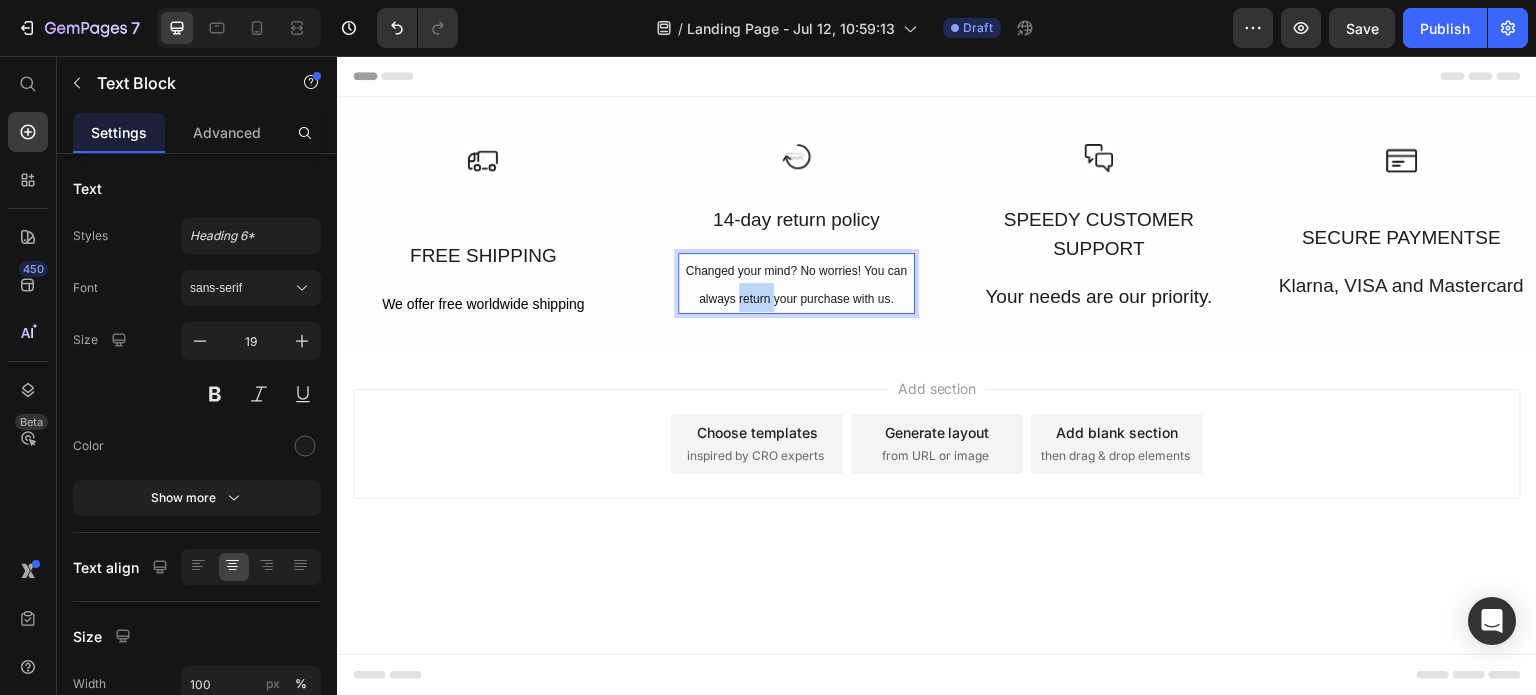 click on "Changed your mind? No worries! You can always return your purchase with us." at bounding box center (796, 285) 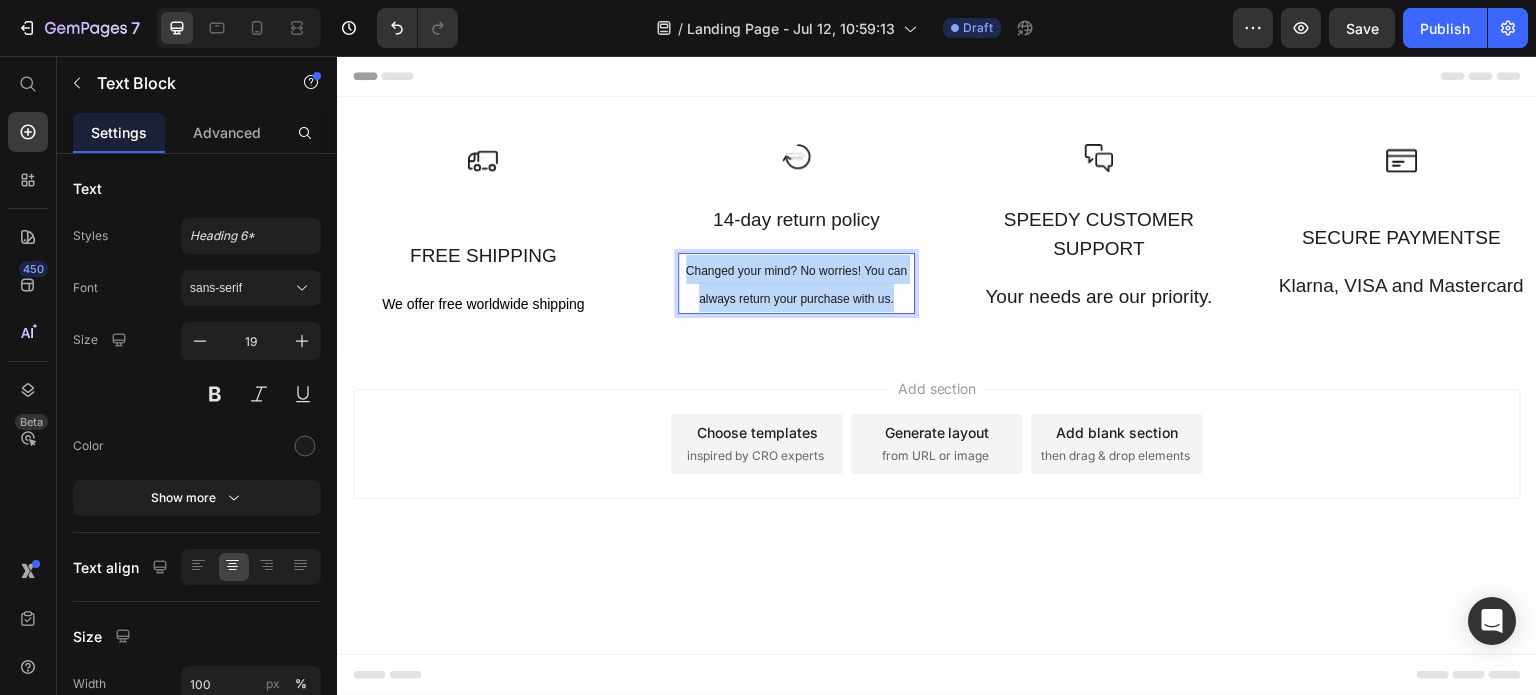 click on "Changed your mind? No worries! You can always return your purchase with us." at bounding box center (796, 285) 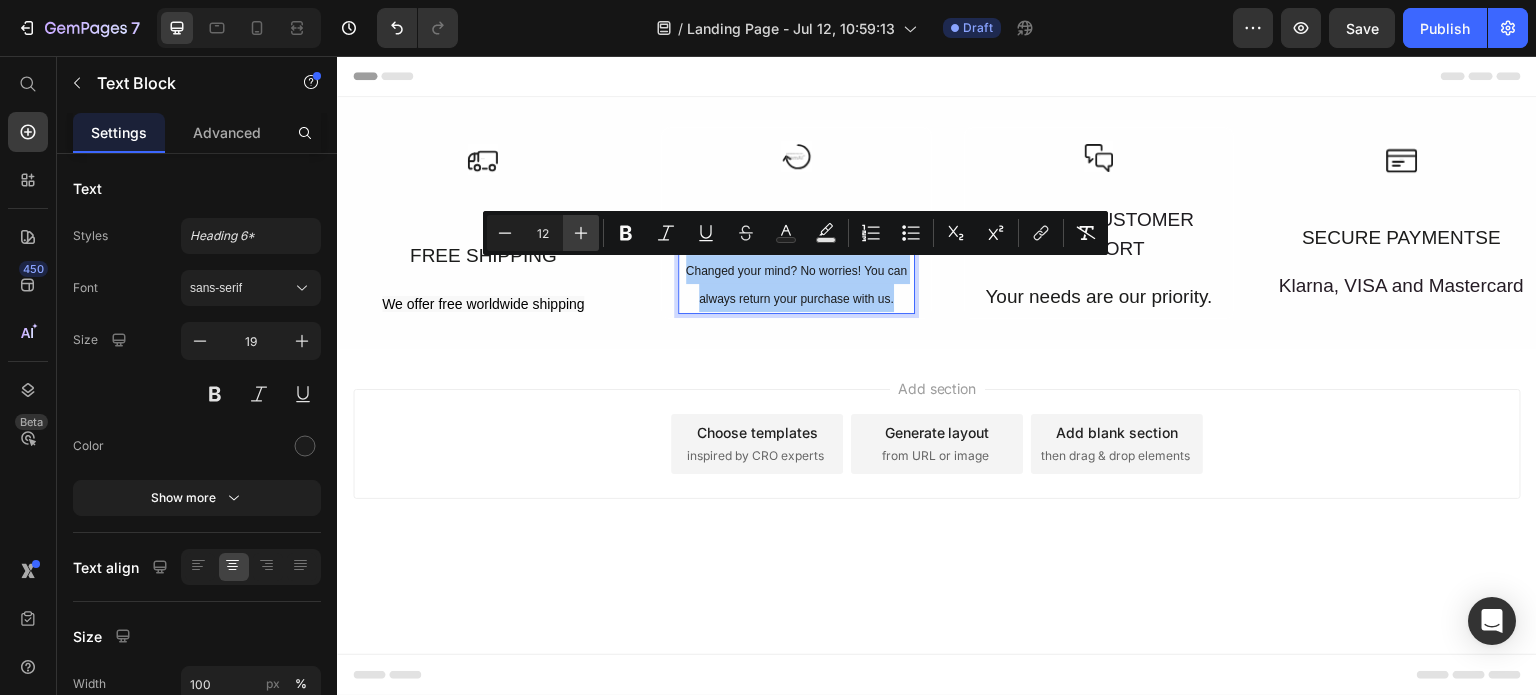 click 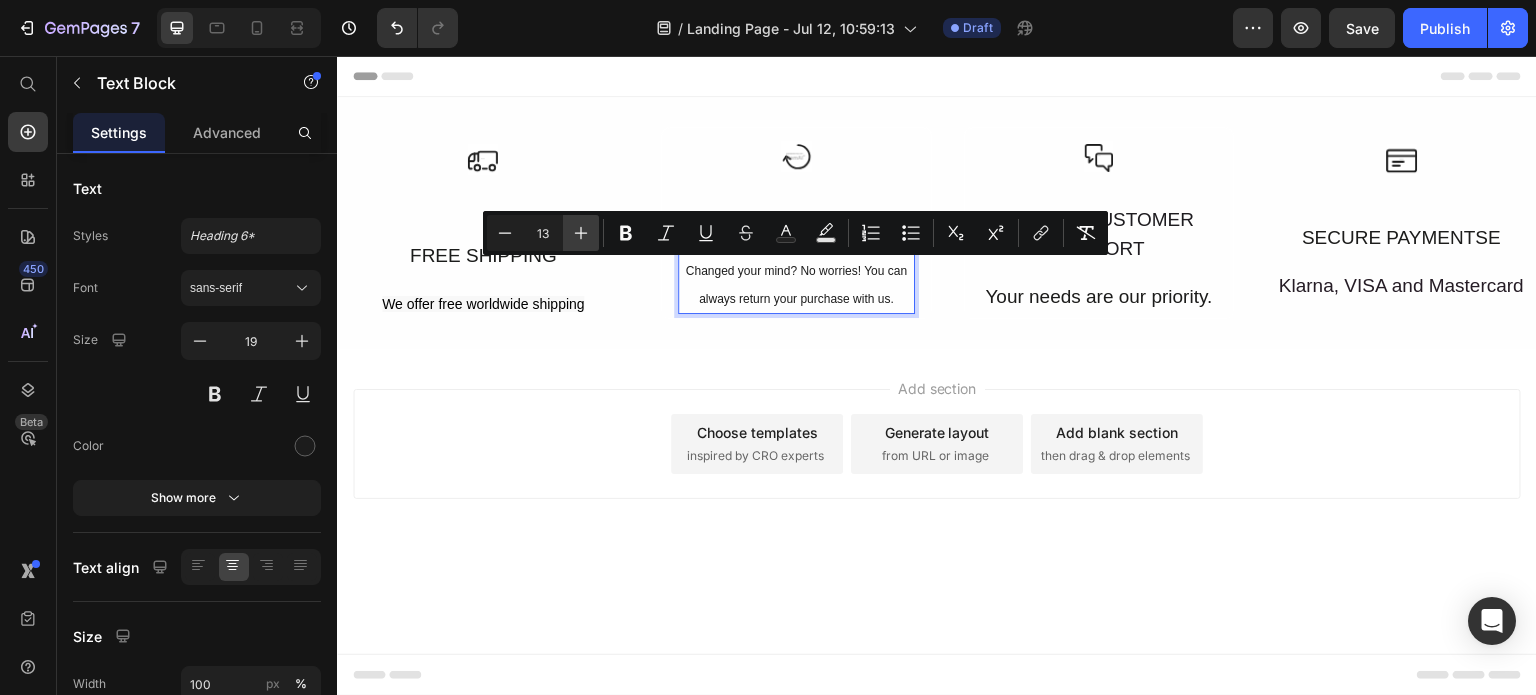 click 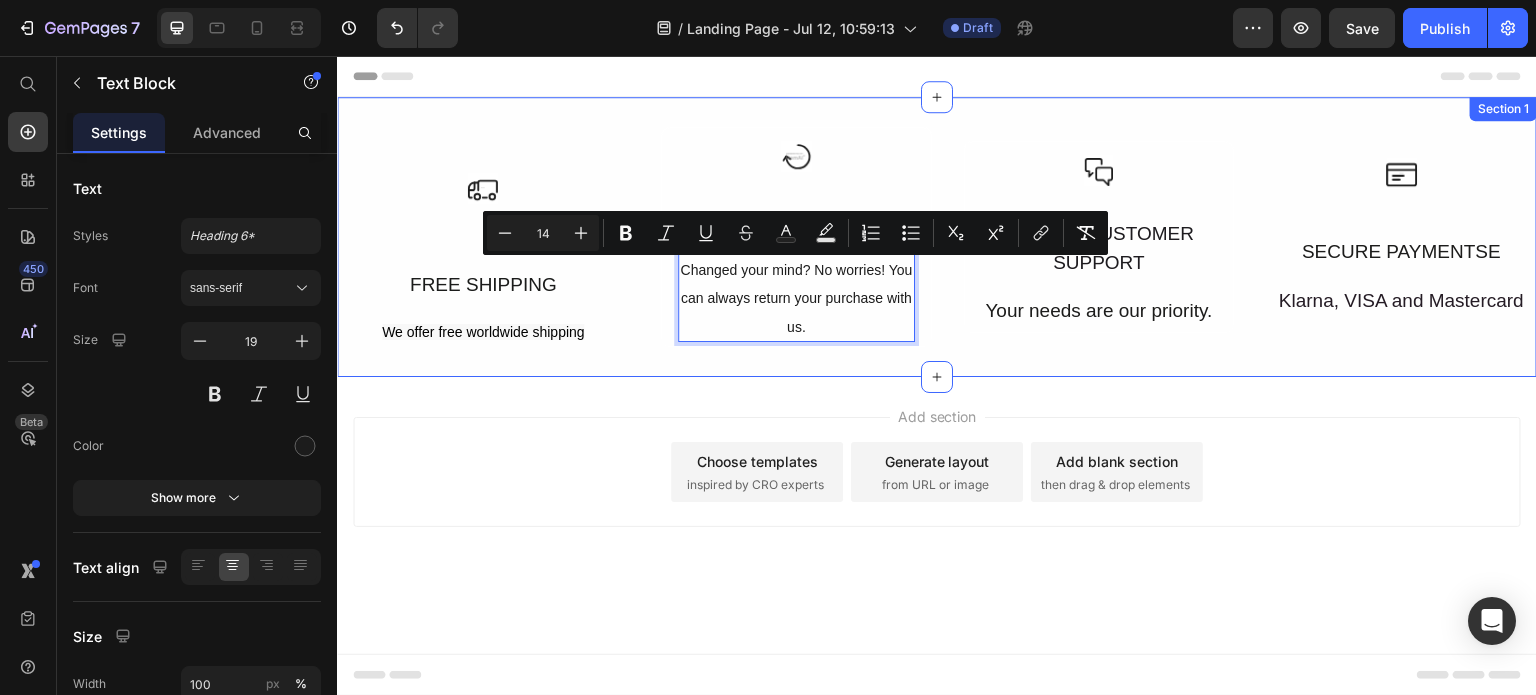 click on "Icon FREE SHIPPING Text Block We offer free worldwide shipping Text Block Row     Icon 14-day return policy Text Block Changed your mind? No worries! You can always return your purchase with us. Text Block   0 Row     Icon SPEEDY CUSTOMER SUPPORT Text Block Your needs are our priority. Text Block Row     Icon SECURE PAYMENTSE Text Block Klarna, VISA and Mastercard Text Block Row Row Row Section 1" at bounding box center (937, 237) 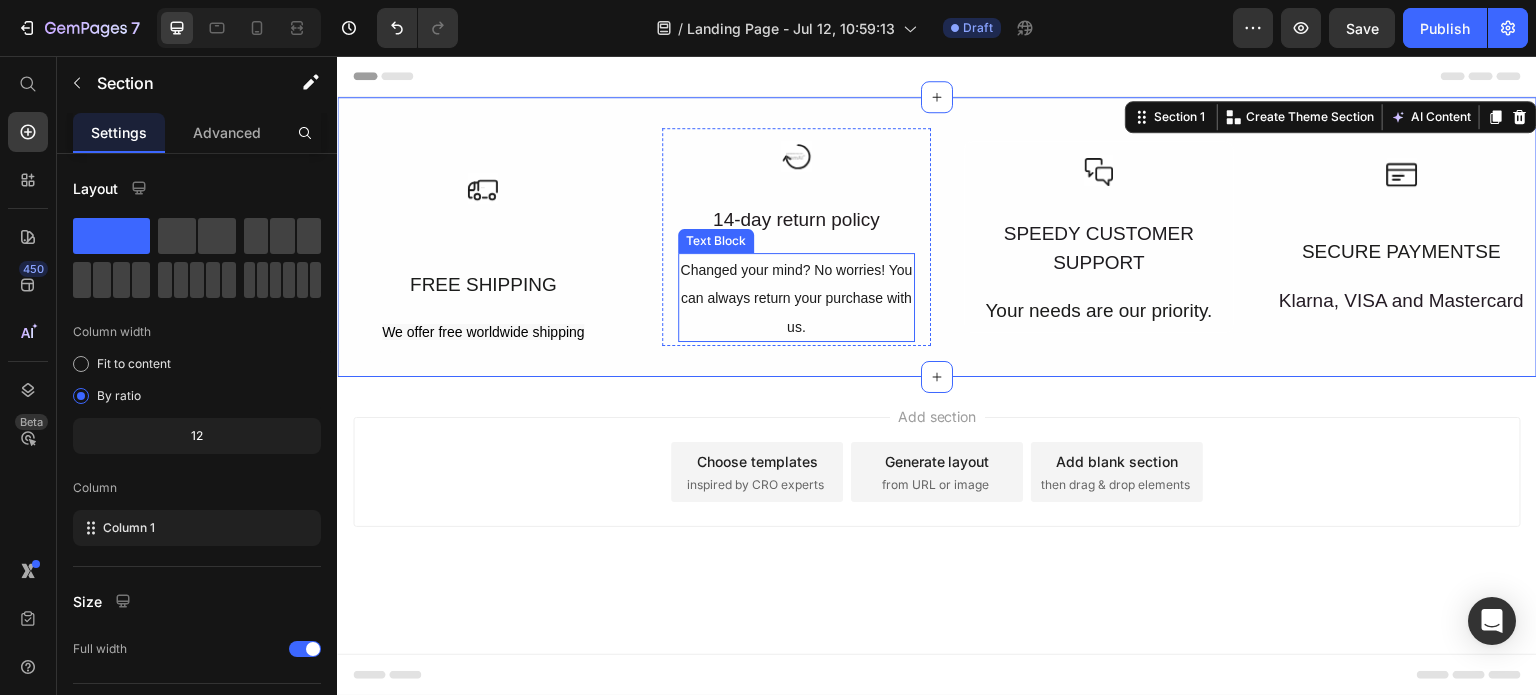 click on "Changed your mind? No worries! You can always return your purchase with us." at bounding box center [796, 298] 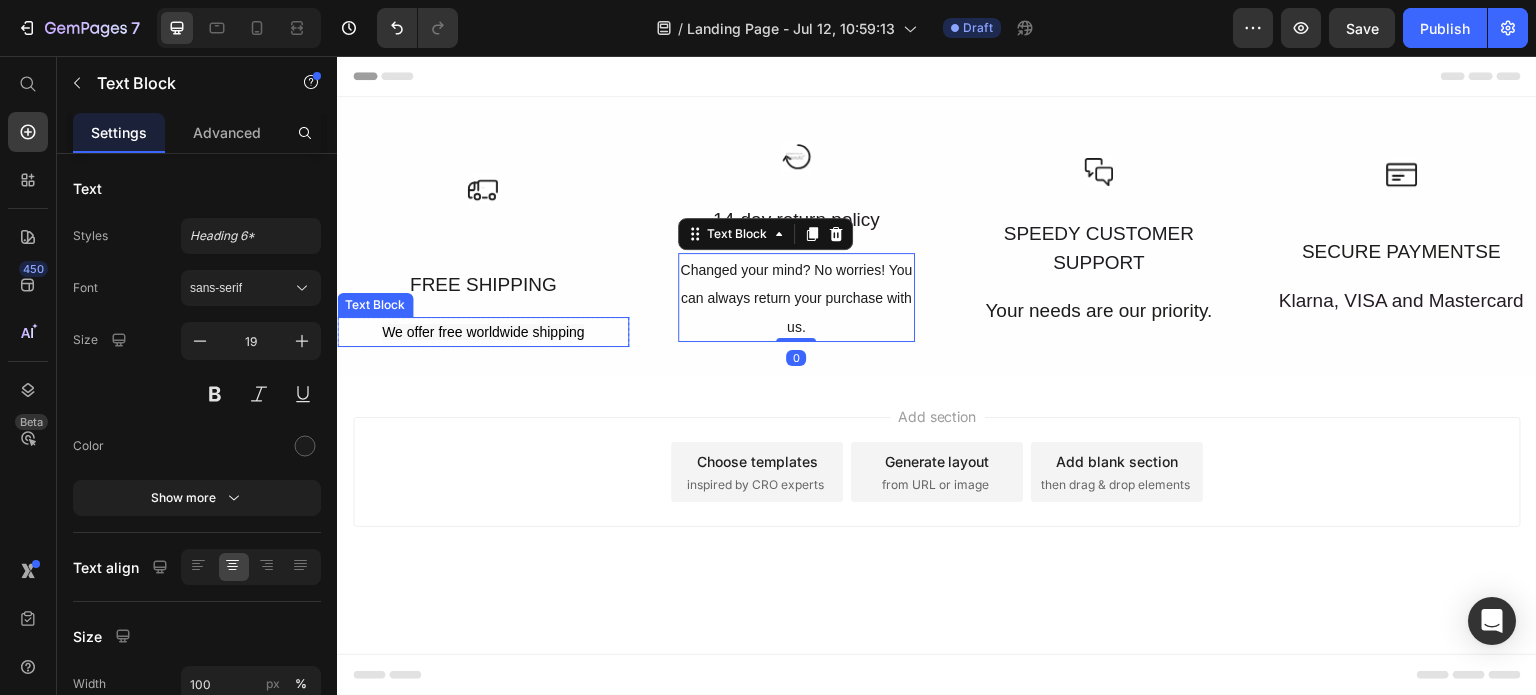 click on "We offer free worldwide shipping" at bounding box center [483, 332] 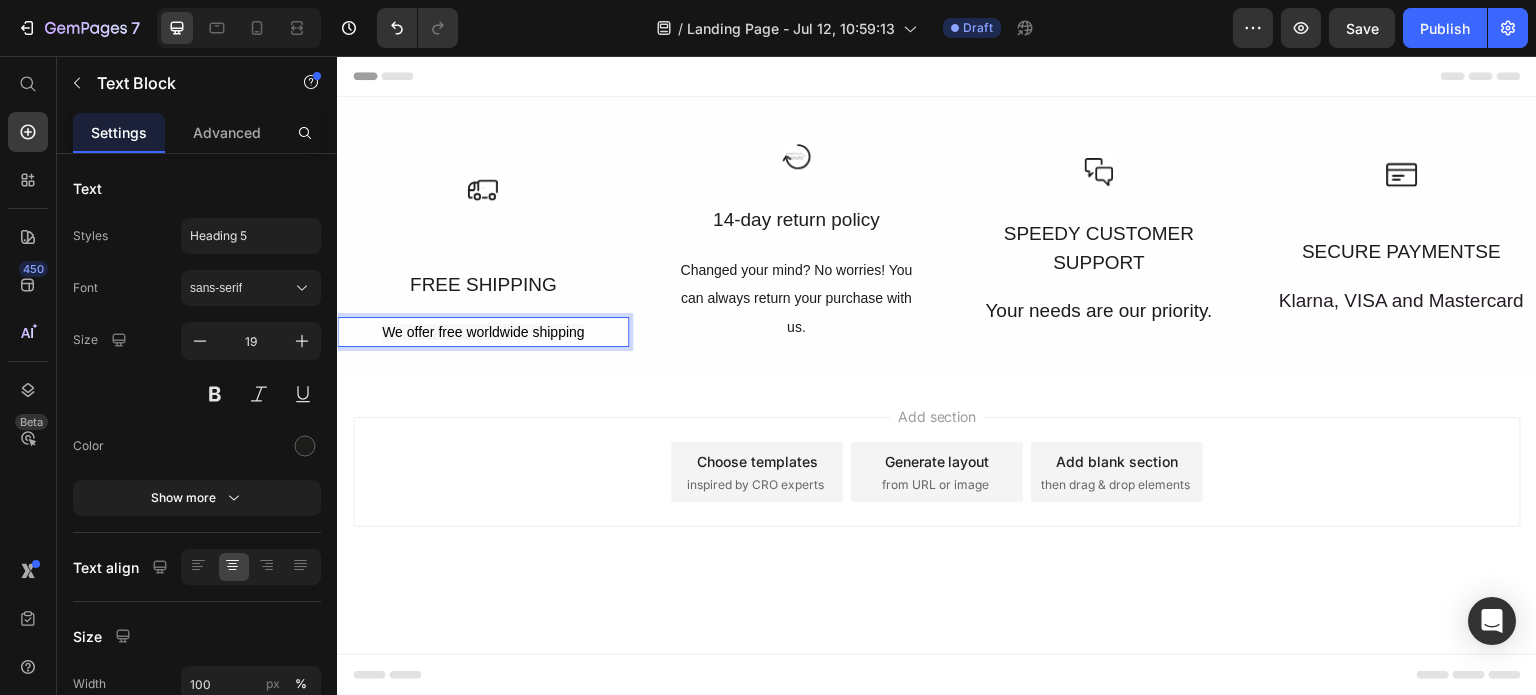 click on "We offer free worldwide shipping" at bounding box center [483, 332] 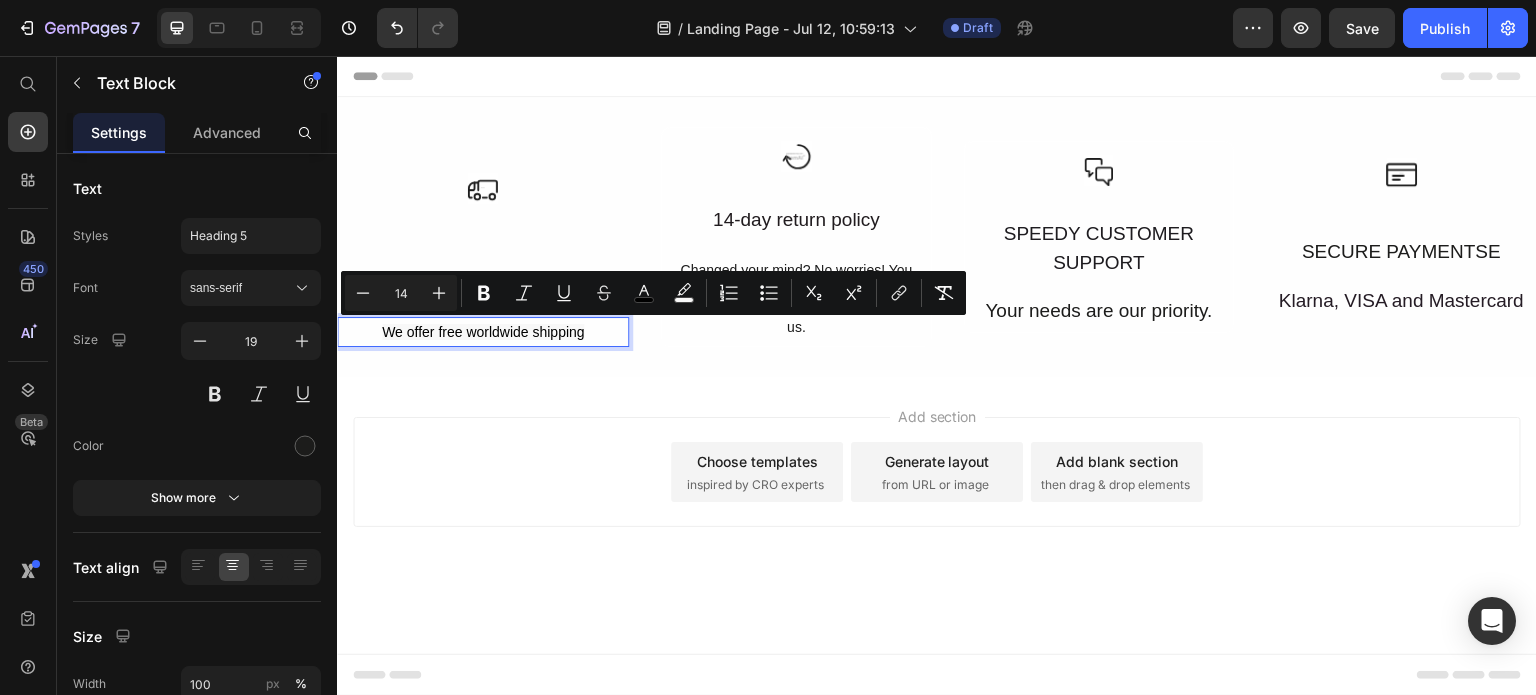 click on "We offer free worldwide shipping" at bounding box center (483, 332) 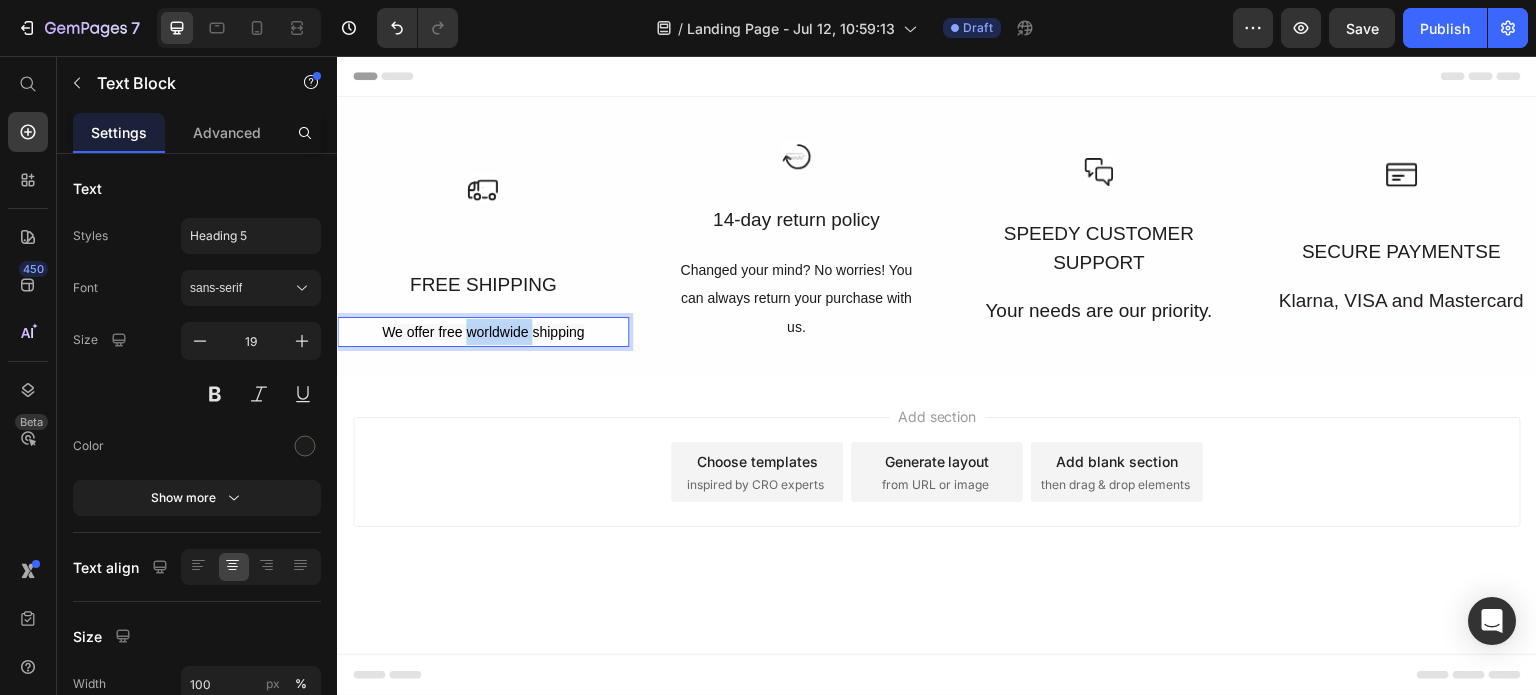 click on "We offer free worldwide shipping" at bounding box center (483, 332) 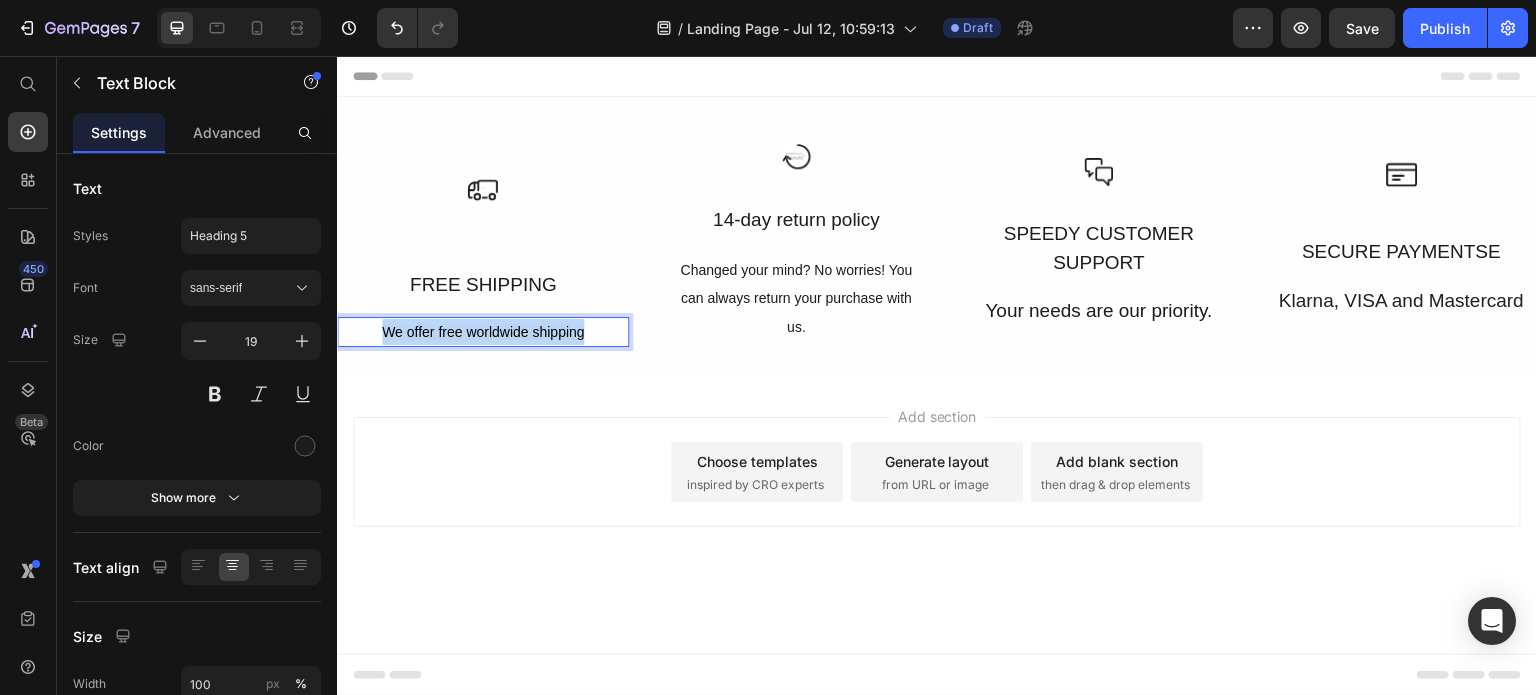 click on "We offer free worldwide shipping" at bounding box center [483, 332] 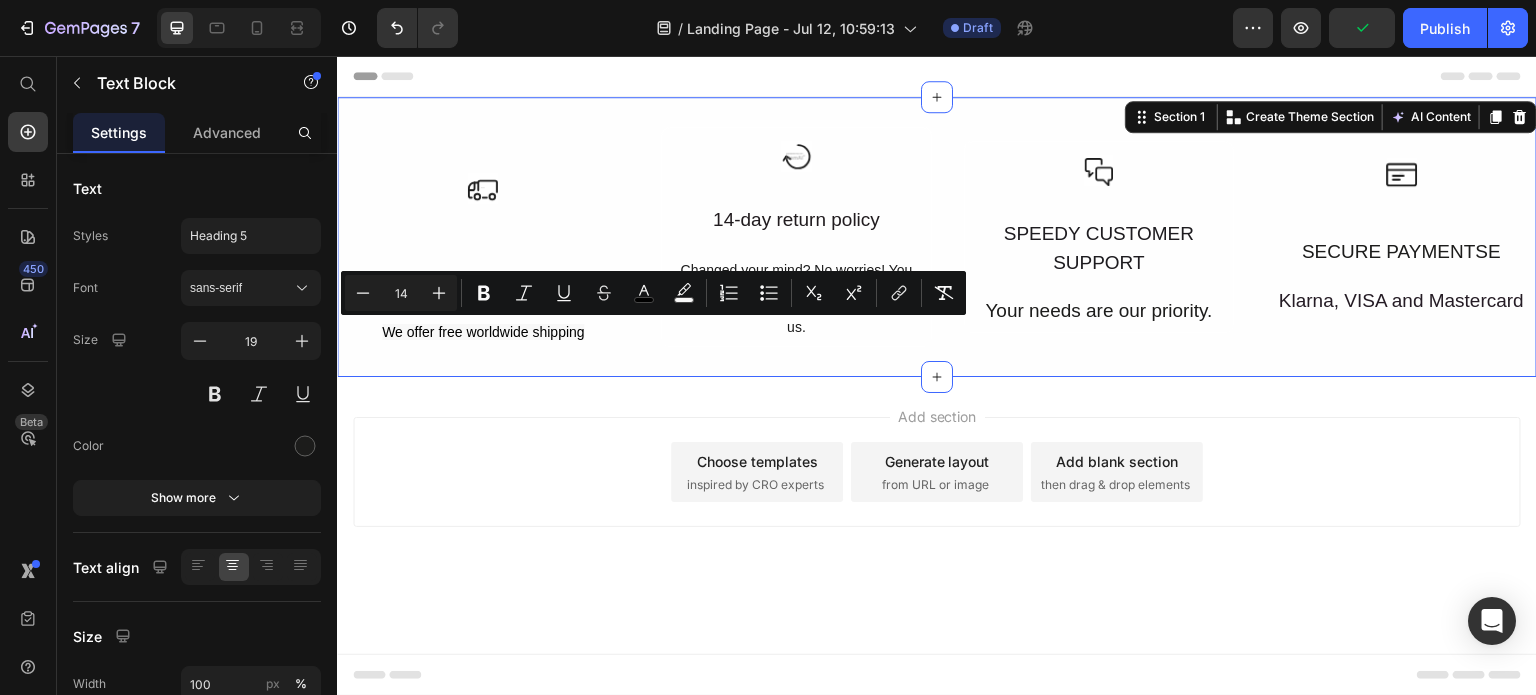 click on "Icon FREE SHIPPING Text Block We offer free worldwide shipping Text Block Row     Icon 14-day return policy Text Block Changed your mind? No worries! You can always return your purchase with us. Text Block Row     Icon SPEEDY CUSTOMER SUPPORT Text Block Your needs are our priority. Text Block Row     Icon SECURE PAYMENTSE Text Block Klarna, VISA and Mastercard Text Block Row Row Row Section 1   You can create reusable sections Create Theme Section AI Content Write with GemAI What would you like to describe here? Tone and Voice Persuasive Product Show more Generate" at bounding box center [937, 237] 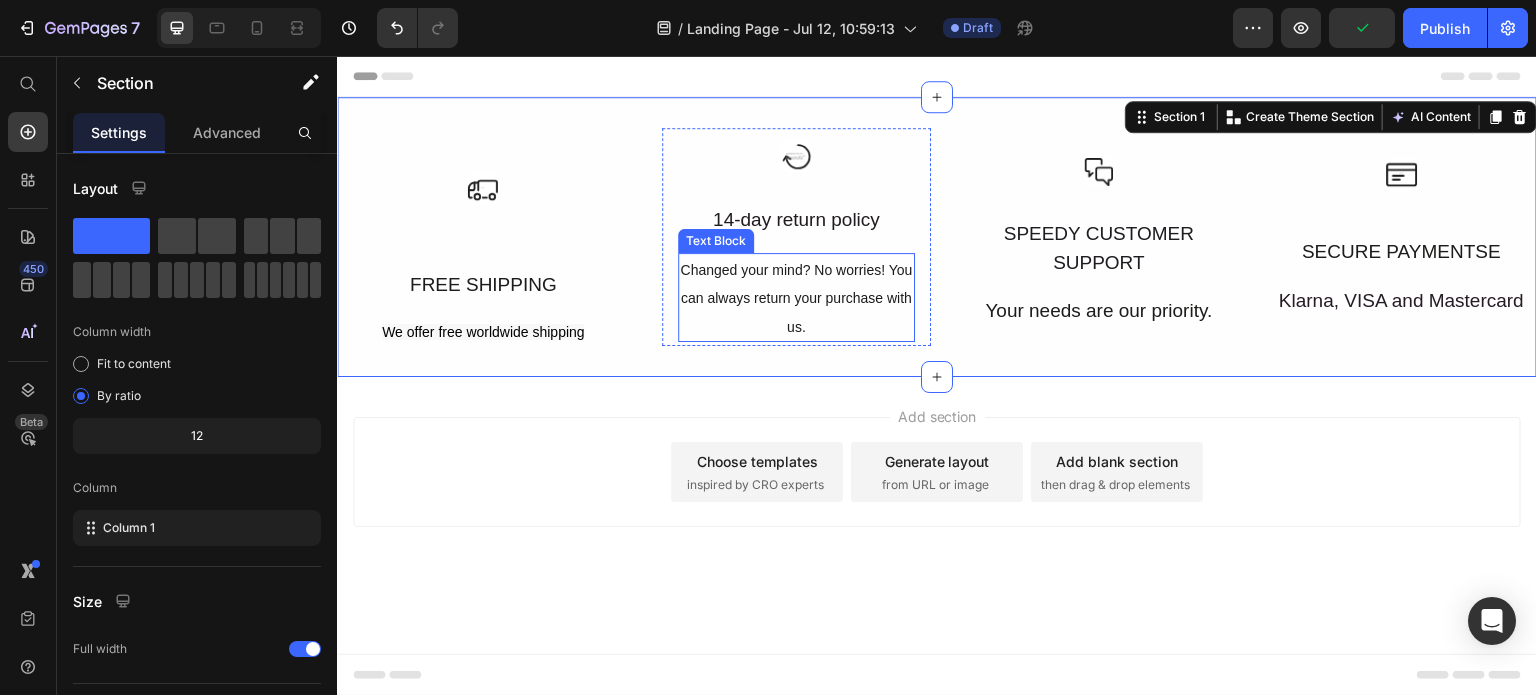 click on "Changed your mind? No worries! You can always return your purchase with us." at bounding box center [796, 298] 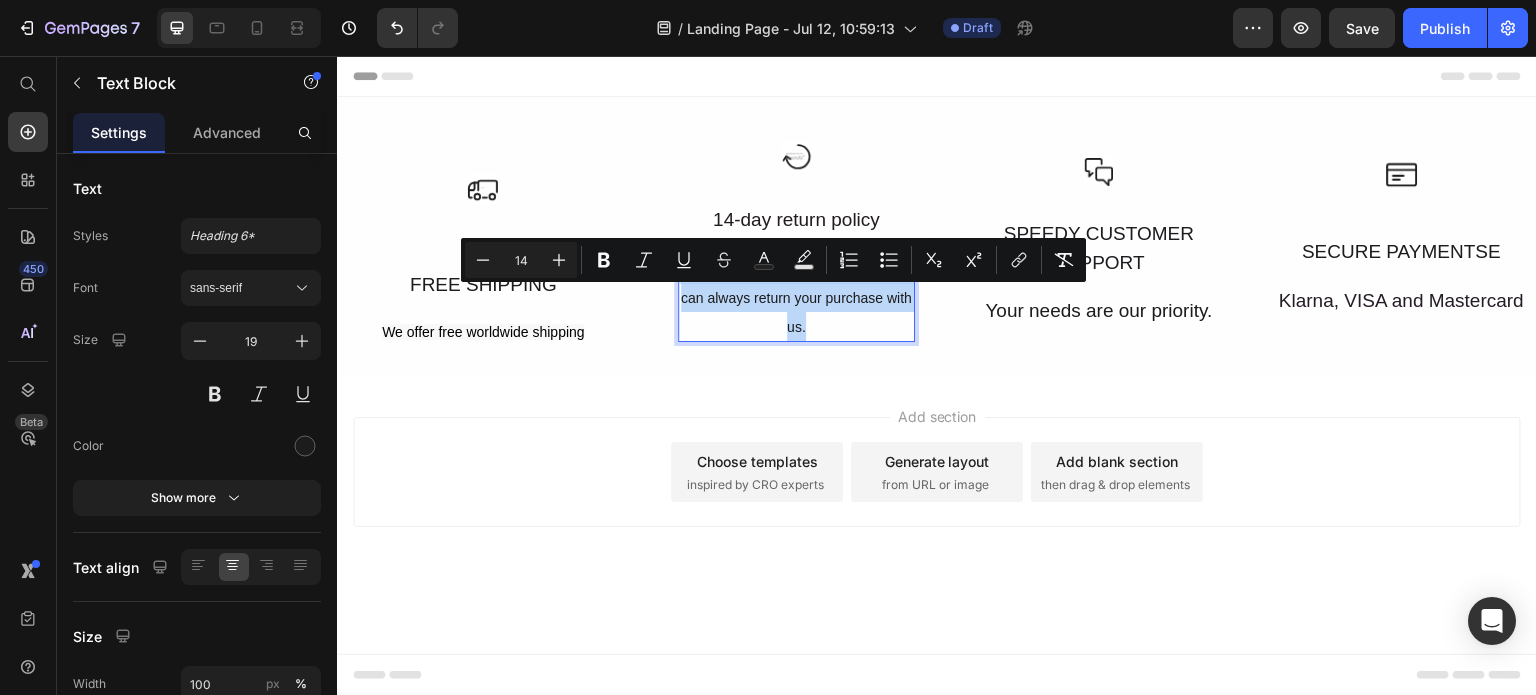 click on "Changed your mind? No worries! You can always return your purchase with us." at bounding box center (796, 298) 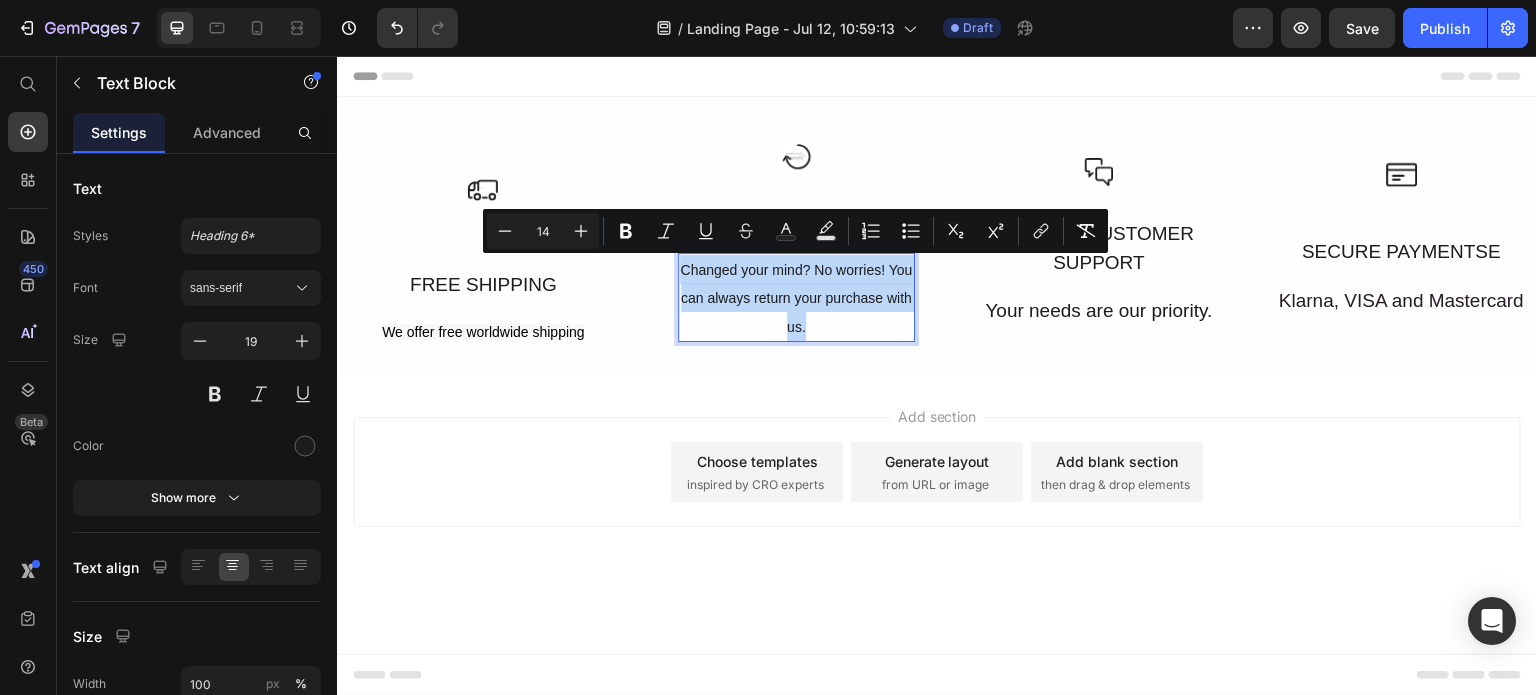 click on "Add section Choose templates inspired by CRO experts Generate layout from URL or image Add blank section then drag & drop elements" at bounding box center [937, 472] 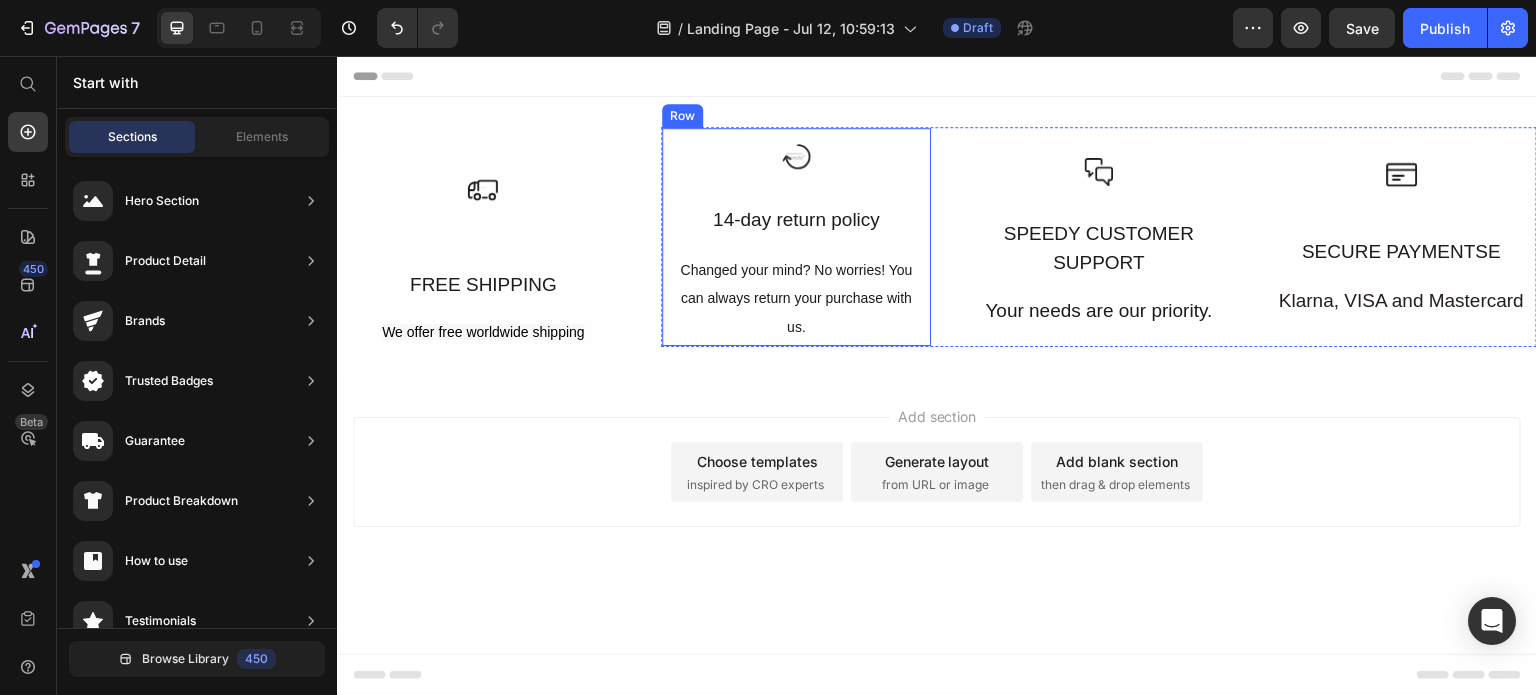 click 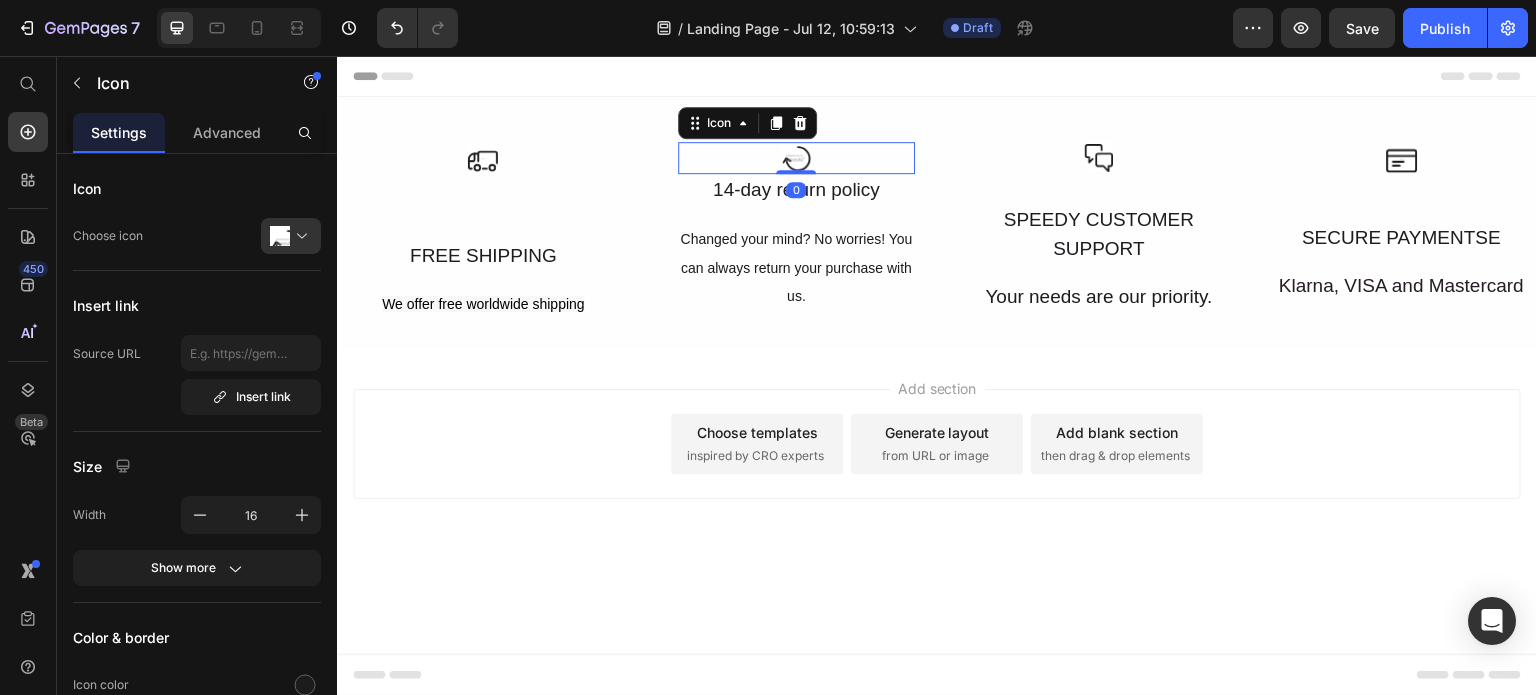 drag, startPoint x: 792, startPoint y: 200, endPoint x: 793, endPoint y: 165, distance: 35.014282 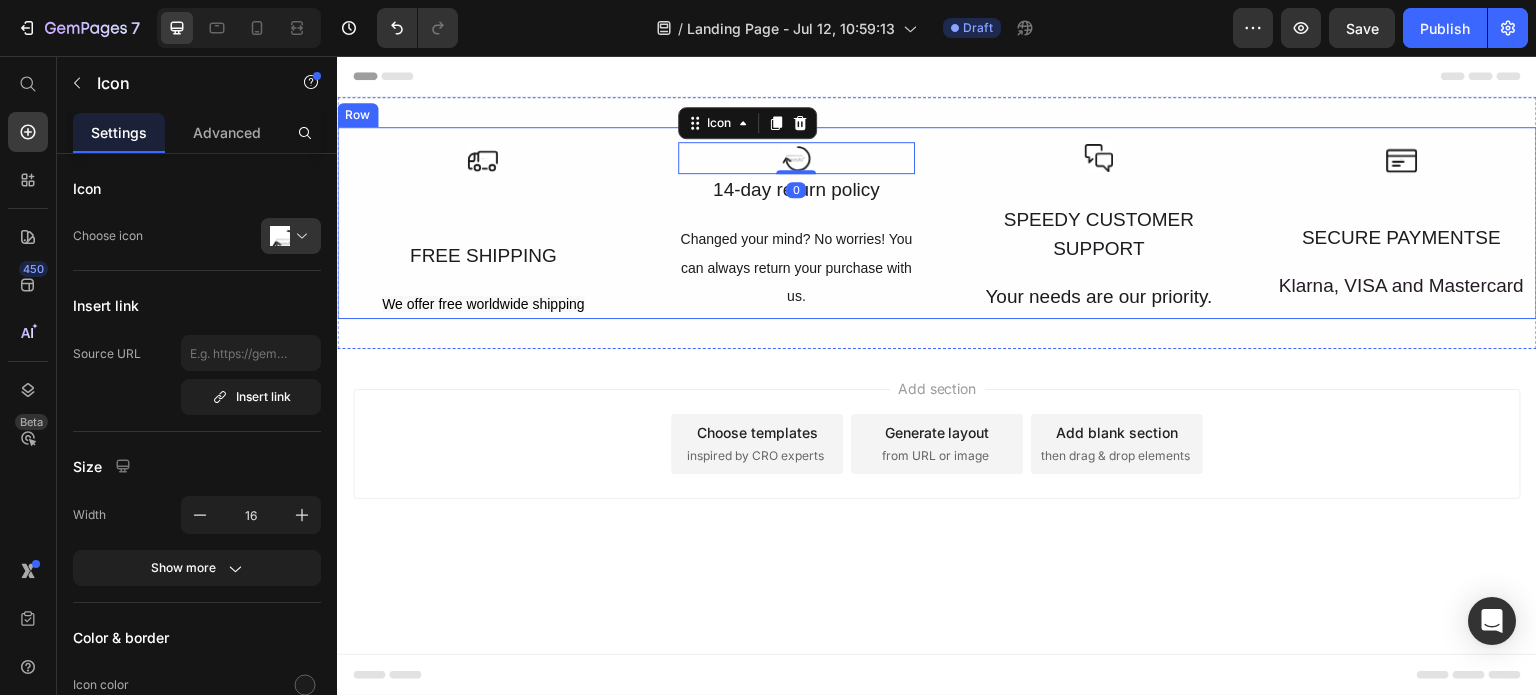 click on "Icon FREE SHIPPING Text Block We offer free worldwide shipping Text Block Row     Icon   0 14-day return policy Text Block Changed your mind? No worries! You can always return your purchase with us. Text Block Row     Icon SPEEDY CUSTOMER SUPPORT Text Block Your needs are our priority. Text Block Row     Icon SECURE PAYMENTSE Text Block Klarna, VISA and Mastercard Text Block Row Row Row" at bounding box center [937, 223] 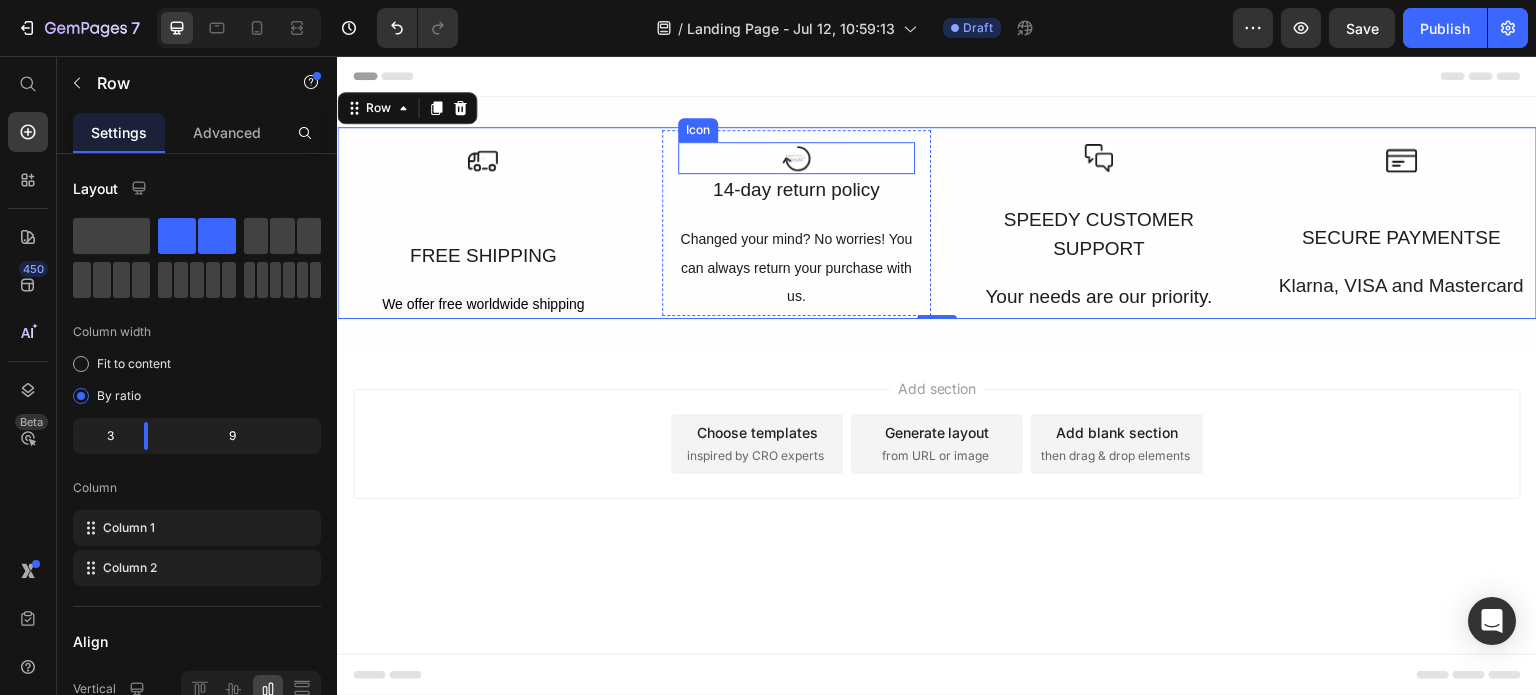 click 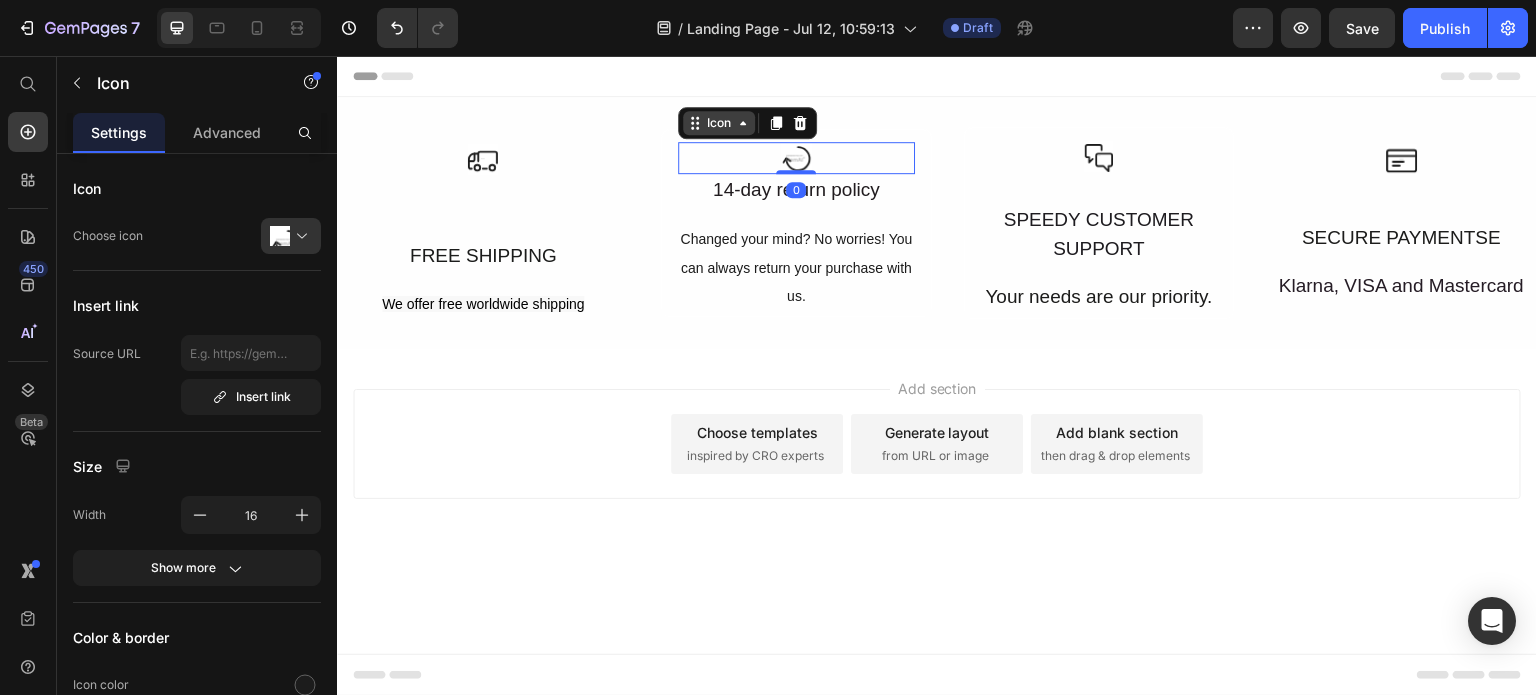 click 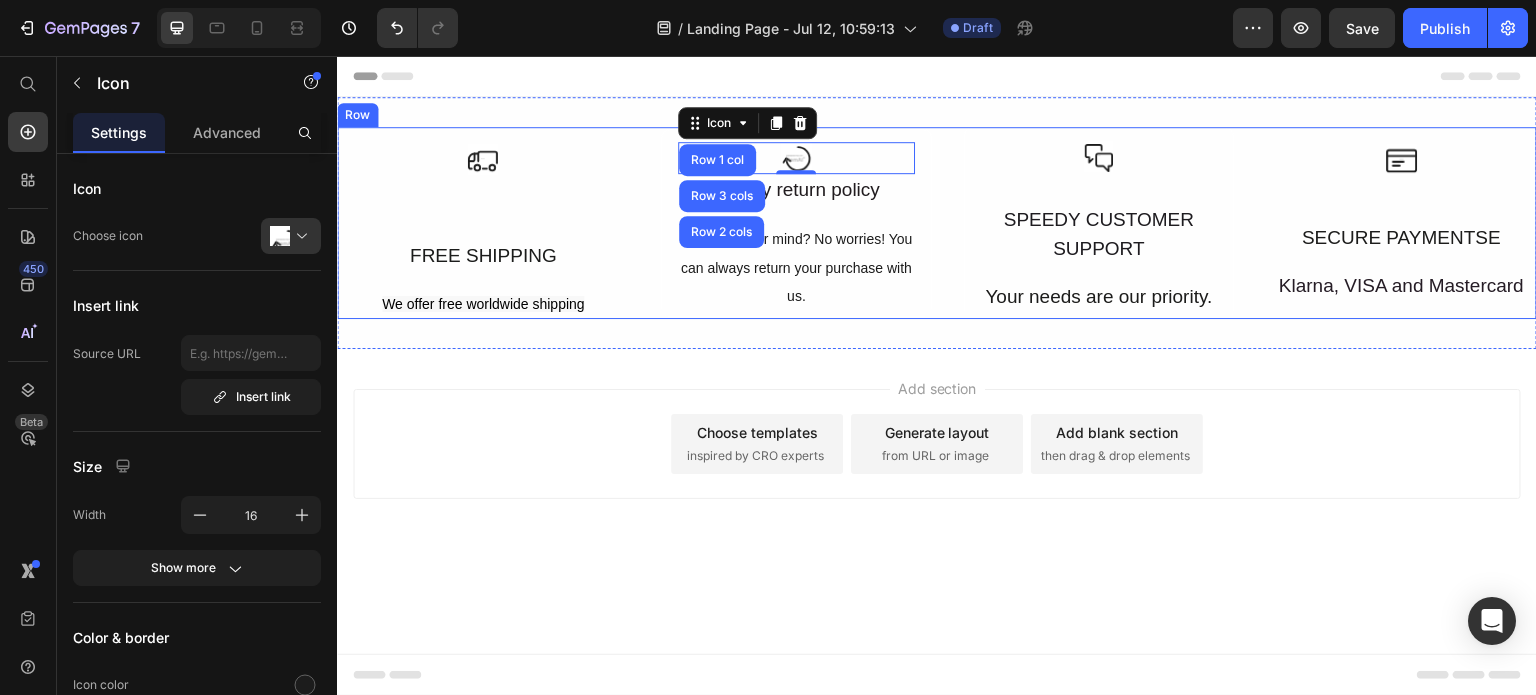 click on "Icon FREE SHIPPING Text Block We offer free worldwide shipping Text Block Row Icon Row 1 col Row 3 cols Row 2 cols 0 14-day return policy Text Block Changed your mind? No worries! You can always return your purchase with us. Text Block Row Icon SPEEDY CUSTOMER SUPPORT Text Block Your needs are our priority. Text Block Row Icon SECURE PAYMENTSE Text Block Klarna, VISA and Mastercard Text Block Row Row Row" at bounding box center (937, 223) 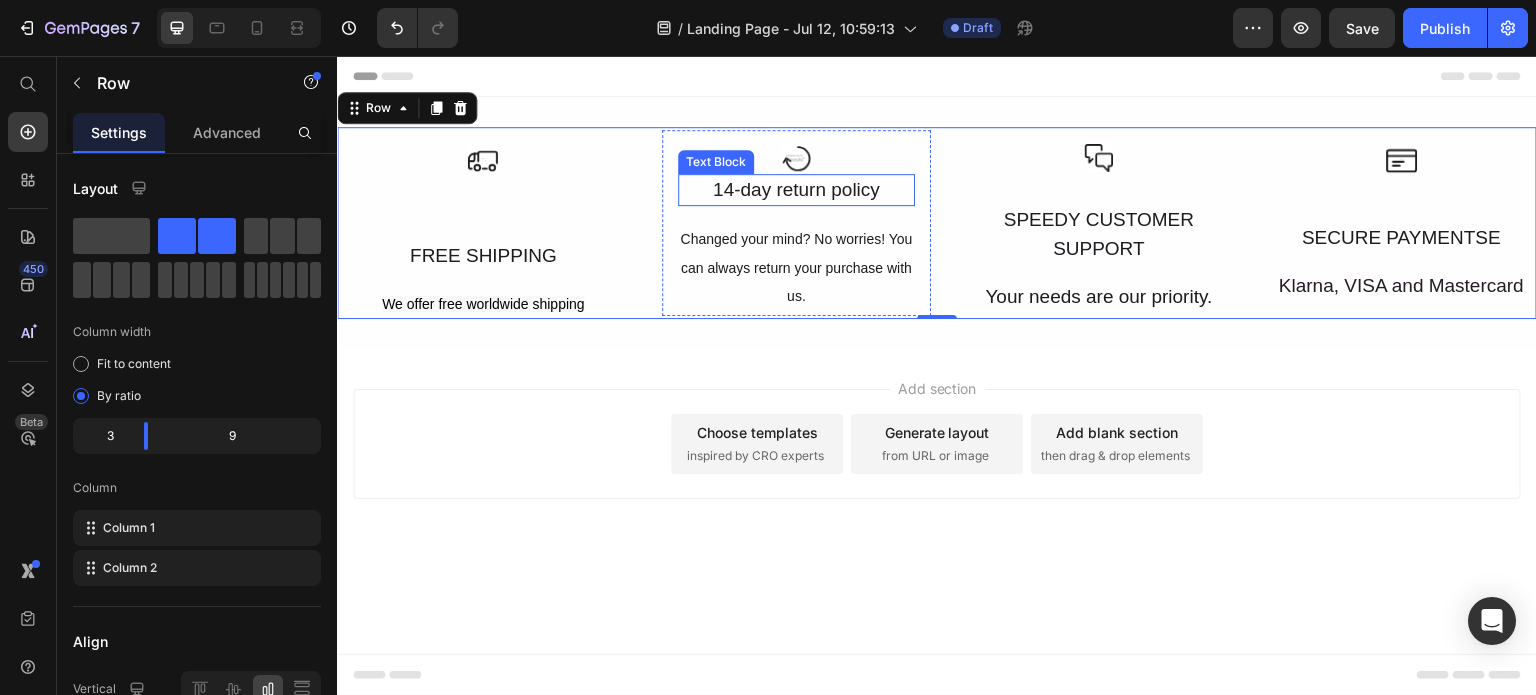 click on "14-day return policy" at bounding box center (796, 190) 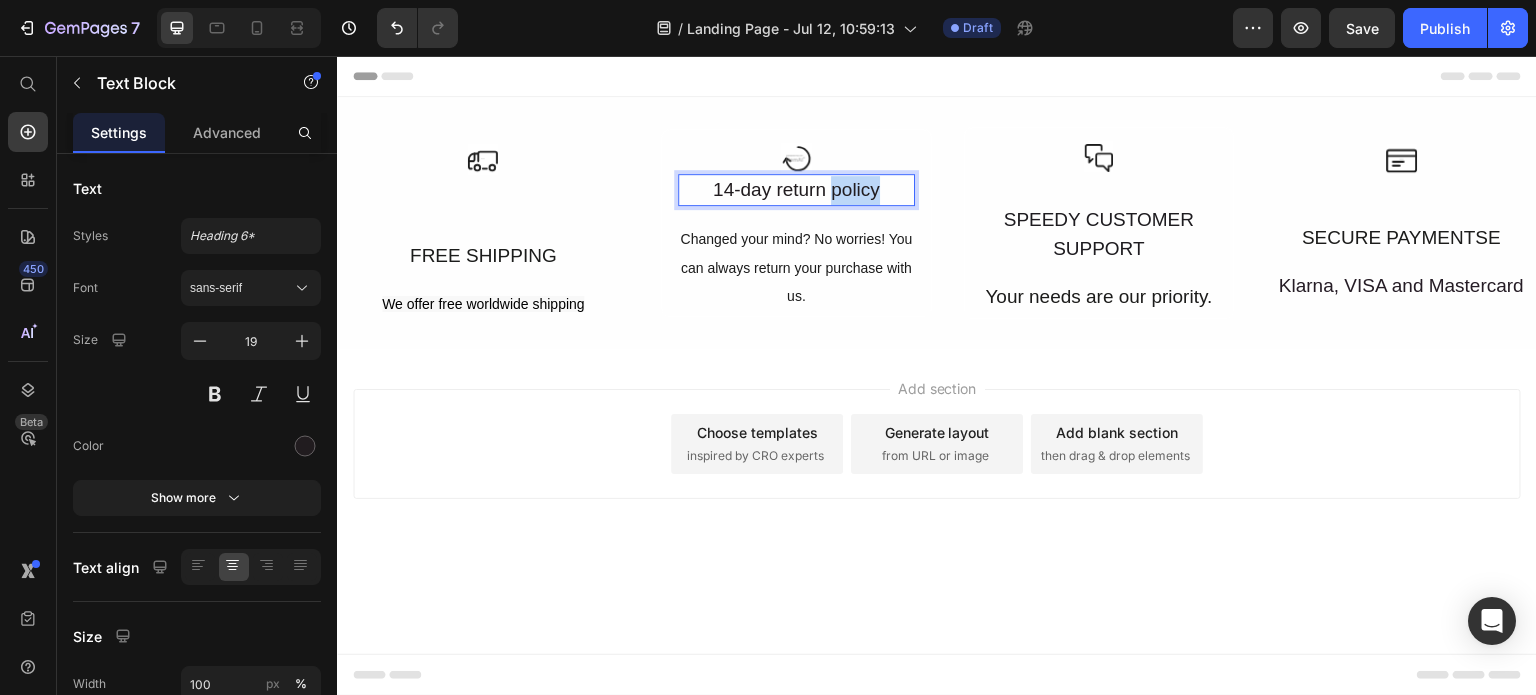 click on "14-day return policy" at bounding box center (796, 190) 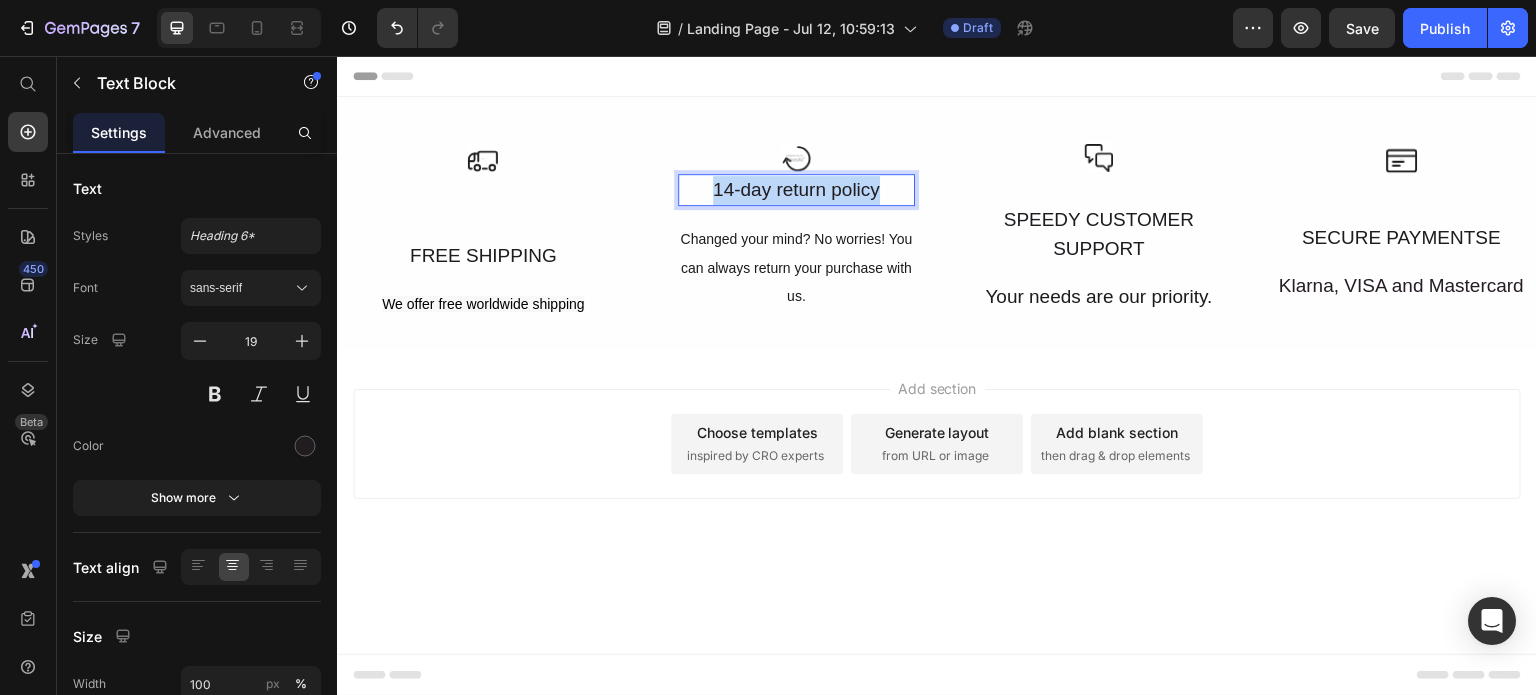 click on "14-day return policy" at bounding box center (796, 190) 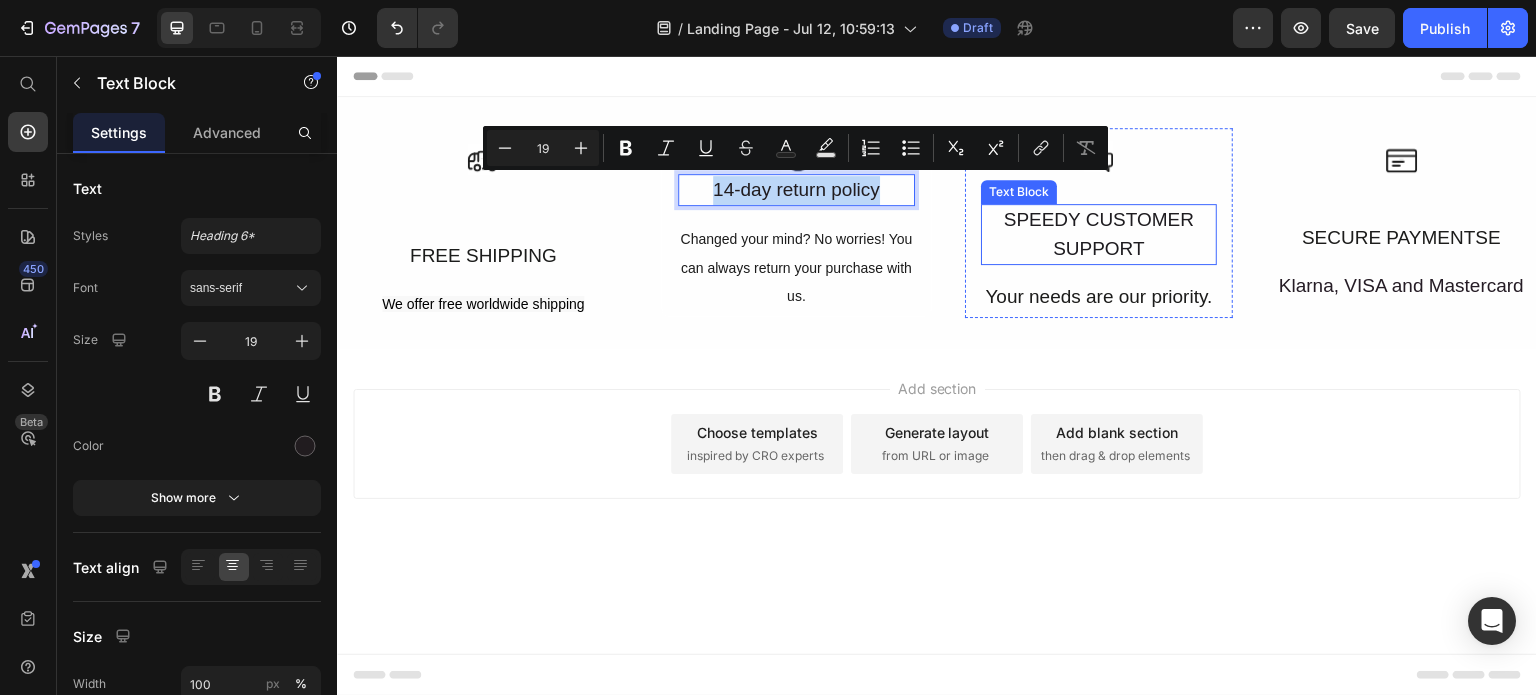 click on "SPEEDY CUSTOMER SUPPORT" at bounding box center (1099, 234) 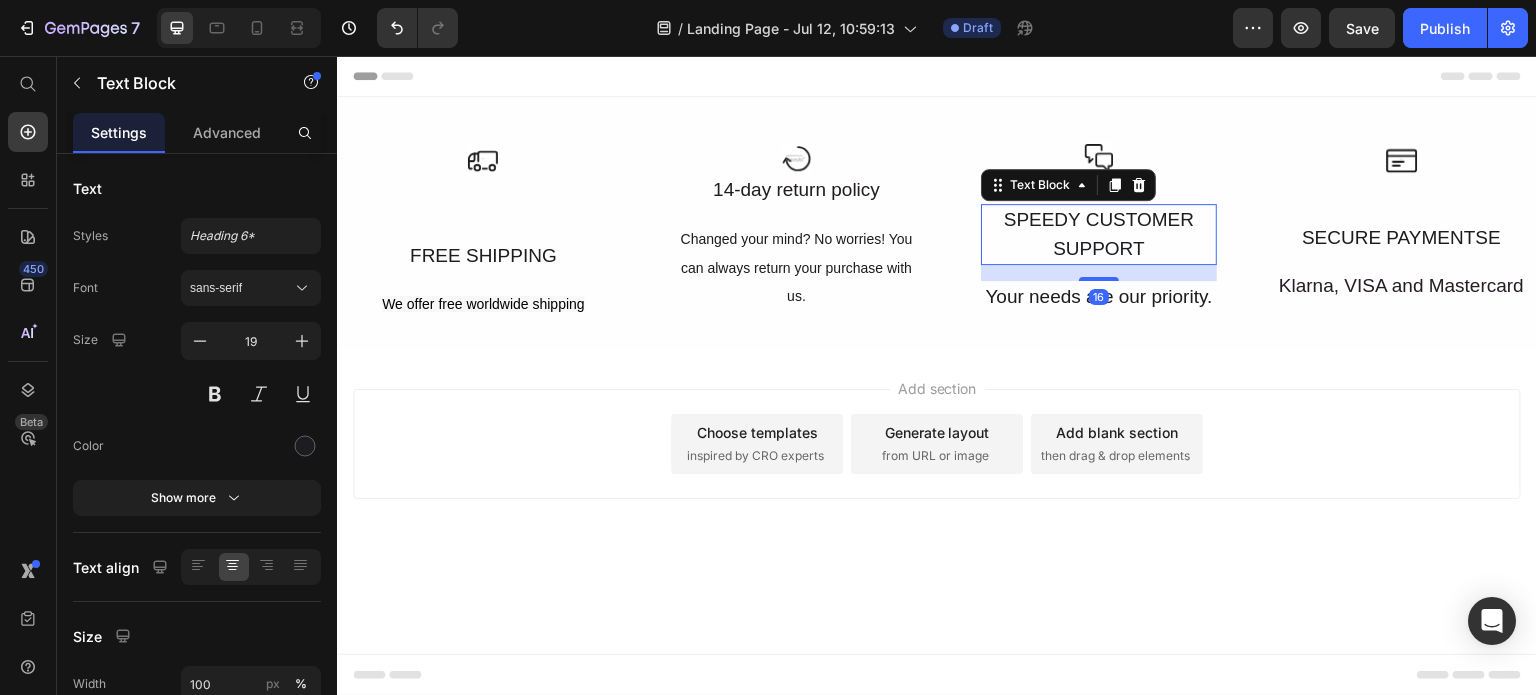 click on "SPEEDY CUSTOMER SUPPORT" at bounding box center (1099, 234) 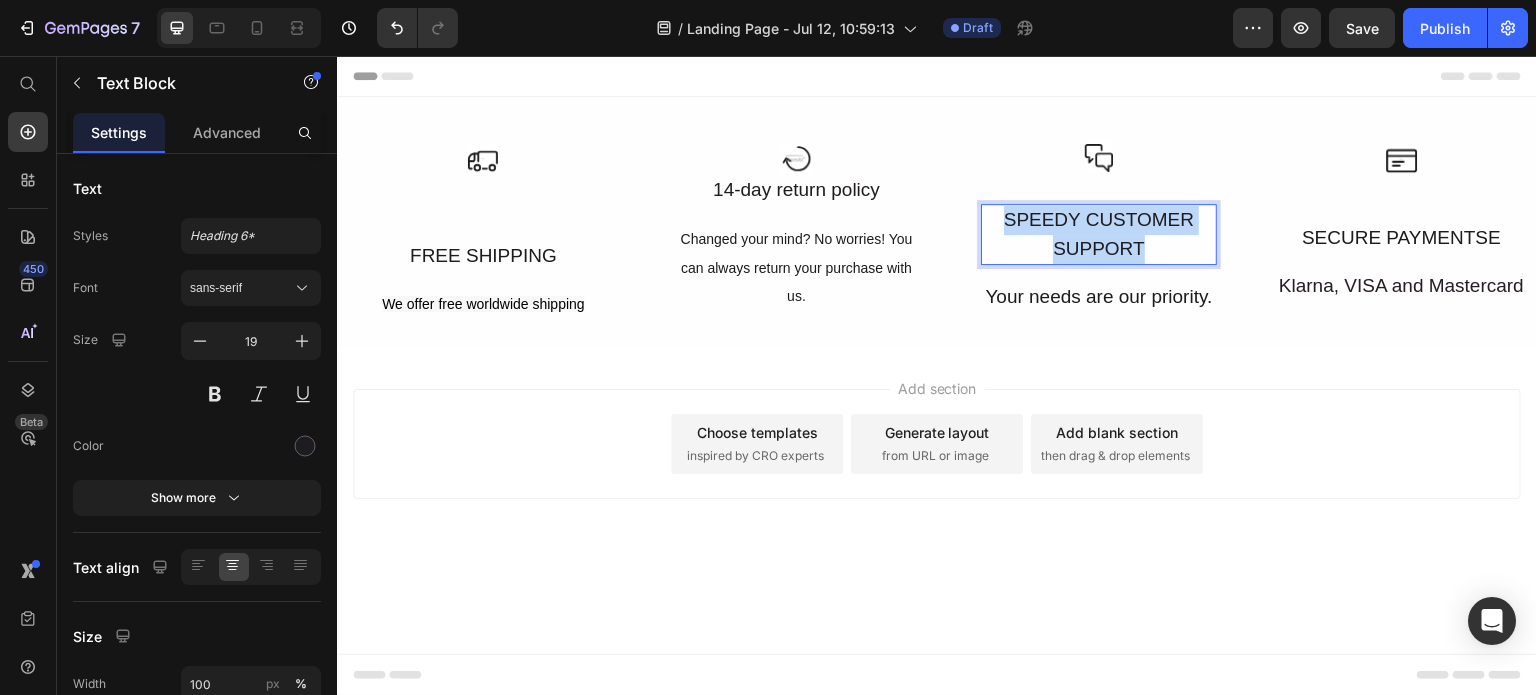 click on "SPEEDY CUSTOMER SUPPORT" at bounding box center [1099, 234] 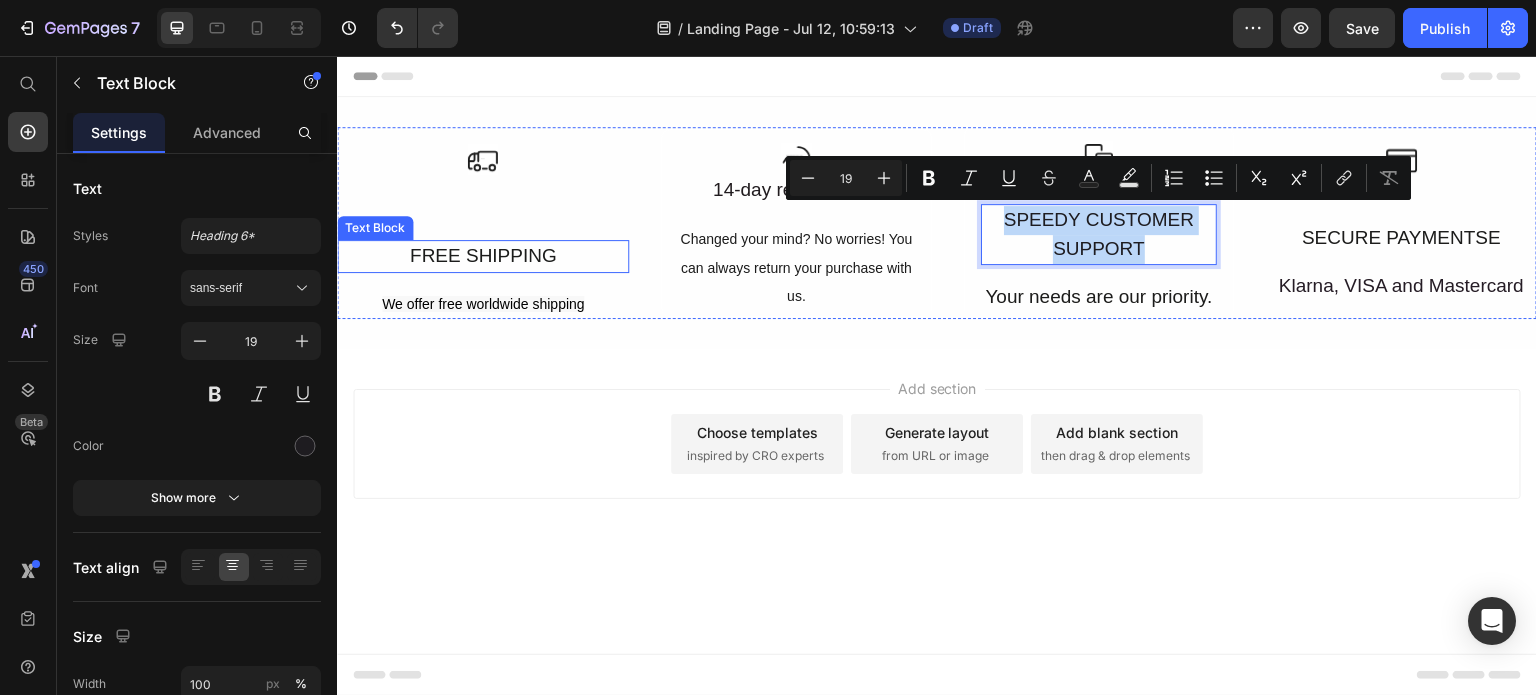 click on "FREE SHIPPING" at bounding box center [483, 256] 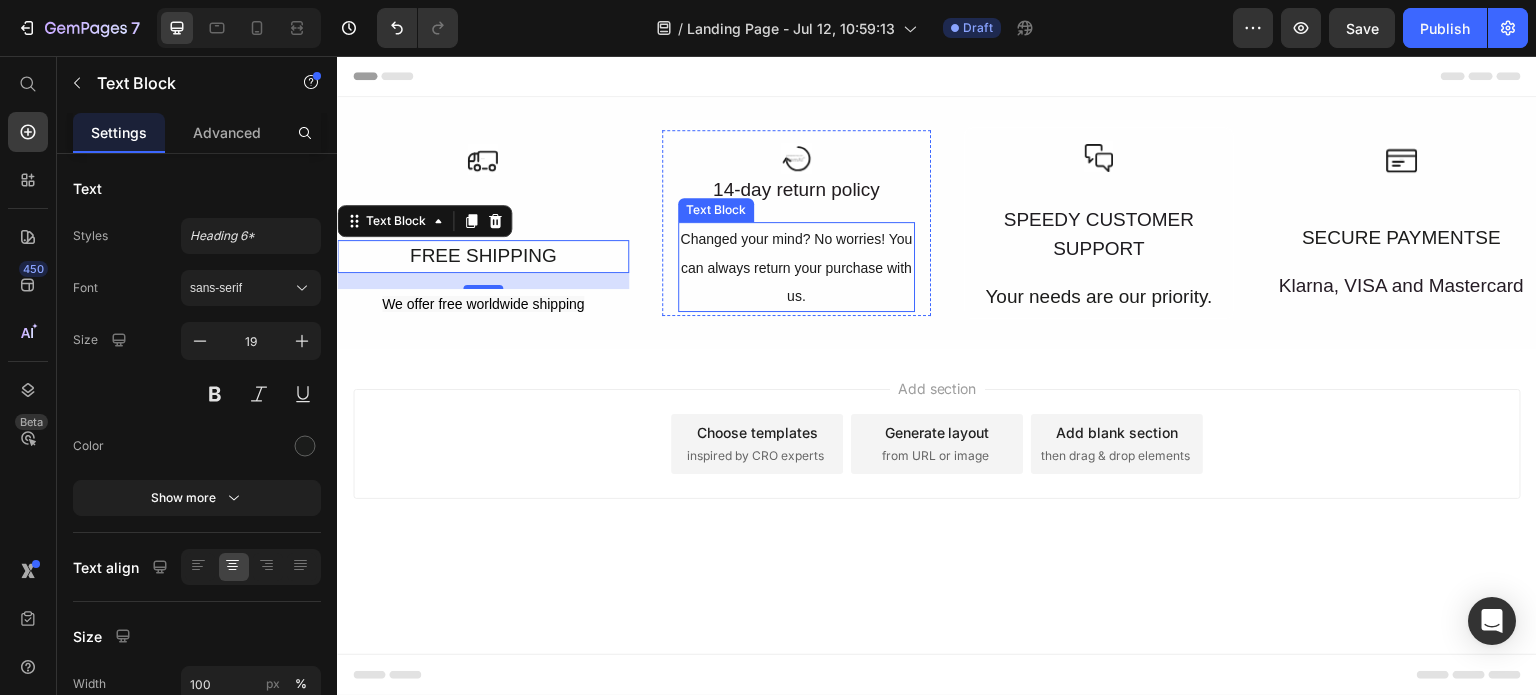 click on "Changed your mind? No worries! You can always return your purchase with us." at bounding box center [796, 267] 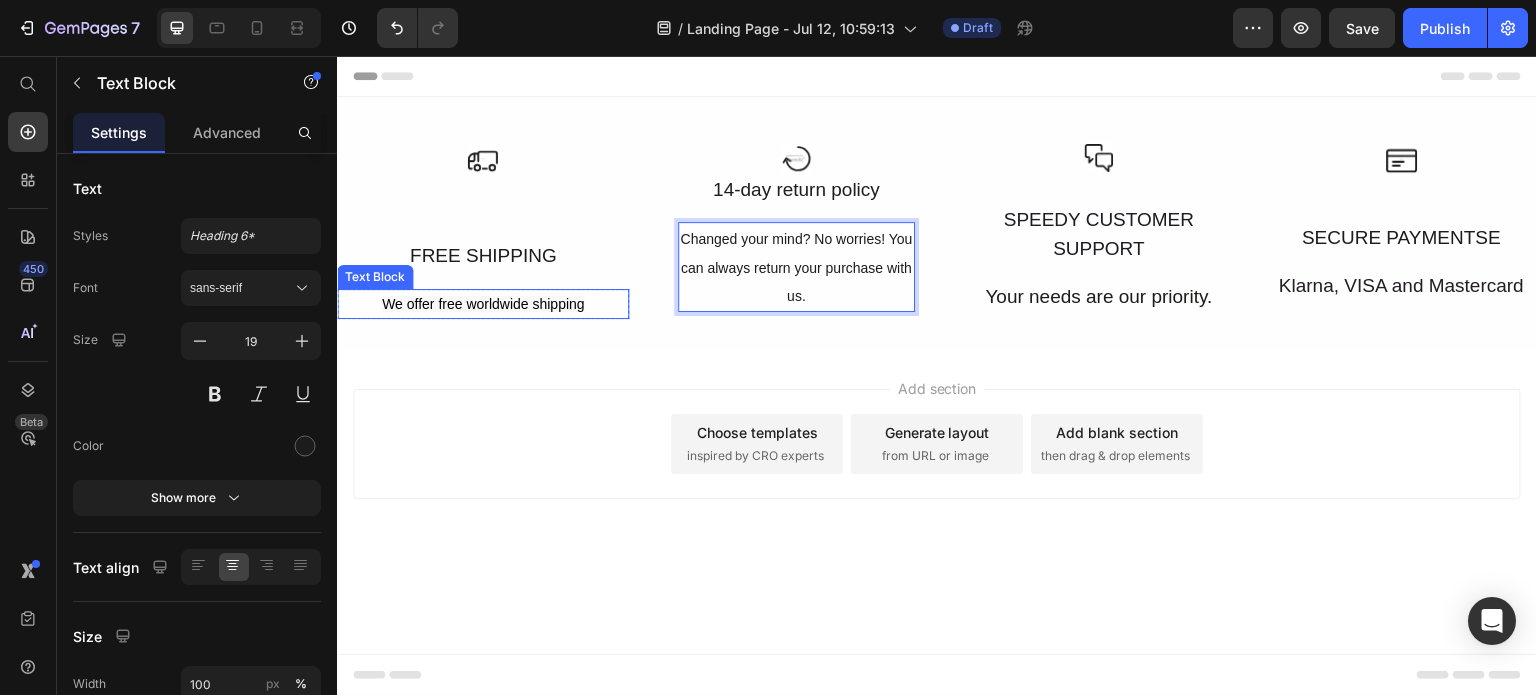click on "We offer free worldwide shipping" at bounding box center (483, 304) 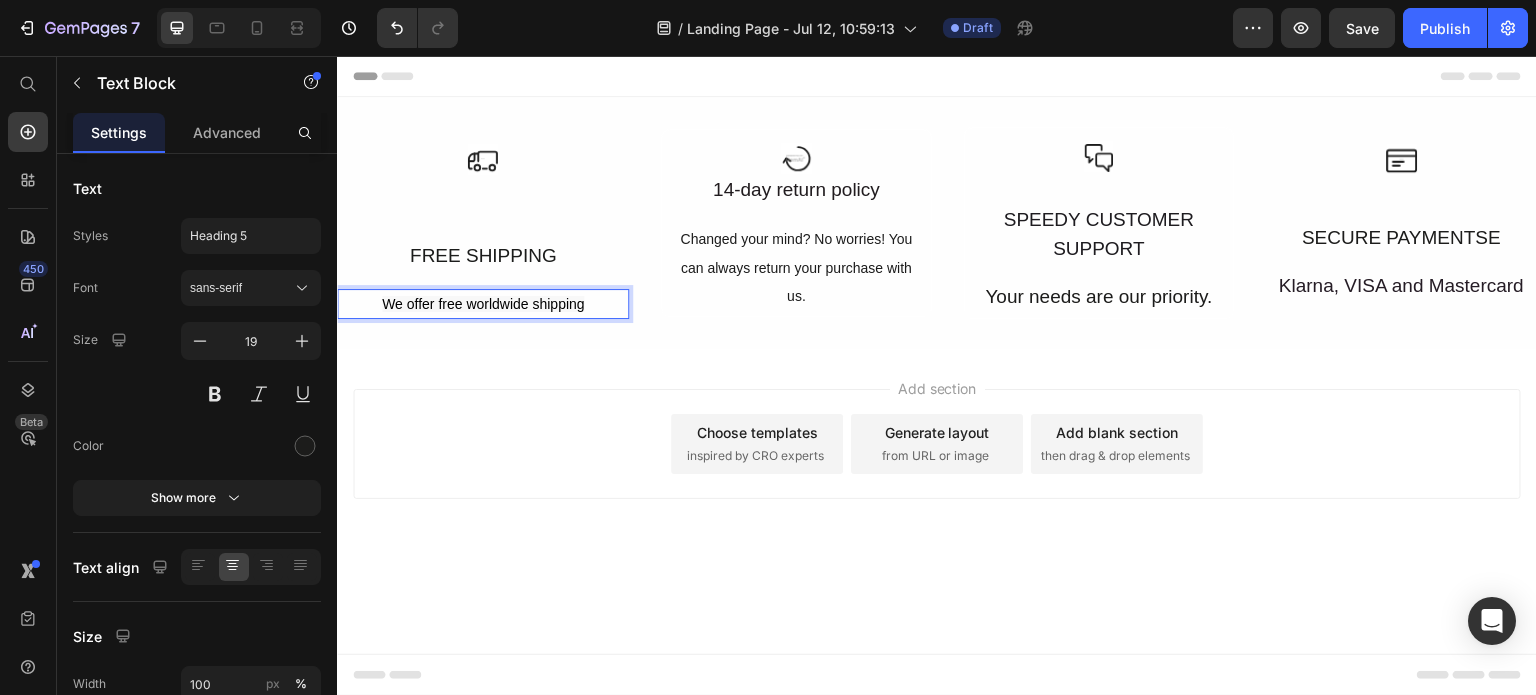 click on "We offer free worldwide shipping" at bounding box center (483, 304) 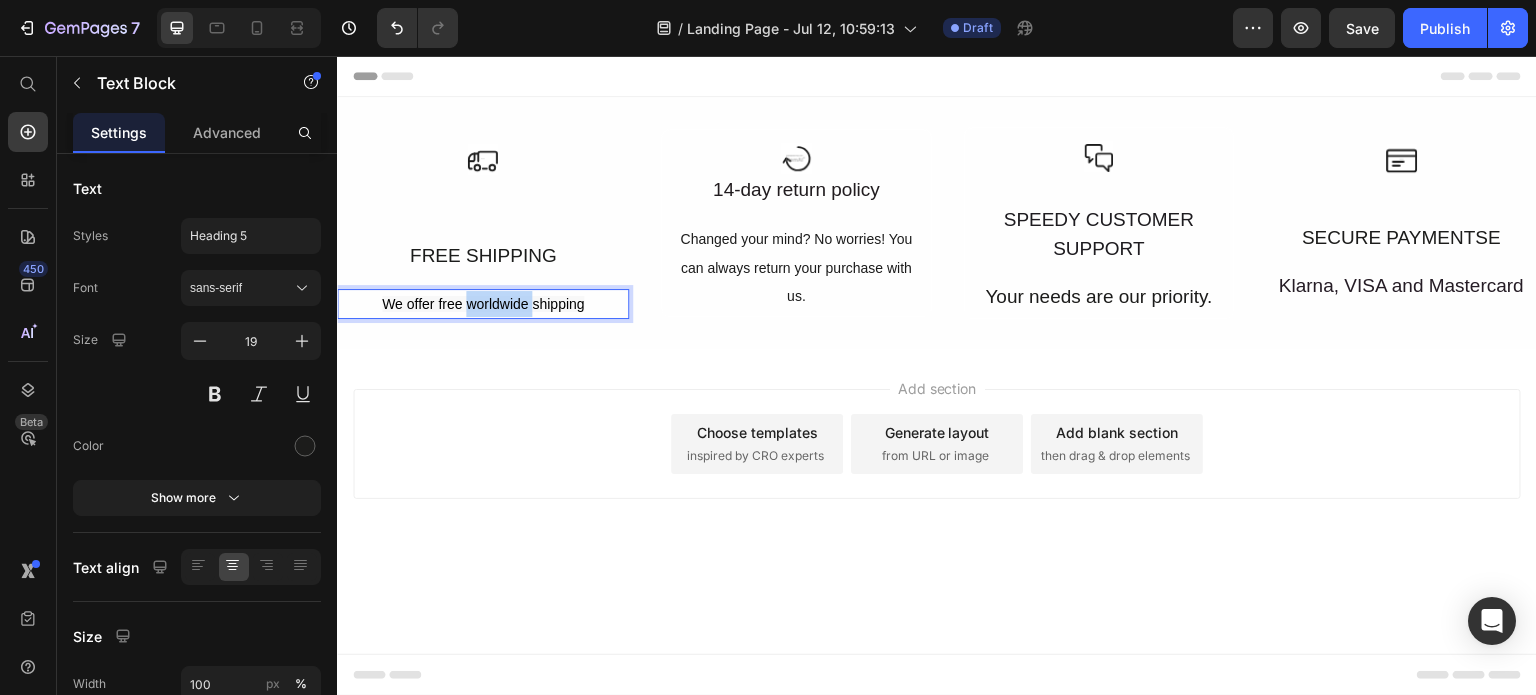 click on "We offer free worldwide shipping" at bounding box center (483, 304) 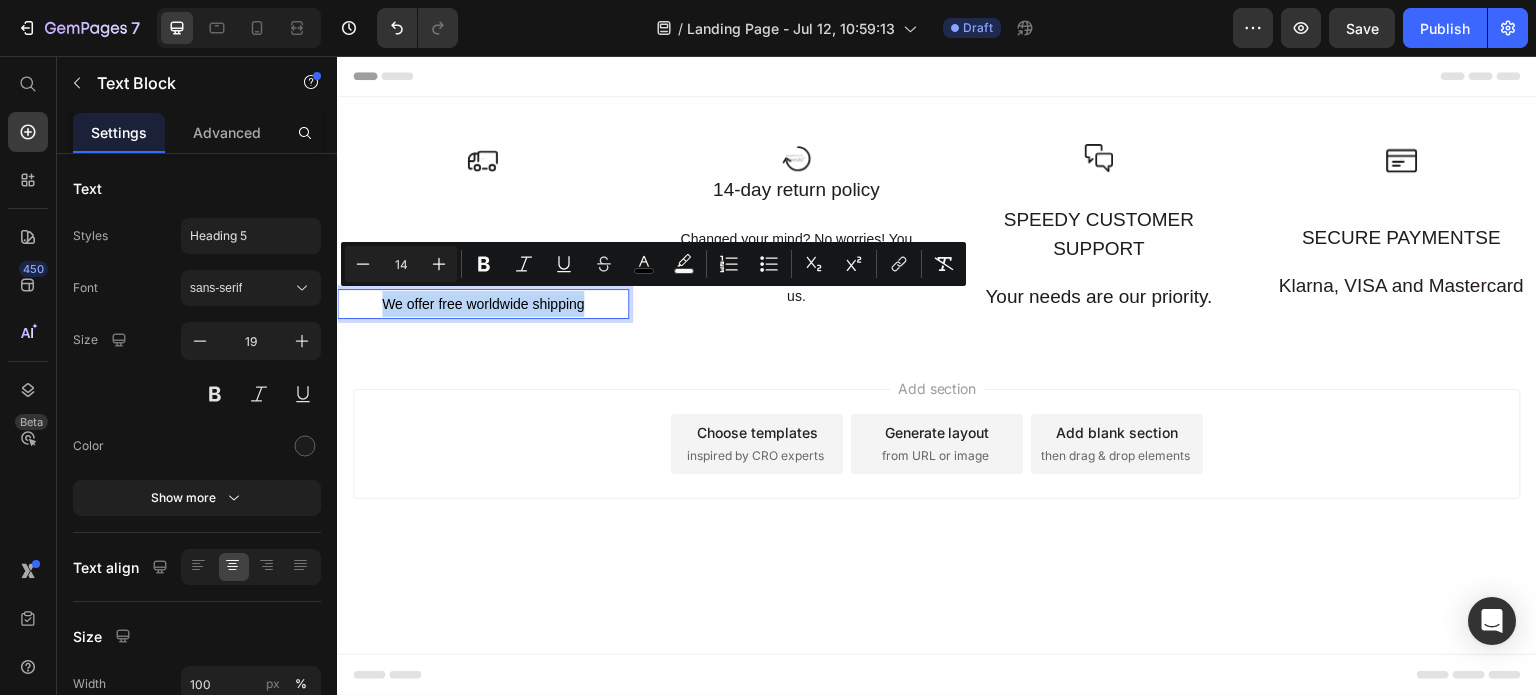 click on "We offer free worldwide shipping" at bounding box center [483, 304] 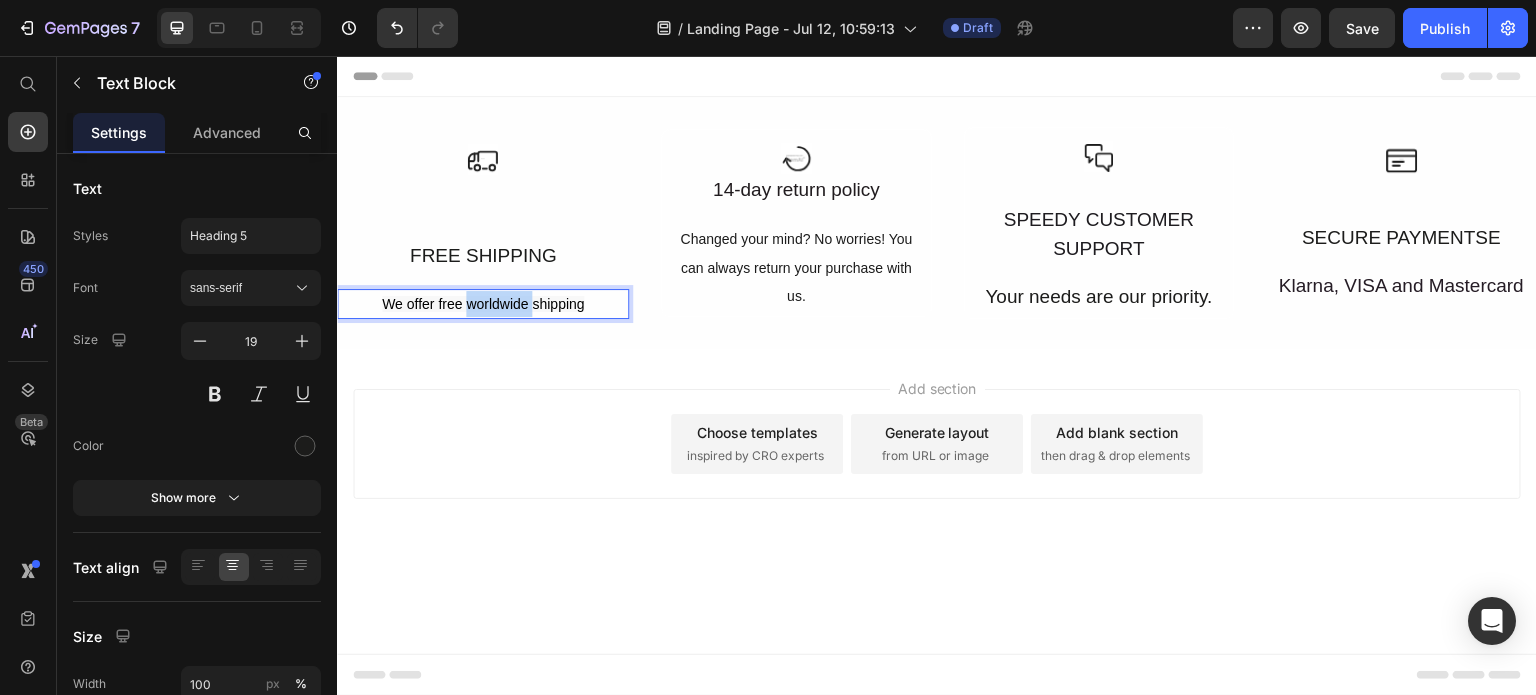 click on "We offer free worldwide shipping" at bounding box center [483, 304] 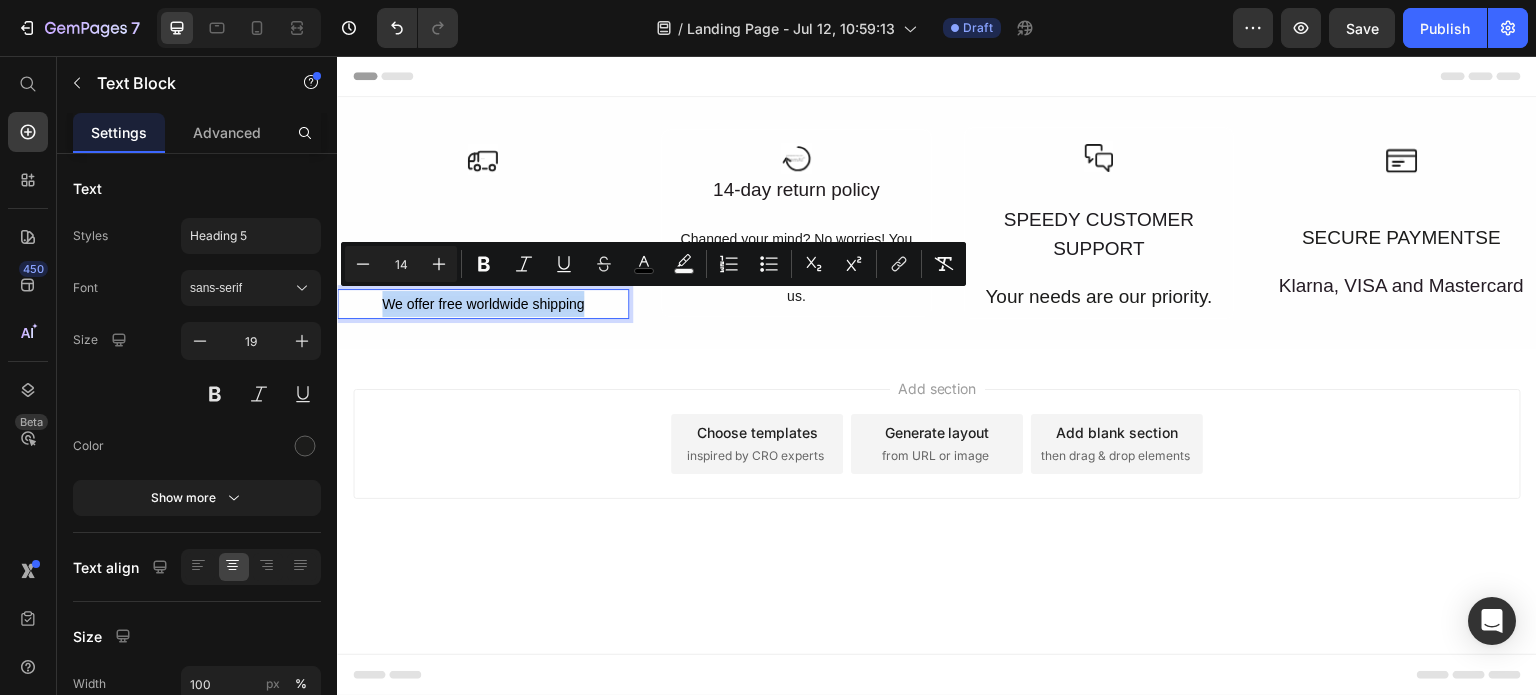 click on "We offer free worldwide shipping" at bounding box center (483, 304) 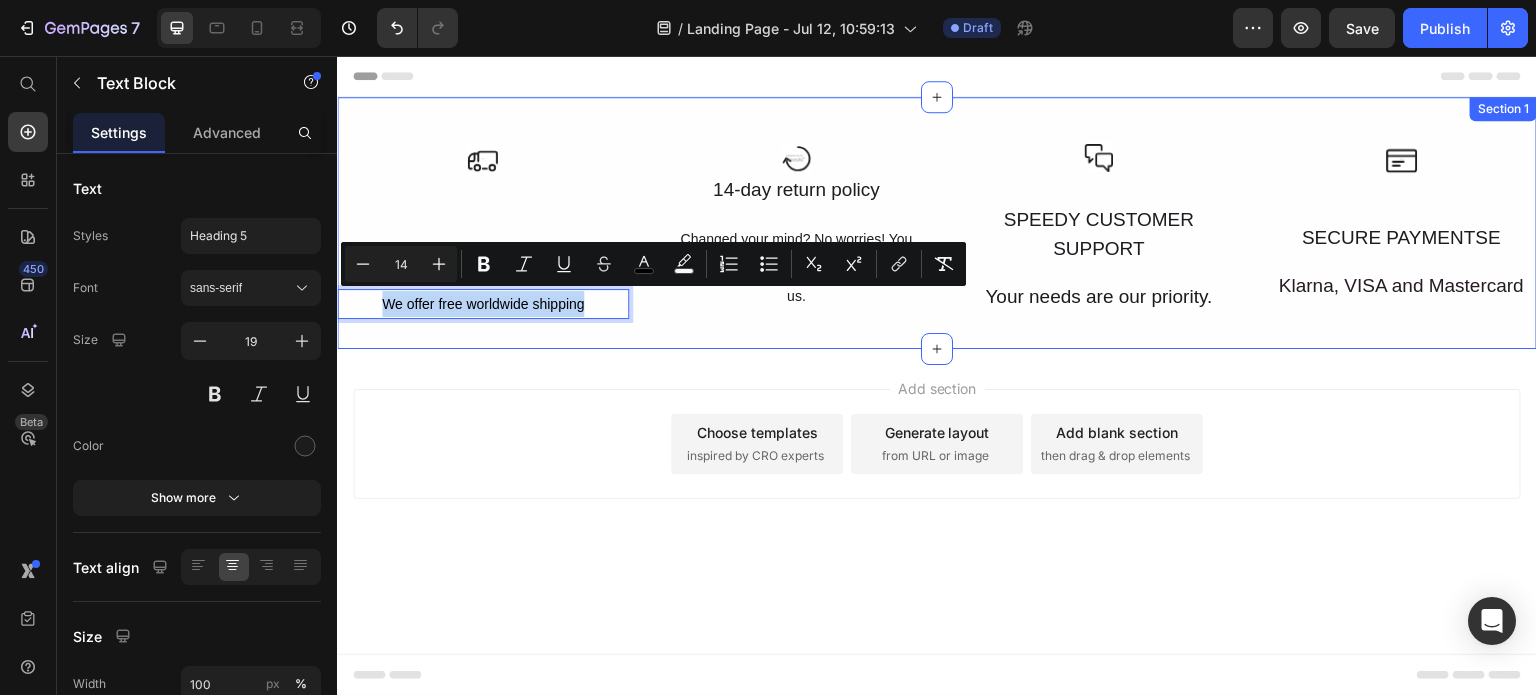 click on "Icon FREE SHIPPING Text Block We offer free worldwide shipping Text Block 0 Row Icon 14-day return policy Text Block Changed your mind? No worries! You can always return your purchase with us. Text Block Row Icon SPEEDY CUSTOMER SUPPORT Text Block Your needs are our priority. Text Block Row Icon SECURE PAYMENTSE Text Block Klarna, VISA and Mastercard Text Block Row Row Row Section 1" at bounding box center (937, 223) 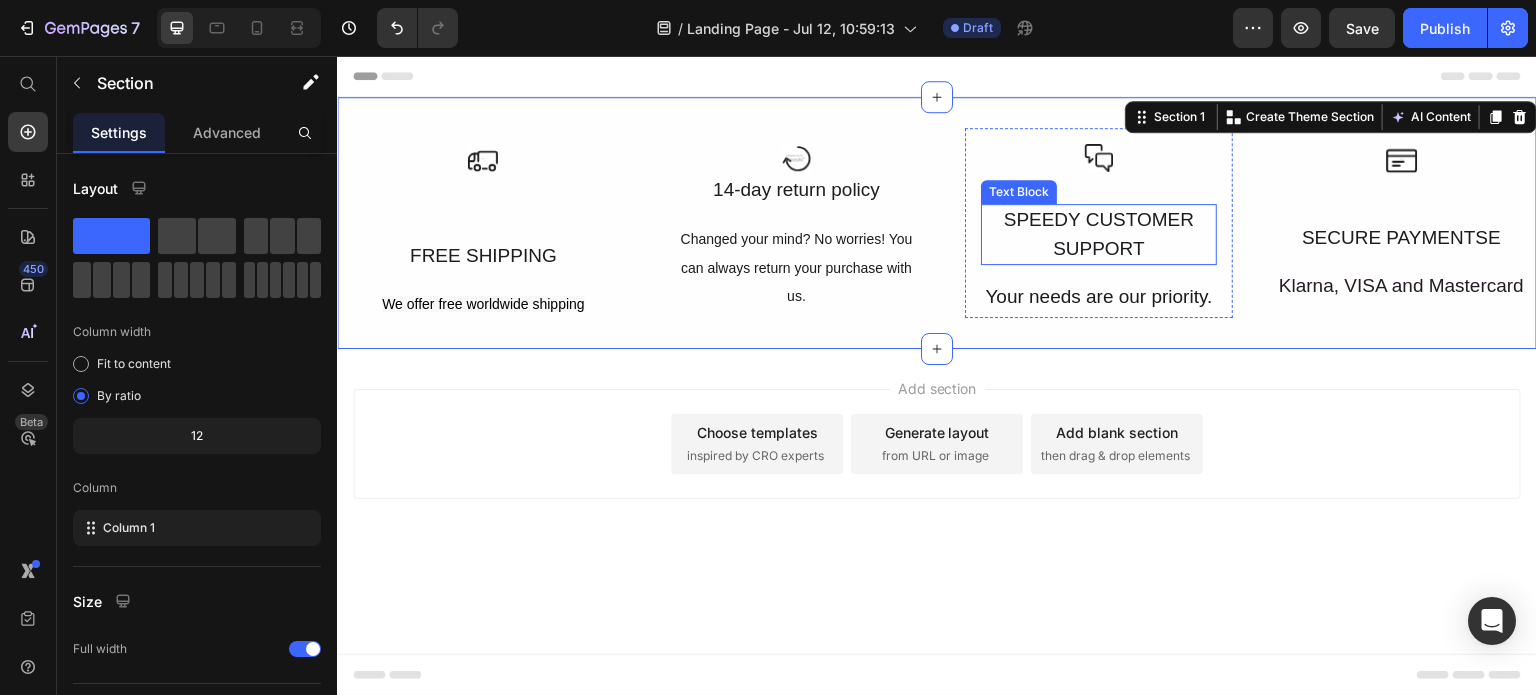 click on "SPEEDY CUSTOMER SUPPORT" at bounding box center (1099, 234) 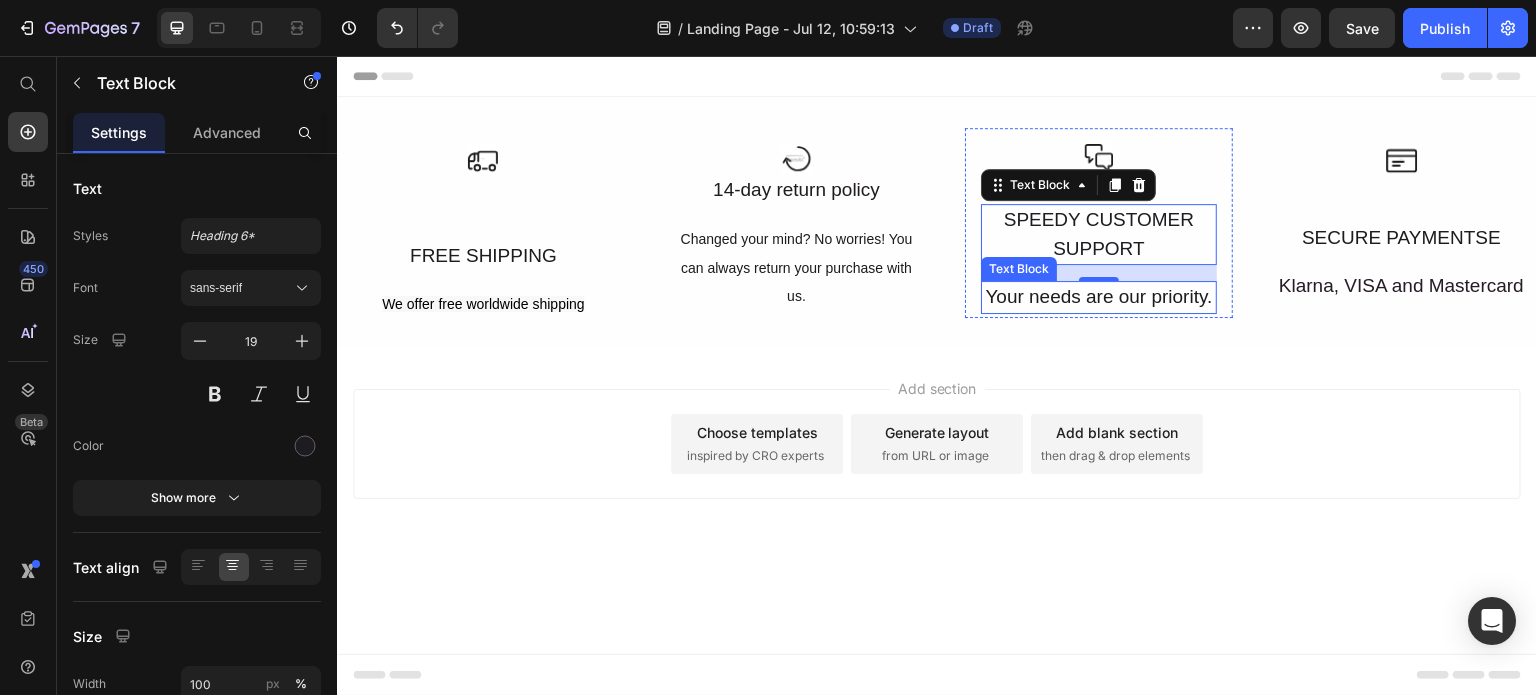 click on "Your needs are our priority." at bounding box center (1099, 297) 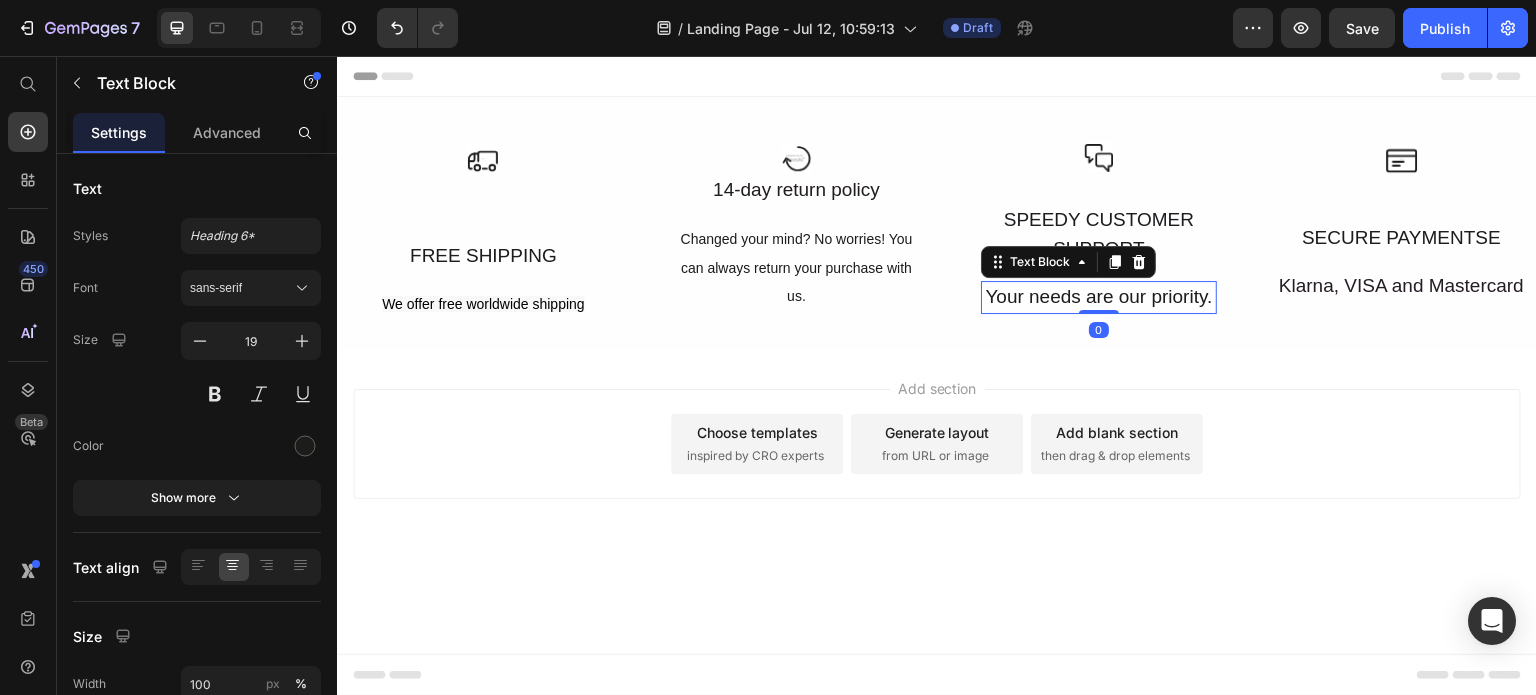 click on "Your needs are our priority." at bounding box center (1099, 297) 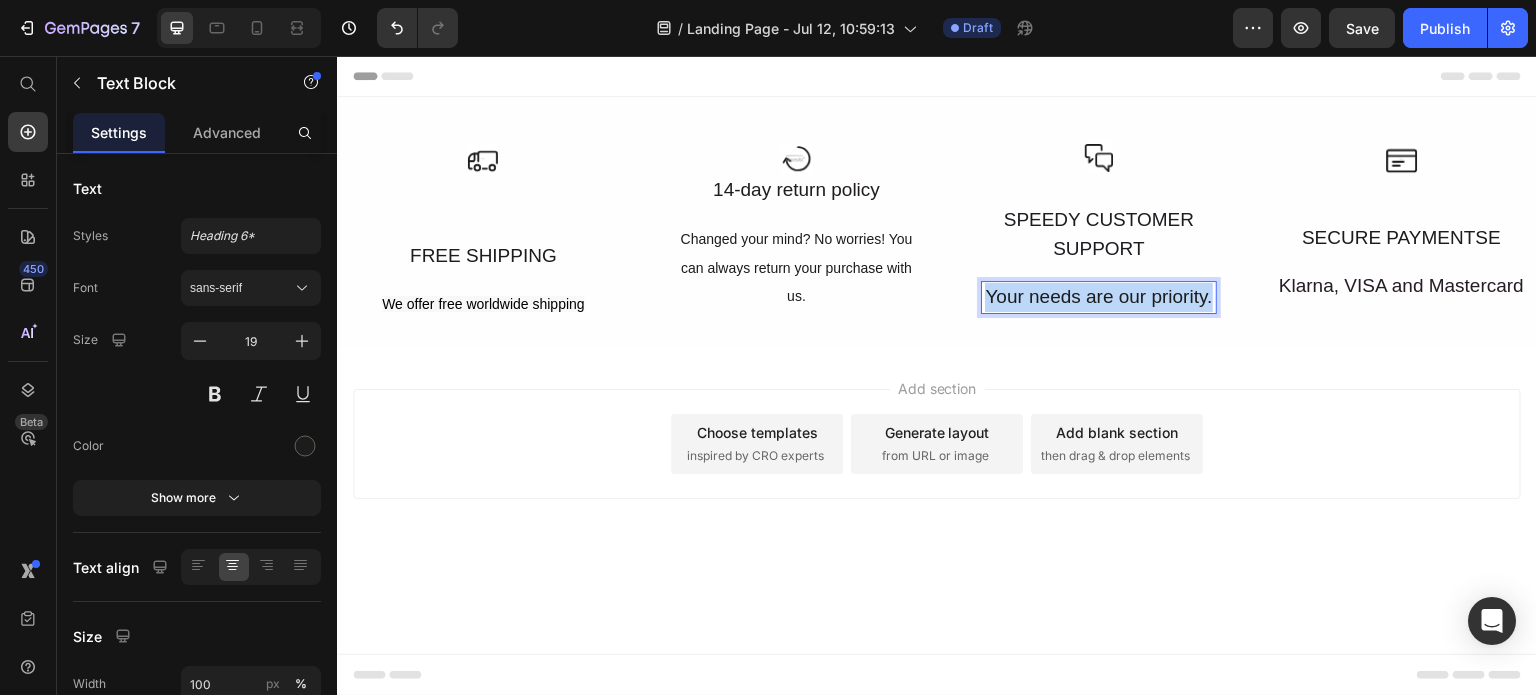 click on "Your needs are our priority." at bounding box center [1099, 297] 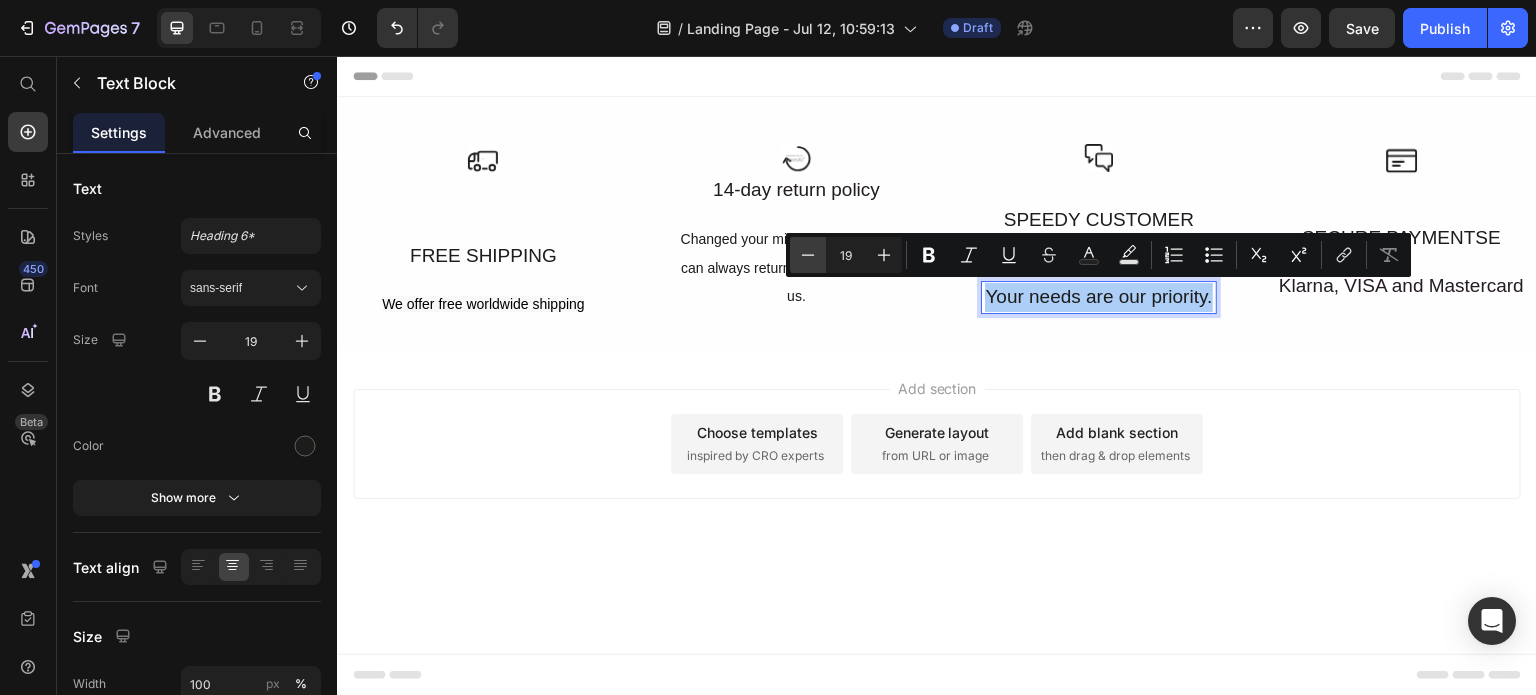click 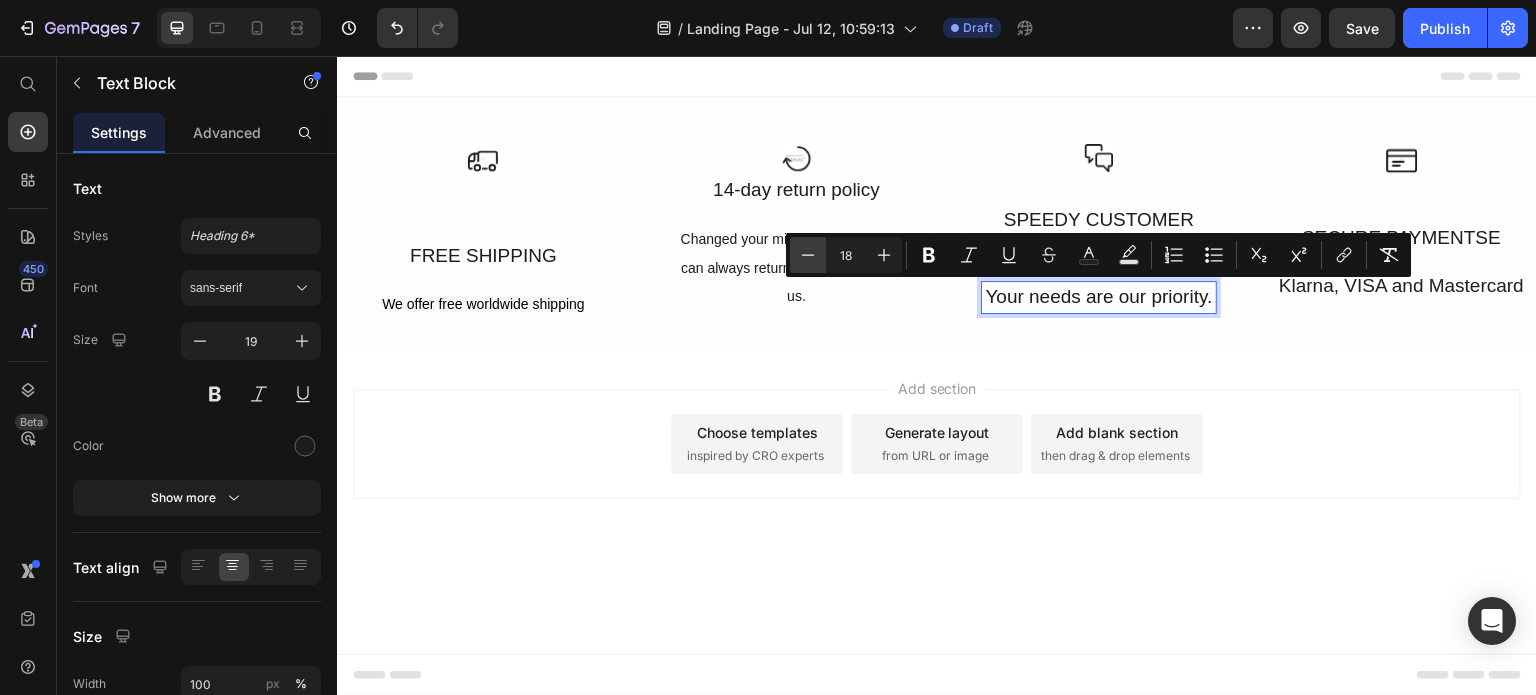 click 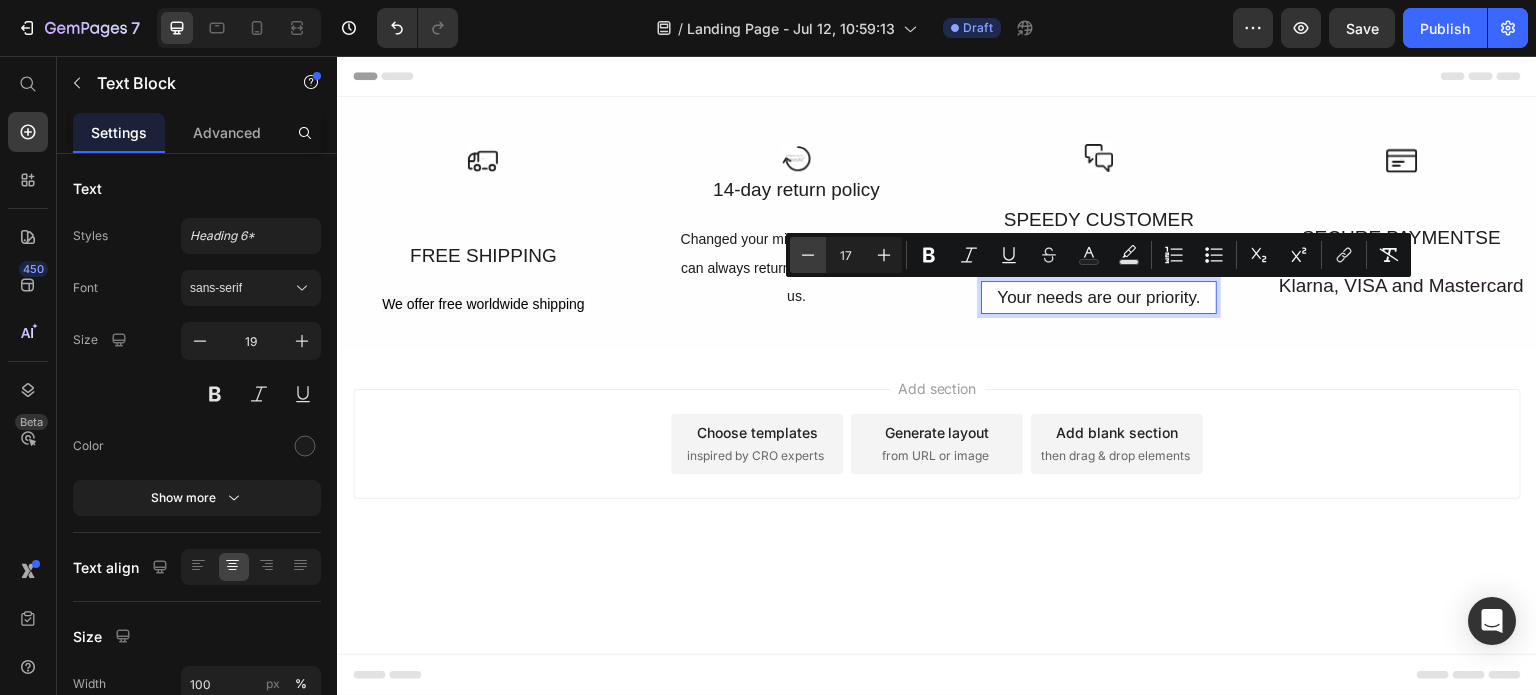 click 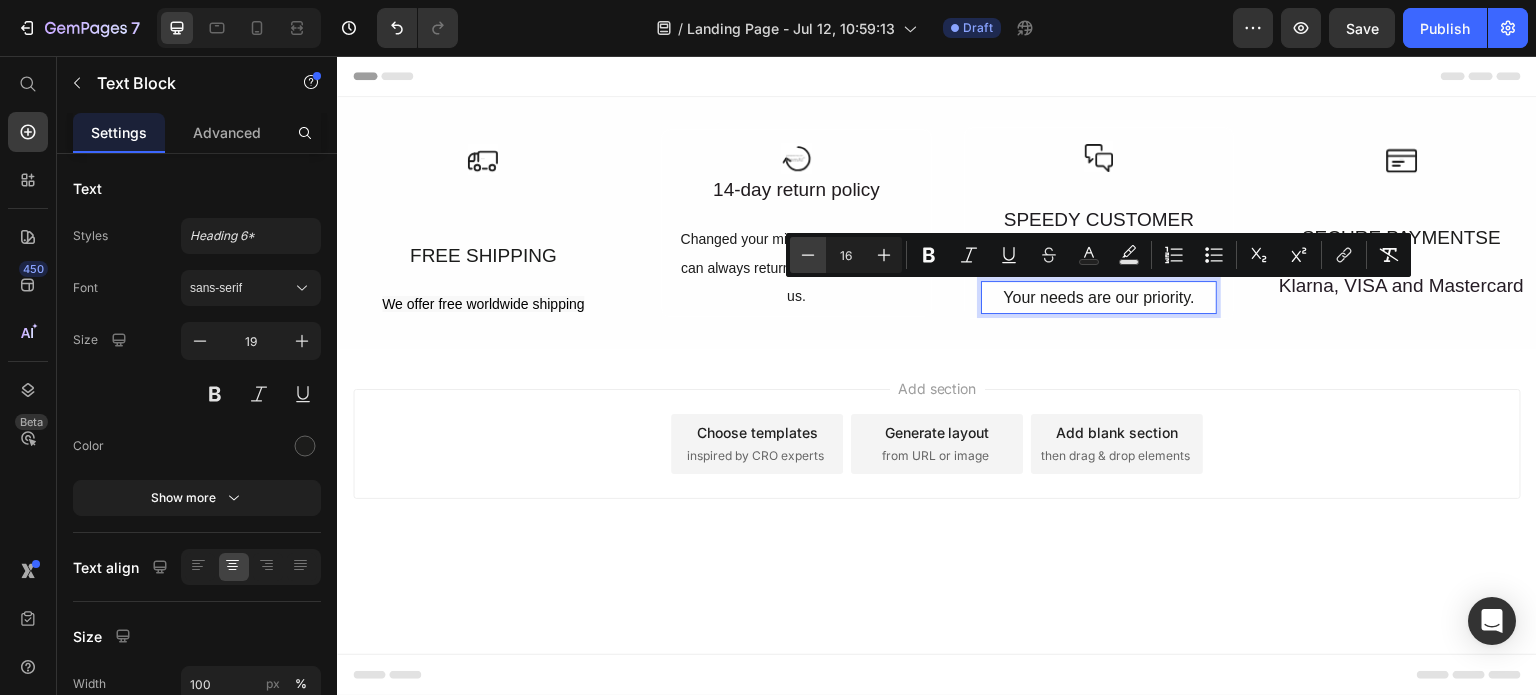 click 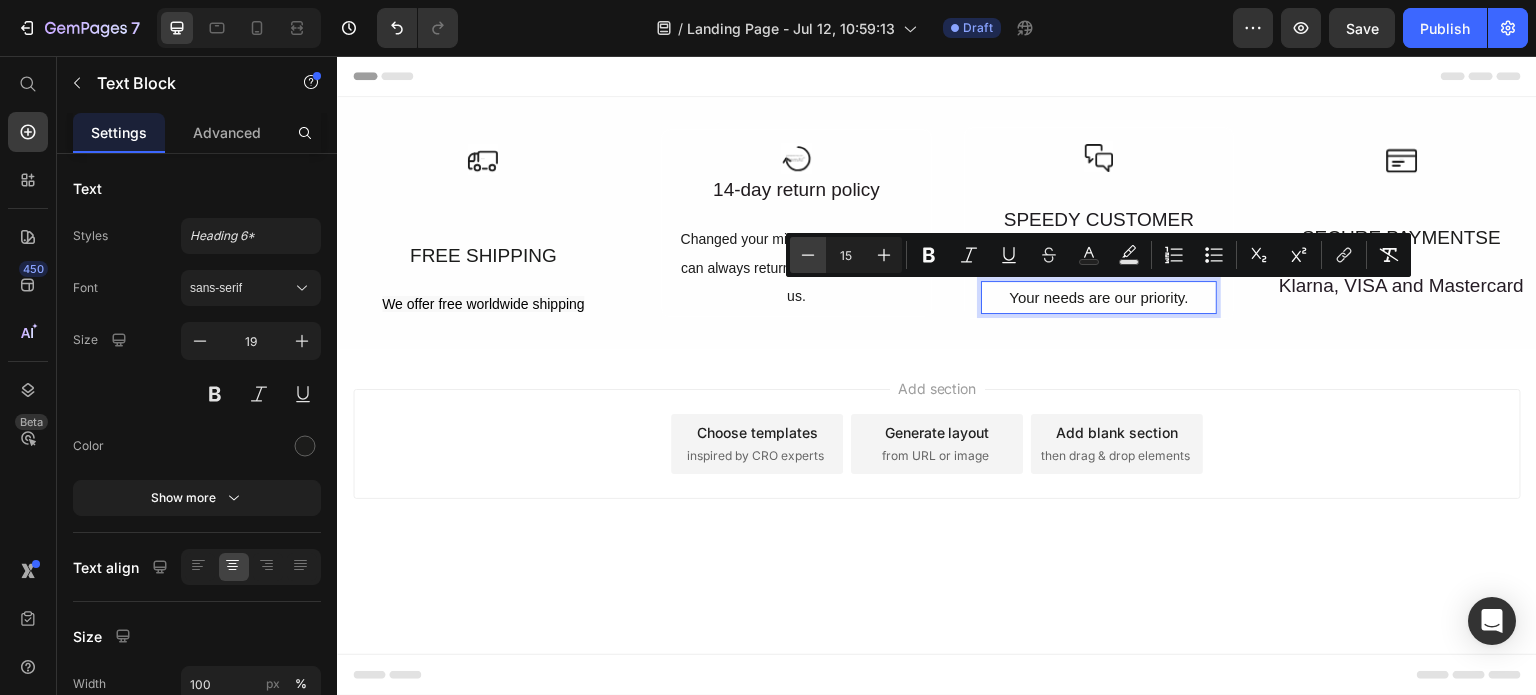 click 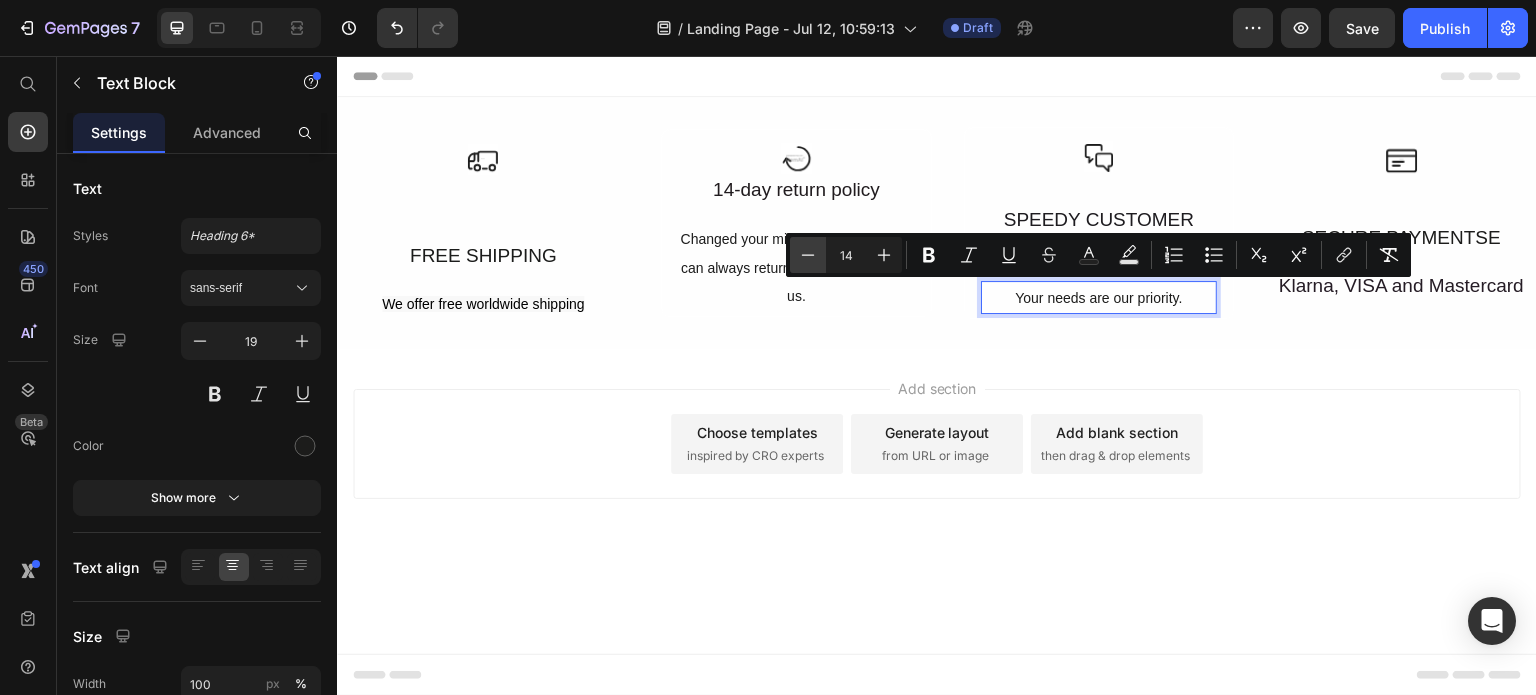 click 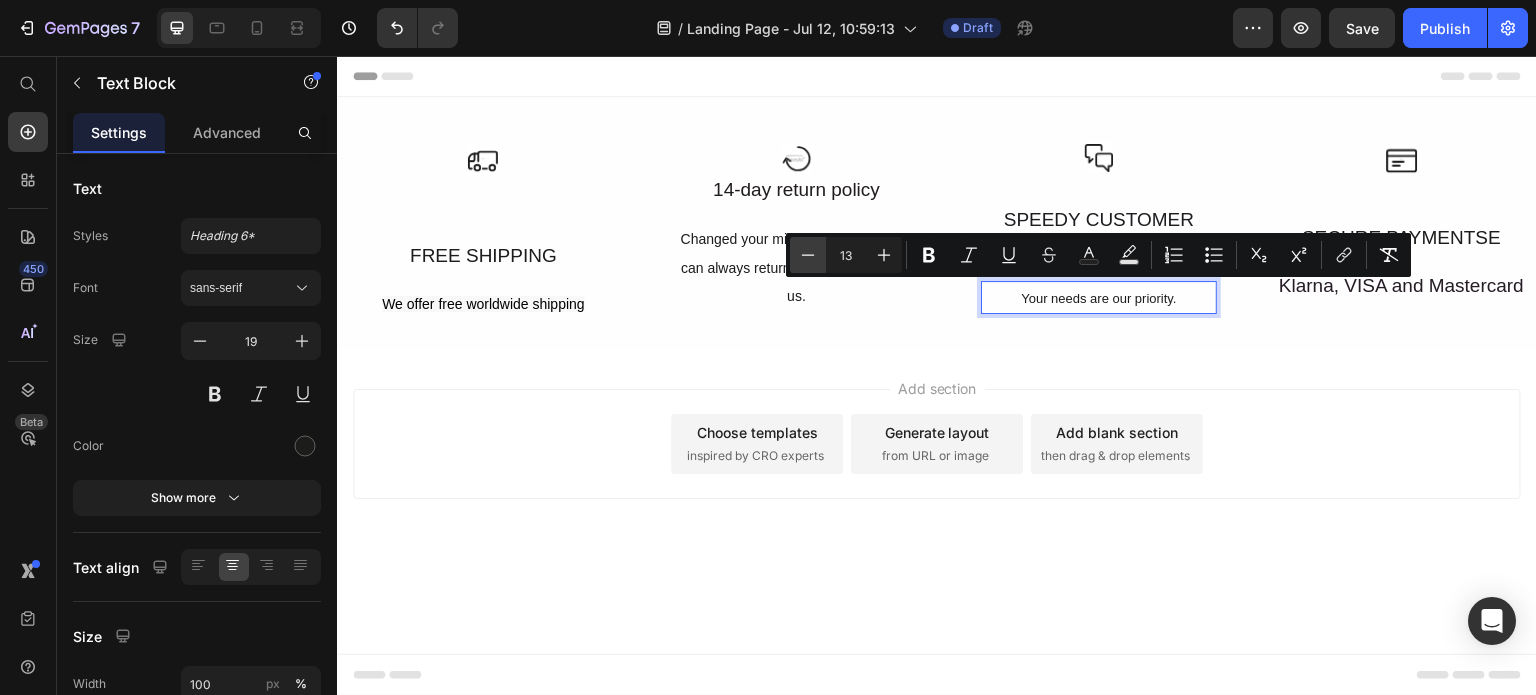 click 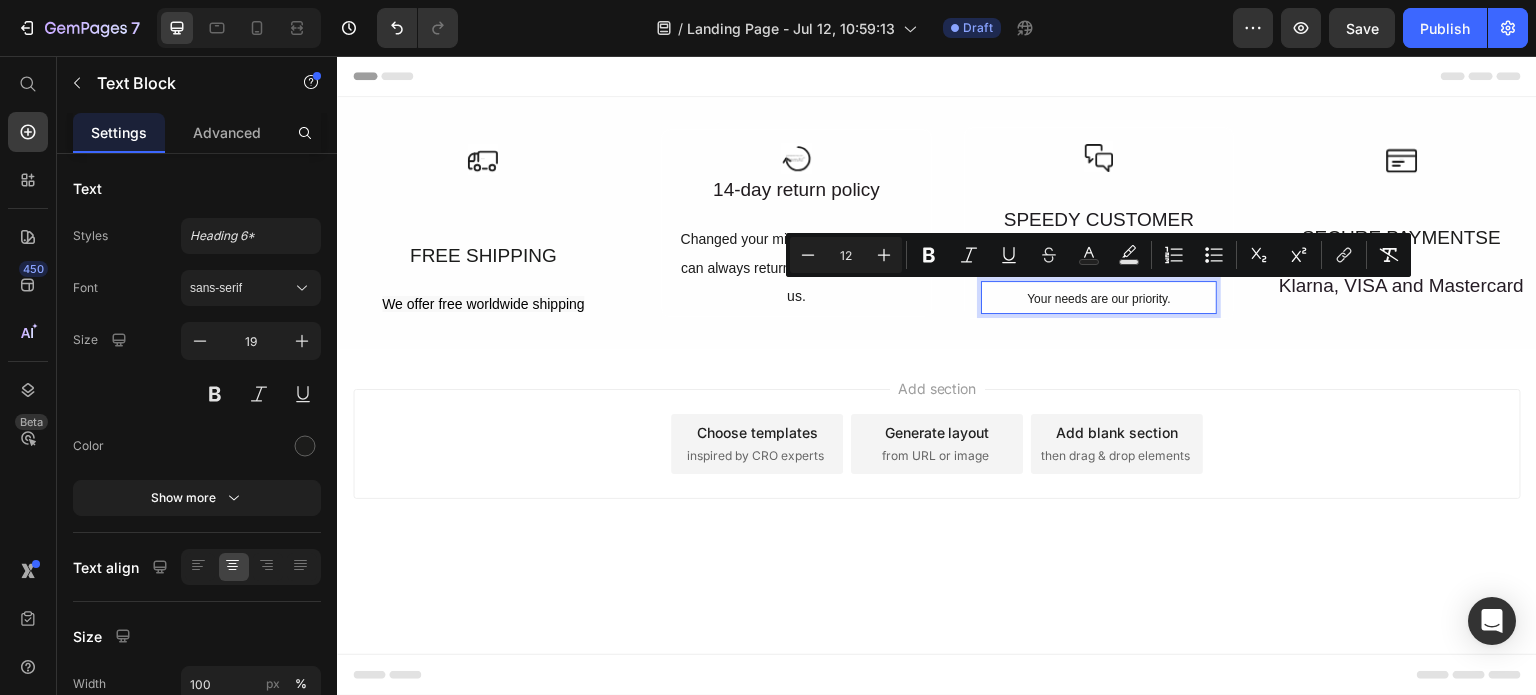 click on "Add section Choose templates inspired by CRO experts Generate layout from URL or image Add blank section then drag & drop elements" at bounding box center (937, 444) 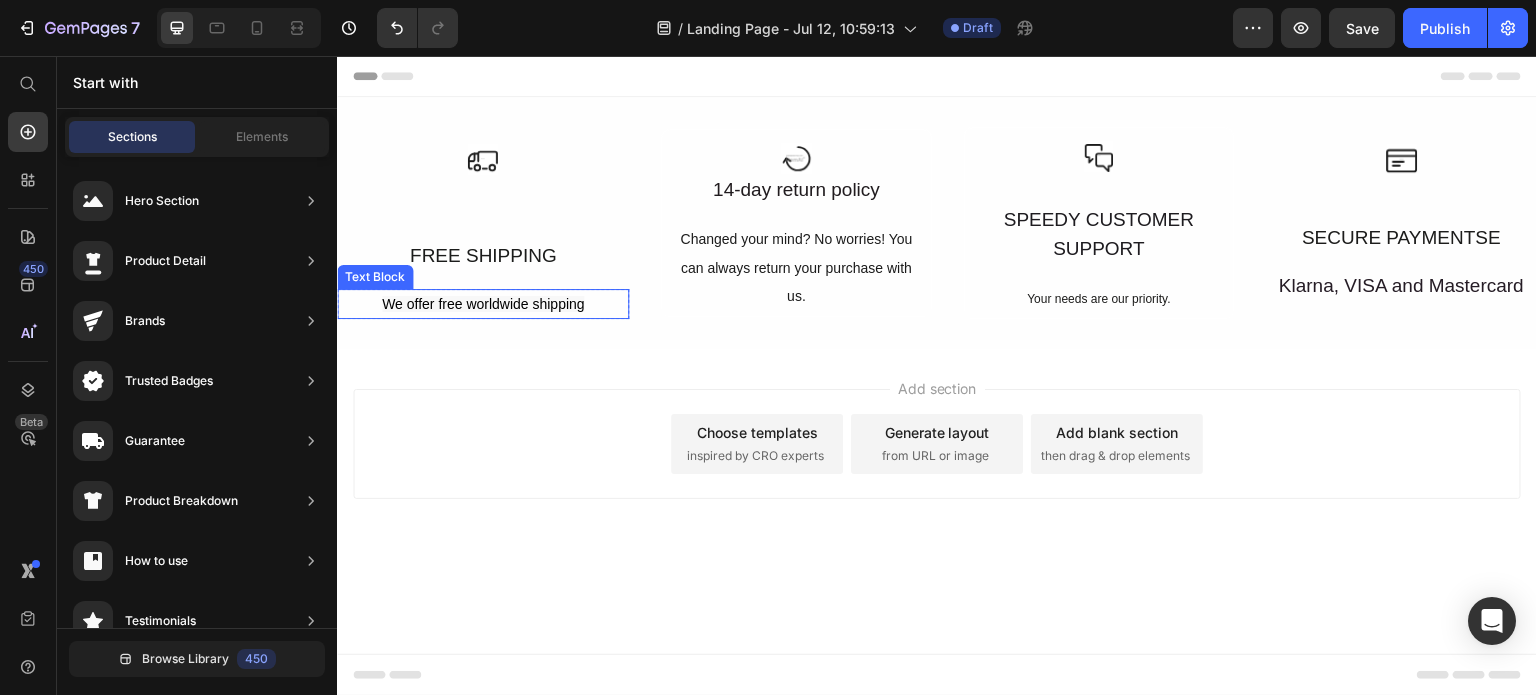 click on "We offer free worldwide shipping" at bounding box center (483, 304) 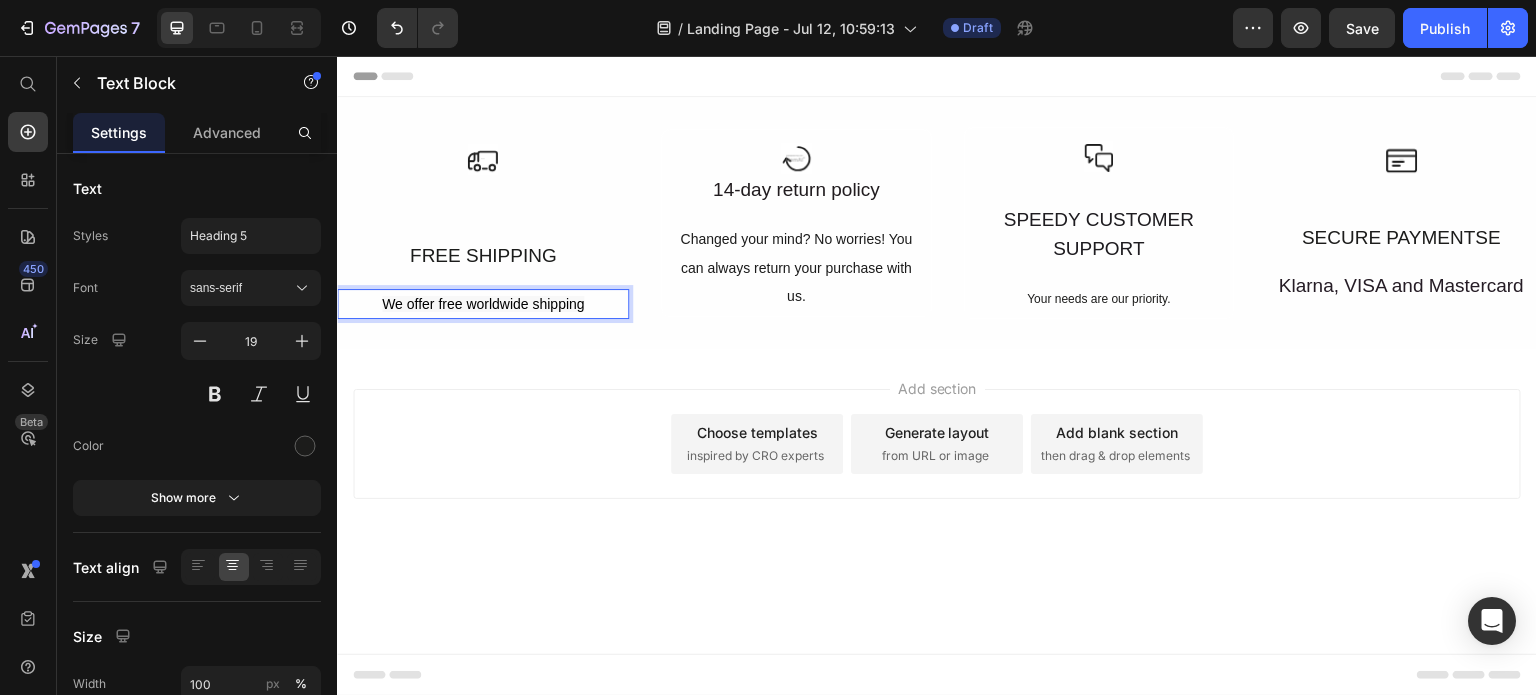 click on "We offer free worldwide shipping" at bounding box center [483, 304] 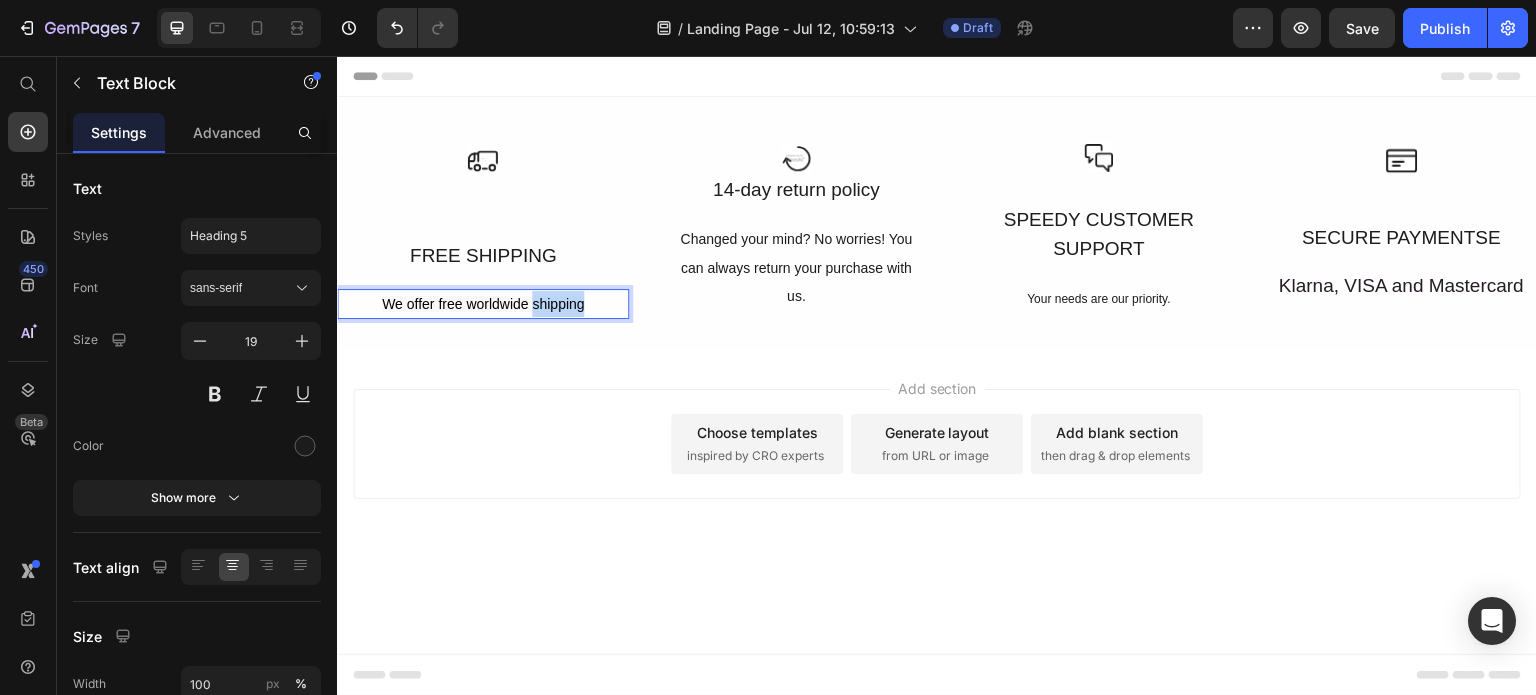 click on "We offer free worldwide shipping" at bounding box center [483, 304] 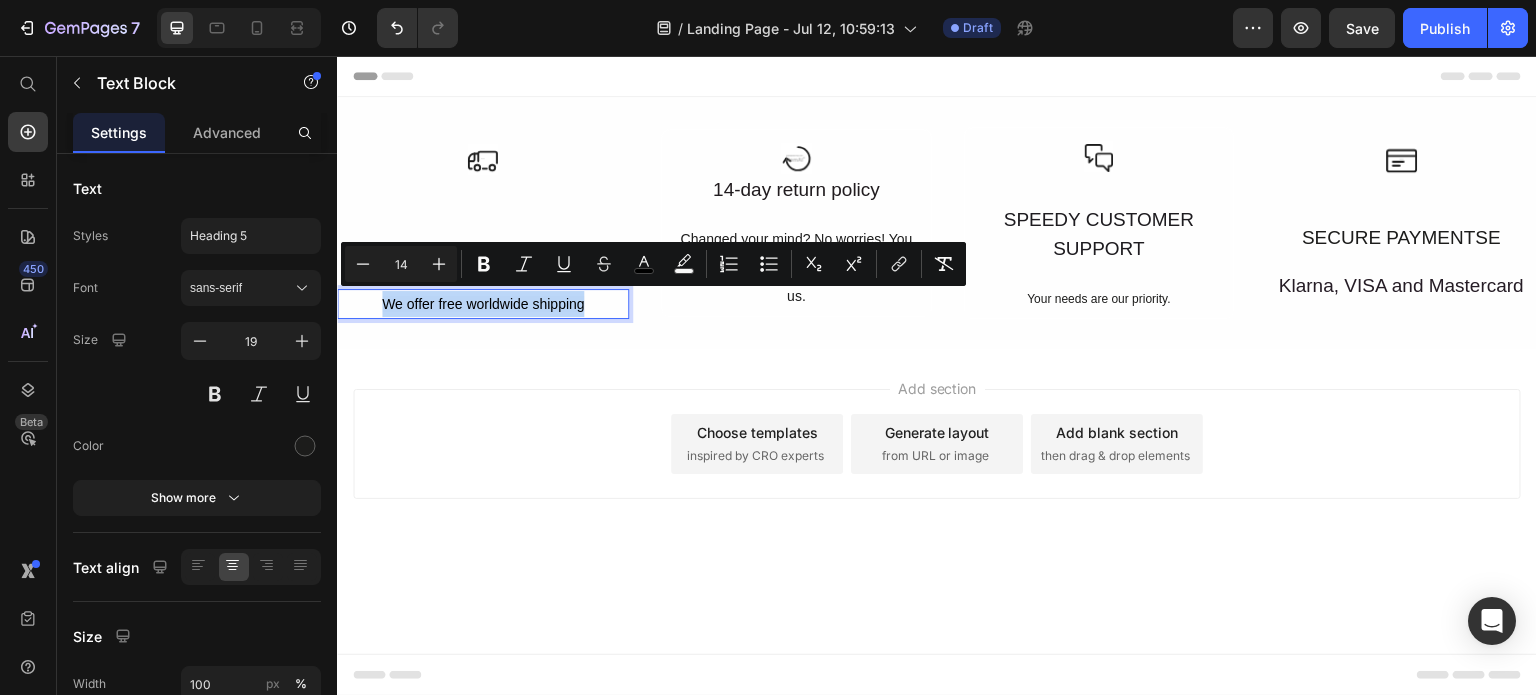 click on "We offer free worldwide shipping" at bounding box center [483, 304] 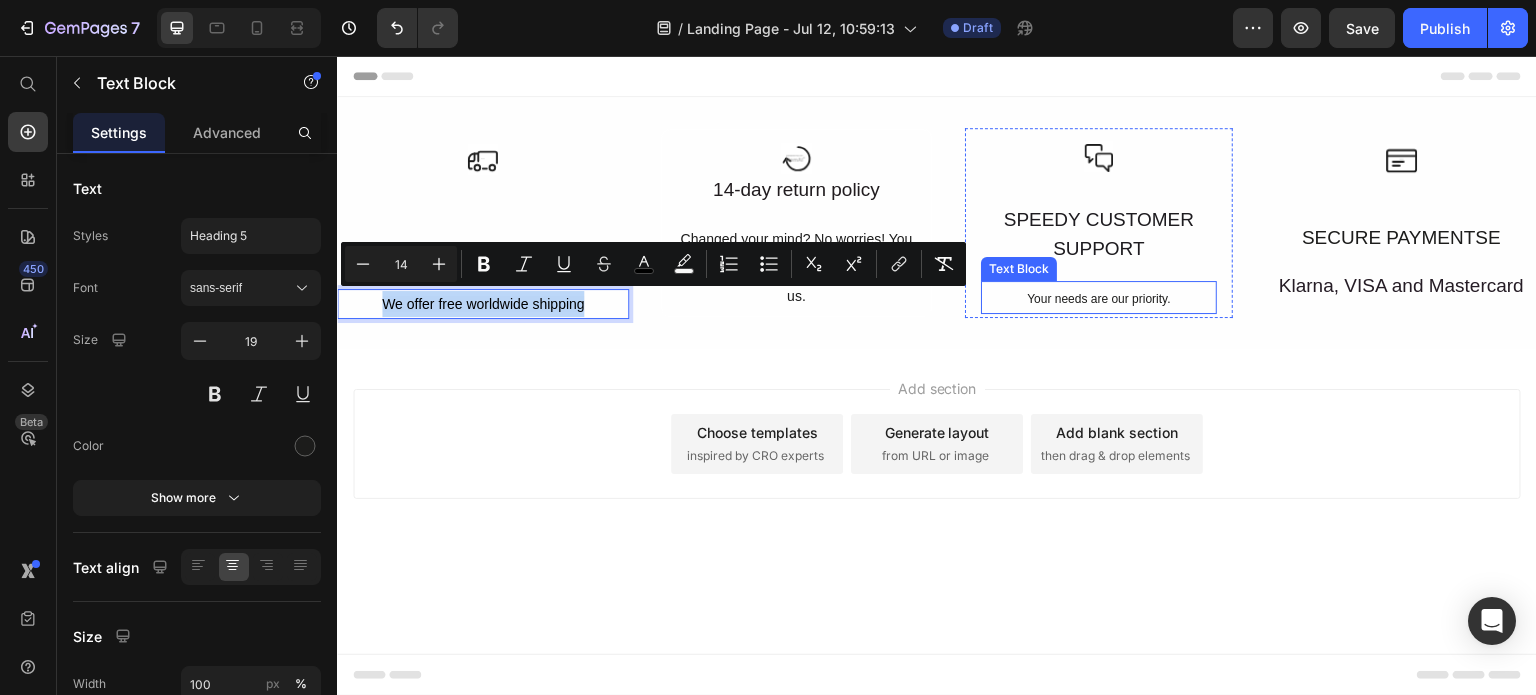 click on "Your needs are our priority." at bounding box center [1098, 299] 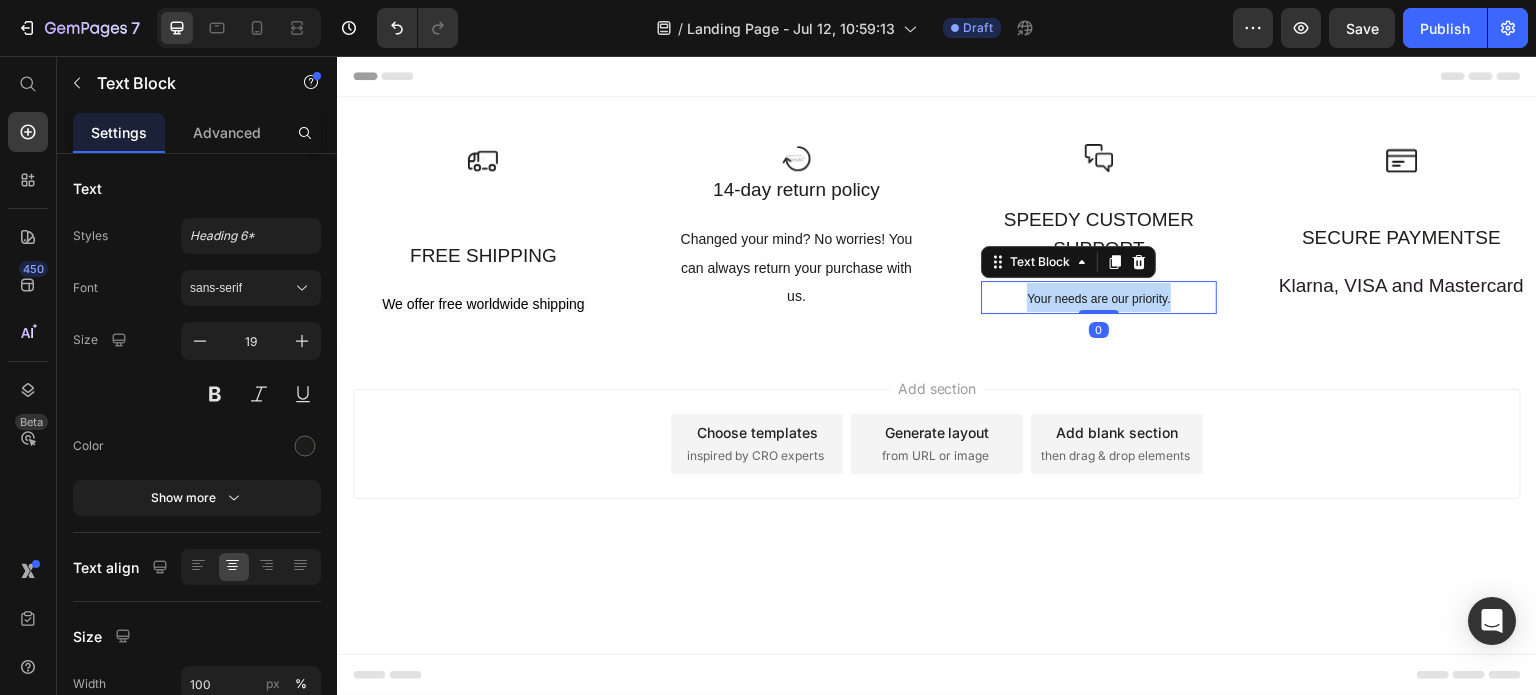 click on "Your needs are our priority." at bounding box center (1098, 299) 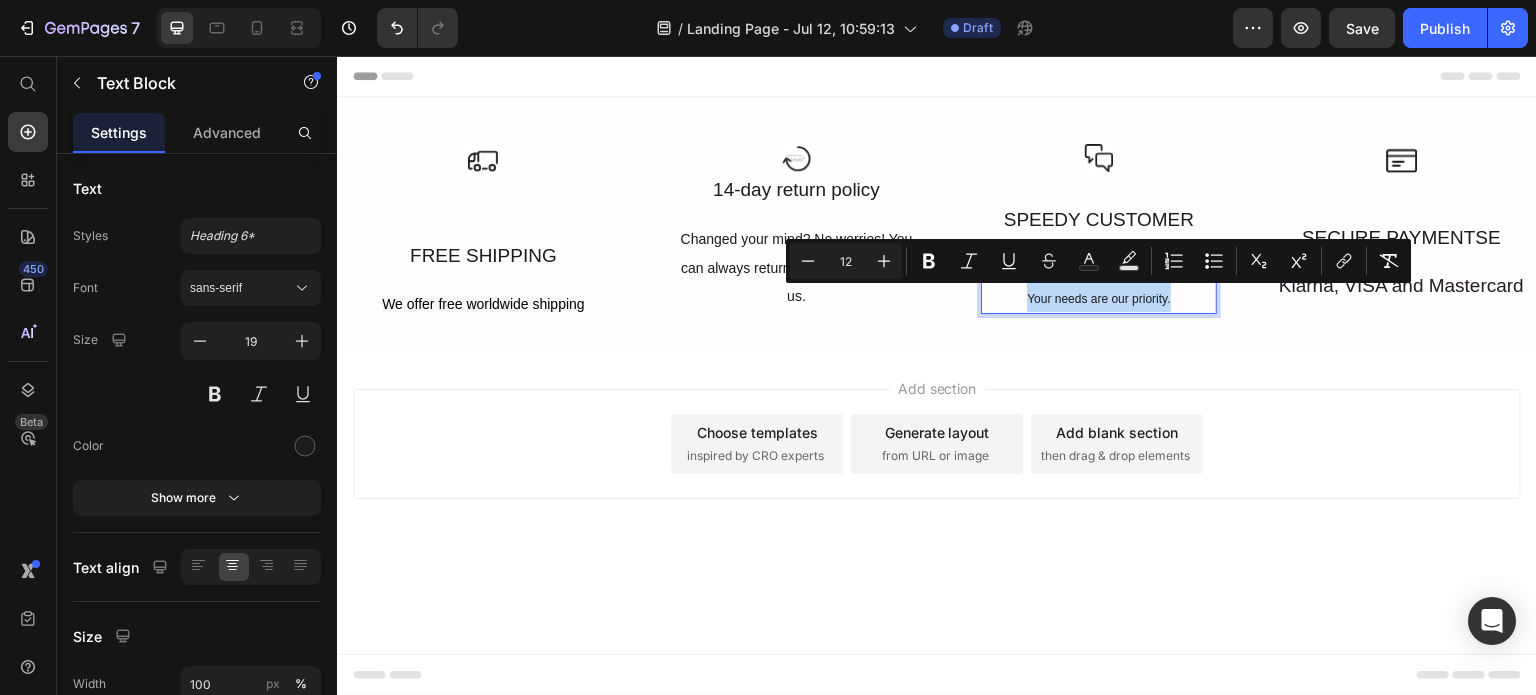 copy on "Your needs are our priority." 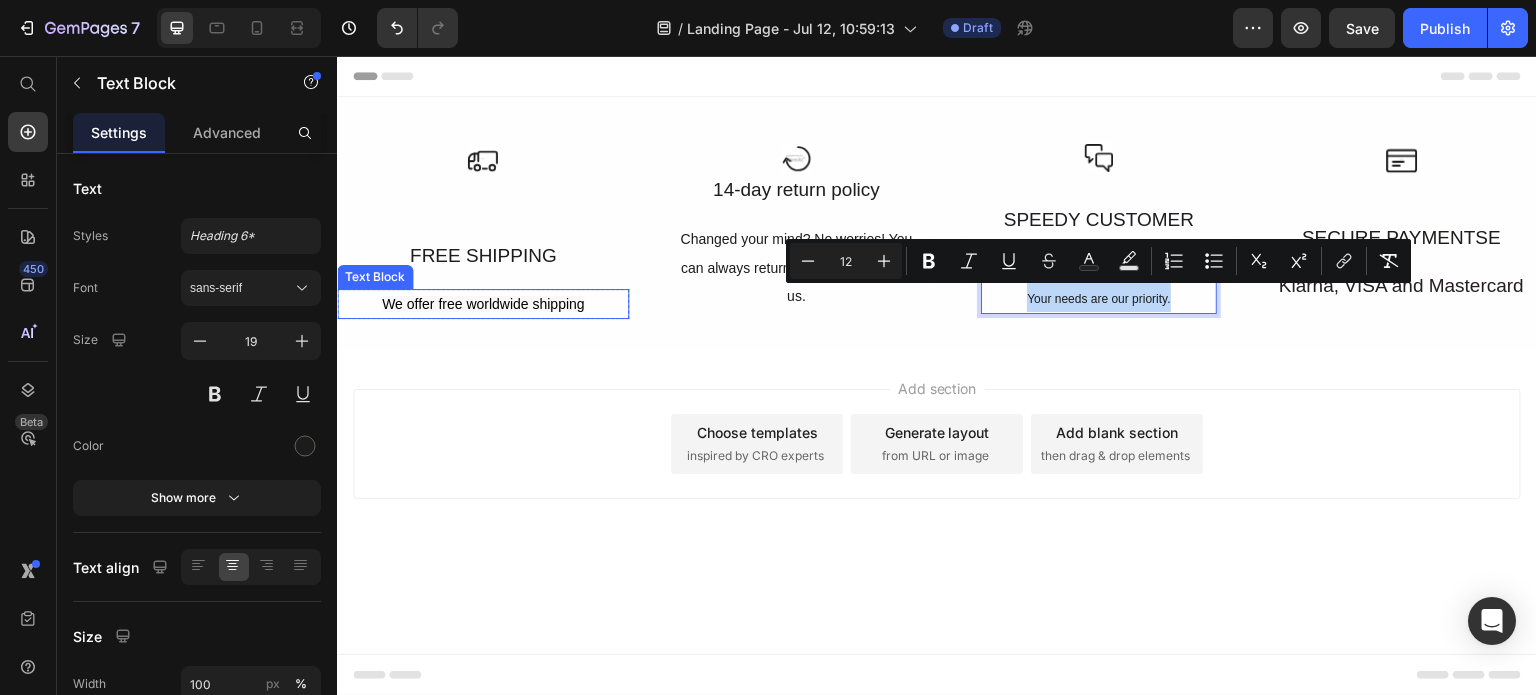 click on "We offer free worldwide shipping" at bounding box center (483, 304) 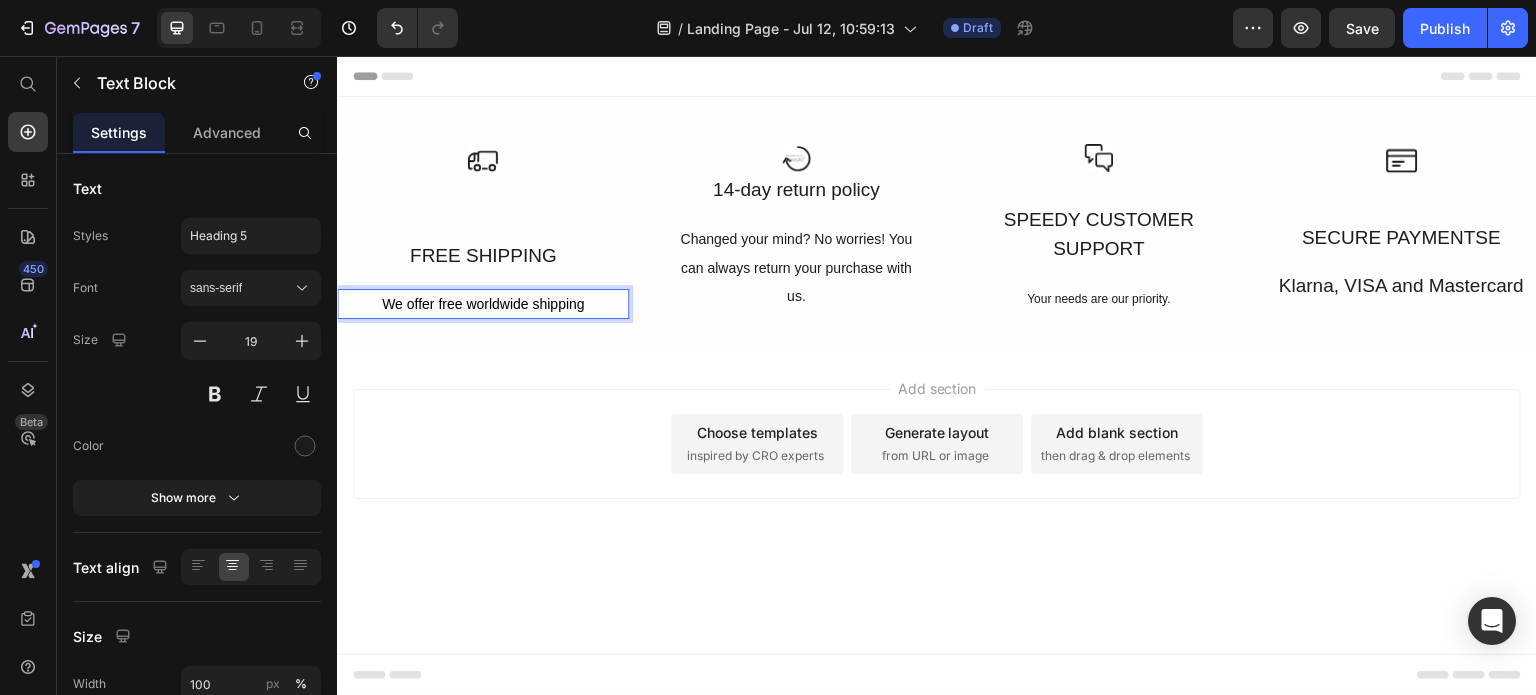 click on "We offer free worldwide shipping" at bounding box center (483, 304) 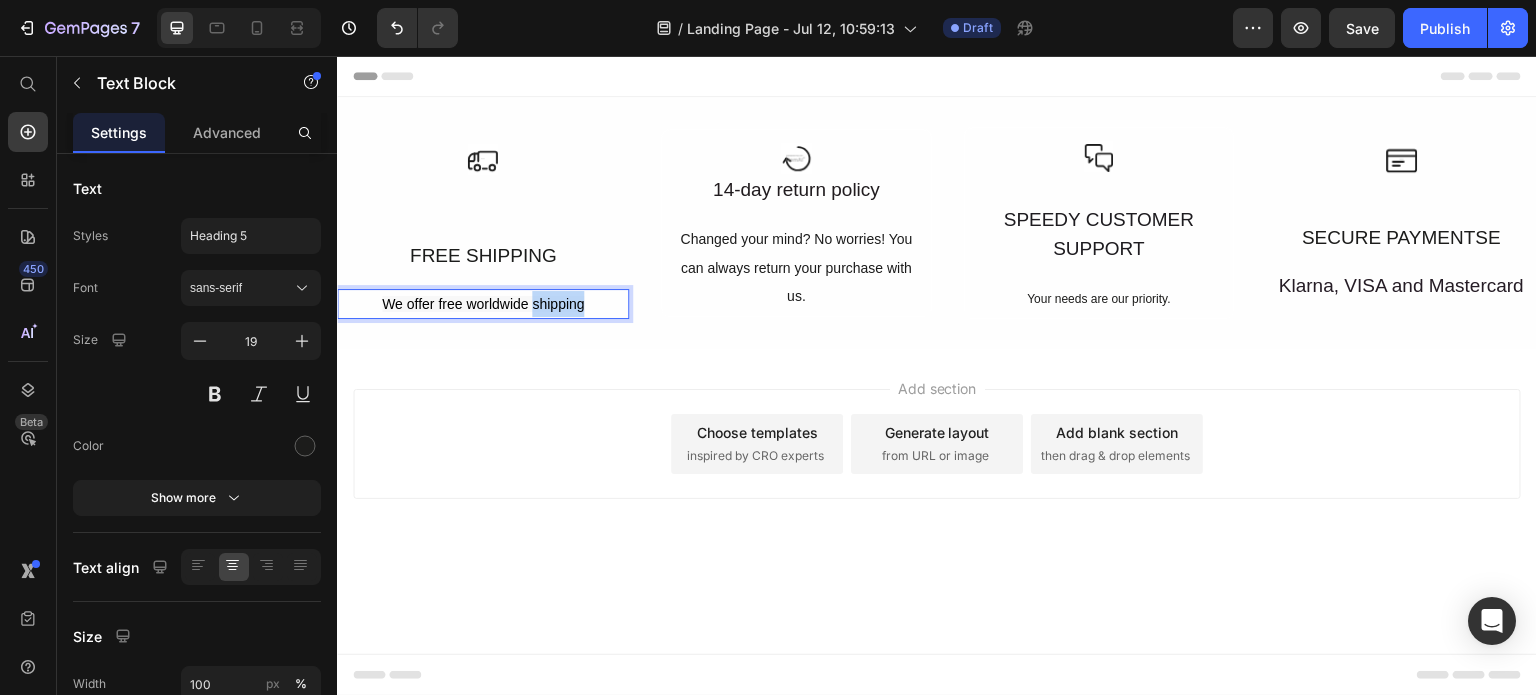 click on "We offer free worldwide shipping" at bounding box center [483, 304] 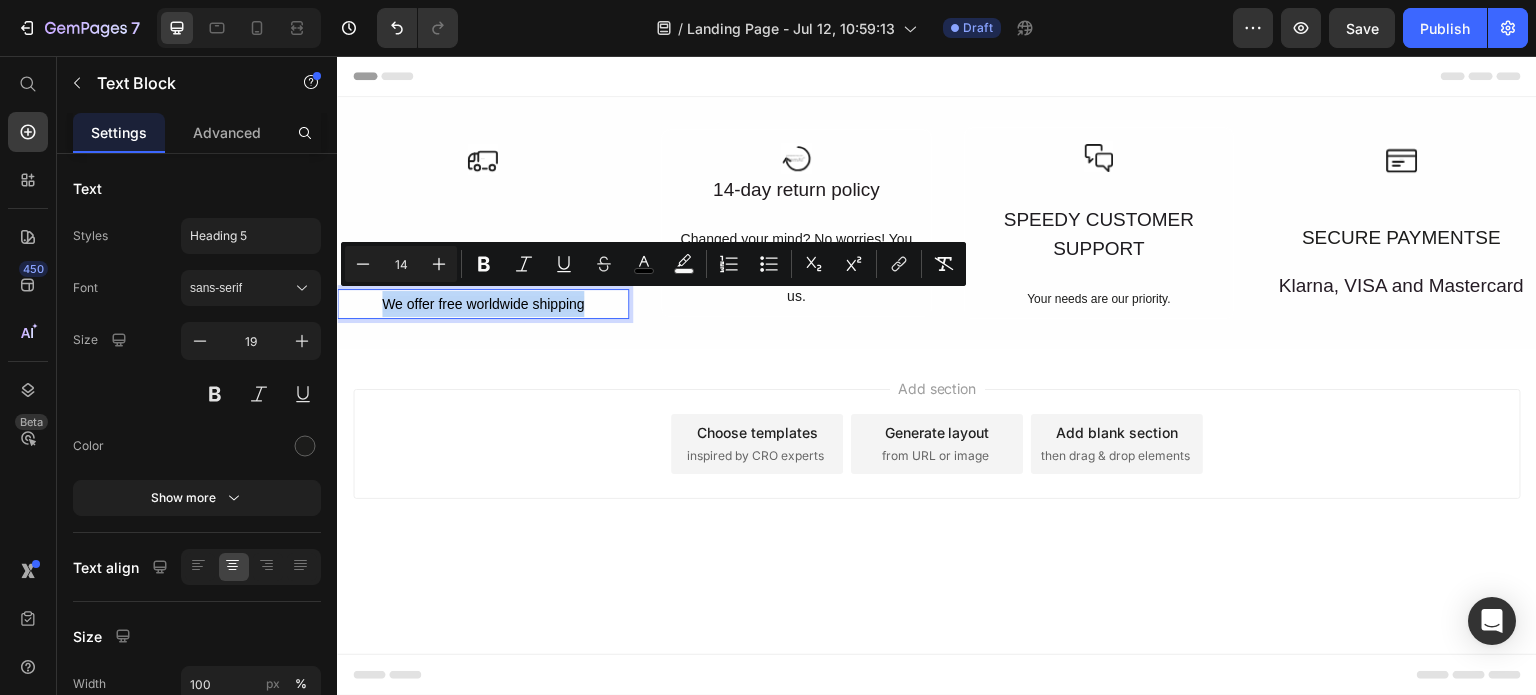 click on "We offer free worldwide shipping" at bounding box center [483, 304] 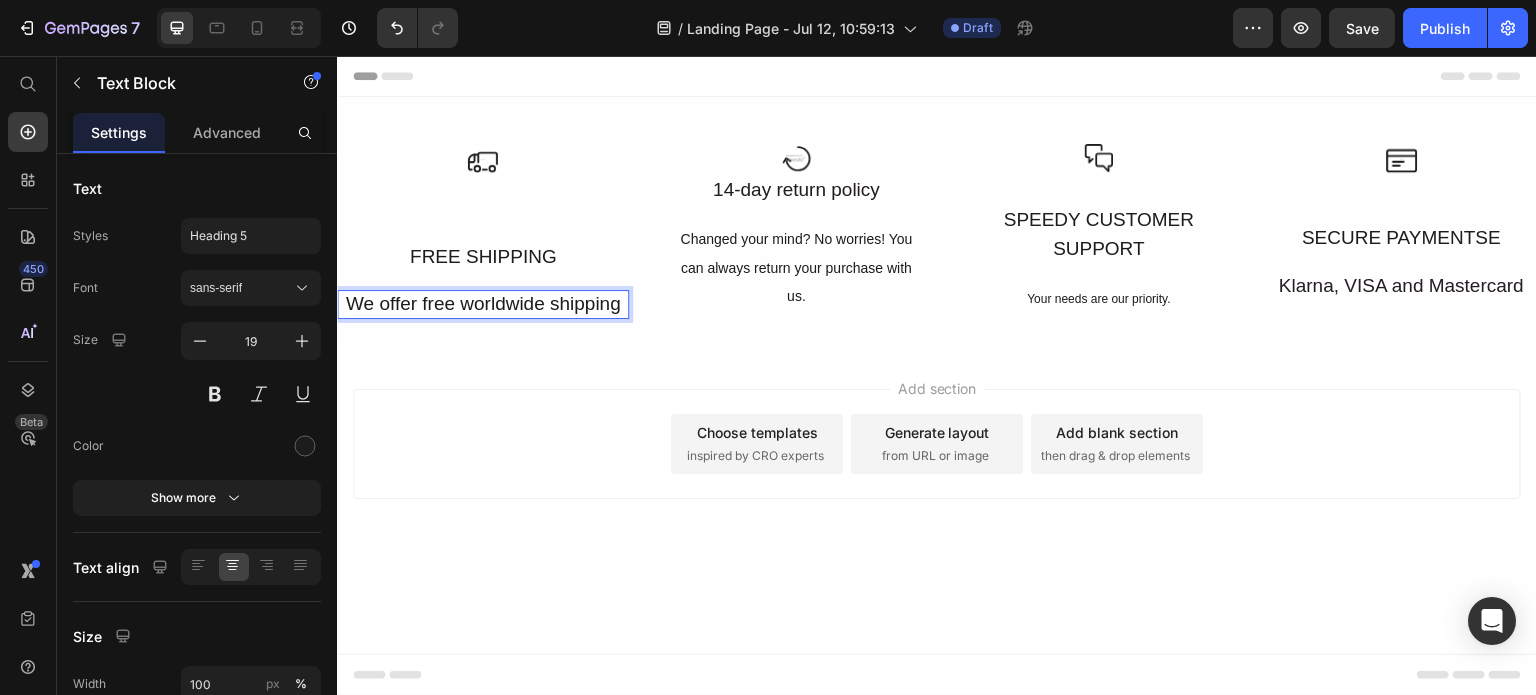 click on "We offer free worldwide shipping" at bounding box center (483, 304) 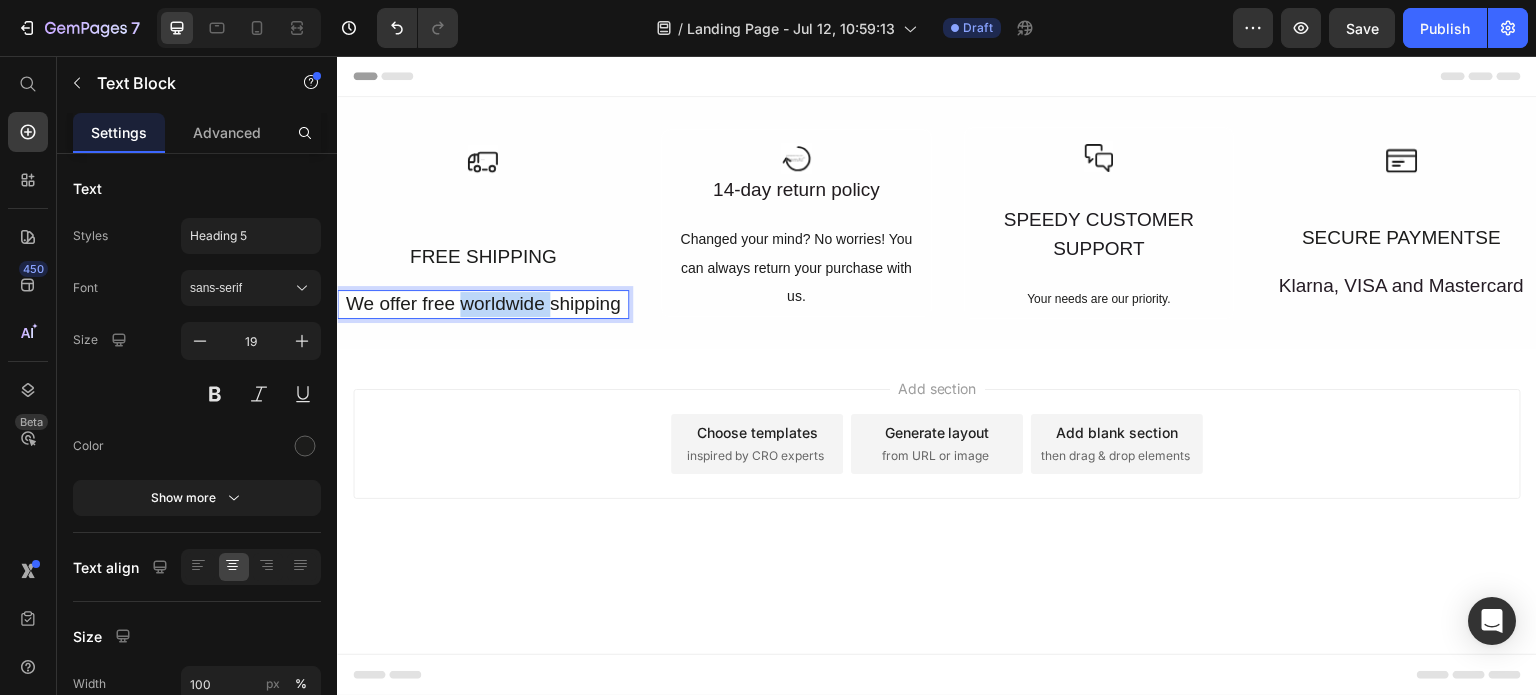 click on "We offer free worldwide shipping" at bounding box center (483, 304) 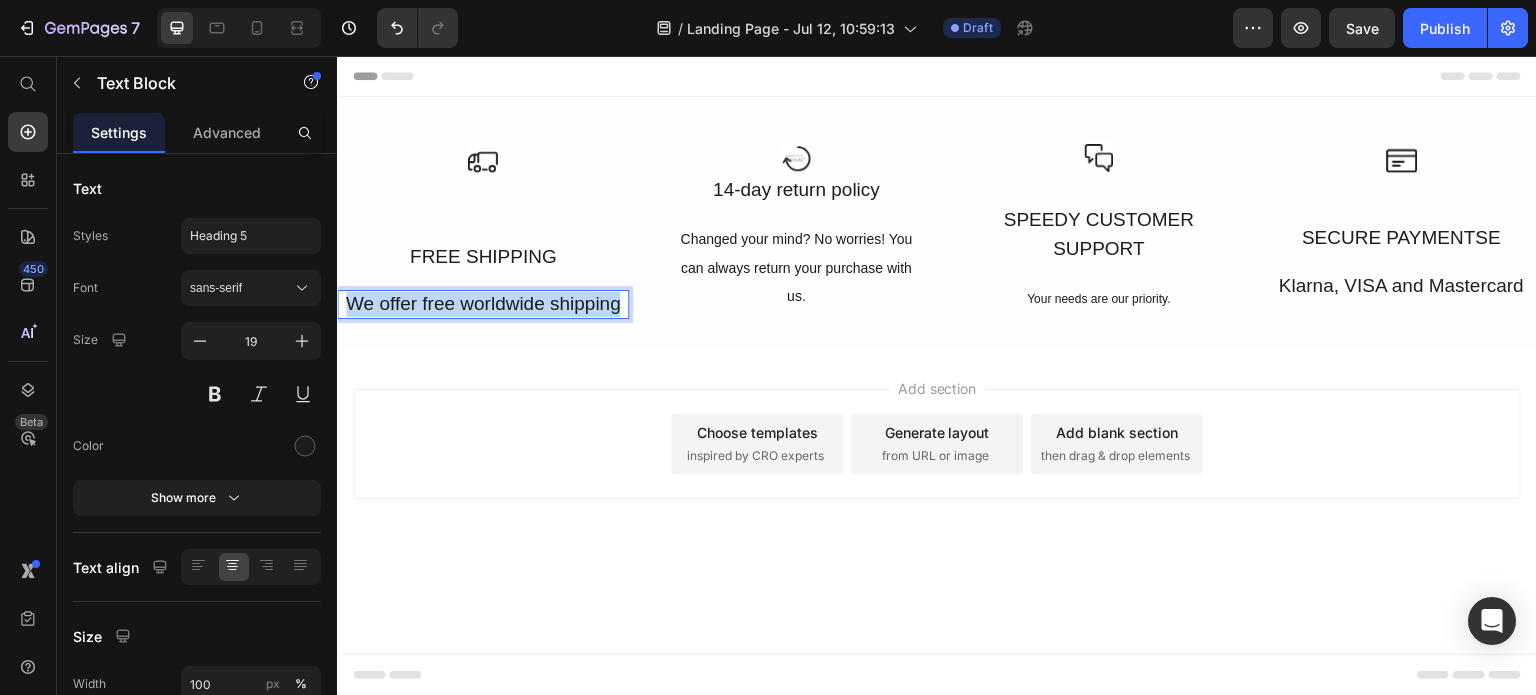 click on "We offer free worldwide shipping" at bounding box center [483, 304] 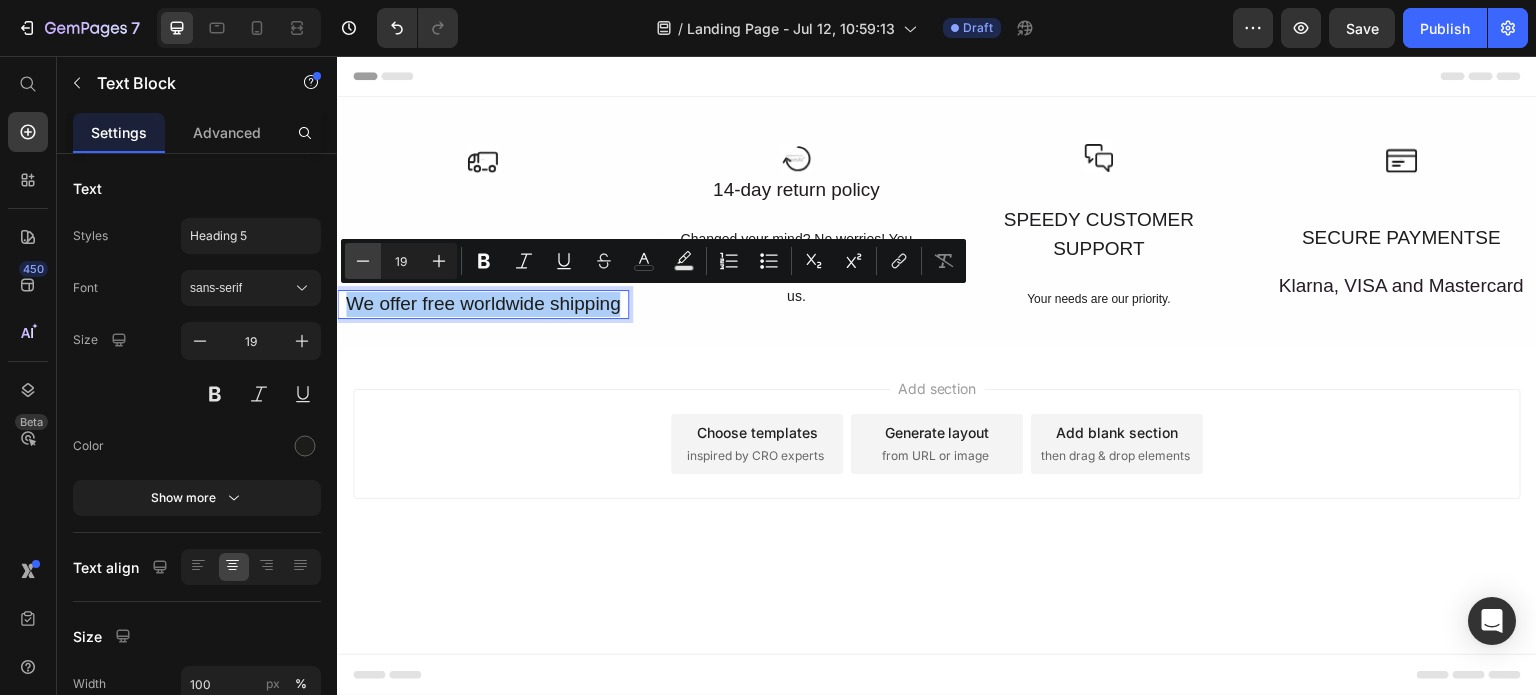 click 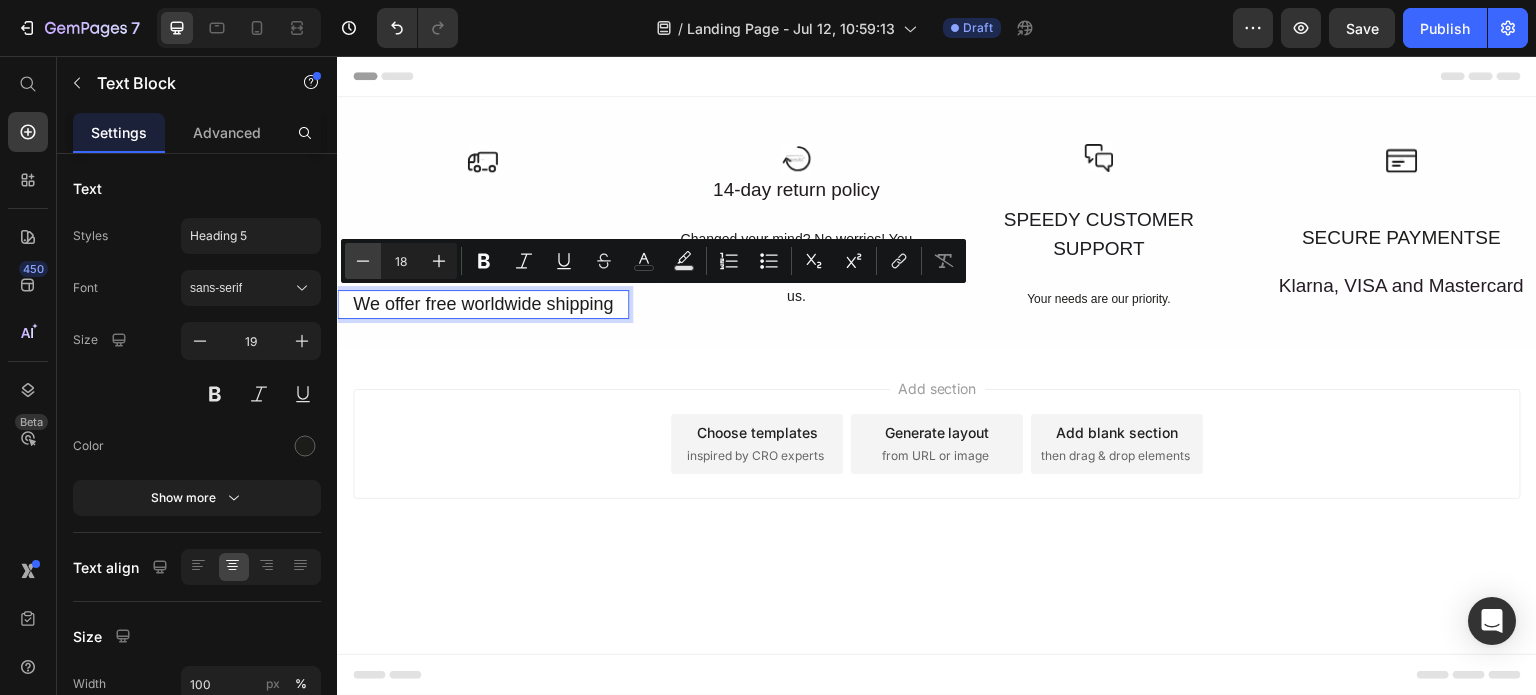 click 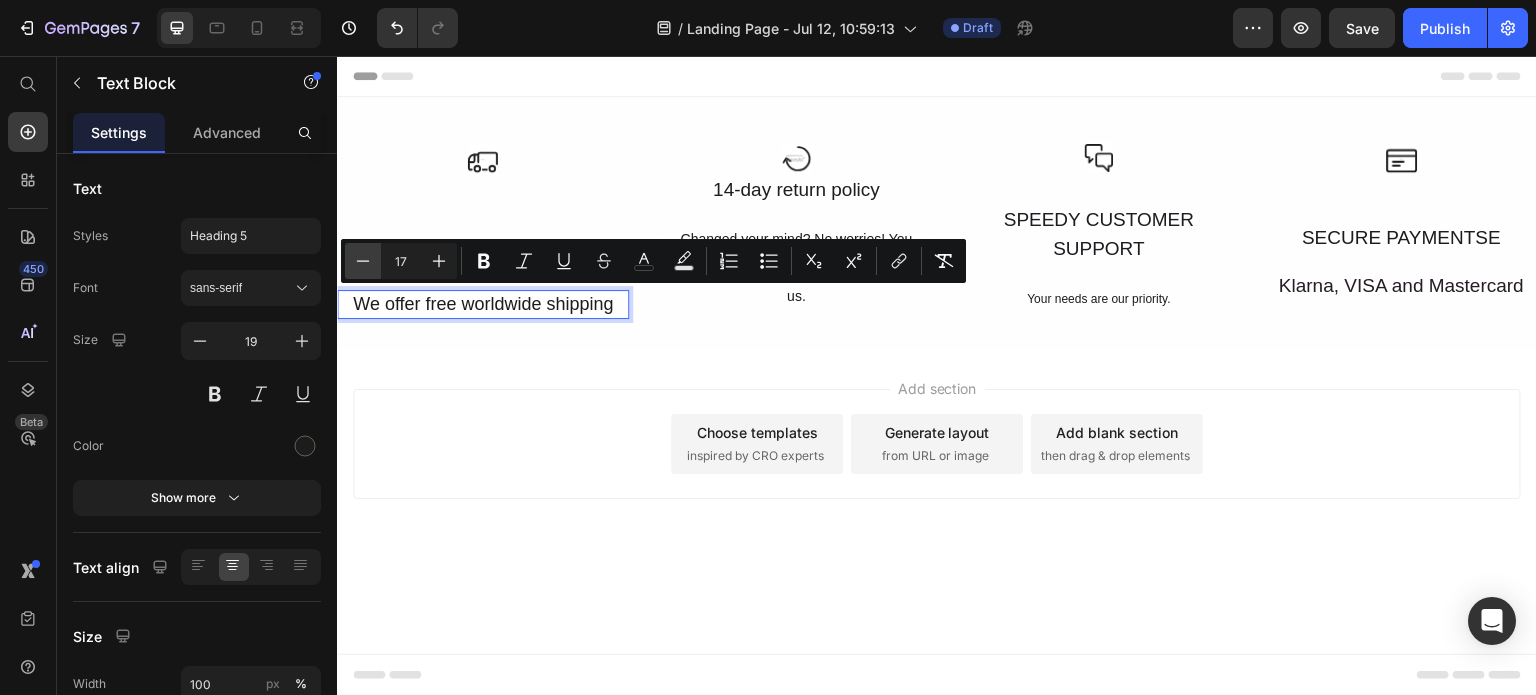 click 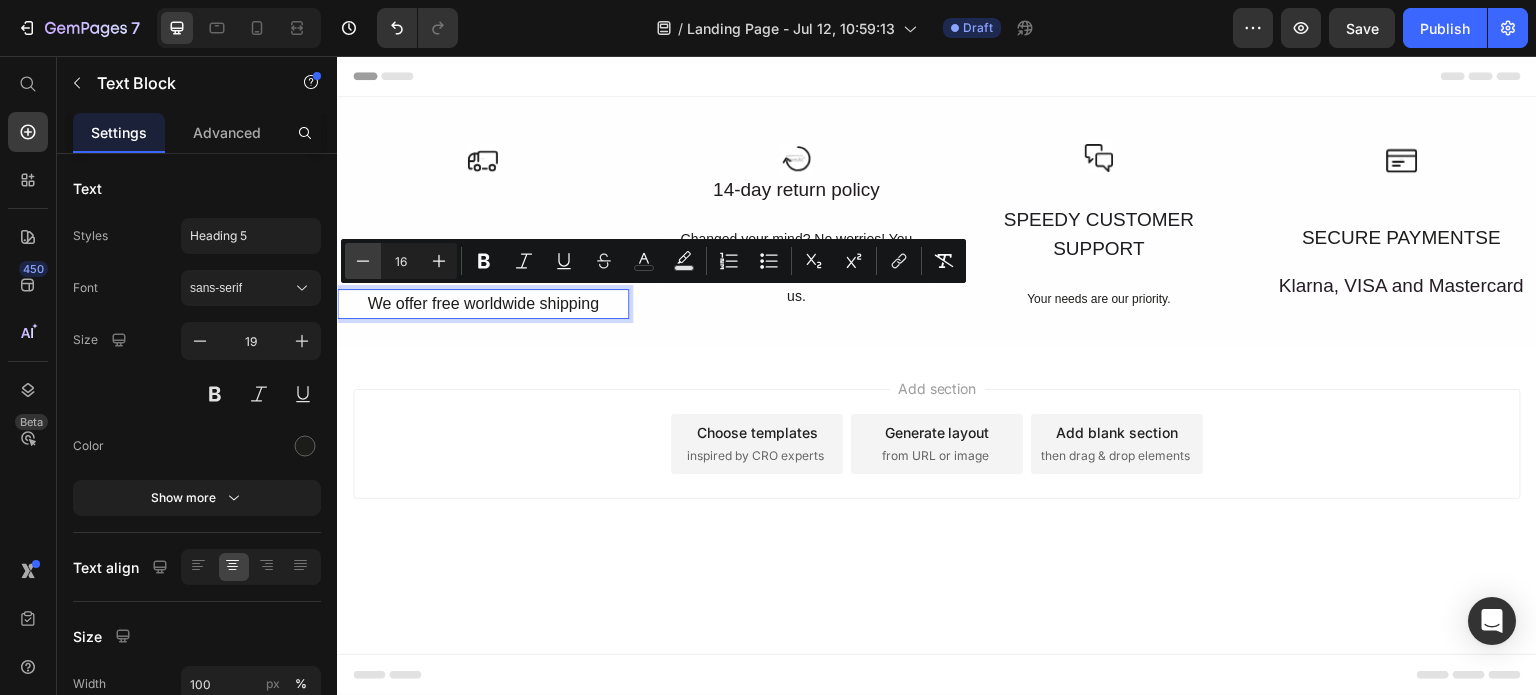 click 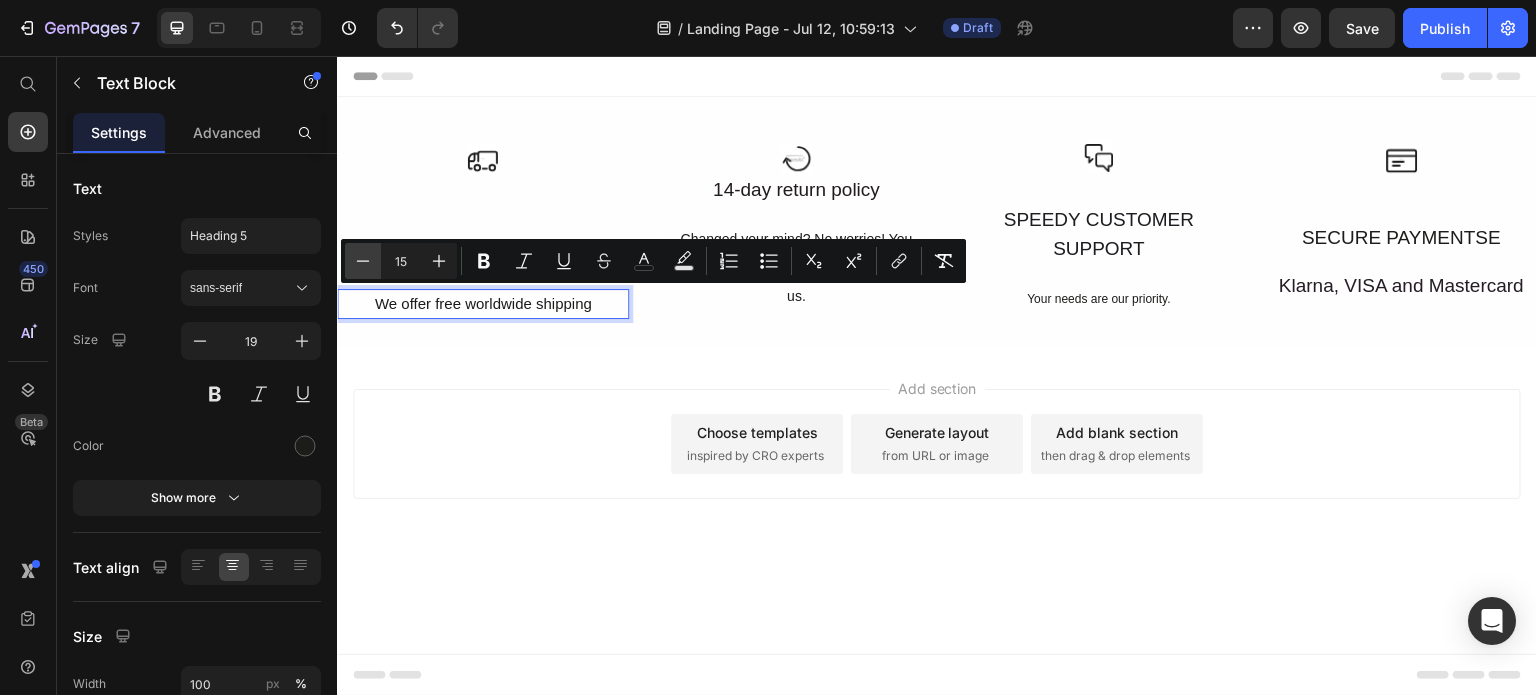click 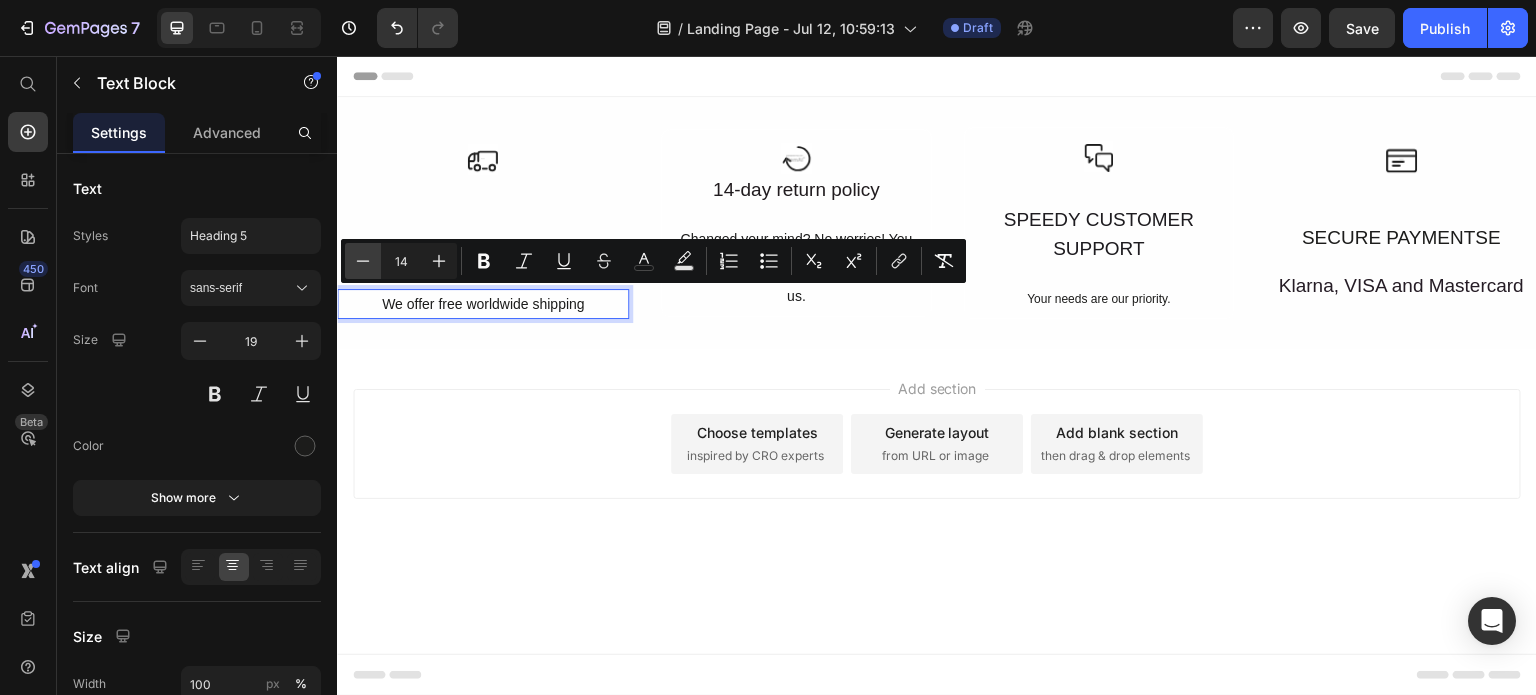 click 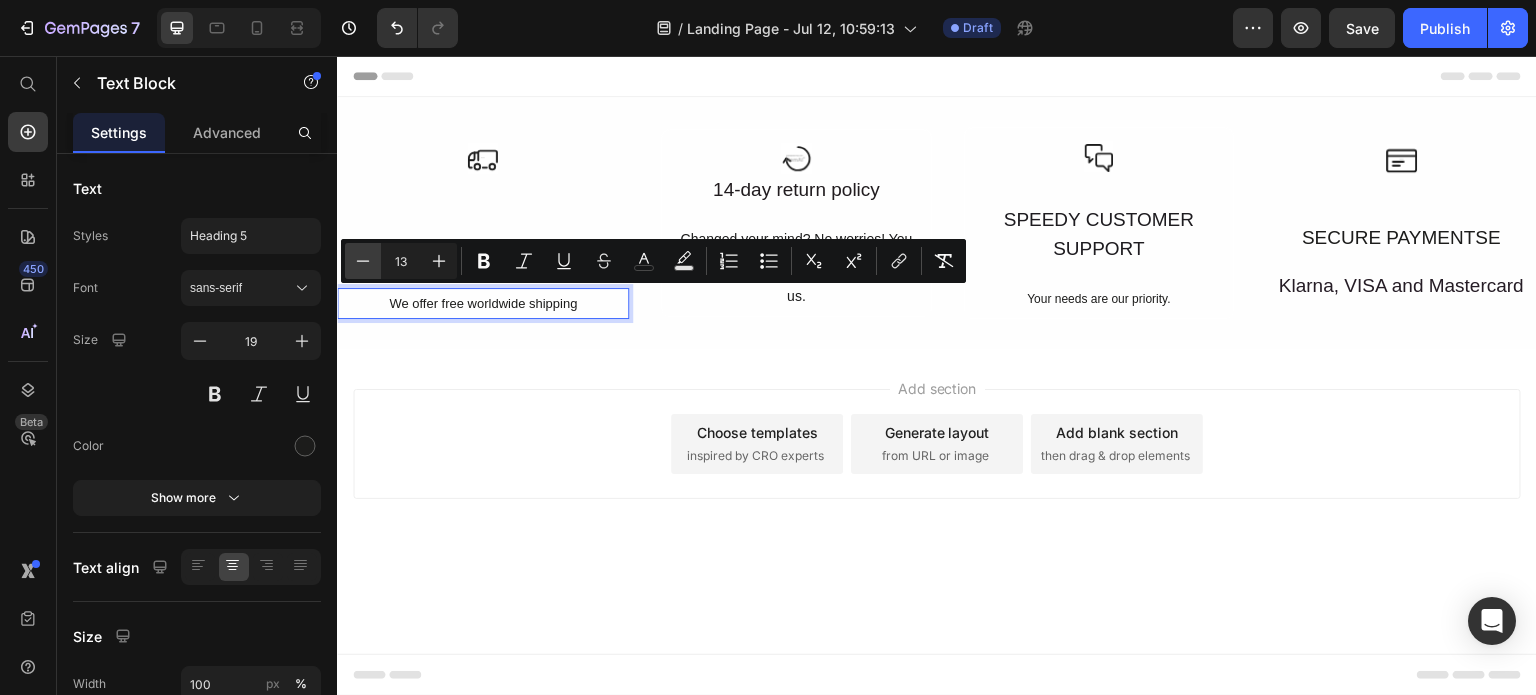 click 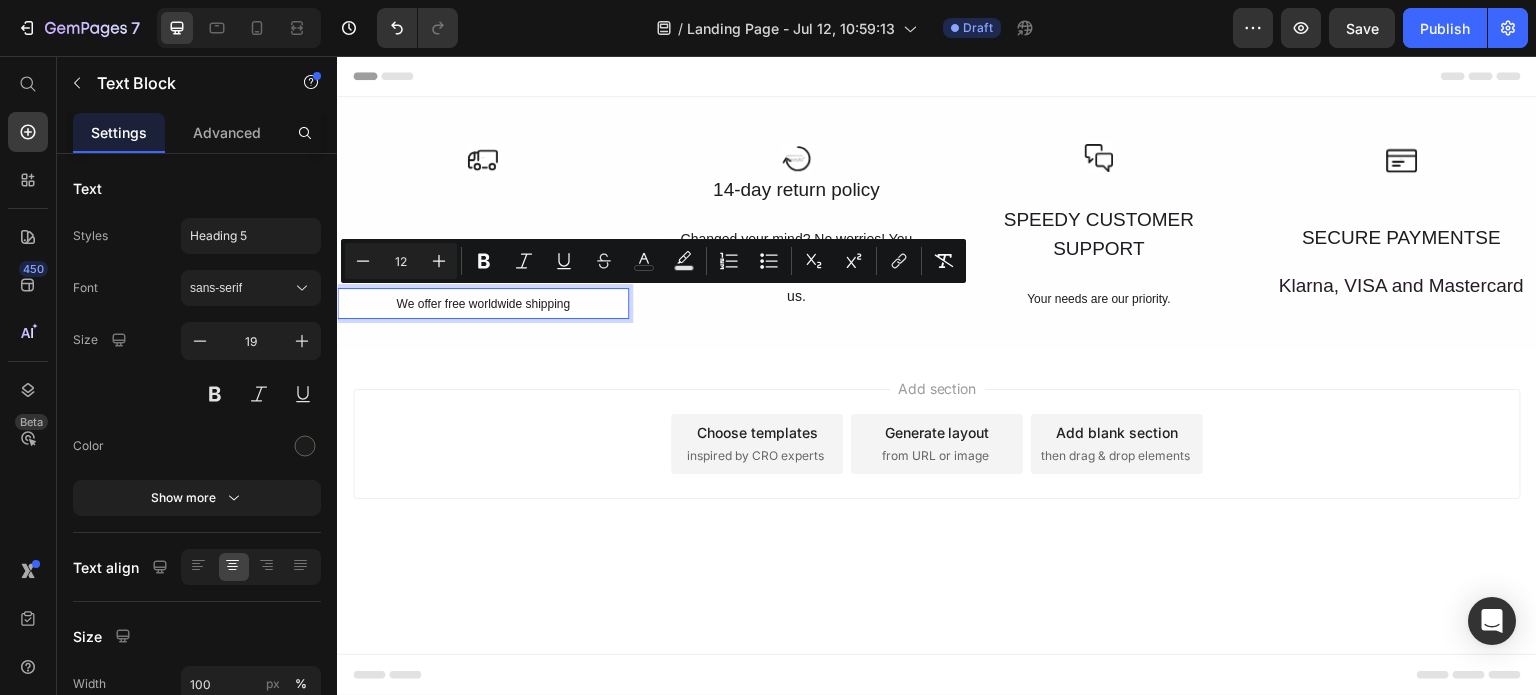 click on "We offer free worldwide shipping" at bounding box center [483, 303] 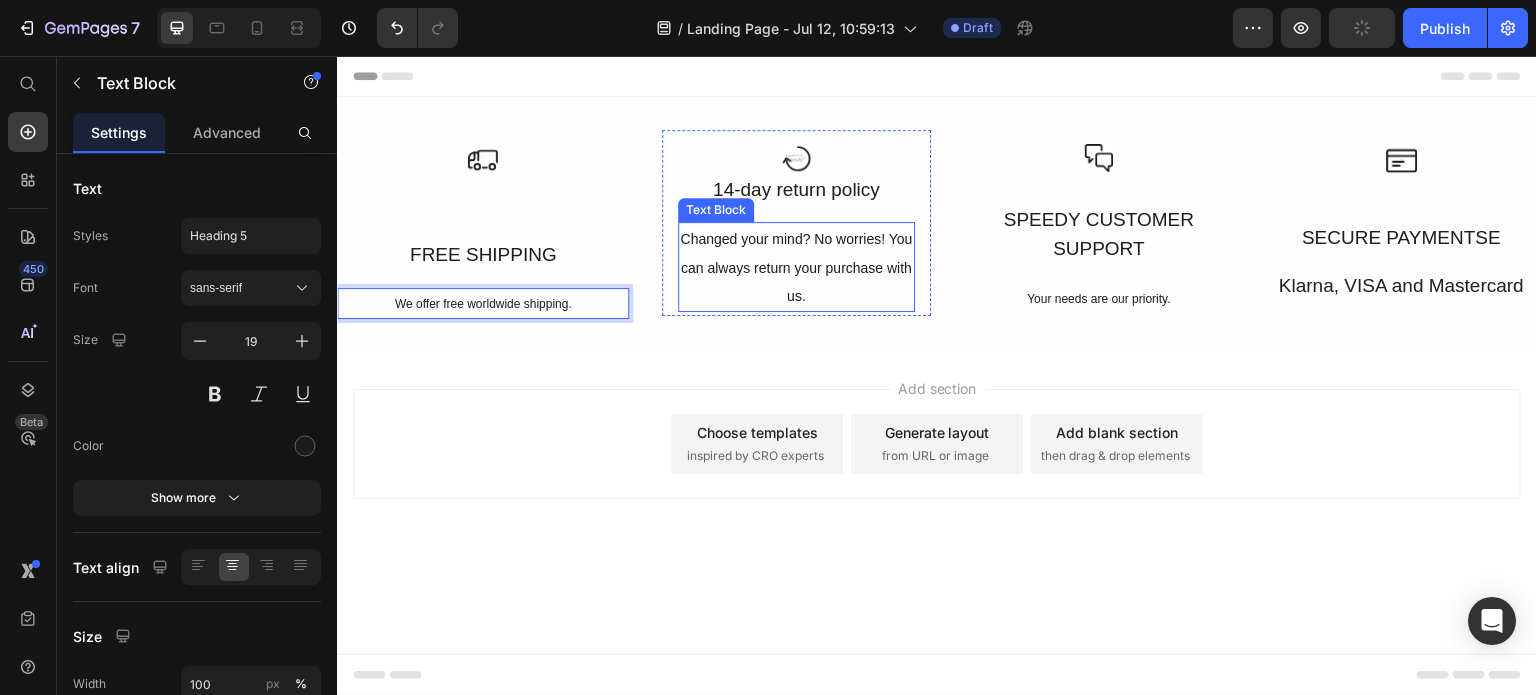 click on "Changed your mind? No worries! You can always return your purchase with us." at bounding box center [796, 267] 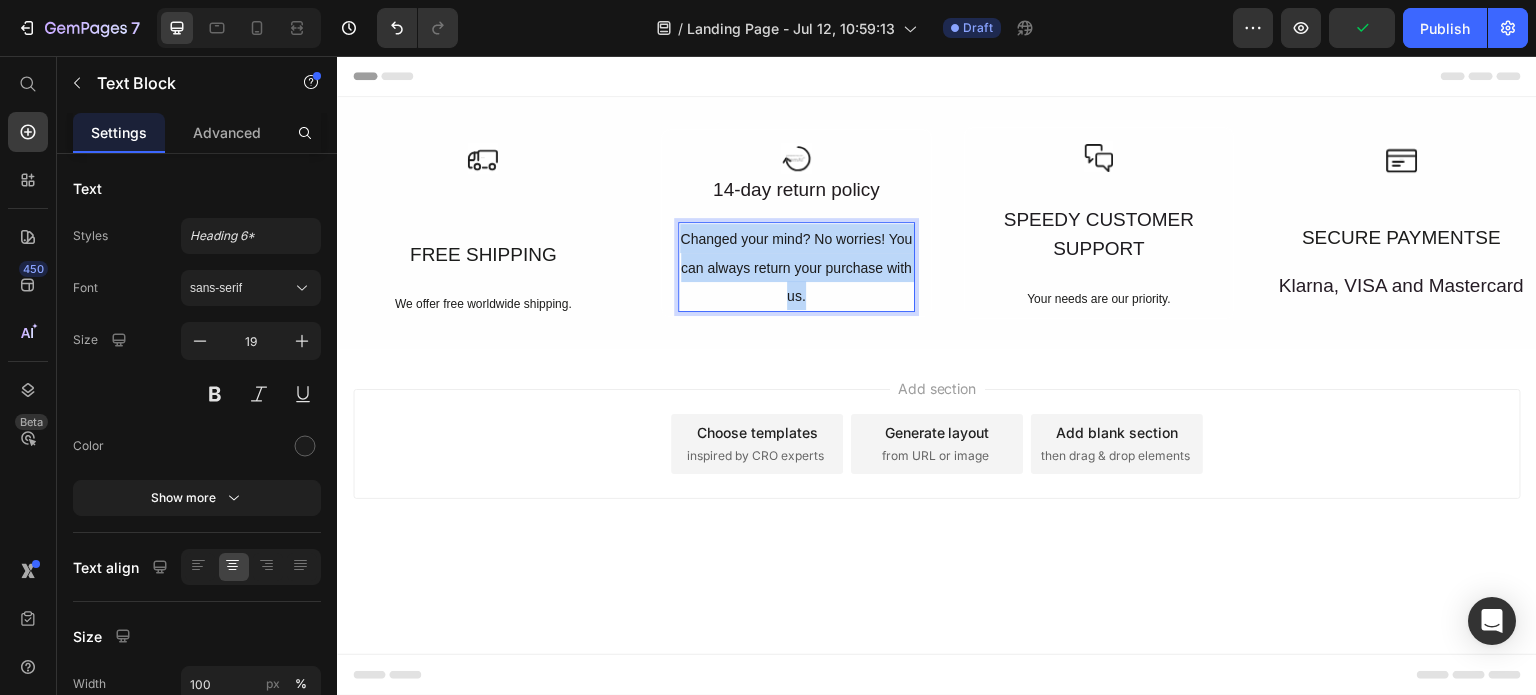 click on "Changed your mind? No worries! You can always return your purchase with us." at bounding box center [796, 267] 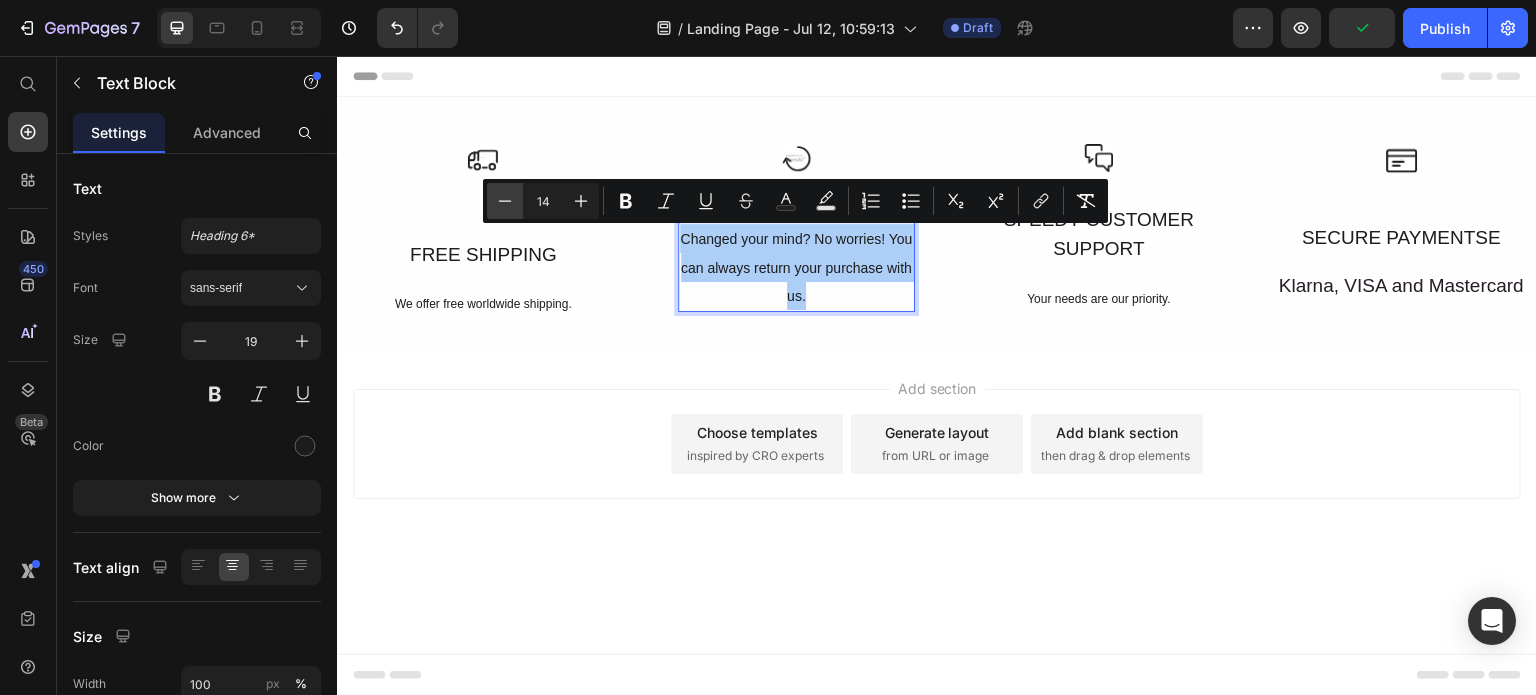 click 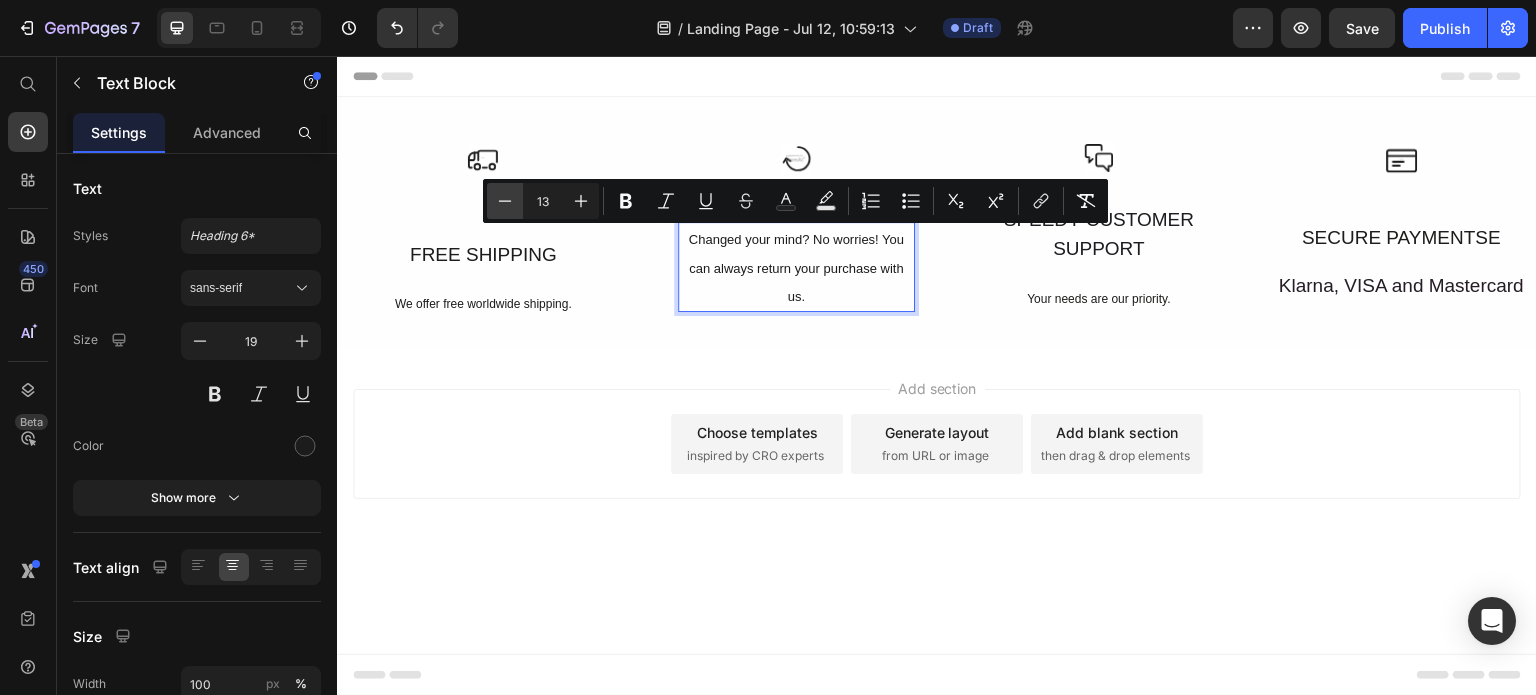 click 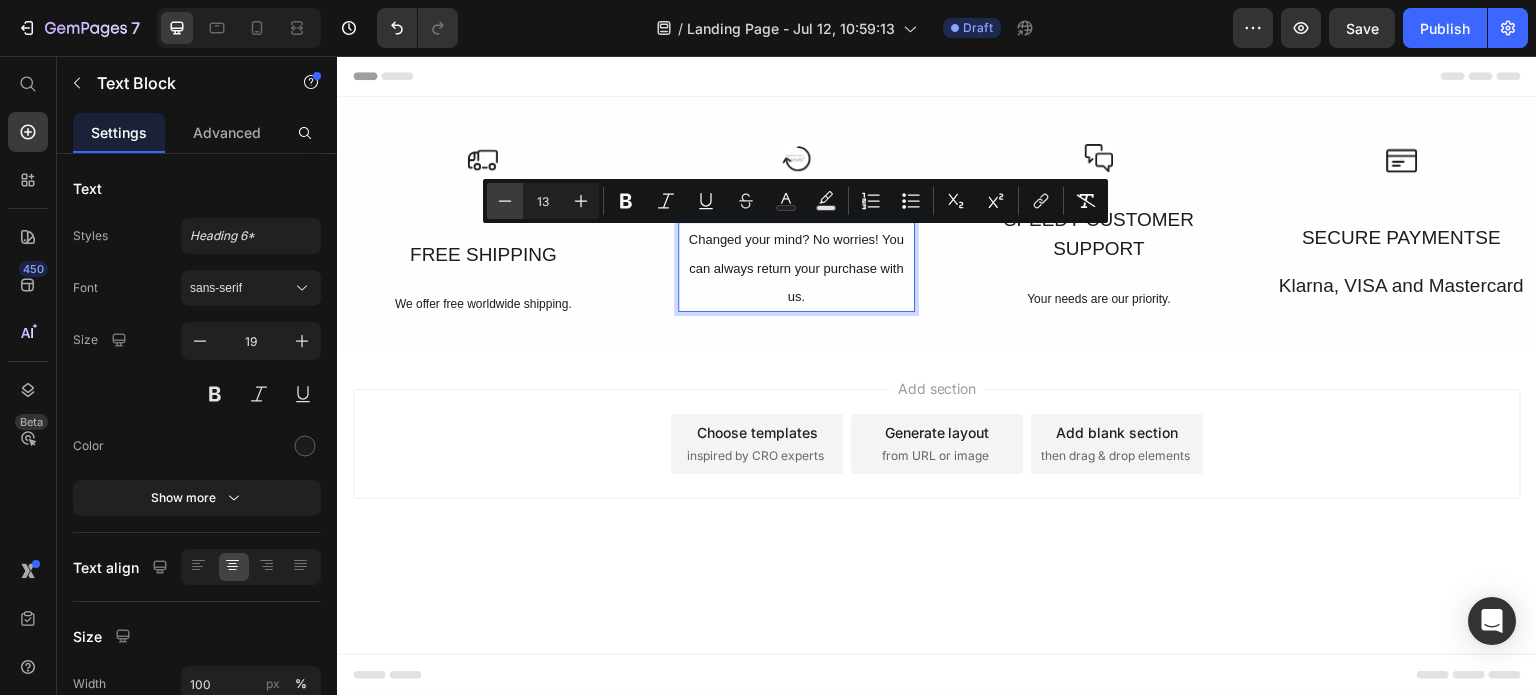 type on "12" 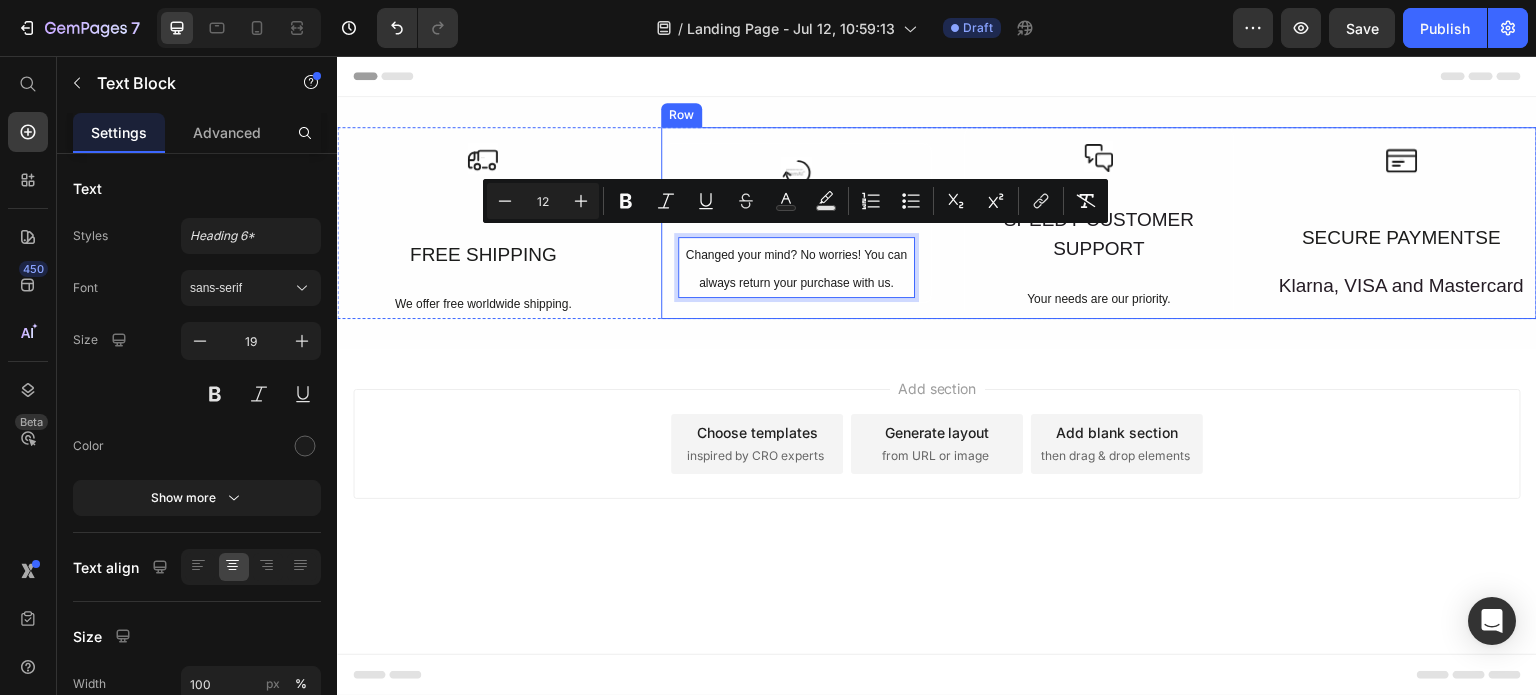 click on "Icon FREE SHIPPING Text Block We offer free worldwide shipping. Text Block Row Icon 14-day return policy Text Block Changed your mind? No worries! You can always return your purchase with us. Text Block 0 Row Icon SPEEDY CUSTOMER SUPPORT Text Block Your needs are our priority. Text Block Row Icon SECURE PAYMENTSE Text Block Klarna, VISA and Mastercard Text Block Row Row Row Section 1" at bounding box center (937, 223) 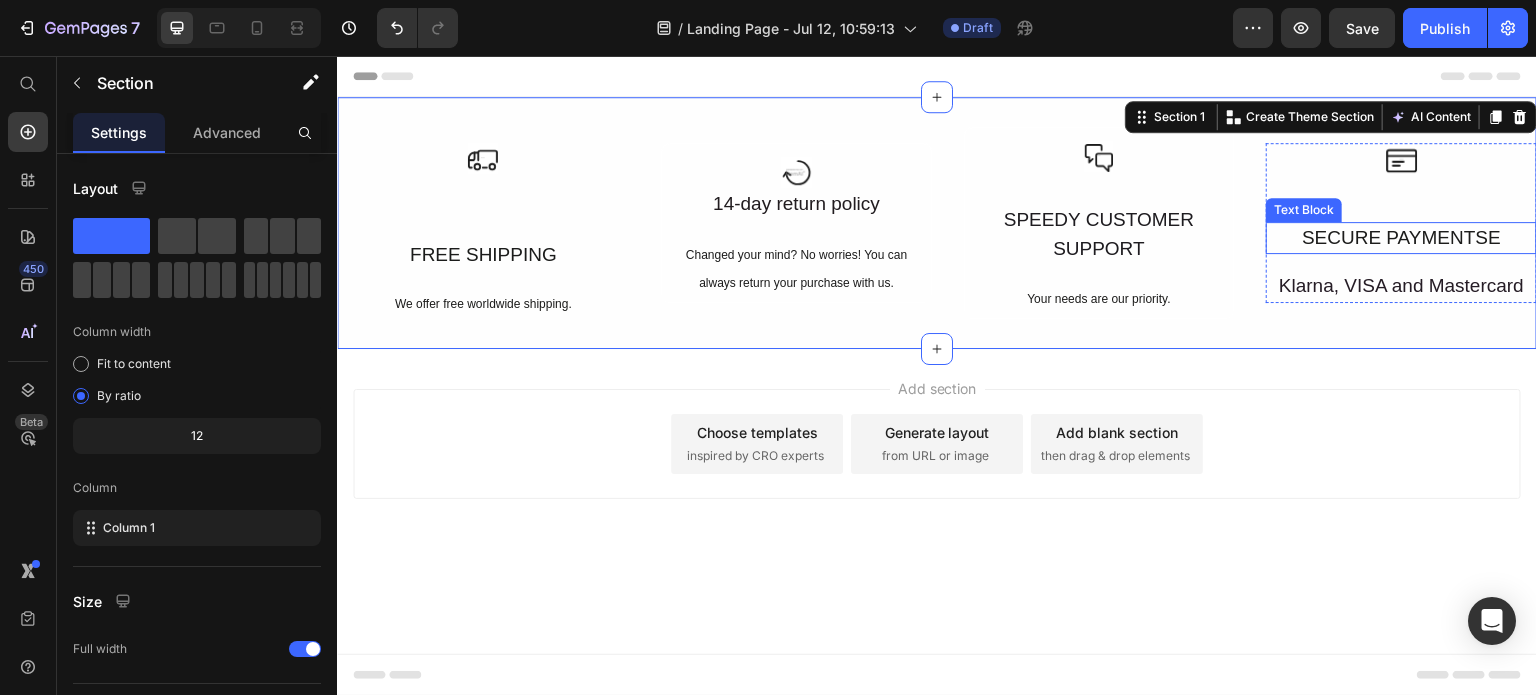 click on "SECURE PAYMENTSE" at bounding box center [1401, 238] 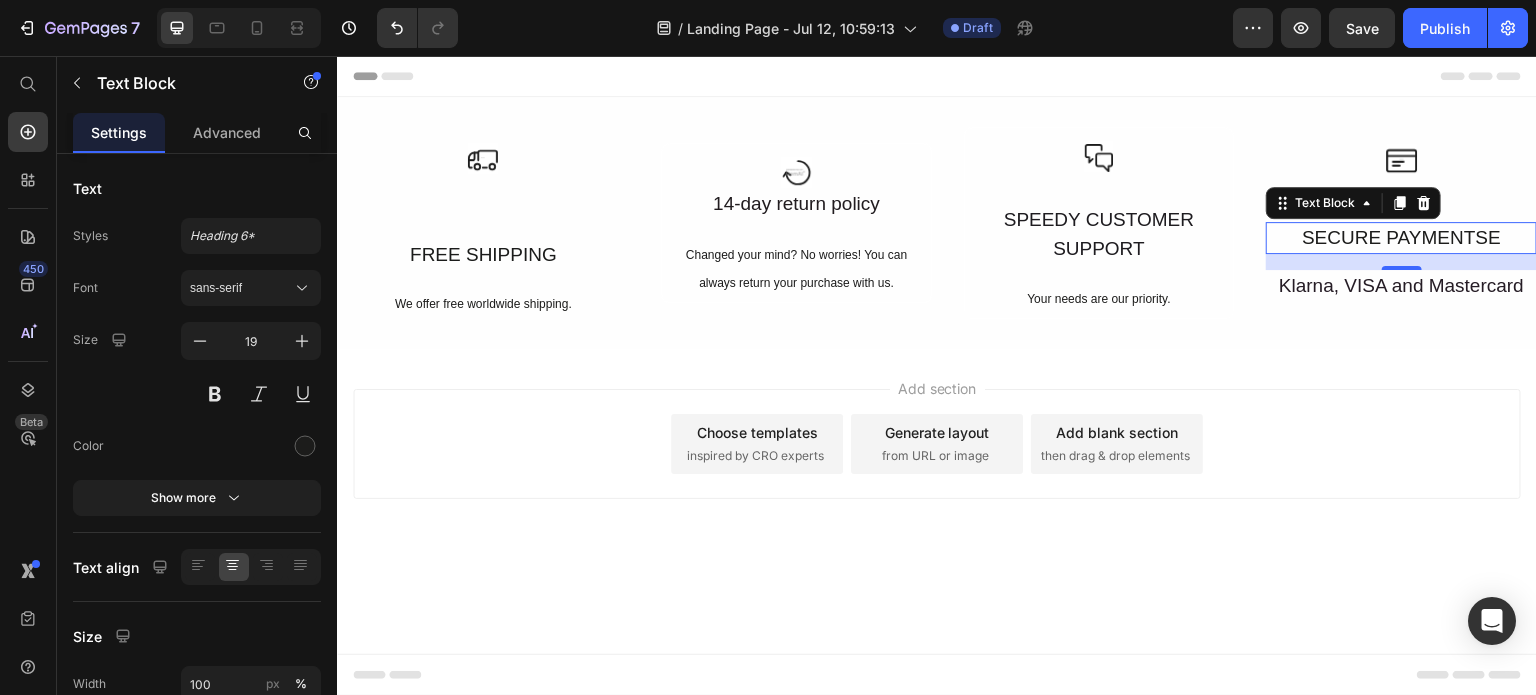 click on "SECURE PAYMENTSE" at bounding box center [1401, 238] 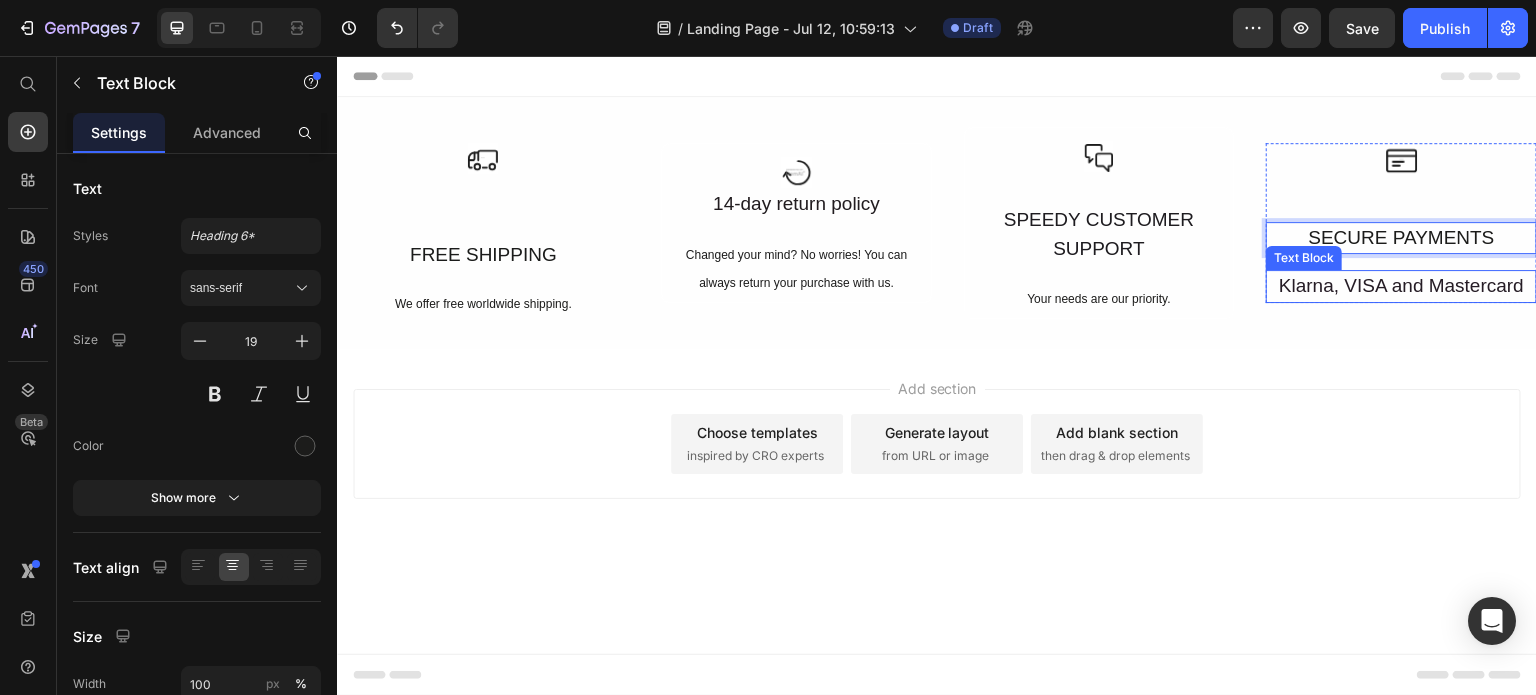 click on "Klarna, VISA and Mastercard" at bounding box center [1401, 286] 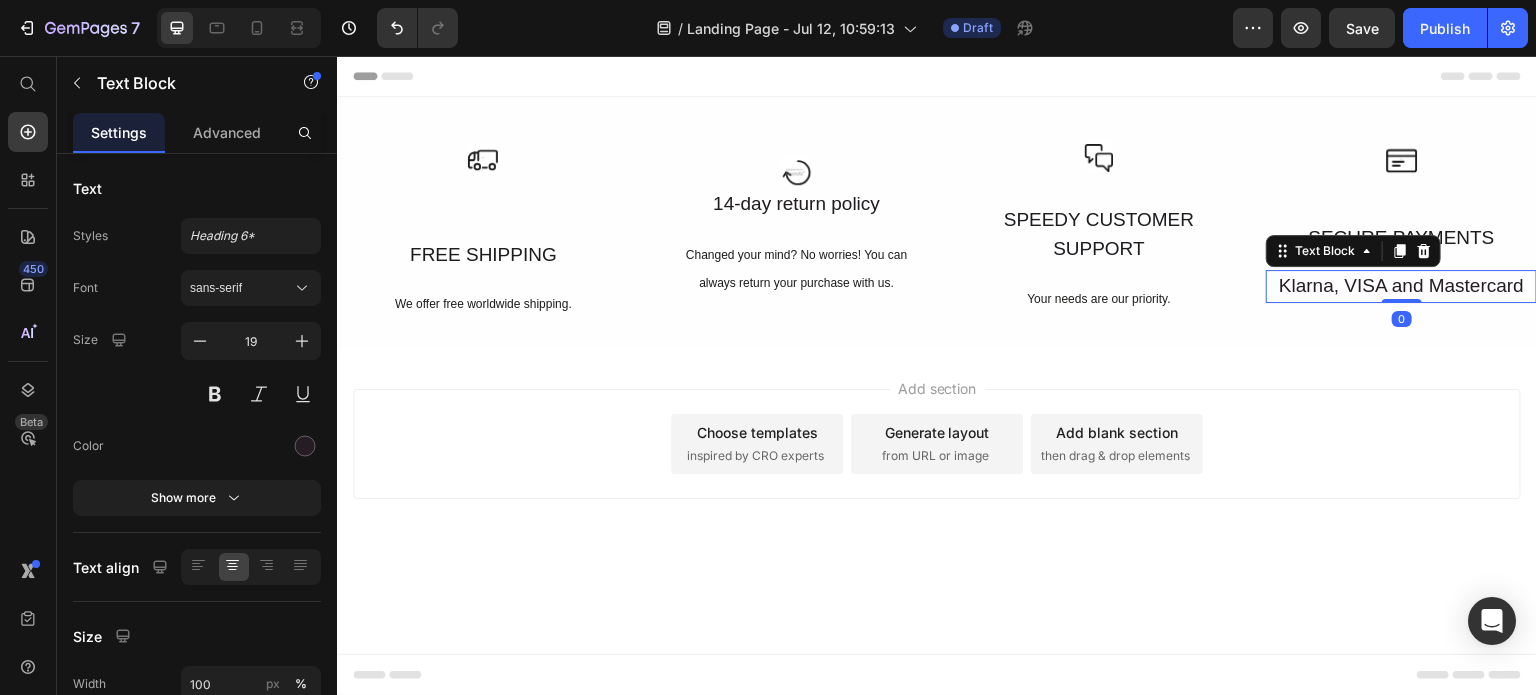 click on "Klarna, VISA and Mastercard" at bounding box center [1401, 286] 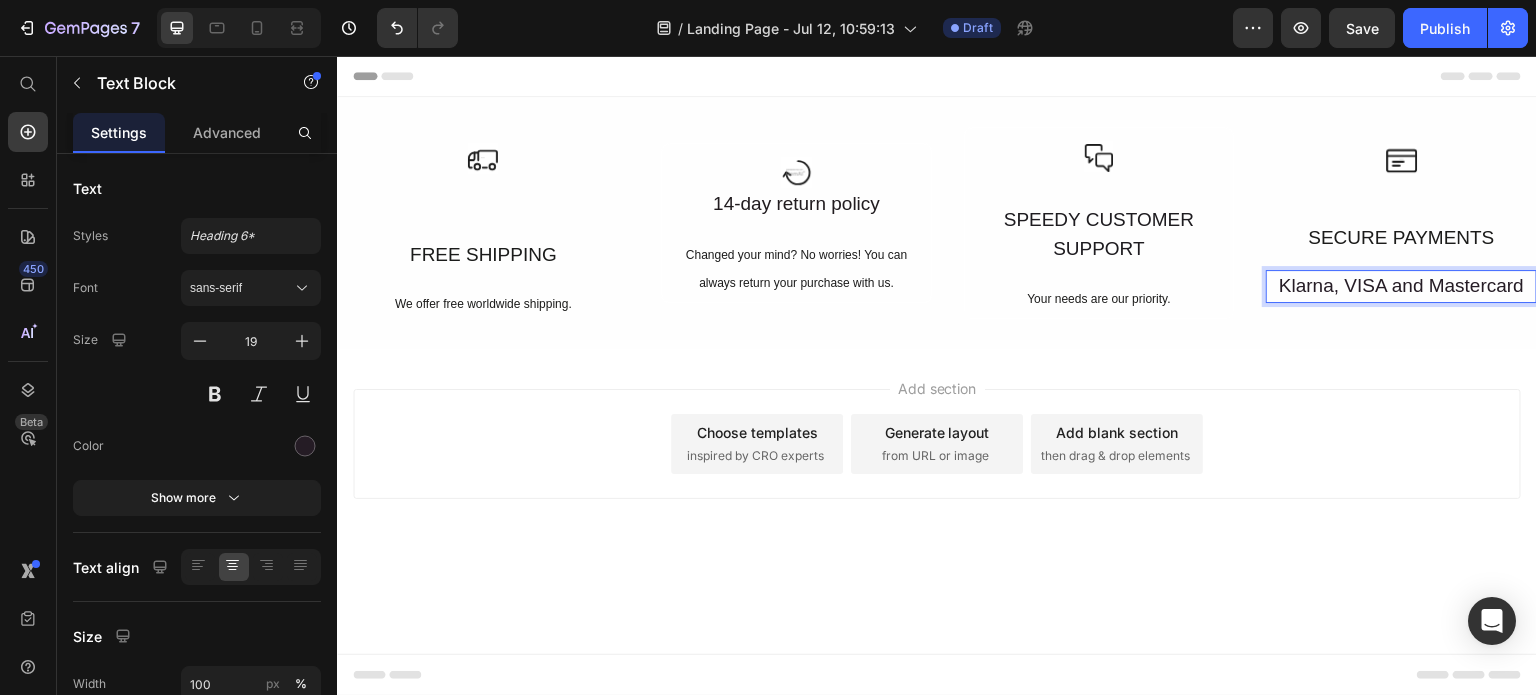 click on "Klarna, VISA and Mastercard" at bounding box center (1401, 286) 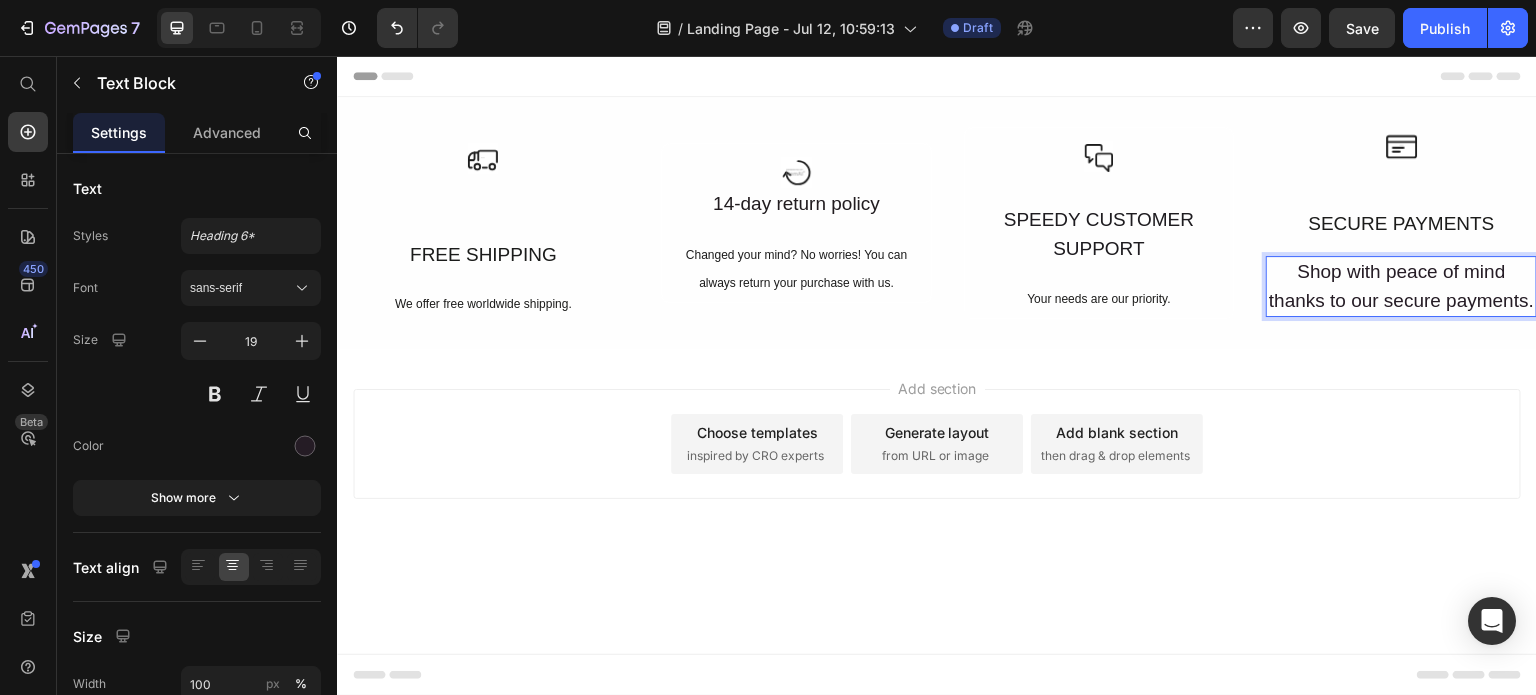 click on "Shop with peace of mind thanks to our secure payments." at bounding box center (1401, 286) 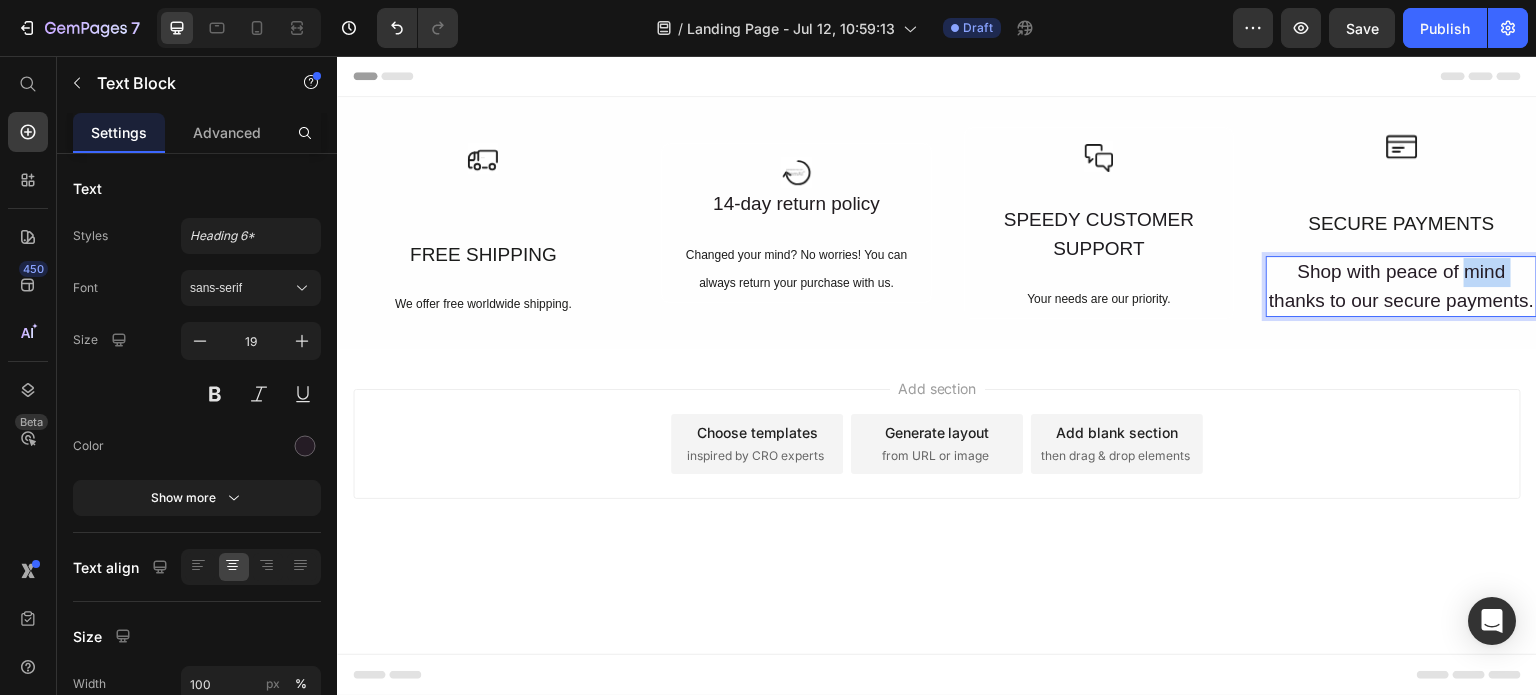 click on "Shop with peace of mind thanks to our secure payments." at bounding box center (1401, 286) 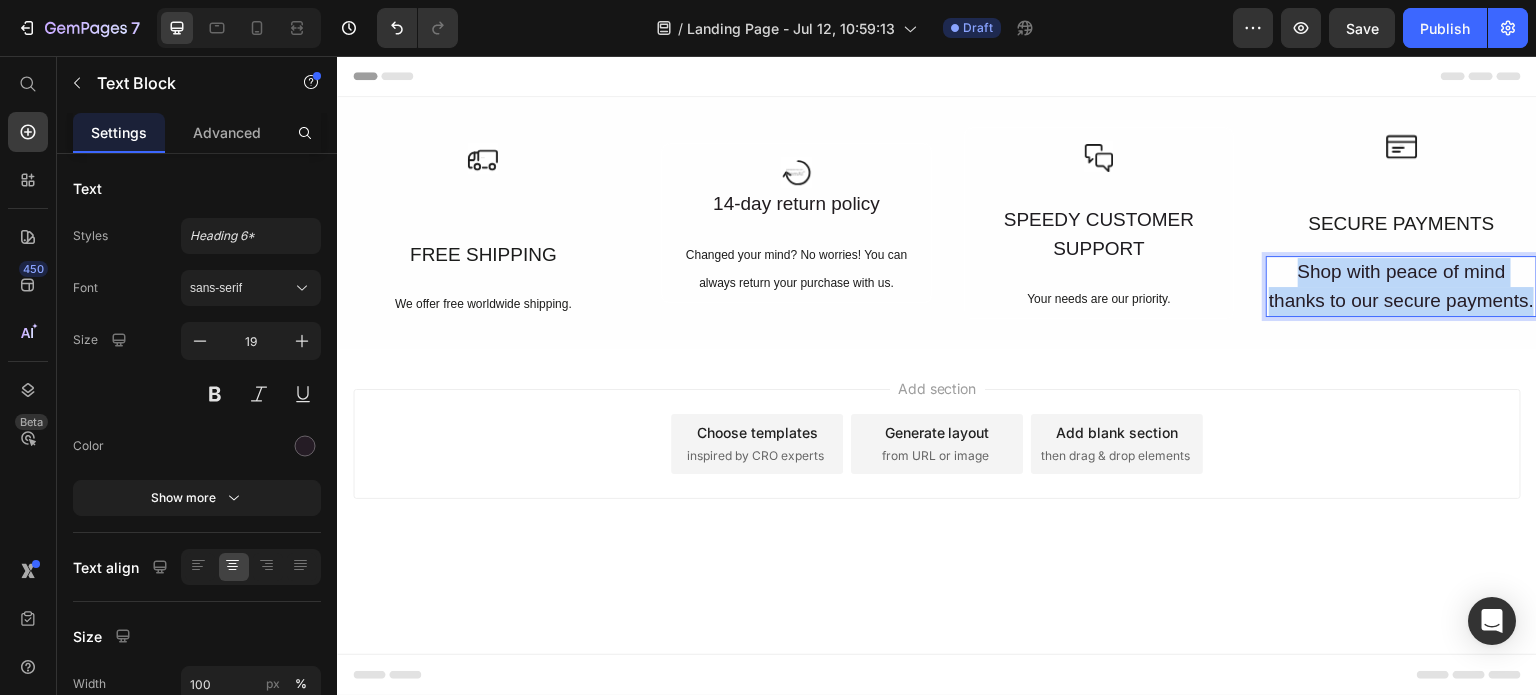 click on "Shop with peace of mind thanks to our secure payments." at bounding box center [1401, 286] 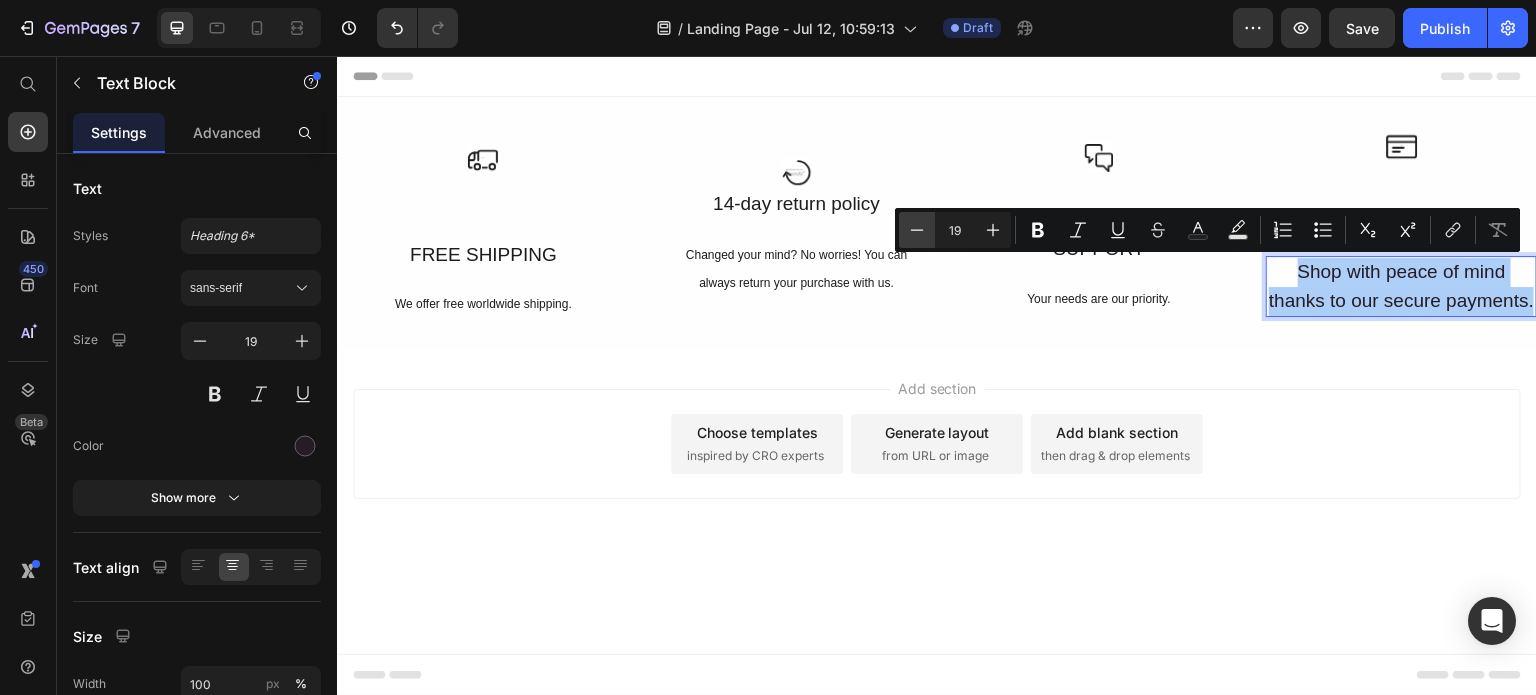 click 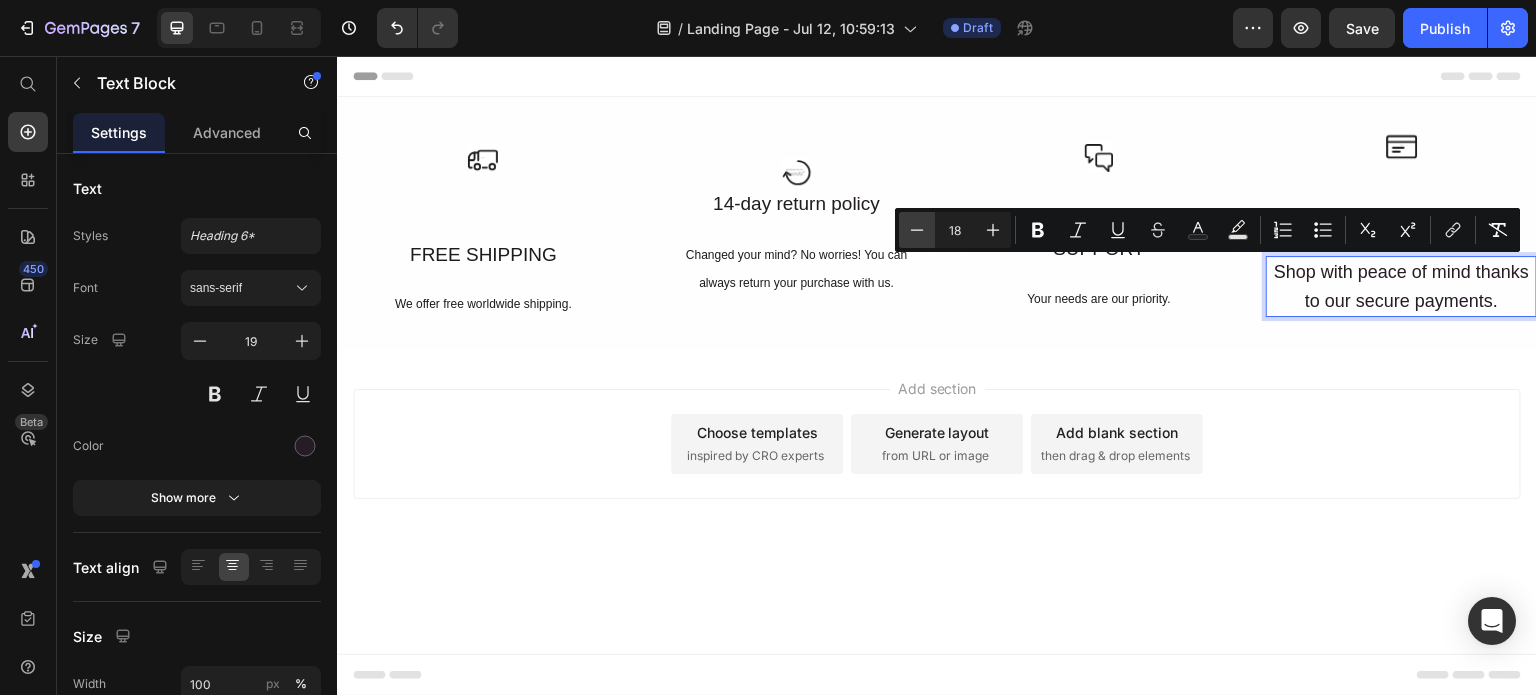 click 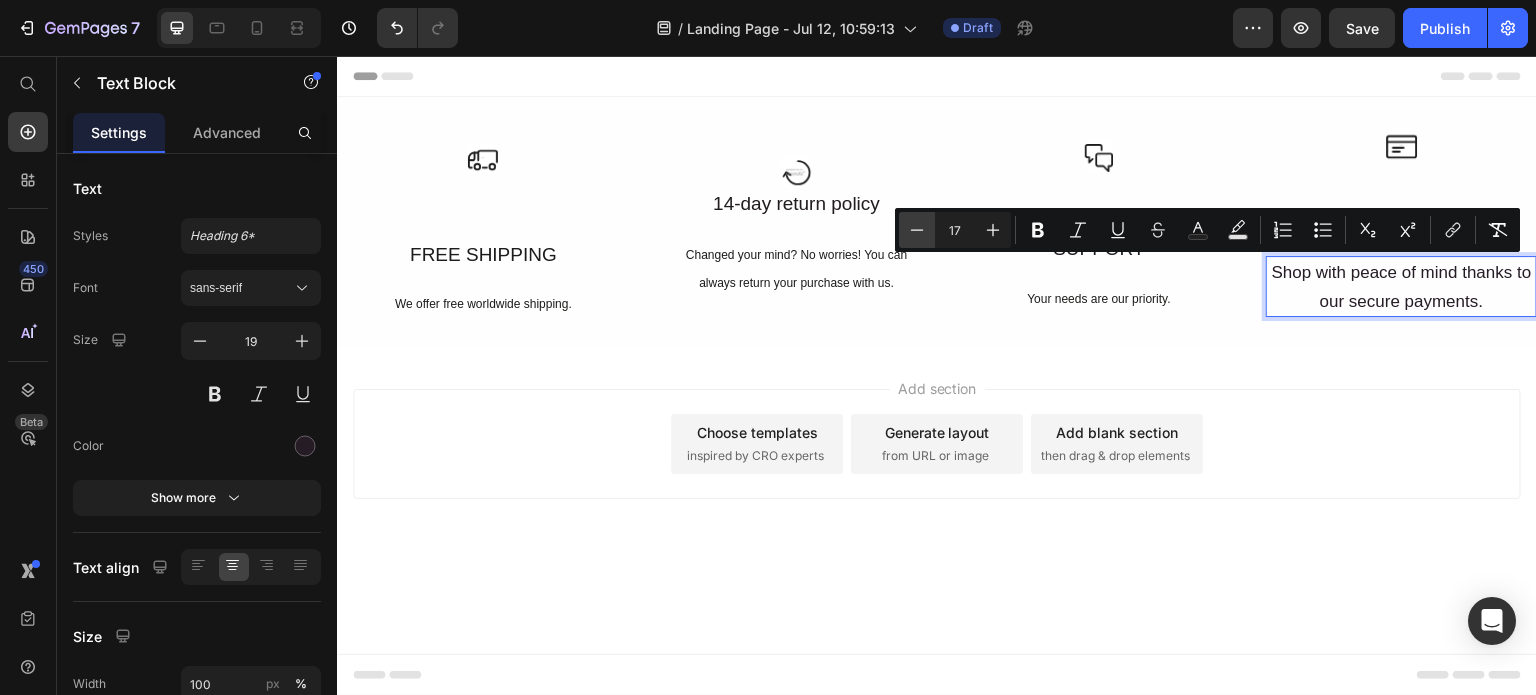 click 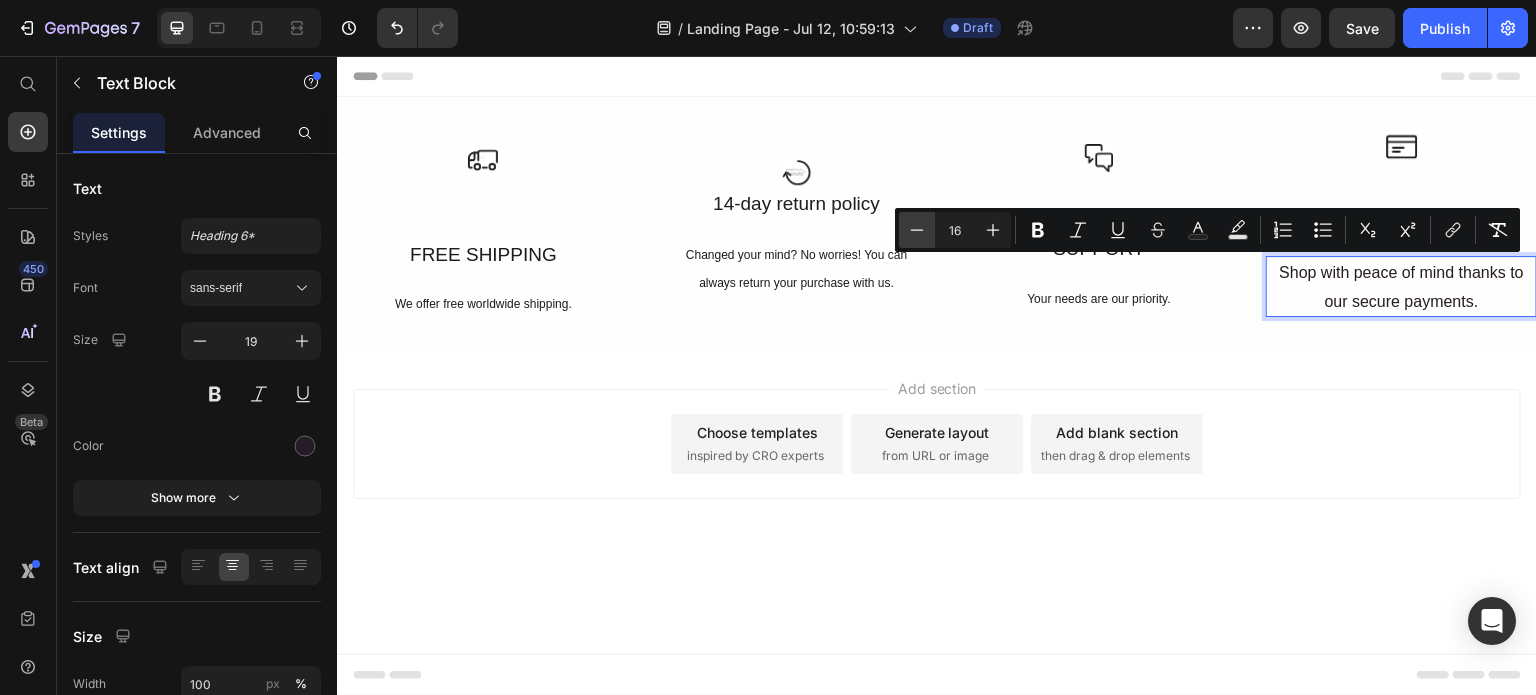click 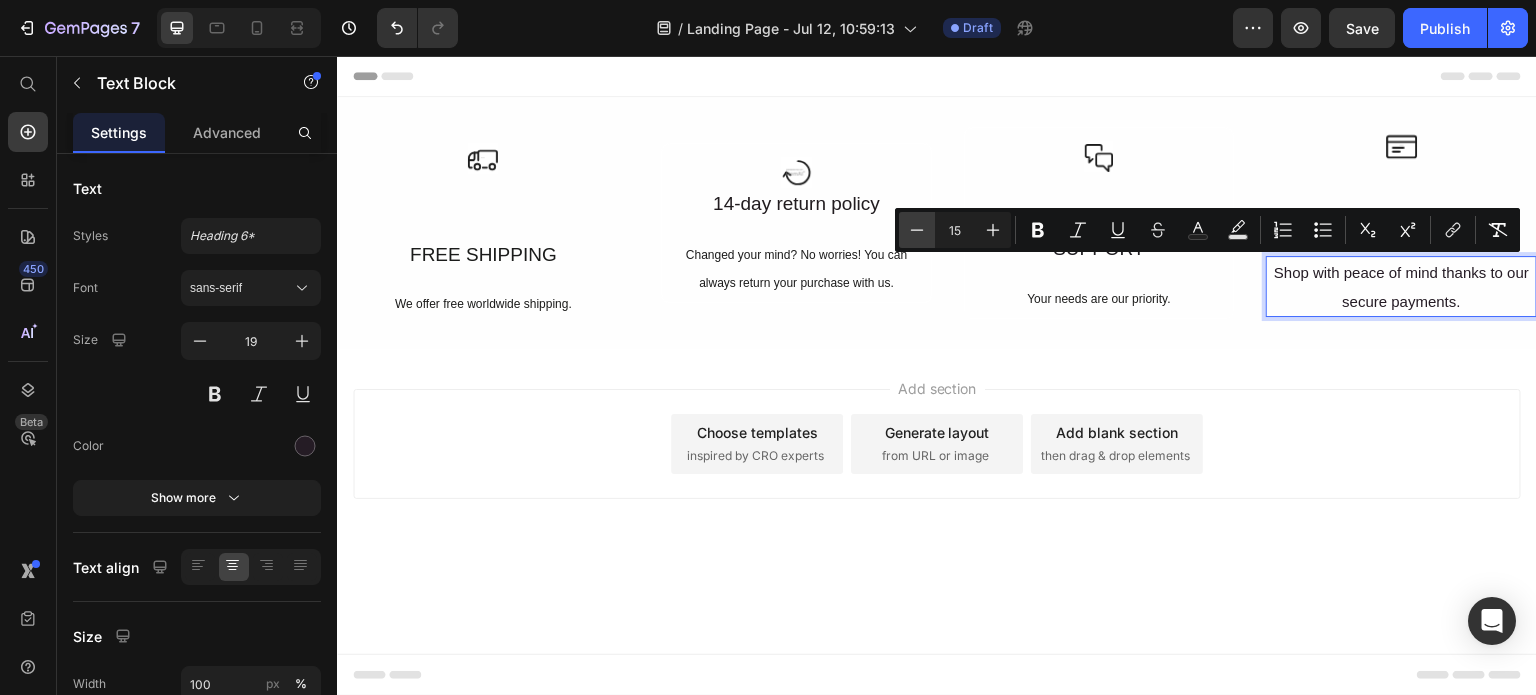 click 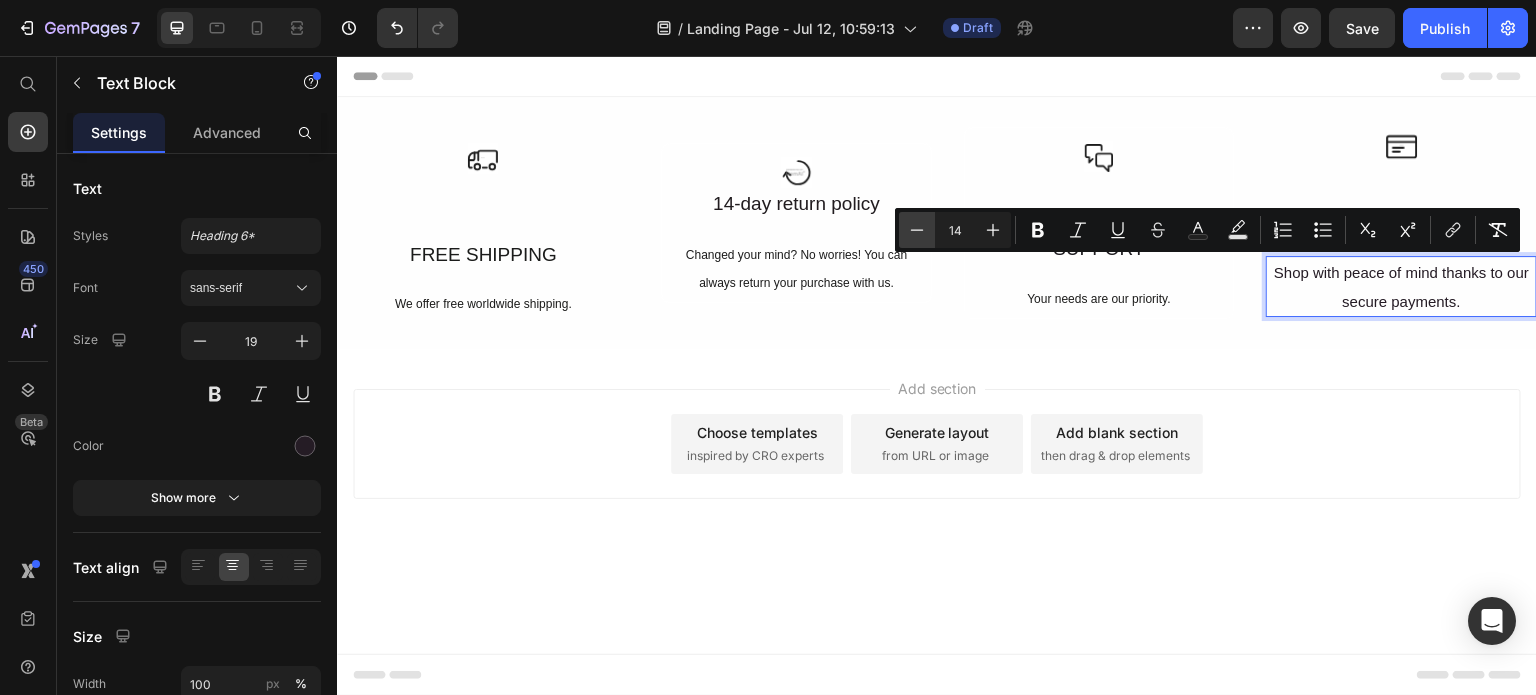 click 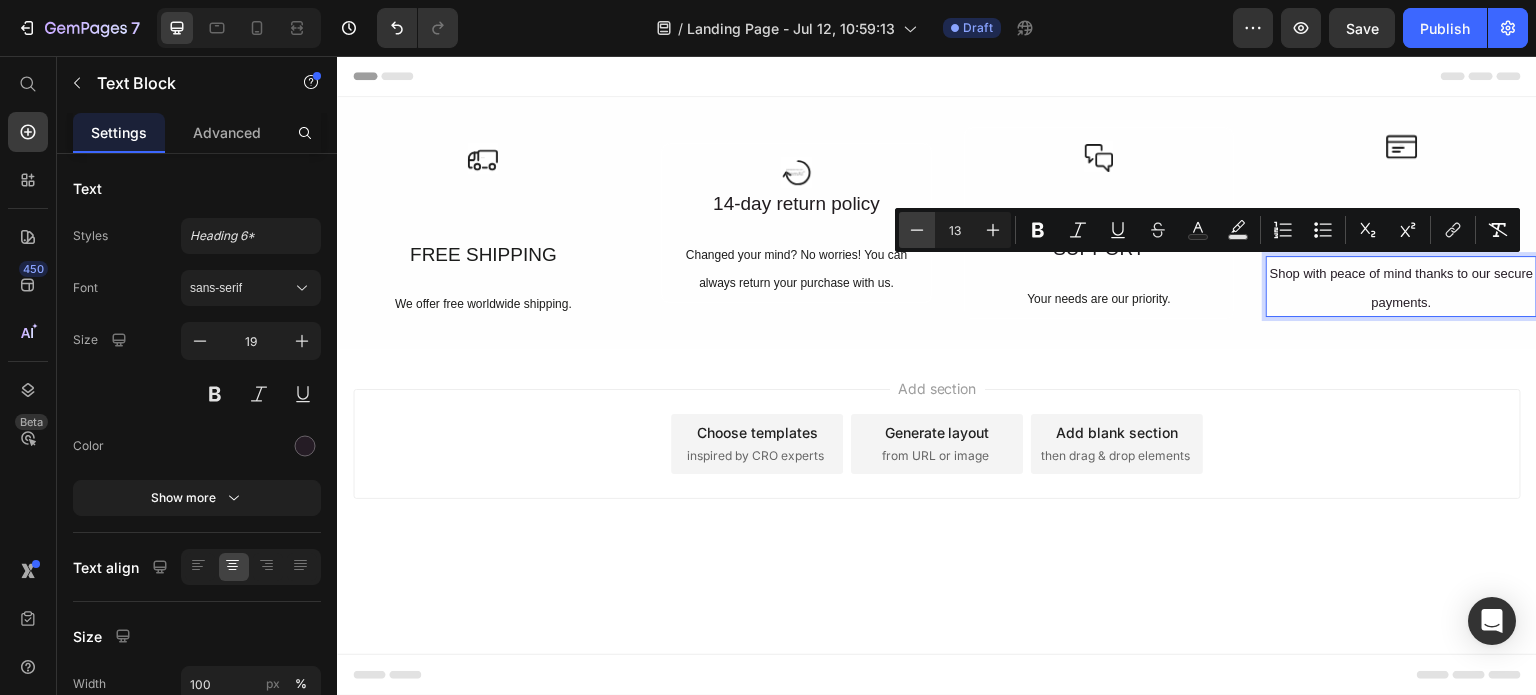 click 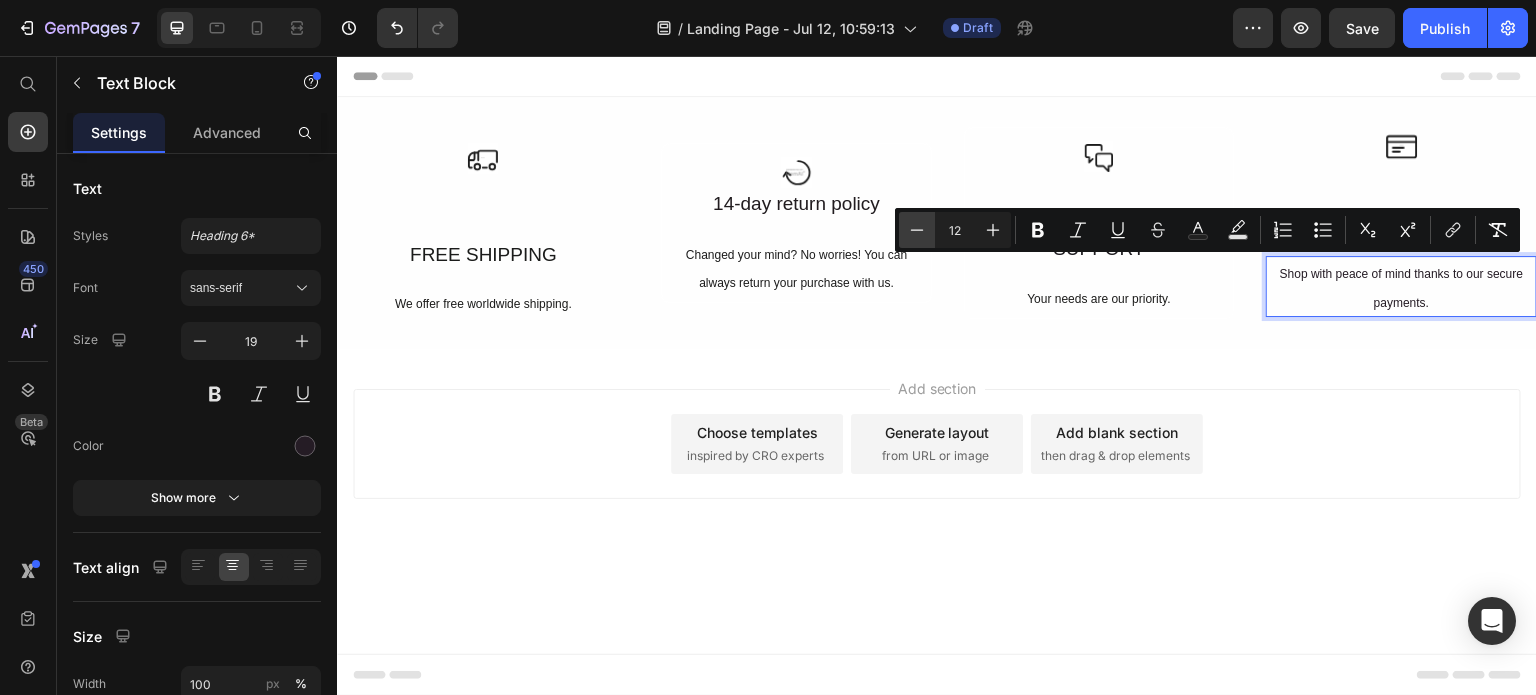 click 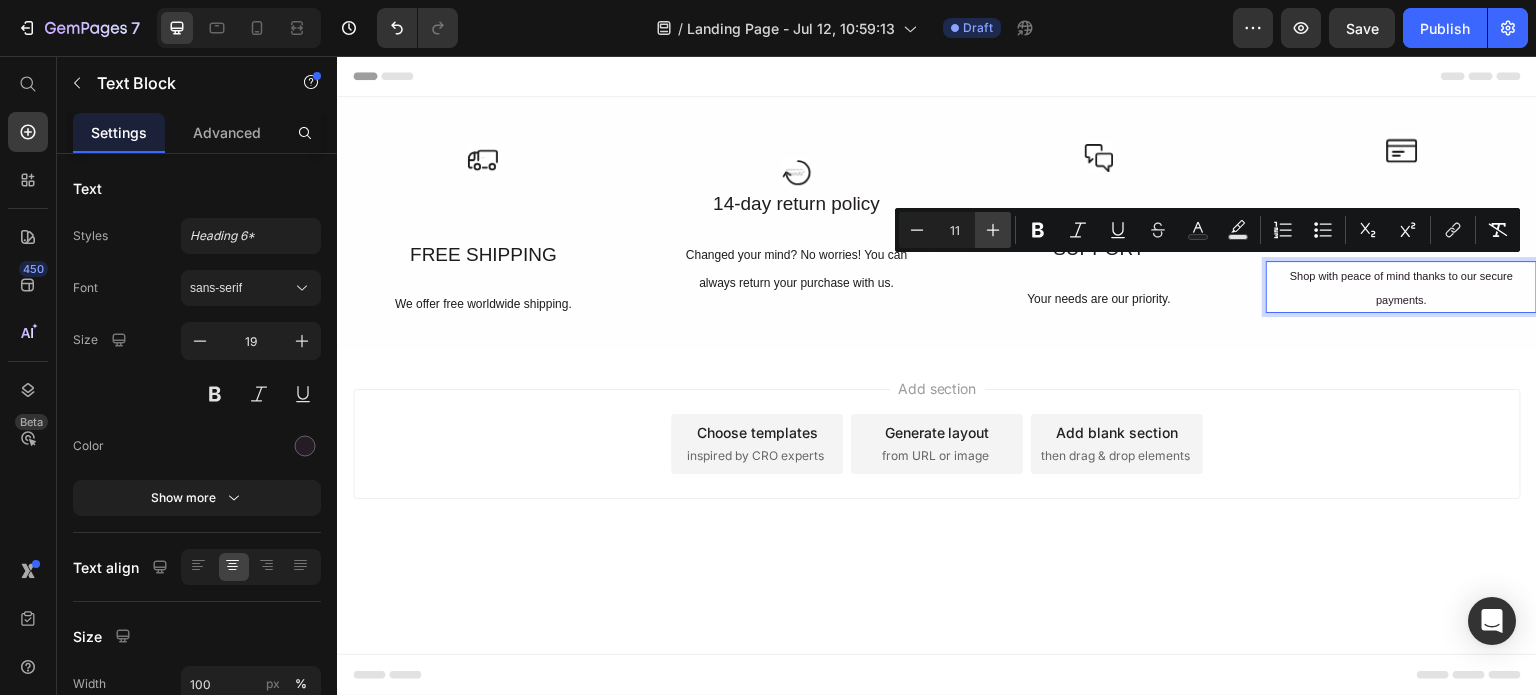 click 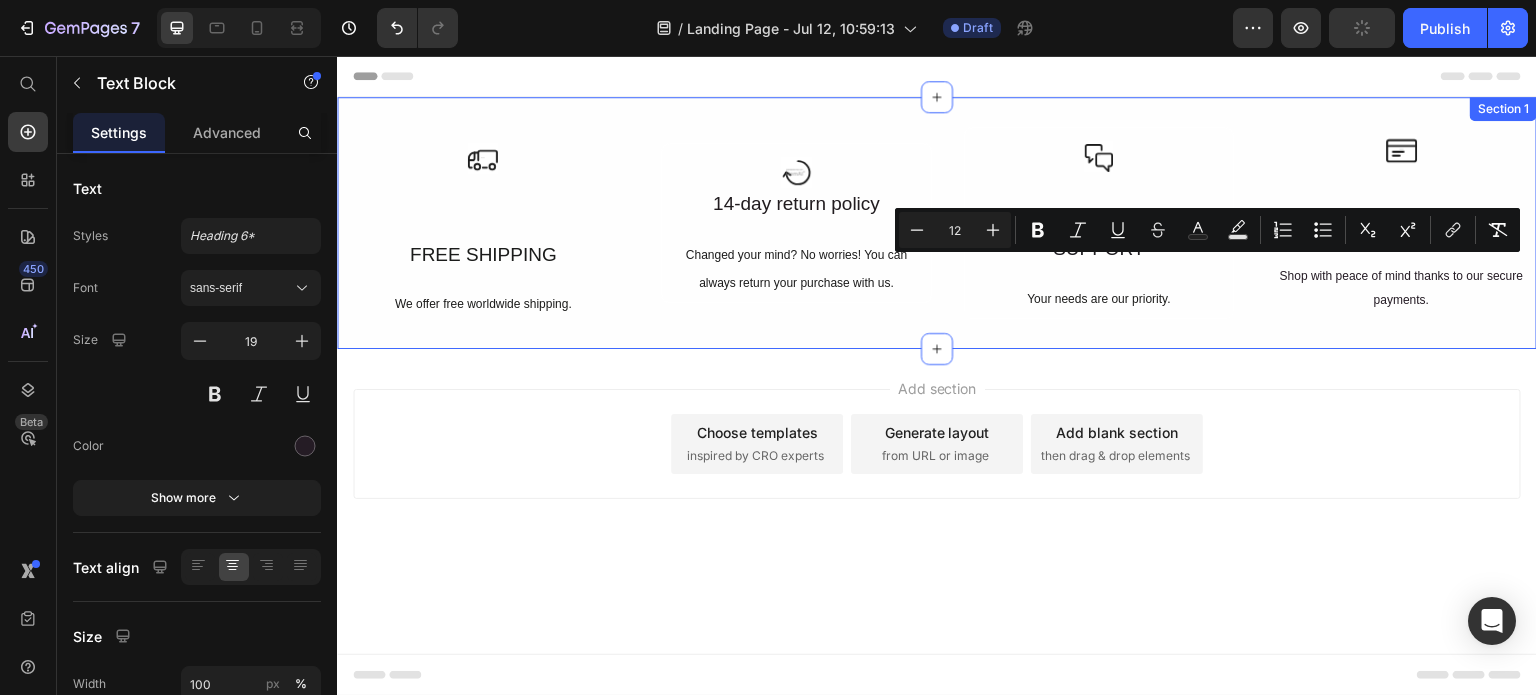 click on "Add section Choose templates inspired by CRO experts Generate layout from URL or image Add blank section then drag & drop elements" at bounding box center [937, 472] 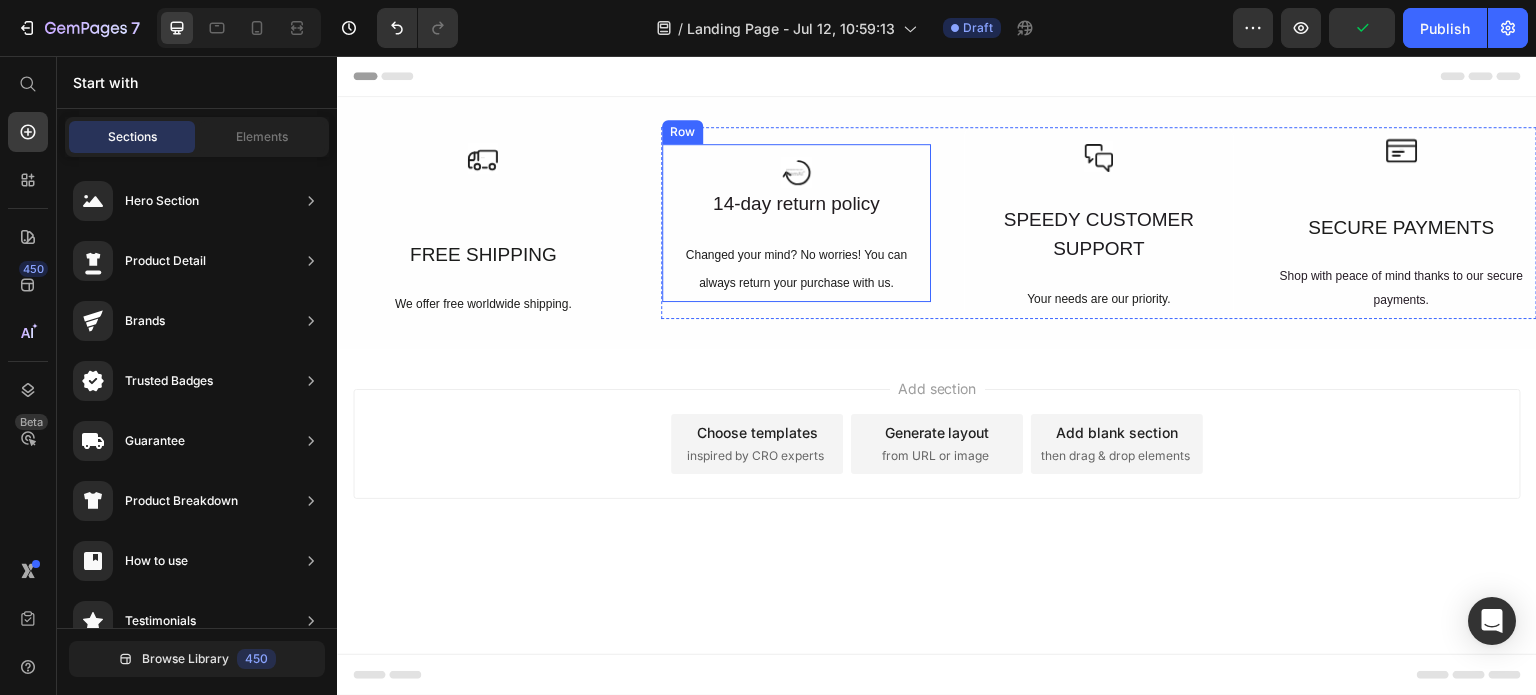 click on "Changed your mind? No worries! You can always return your purchase with us." at bounding box center [796, 269] 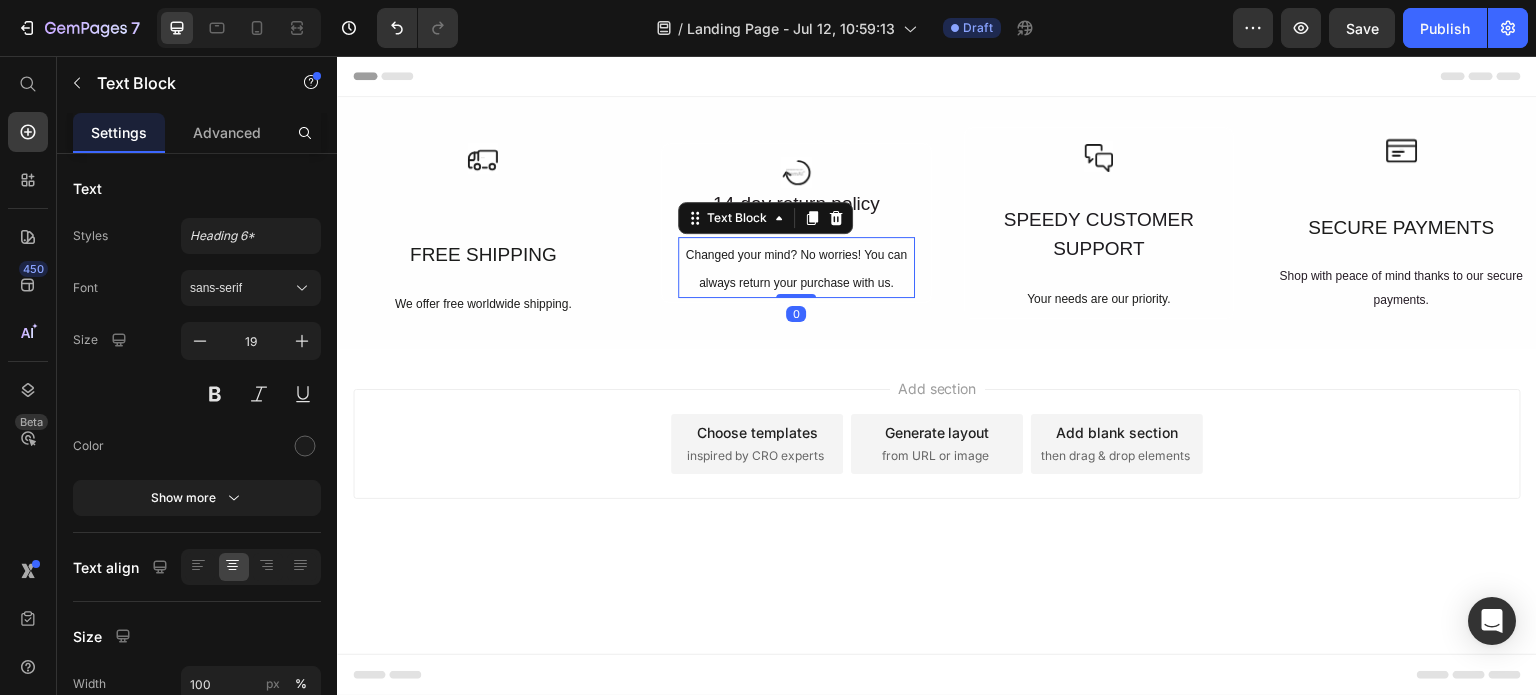 drag, startPoint x: 804, startPoint y: 294, endPoint x: 809, endPoint y: 264, distance: 30.413813 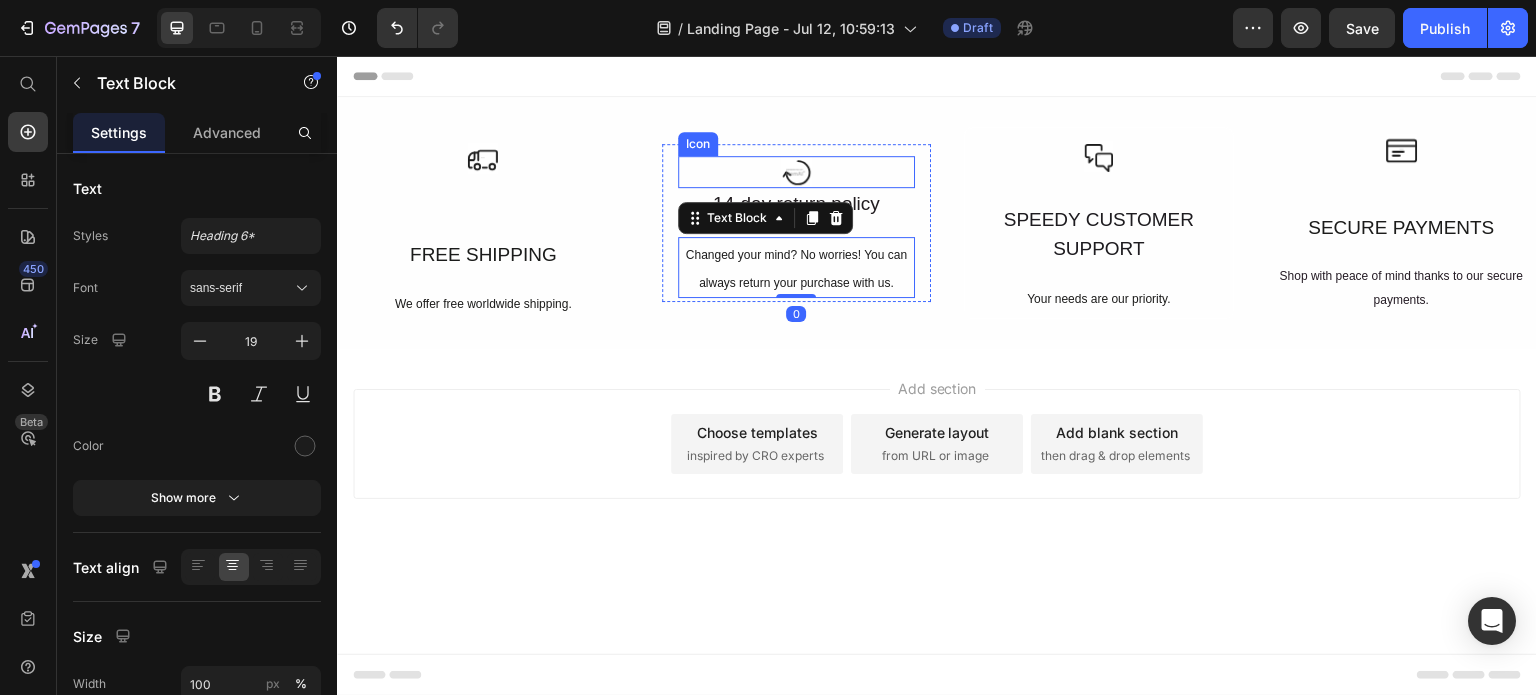 click on "Icon" at bounding box center [796, 172] 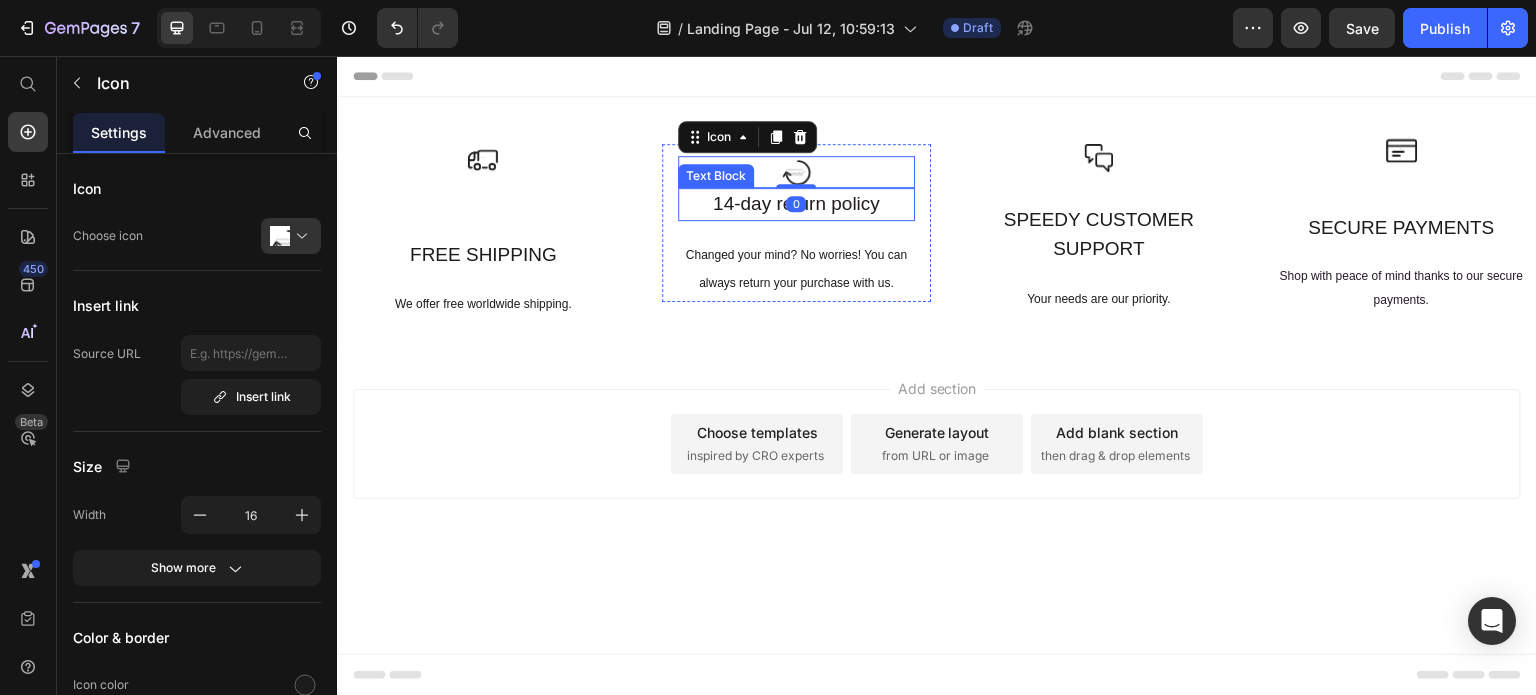 click on "14-day return policy" at bounding box center (796, 204) 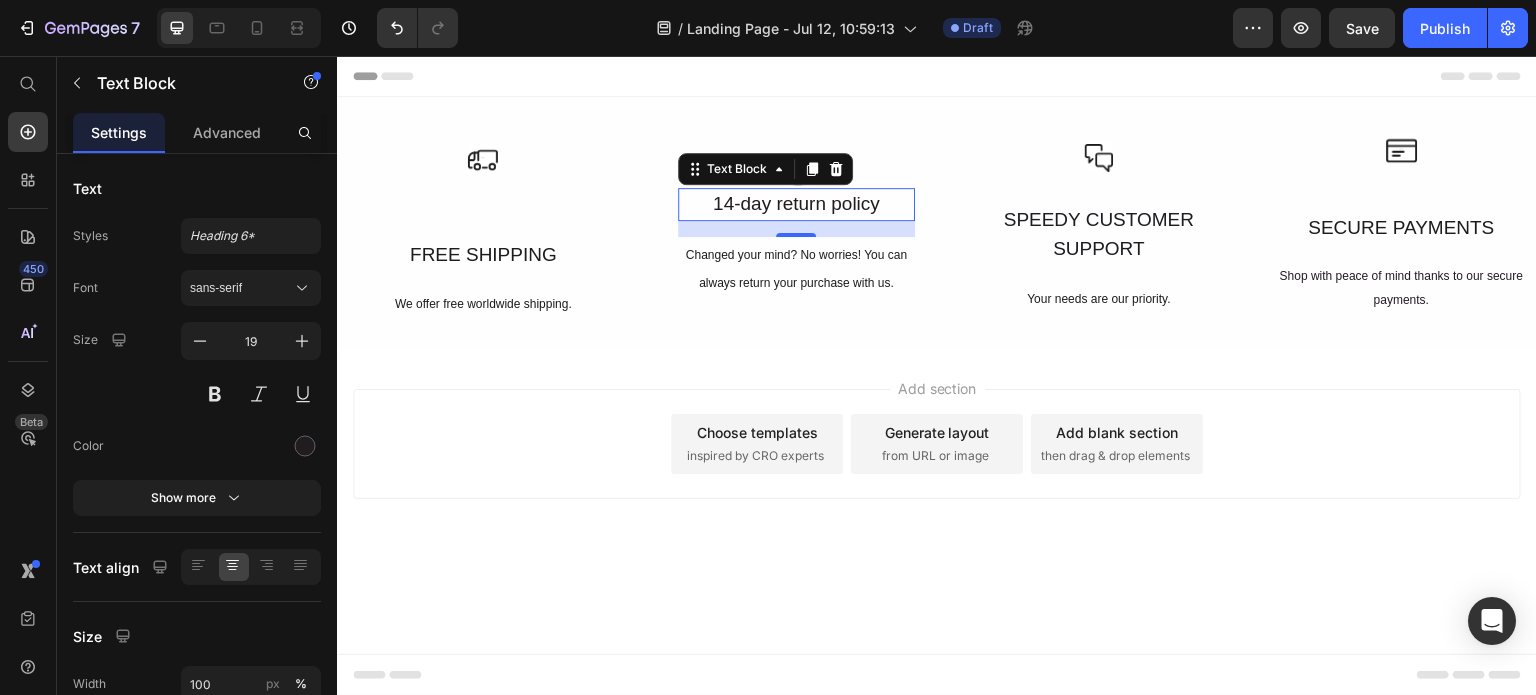 click on "16" at bounding box center (796, 229) 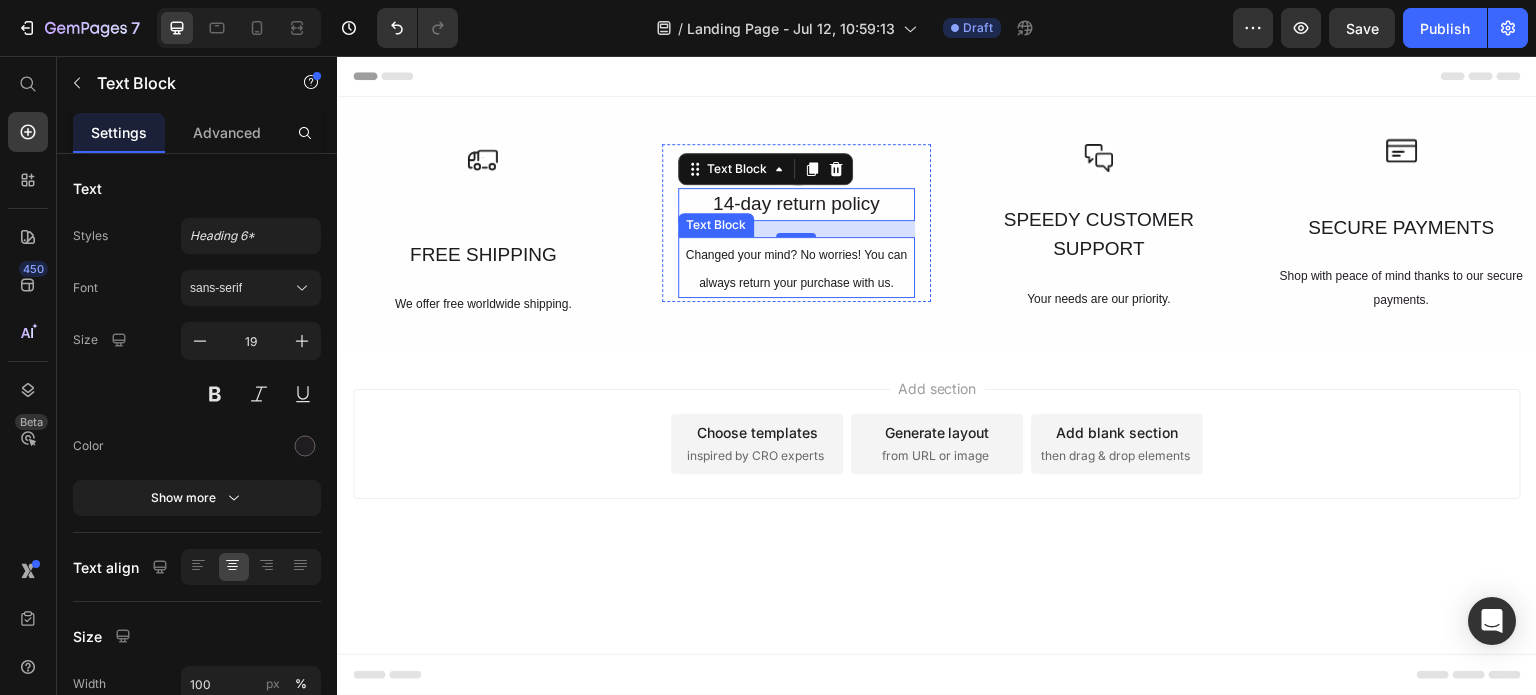 click on "Changed your mind? No worries! You can always return your purchase with us." at bounding box center (796, 267) 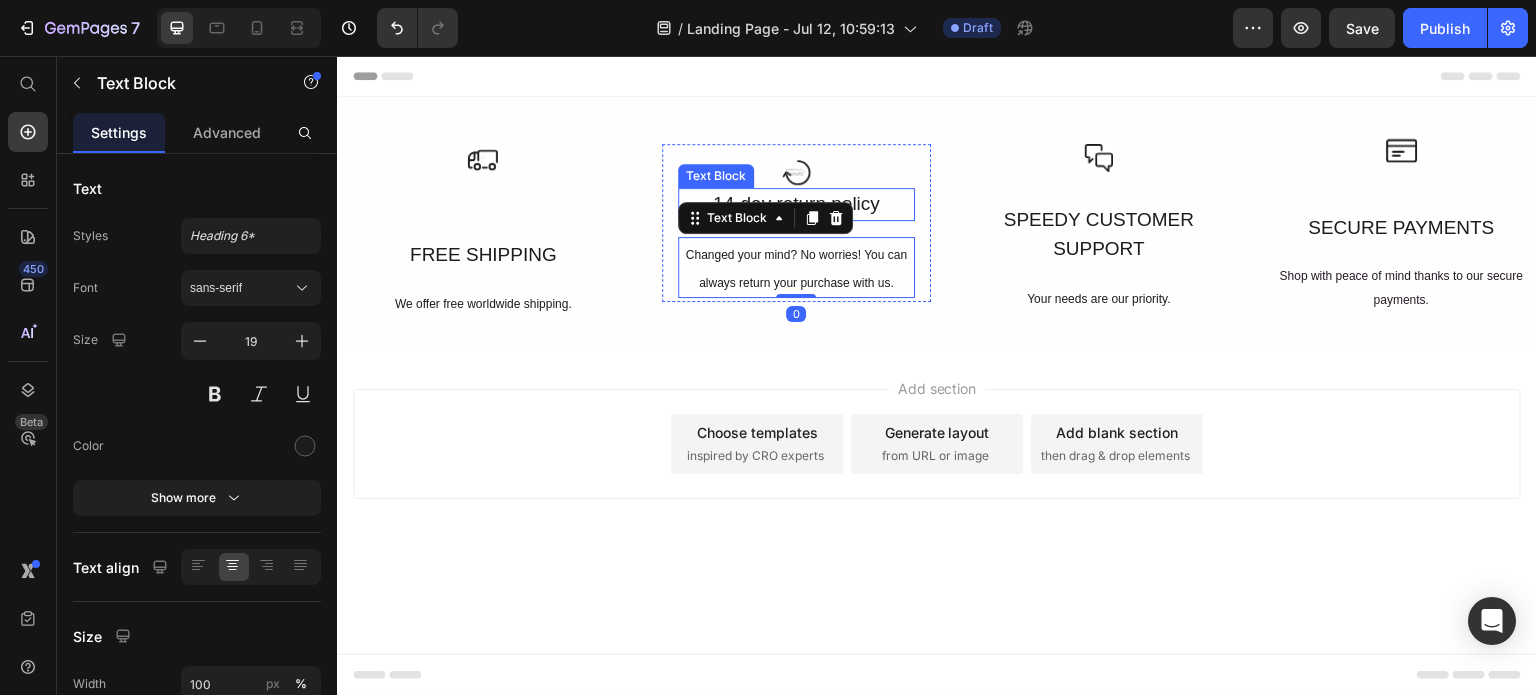 click on "14-day return policy" at bounding box center [796, 204] 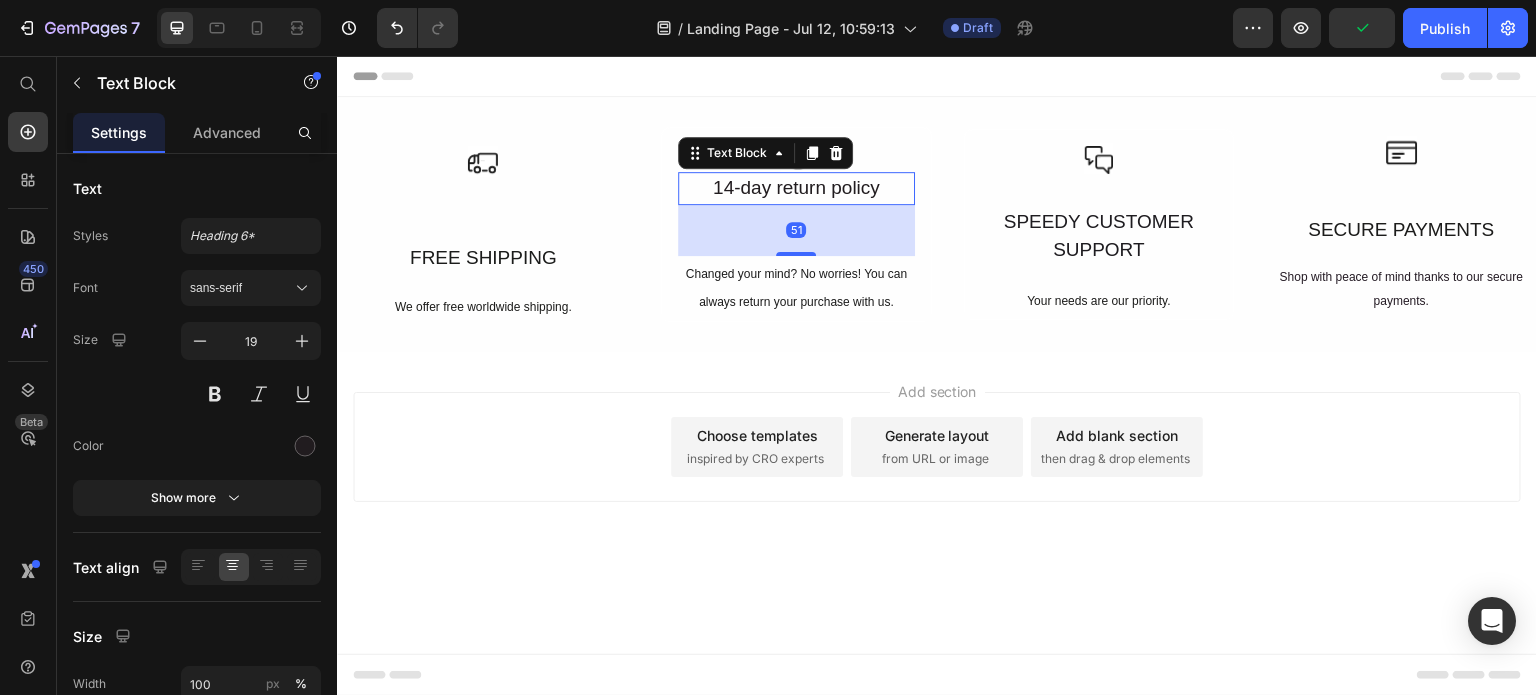 drag, startPoint x: 806, startPoint y: 232, endPoint x: 800, endPoint y: 267, distance: 35.510563 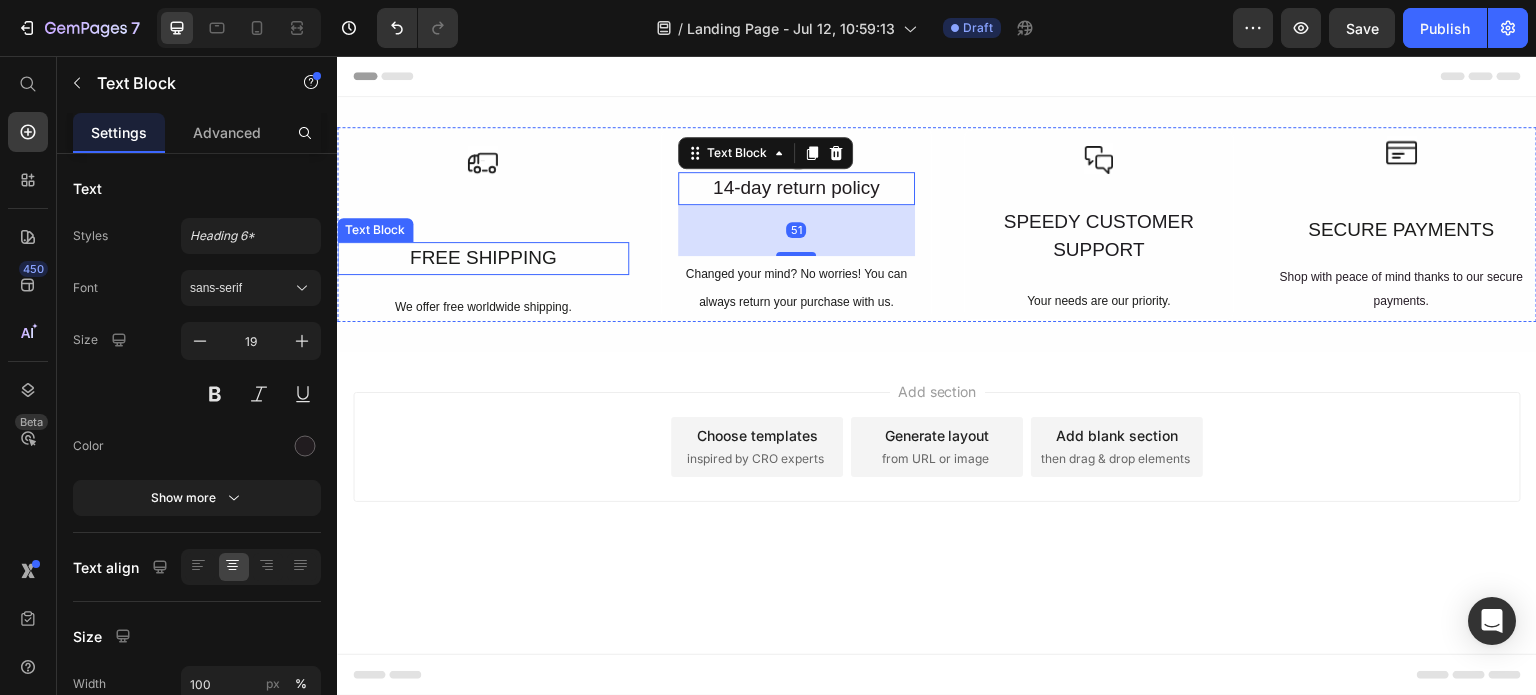 click on "FREE SHIPPING" at bounding box center [483, 258] 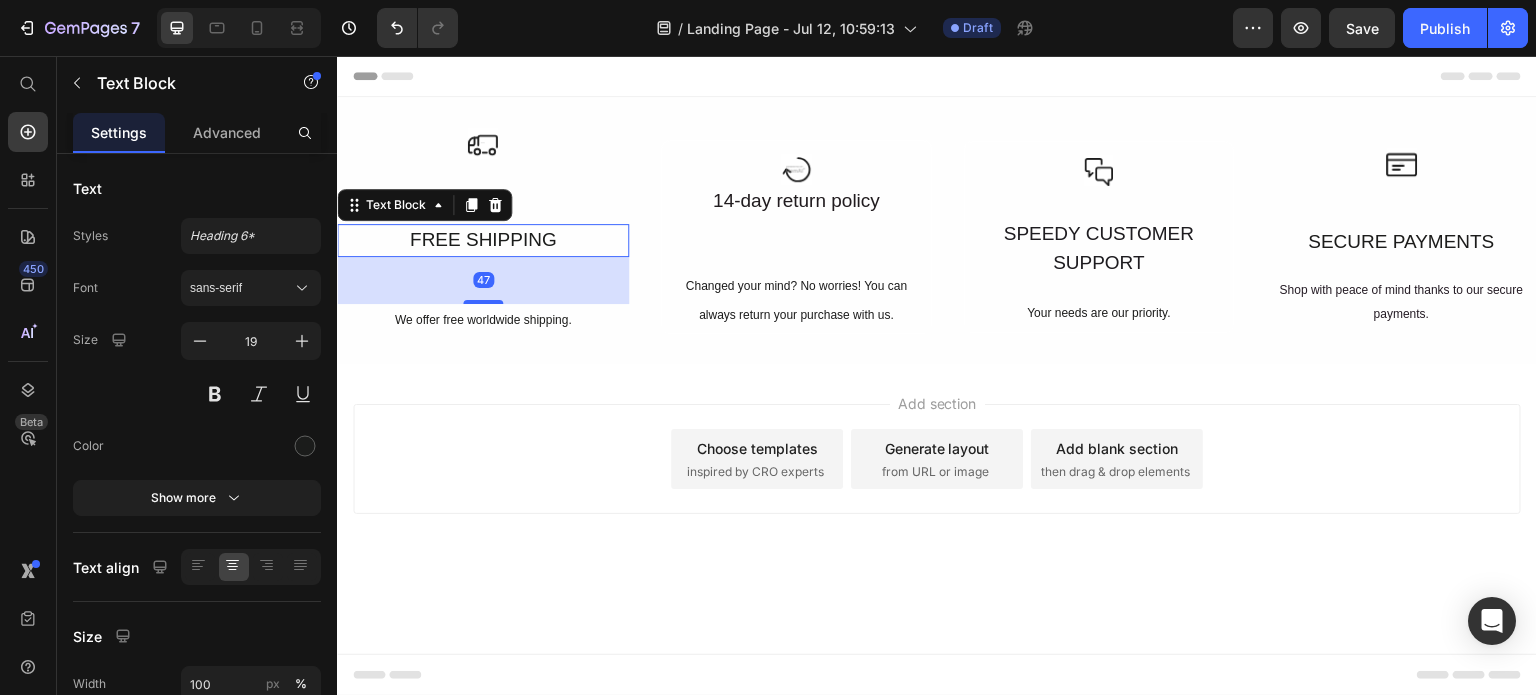 drag, startPoint x: 499, startPoint y: 286, endPoint x: 492, endPoint y: 316, distance: 30.805843 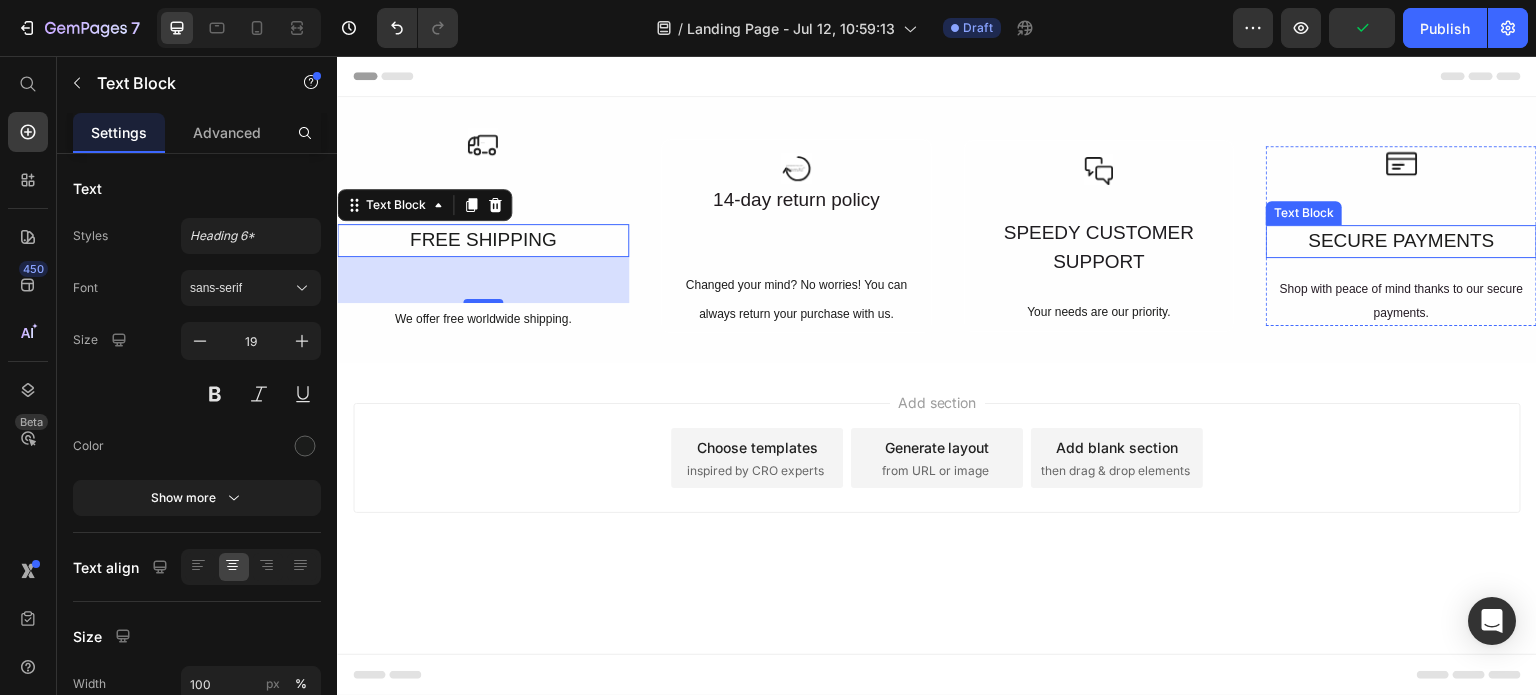click on "SECURE PAYMENTS" at bounding box center [1401, 241] 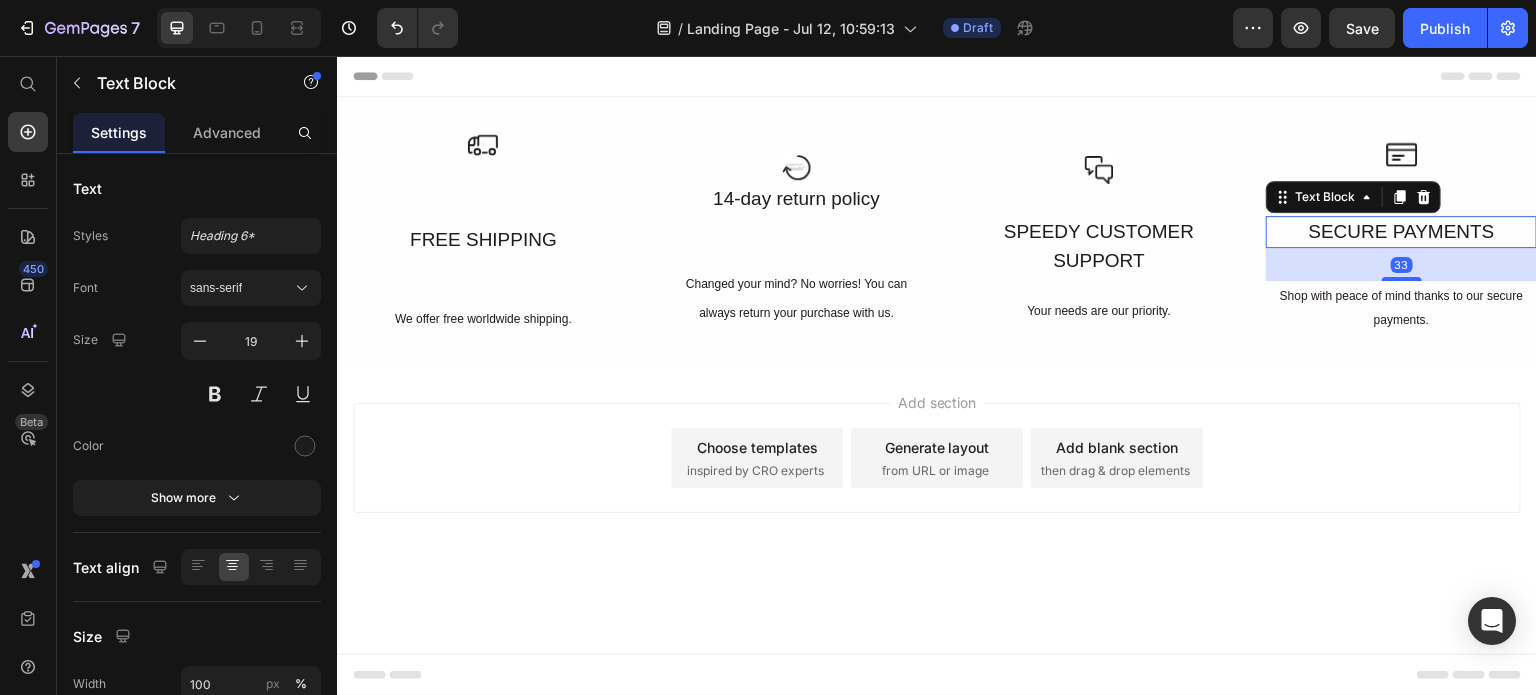 drag, startPoint x: 1400, startPoint y: 273, endPoint x: 1400, endPoint y: 290, distance: 17 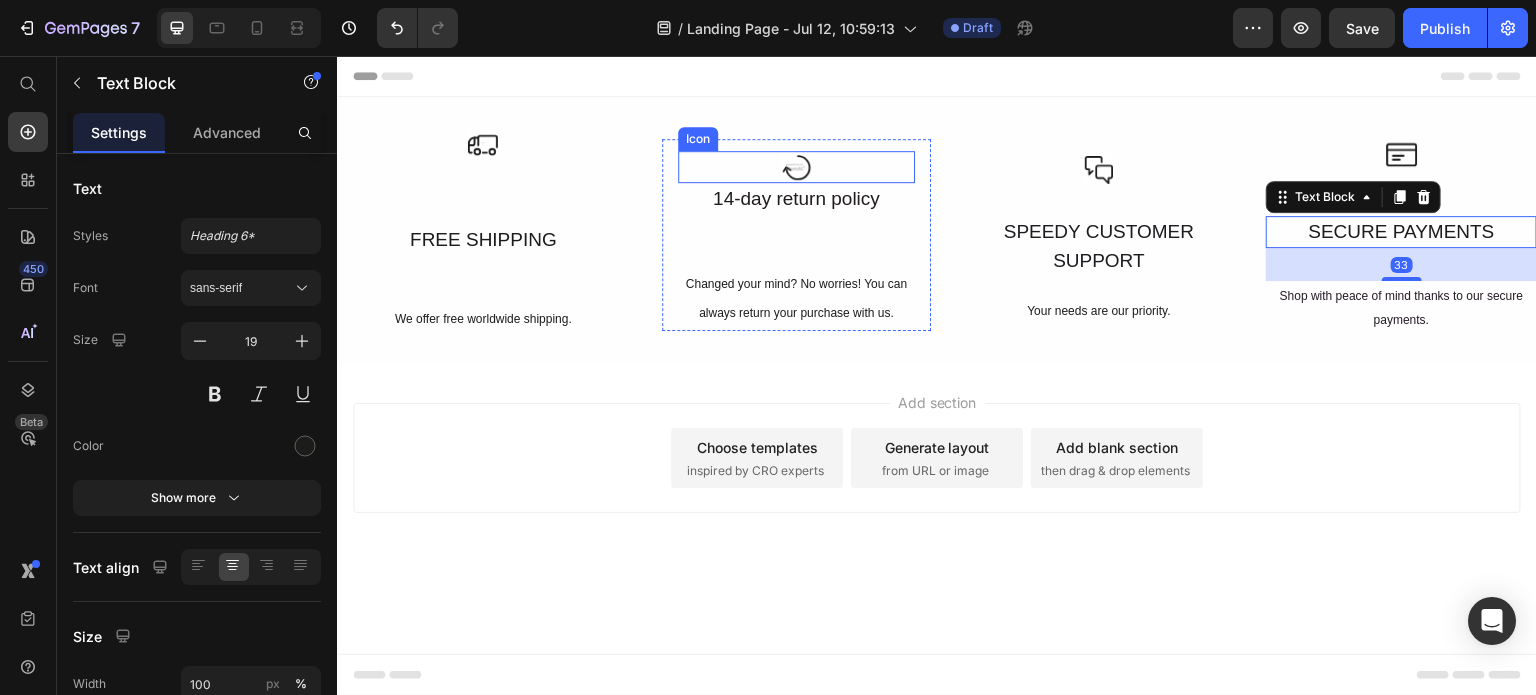 click on "14-day return policy" at bounding box center (796, 199) 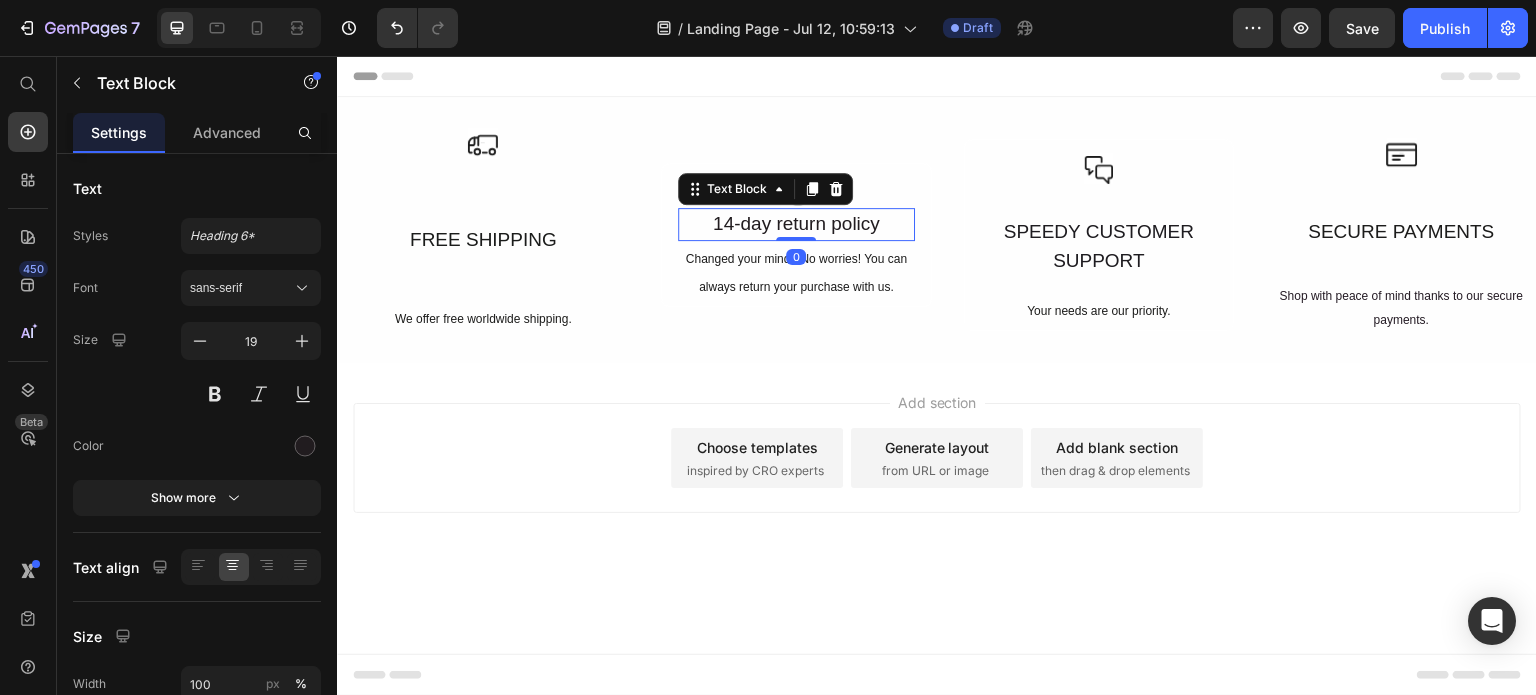 drag, startPoint x: 785, startPoint y: 265, endPoint x: 794, endPoint y: 199, distance: 66.61081 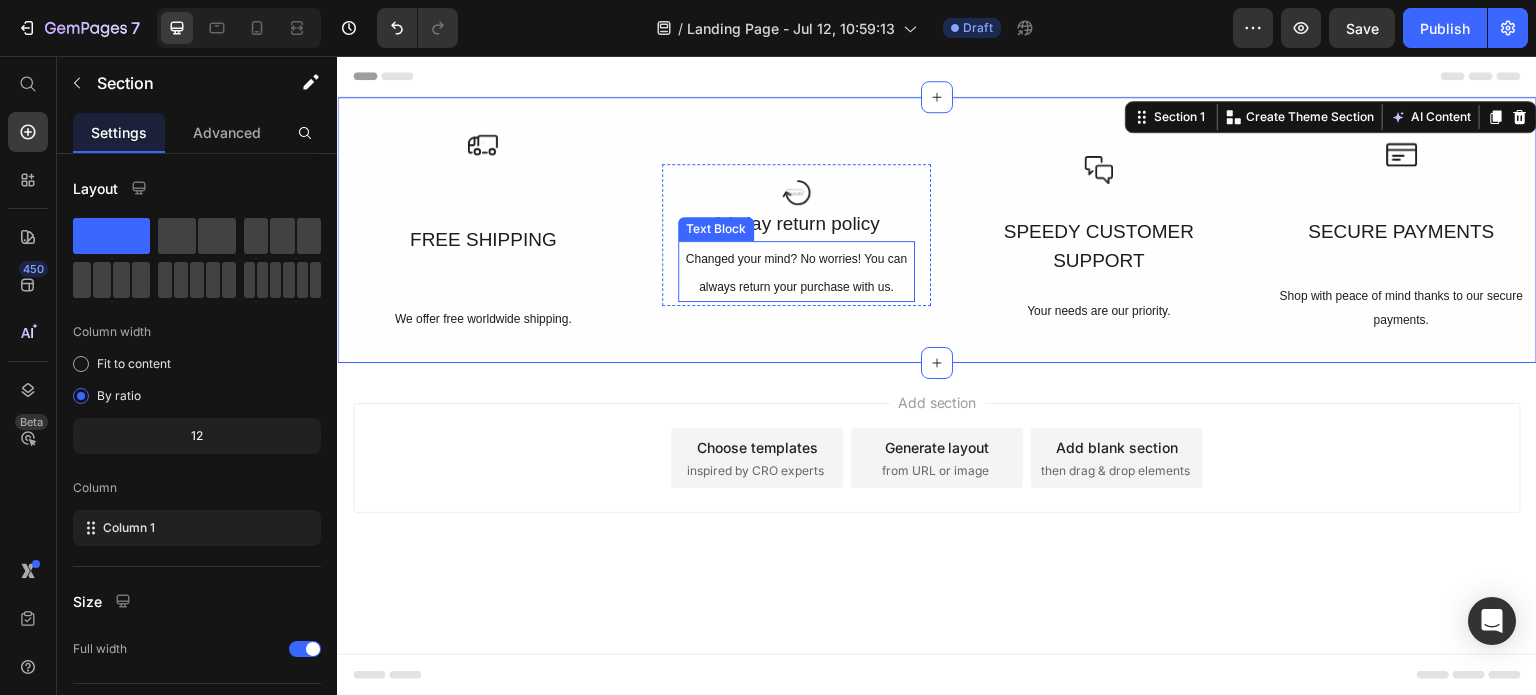 click on "Changed your mind? No worries! You can always return your purchase with us." at bounding box center [796, 271] 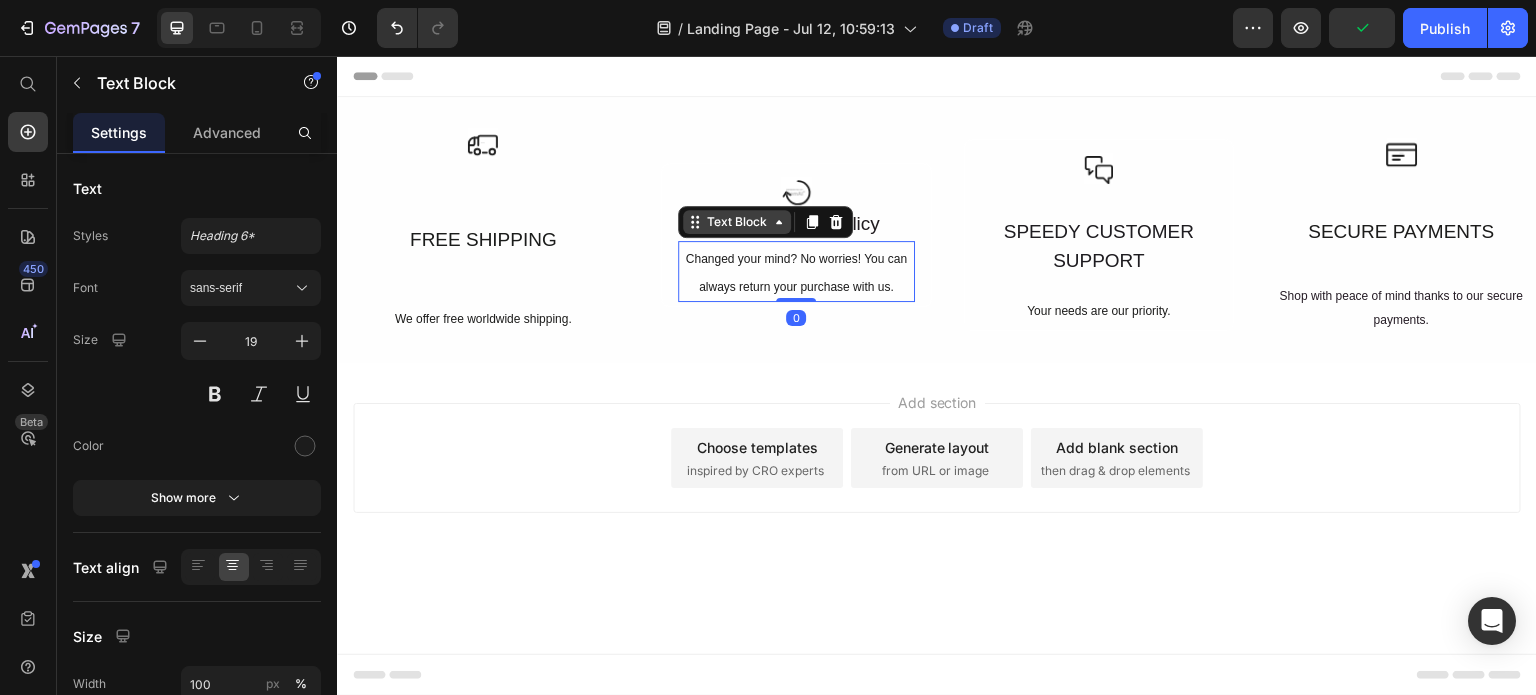drag, startPoint x: 787, startPoint y: 296, endPoint x: 789, endPoint y: 225, distance: 71.02816 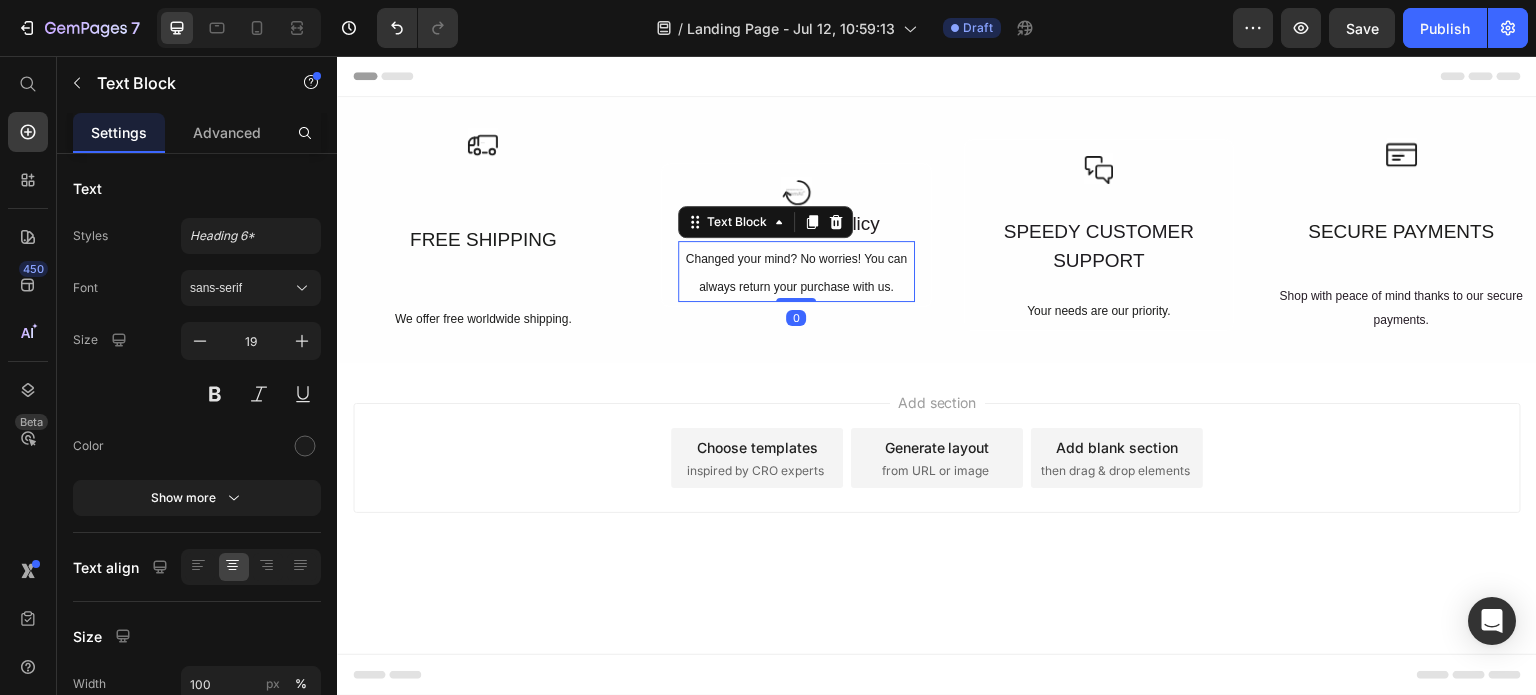 click on "Changed your mind? No worries! You can always return your purchase with us." at bounding box center [796, 271] 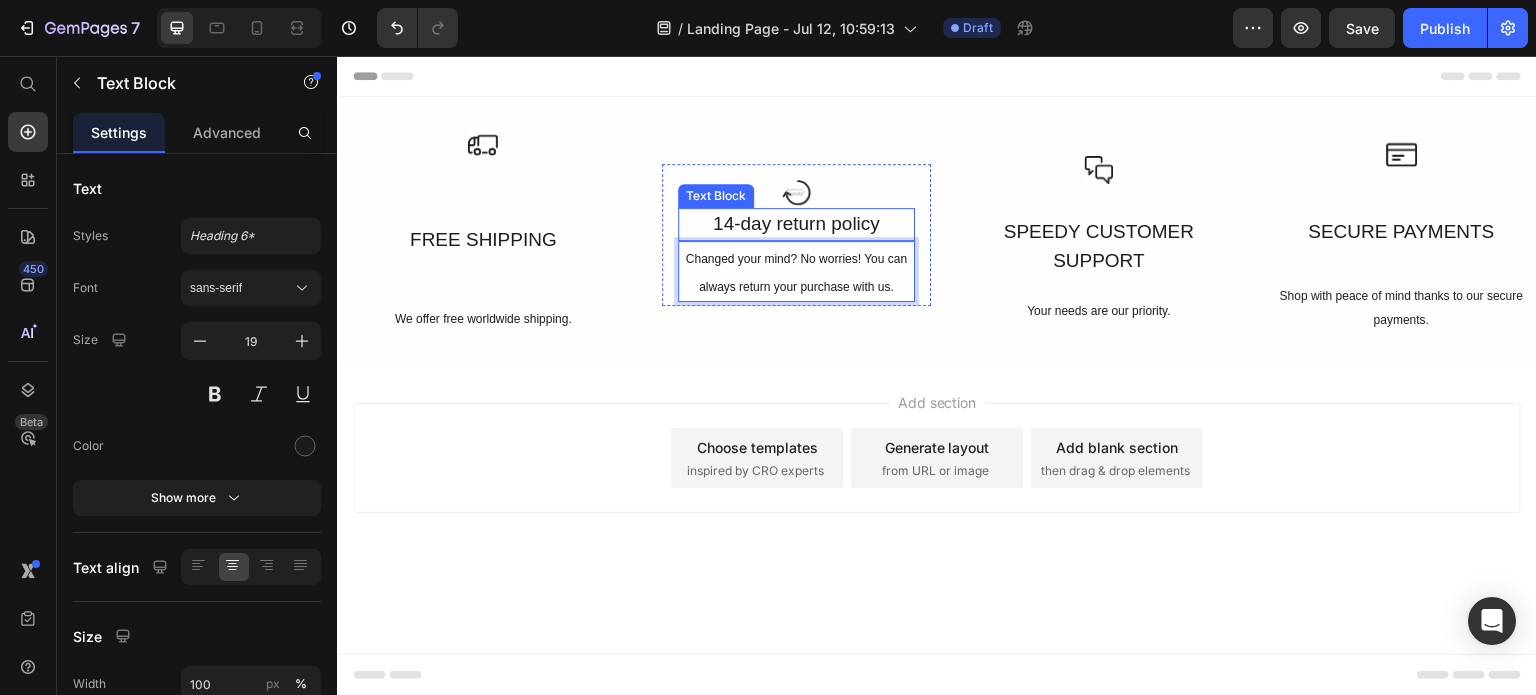 click on "14-day return policy" at bounding box center [796, 224] 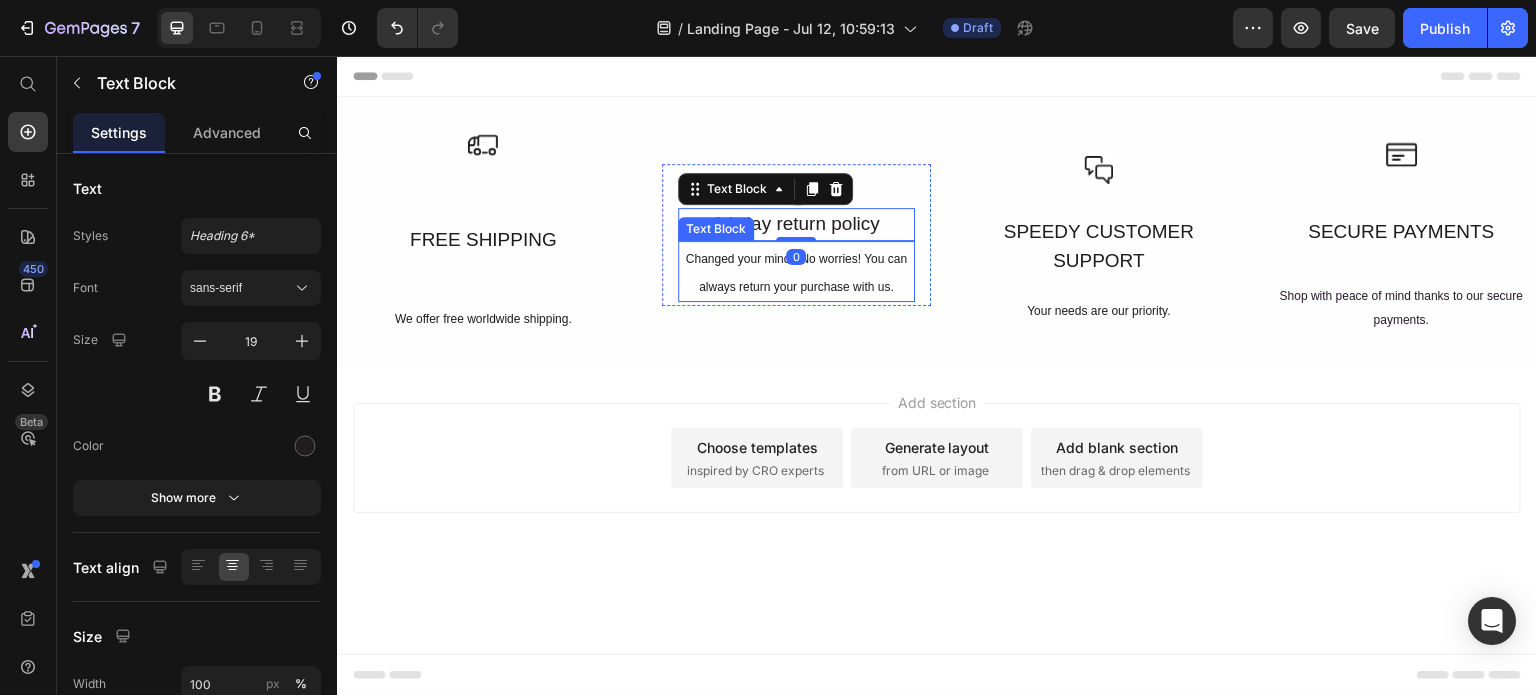 click on "Changed your mind? No worries! You can always return your purchase with us." at bounding box center (796, 271) 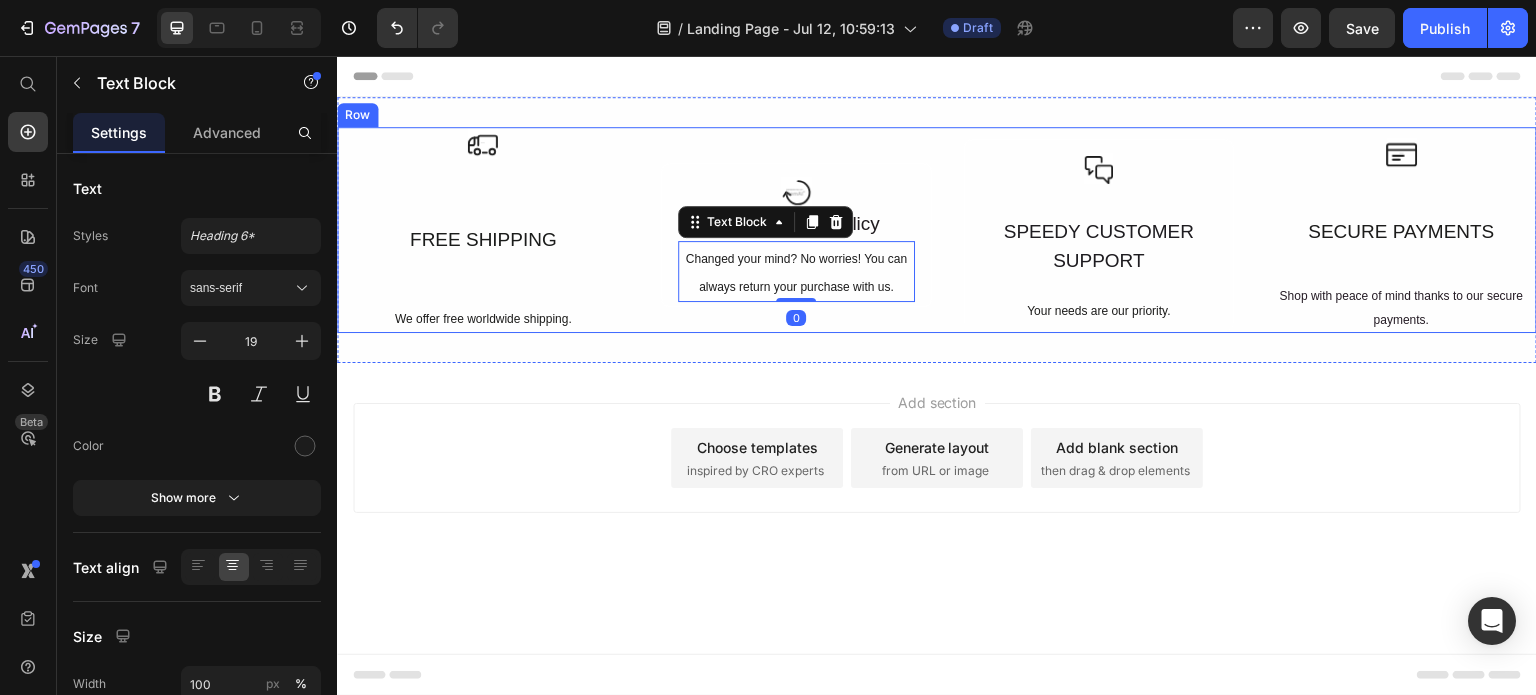 click on "Icon FREE SHIPPING Text Block We offer free worldwide shipping. Text Block Row Icon 14-day return policy Text Block Changed your mind? No worries! You can always return your purchase with us. Text Block 0 Row Icon SPEEDY CUSTOMER SUPPORT Text Block Your needs are our priority. Text Block Row Icon SECURE PAYMENTS Text Block Shop with peace of mind thanks to our secure payments. Text Block Row Row Row" at bounding box center [937, 230] 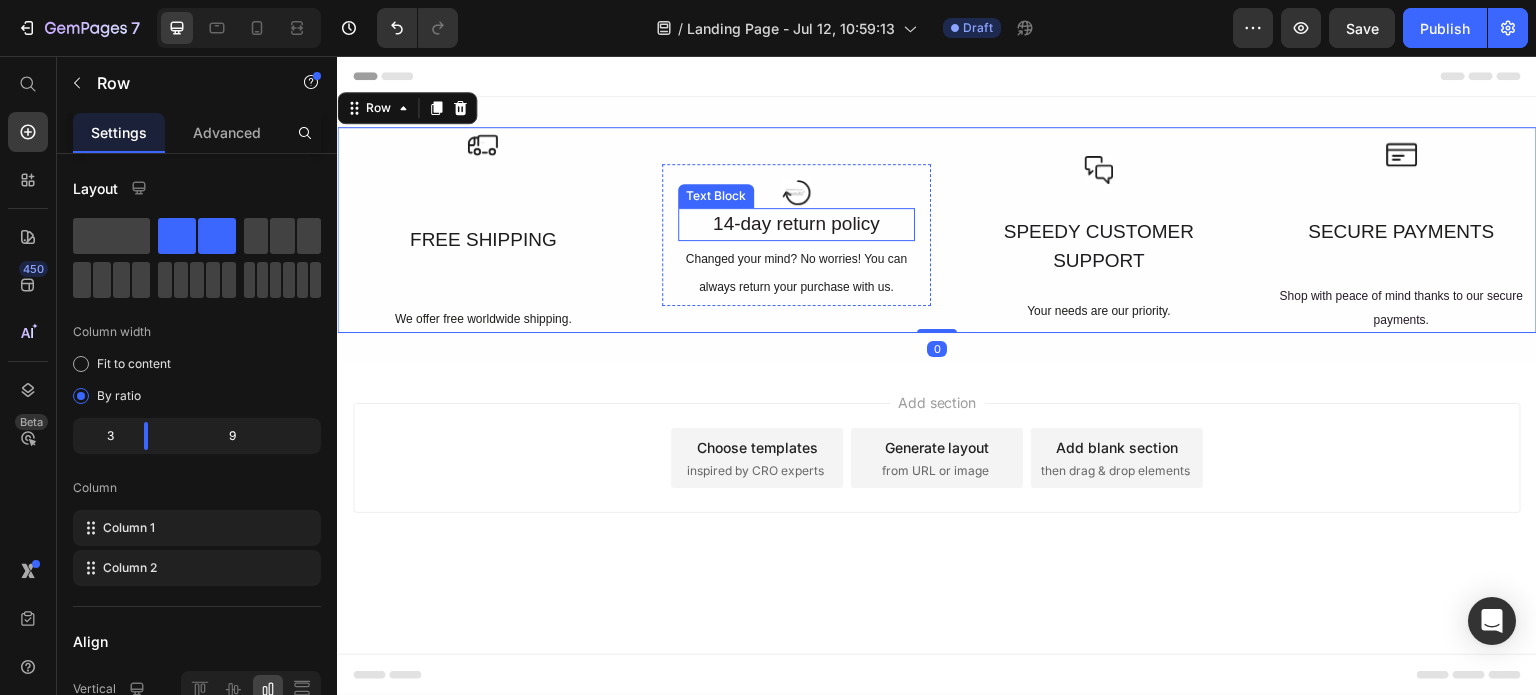 click on "14-day return policy" at bounding box center [796, 224] 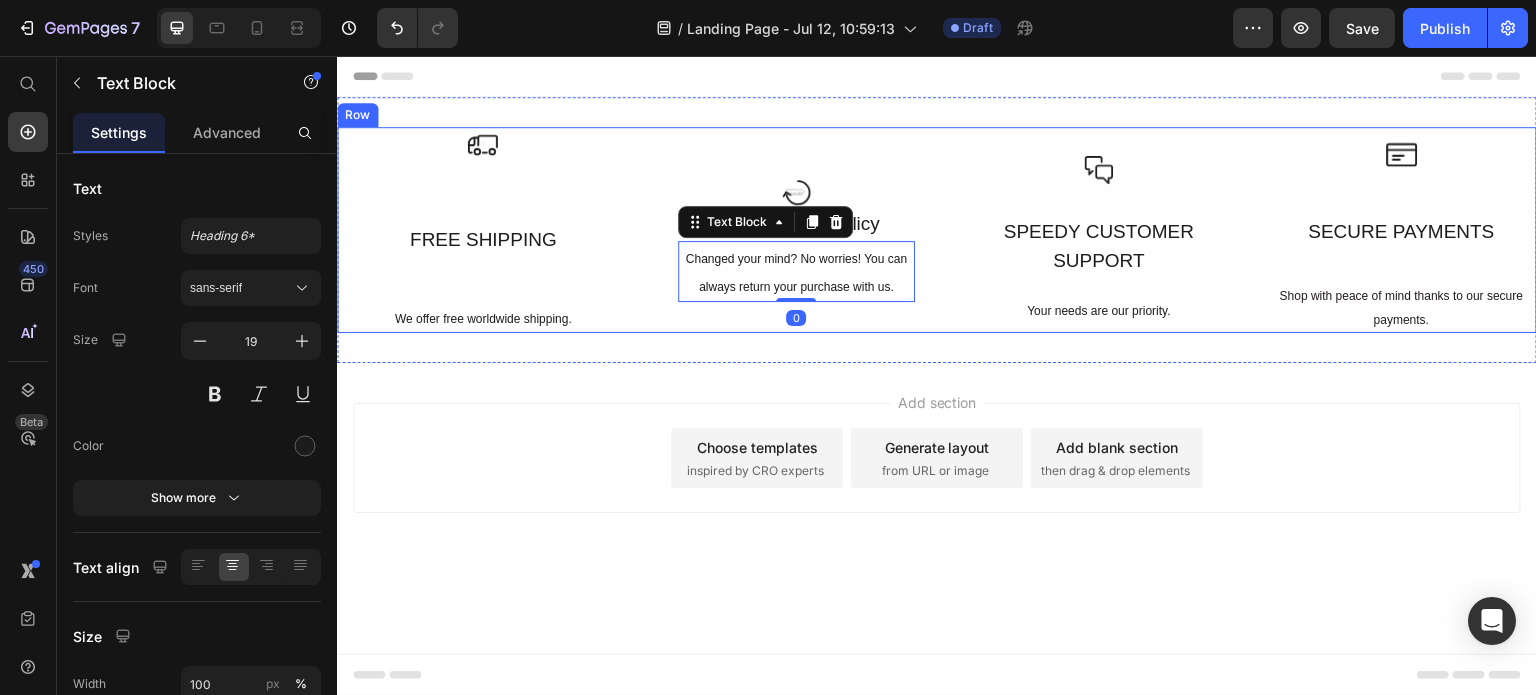 click on "Icon FREE SHIPPING Text Block We offer free worldwide shipping. Text Block Row" at bounding box center [483, 230] 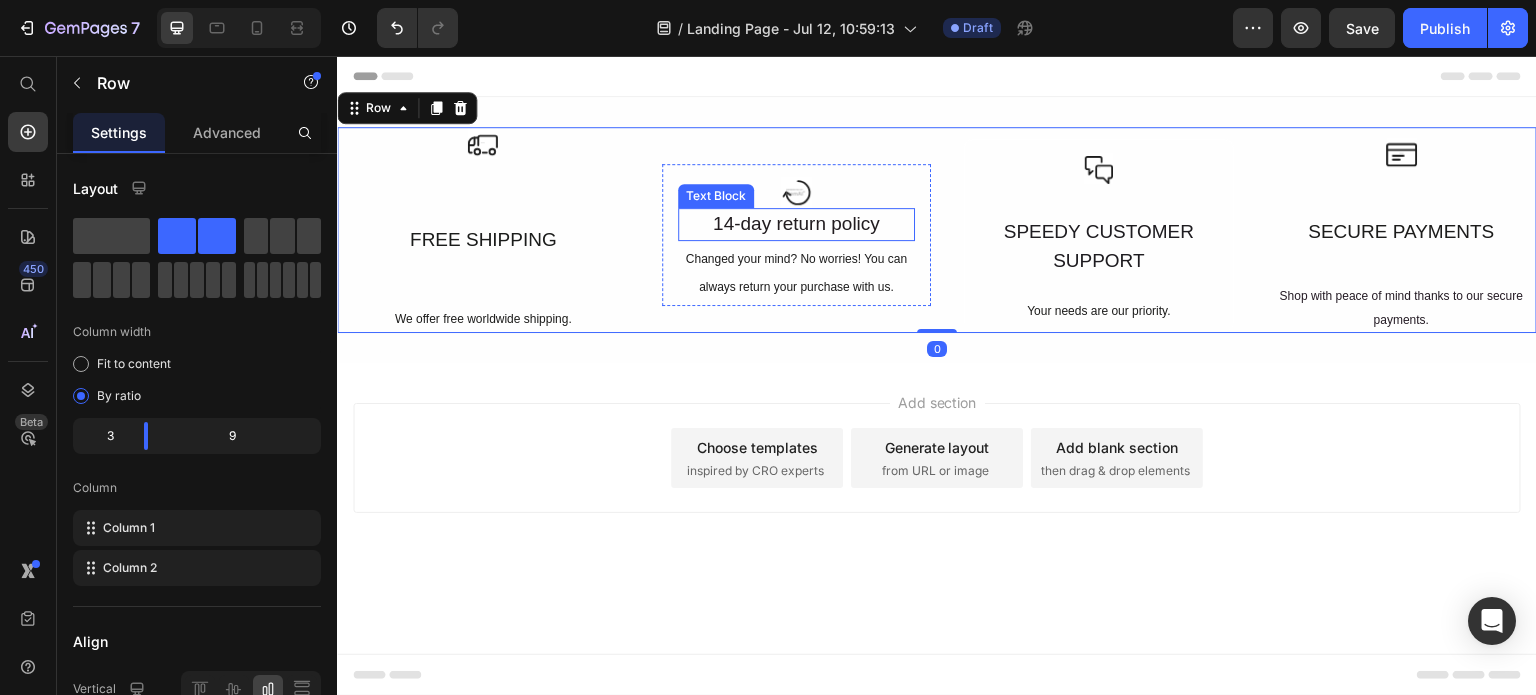 click on "14-day return policy" at bounding box center (796, 224) 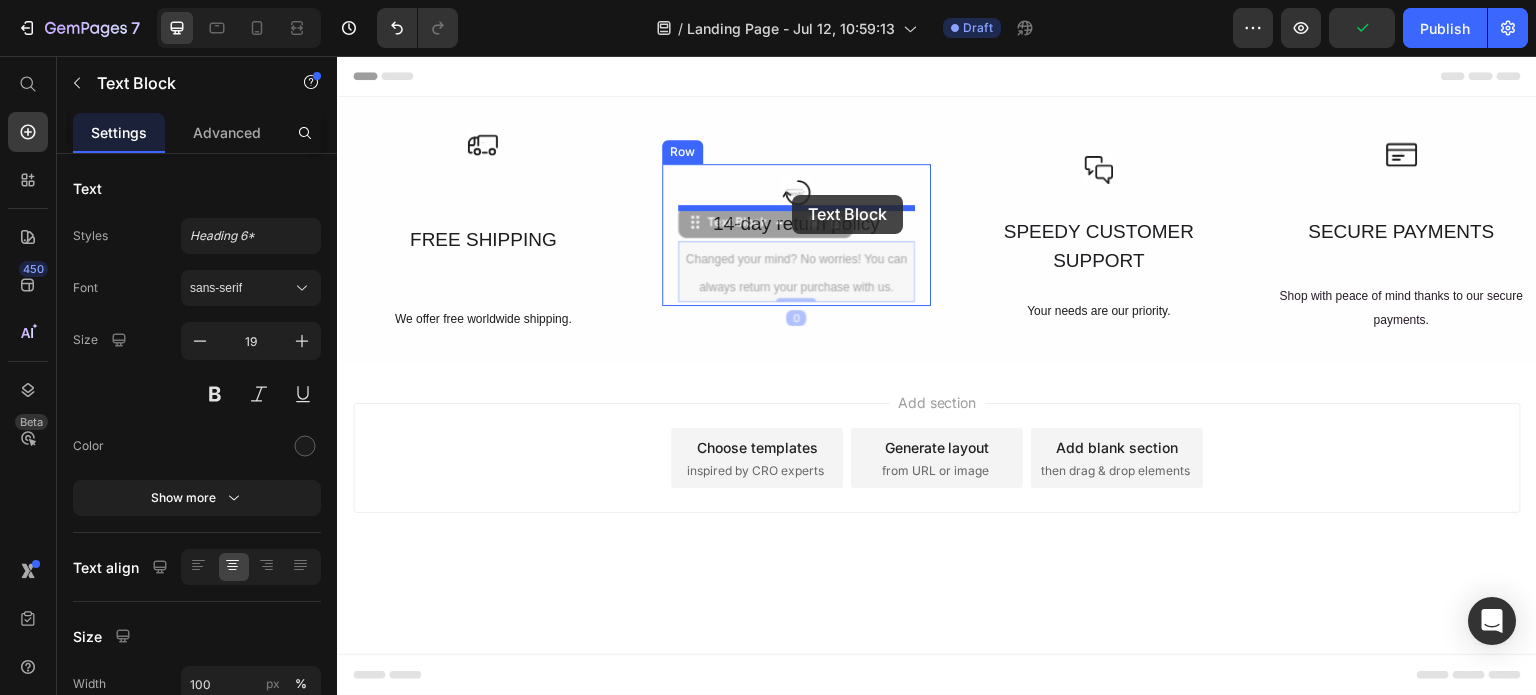 drag, startPoint x: 786, startPoint y: 242, endPoint x: 792, endPoint y: 196, distance: 46.389652 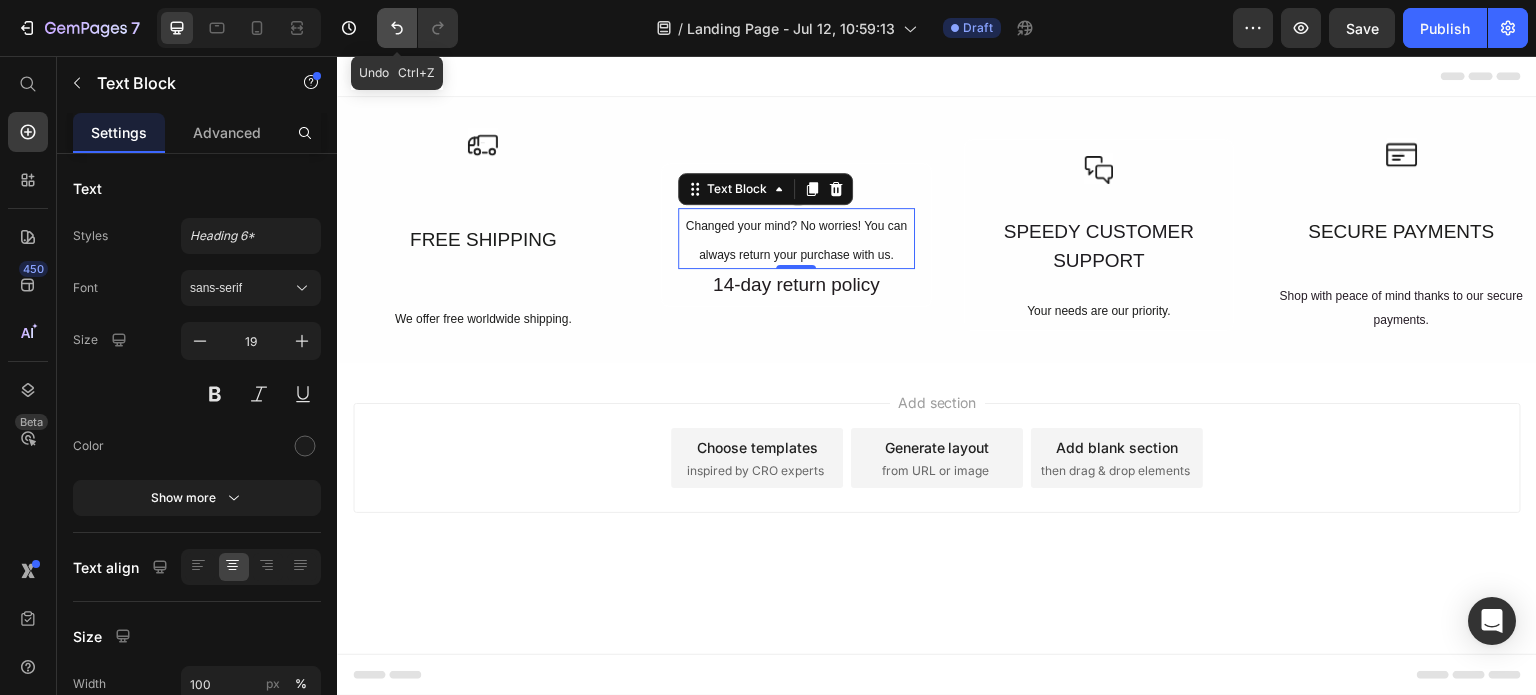 click 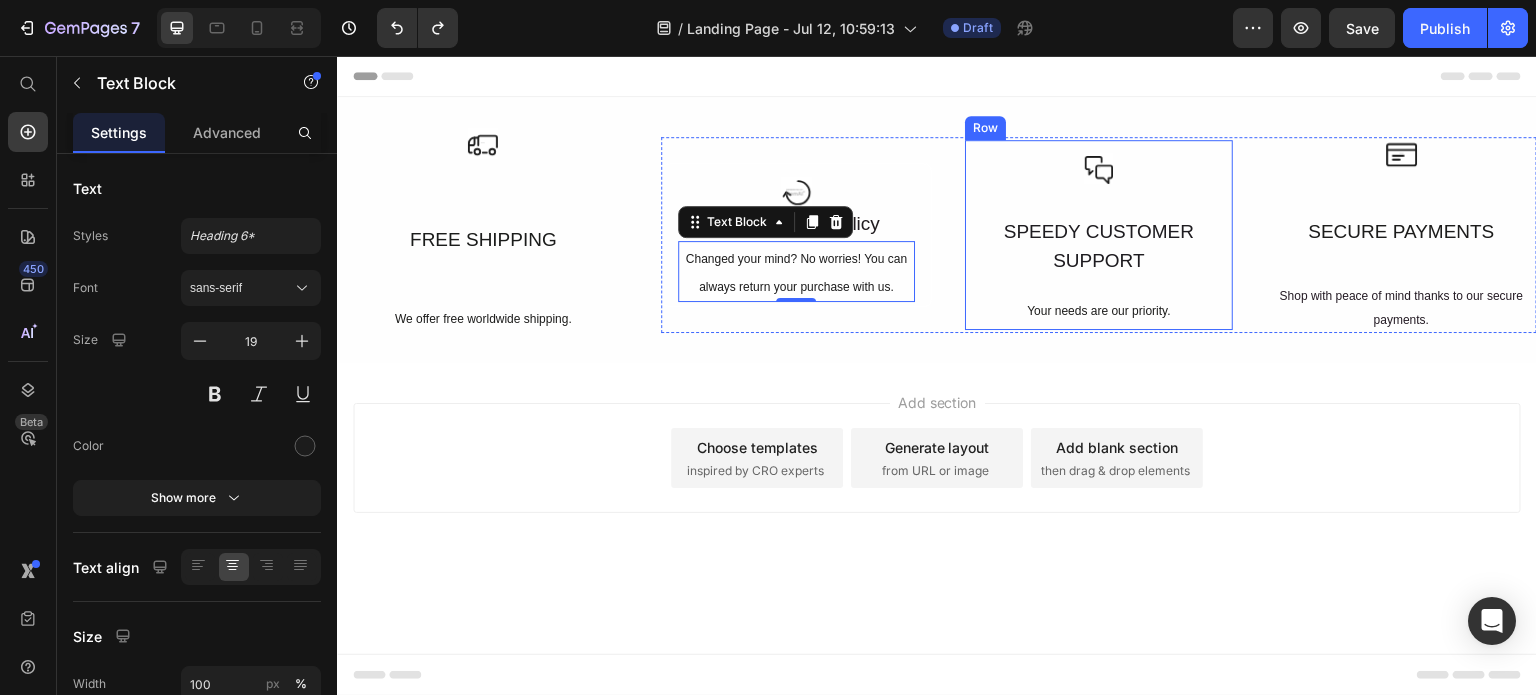 click on "Row" at bounding box center (985, 128) 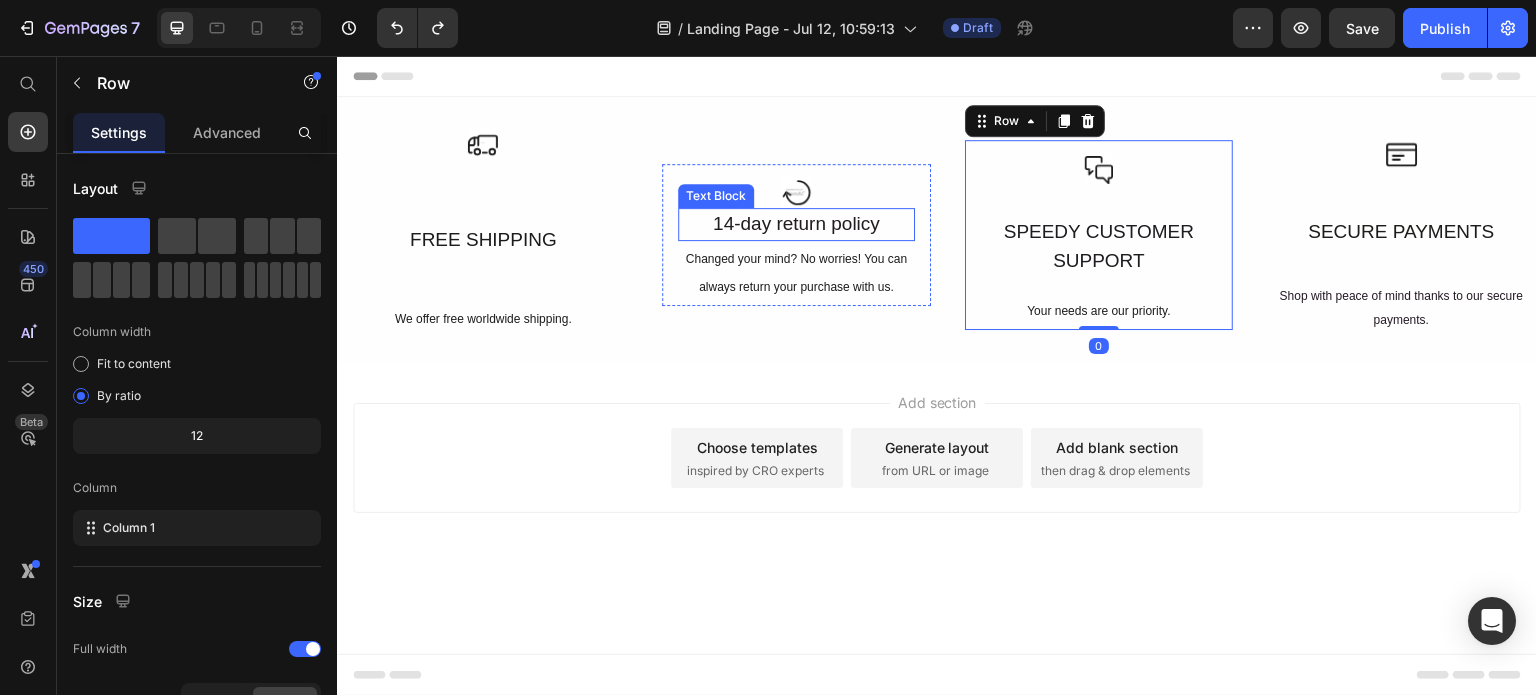 click on "14-day return policy" at bounding box center [796, 224] 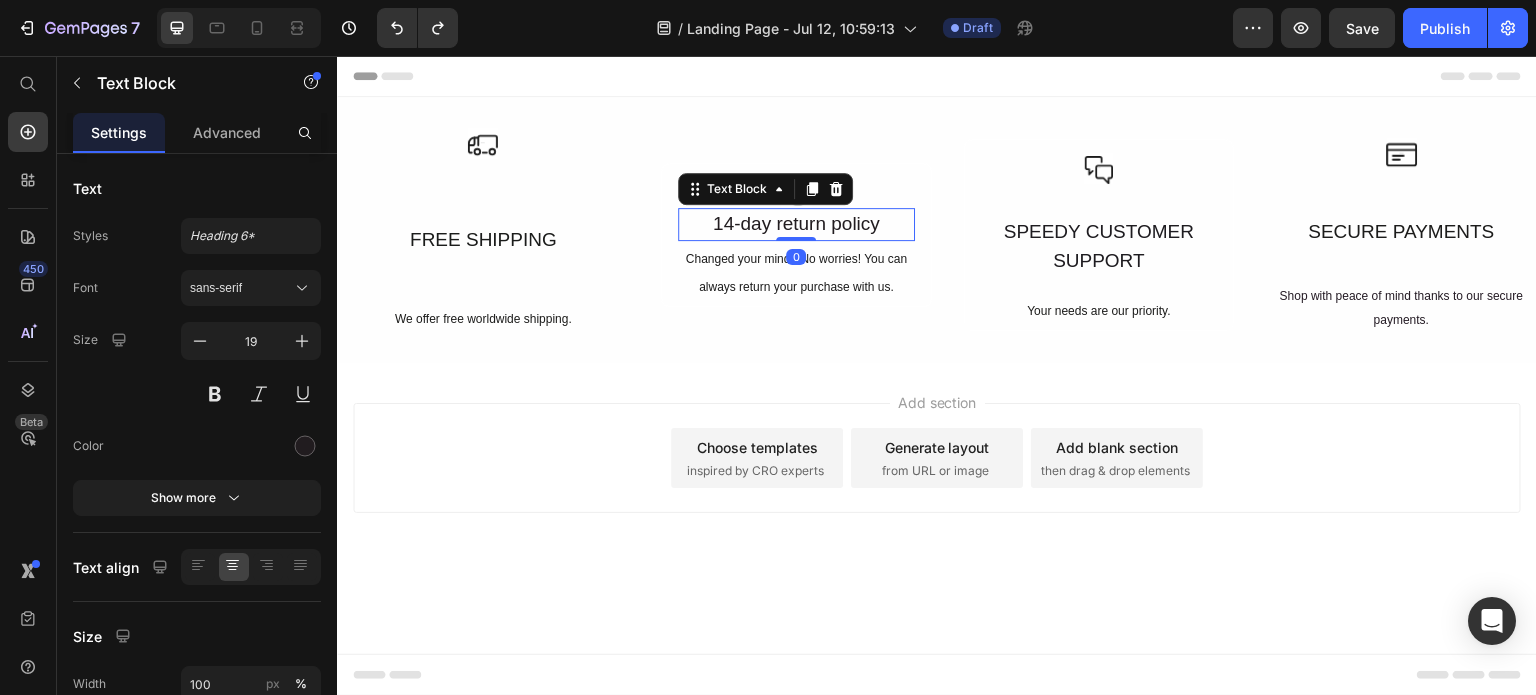 drag, startPoint x: 806, startPoint y: 235, endPoint x: 806, endPoint y: 204, distance: 31 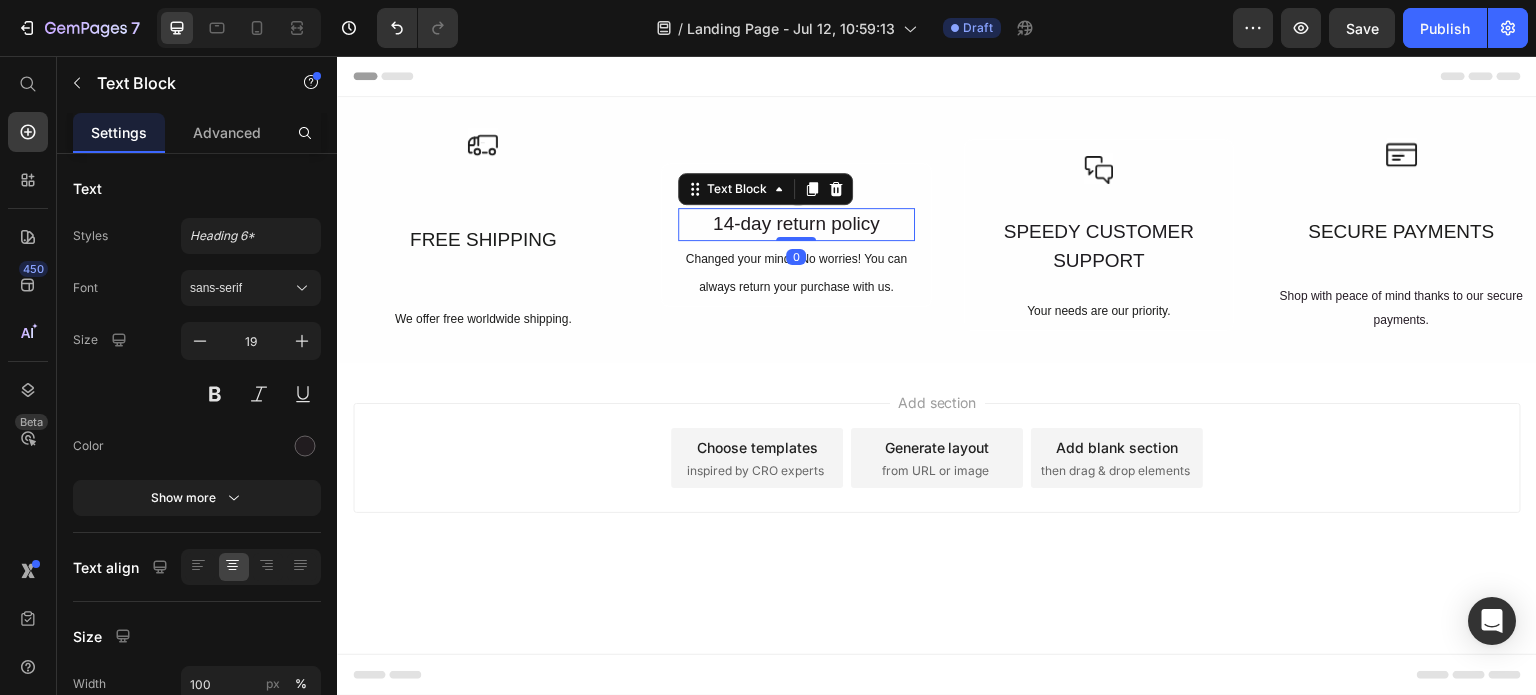 drag, startPoint x: 784, startPoint y: 235, endPoint x: 798, endPoint y: 199, distance: 38.626415 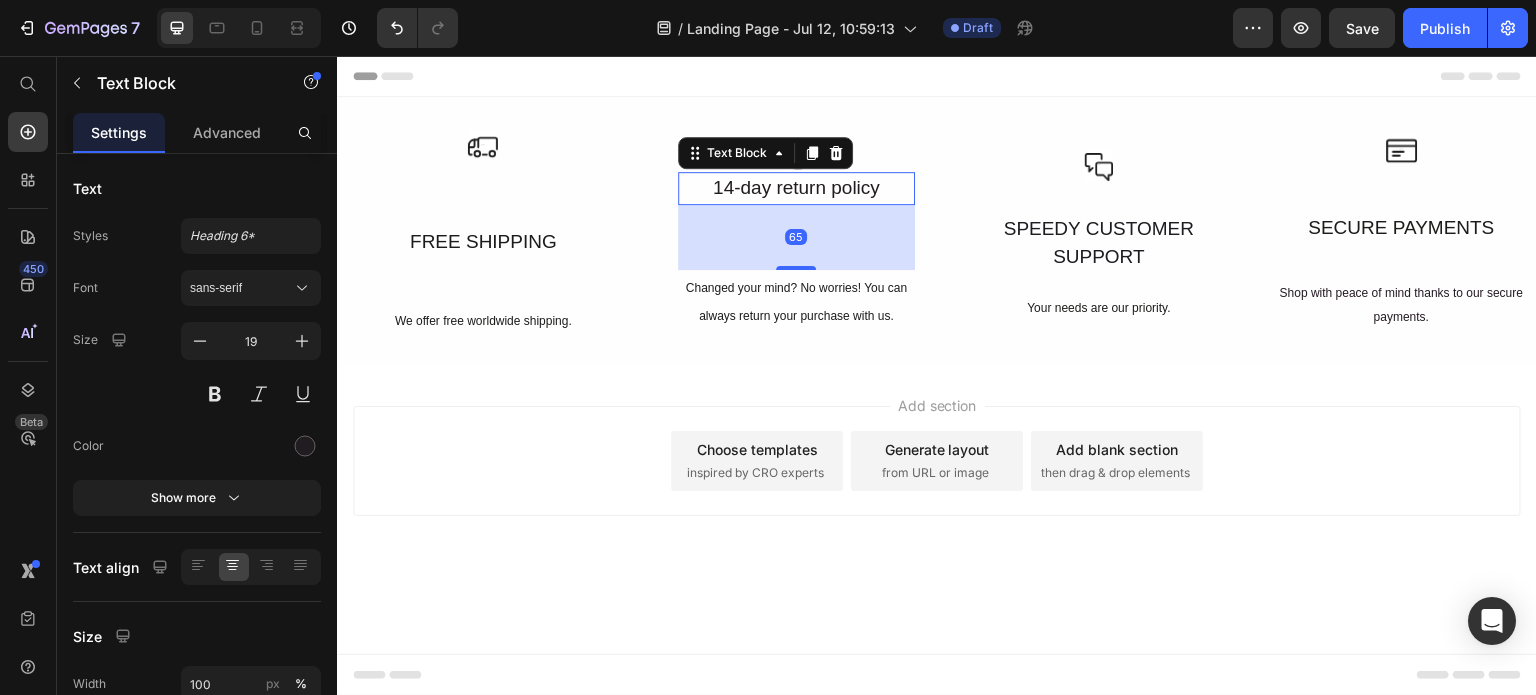 drag, startPoint x: 794, startPoint y: 238, endPoint x: 794, endPoint y: 303, distance: 65 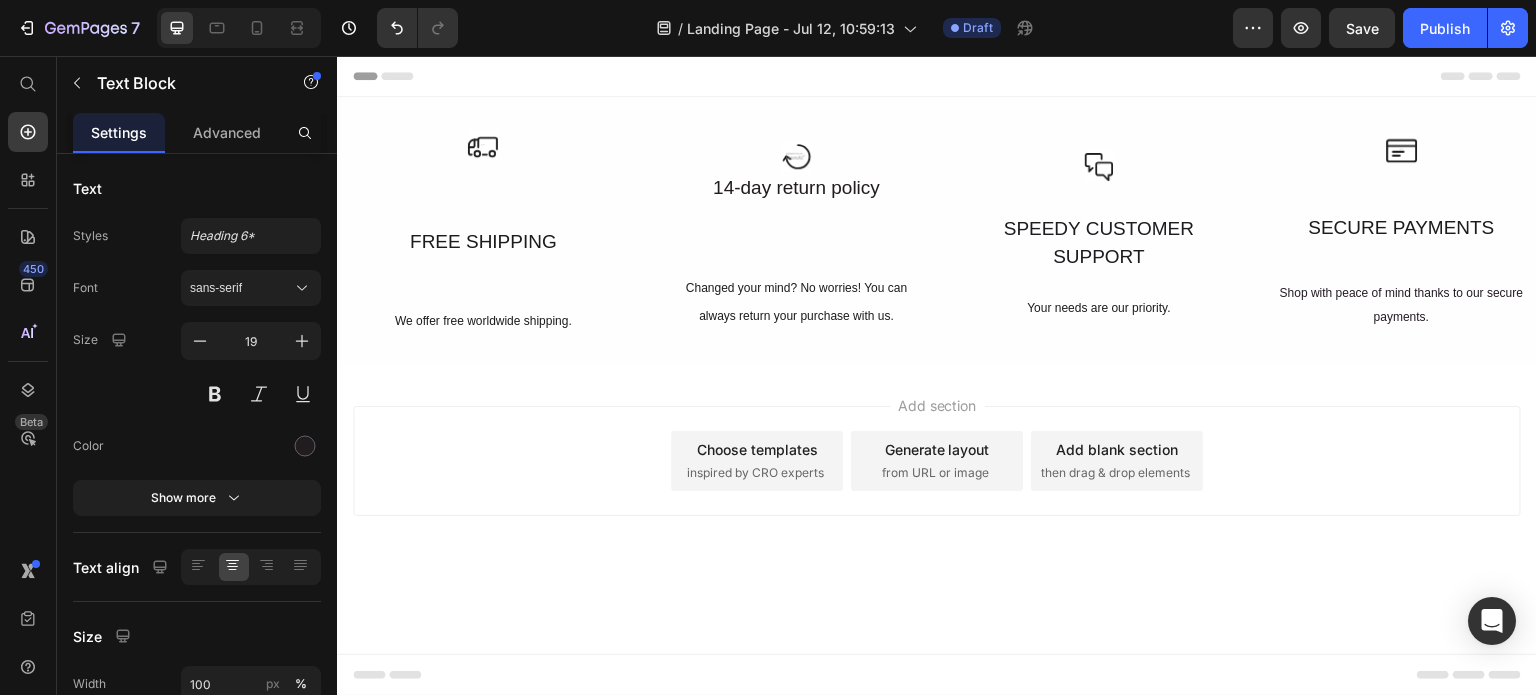 click on "Add section Choose templates inspired by CRO experts Generate layout from URL or image Add blank section then drag & drop elements" at bounding box center (937, 489) 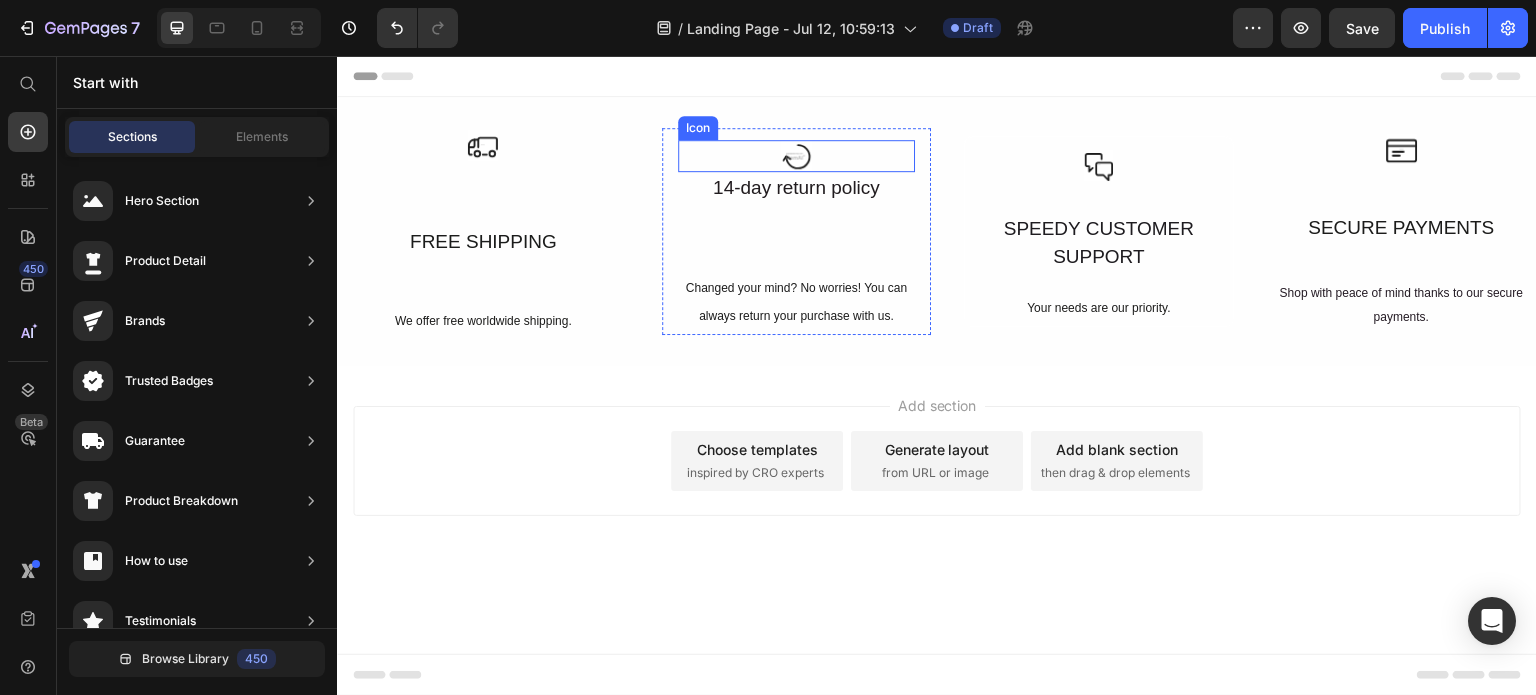 click on "14-day return policy" at bounding box center [796, 188] 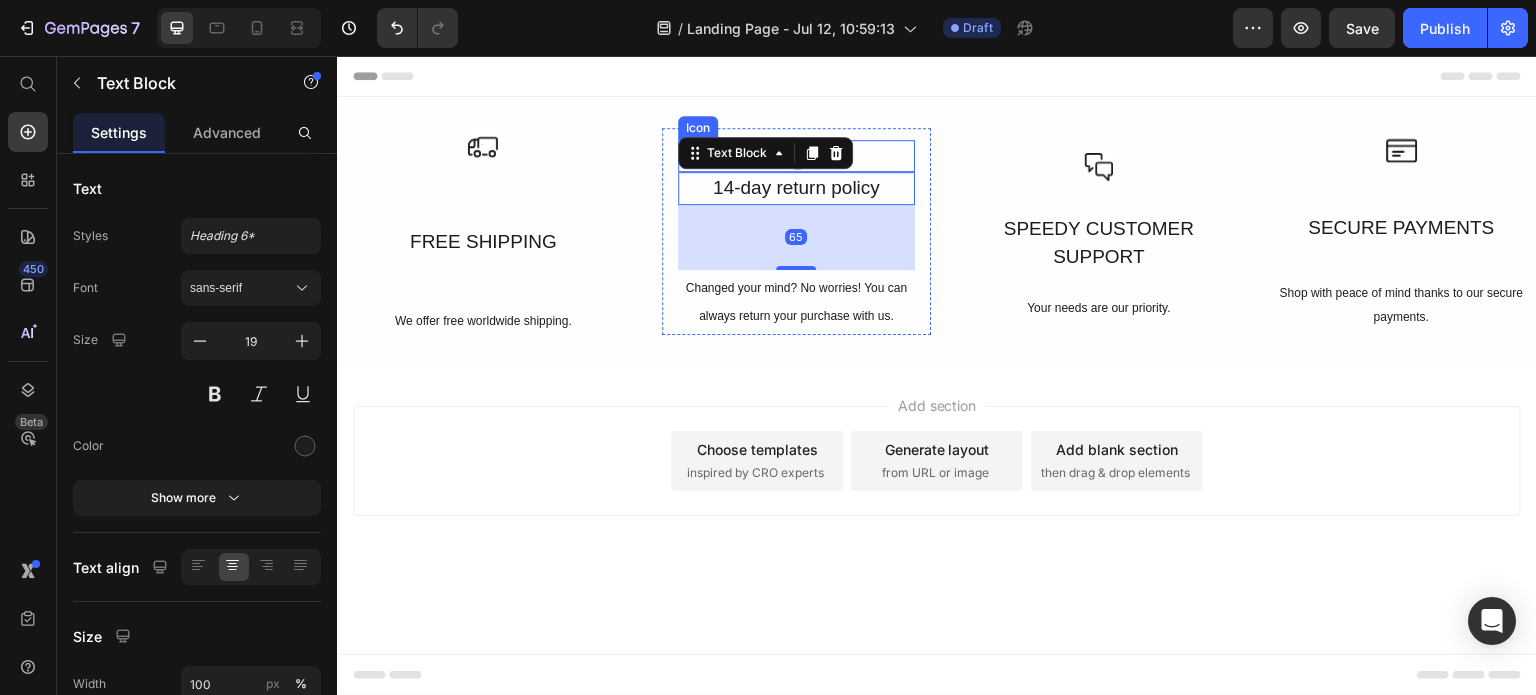 click on "Icon" at bounding box center (796, 156) 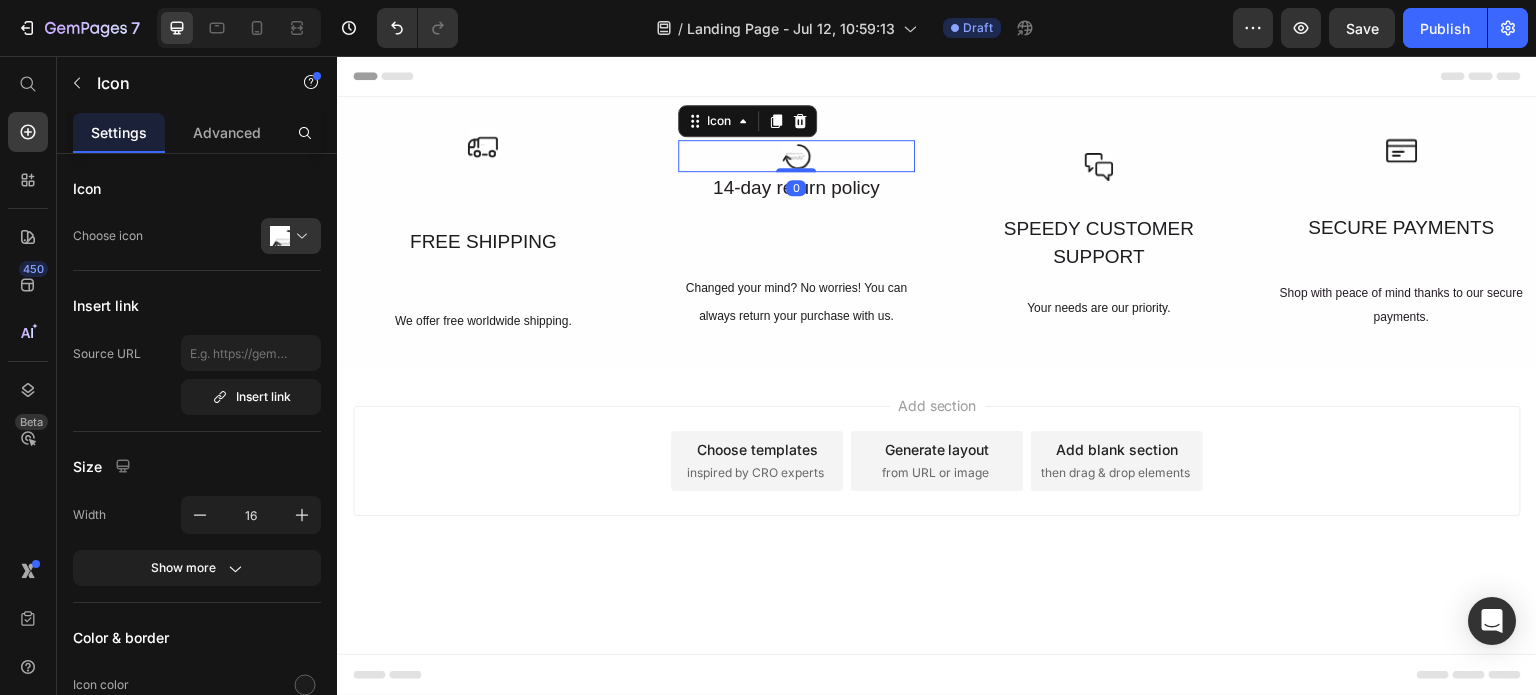drag, startPoint x: 806, startPoint y: 167, endPoint x: 808, endPoint y: 146, distance: 21.095022 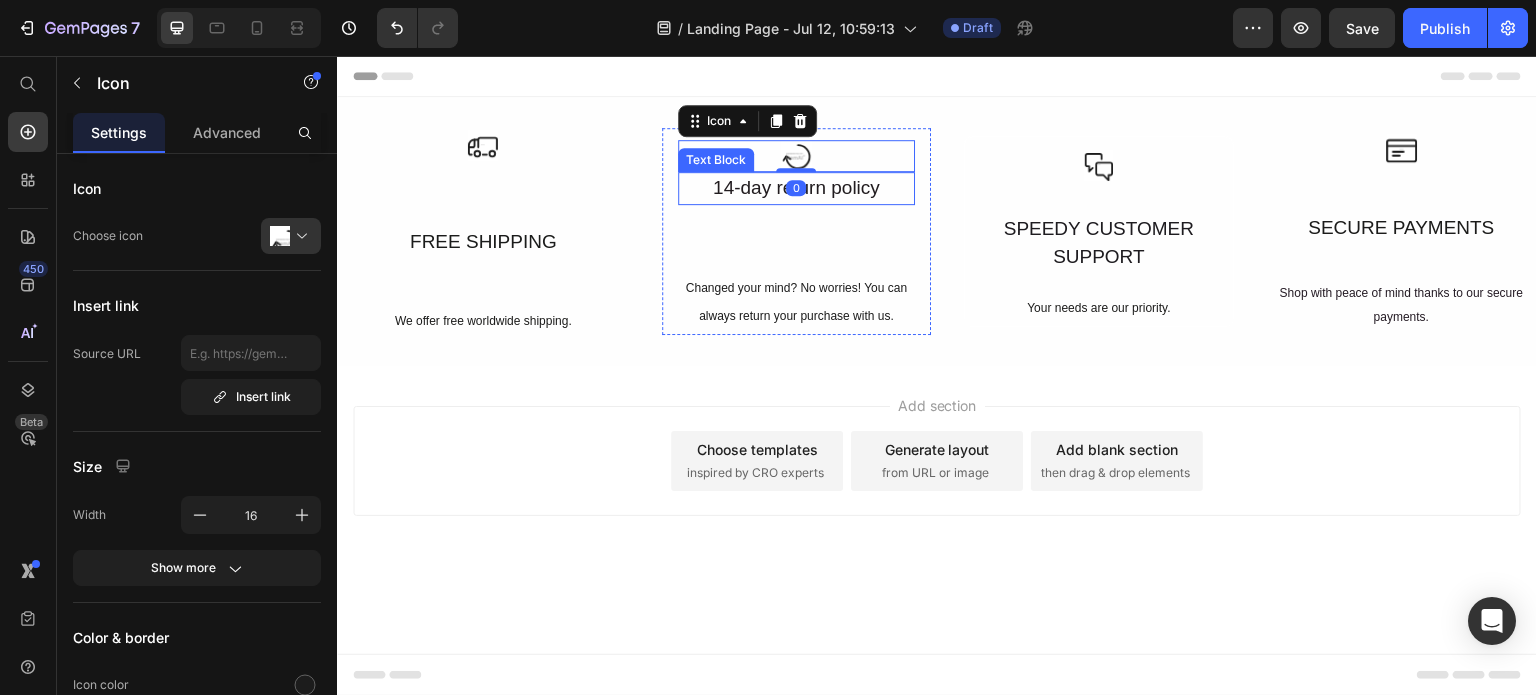 click on "14-day return policy" at bounding box center (796, 188) 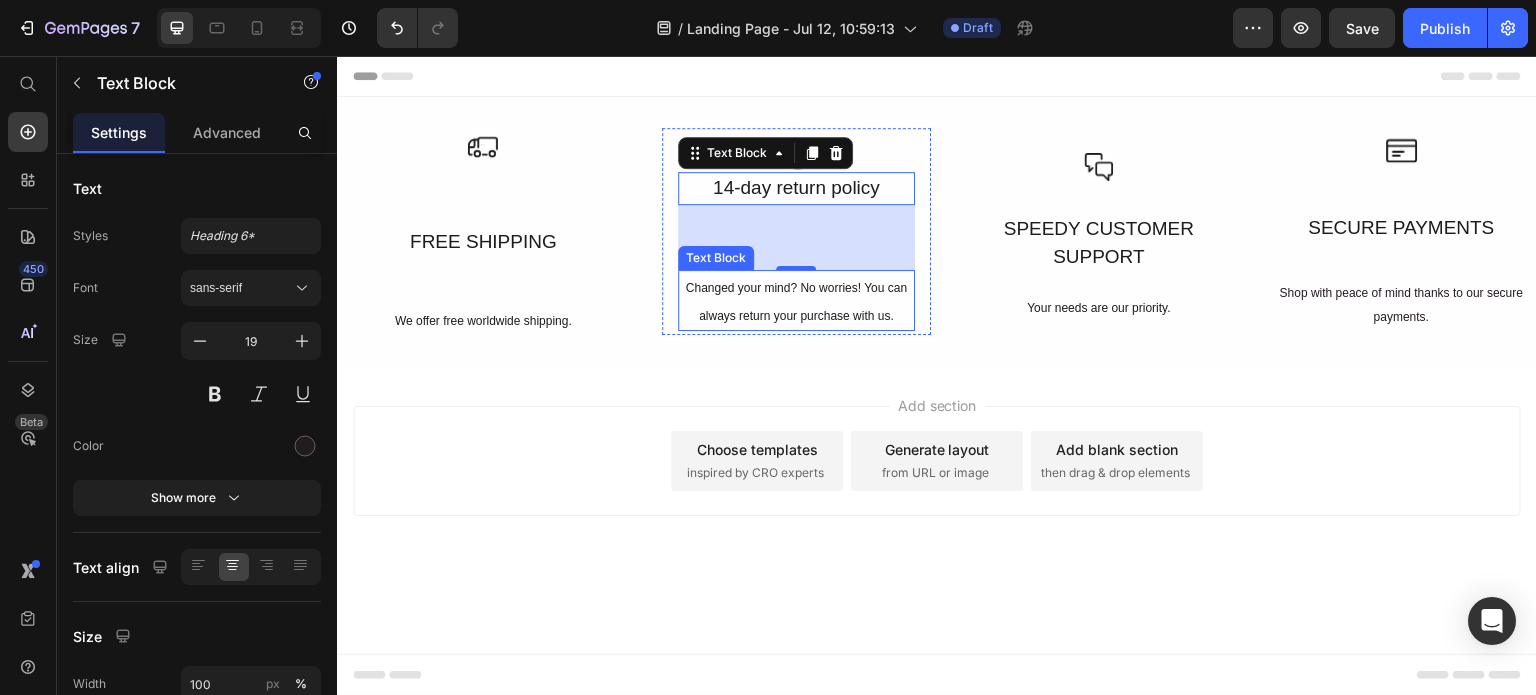 click on "Changed your mind? No worries! You can always return your purchase with us." at bounding box center [796, 300] 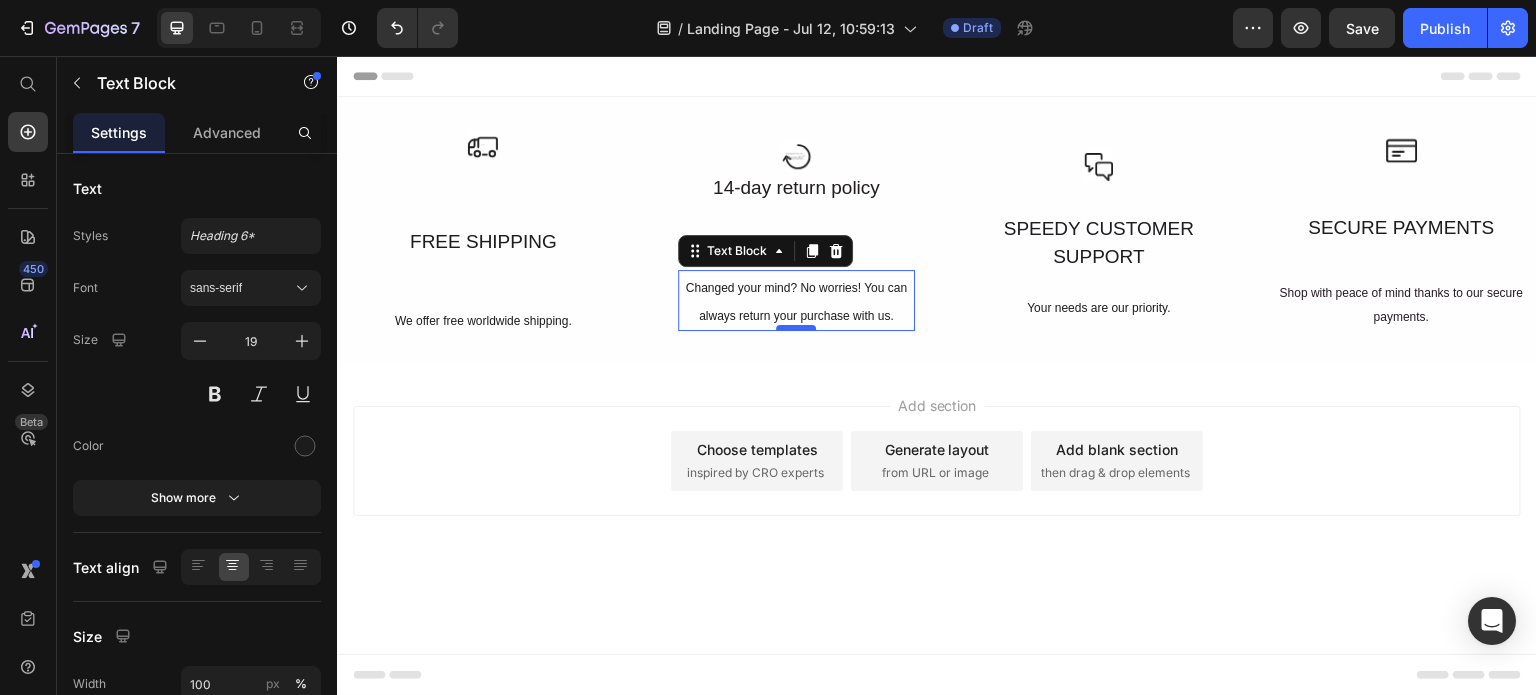 click at bounding box center (796, 328) 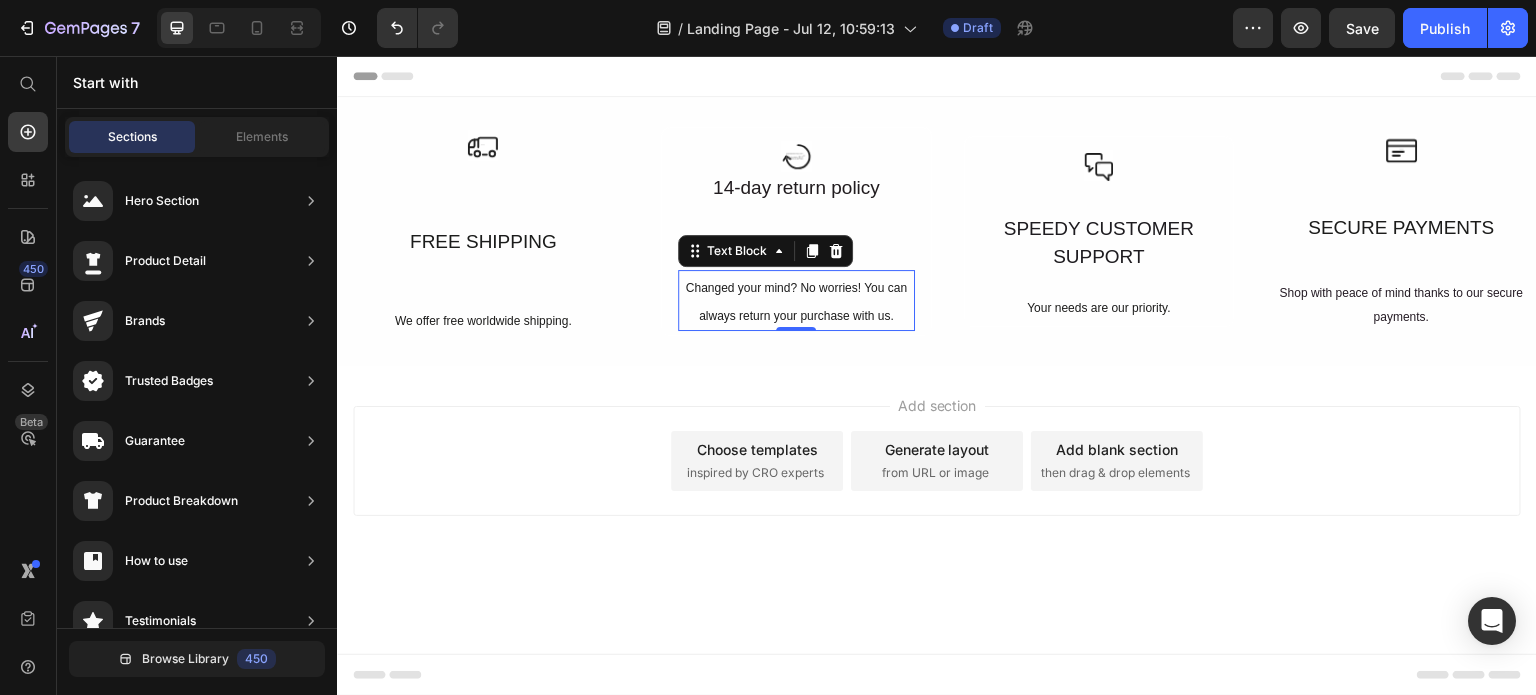 click on "Add section Choose templates inspired by CRO experts Generate layout from URL or image Add blank section then drag & drop elements" at bounding box center [937, 489] 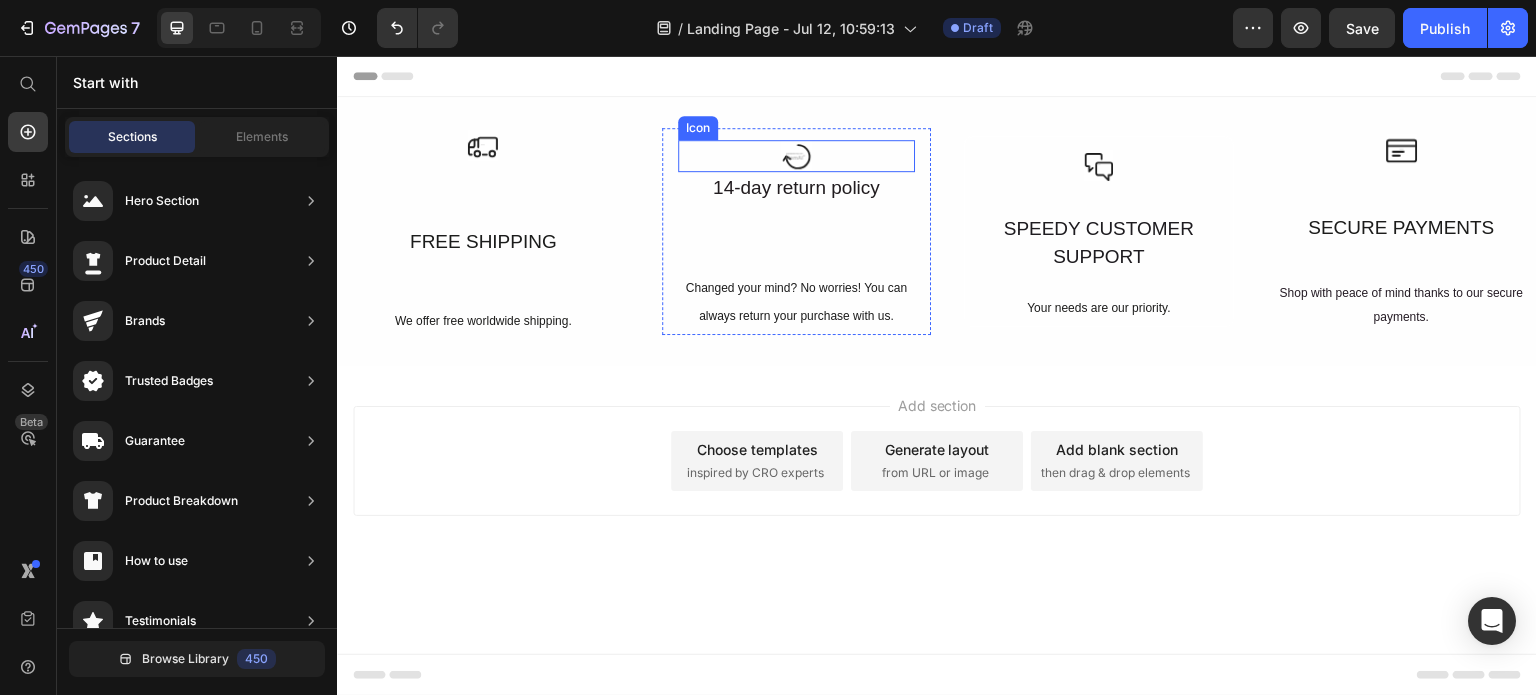 click on "Icon" at bounding box center (796, 156) 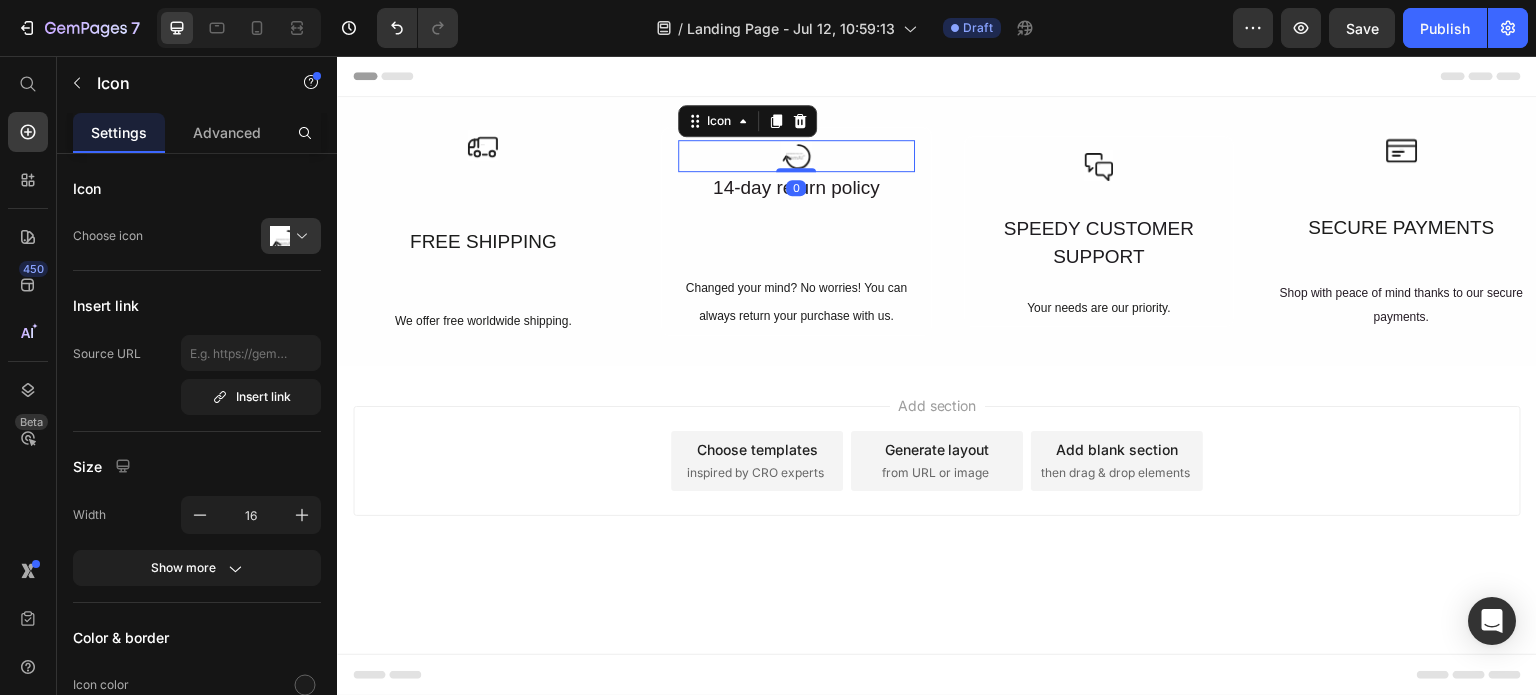 drag, startPoint x: 800, startPoint y: 167, endPoint x: 832, endPoint y: 97, distance: 76.96753 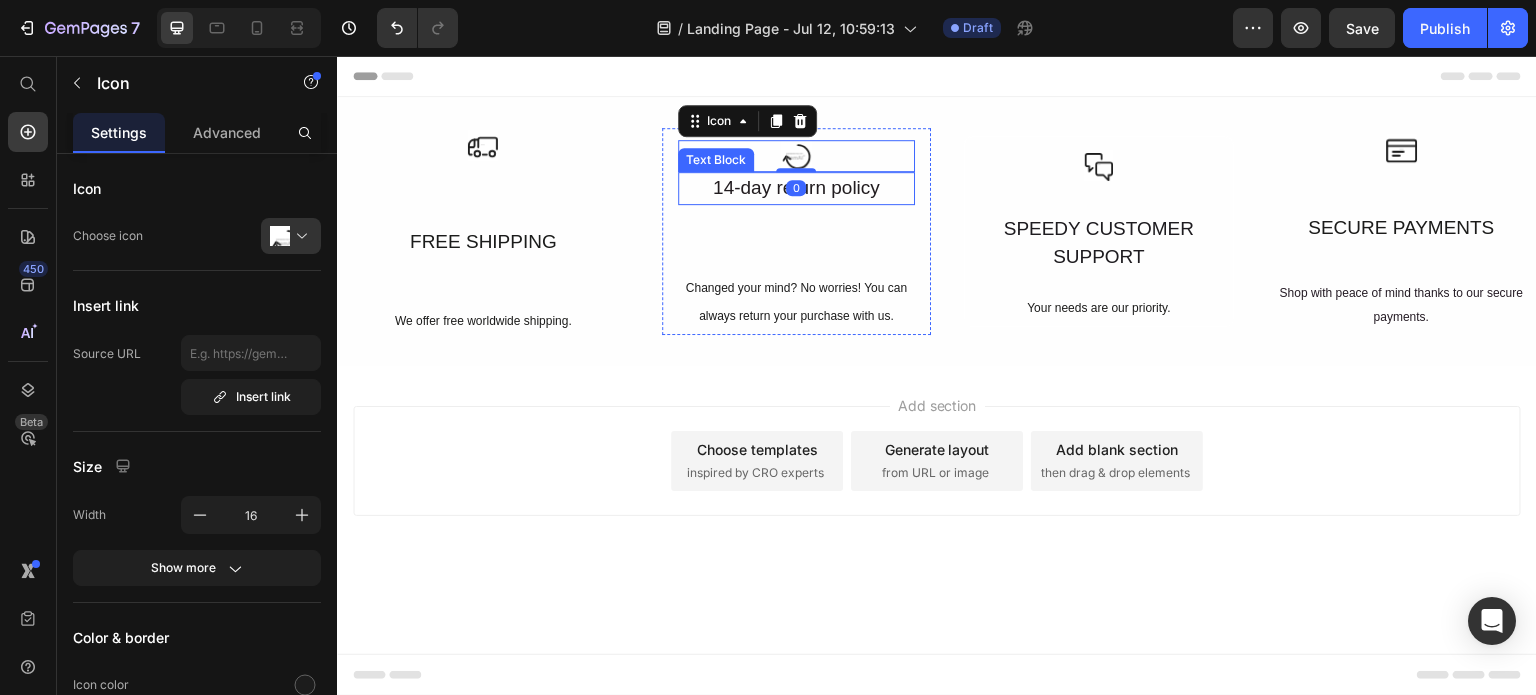 click on "14-day return policy" at bounding box center (796, 188) 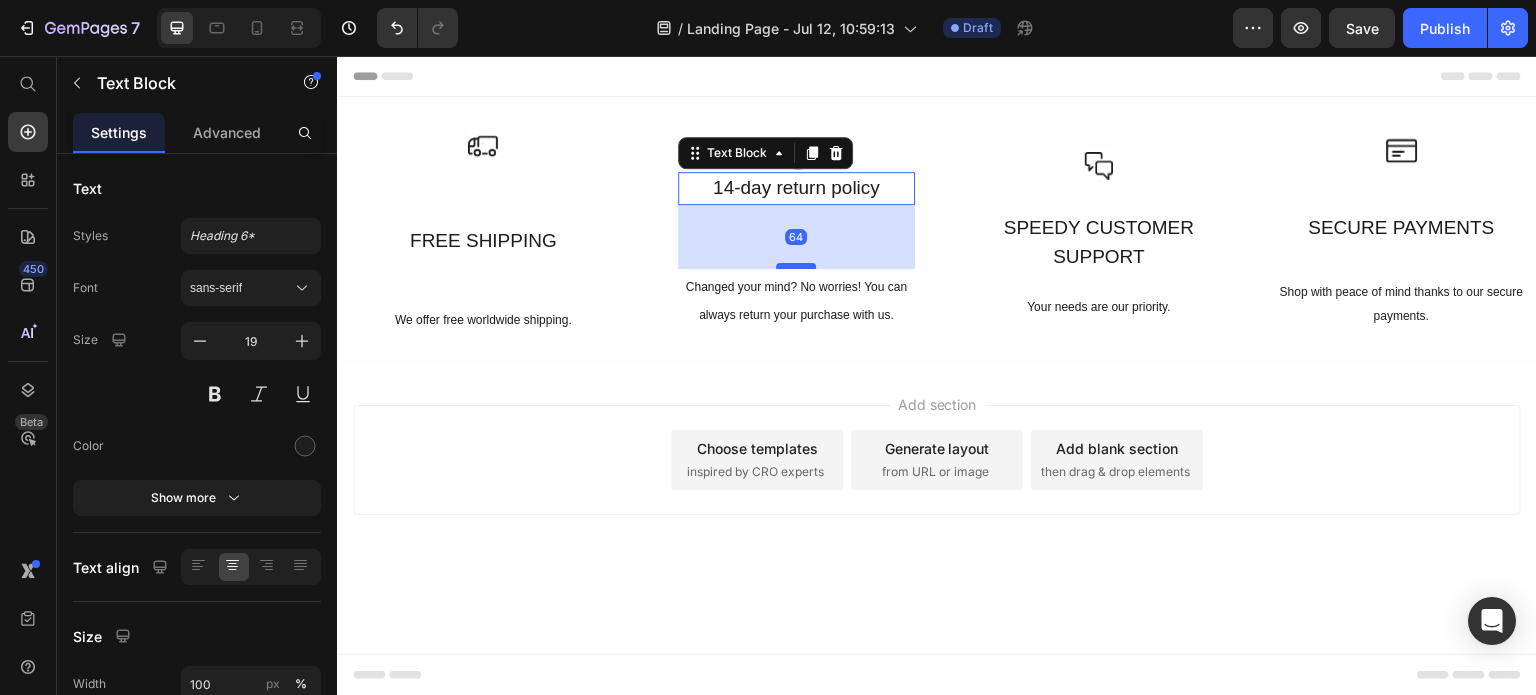click at bounding box center (796, 266) 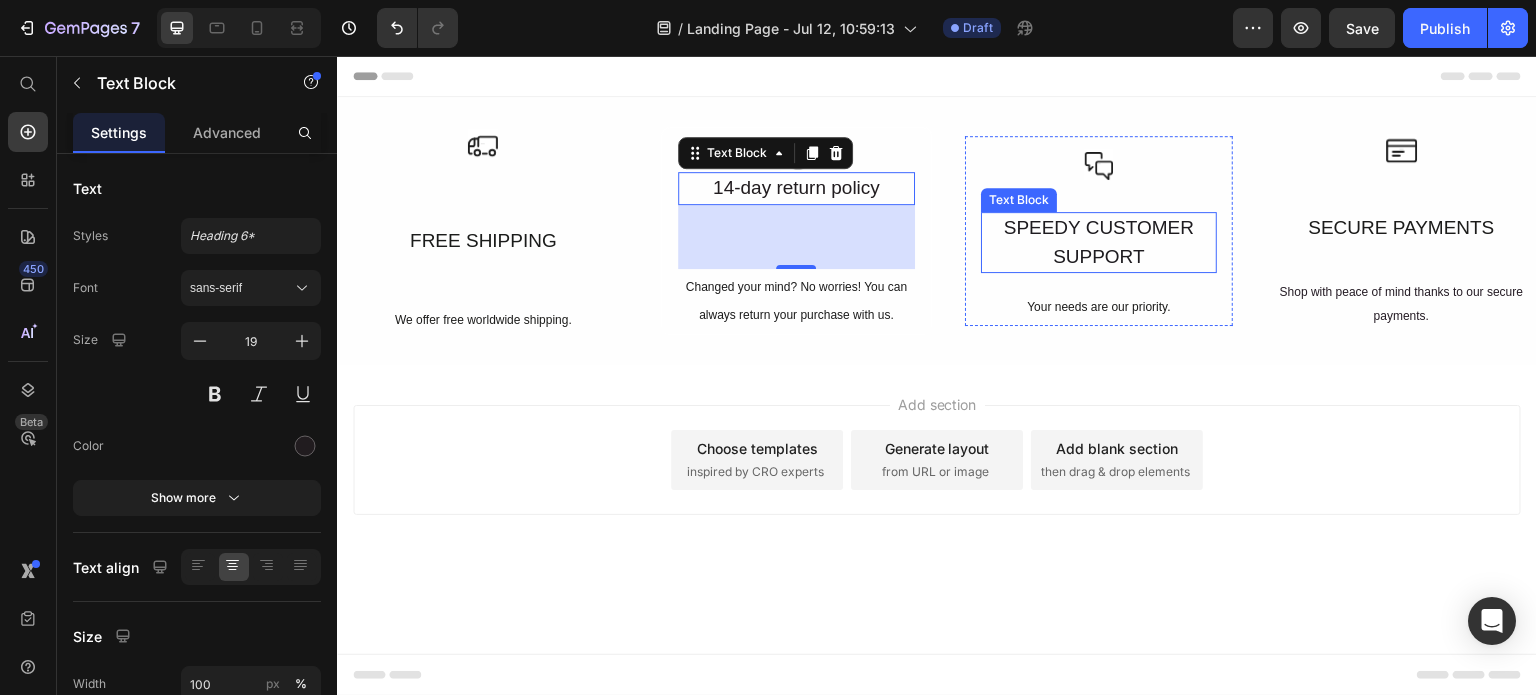 click on "SPEEDY CUSTOMER SUPPORT" at bounding box center [1099, 242] 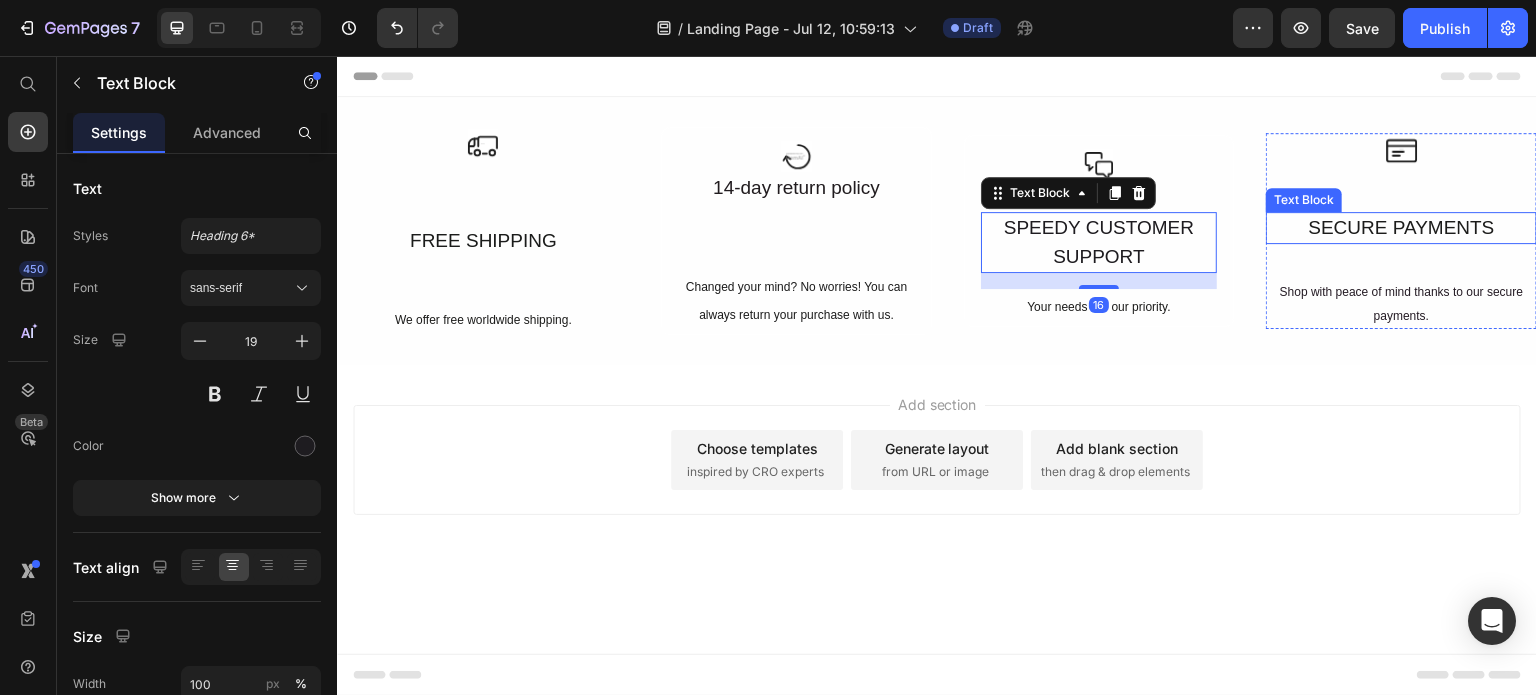 click on "SECURE PAYMENTS" at bounding box center (1401, 228) 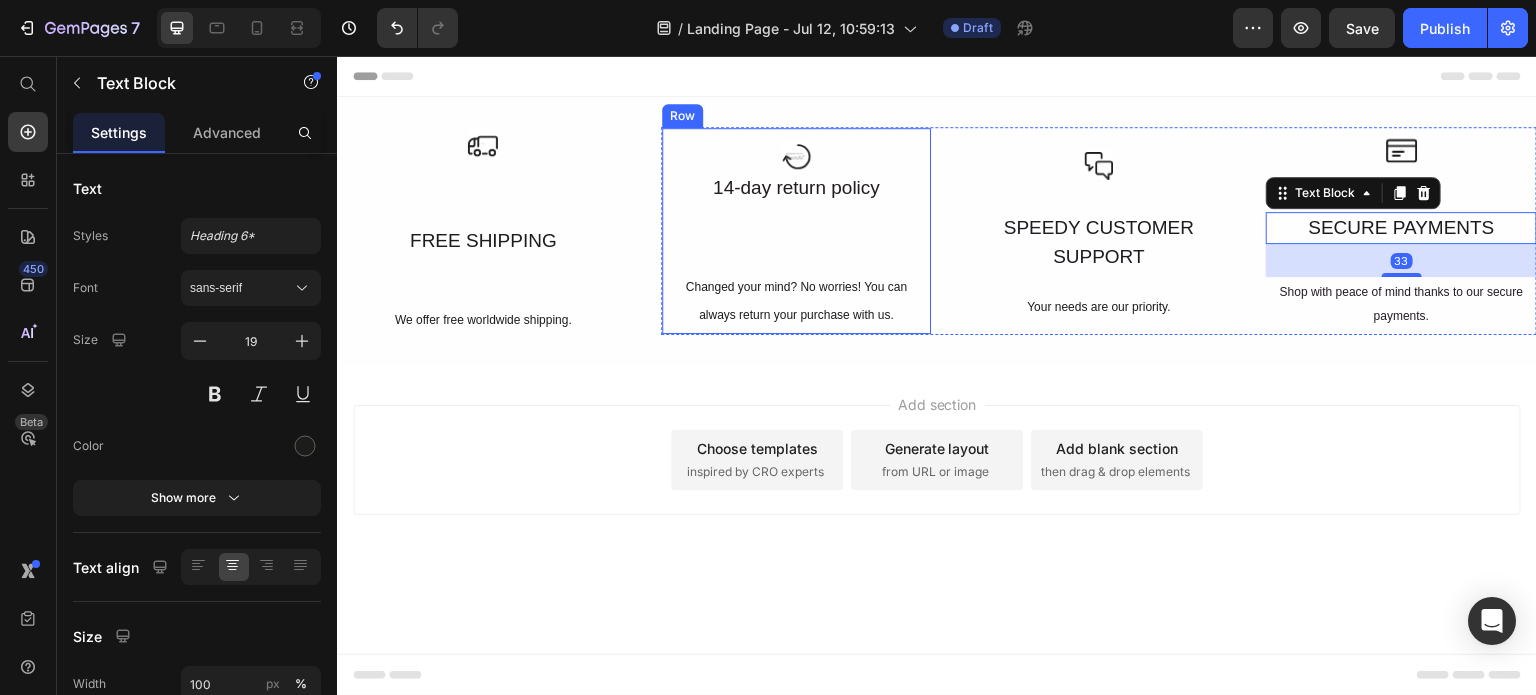 click on "14-day return policy" at bounding box center [796, 188] 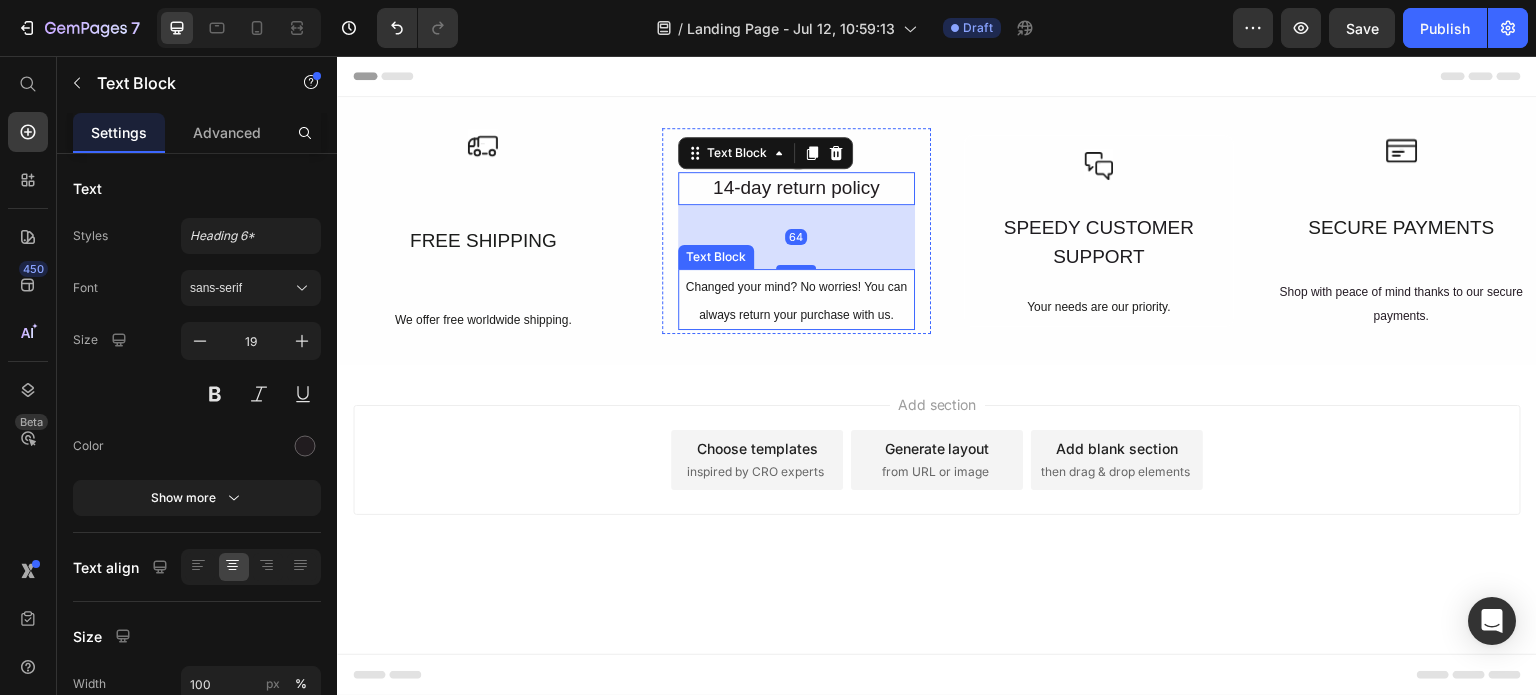 click on "Changed your mind? No worries! You can always return your purchase with us." at bounding box center (796, 299) 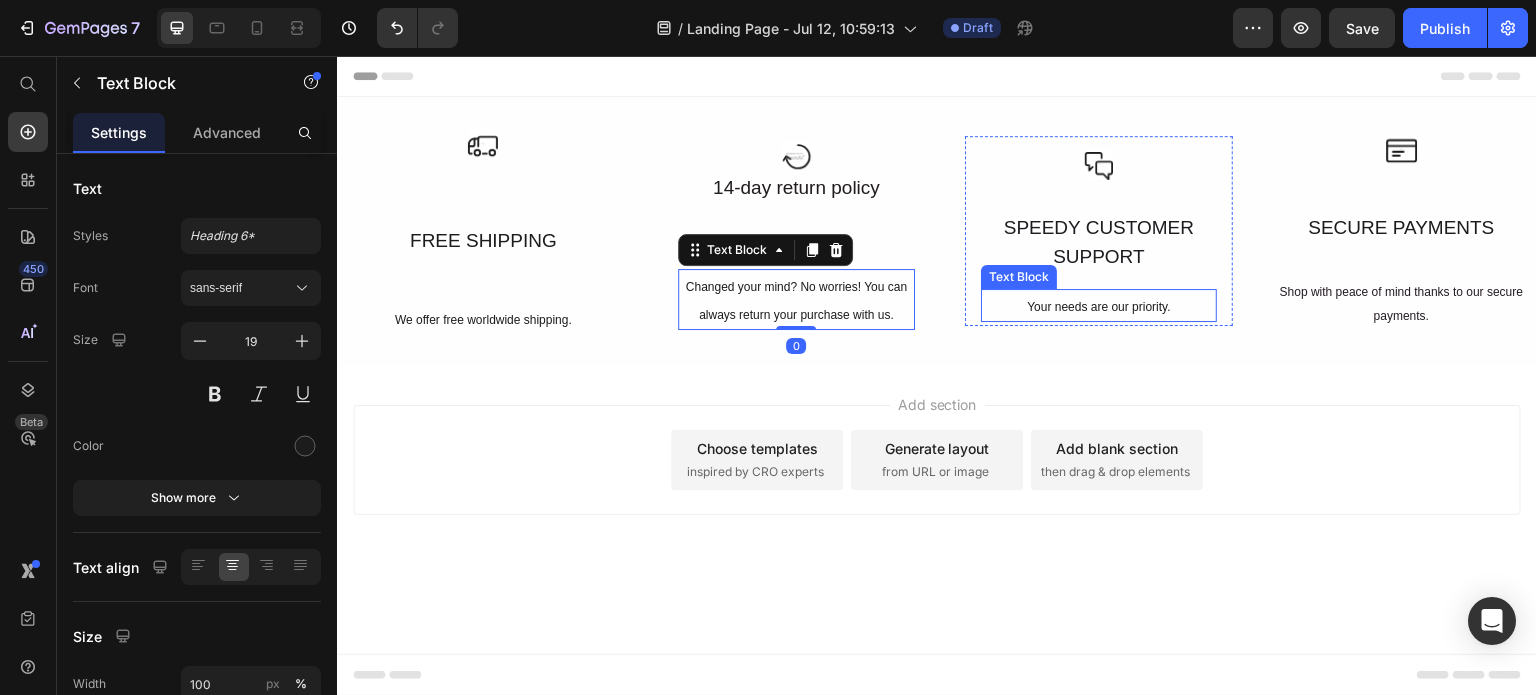 click on "Your needs are our priority." at bounding box center (1098, 307) 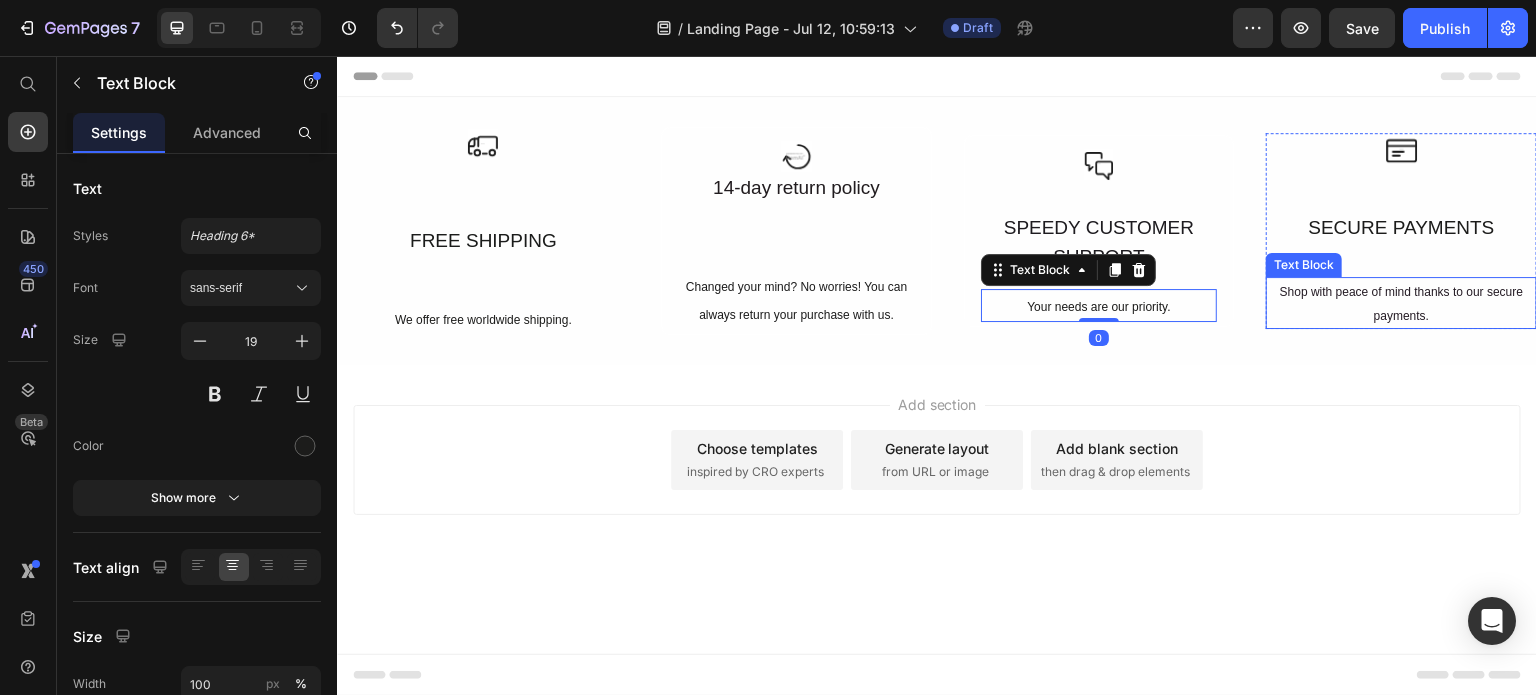 click on "Shop with peace of mind thanks to our secure payments." at bounding box center [1401, 304] 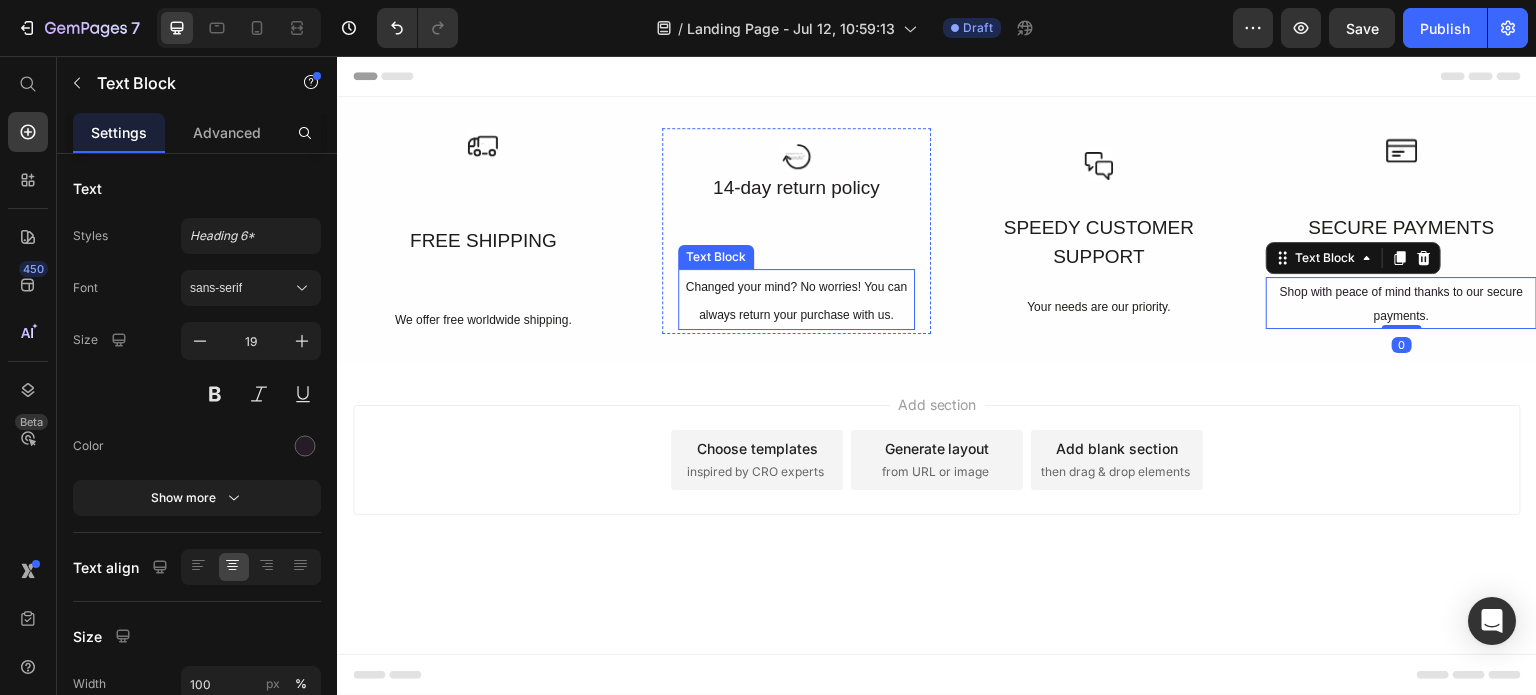 click on "Changed your mind? No worries! You can always return your purchase with us." at bounding box center [796, 301] 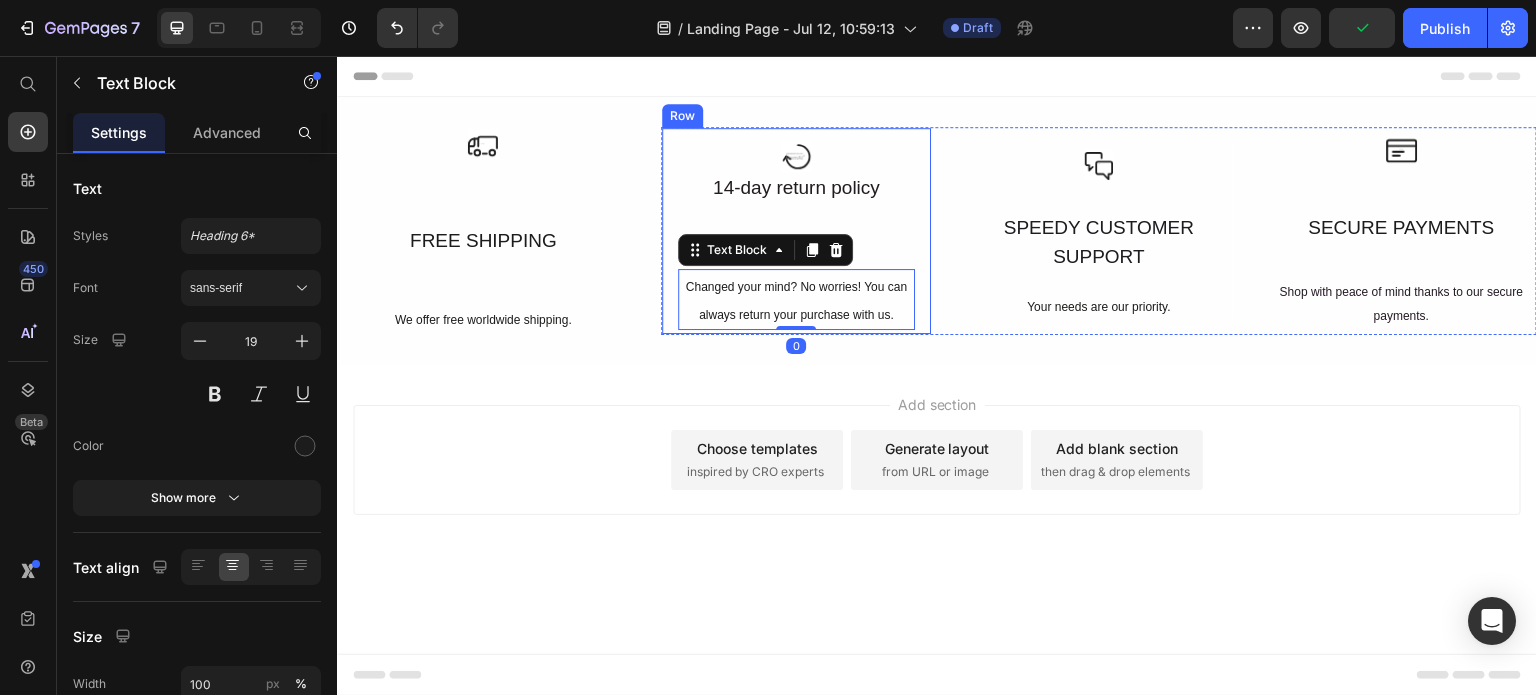 click on "Icon 14-day return policy Text Block Changed your mind? No worries! You can always return your purchase with us. Text Block 0" at bounding box center (796, 235) 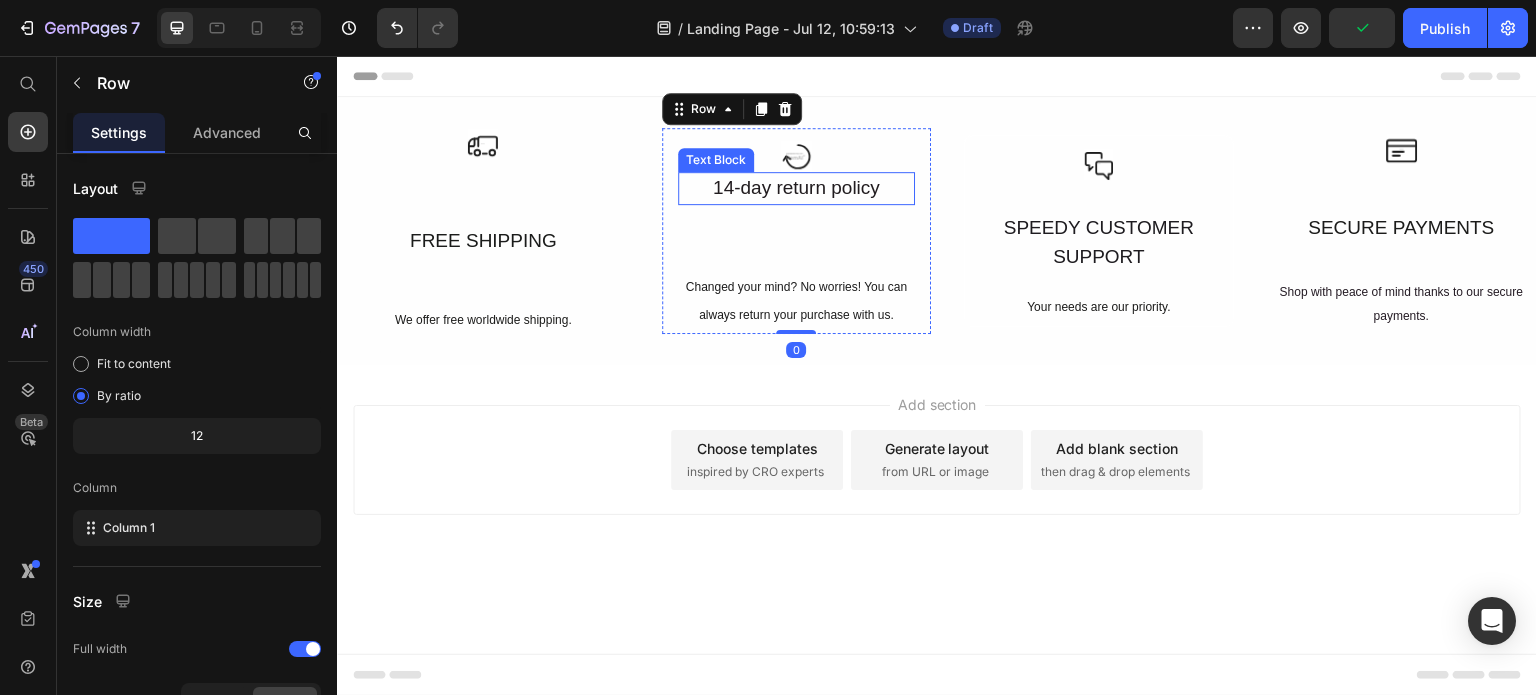 click on "14-day return policy" at bounding box center [796, 188] 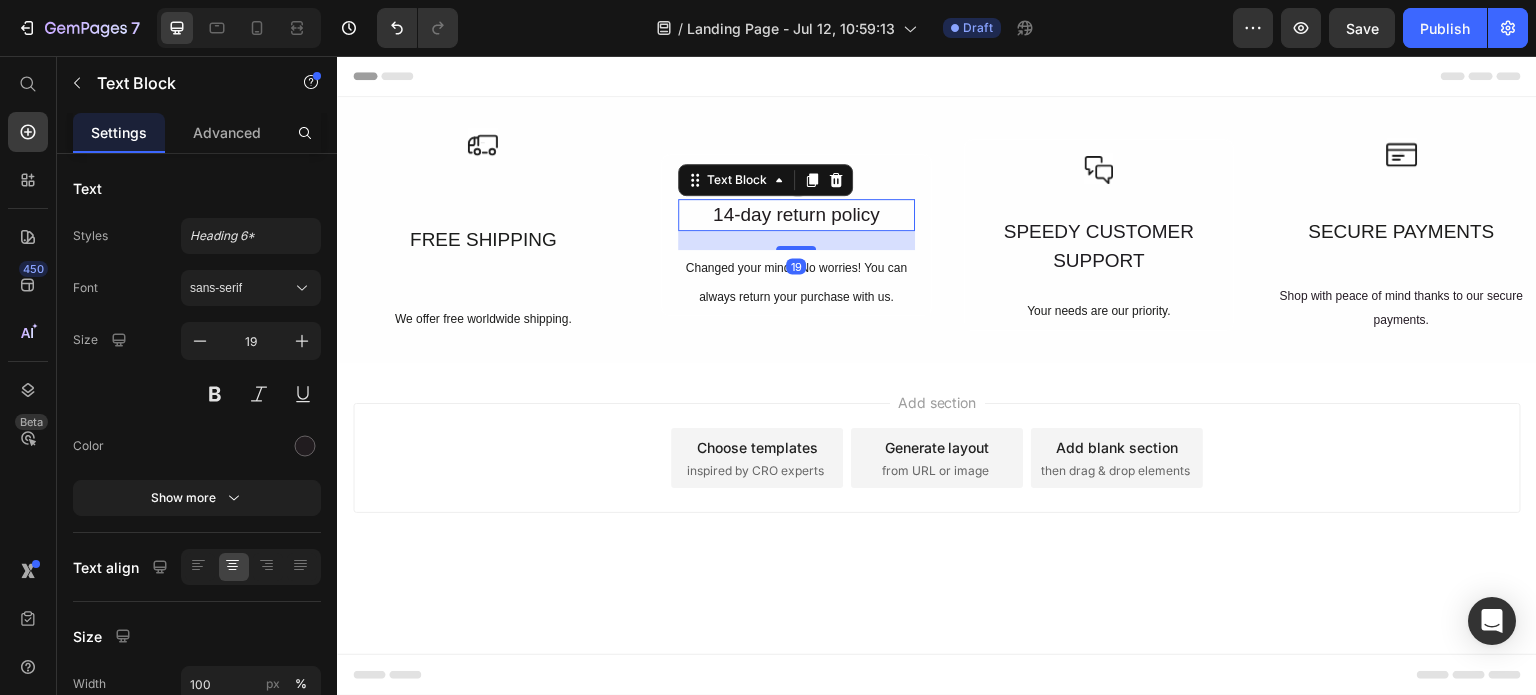 drag, startPoint x: 792, startPoint y: 261, endPoint x: 791, endPoint y: 215, distance: 46.010868 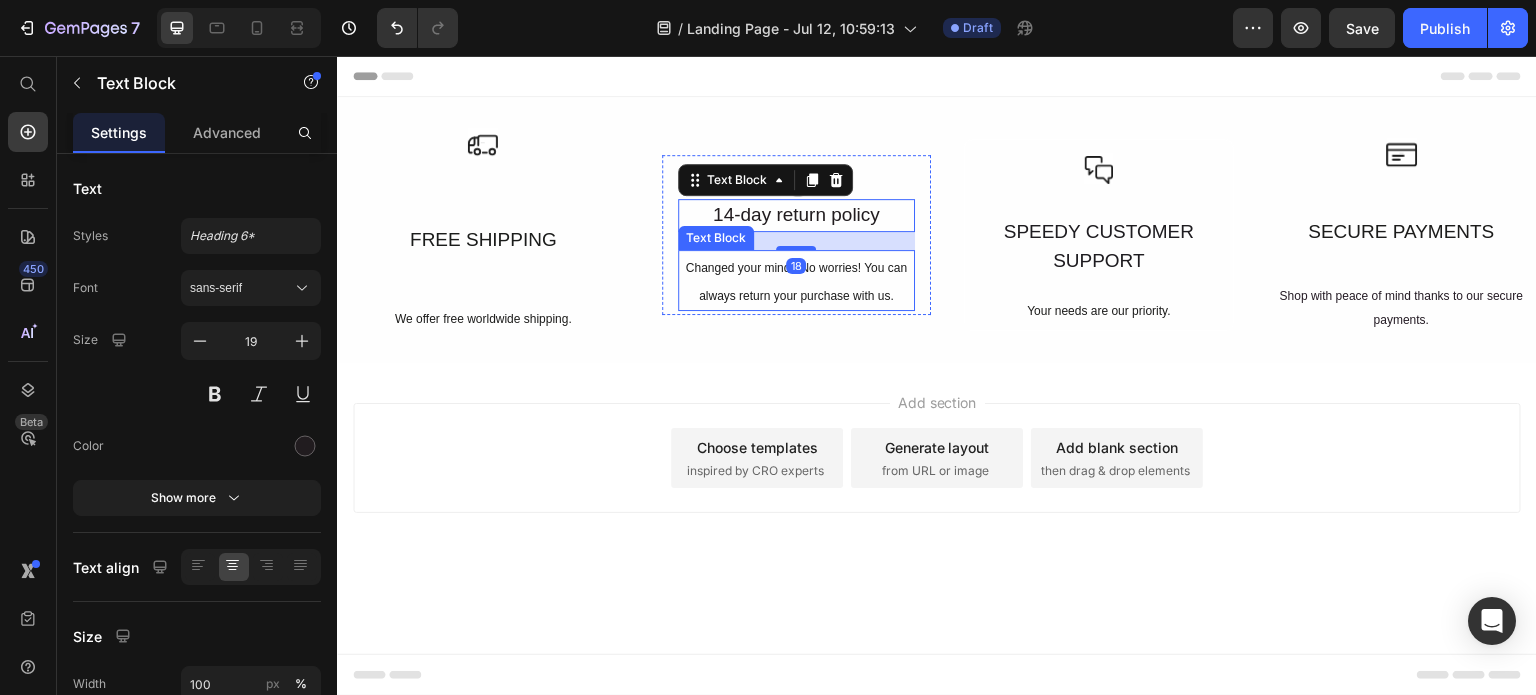 click on "Changed your mind? No worries! You can always return your purchase with us." at bounding box center (796, 282) 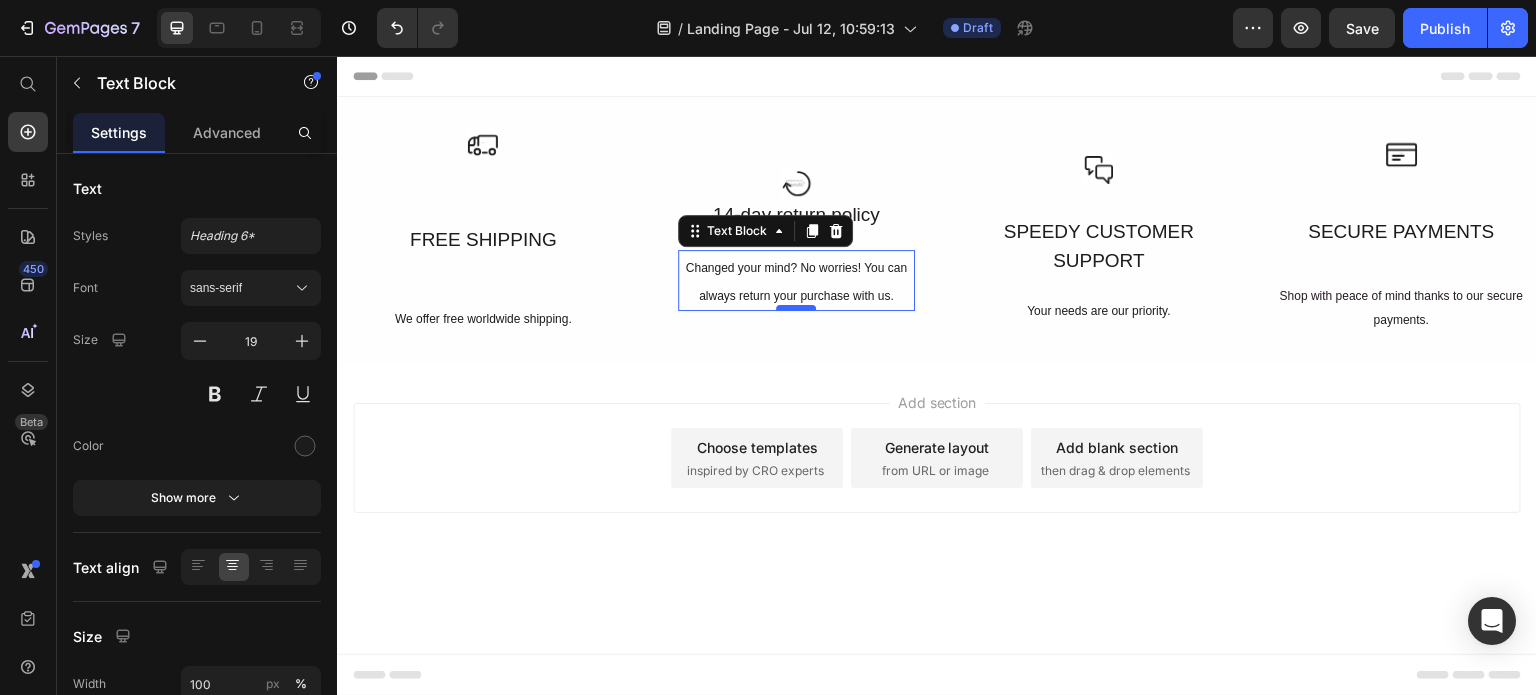 click at bounding box center [796, 308] 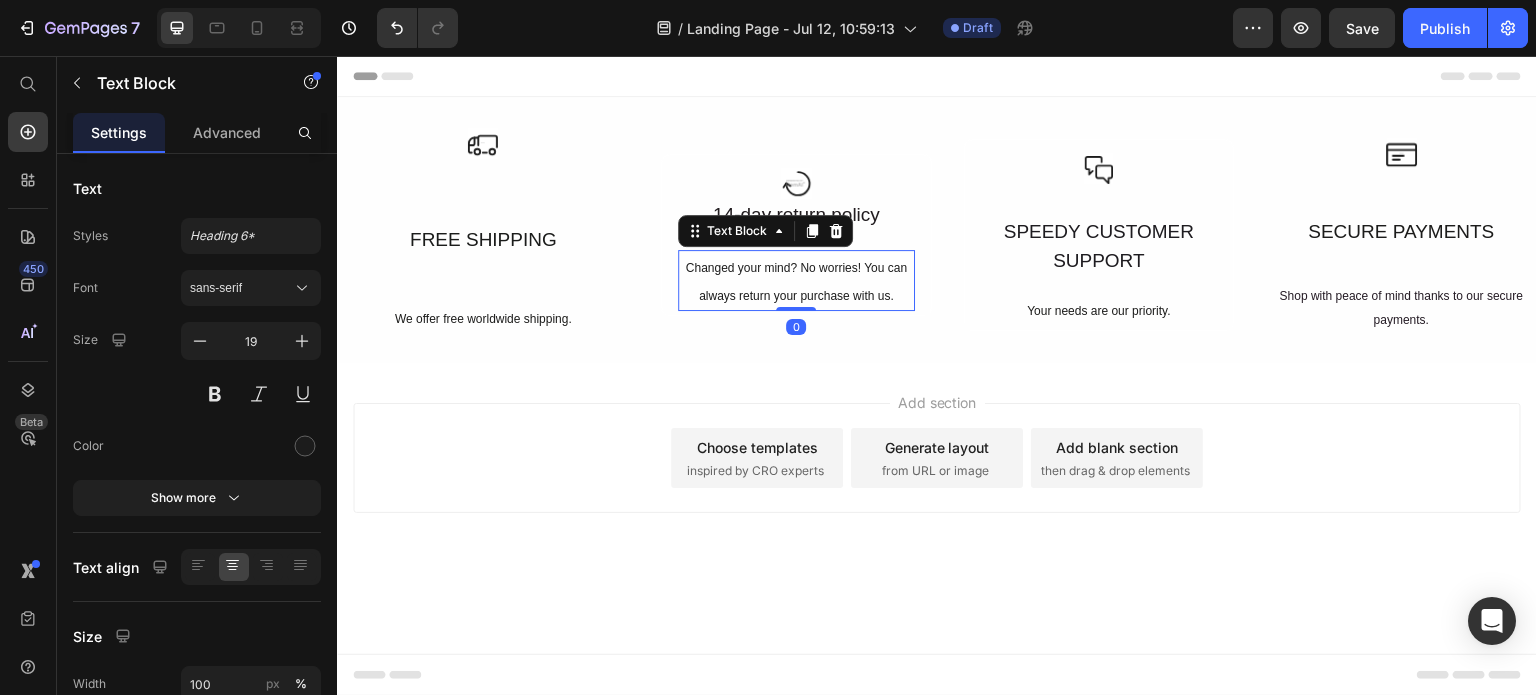 drag, startPoint x: 798, startPoint y: 313, endPoint x: 808, endPoint y: 260, distance: 53.935146 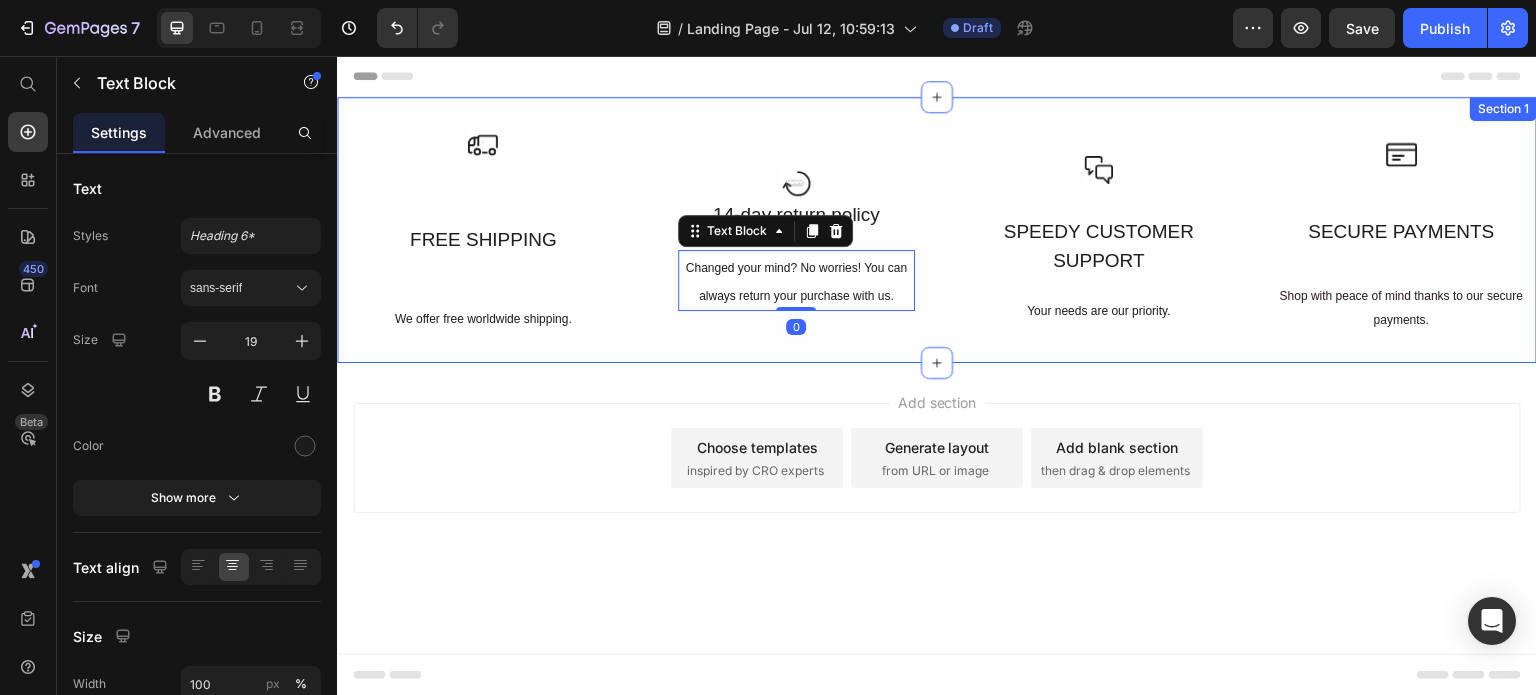click on "Icon FREE SHIPPING Text Block We offer free worldwide shipping. Text Block Row Icon 14-day return policy Text Block Changed your mind? No worries! You can always return your purchase with us. Text Block 0 Row Icon SPEEDY CUSTOMER SUPPORT Text Block Your needs are our priority. Text Block Row Icon SECURE PAYMENTS Text Block Shop with peace of mind thanks to our secure payments. Text Block Row Row Row Section 1" at bounding box center [937, 230] 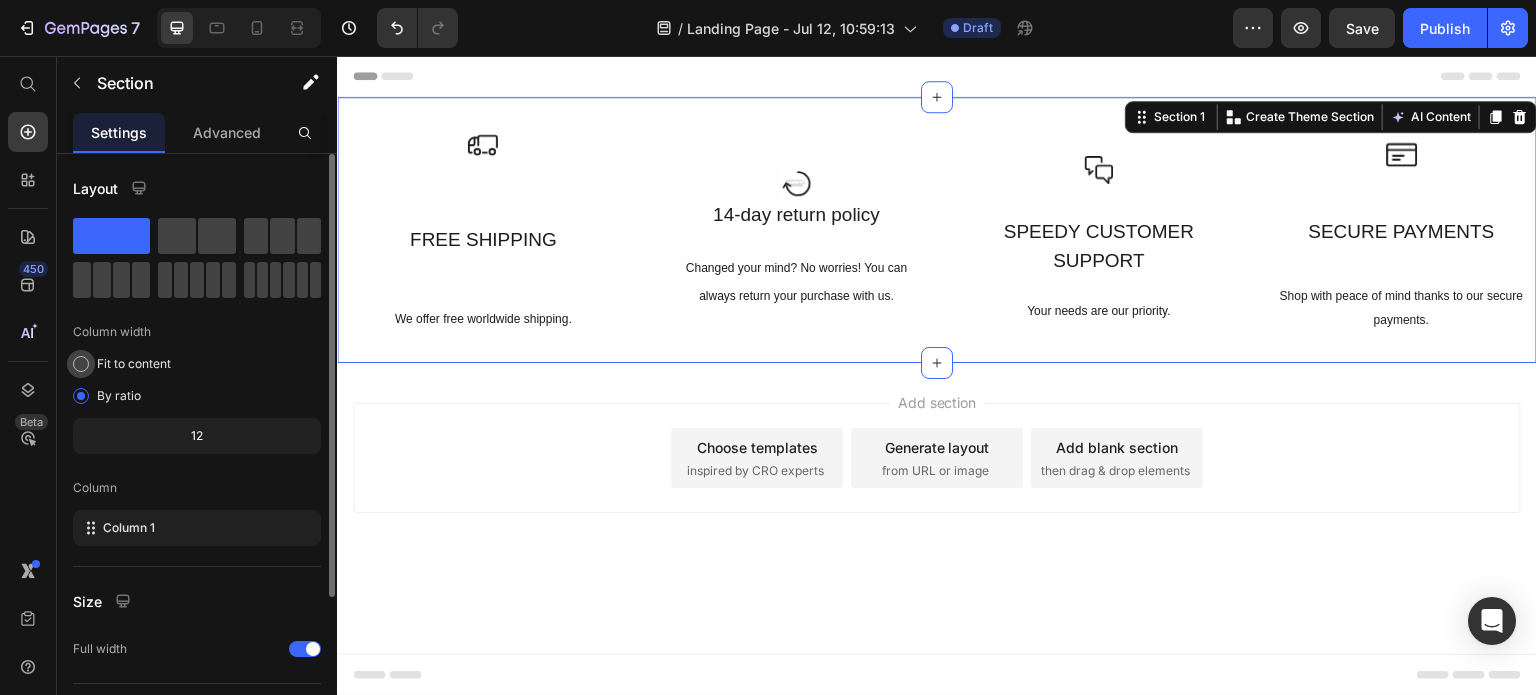 click on "Fit to content" at bounding box center [134, 364] 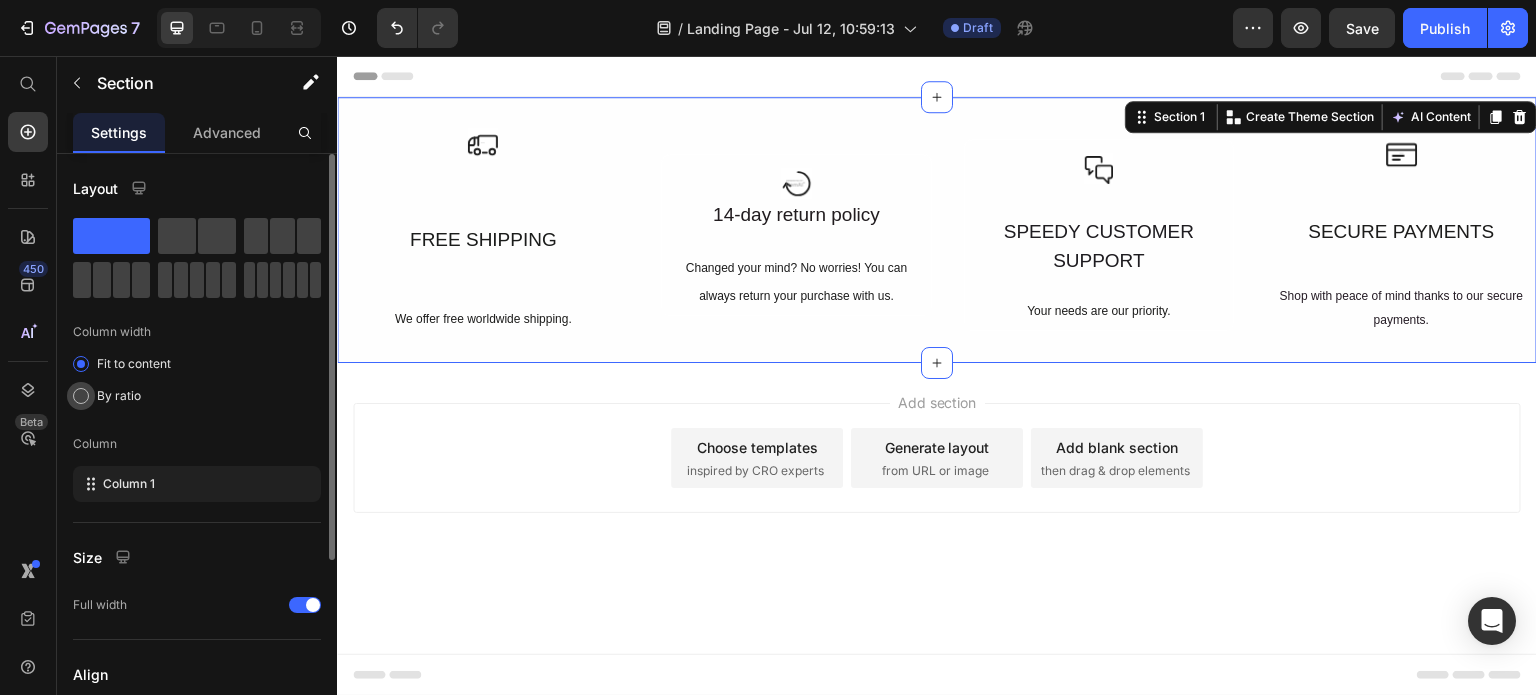 click on "By ratio" 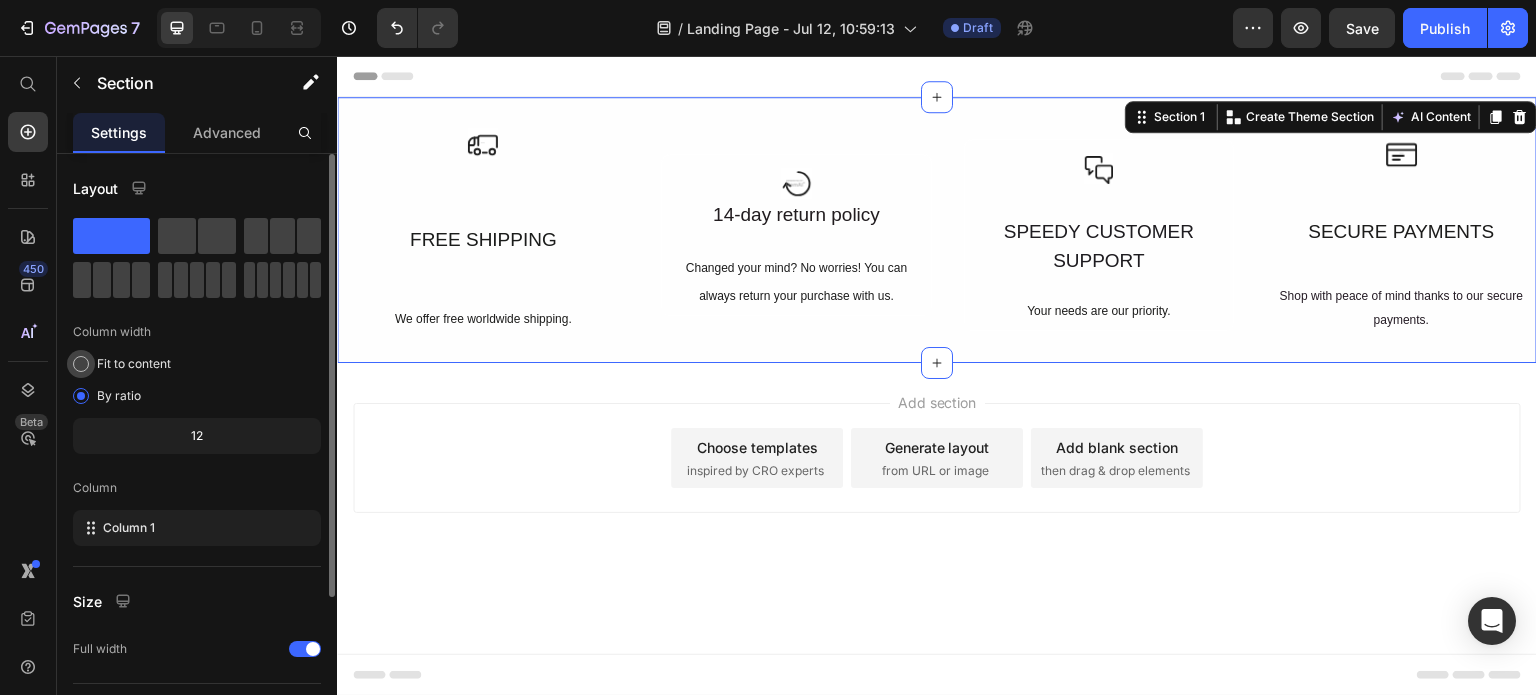 click on "Fit to content" 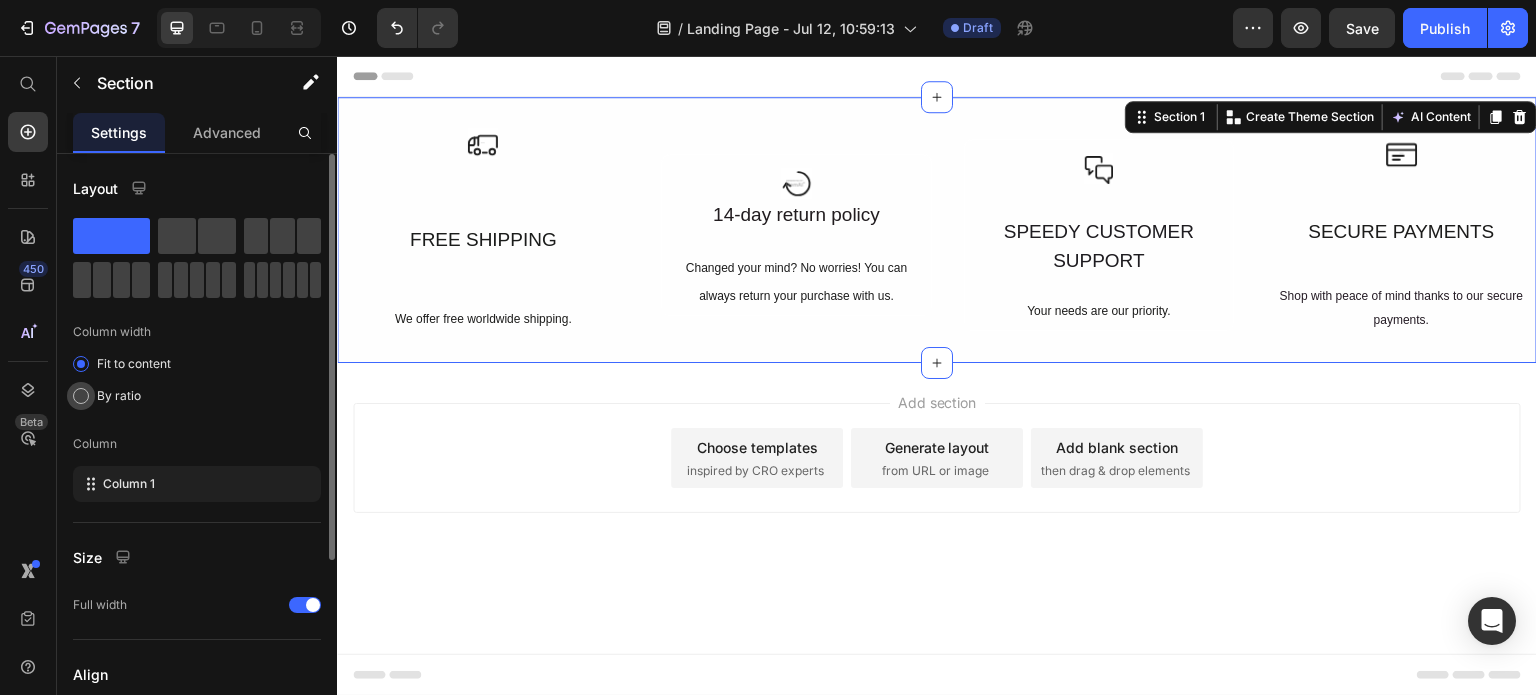 click on "By ratio" at bounding box center (119, 396) 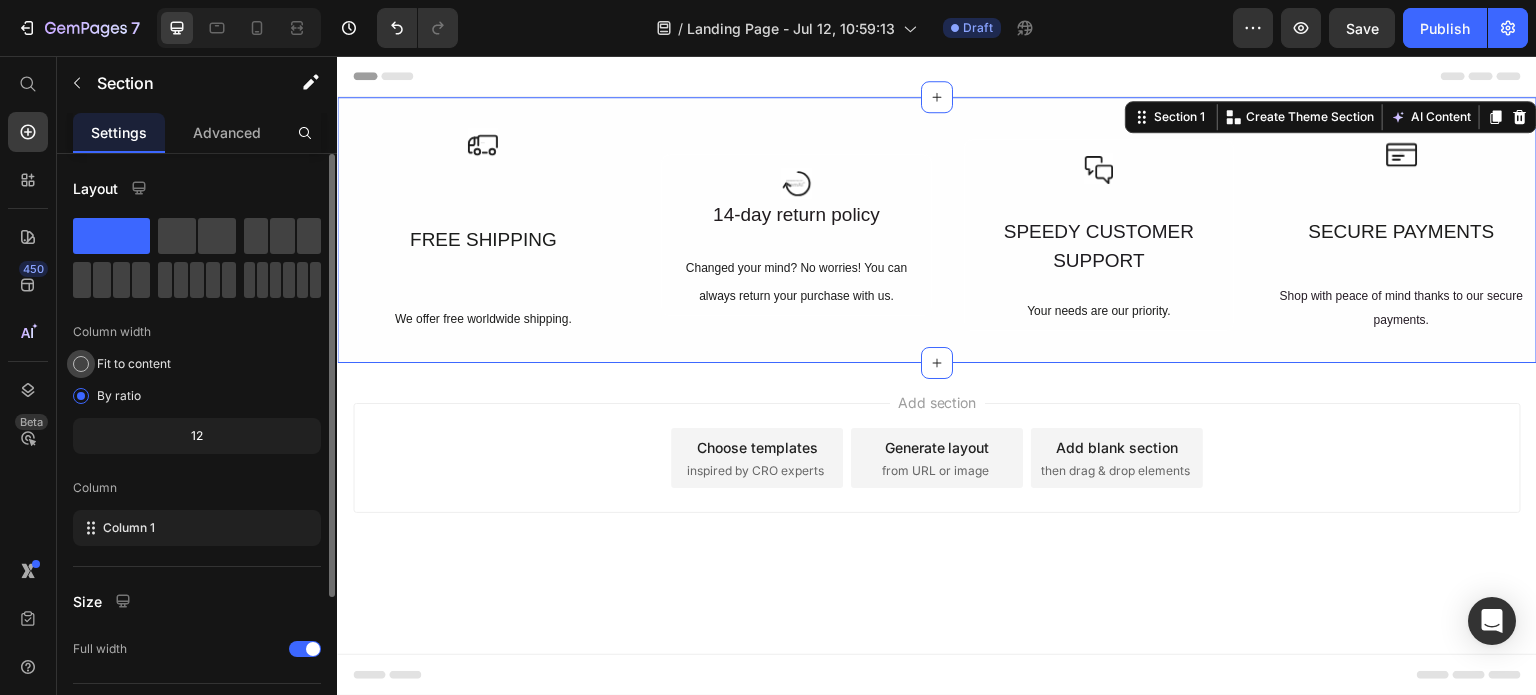 click on "Fit to content" at bounding box center (134, 364) 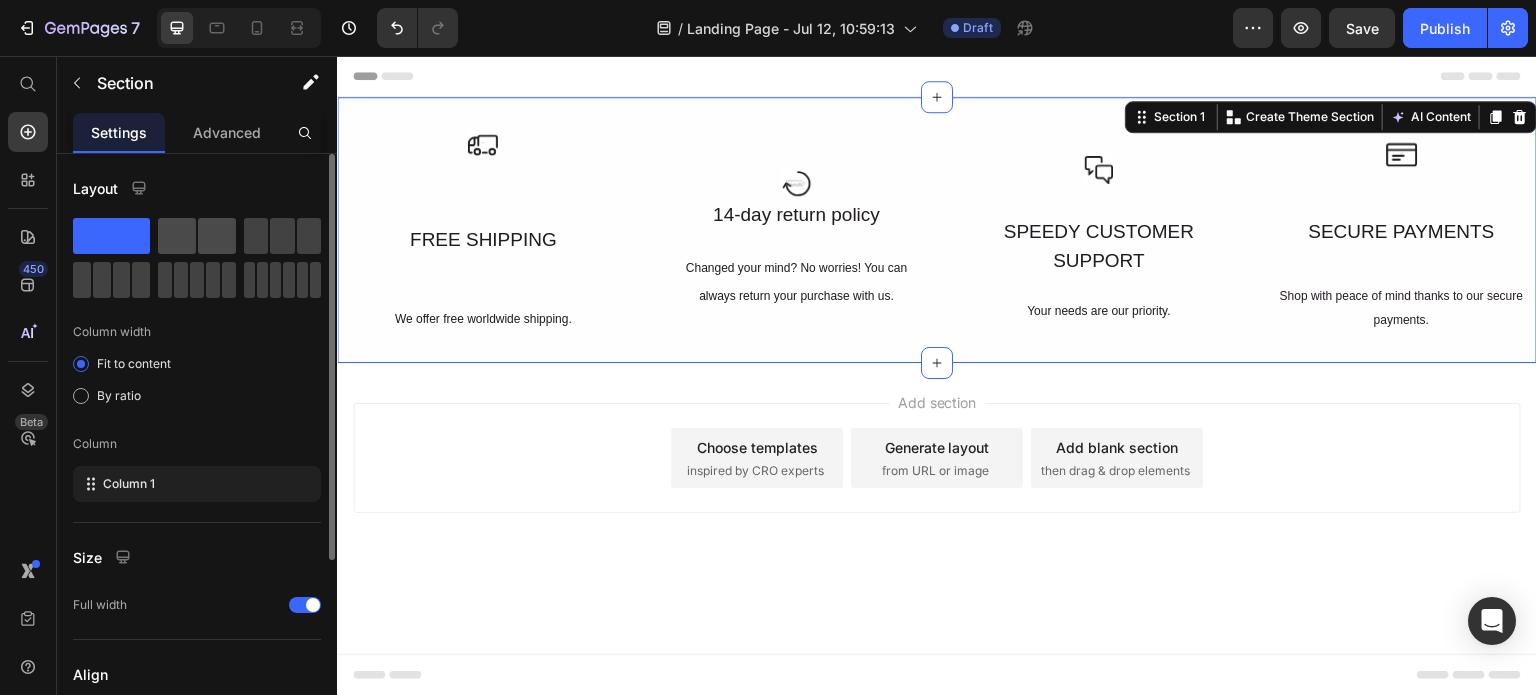 click 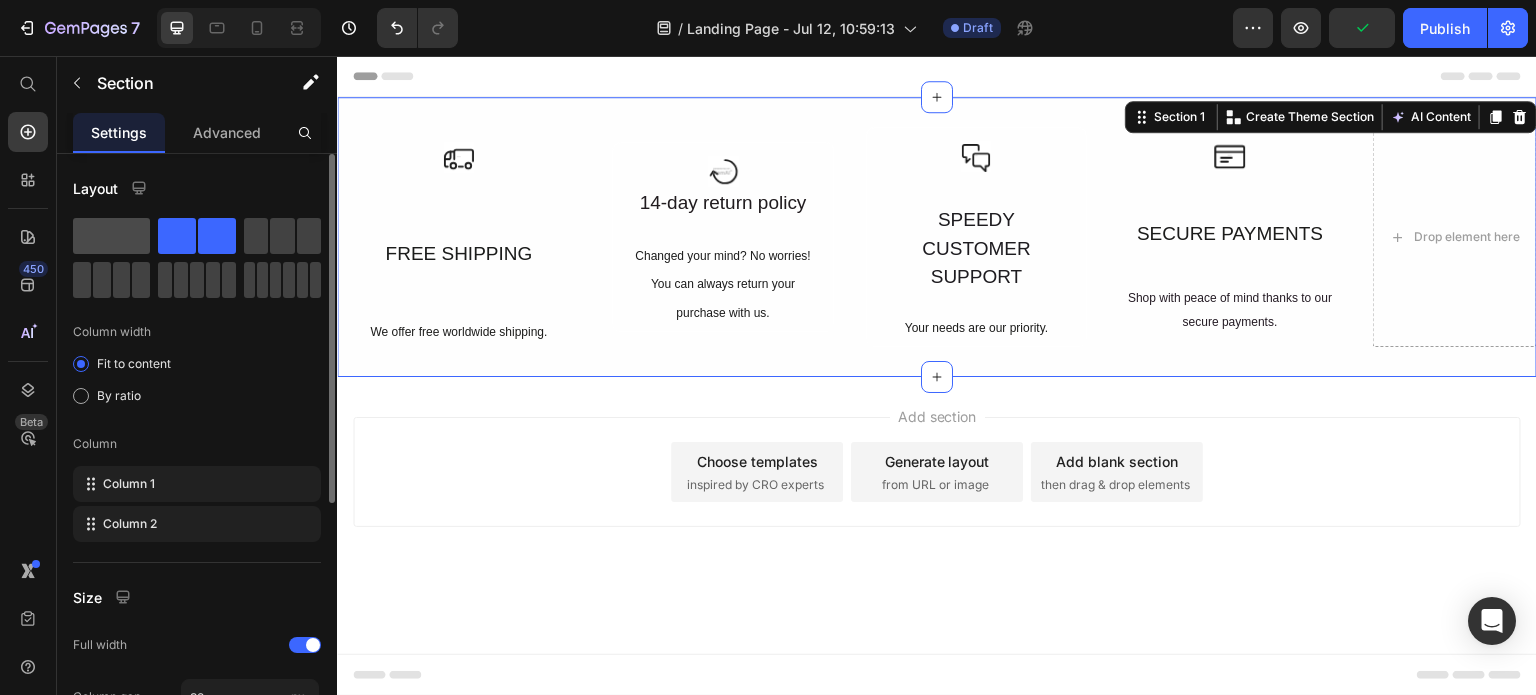 click 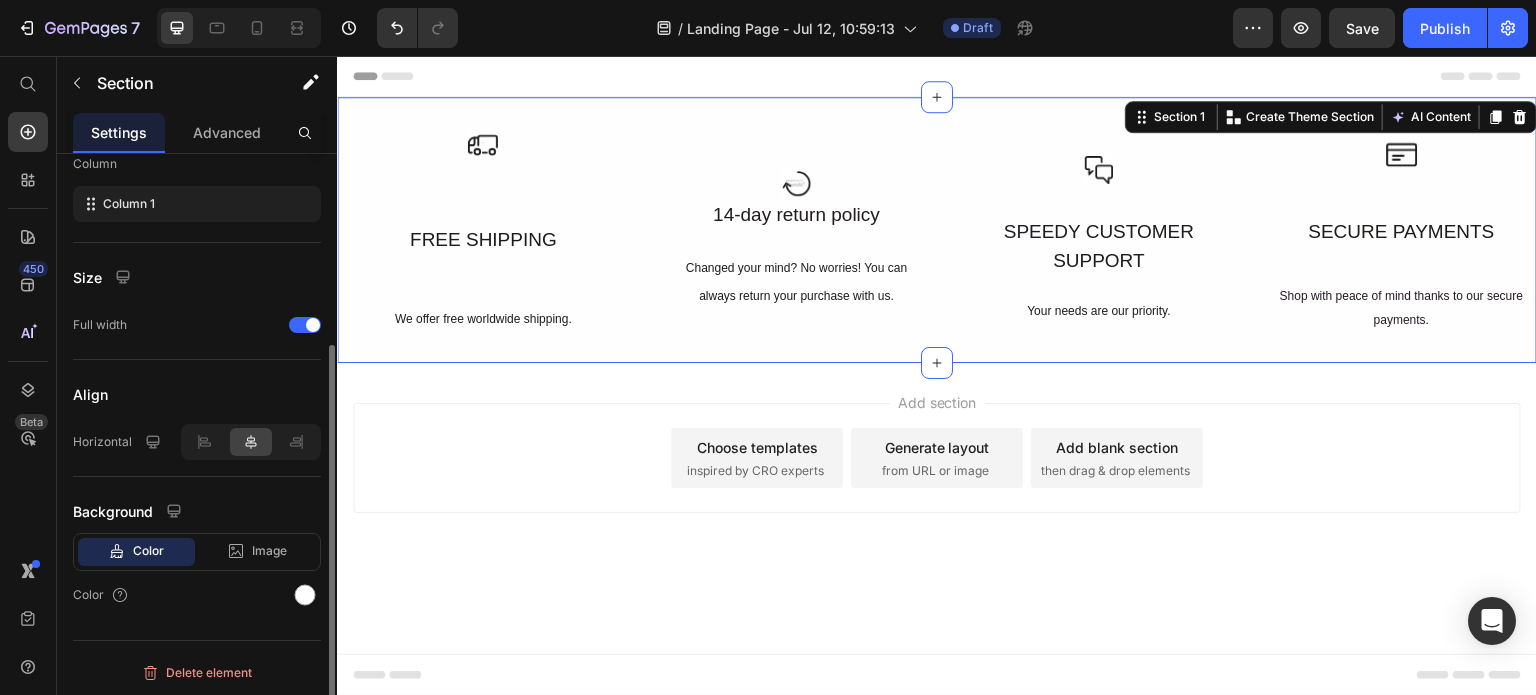 scroll, scrollTop: 0, scrollLeft: 0, axis: both 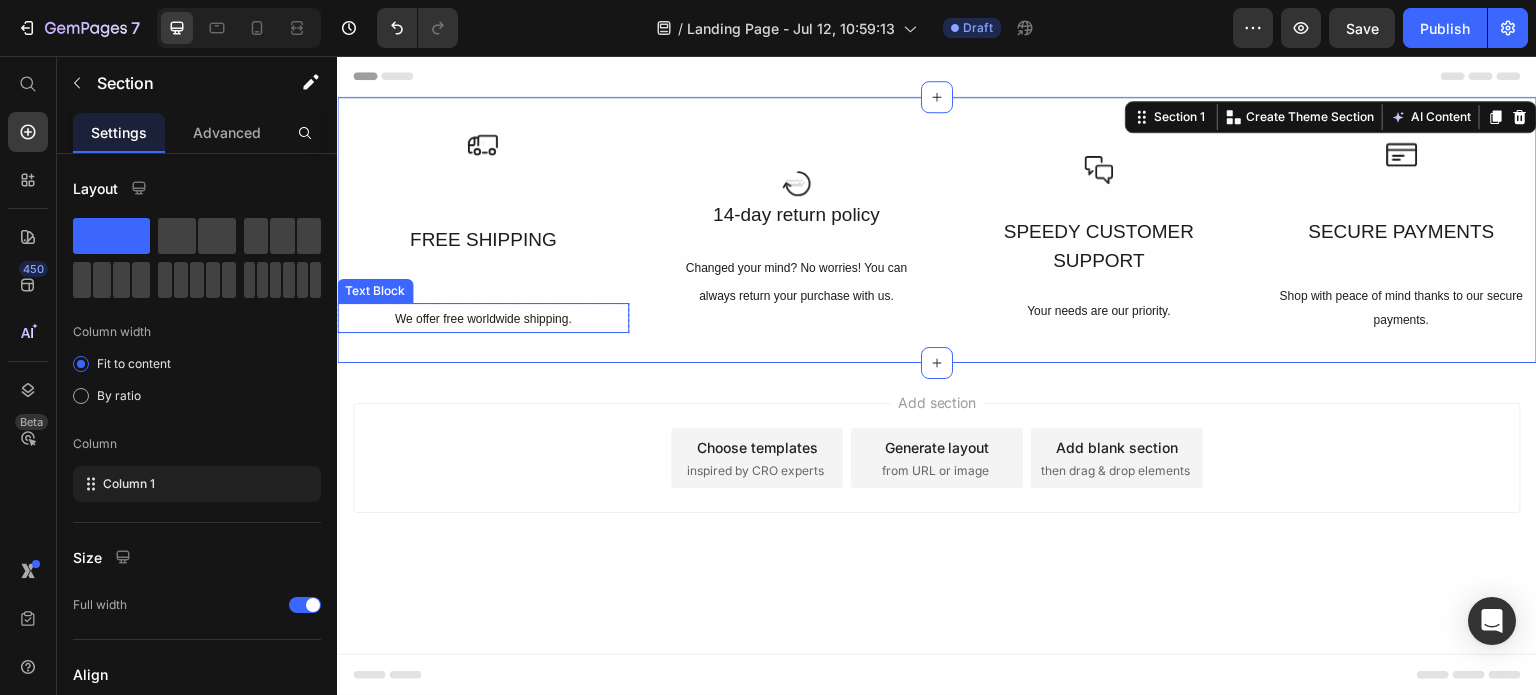 click on "We offer free worldwide shipping." at bounding box center [483, 319] 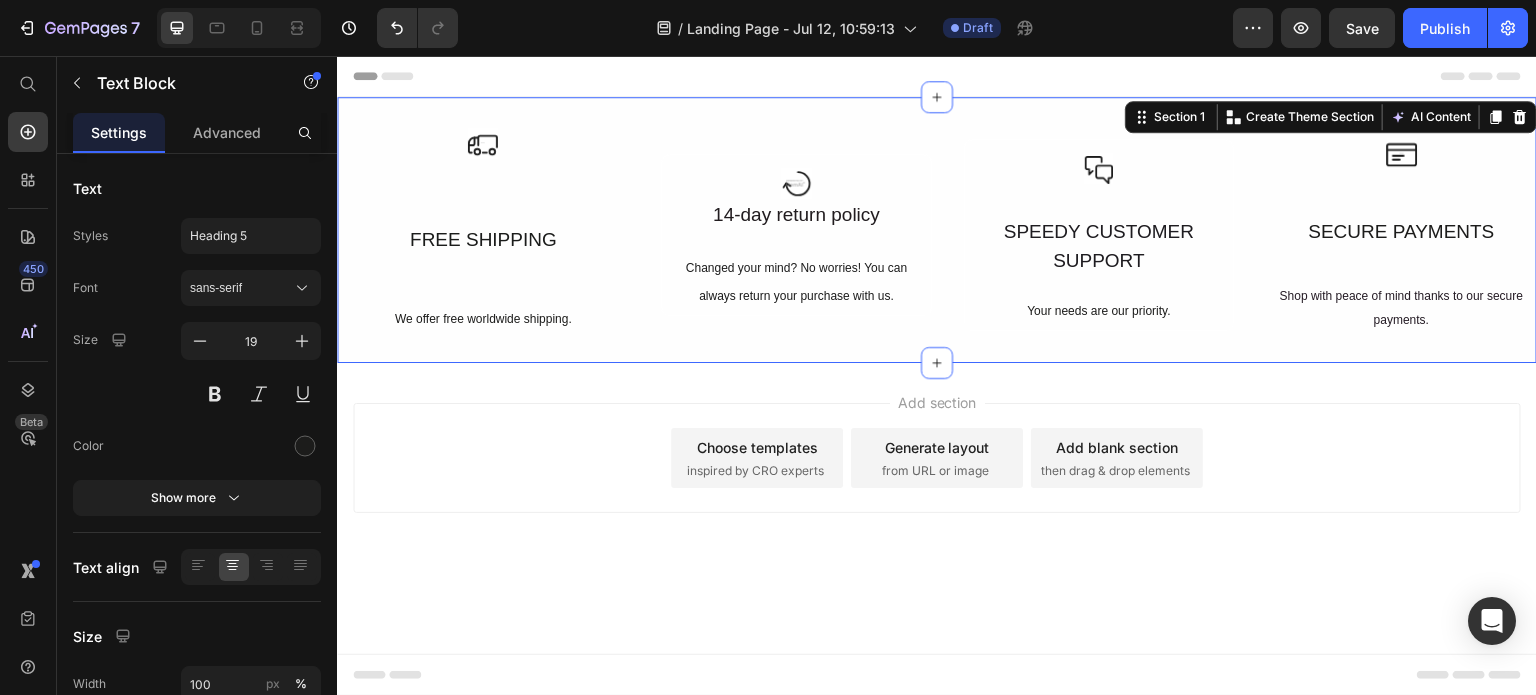 click on "Icon FREE SHIPPING Text Block We offer free worldwide shipping. Text Block Row Icon 14-day return policy Text Block Changed your mind? No worries! You can always return your purchase with us. Text Block Row Icon SPEEDY CUSTOMER SUPPORT Text Block Your needs are our priority. Text Block Row Icon SECURE PAYMENTS Text Block Shop with peace of mind thanks to our secure payments. Text Block Row Row Row Section 1 You can create reusable sections Create Theme Section AI Content Write with GemAI What would you like to describe here? Tone and Voice Persuasive Product Lady Navy Blue Deck Slipper Show more Generate" at bounding box center [937, 230] 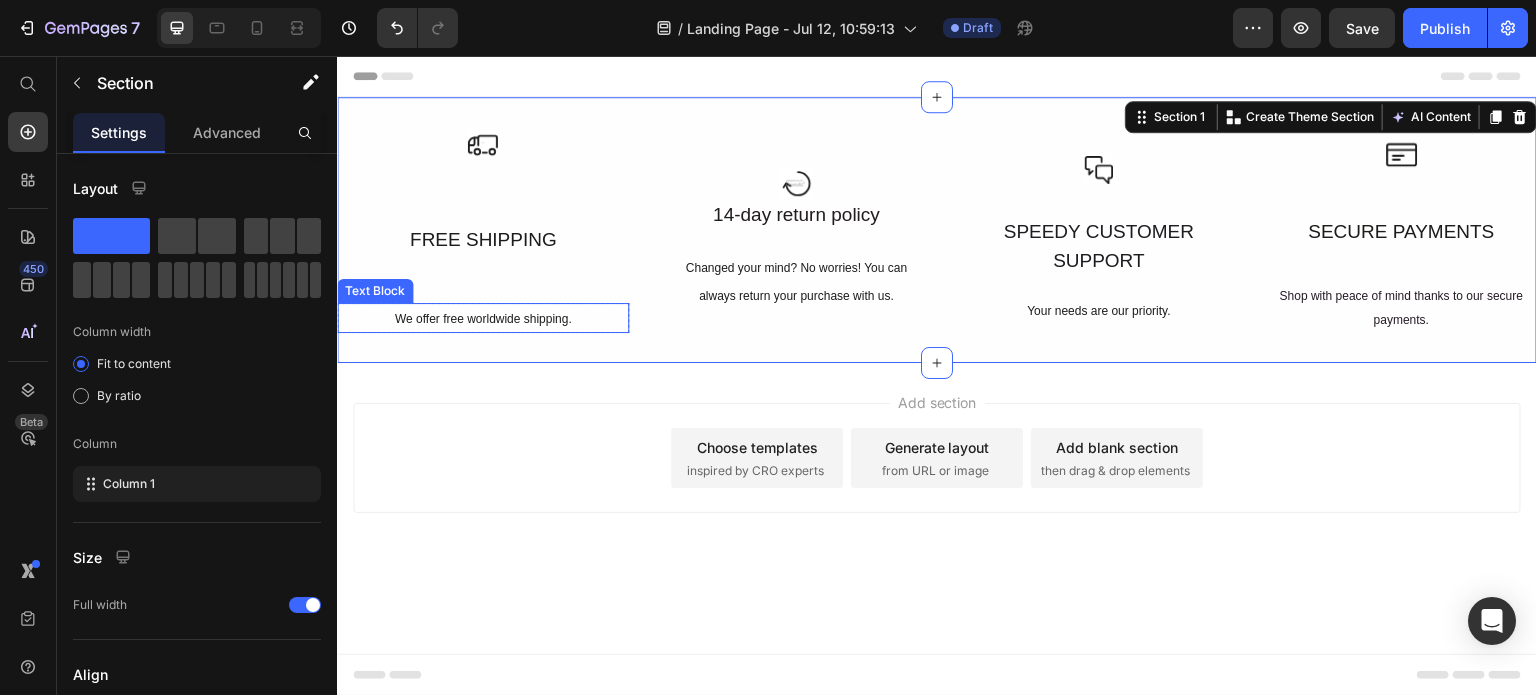 click on "We offer free worldwide shipping." at bounding box center (483, 319) 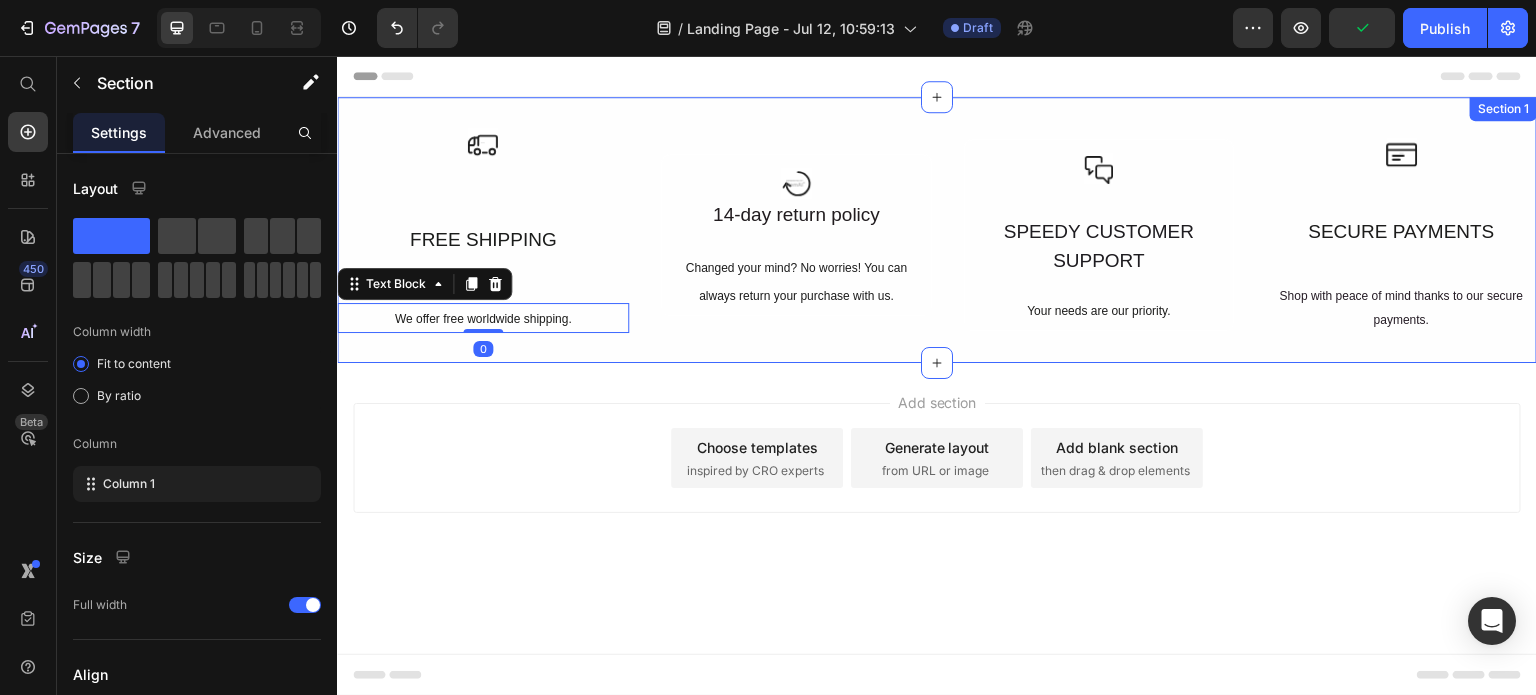 click on "Icon FREE SHIPPING Text Block We offer free worldwide shipping. Text Block 0 Row Icon 14-day return policy Text Block Changed your mind? No worries! You can always return your purchase with us. Text Block Row Icon SPEEDY CUSTOMER SUPPORT Text Block Your needs are our priority. Text Block Row Icon SECURE PAYMENTS Text Block Shop with peace of mind thanks to our secure payments. Text Block Row Row Row Section 1" at bounding box center (937, 230) 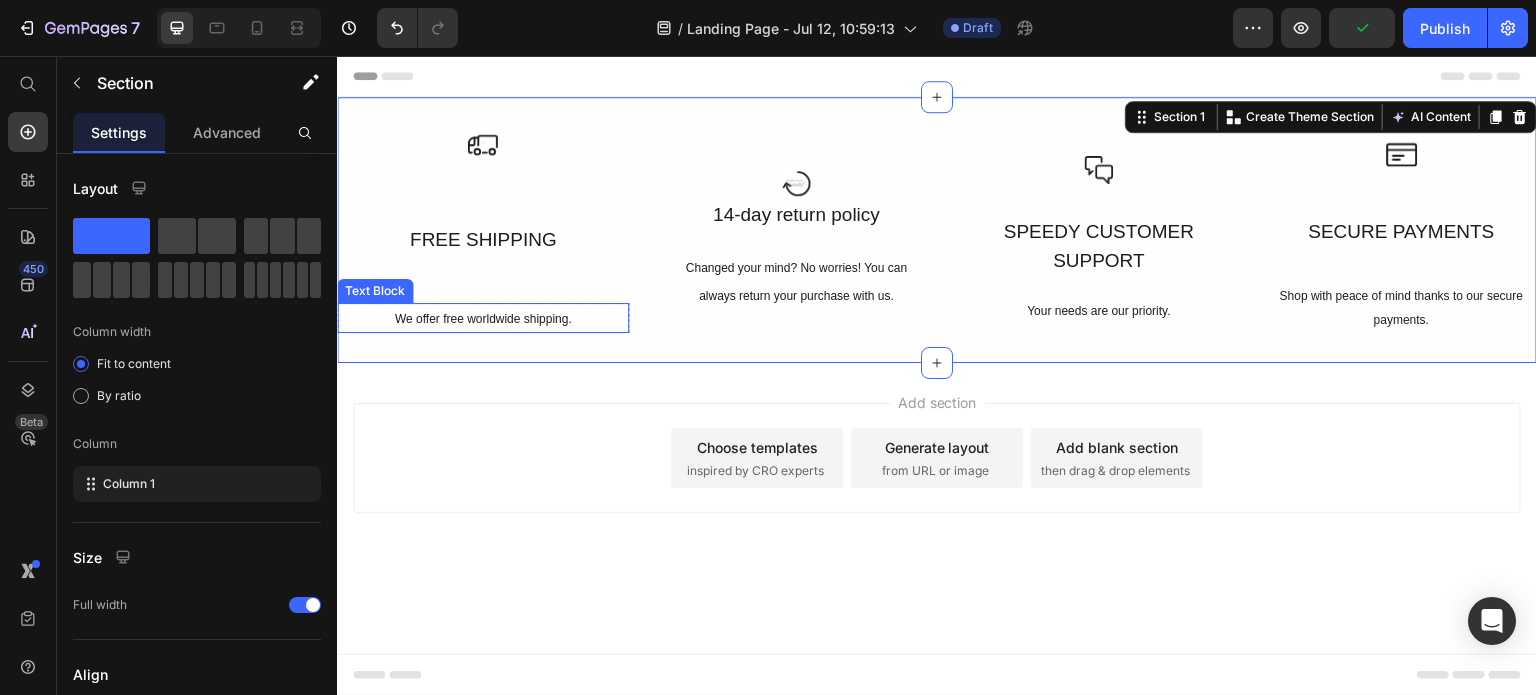 click on "We offer free worldwide shipping." at bounding box center [483, 319] 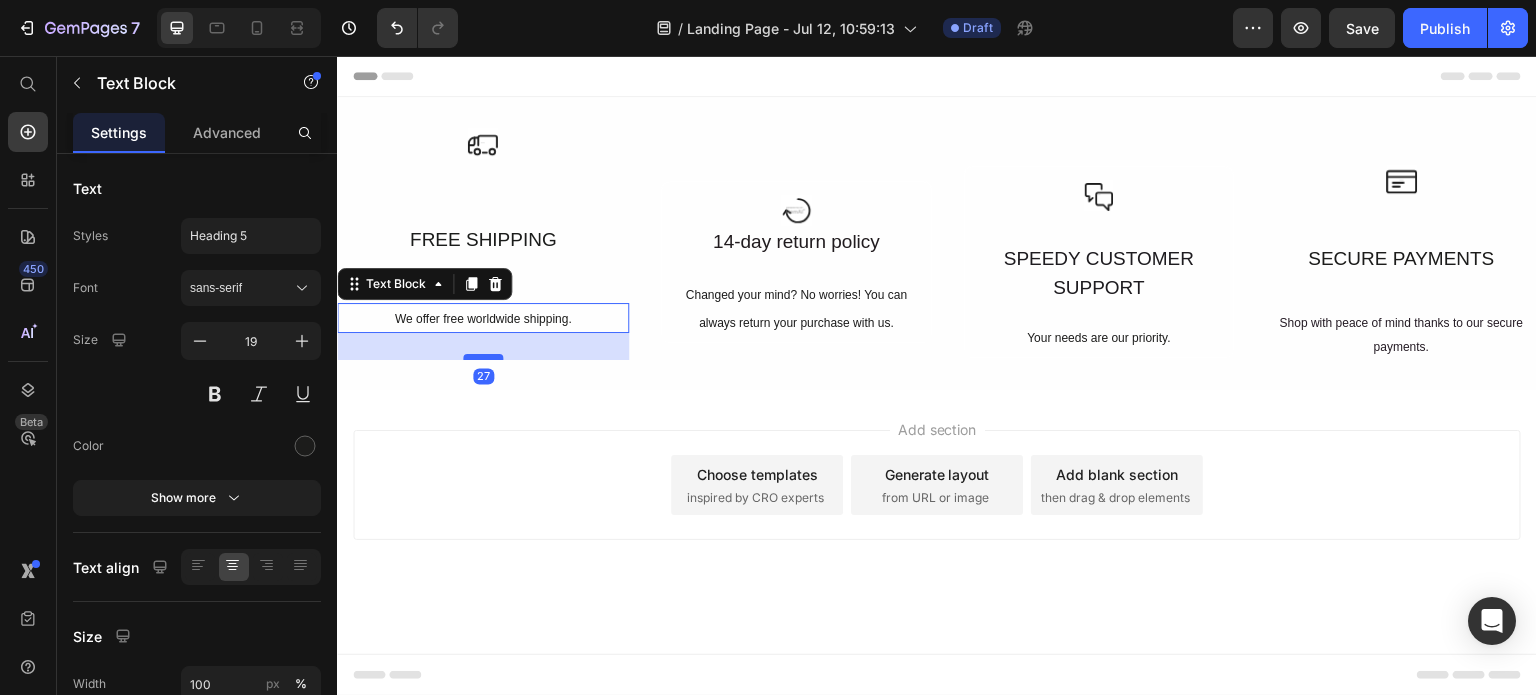 drag, startPoint x: 478, startPoint y: 329, endPoint x: 480, endPoint y: 354, distance: 25.079872 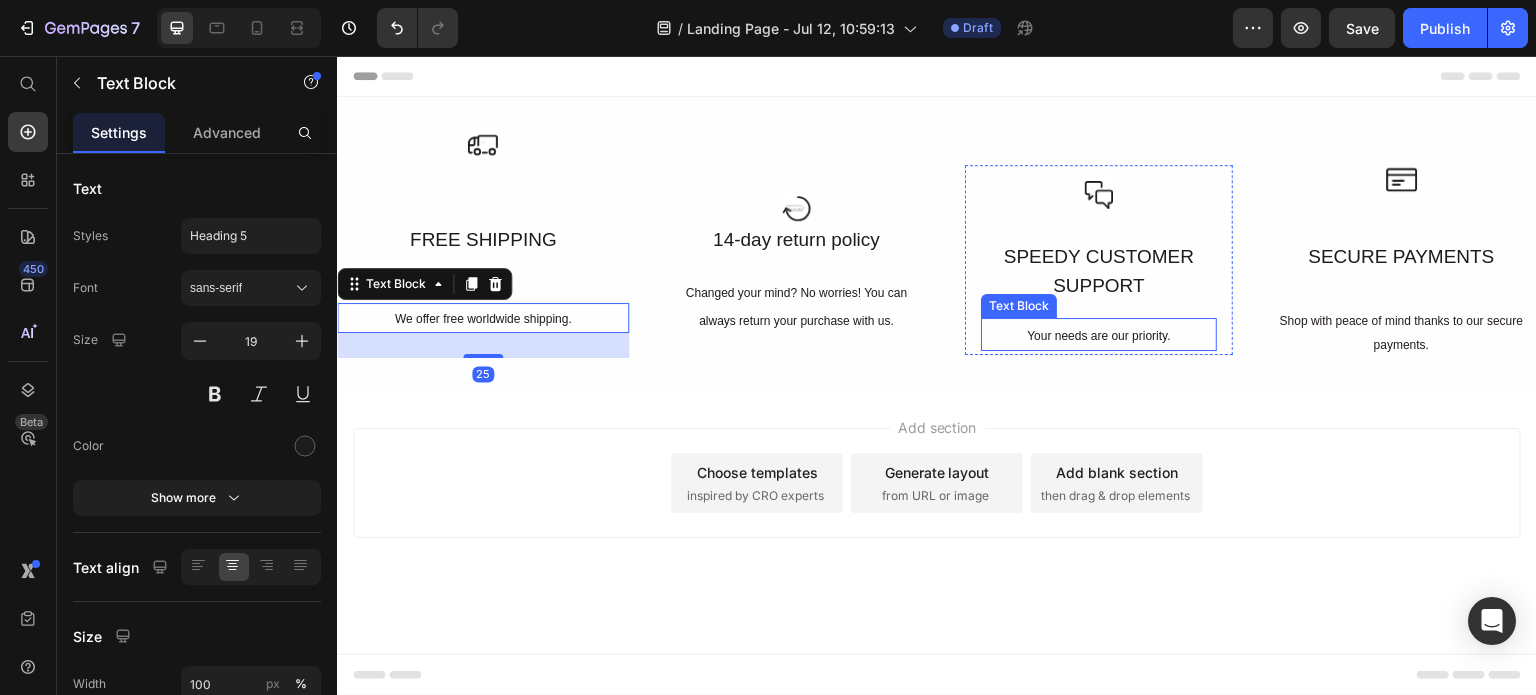 click on "Your needs are our priority." at bounding box center [1098, 336] 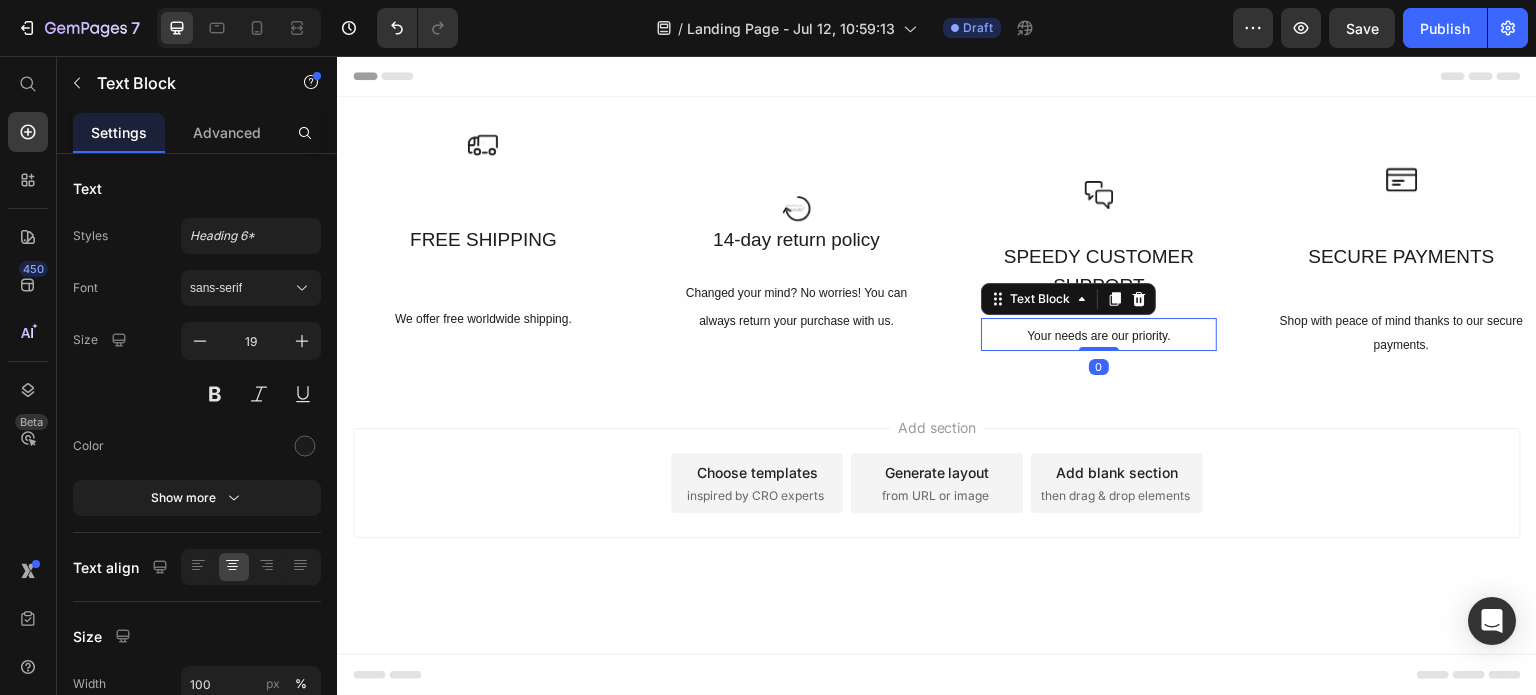 click on "Your needs are our priority. Text Block   0" at bounding box center (1099, 334) 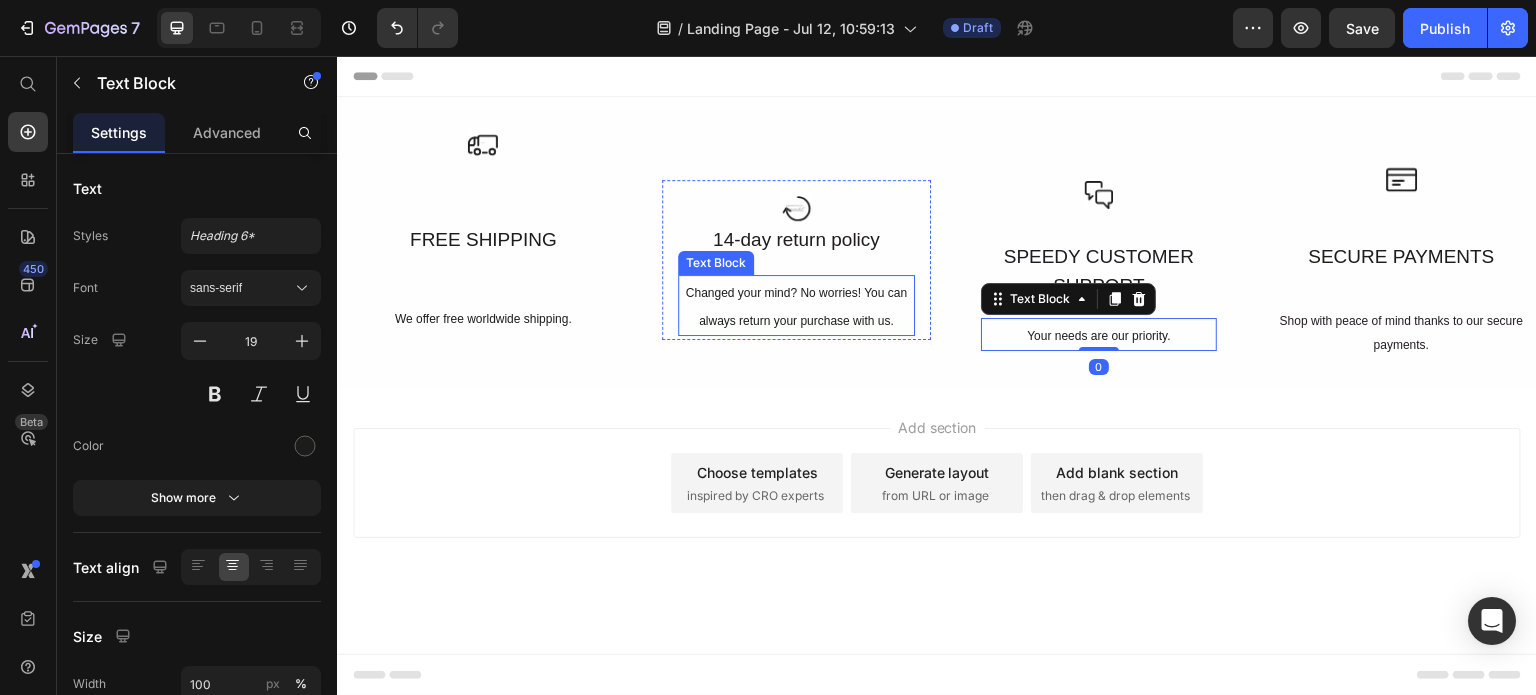 click on "Changed your mind? No worries! You can always return your purchase with us." at bounding box center [796, 305] 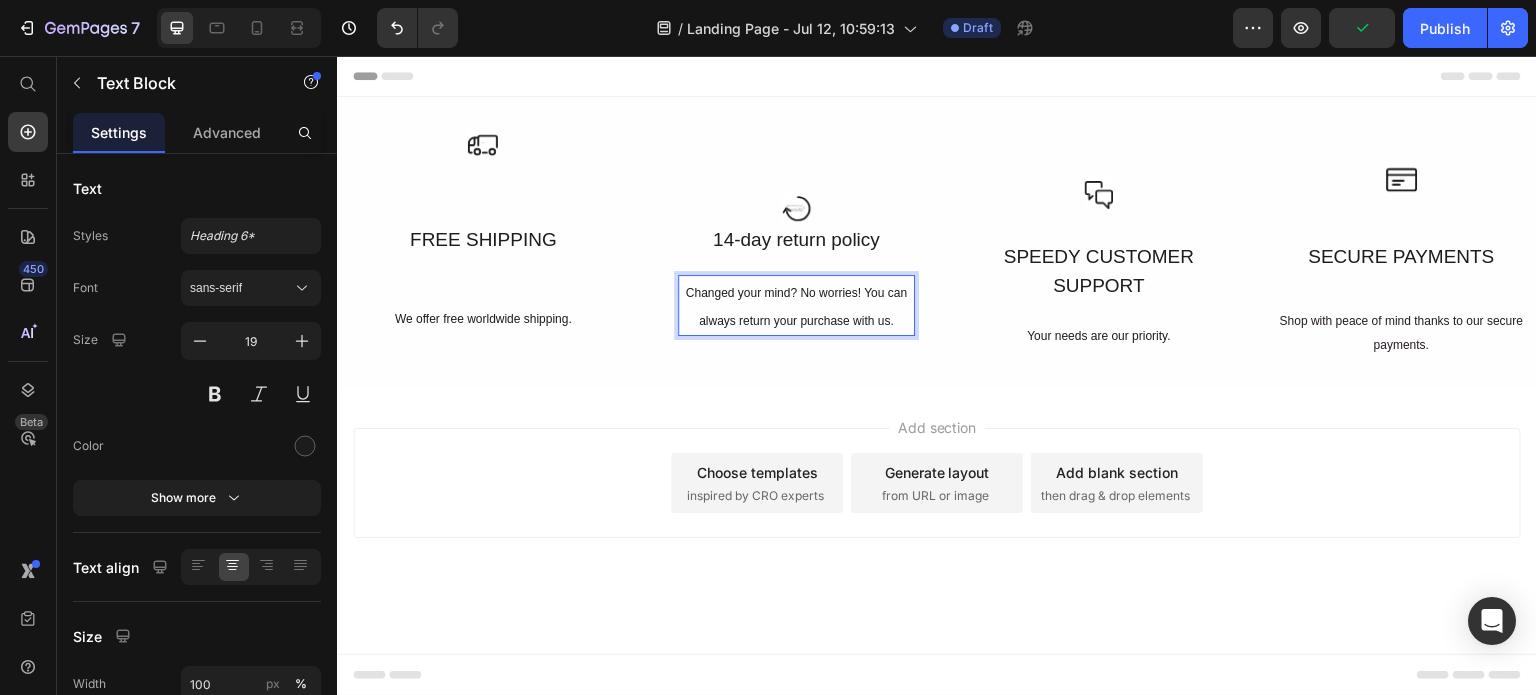 drag, startPoint x: 683, startPoint y: 316, endPoint x: 683, endPoint y: 336, distance: 20 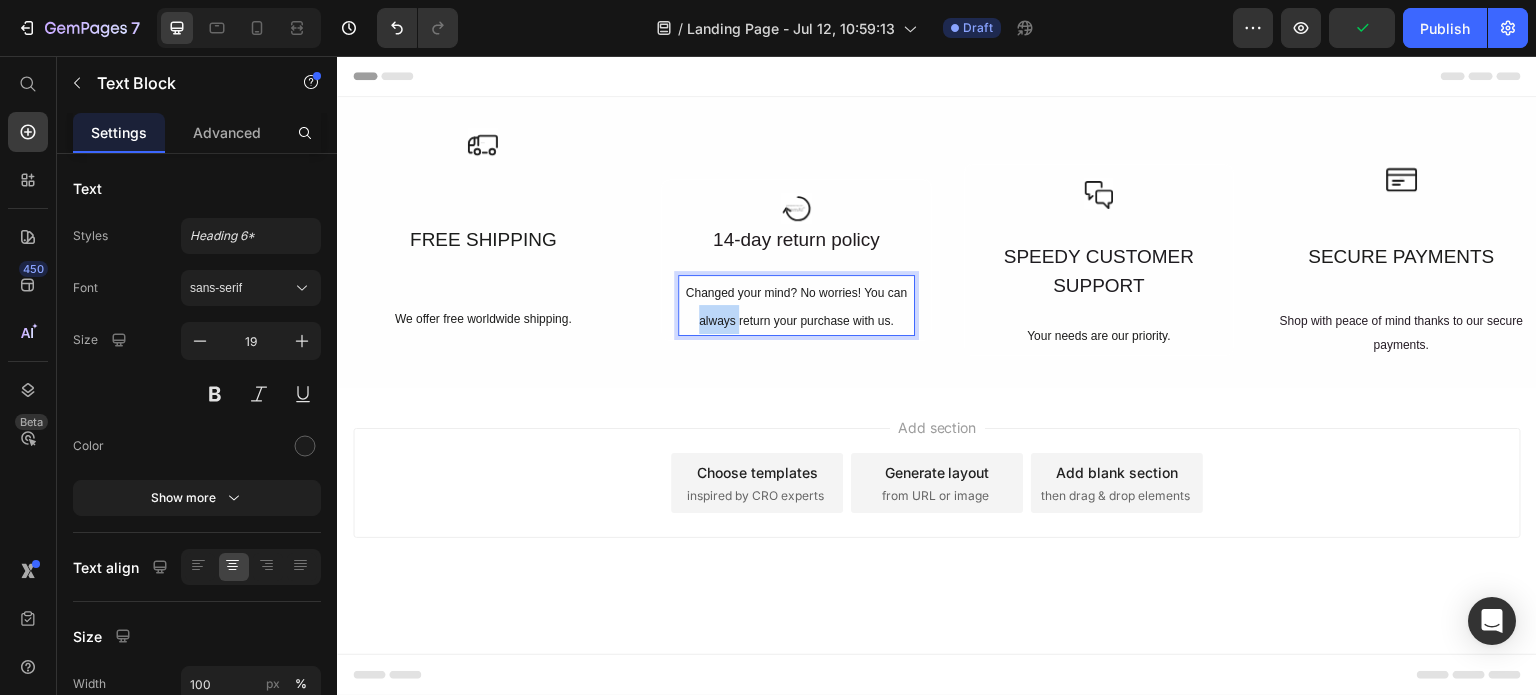 click on "Changed your mind? No worries! You can always return your purchase with us." at bounding box center [796, 305] 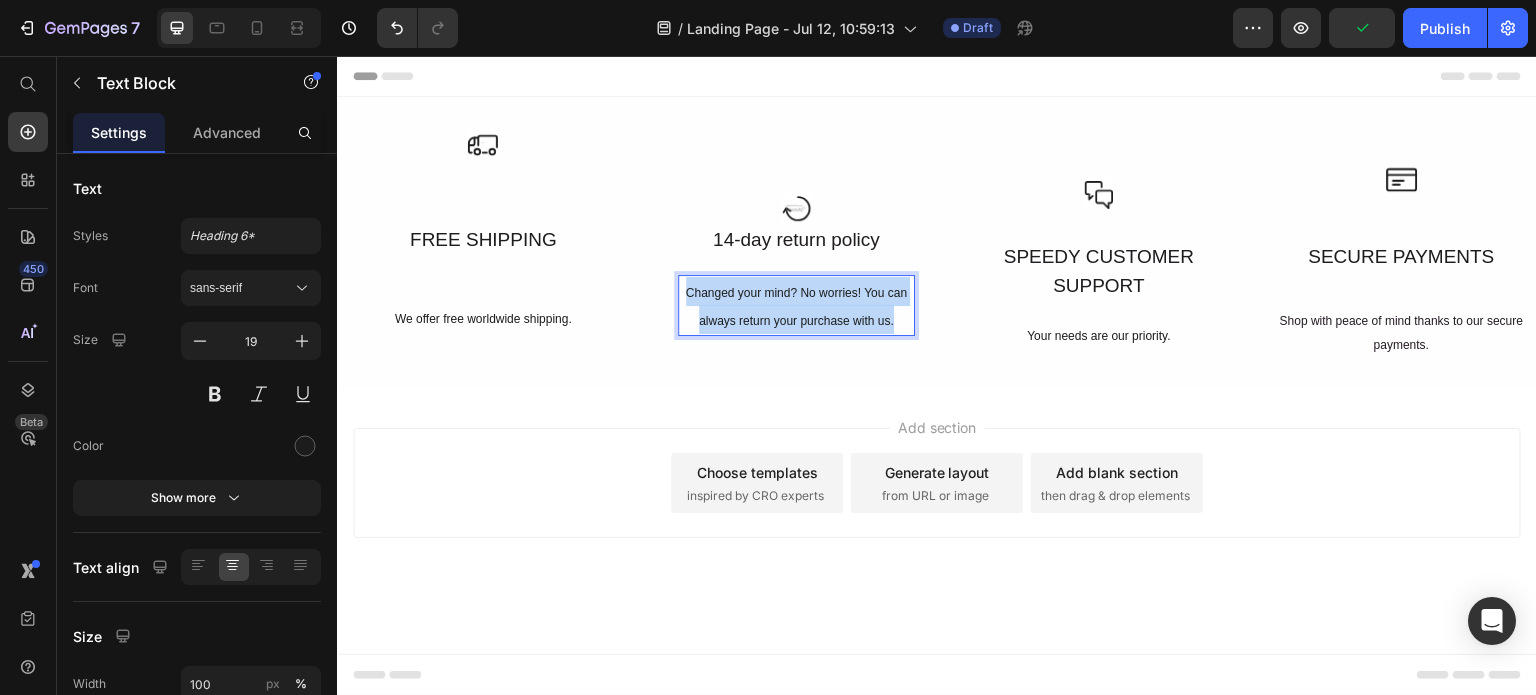click on "Changed your mind? No worries! You can always return your purchase with us." at bounding box center (796, 305) 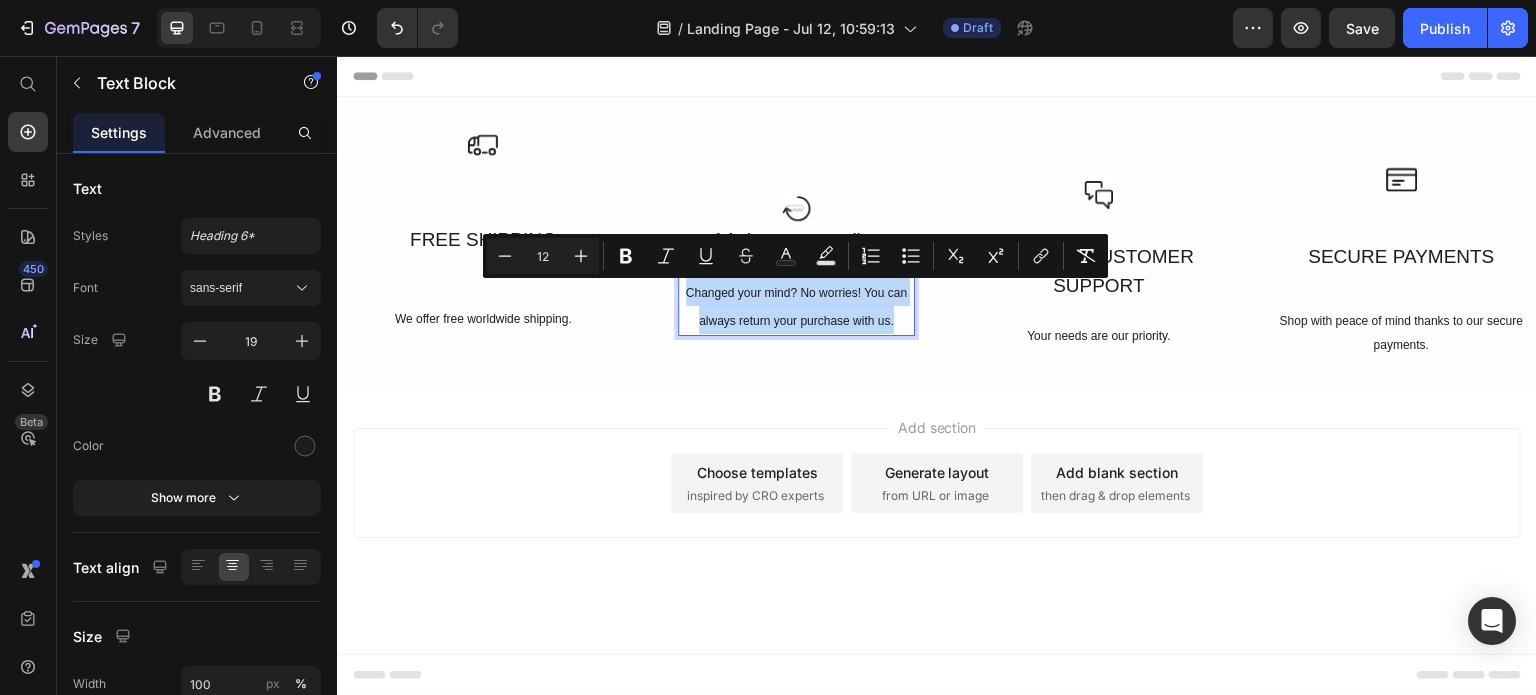 click on "Changed your mind? No worries! You can always return your purchase with us." at bounding box center (796, 305) 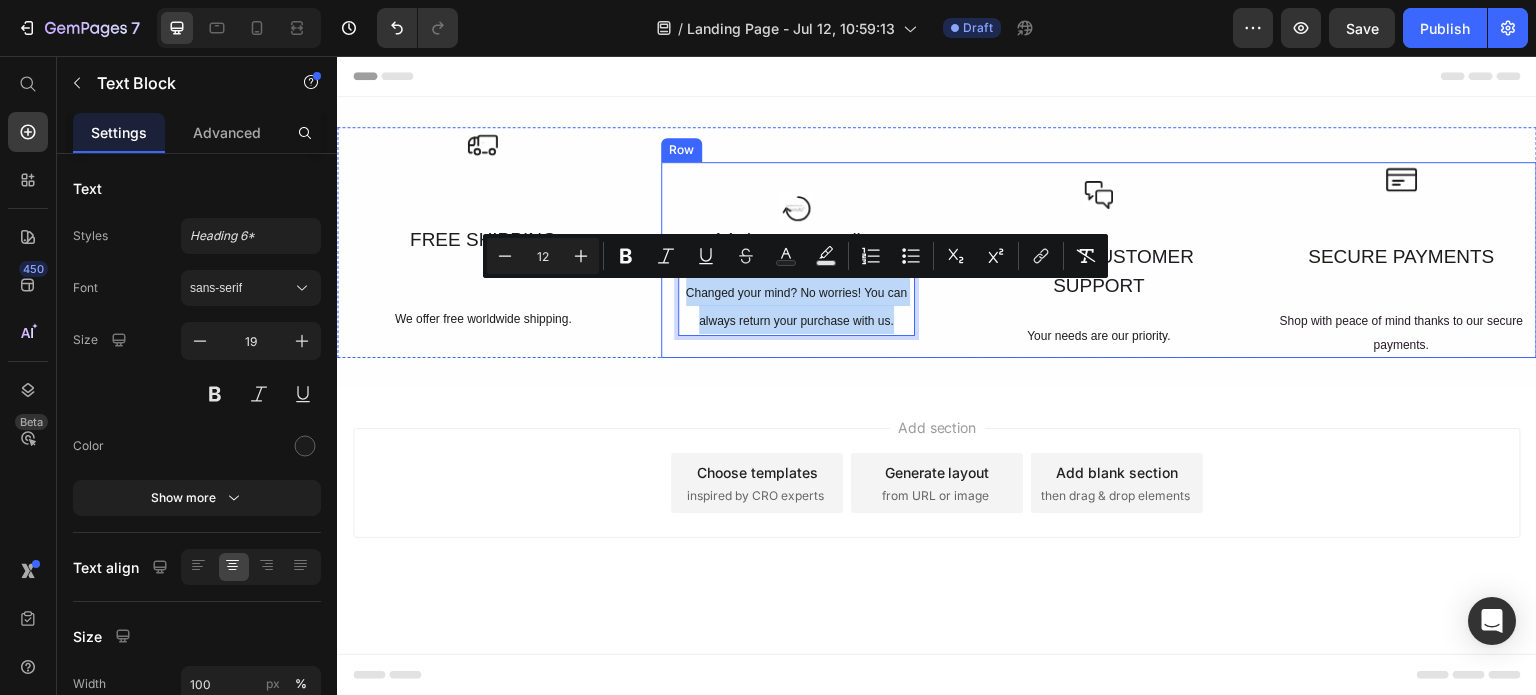 click on "Icon 14-day return policy Text Block Changed your mind? No worries! You can always return your purchase with us. Text Block 0 Row Icon SPEEDY CUSTOMER SUPPORT Text Block Your needs are our priority. Text Block Row Icon SECURE PAYMENTS Text Block Shop with peace of mind thanks to our secure payments. Text Block Row Row" at bounding box center [1099, 260] 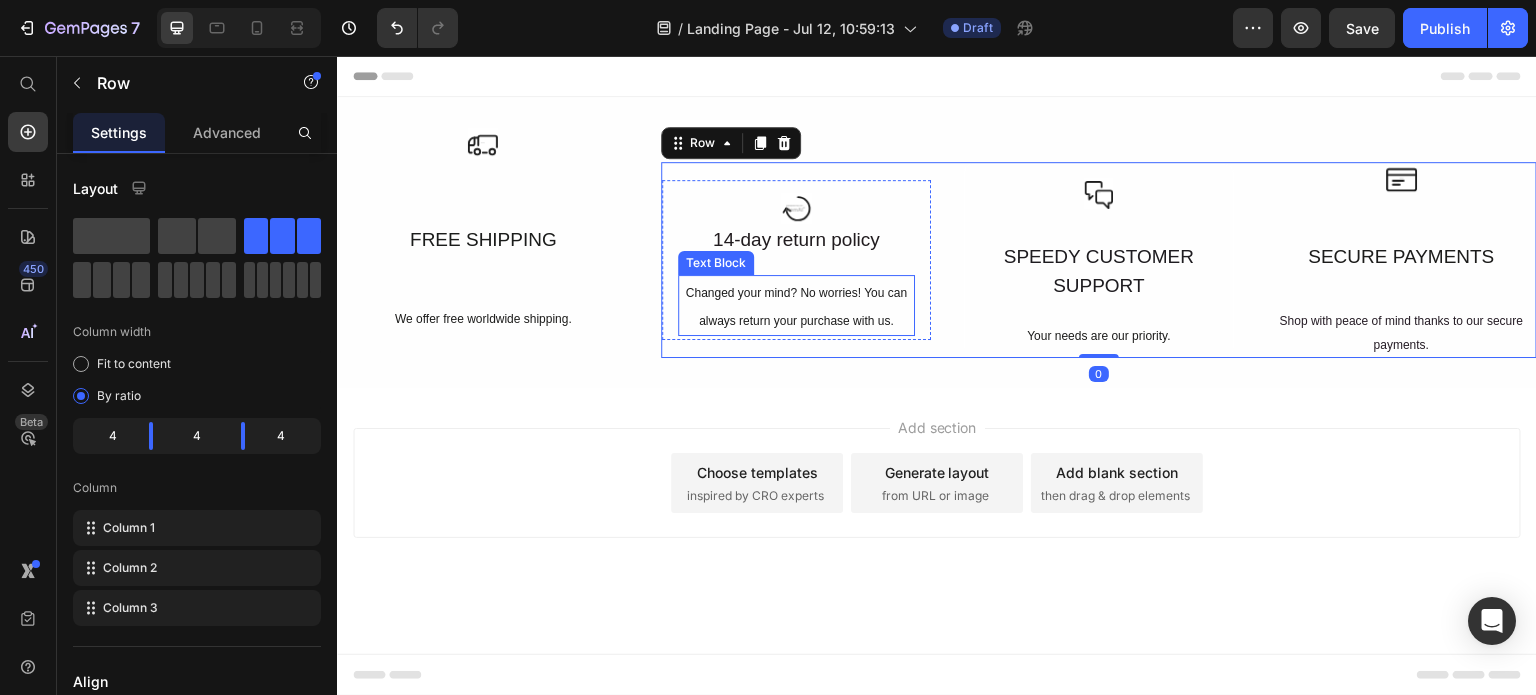 click on "Changed your mind? No worries! You can always return your purchase with us." at bounding box center (796, 305) 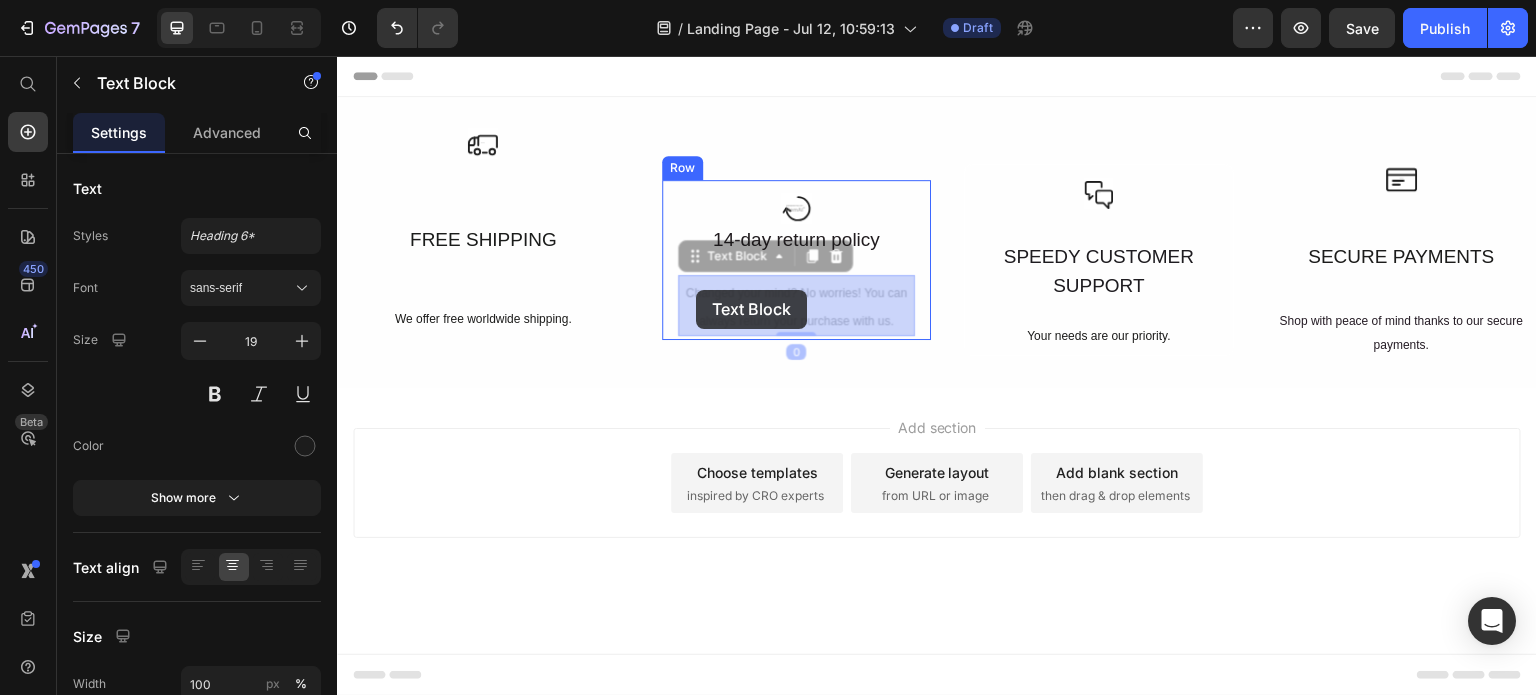 drag, startPoint x: 697, startPoint y: 261, endPoint x: 696, endPoint y: 288, distance: 27.018513 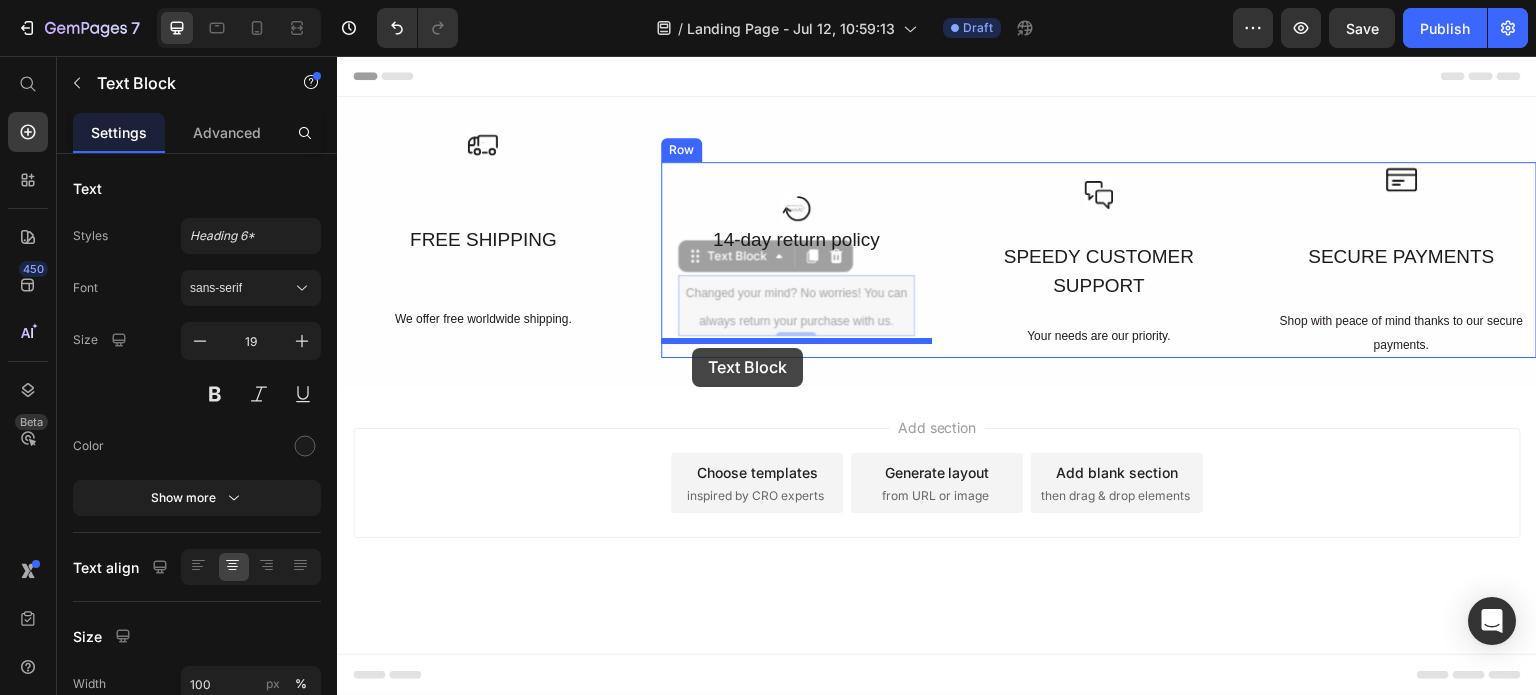 drag, startPoint x: 692, startPoint y: 264, endPoint x: 692, endPoint y: 348, distance: 84 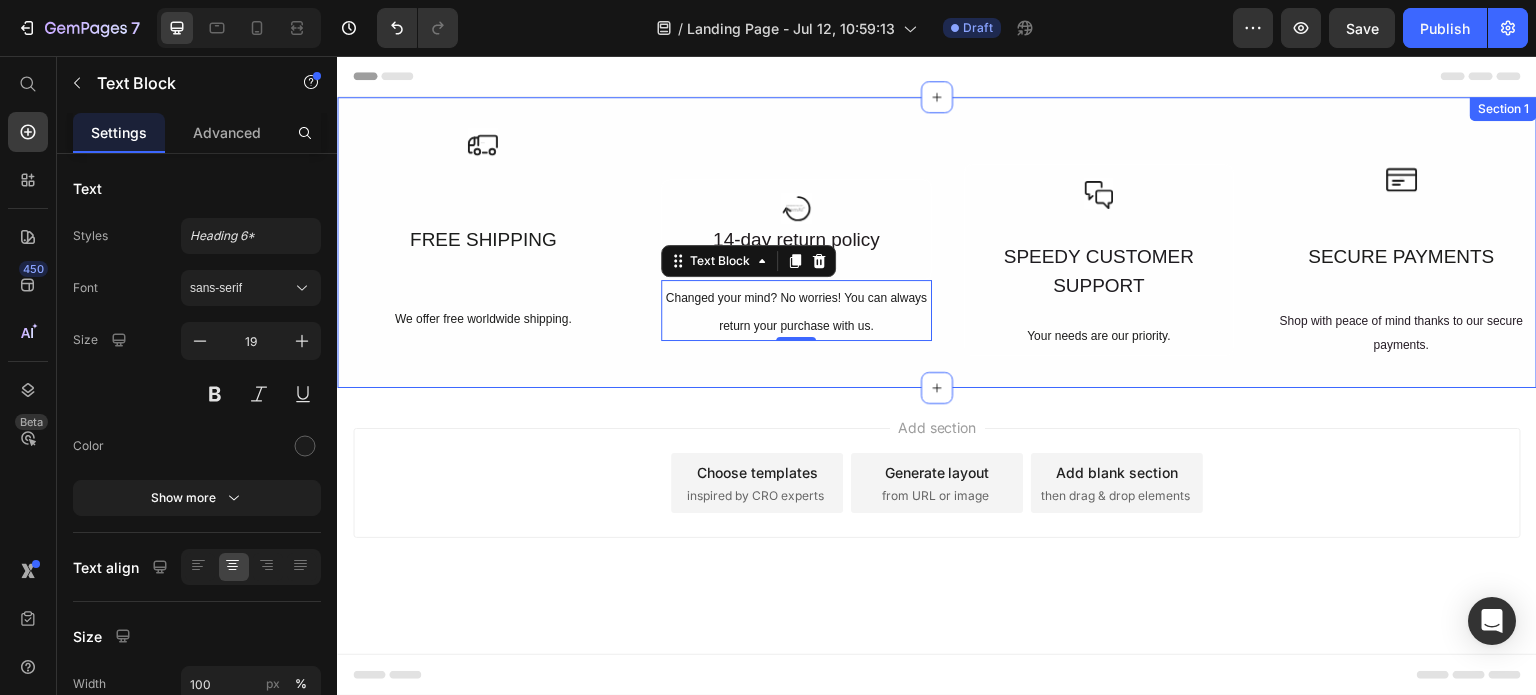 click on "Icon FREE SHIPPING Text Block We offer free worldwide shipping. Text Block Row Icon 14-day return policy Text Block Row Changed your mind? No worries! You can always return your purchase with us. Text Block 0 Icon SPEEDY CUSTOMER SUPPORT Text Block Your needs are our priority. Text Block Row Icon SECURE PAYMENTS Text Block Shop with peace of mind thanks to our secure payments. Text Block Row Row Row Section 1" at bounding box center (937, 242) 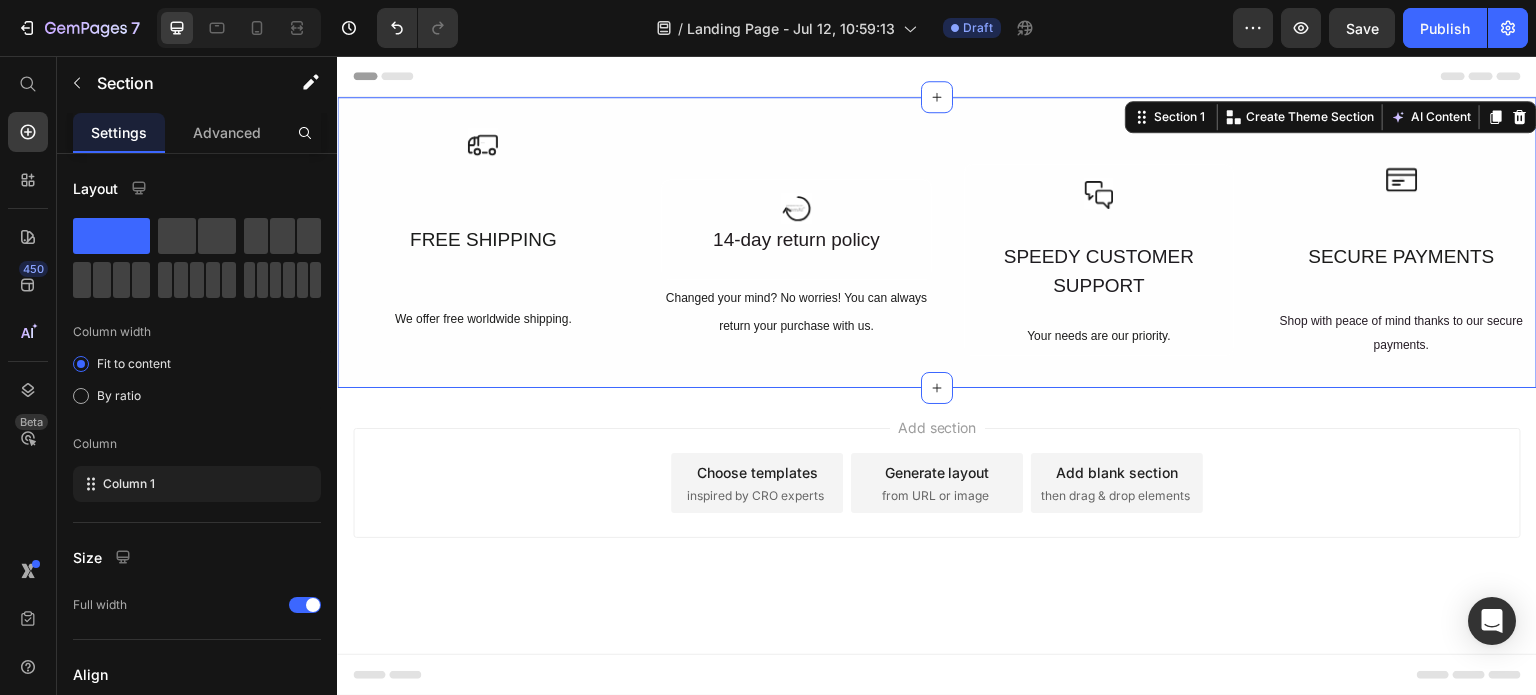 click on "Icon FREE SHIPPING Text Block We offer free worldwide shipping. Text Block Row Icon 14-day return policy Text Block Row Changed your mind? No worries! You can always return your purchase with us. Text Block Icon SPEEDY CUSTOMER SUPPORT Text Block Your needs are our priority. Text Block Row Icon SECURE PAYMENTS Text Block Shop with peace of mind thanks to our secure payments. Text Block Row Row Row Section 1 You can create reusable sections Create Theme Section AI Content Write with GemAI What would you like to describe here? Tone and Voice Persuasive Product Lady Navy Blue Deck Slipper Show more Generate" at bounding box center (937, 242) 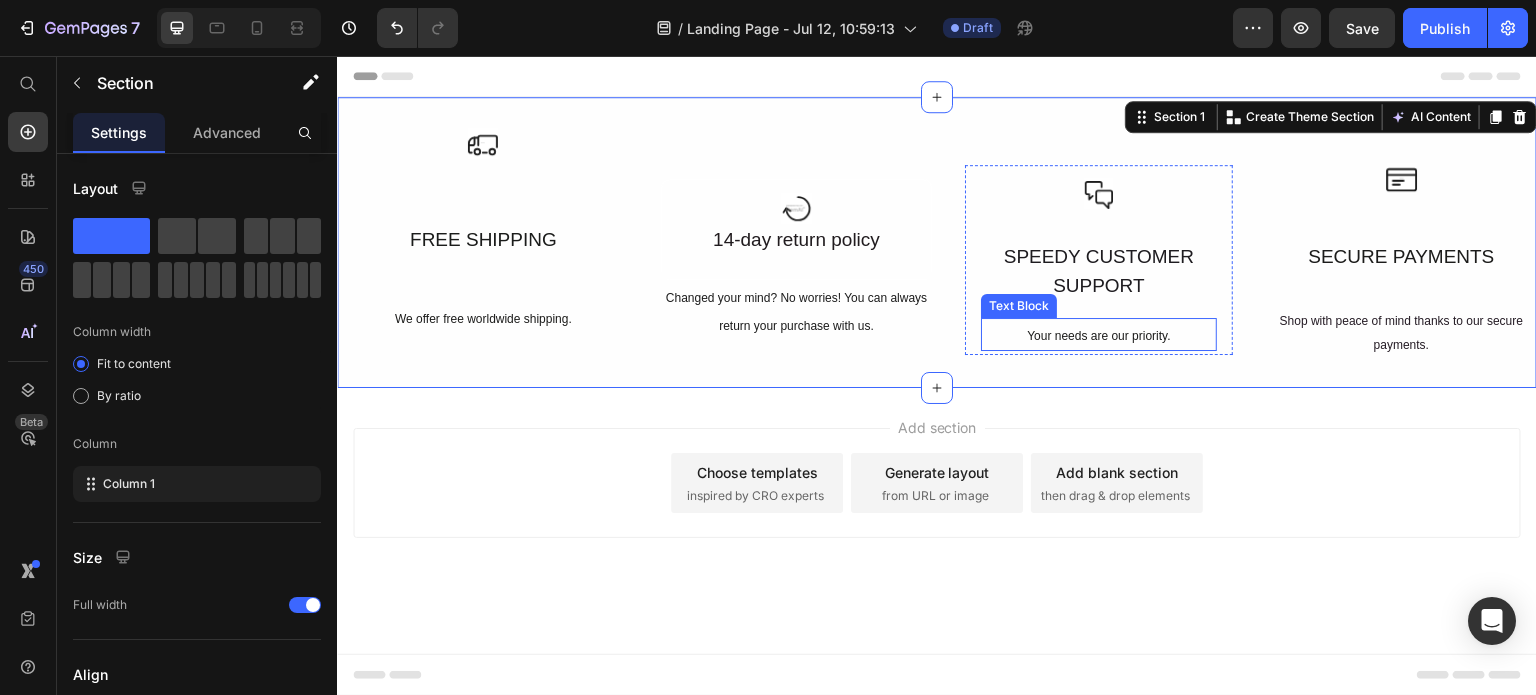click on "Your needs are our priority." at bounding box center (1098, 334) 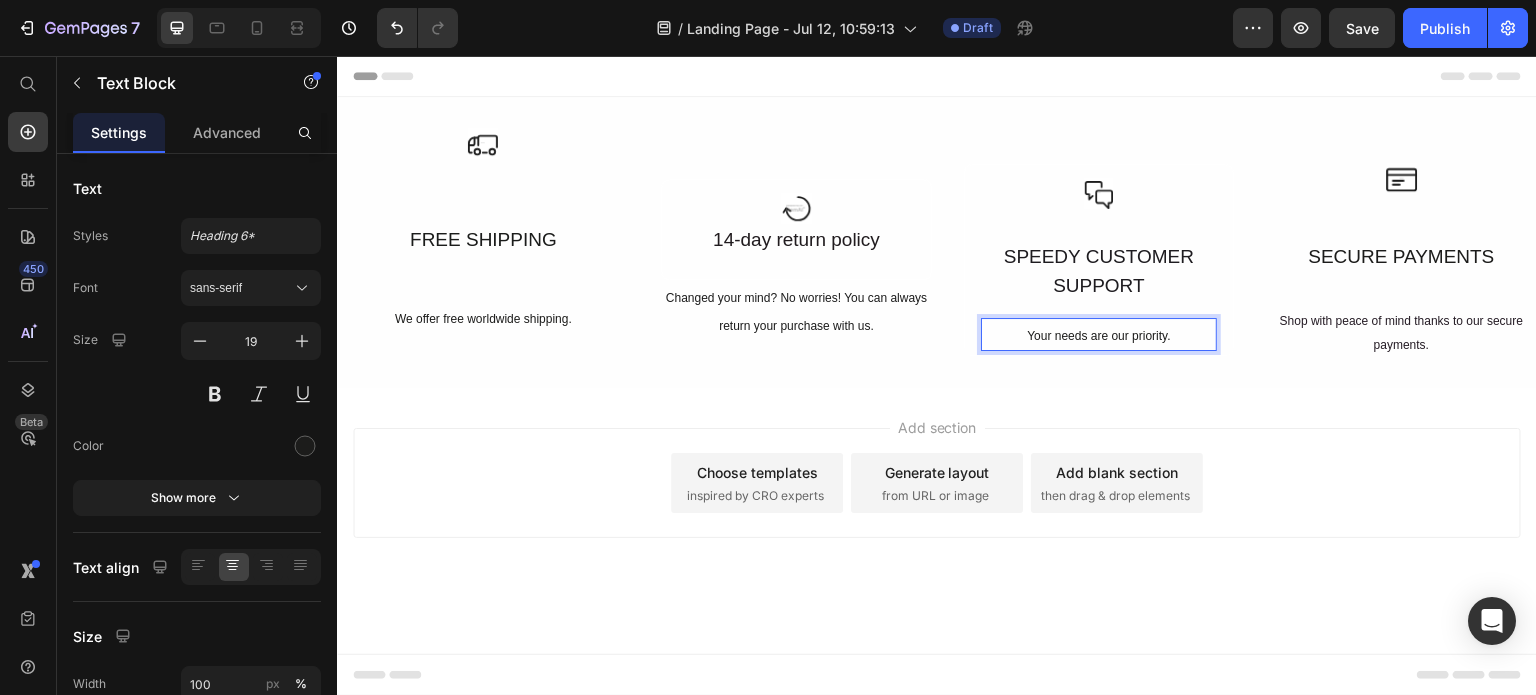 click on "SPEEDY CUSTOMER SUPPORT" at bounding box center [1099, 271] 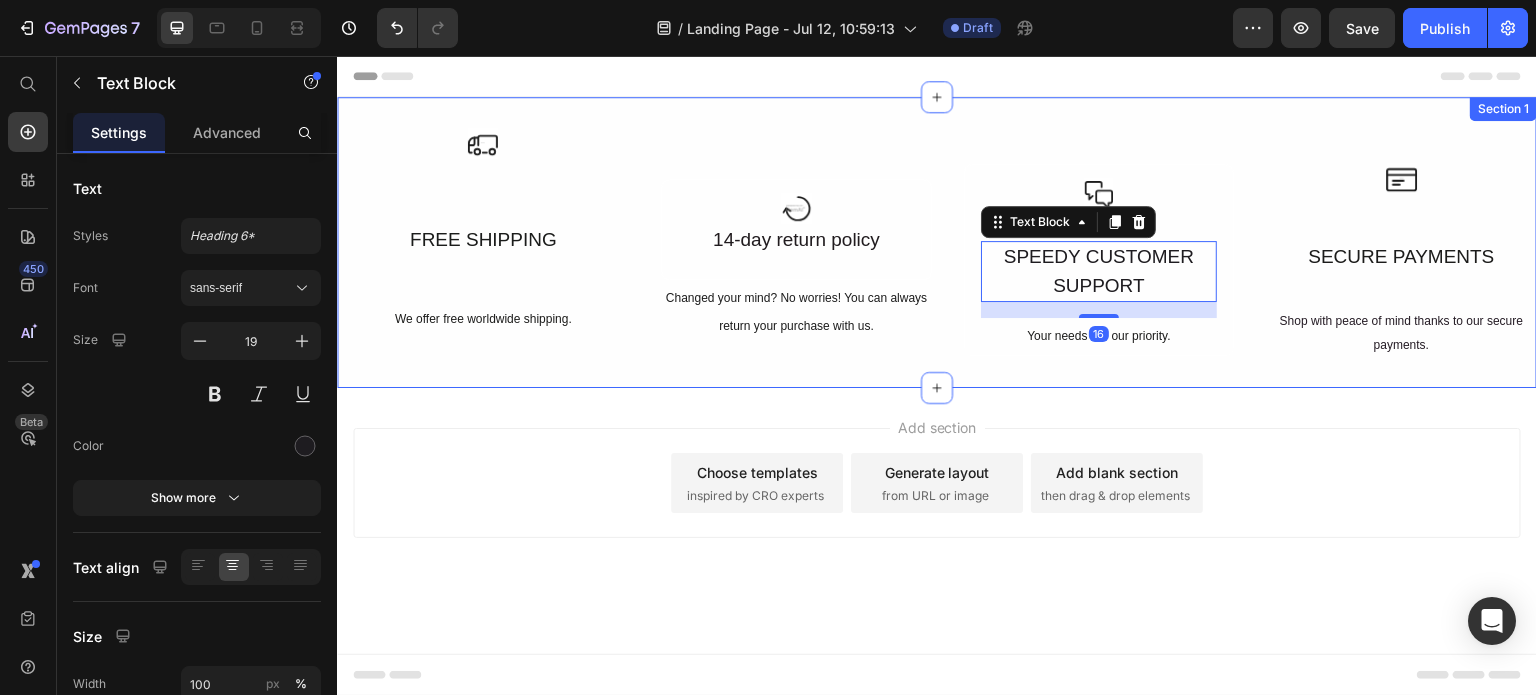 click on "Icon FREE SHIPPING Text Block We offer free worldwide shipping. Text Block Row Icon 14-day return policy Text Block Row Changed your mind? No worries! You can always return your purchase with us. Text Block Icon SPEEDY CUSTOMER SUPPORT Text Block 16 Your needs are our priority. Text Block Row Icon SECURE PAYMENTS Text Block Shop with peace of mind thanks to our secure payments. Text Block Row Row Row Section 1" at bounding box center (937, 242) 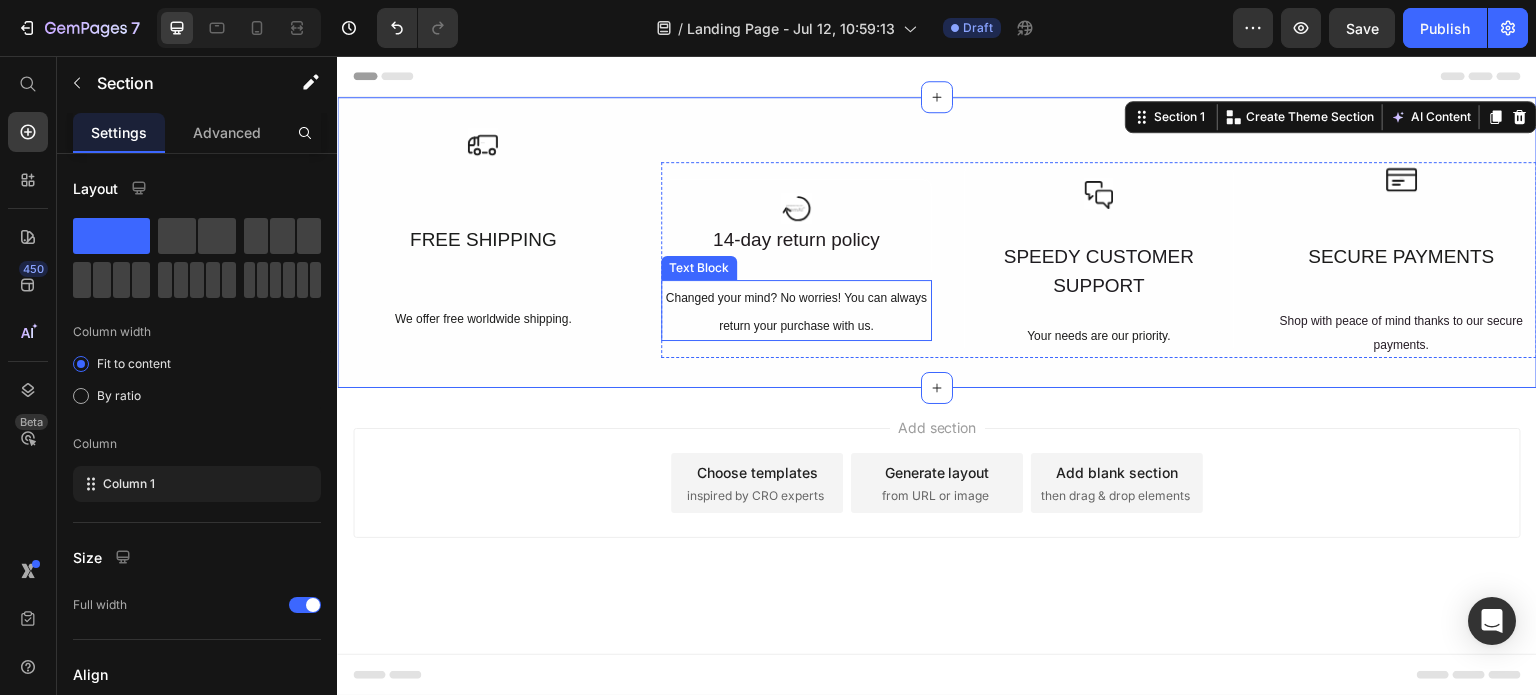 click on "Changed your mind? No worries! You can always return your purchase with us." at bounding box center (796, 312) 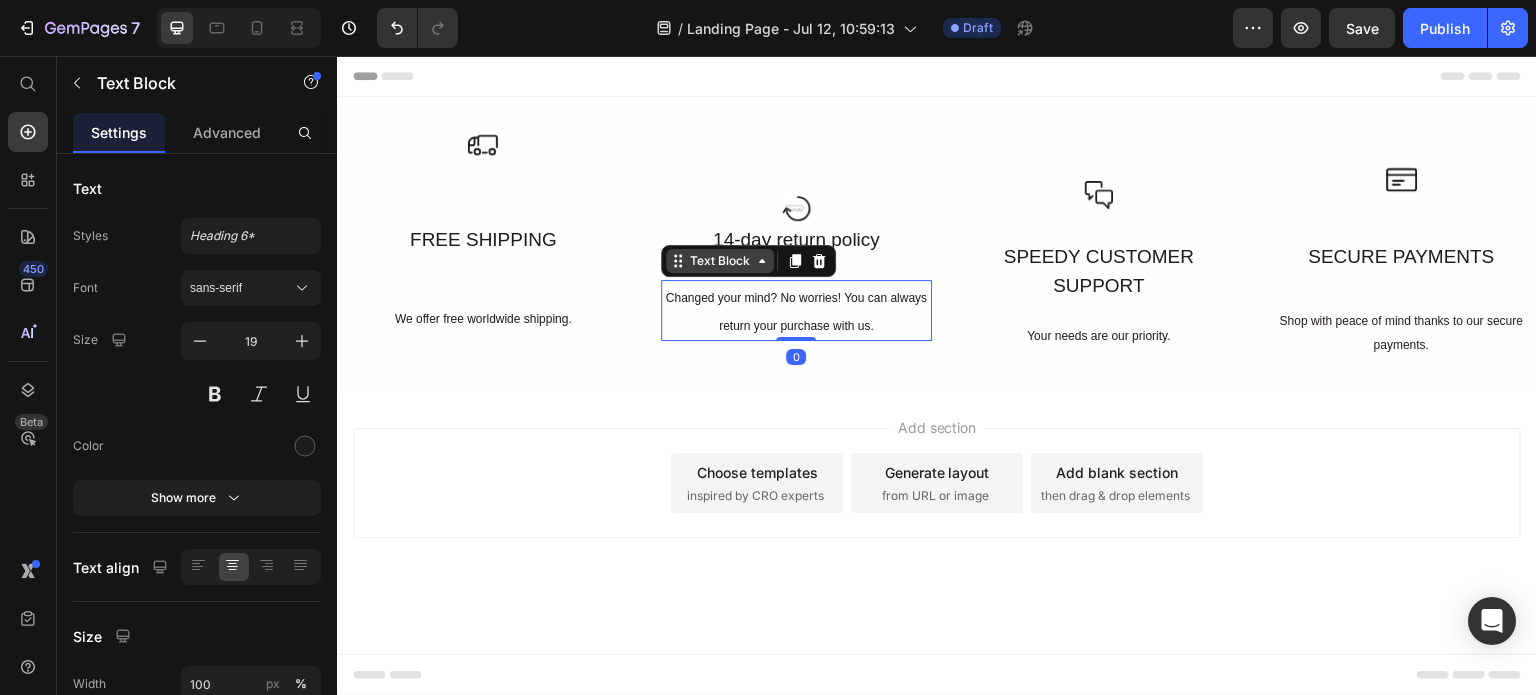 click 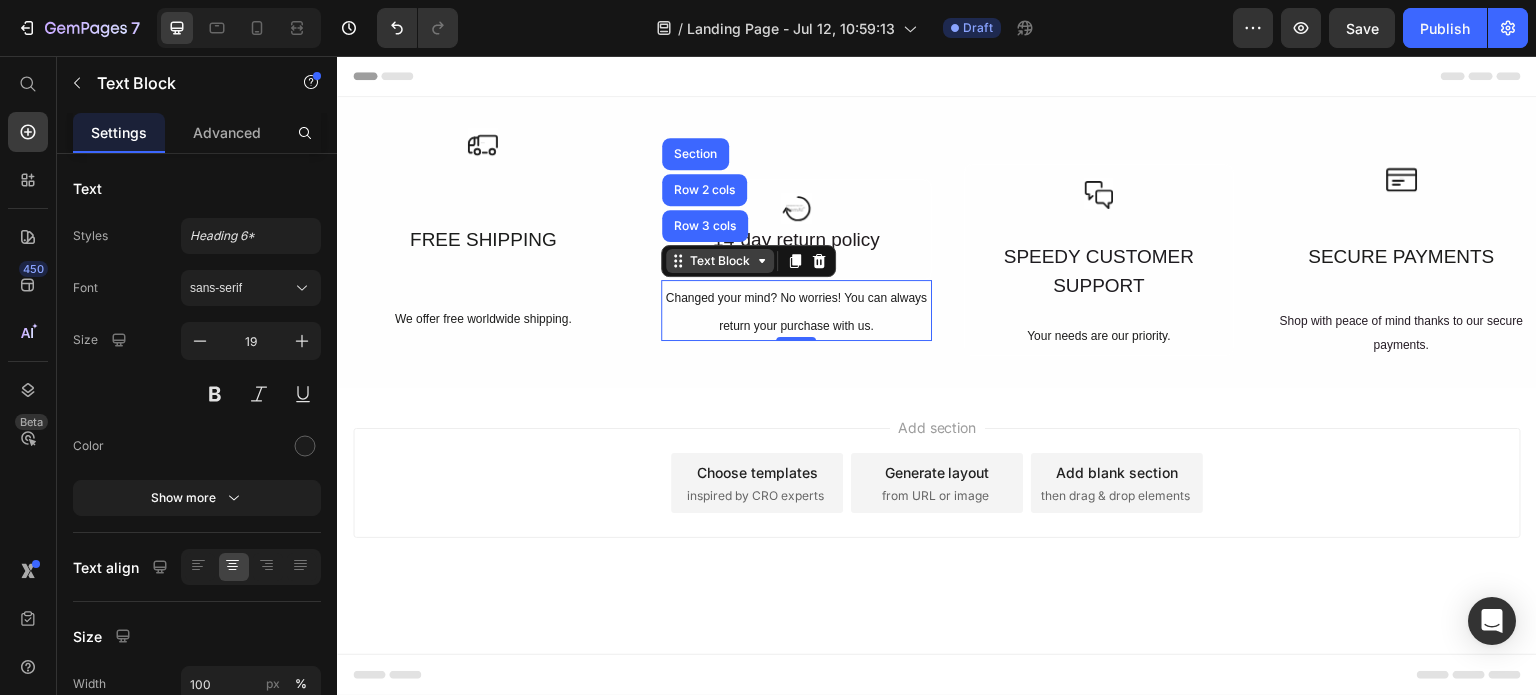 click 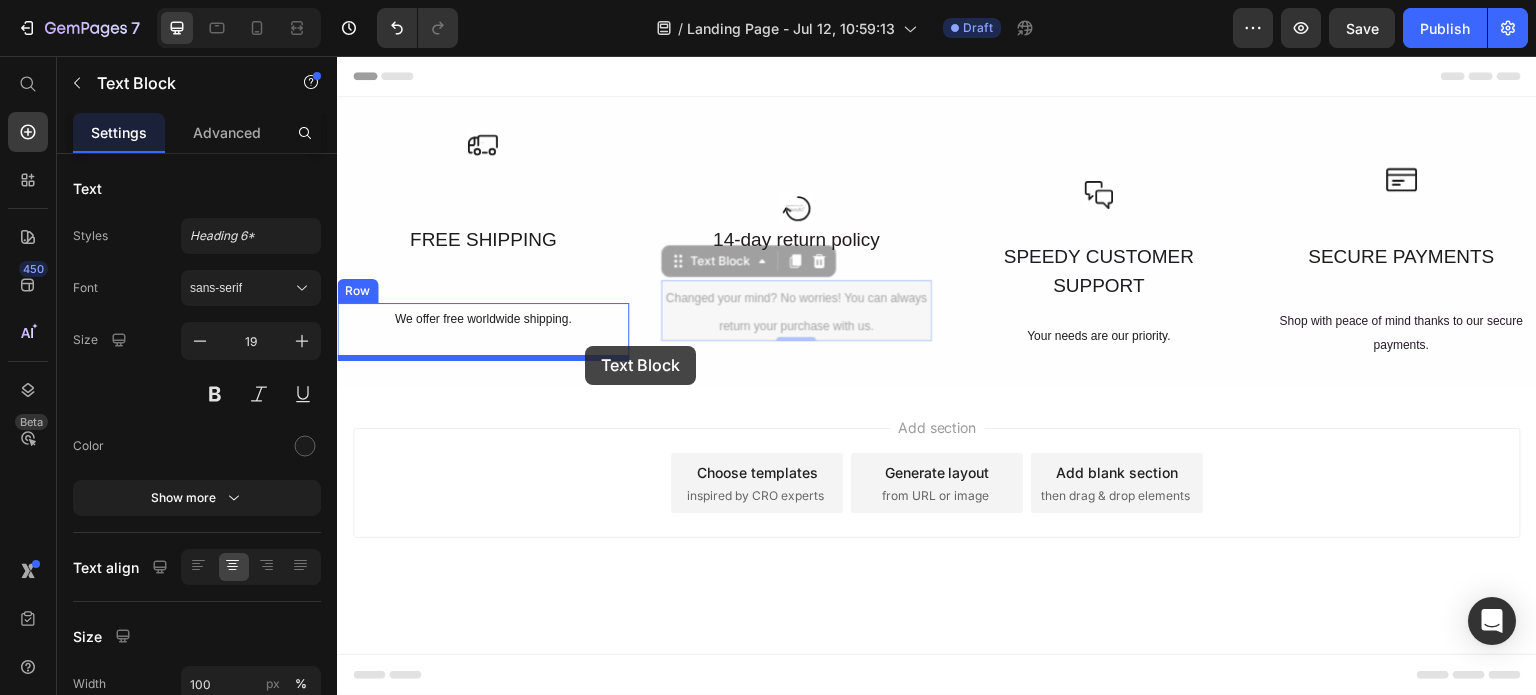 drag, startPoint x: 677, startPoint y: 267, endPoint x: 585, endPoint y: 346, distance: 121.264175 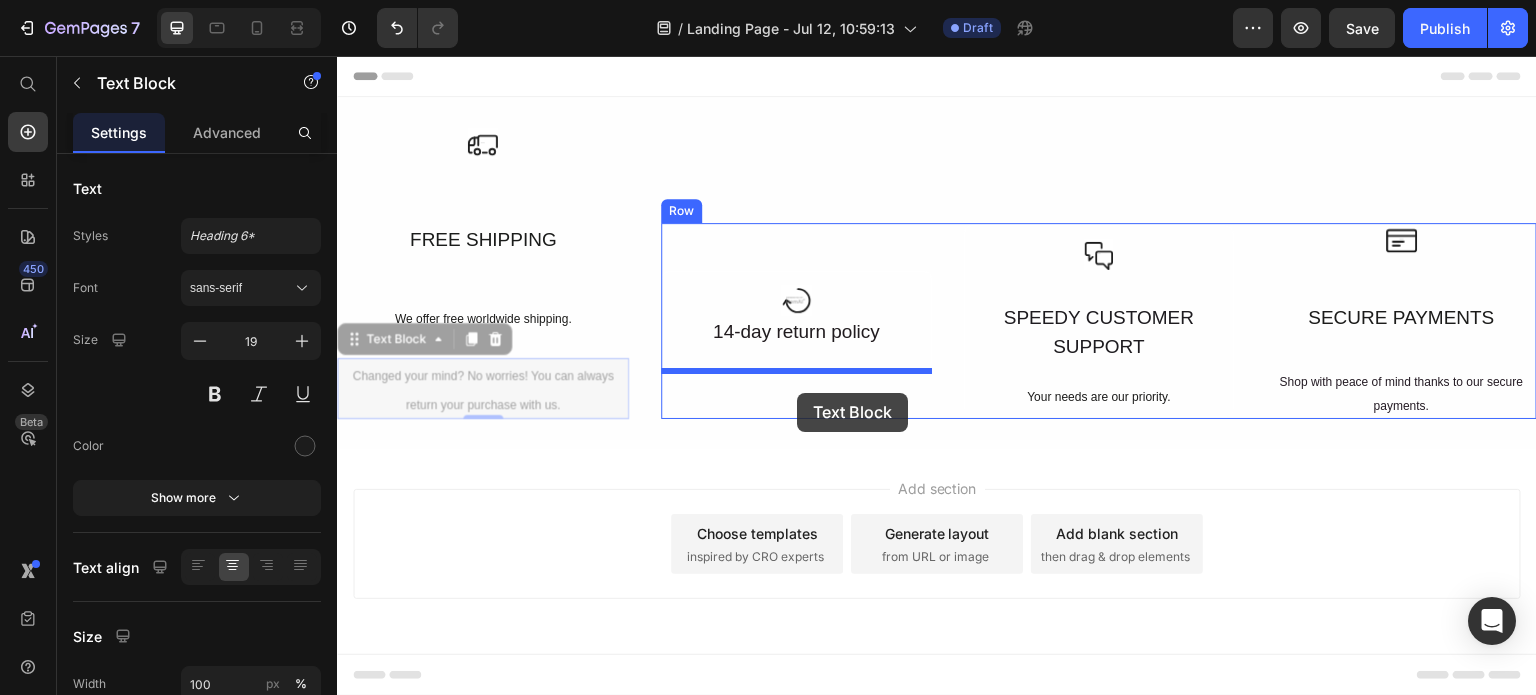 drag, startPoint x: 349, startPoint y: 343, endPoint x: 797, endPoint y: 393, distance: 450.78156 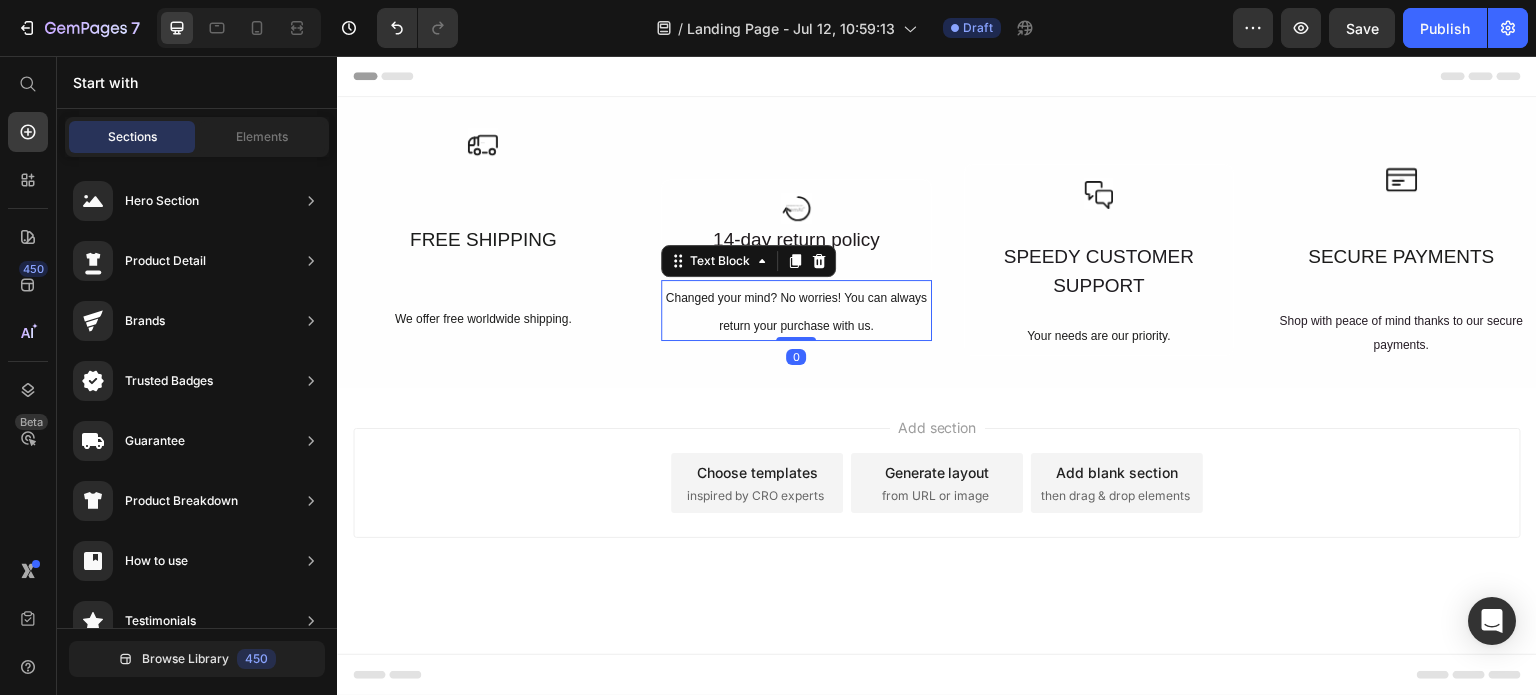 click on "Add section Choose templates inspired by CRO experts Generate layout from URL or image Add blank section then drag & drop elements" at bounding box center (937, 483) 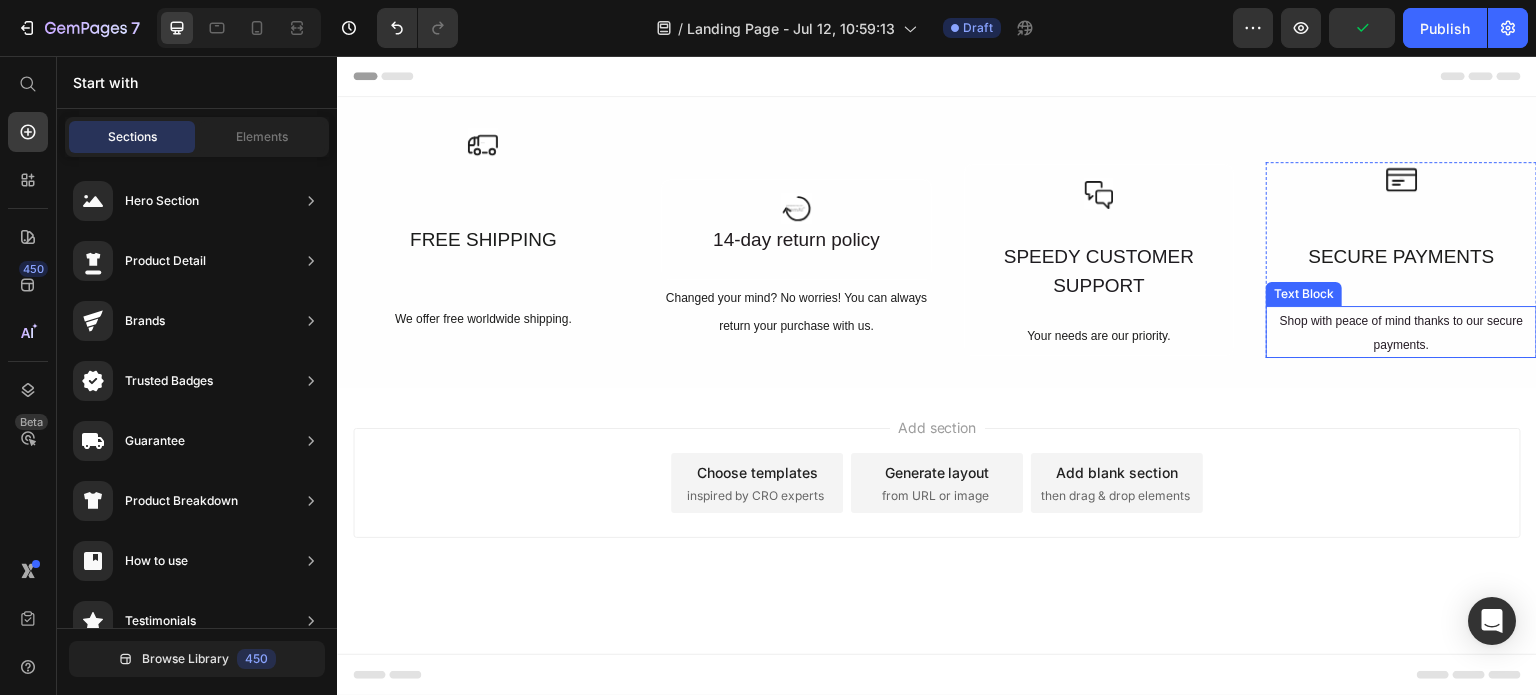 click on "Shop with peace of mind thanks to our secure payments." at bounding box center [1401, 333] 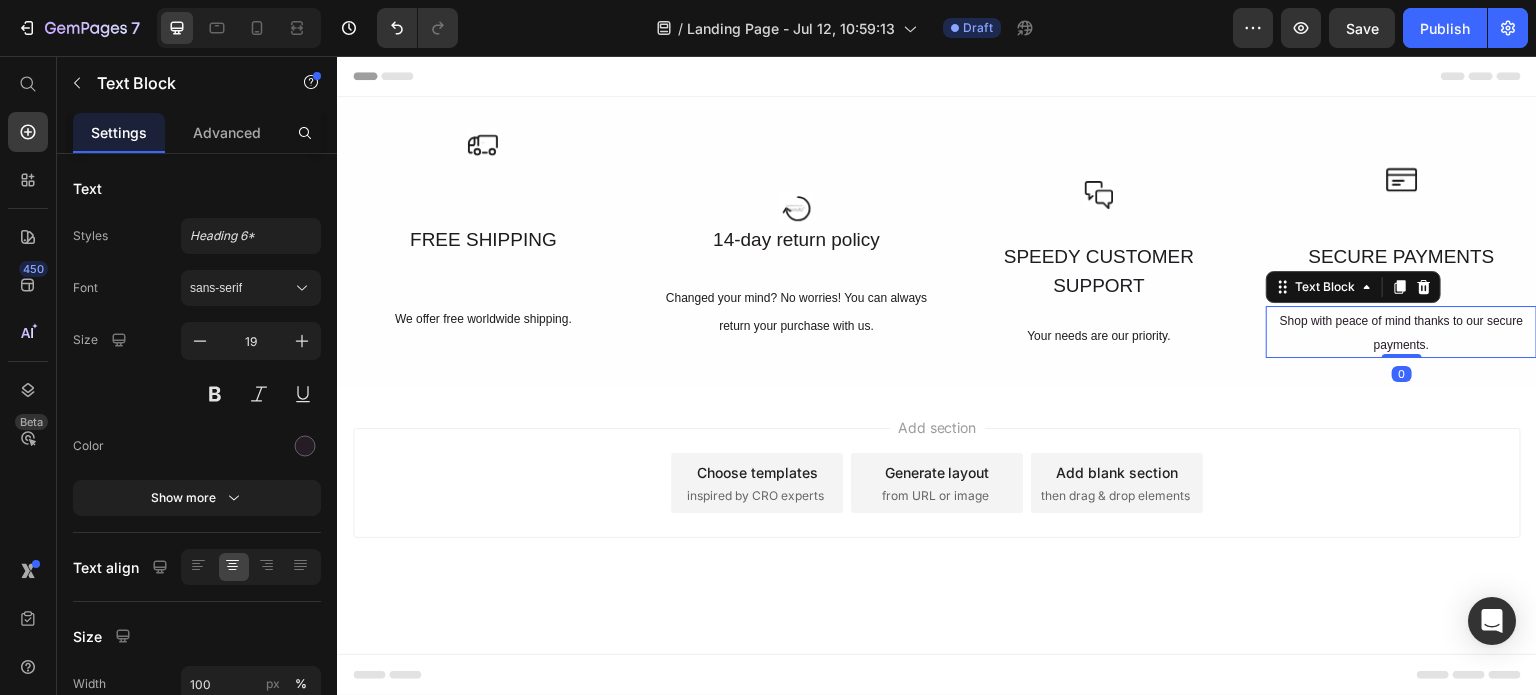 click on "Shop with peace of mind thanks to our secure payments. Text Block 0" at bounding box center [1401, 332] 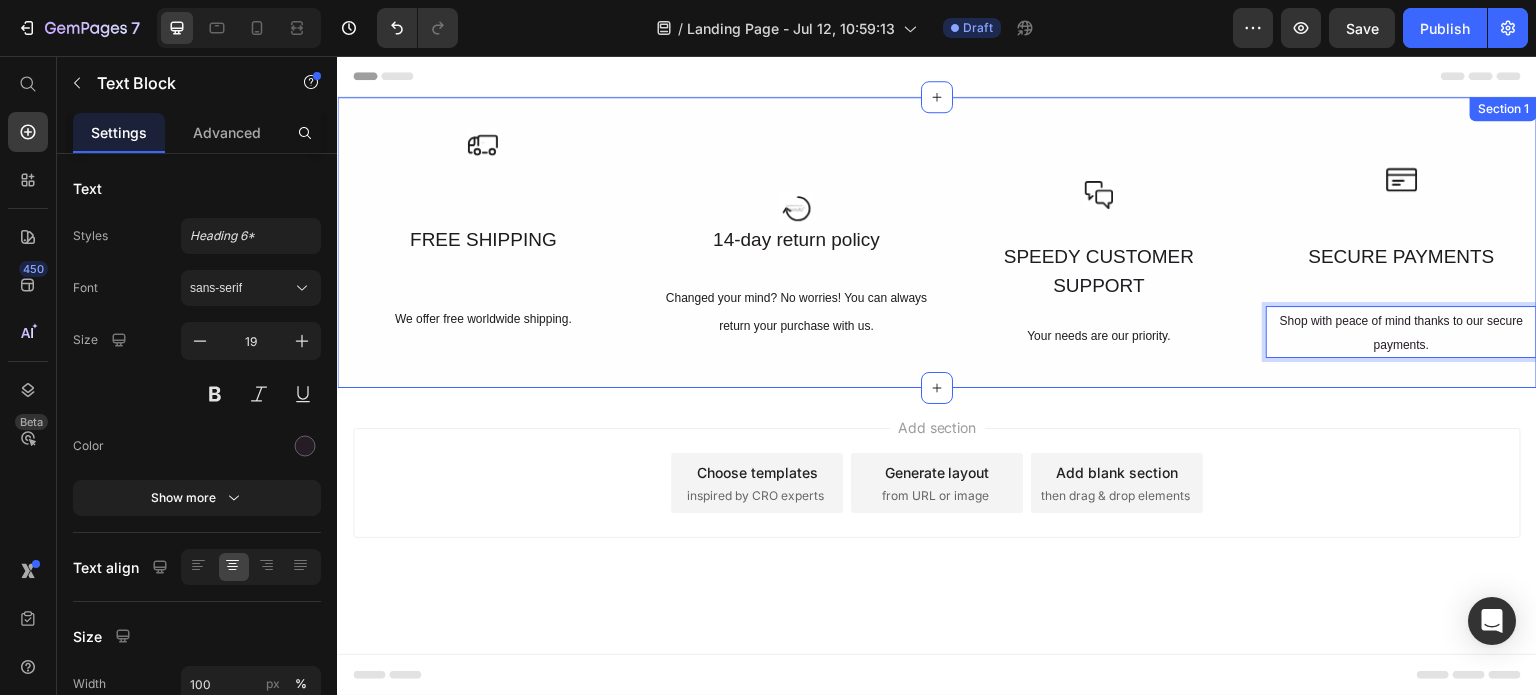 drag, startPoint x: 1392, startPoint y: 352, endPoint x: 1392, endPoint y: 367, distance: 15 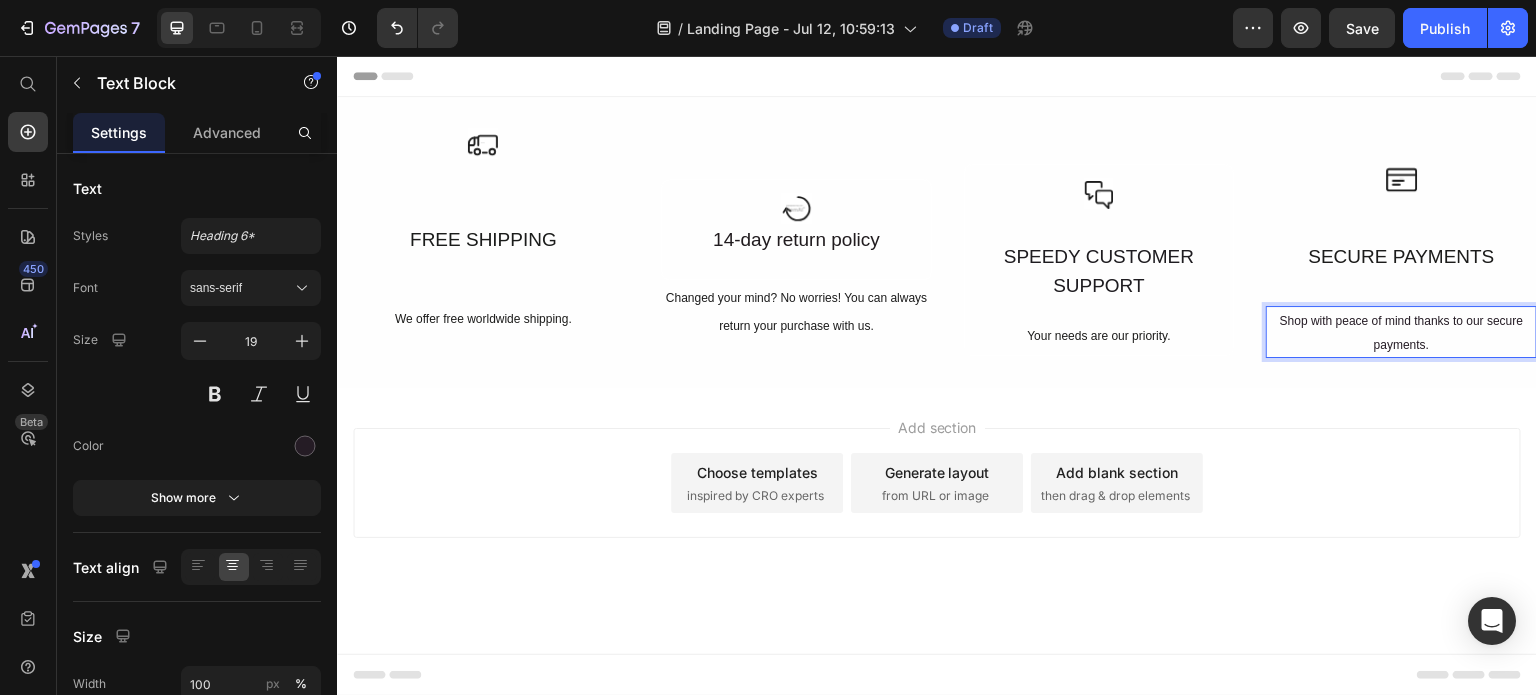 click on "Shop with peace of mind thanks to our secure payments." at bounding box center (1401, 332) 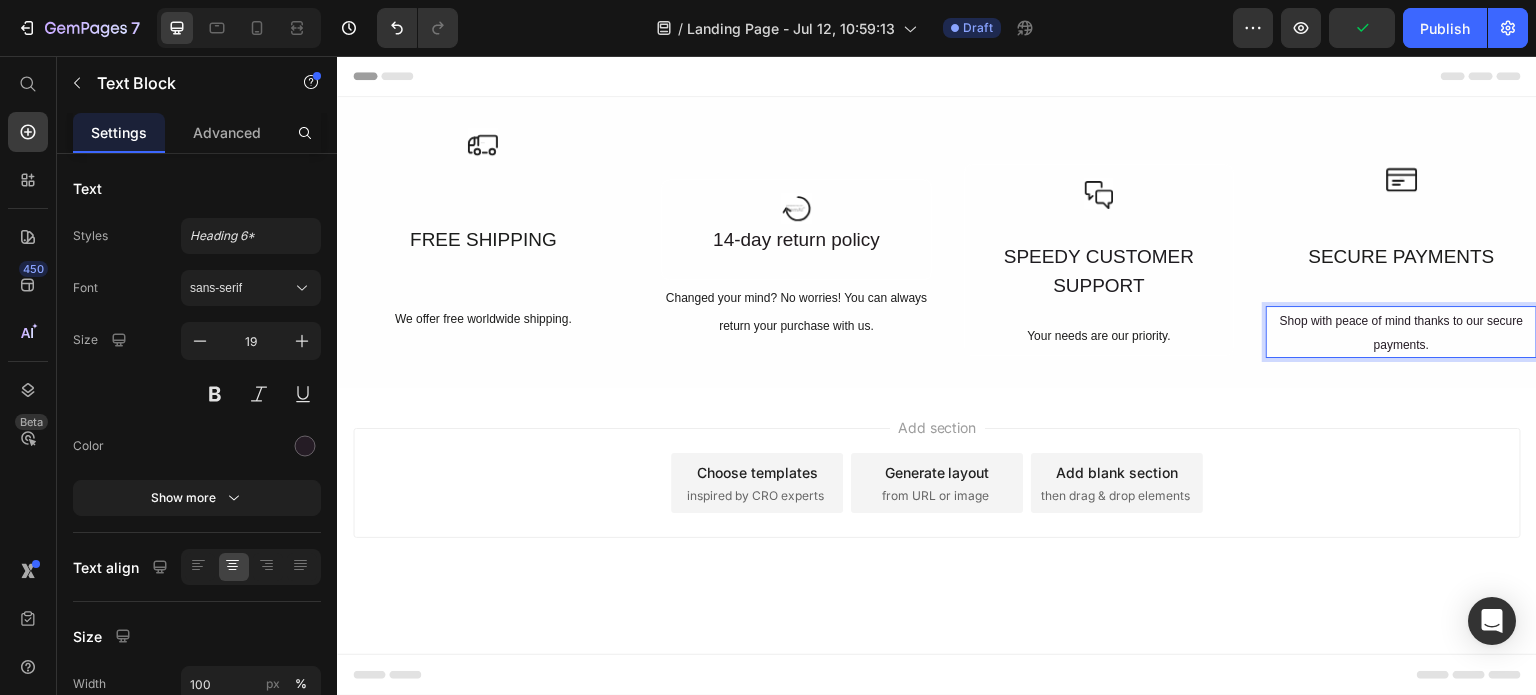 click on "Shop with peace of mind thanks to our secure payments." at bounding box center [1401, 332] 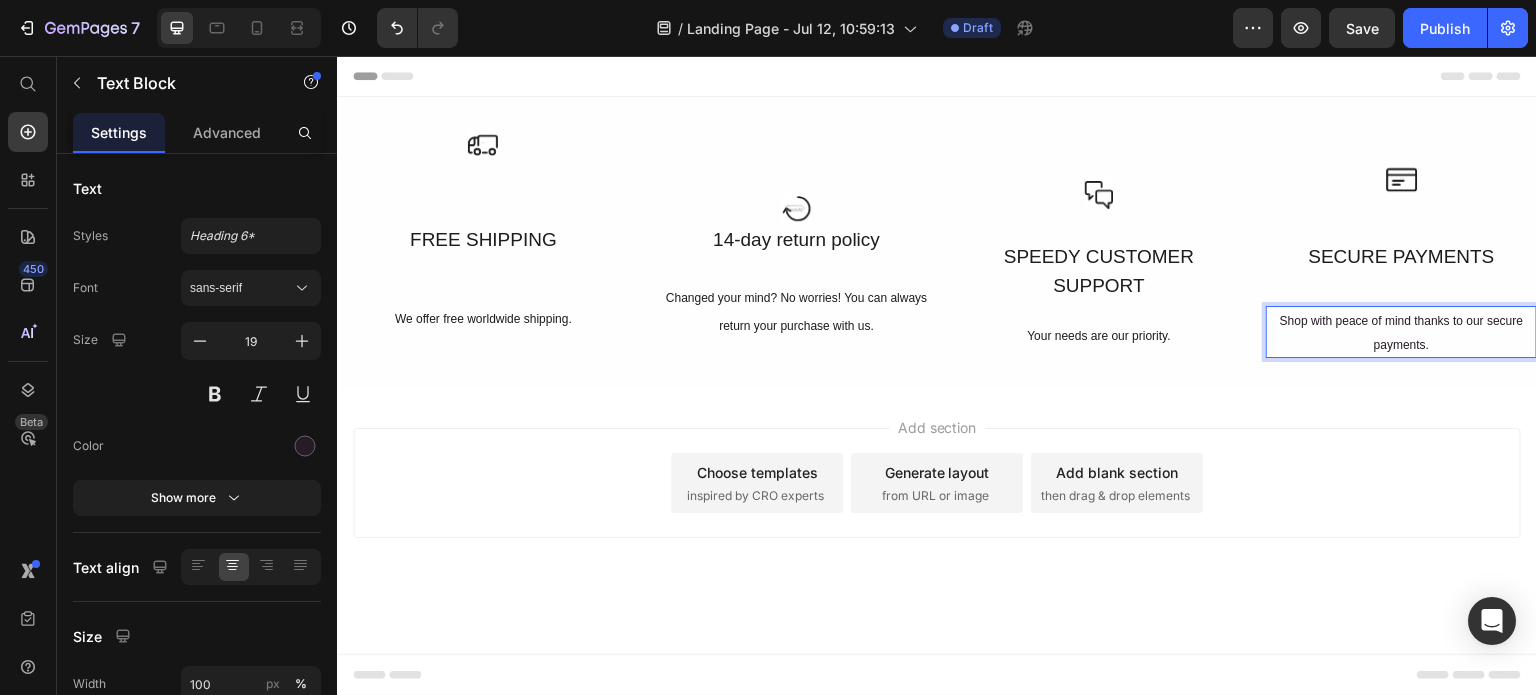 click on "Shop with peace of mind thanks to our secure payments." at bounding box center [1401, 332] 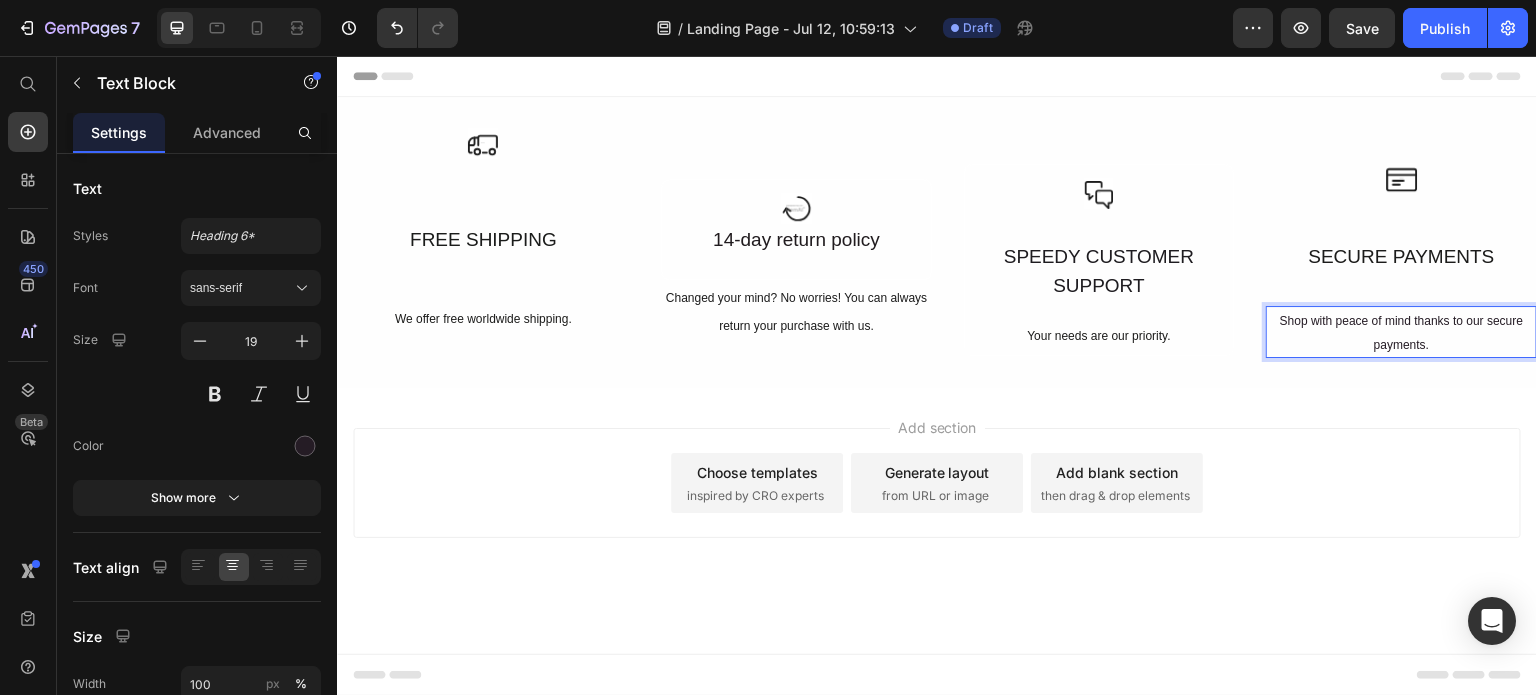 click on "SECURE PAYMENTS" at bounding box center (1401, 257) 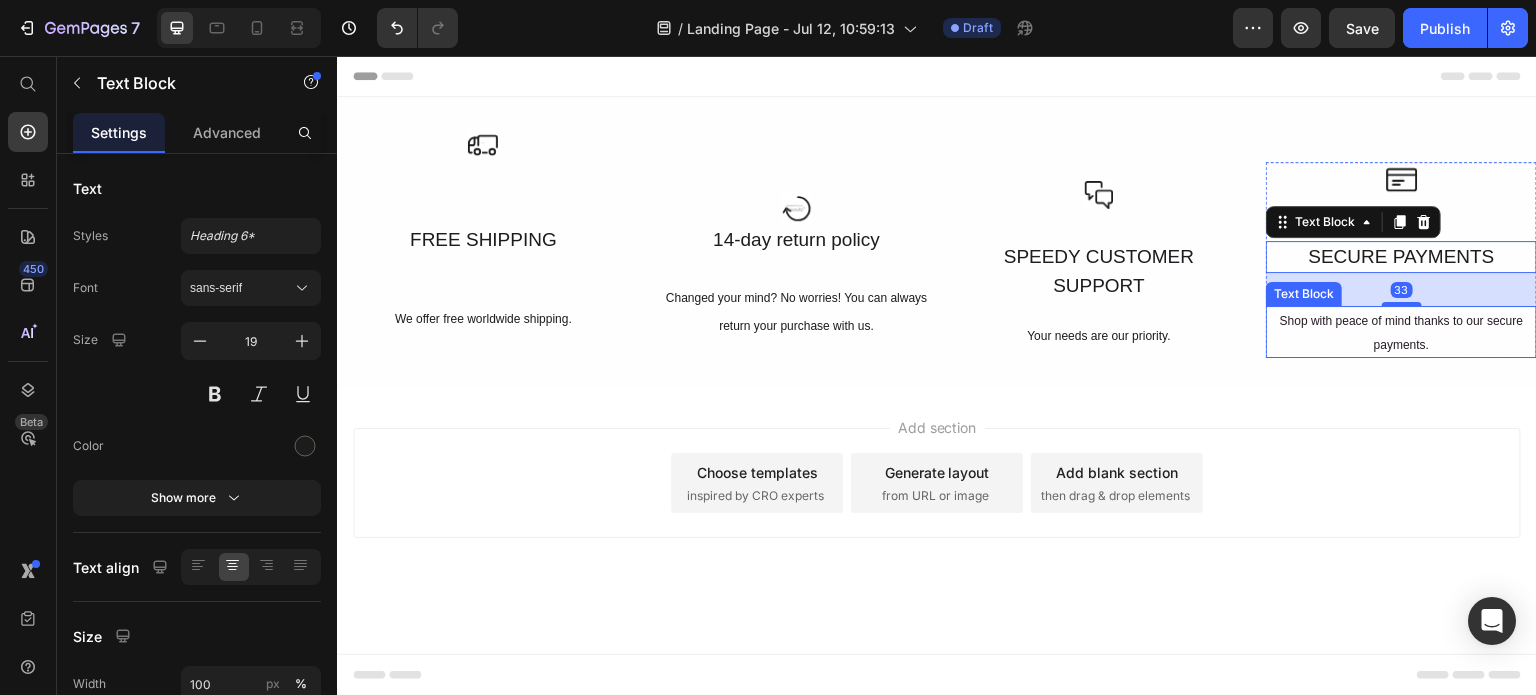 click on "Icon FREE SHIPPING Text Block We offer free worldwide shipping. Text Block Row Icon 14-day return policy Text Block Row Changed your mind? No worries! You can always return your purchase with us. Text Block Icon SPEEDY CUSTOMER SUPPORT Text Block Your needs are our priority. Text Block Row Icon SECURE PAYMENTS Text Block 33 Shop with peace of mind thanks to our secure payments. Text Block Row Row Row Section 1" at bounding box center (937, 242) 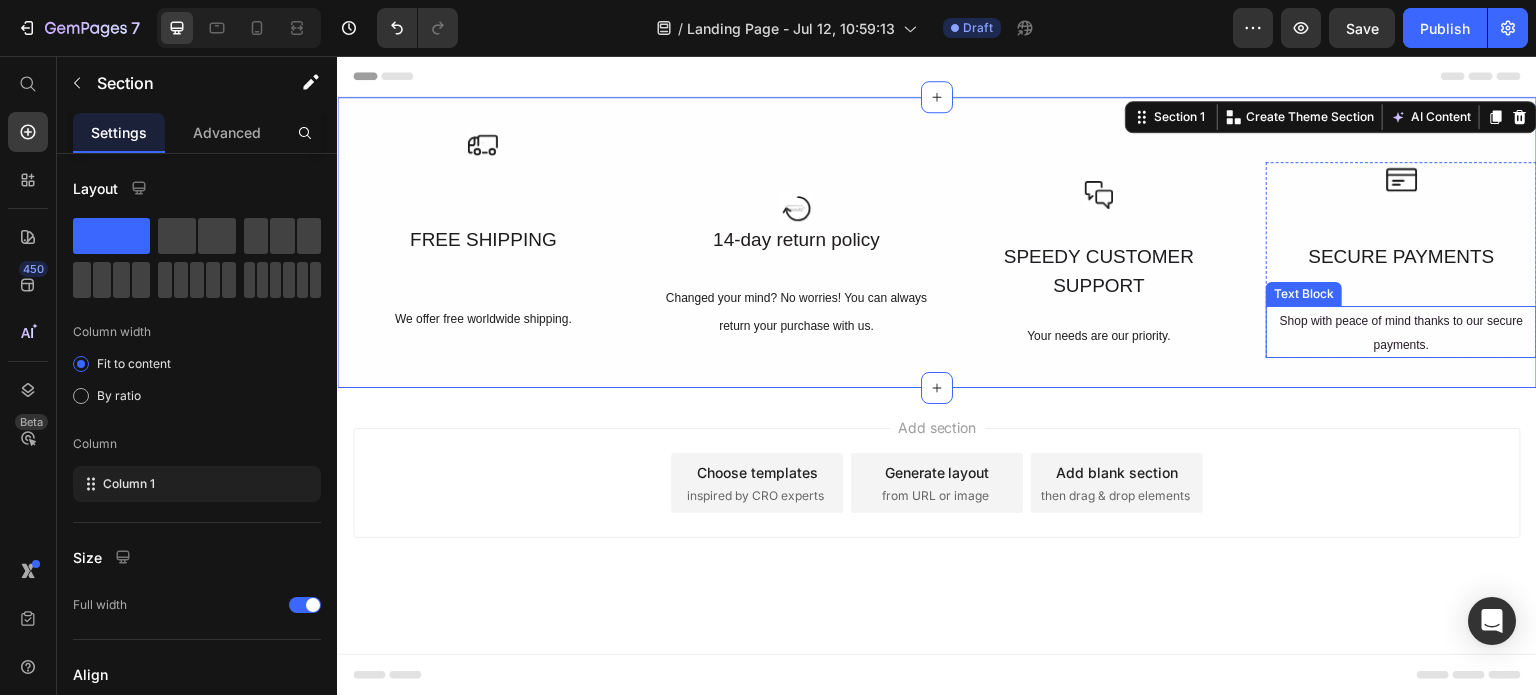 click on "Shop with peace of mind thanks to our secure payments." at bounding box center (1401, 332) 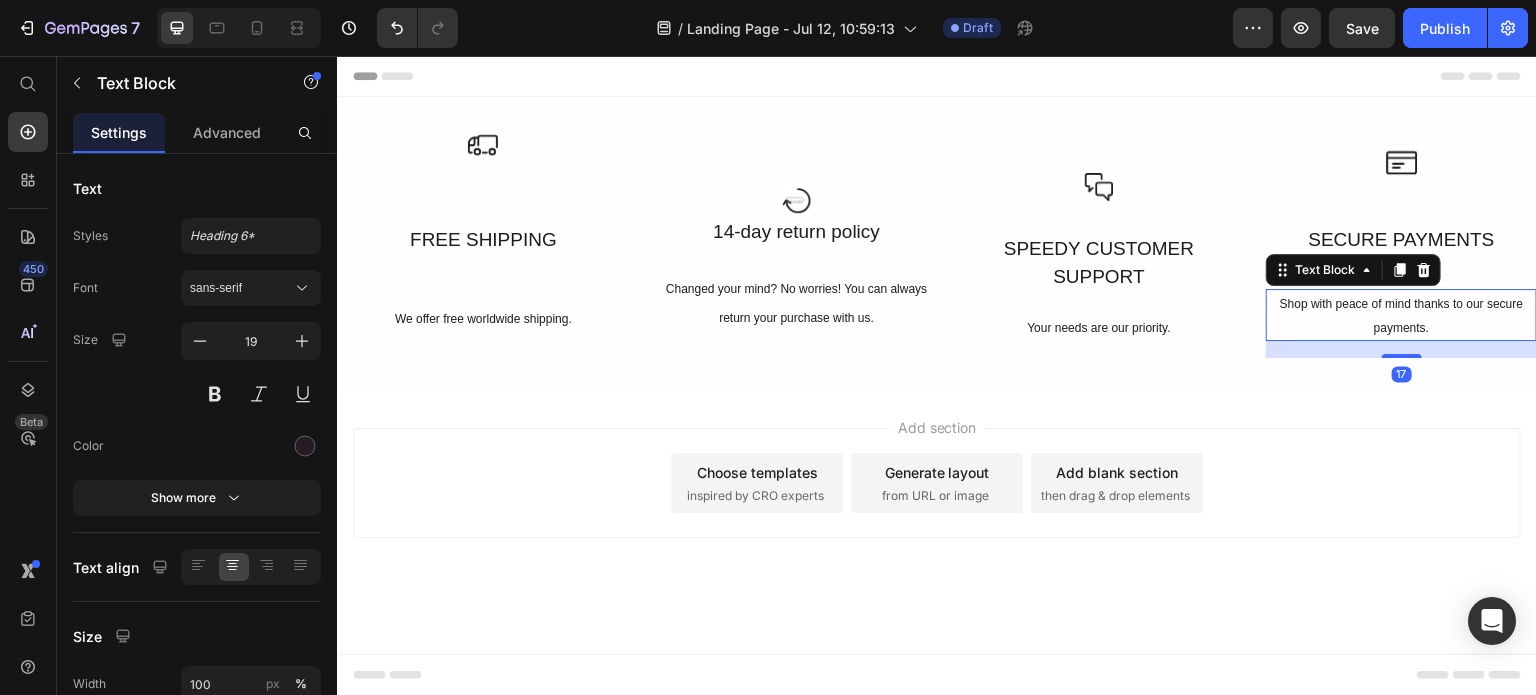 drag, startPoint x: 1405, startPoint y: 355, endPoint x: 1404, endPoint y: 373, distance: 18.027756 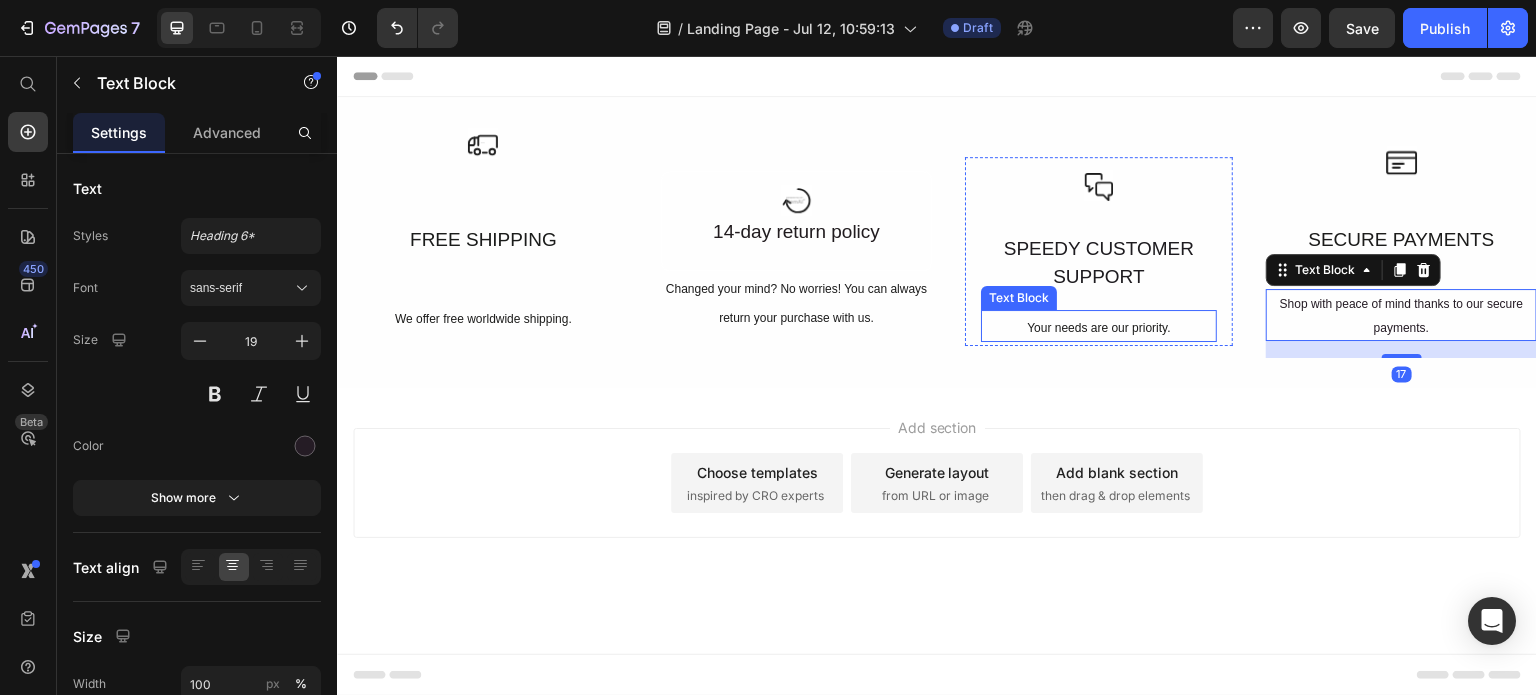 click on "Your needs are our priority." at bounding box center (1098, 328) 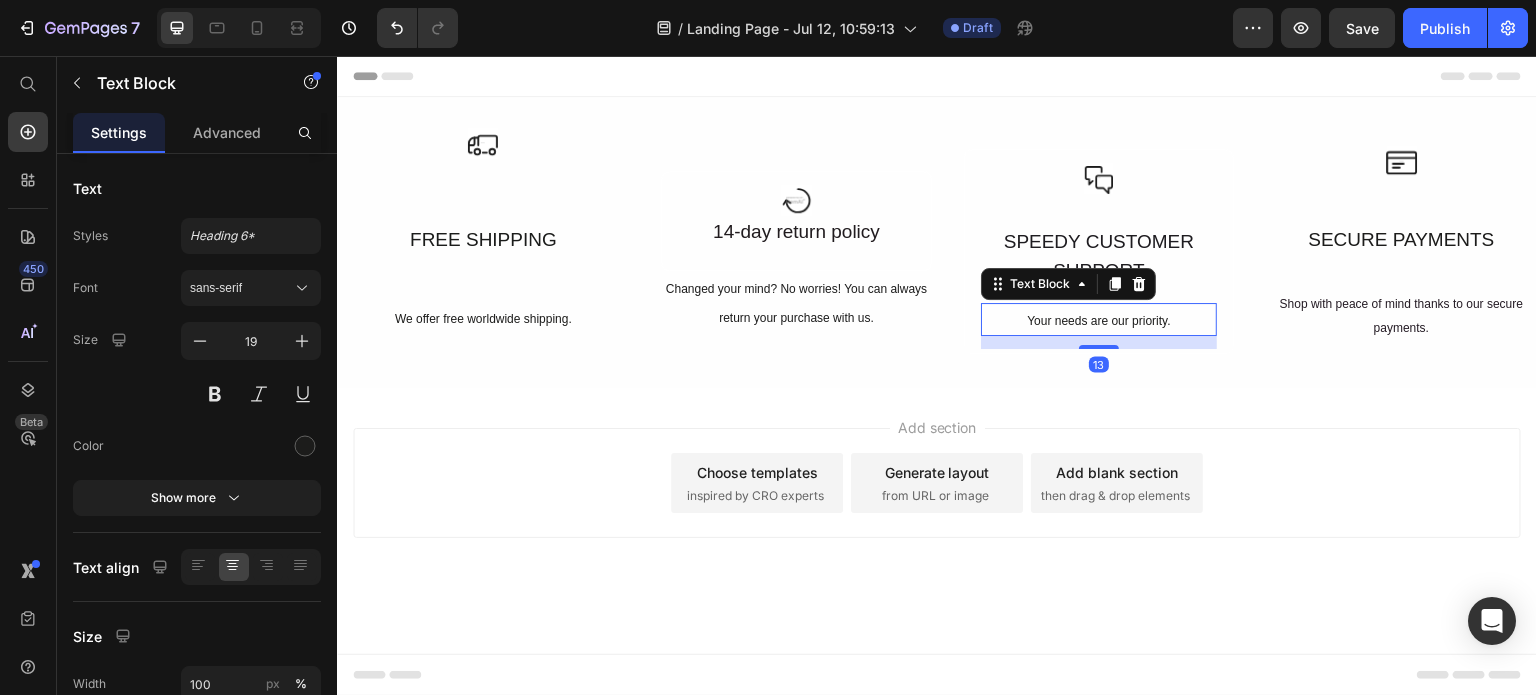 drag, startPoint x: 1113, startPoint y: 336, endPoint x: 1110, endPoint y: 349, distance: 13.341664 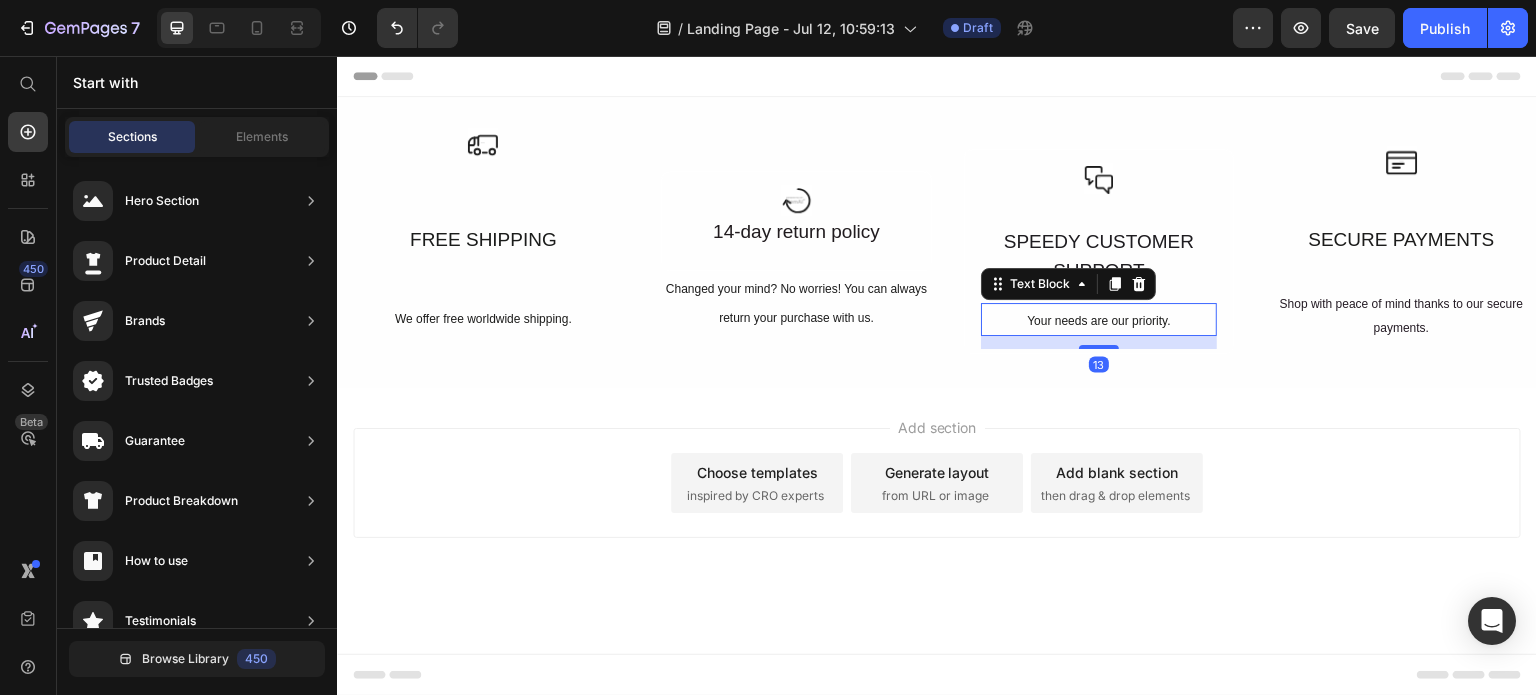click on "Add section Choose templates inspired by CRO experts Generate layout from URL or image Add blank section then drag & drop elements" at bounding box center [937, 483] 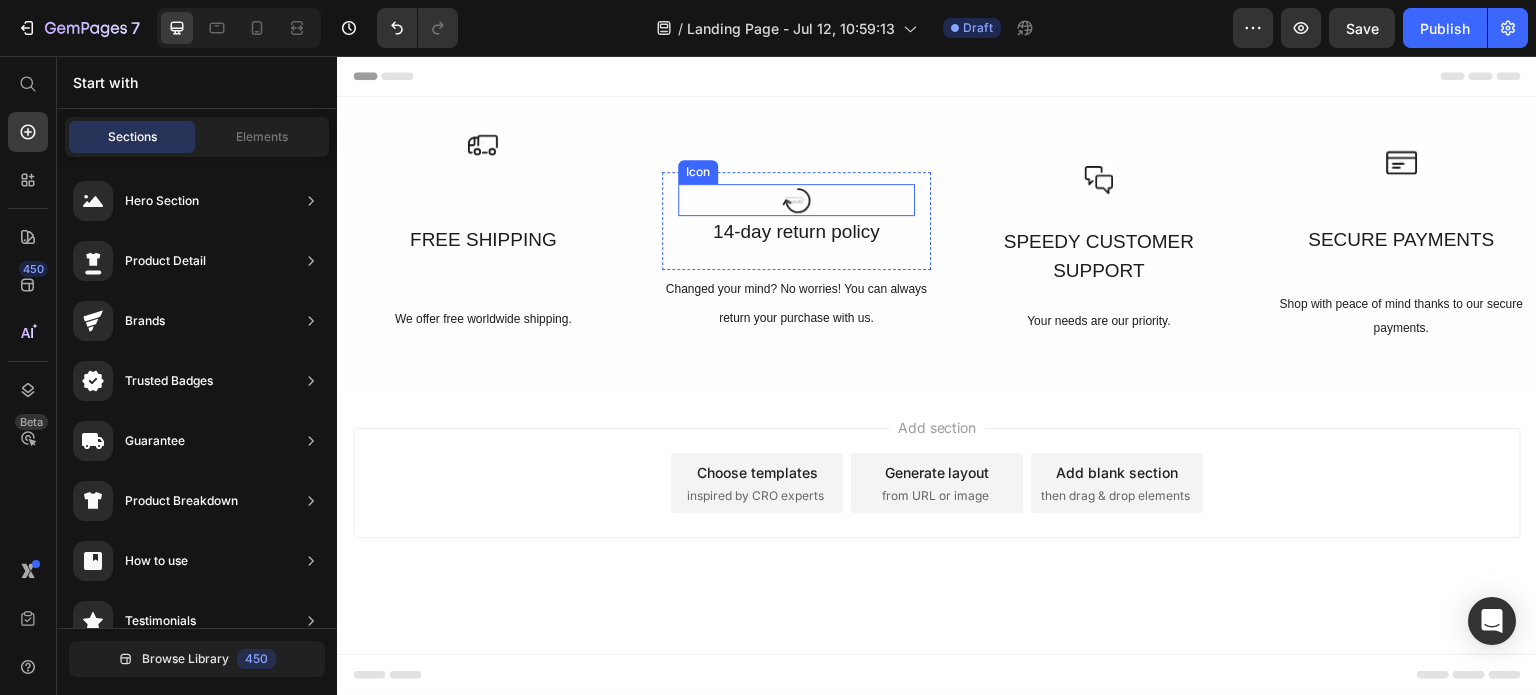 click 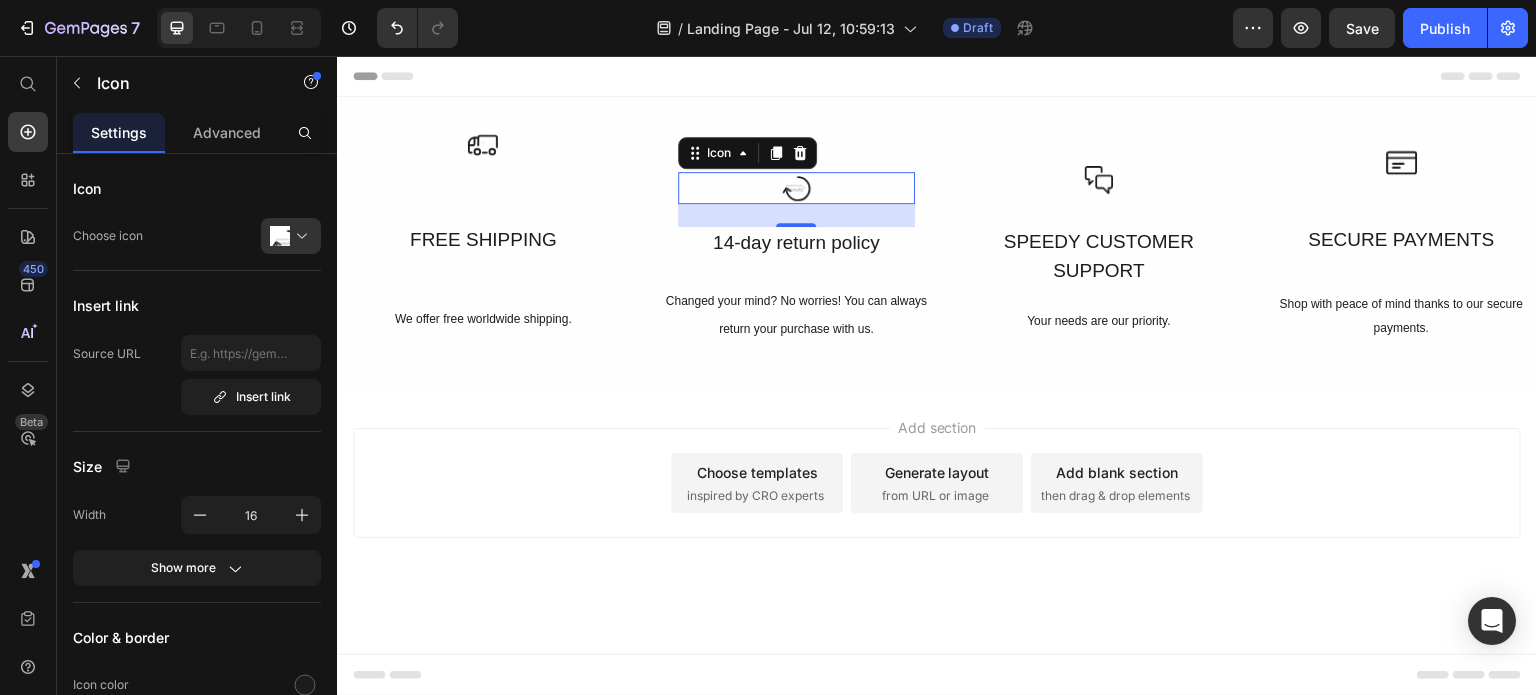 drag, startPoint x: 792, startPoint y: 212, endPoint x: 792, endPoint y: 235, distance: 23 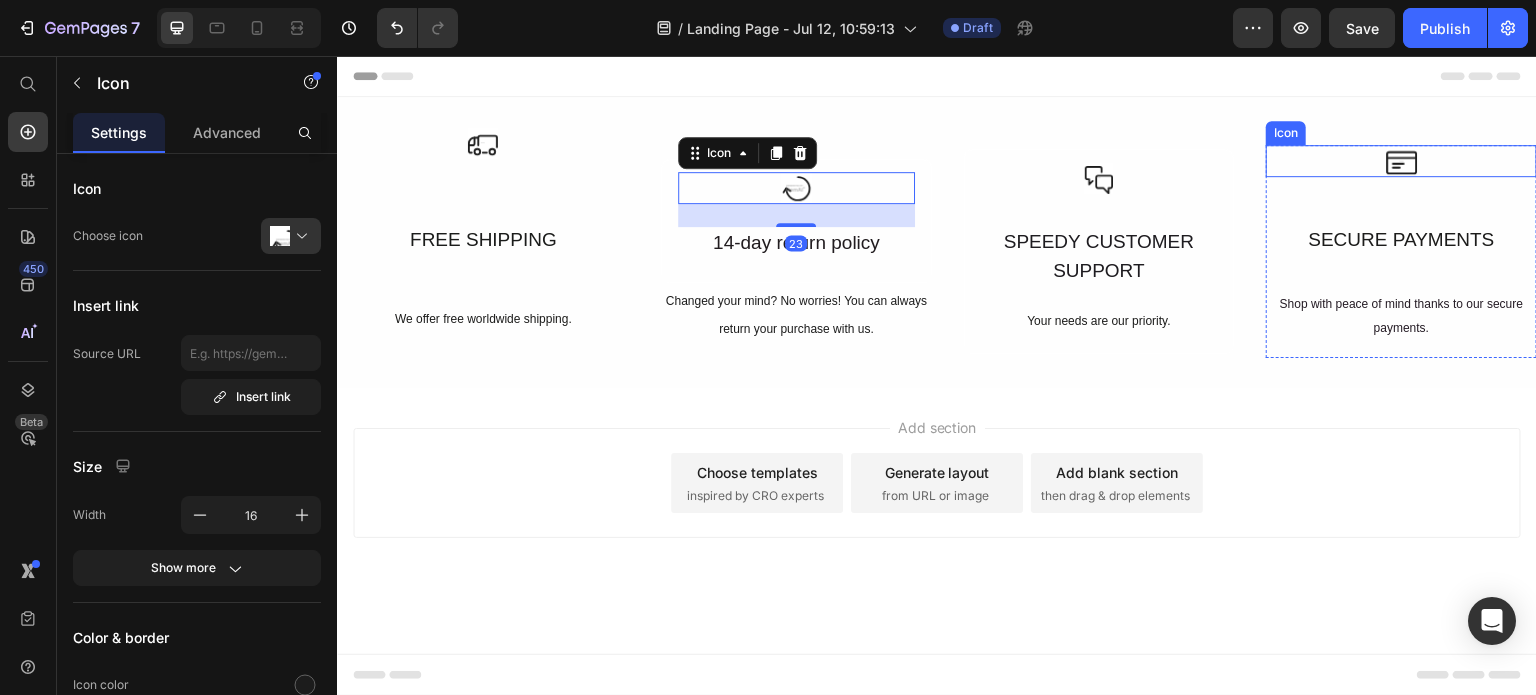 click on "Icon" at bounding box center (1401, 161) 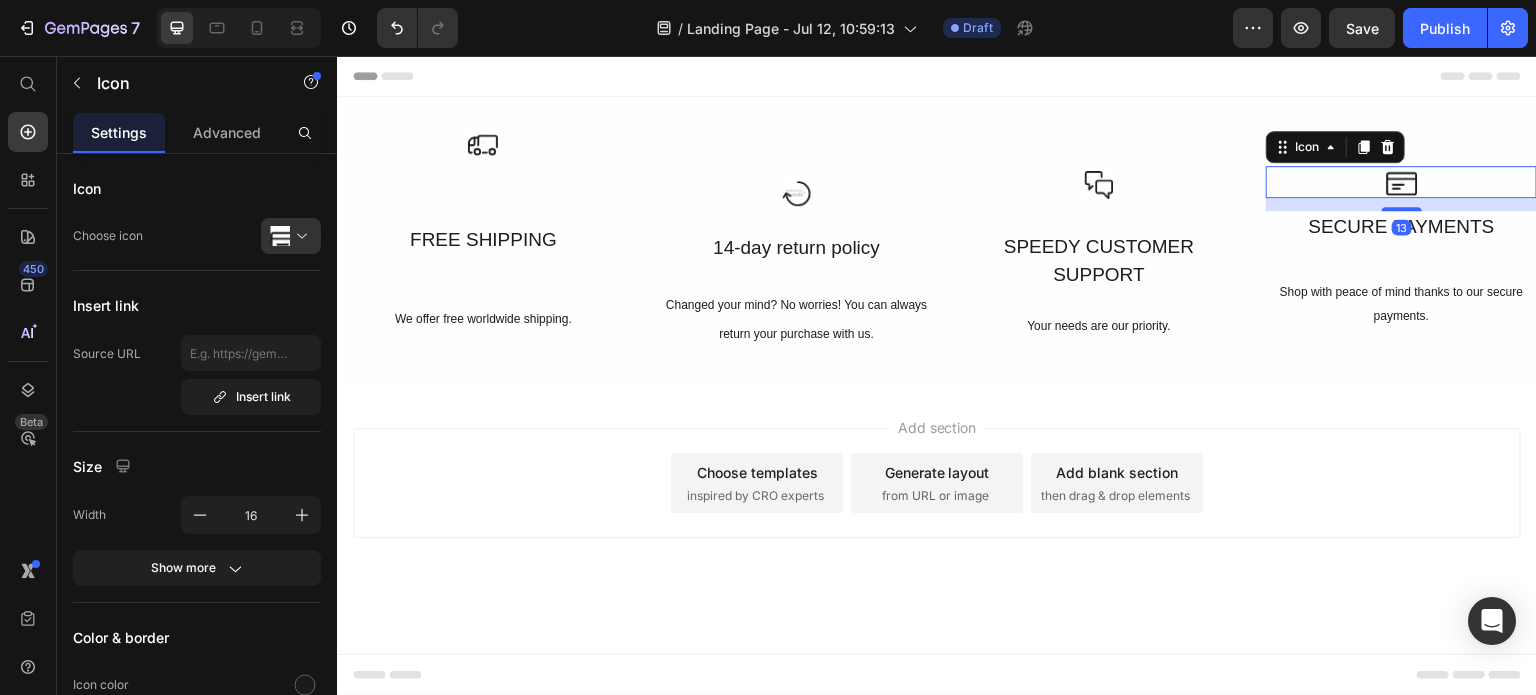 drag, startPoint x: 1400, startPoint y: 220, endPoint x: 1404, endPoint y: 186, distance: 34.234486 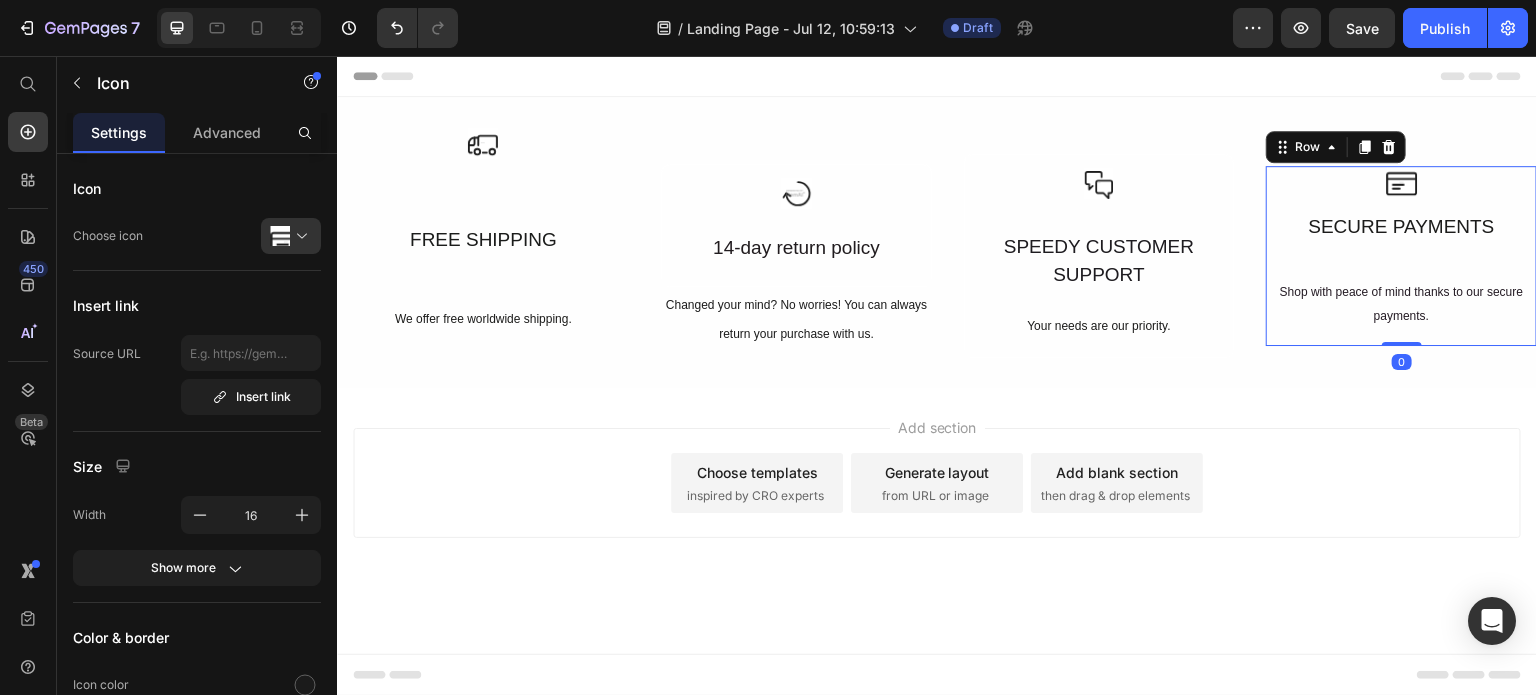 click on "Icon SECURE PAYMENTS Text Block Shop with peace of mind thanks to our secure payments. Text Block" at bounding box center (1401, 256) 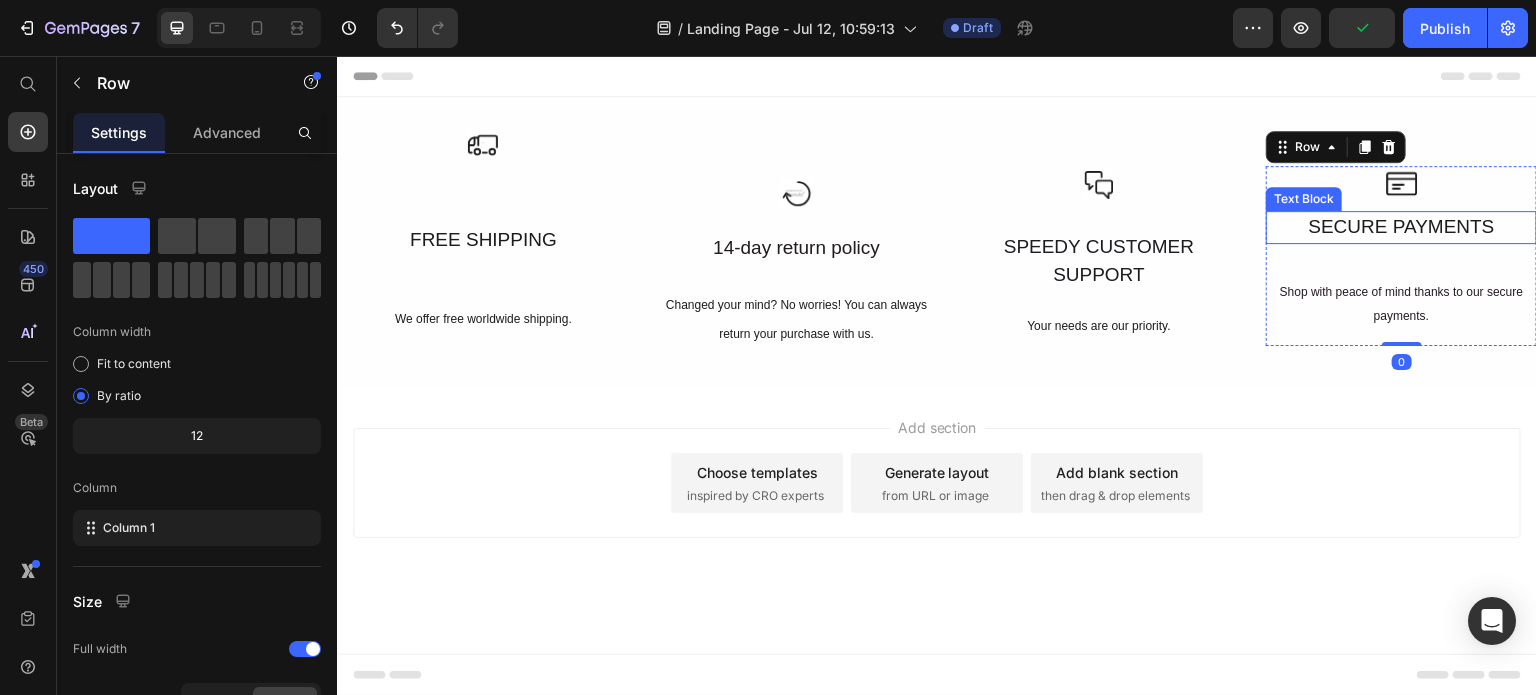 click on "SECURE PAYMENTS" at bounding box center [1401, 227] 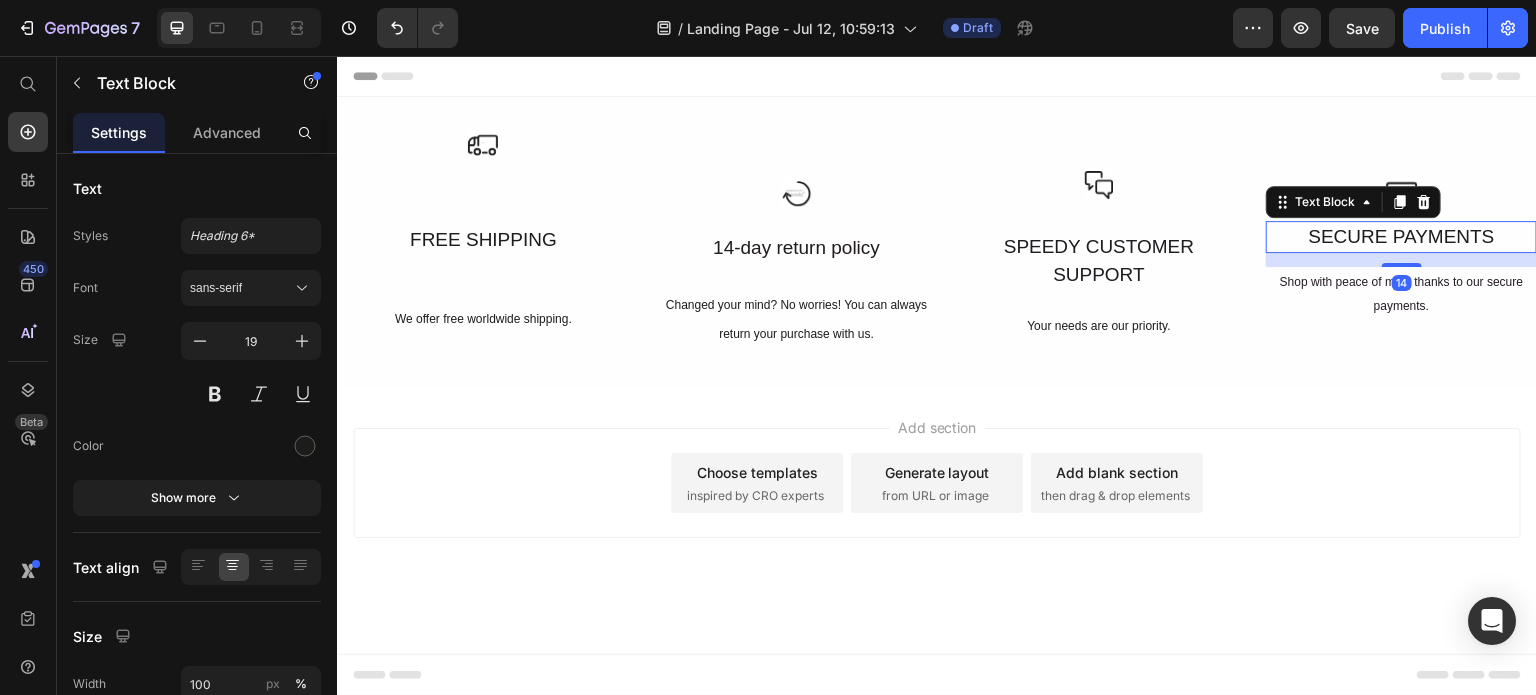drag, startPoint x: 1404, startPoint y: 274, endPoint x: 1403, endPoint y: 255, distance: 19.026299 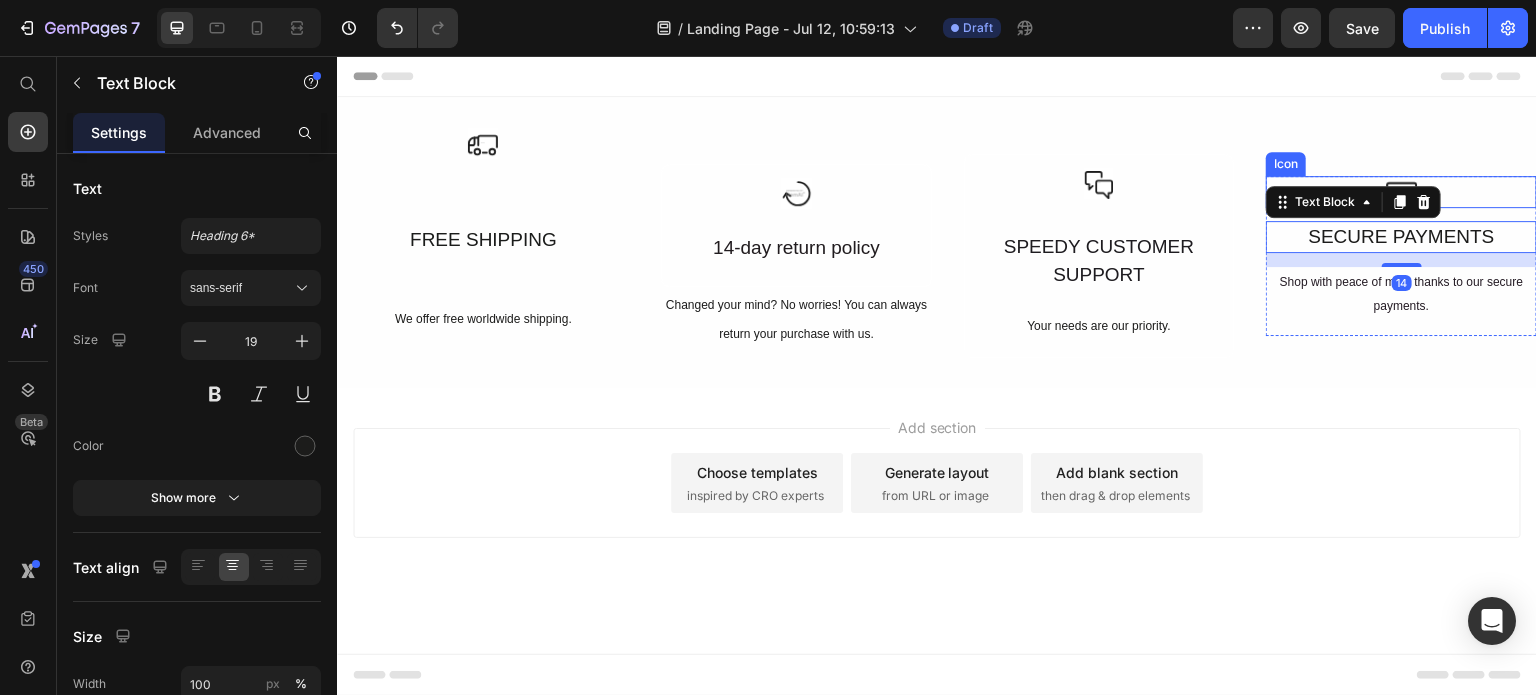 click on "Icon" at bounding box center (1401, 192) 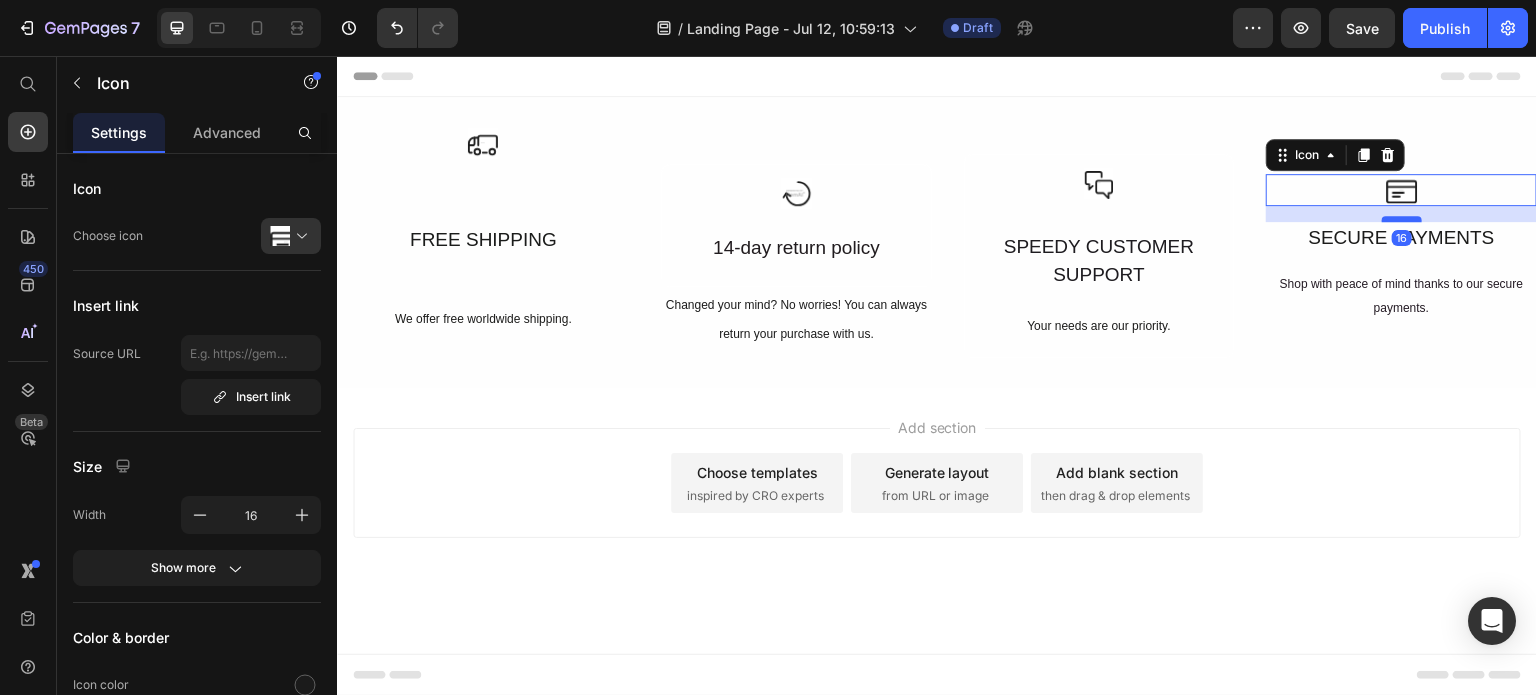 click at bounding box center (1402, 219) 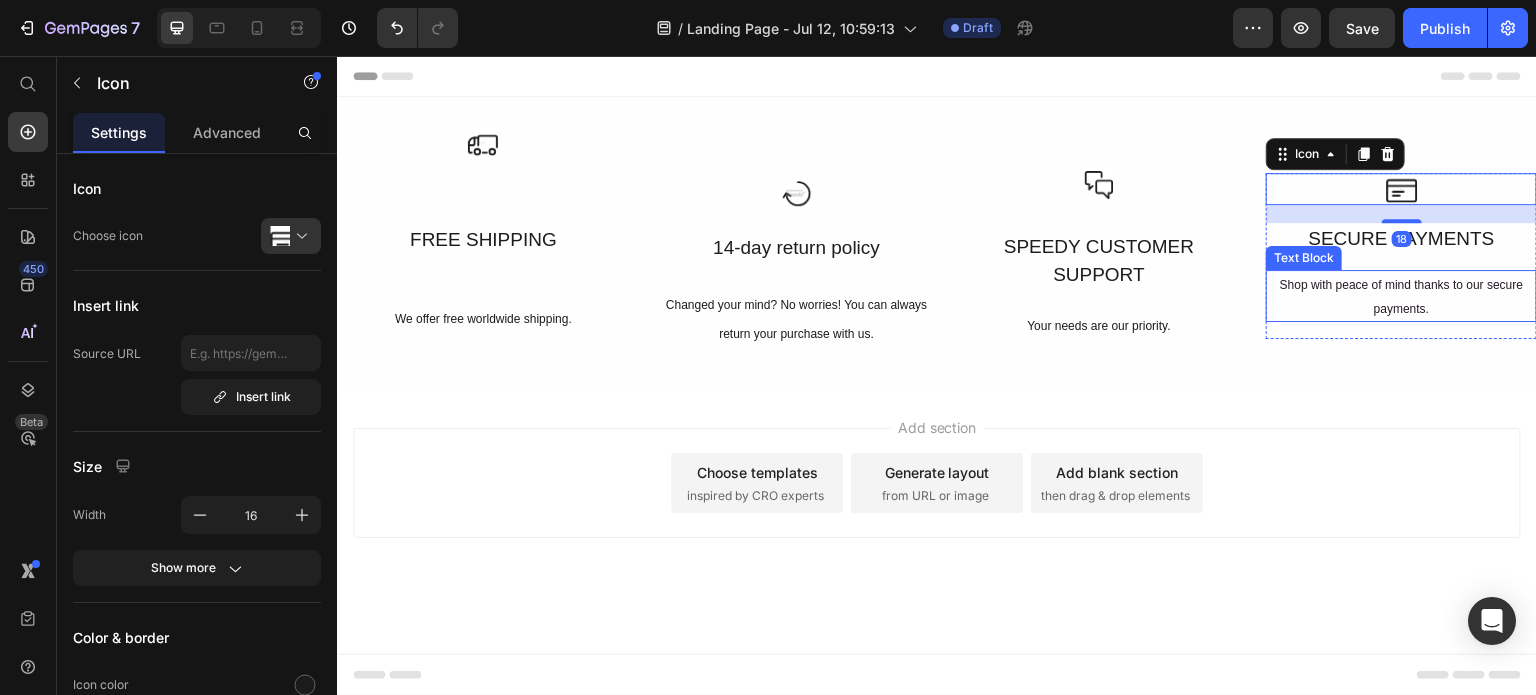 click on "Shop with peace of mind thanks to our secure payments." at bounding box center (1401, 297) 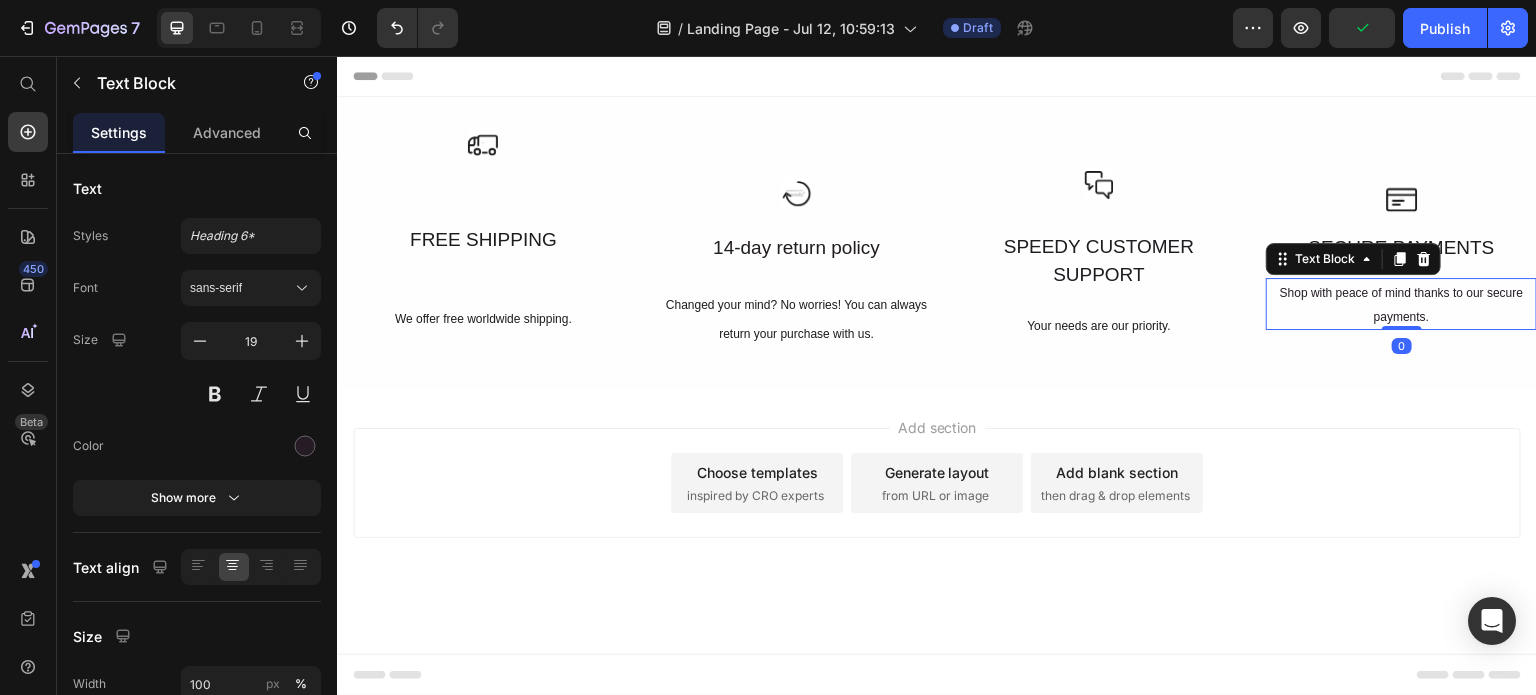 drag, startPoint x: 1393, startPoint y: 336, endPoint x: 1416, endPoint y: 306, distance: 37.802116 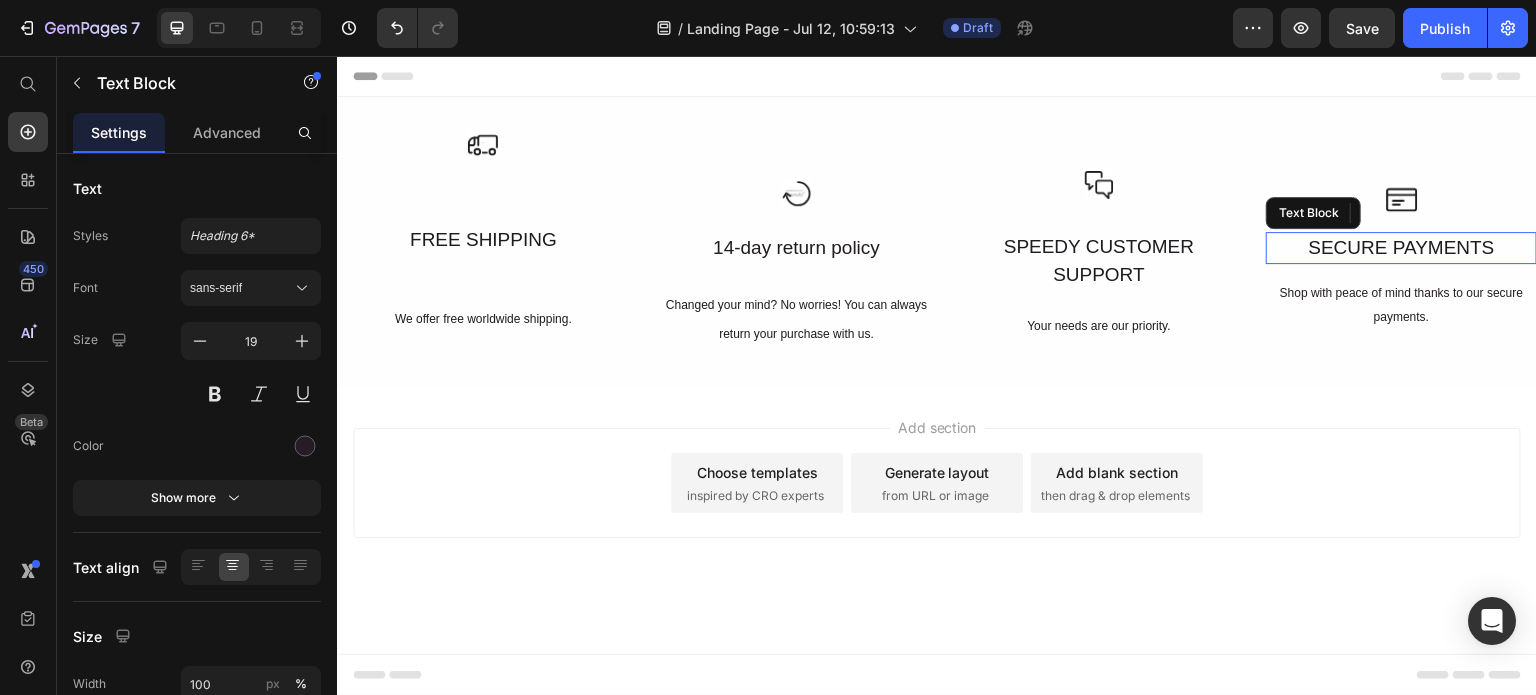click on "SECURE PAYMENTS" at bounding box center (1401, 248) 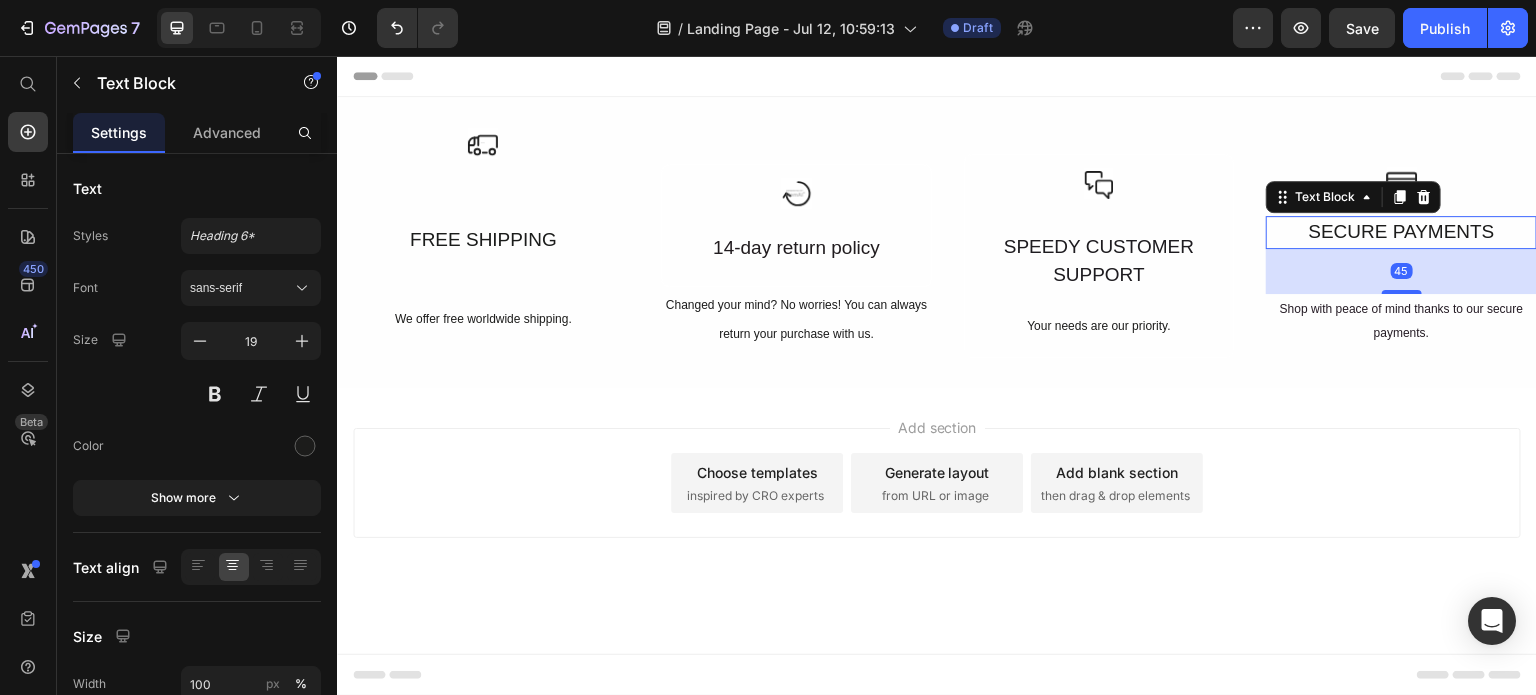 drag, startPoint x: 1409, startPoint y: 275, endPoint x: 1410, endPoint y: 306, distance: 31.016125 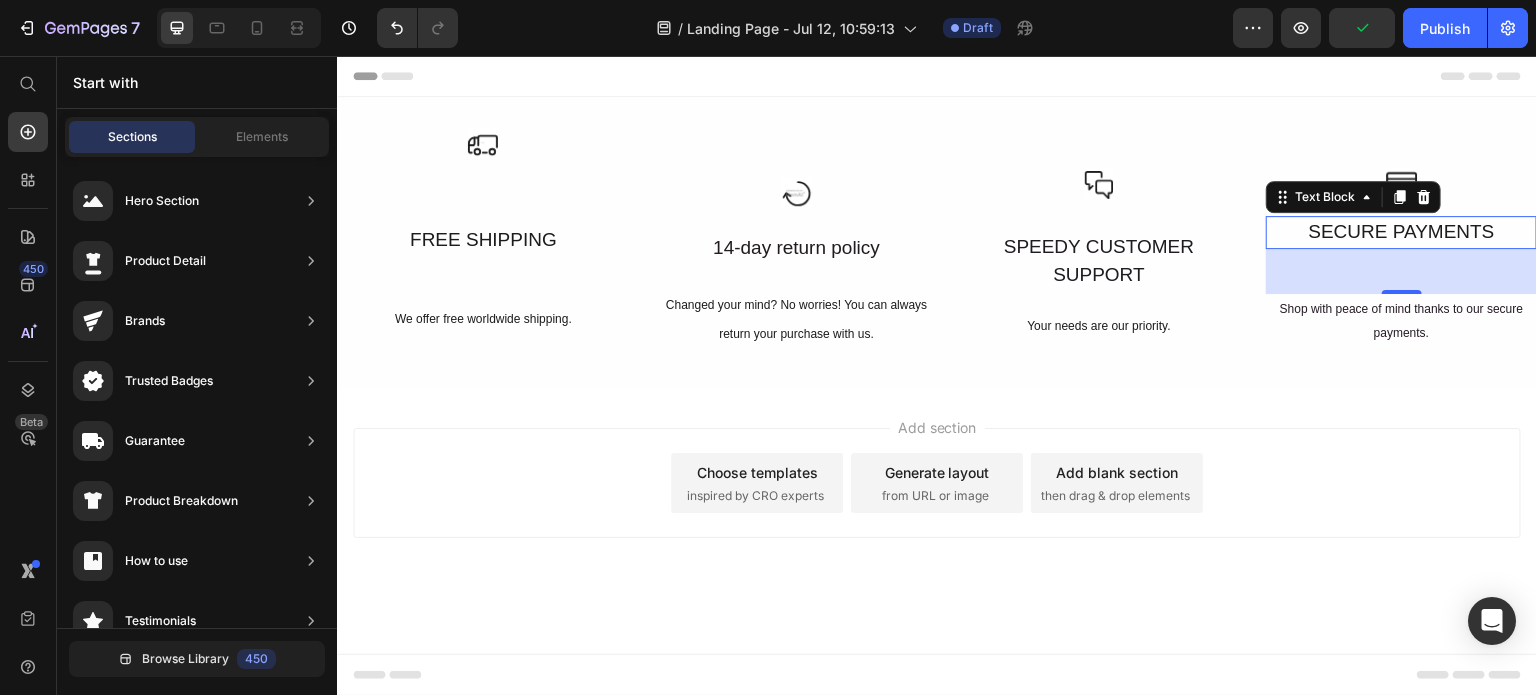click on "Add section Choose templates inspired by CRO experts Generate layout from URL or image Add blank section then drag & drop elements" at bounding box center [937, 511] 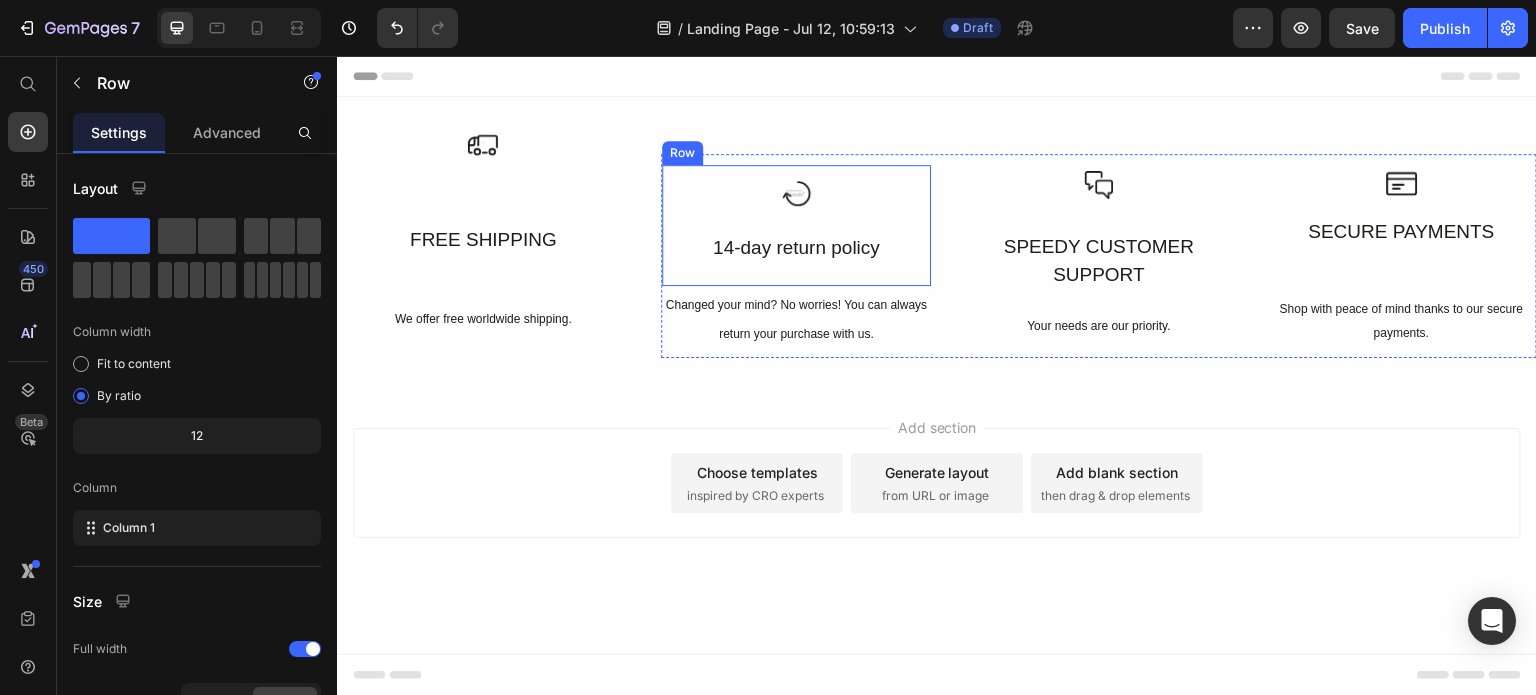 click on "Icon 14-day return policy Text Block" at bounding box center [796, 230] 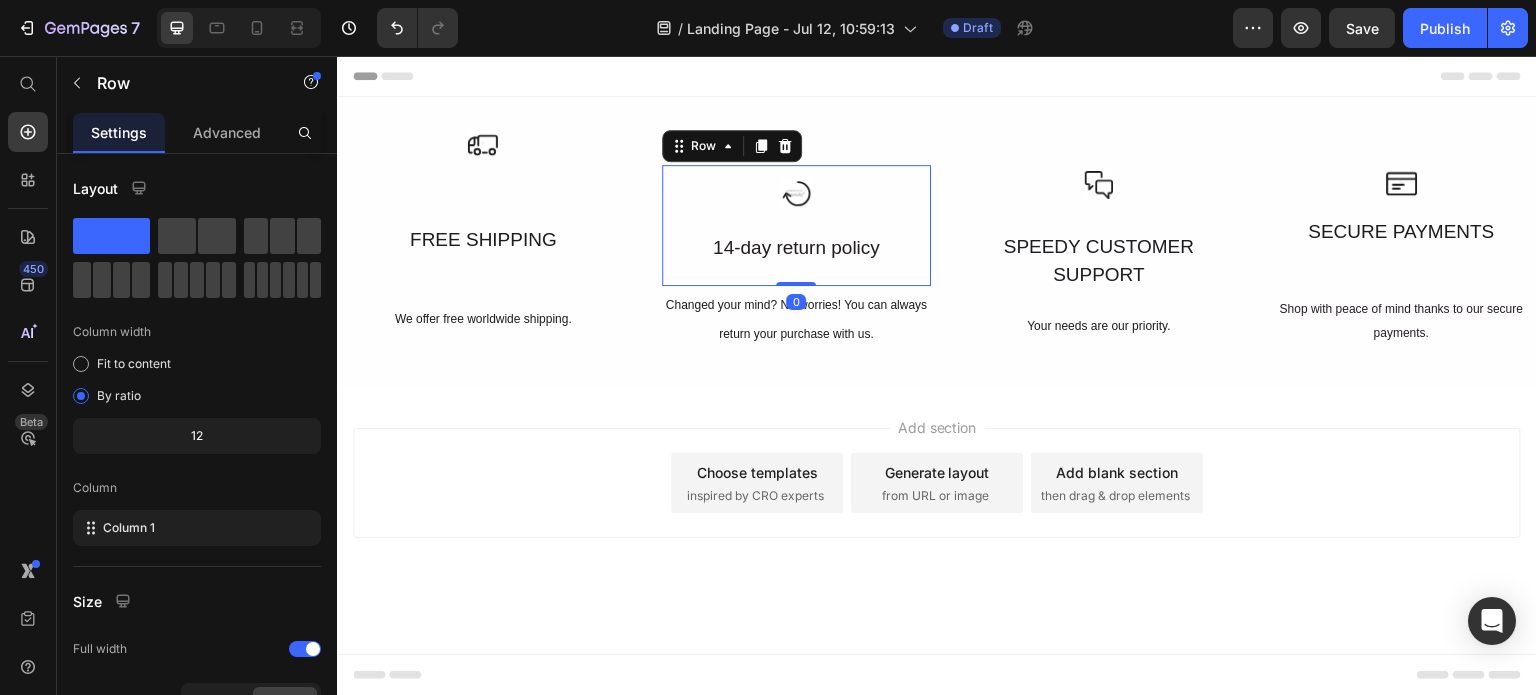 click on "Icon 14-day return policy Text Block Row 0" at bounding box center (796, 226) 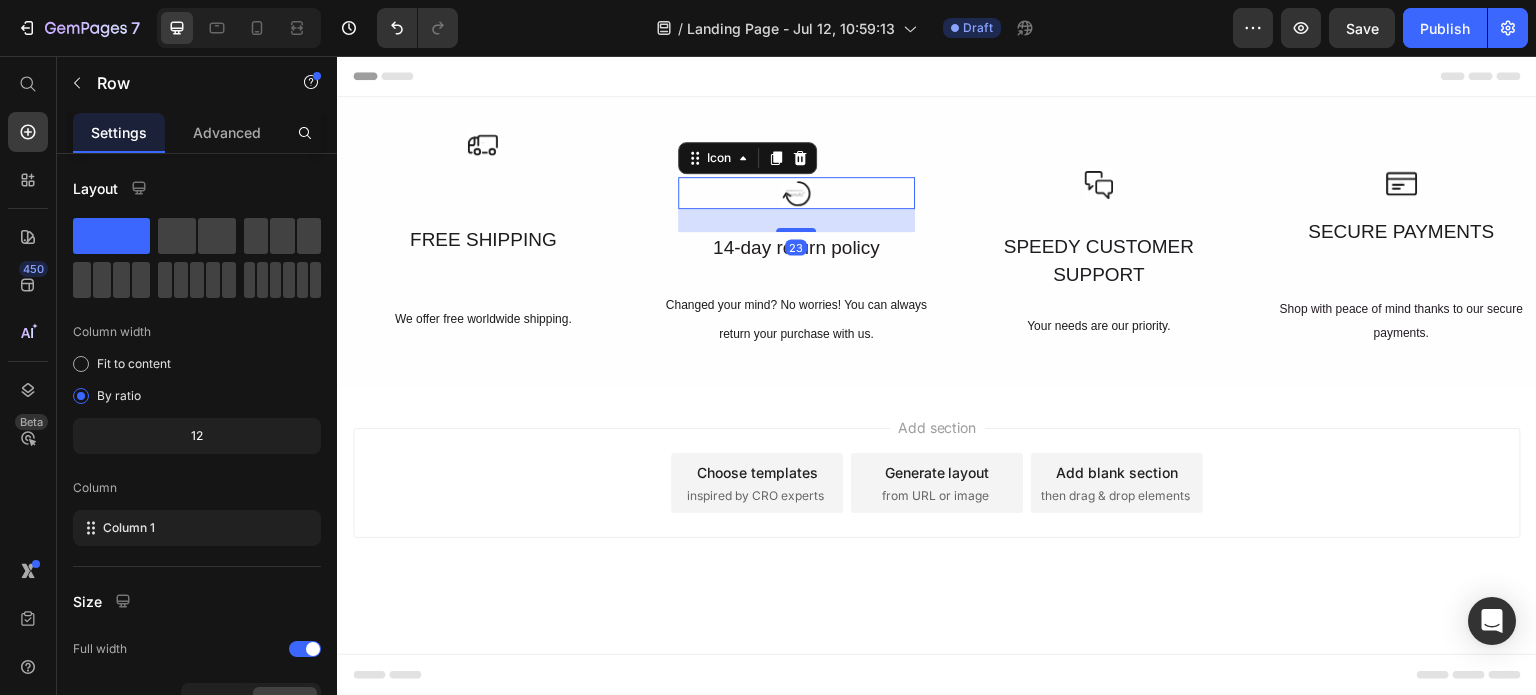 click 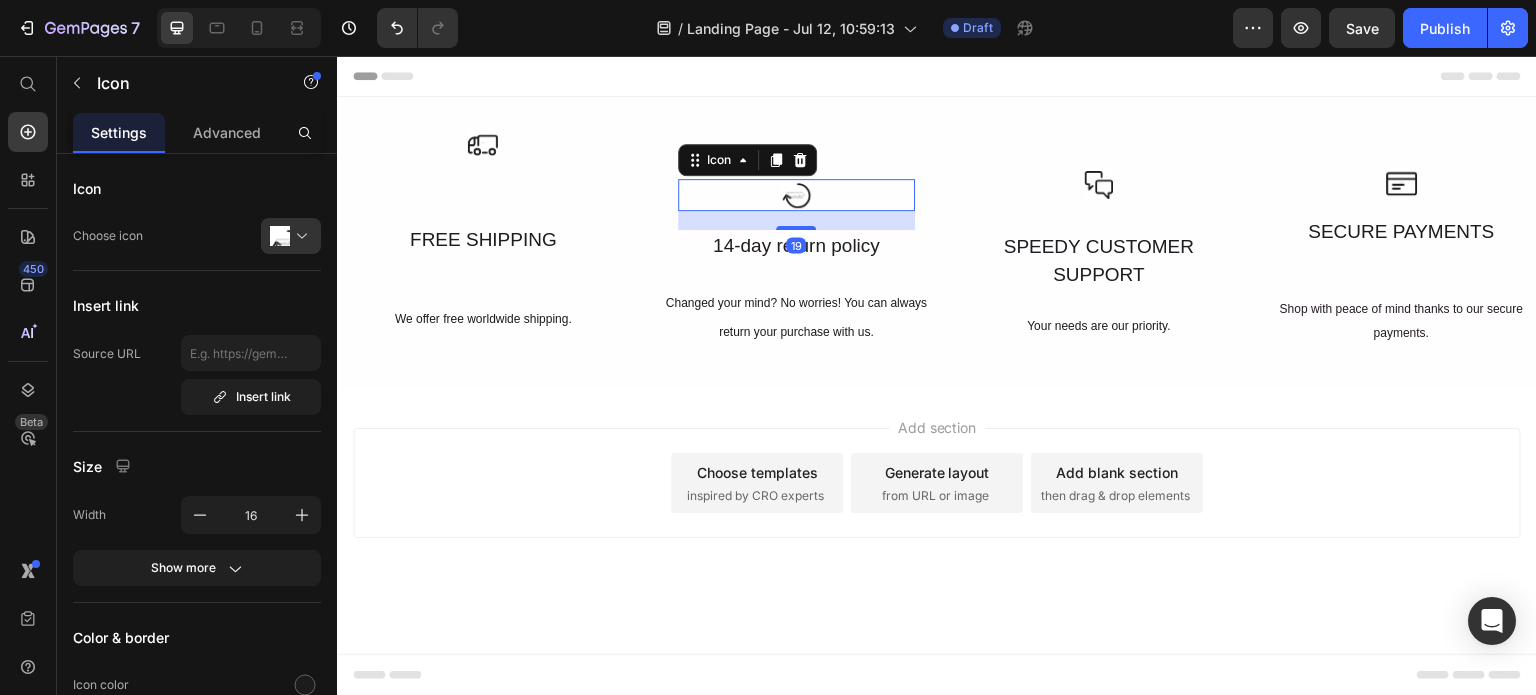 click on "19" at bounding box center (796, 211) 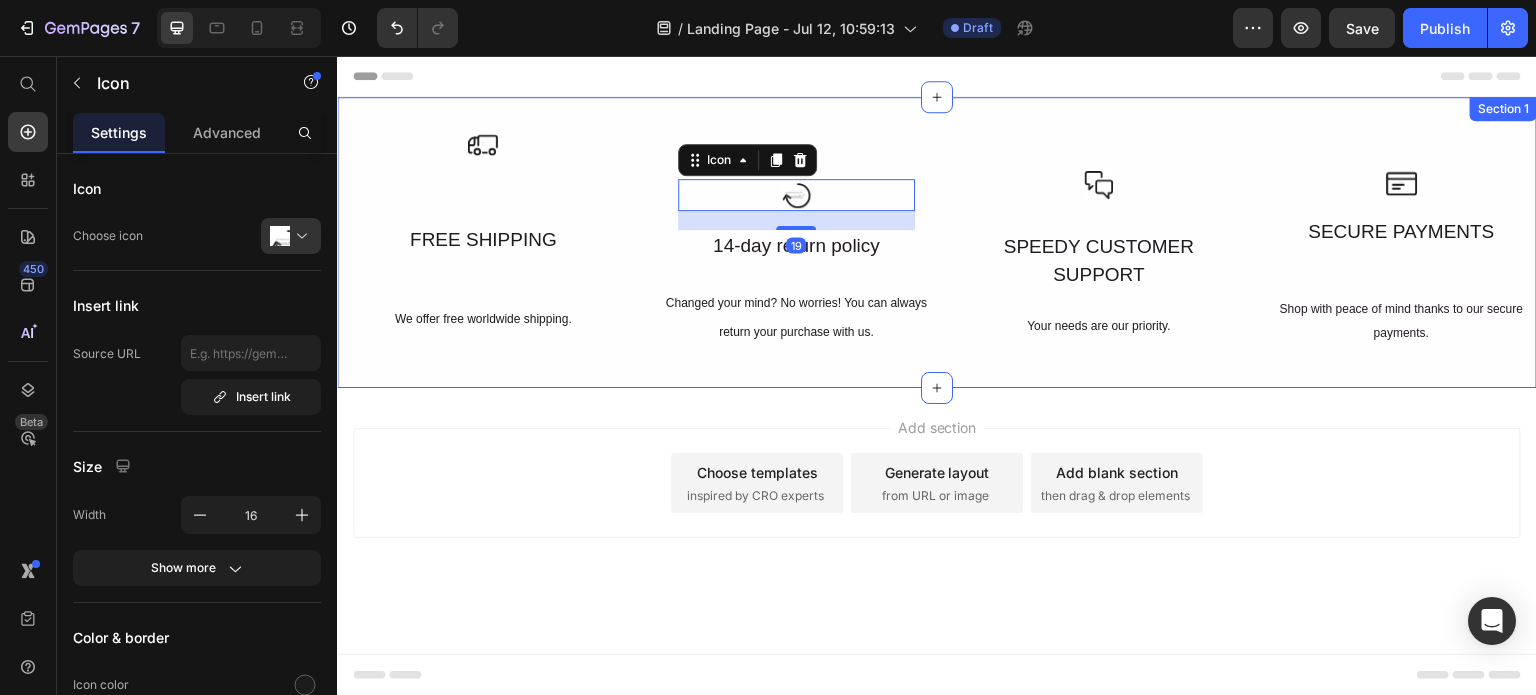 click on "Icon FREE SHIPPING Text Block We offer free worldwide shipping. Text Block Row Icon 19 14-day return policy Text Block Row Changed your mind? No worries! You can always return your purchase with us. Text Block Icon SPEEDY CUSTOMER SUPPORT Text Block Your needs are our priority. Text Block Row Icon SECURE PAYMENTS Text Block Shop with peace of mind thanks to our secure payments. Text Block Row Row Row Section 1" at bounding box center [937, 242] 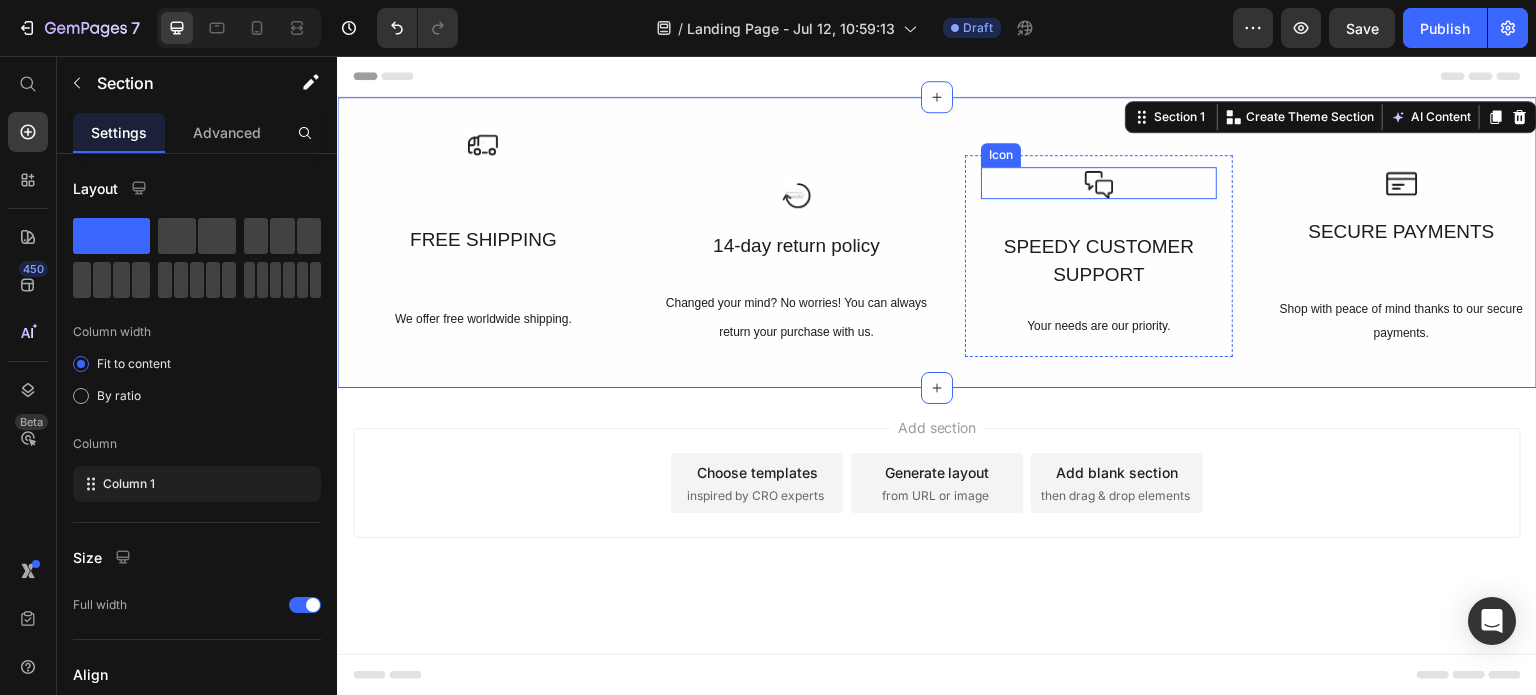 click 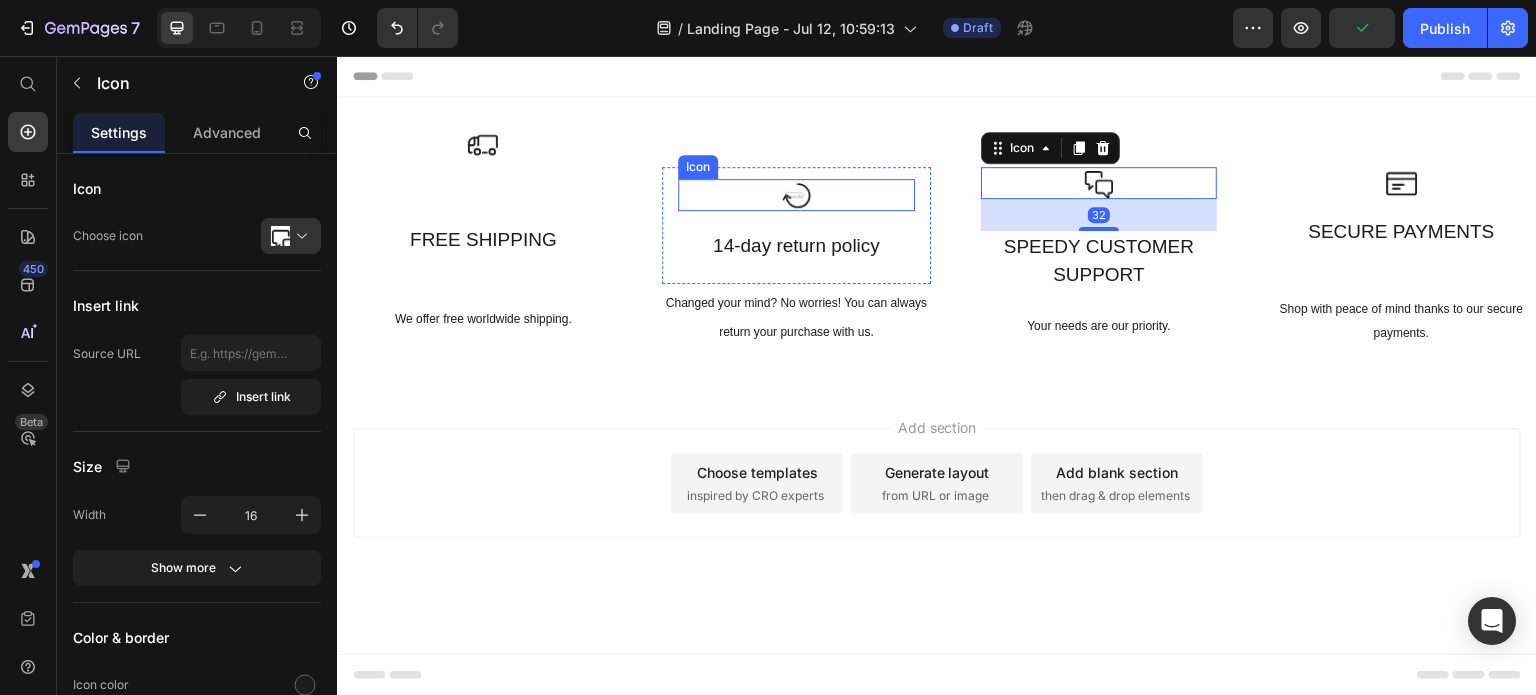 click on "Icon" at bounding box center [796, 195] 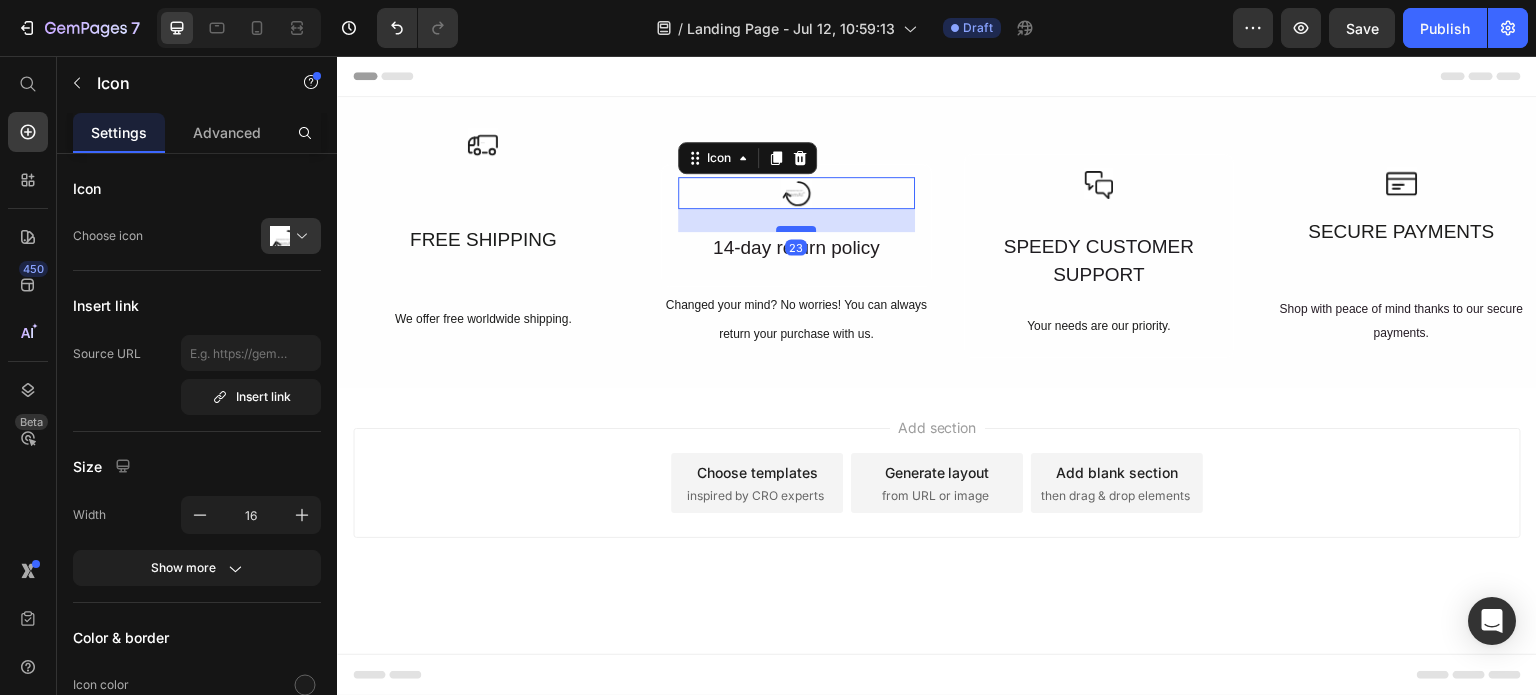 click at bounding box center [796, 229] 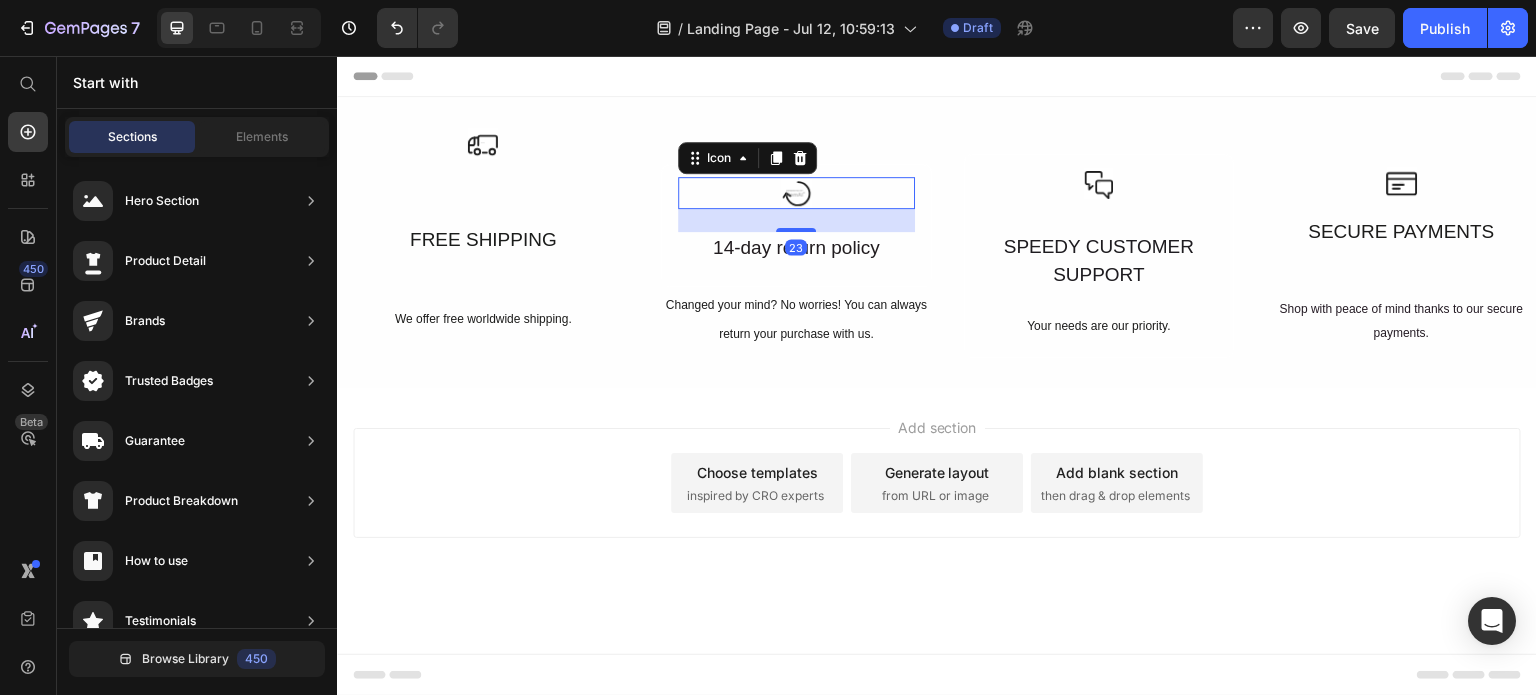 click on "Add section Choose templates inspired by CRO experts Generate layout from URL or image Add blank section then drag & drop elements" at bounding box center [937, 483] 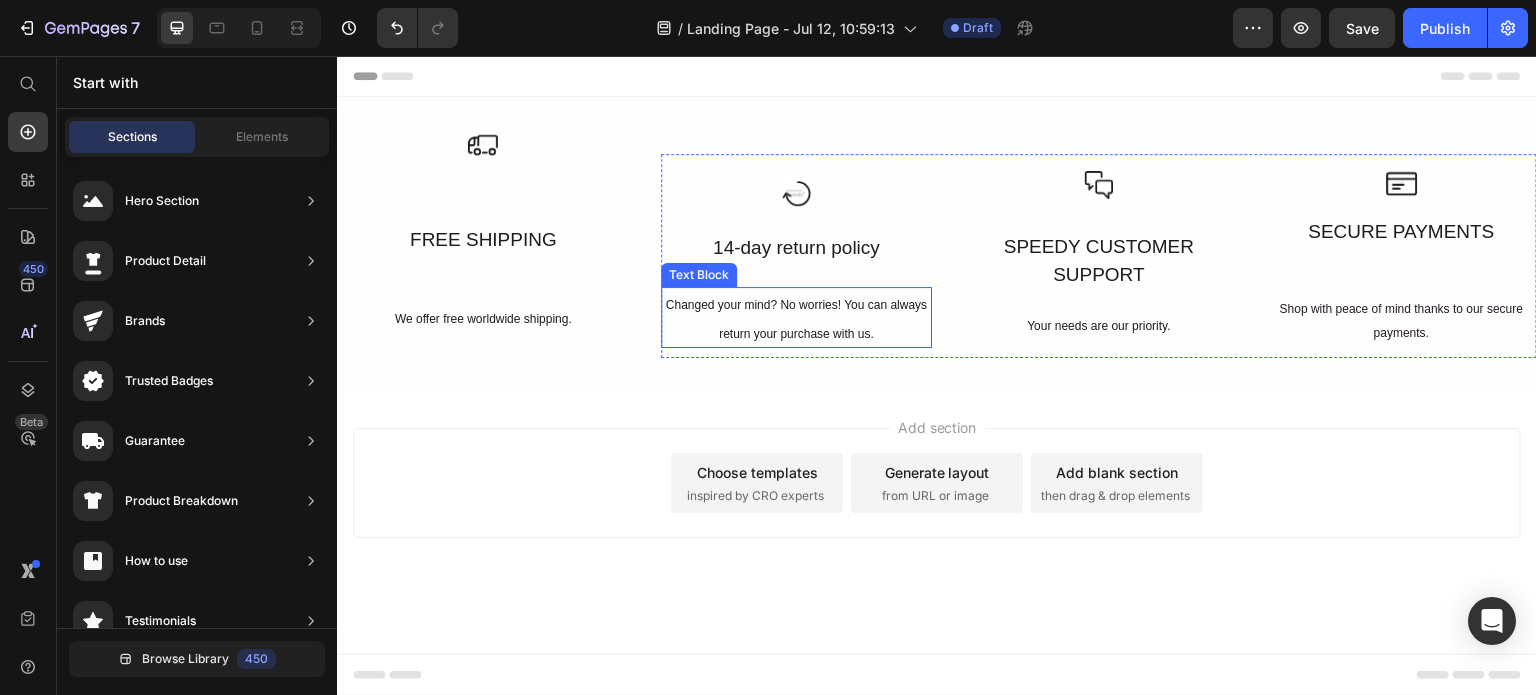 click on "Changed your mind? No worries! You can always return your purchase with us." at bounding box center [796, 319] 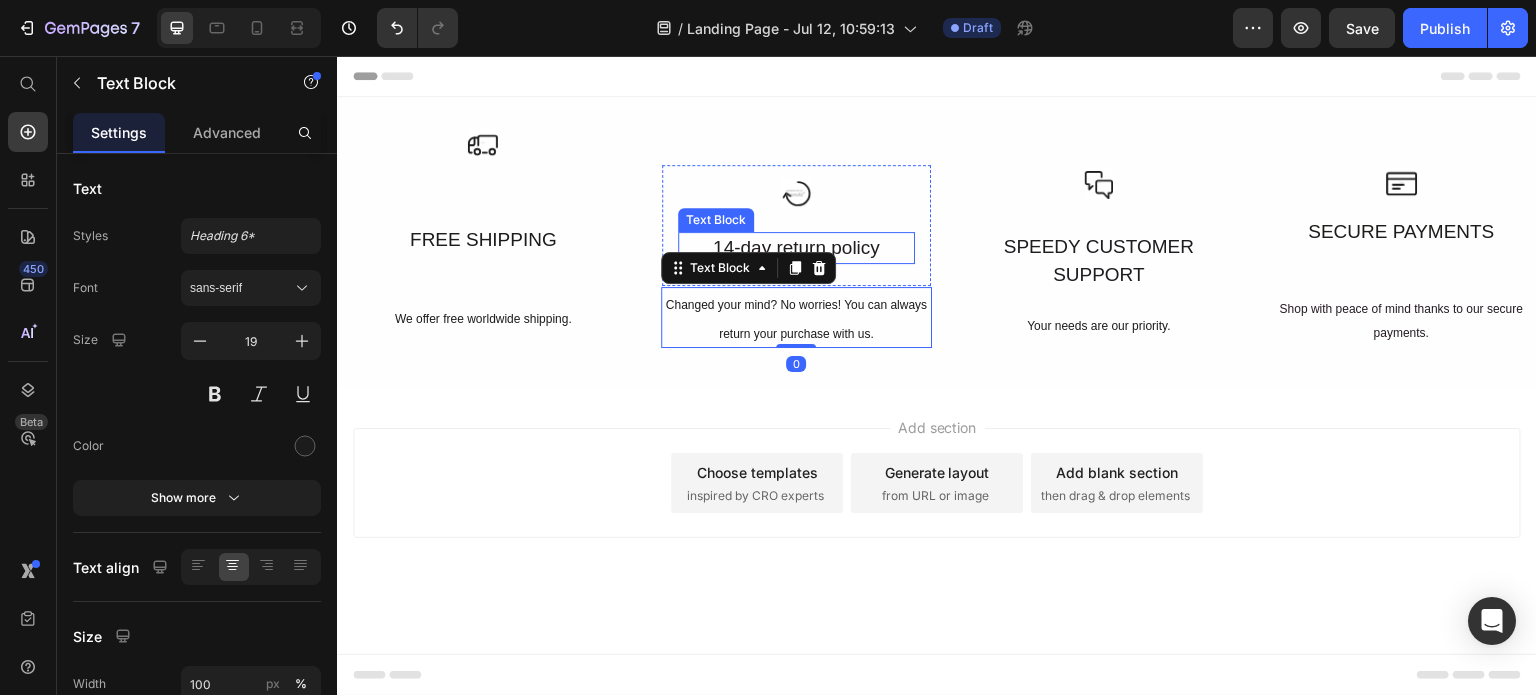 click on "14-day return policy" at bounding box center (796, 248) 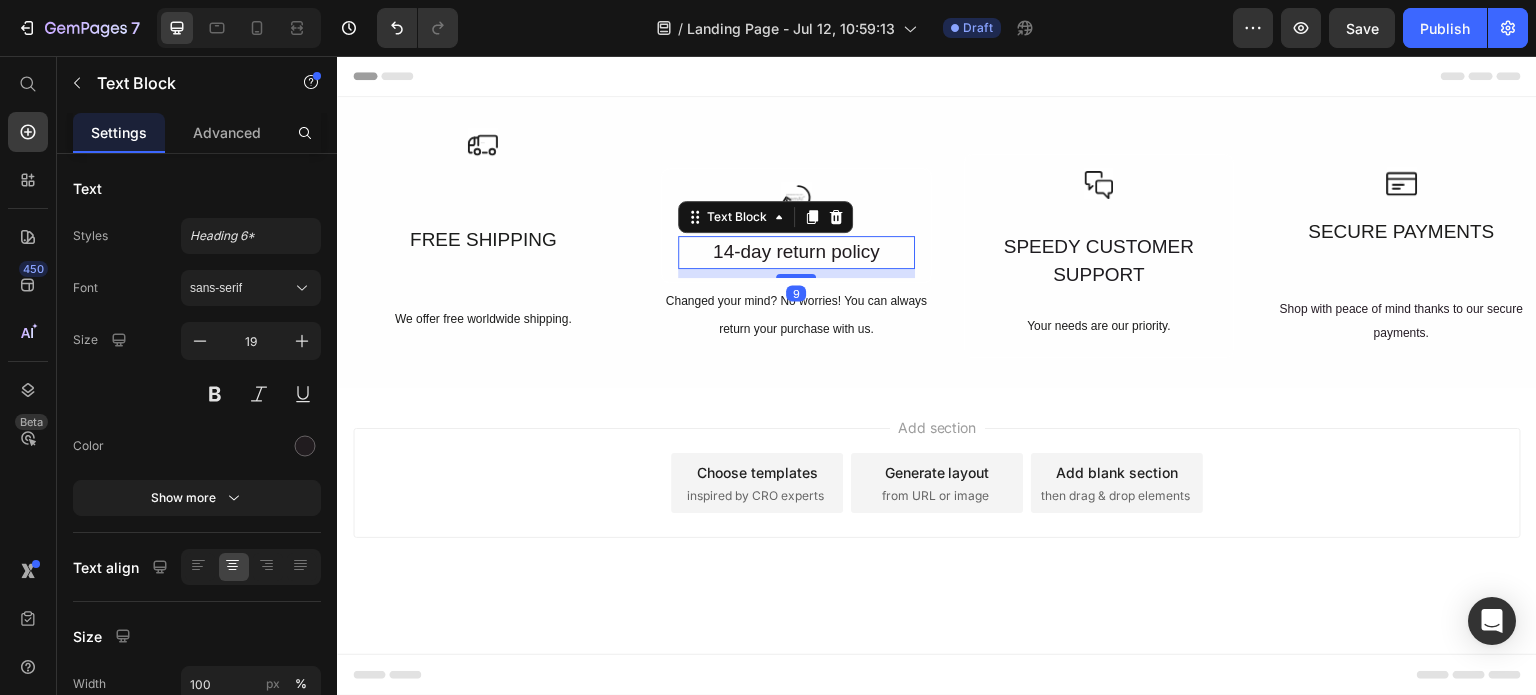 click on "9" at bounding box center [796, 269] 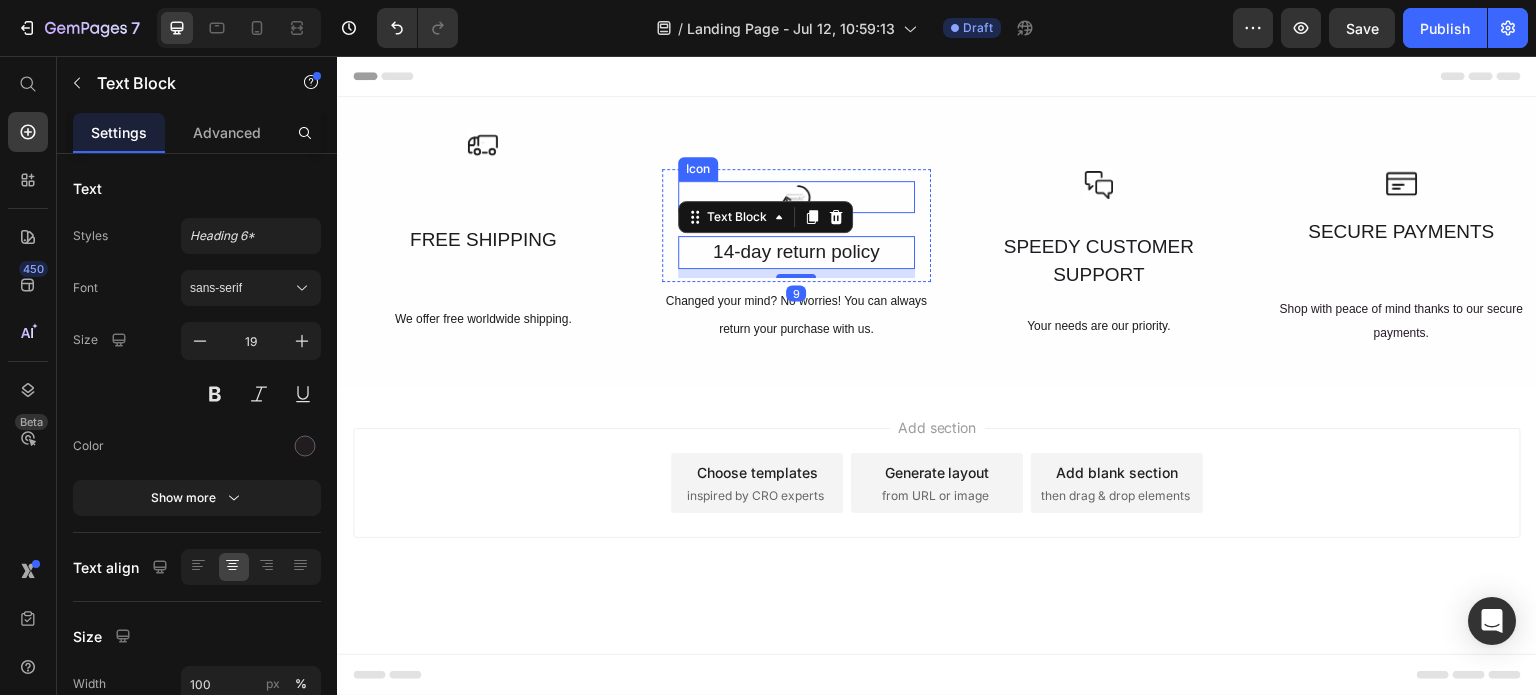 click on "Icon" at bounding box center [796, 197] 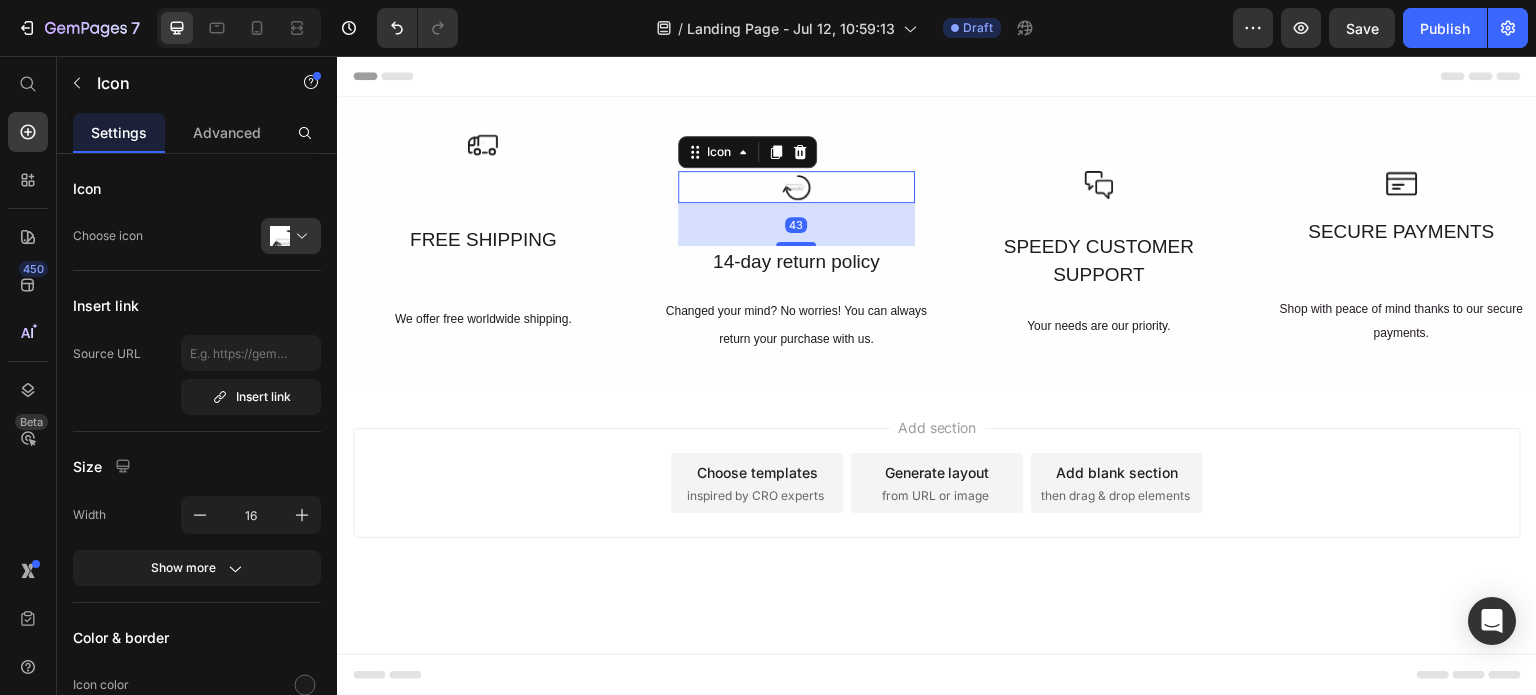 drag, startPoint x: 799, startPoint y: 234, endPoint x: 800, endPoint y: 254, distance: 20.024984 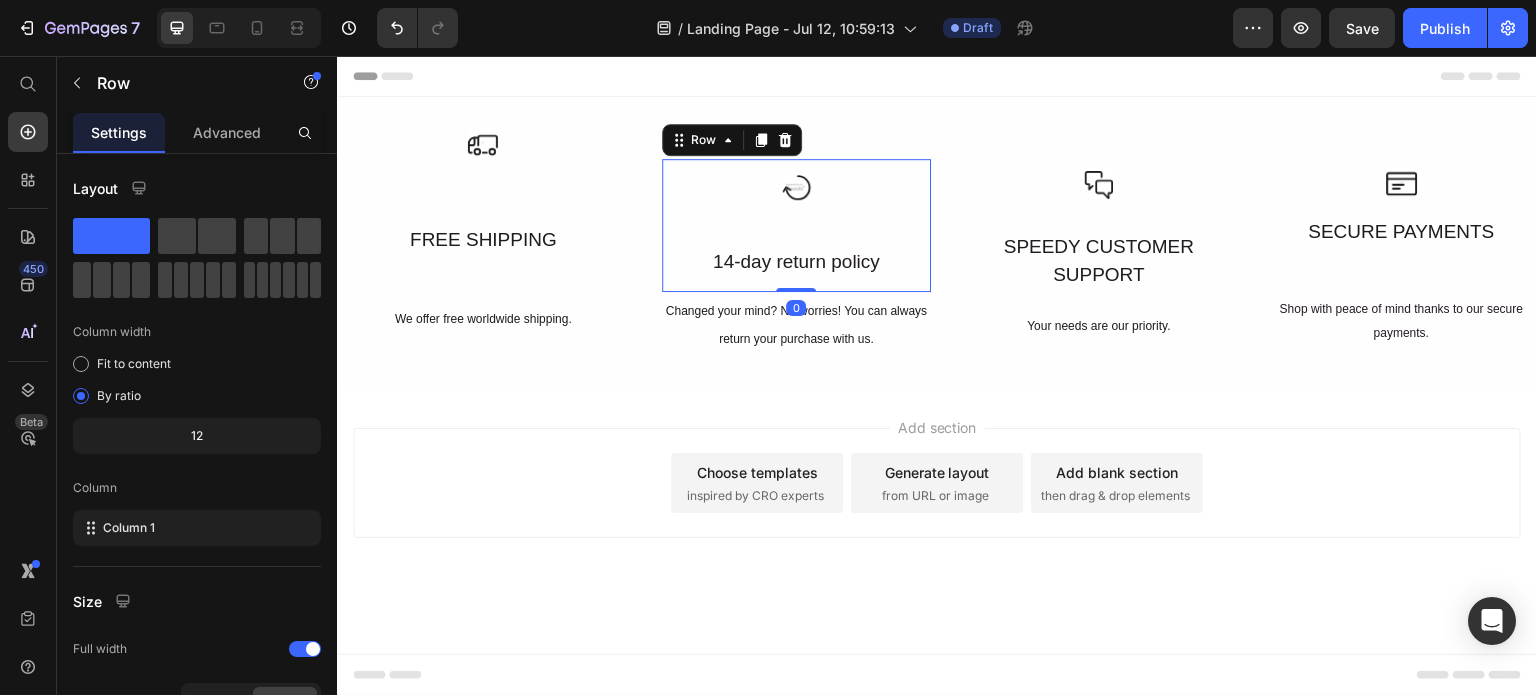 click on "Icon 14-day return policy Text Block" at bounding box center (796, 229) 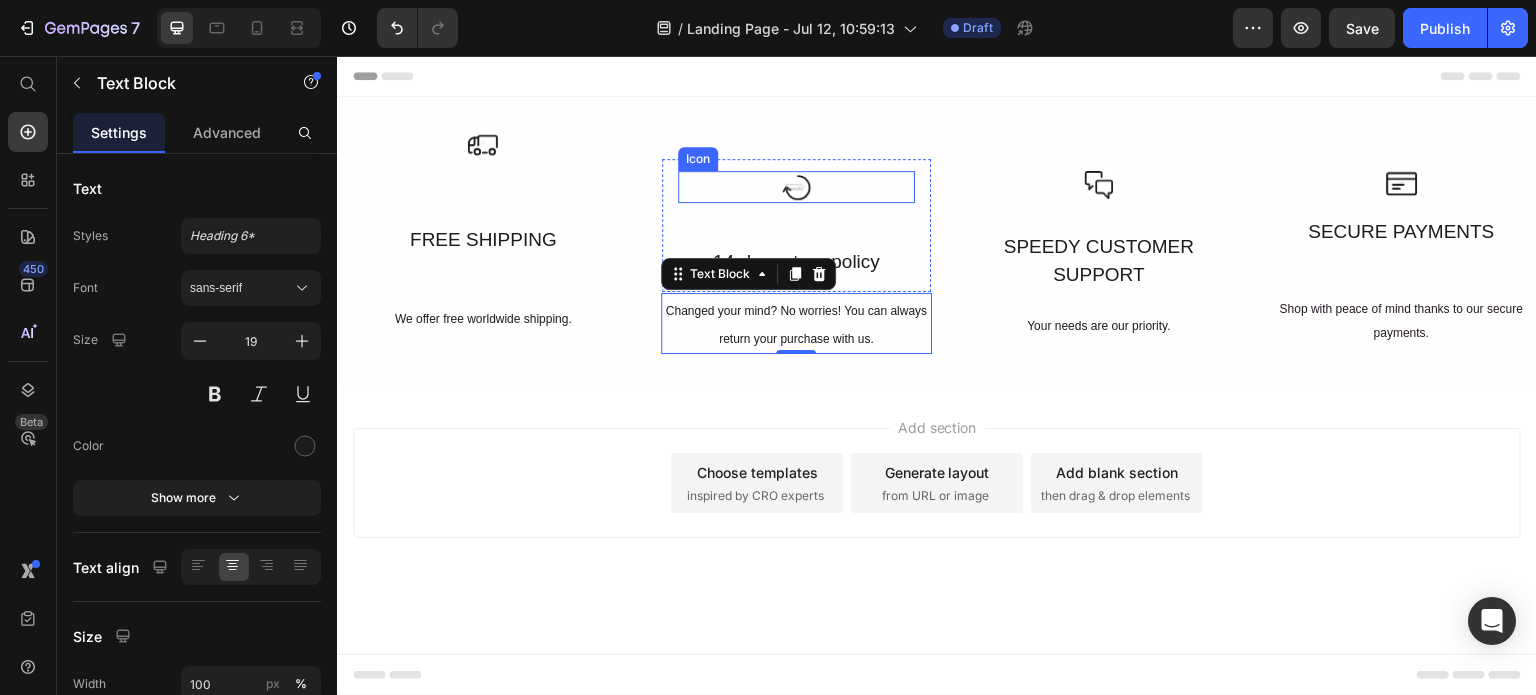click 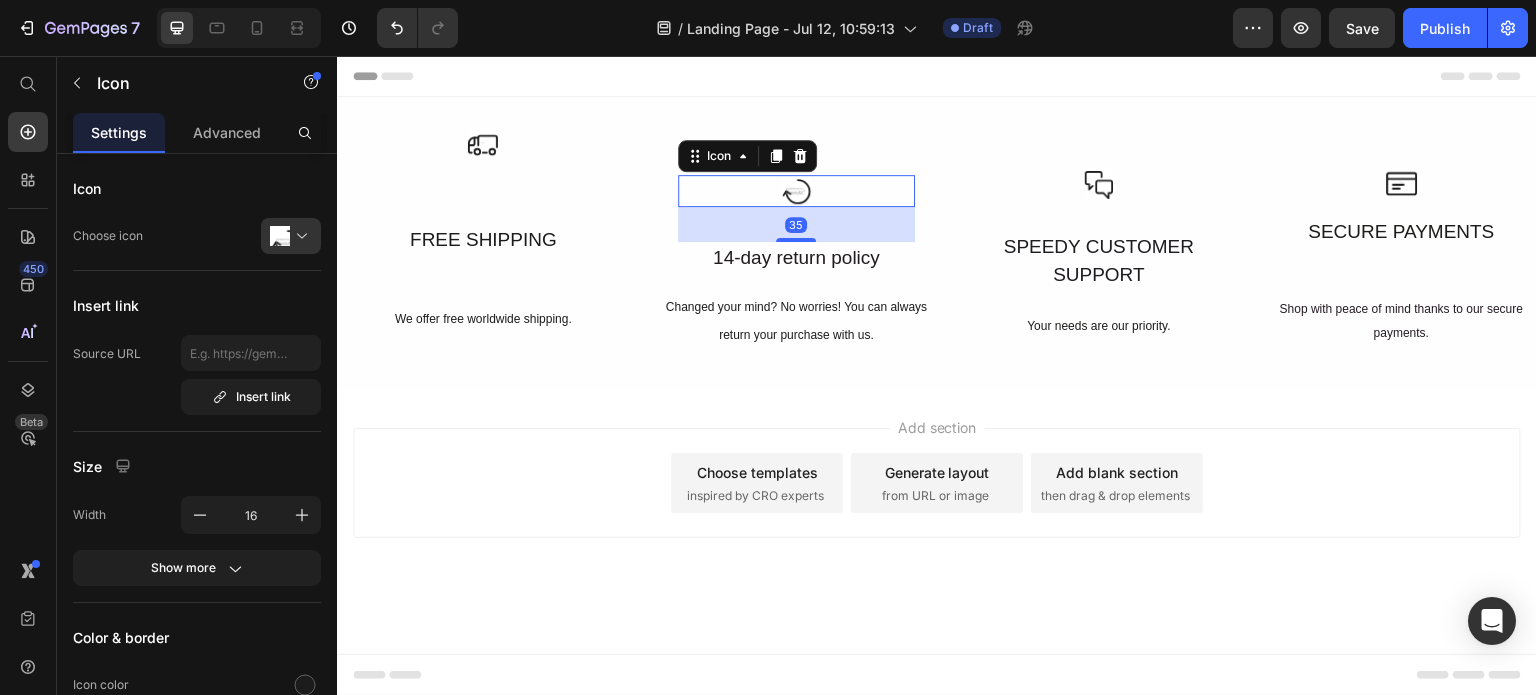 click on "35" at bounding box center [796, 207] 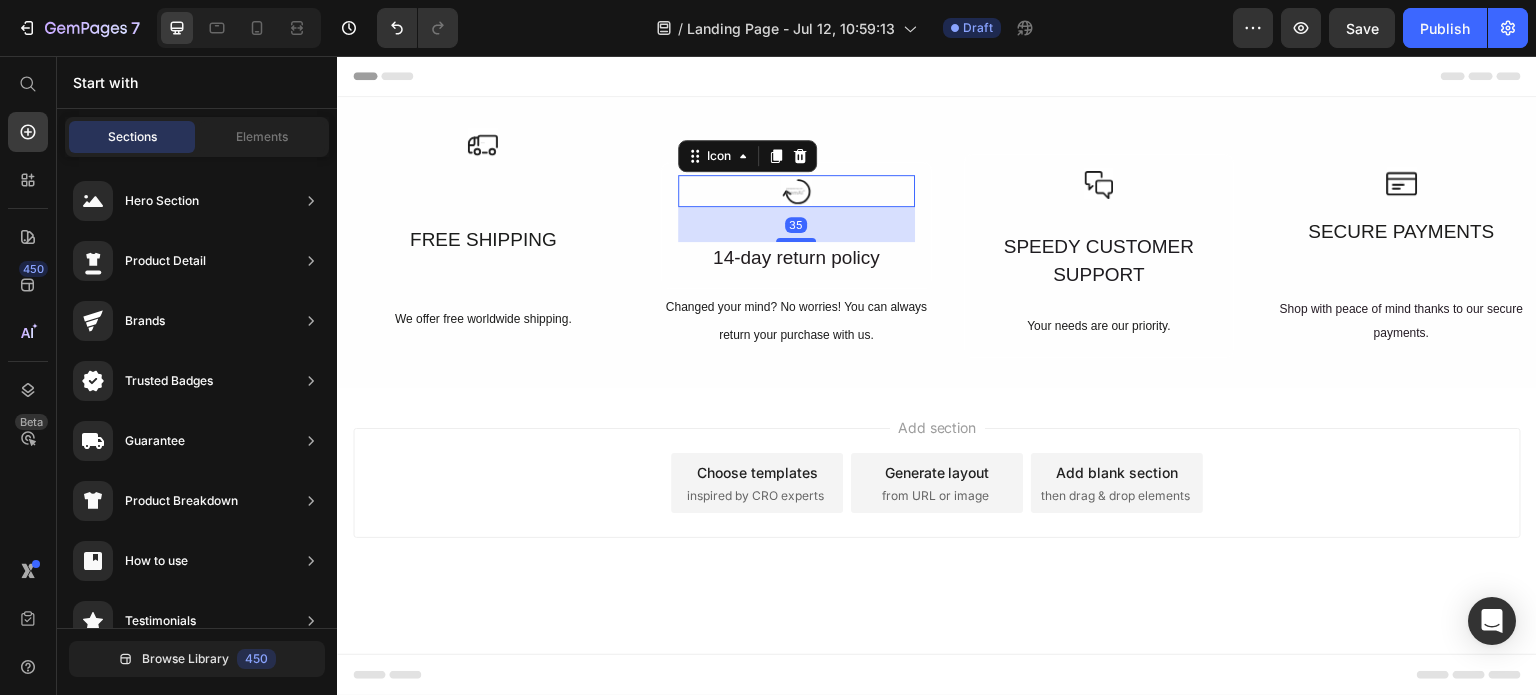 click on "Add section Choose templates inspired by CRO experts Generate layout from URL or image Add blank section then drag & drop elements" at bounding box center (937, 483) 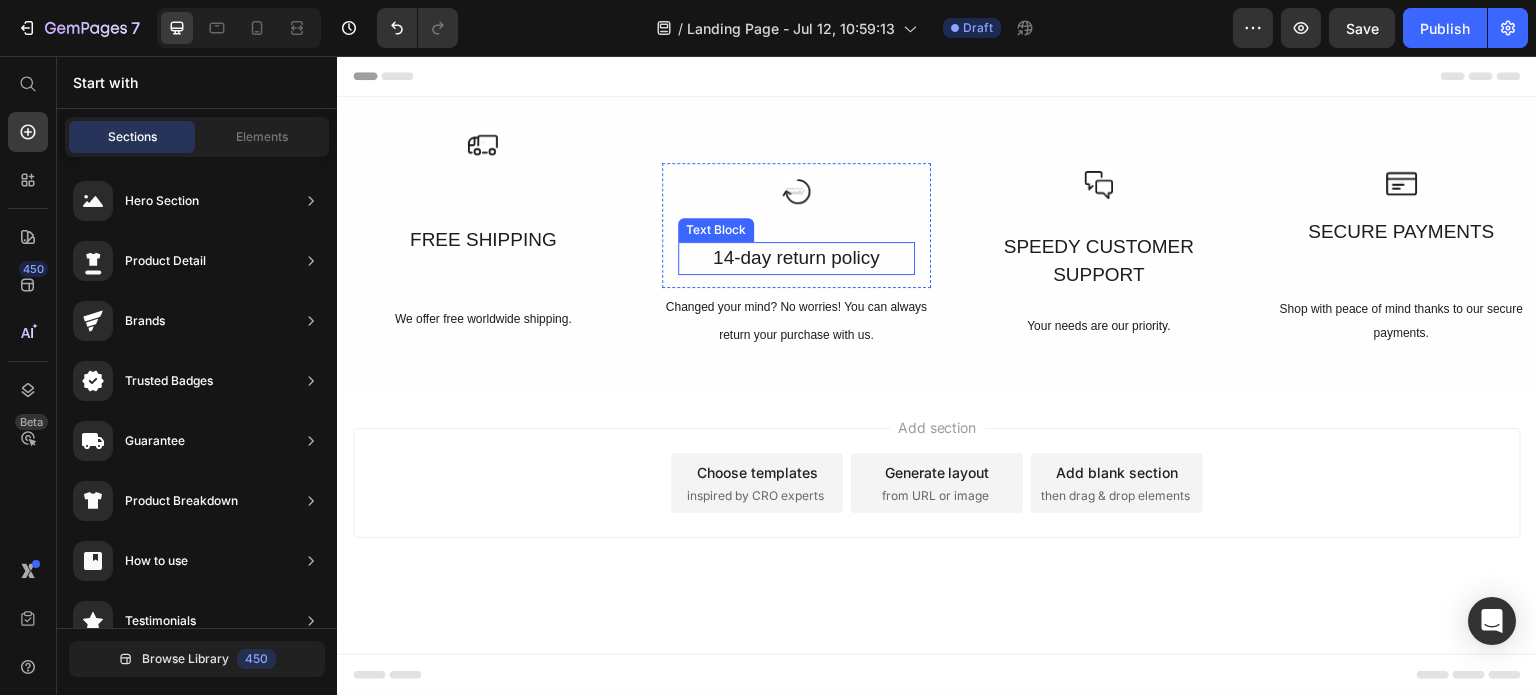 click on "14-day return policy" at bounding box center (796, 258) 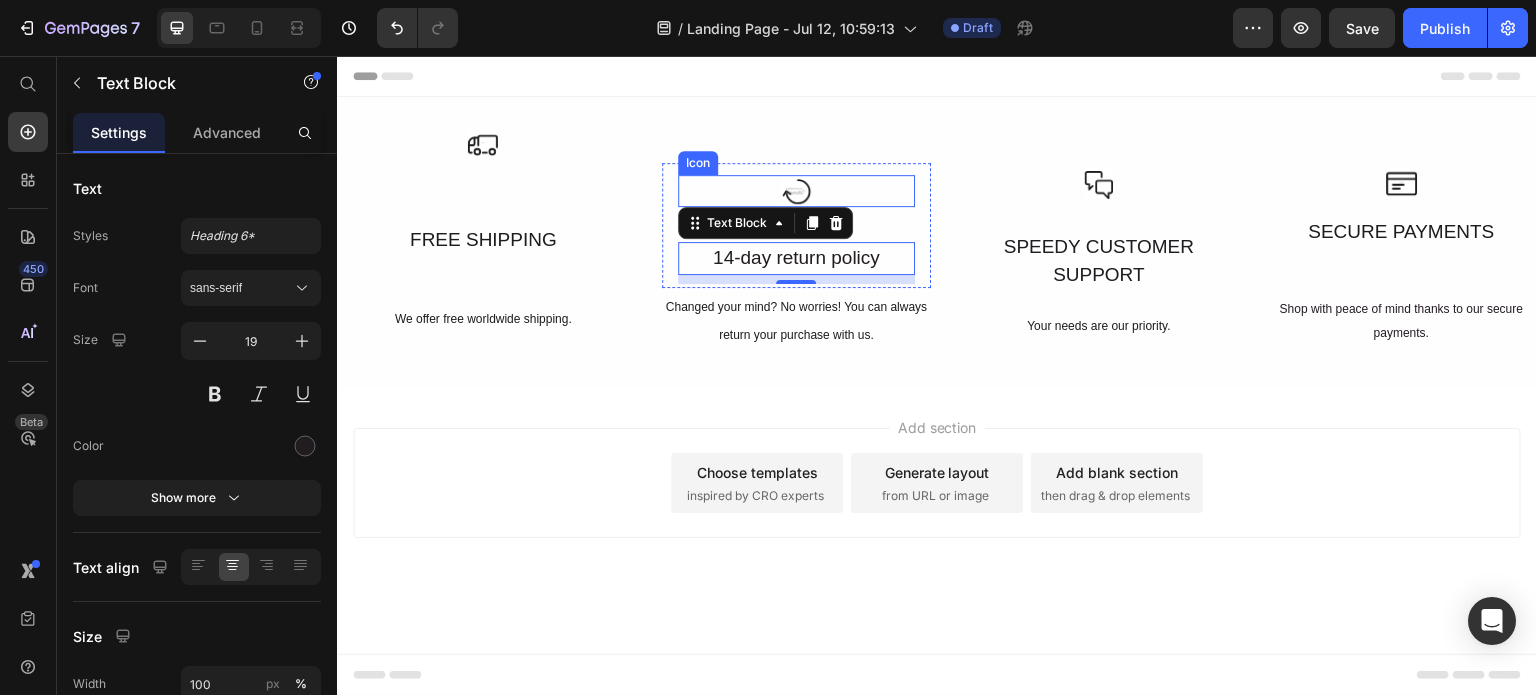 click on "Icon" at bounding box center [796, 191] 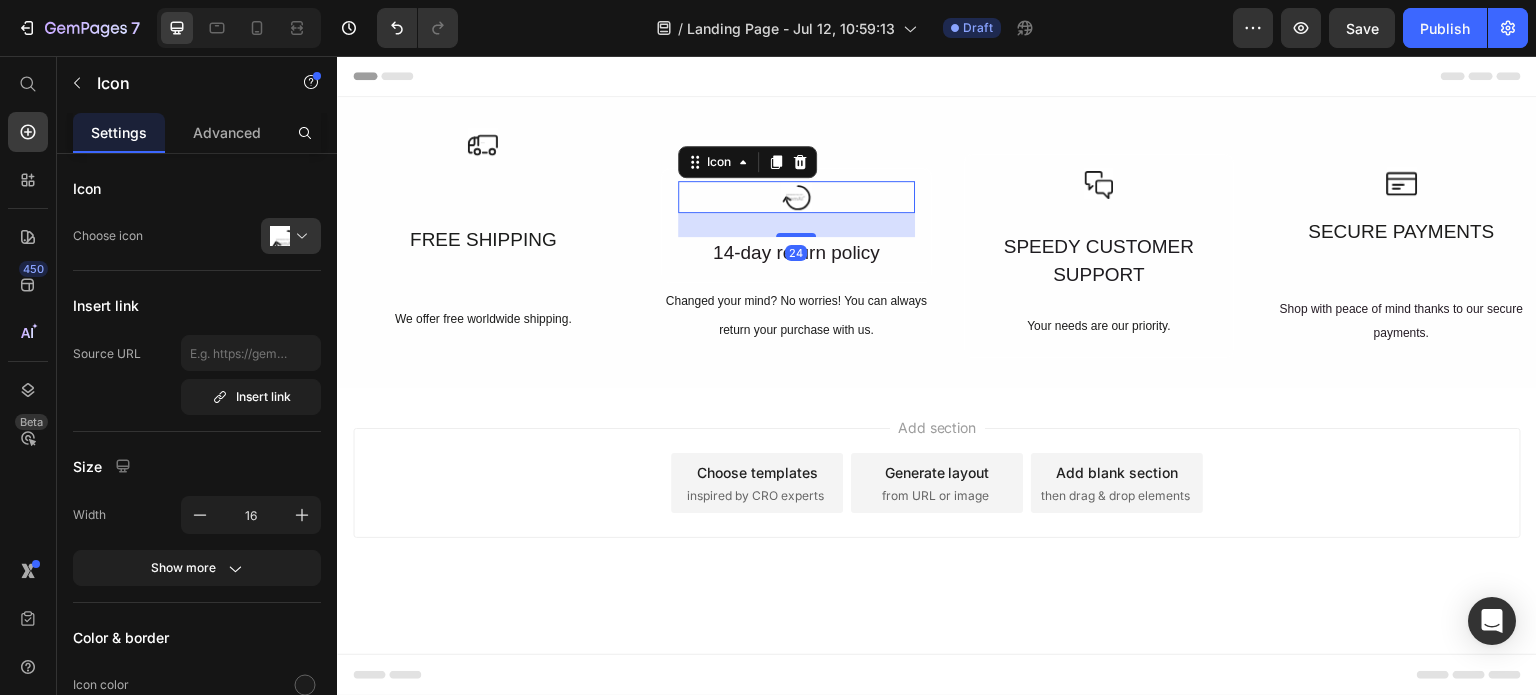 drag, startPoint x: 799, startPoint y: 239, endPoint x: 803, endPoint y: 228, distance: 11.7046995 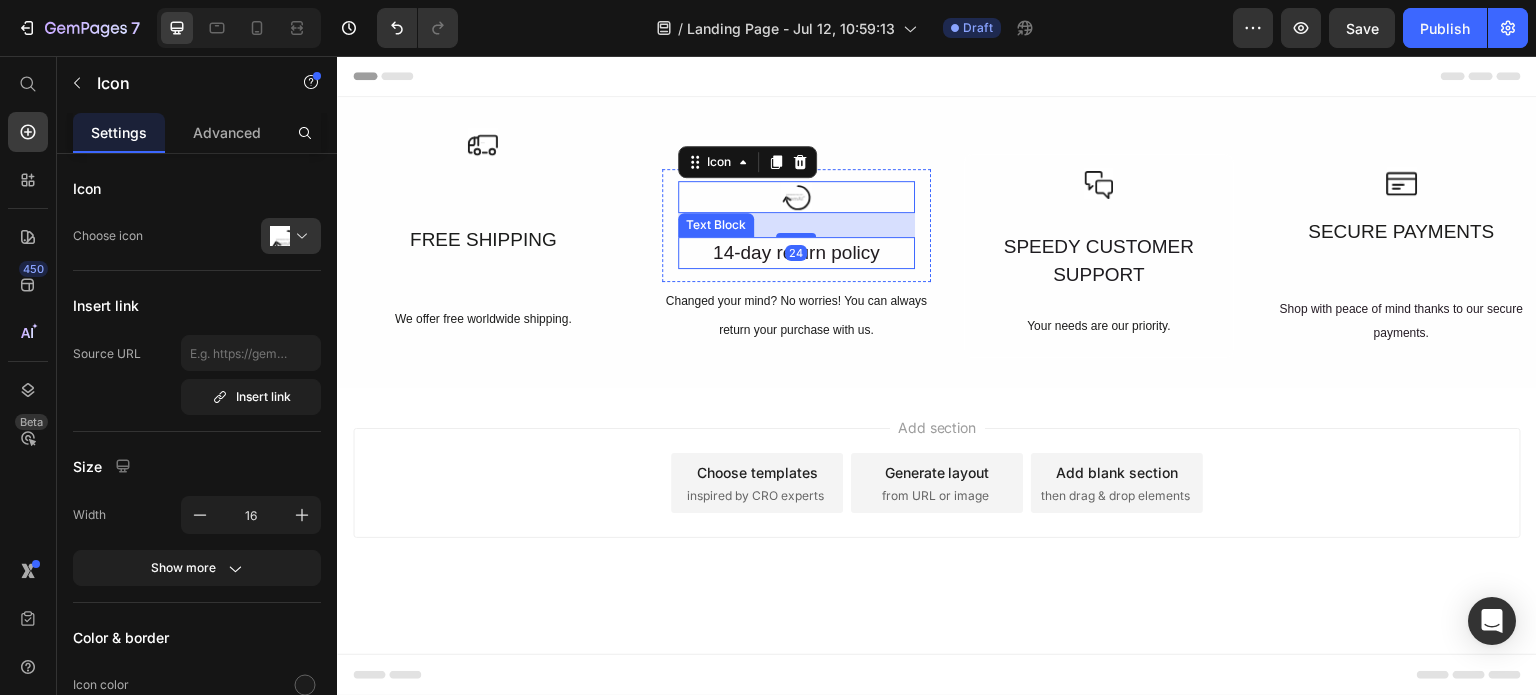 click on "14-day return policy" at bounding box center (796, 253) 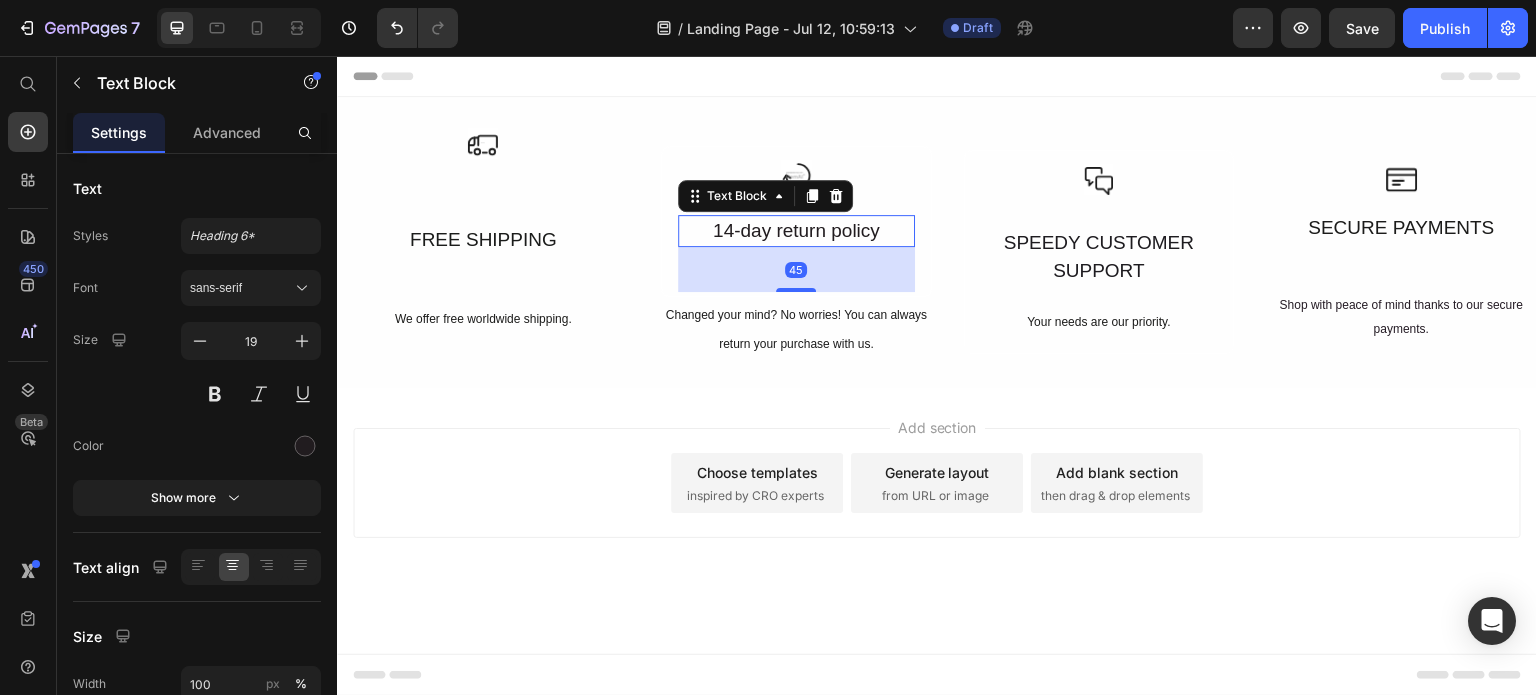 drag, startPoint x: 801, startPoint y: 276, endPoint x: 805, endPoint y: 310, distance: 34.234486 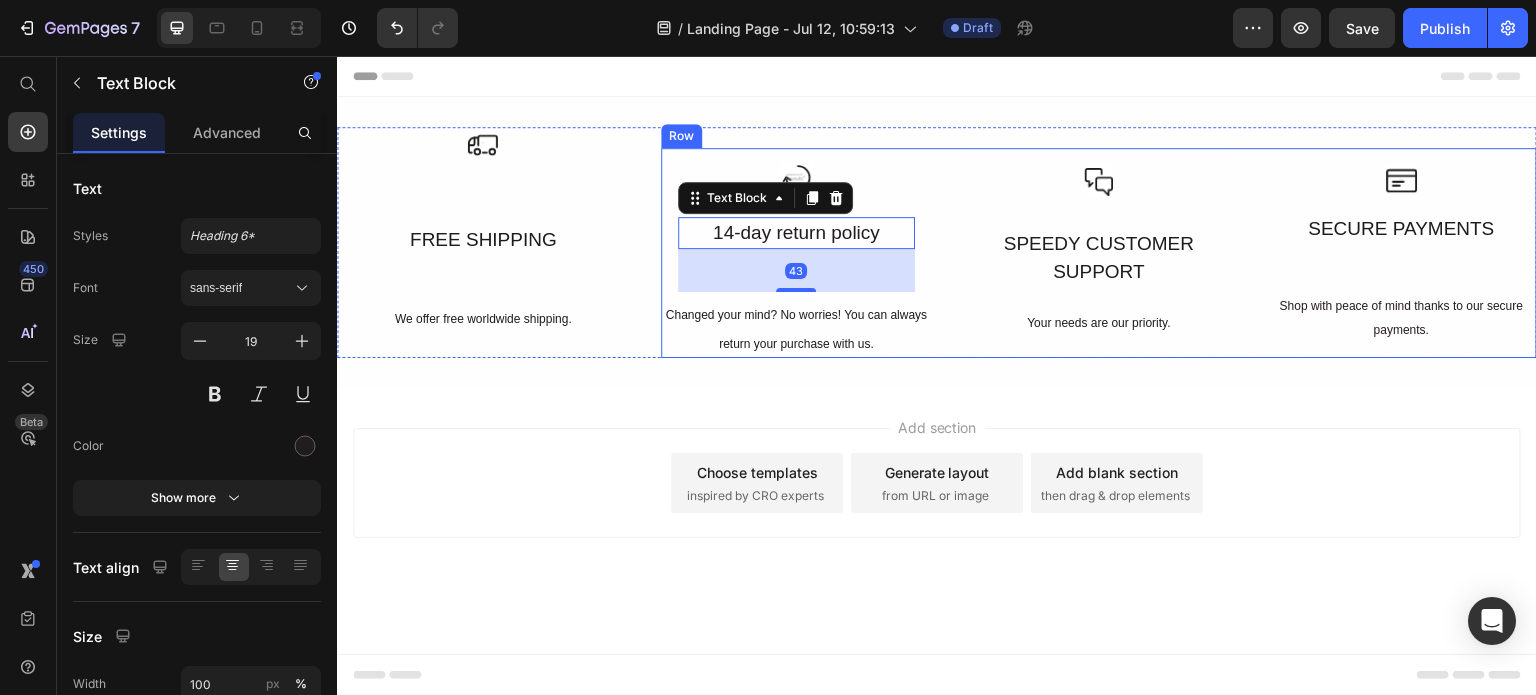 click on "Shop with peace of mind thanks to our secure payments." at bounding box center (1401, 317) 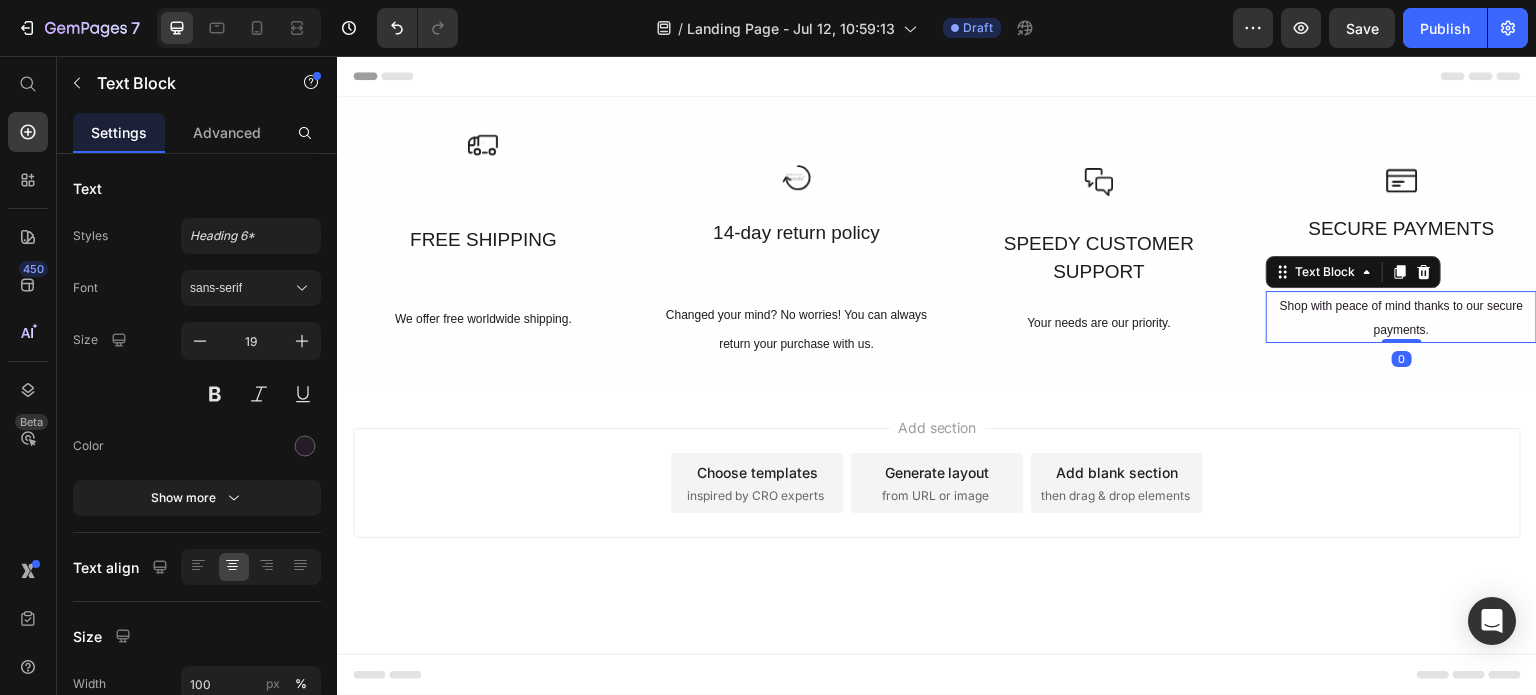 click on "Shop with peace of mind thanks to our secure payments. Text Block 0" at bounding box center (1401, 317) 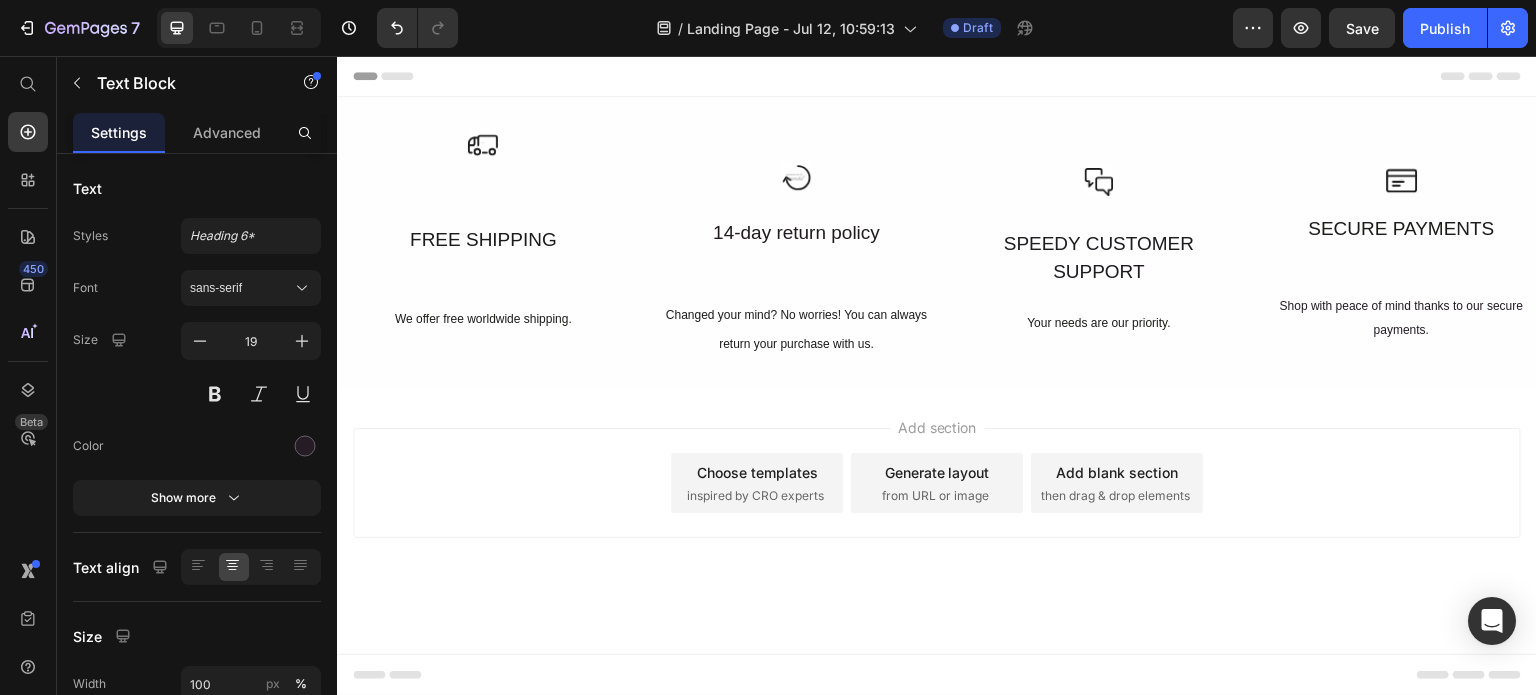 click on "Add section Choose templates inspired by CRO experts Generate layout from URL or image Add blank section then drag & drop elements" at bounding box center (937, 511) 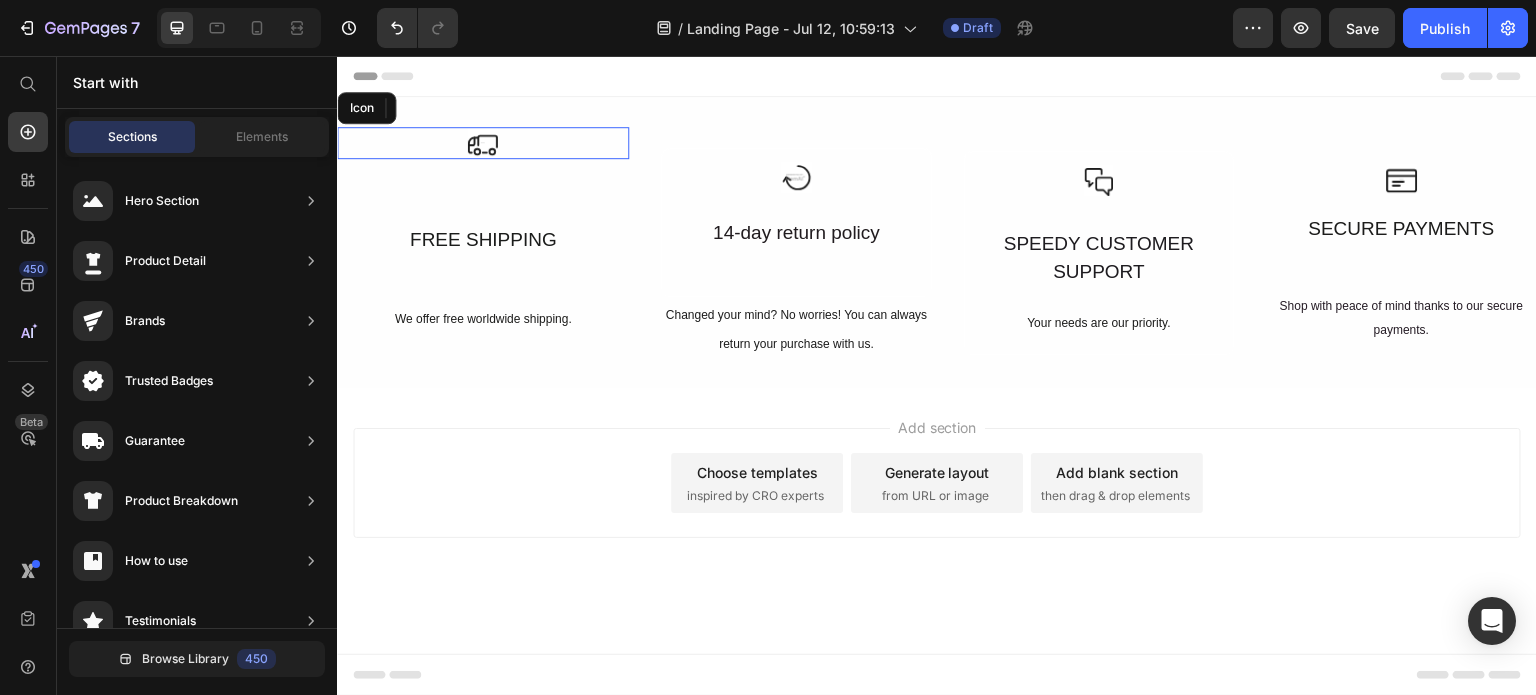 click 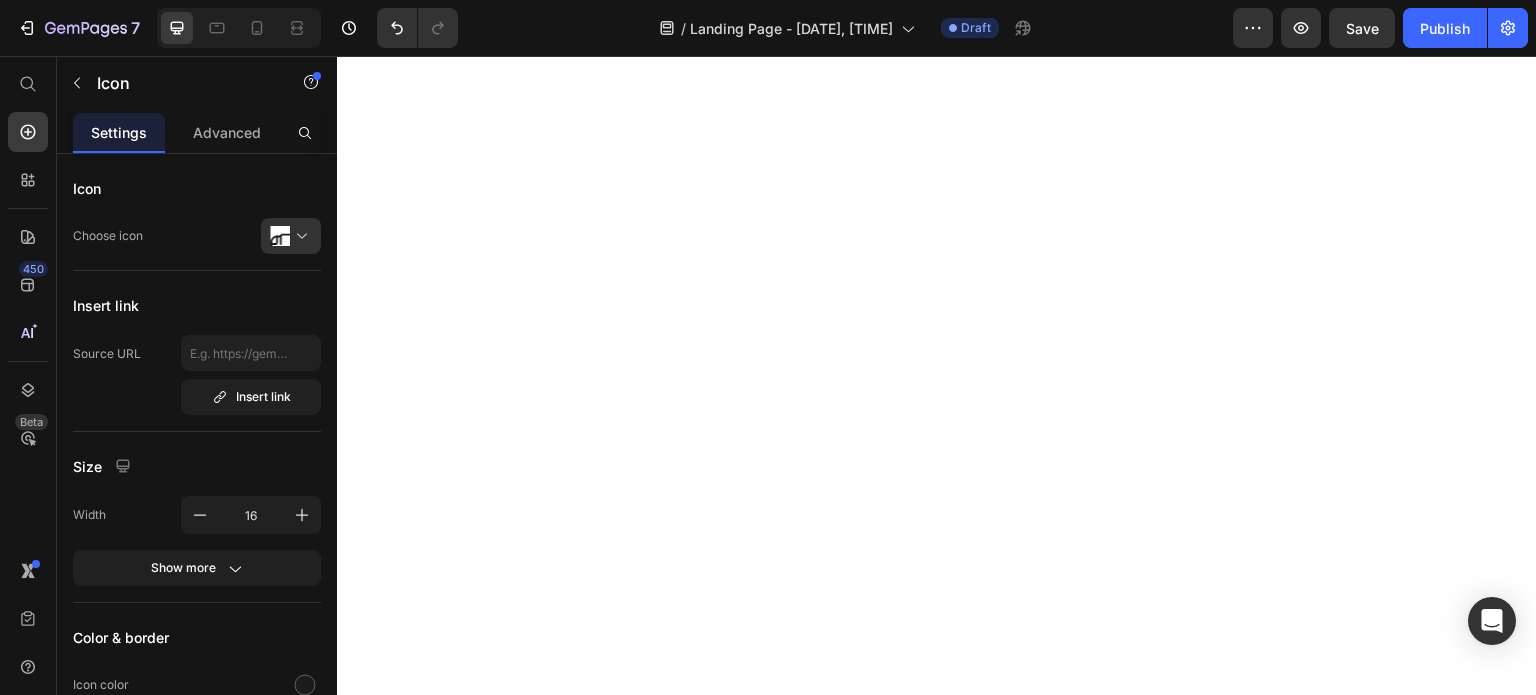scroll, scrollTop: 0, scrollLeft: 0, axis: both 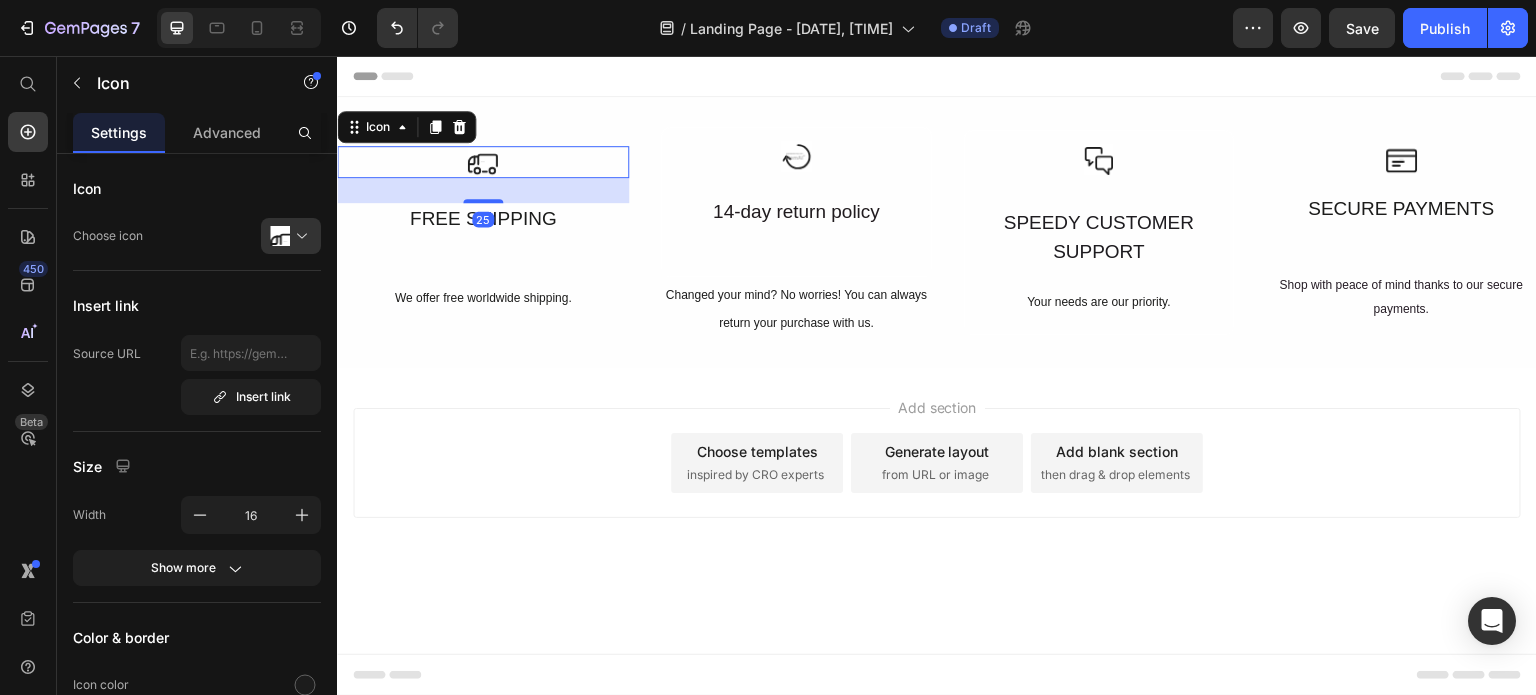 click on "25" at bounding box center [483, 178] 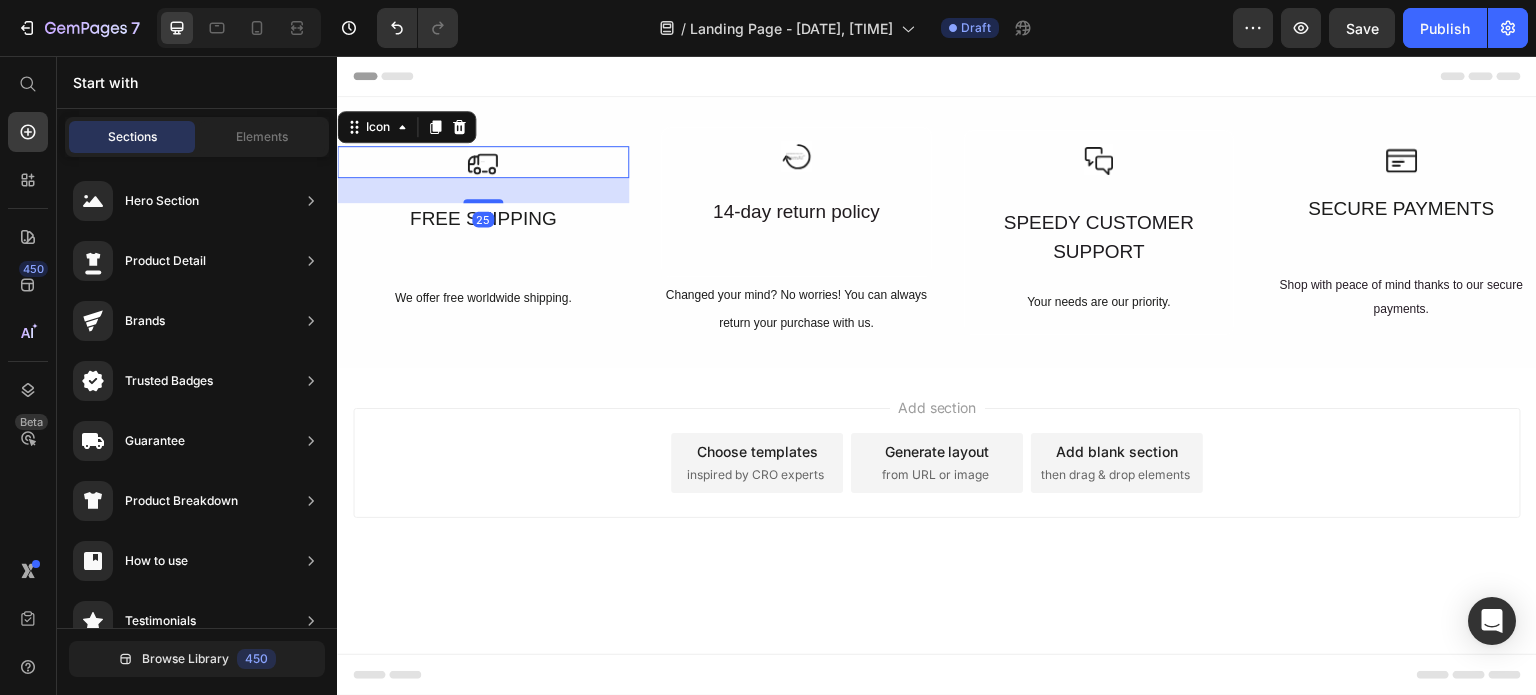 click on "Add section Choose templates inspired by CRO experts Generate layout from URL or image Add blank section then drag & drop elements" at bounding box center [937, 463] 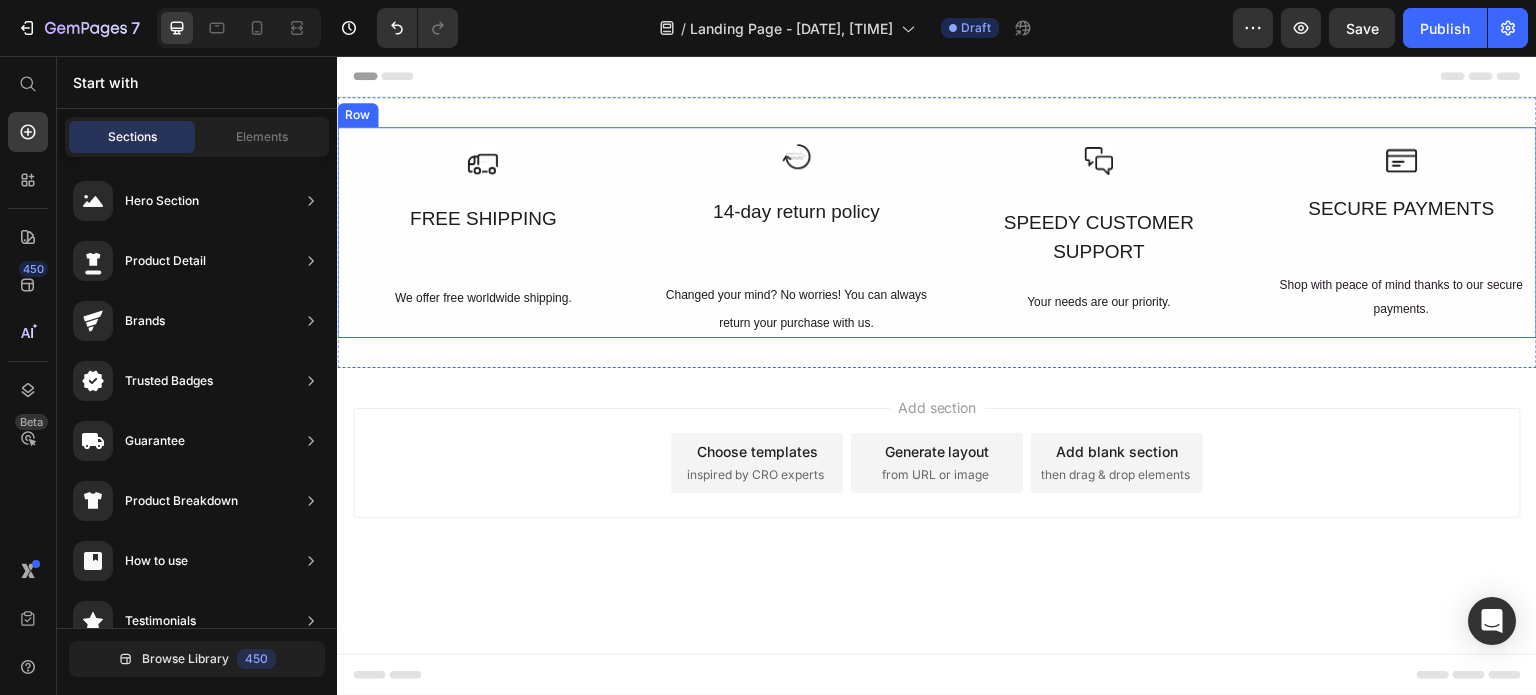 click on "FREE SHIPPING" at bounding box center (483, 219) 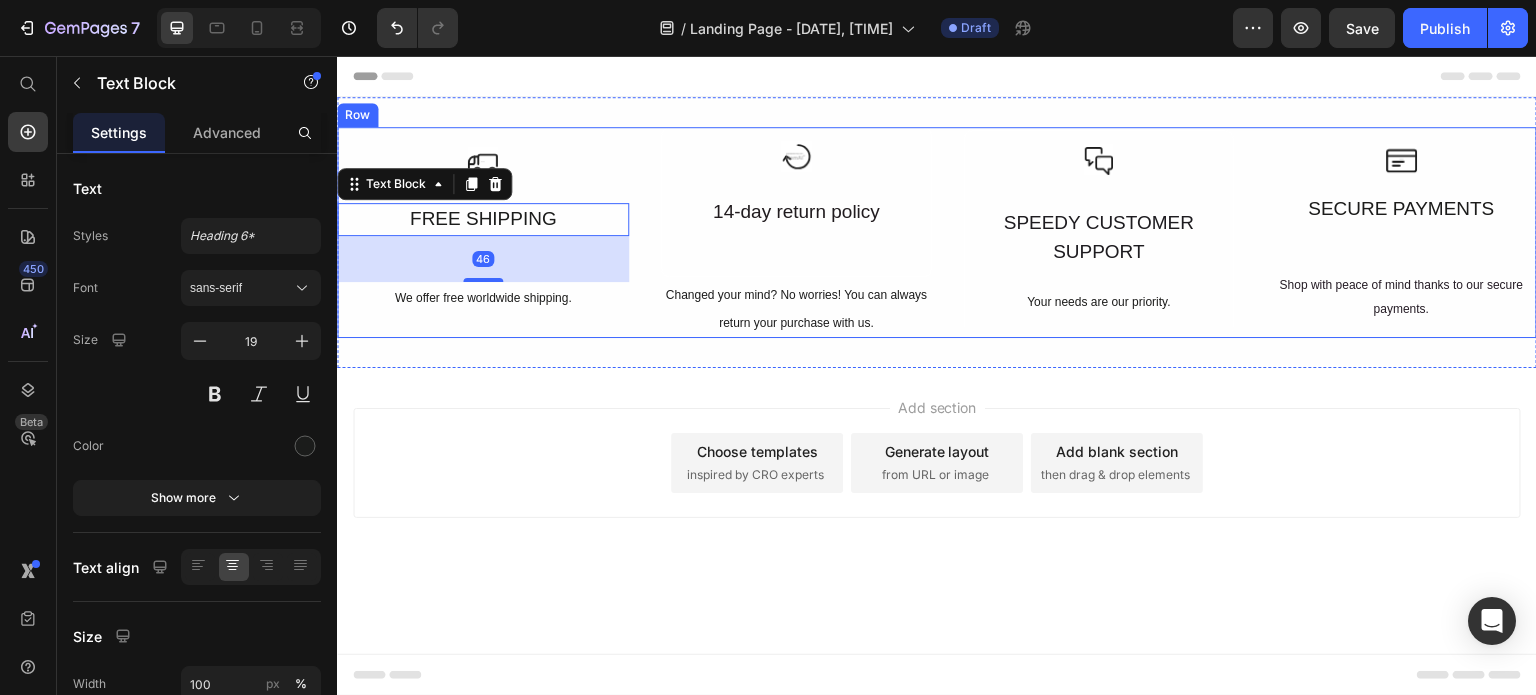 click on "Icon" at bounding box center [483, 162] 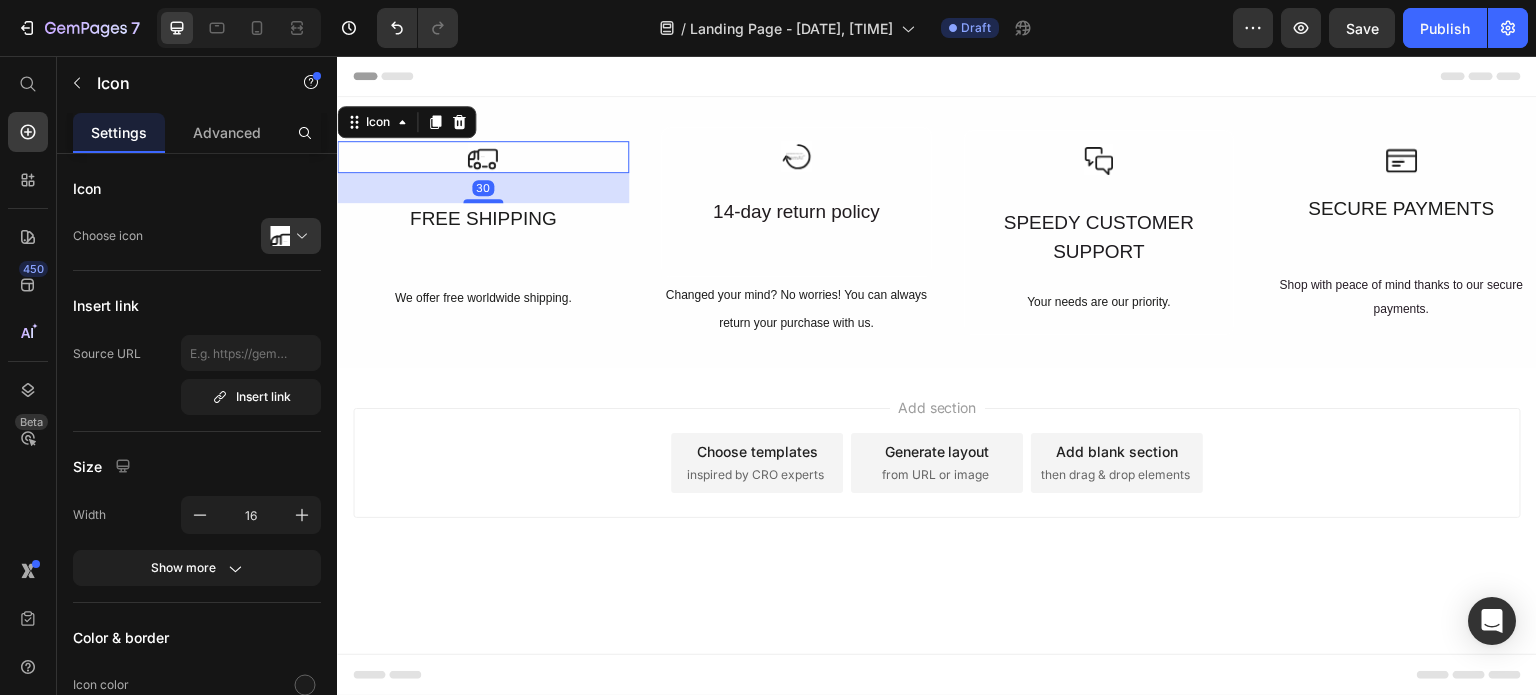 click on "Icon   30 FREE SHIPPING Text Block We offer free worldwide shipping. Text Block Row" at bounding box center [483, 232] 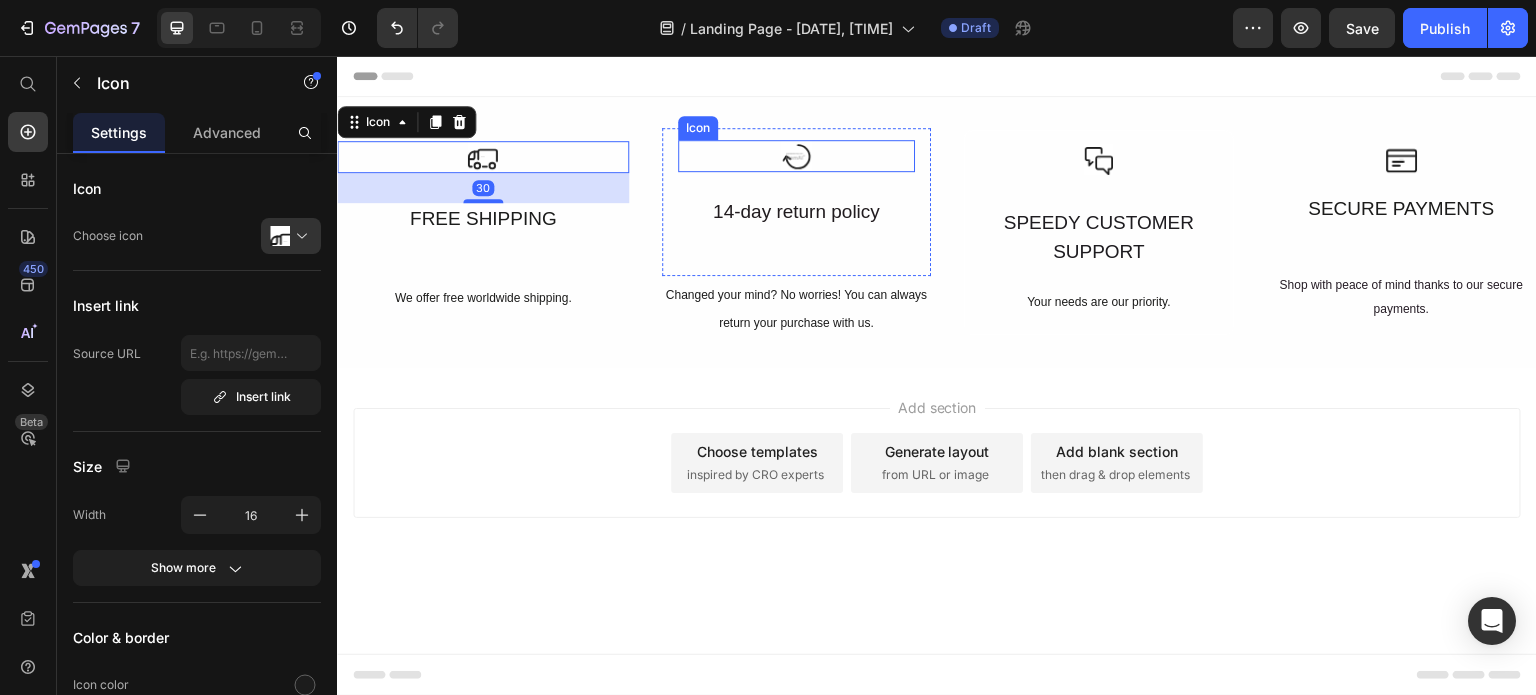 click on "Icon" at bounding box center (796, 156) 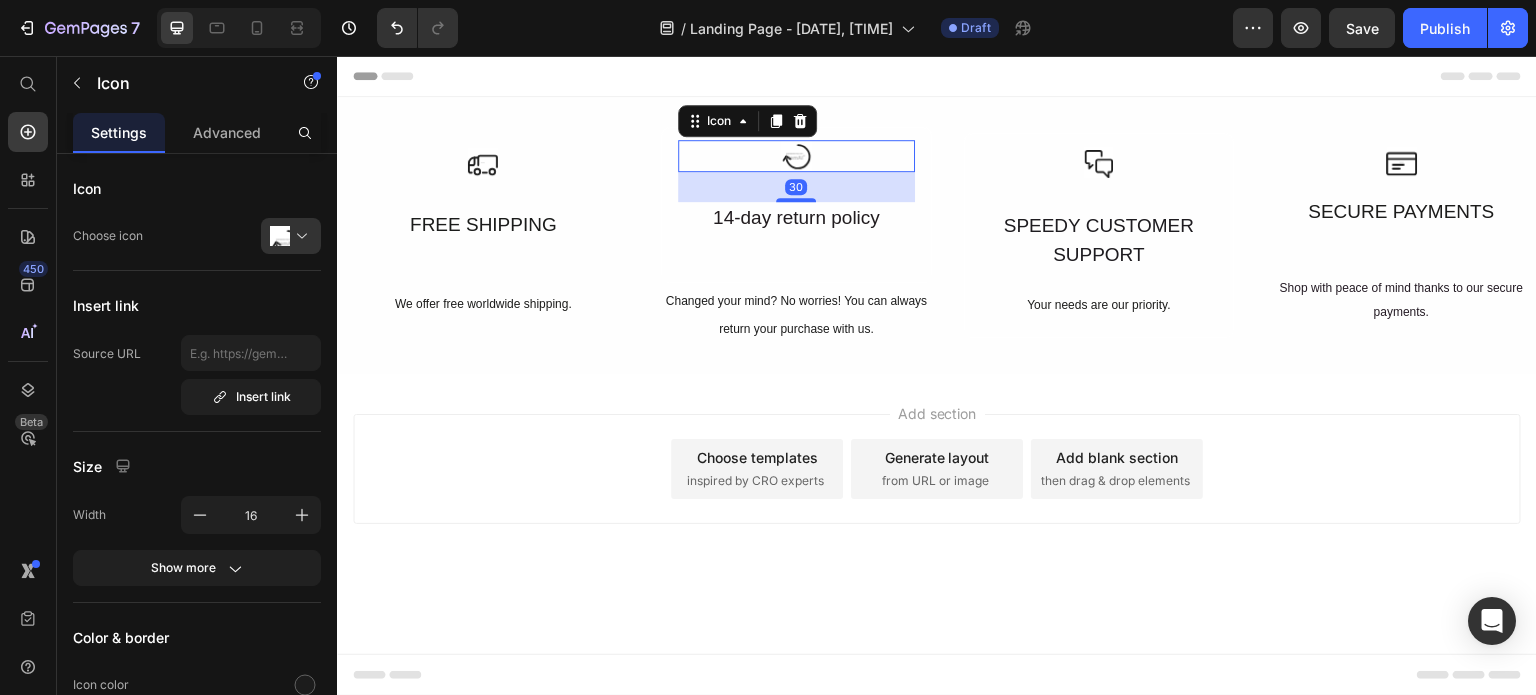 drag, startPoint x: 793, startPoint y: 195, endPoint x: 802, endPoint y: 201, distance: 10.816654 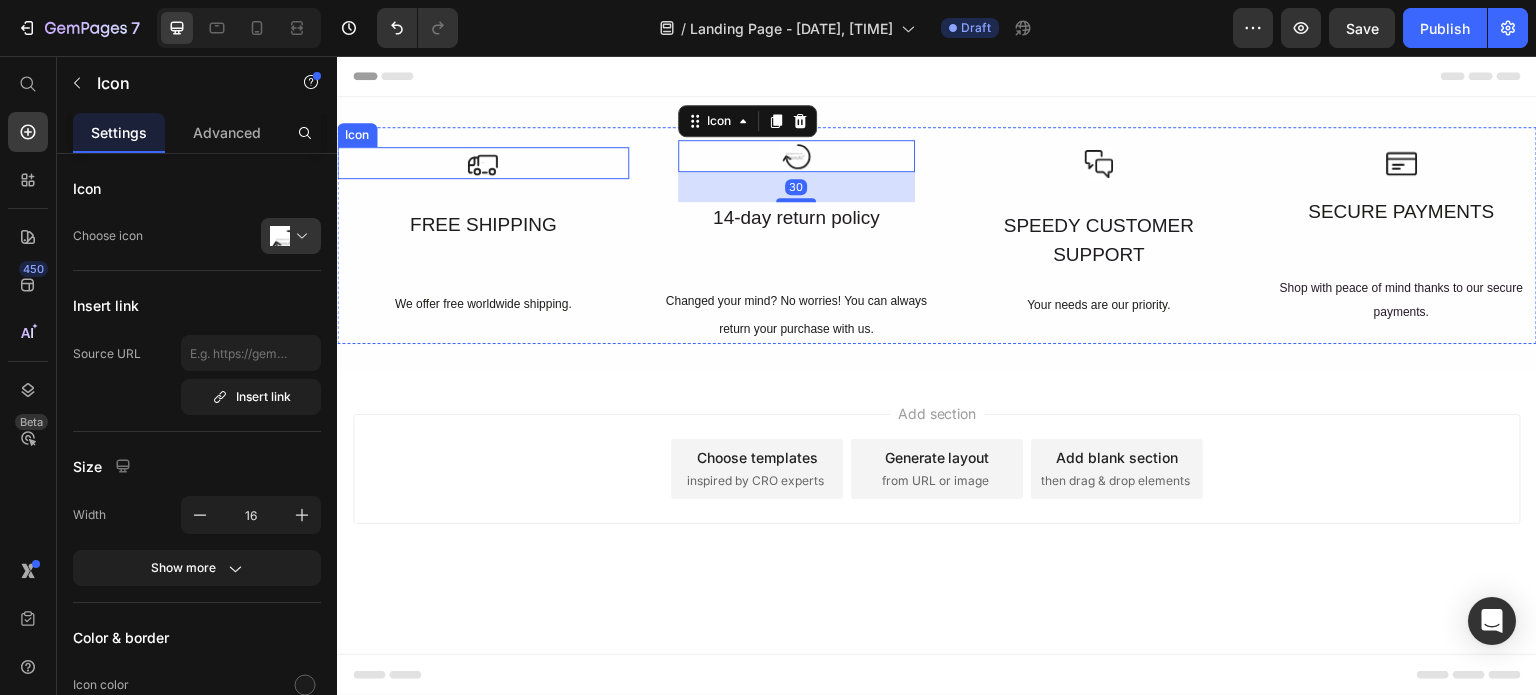 click on "Icon" at bounding box center (483, 163) 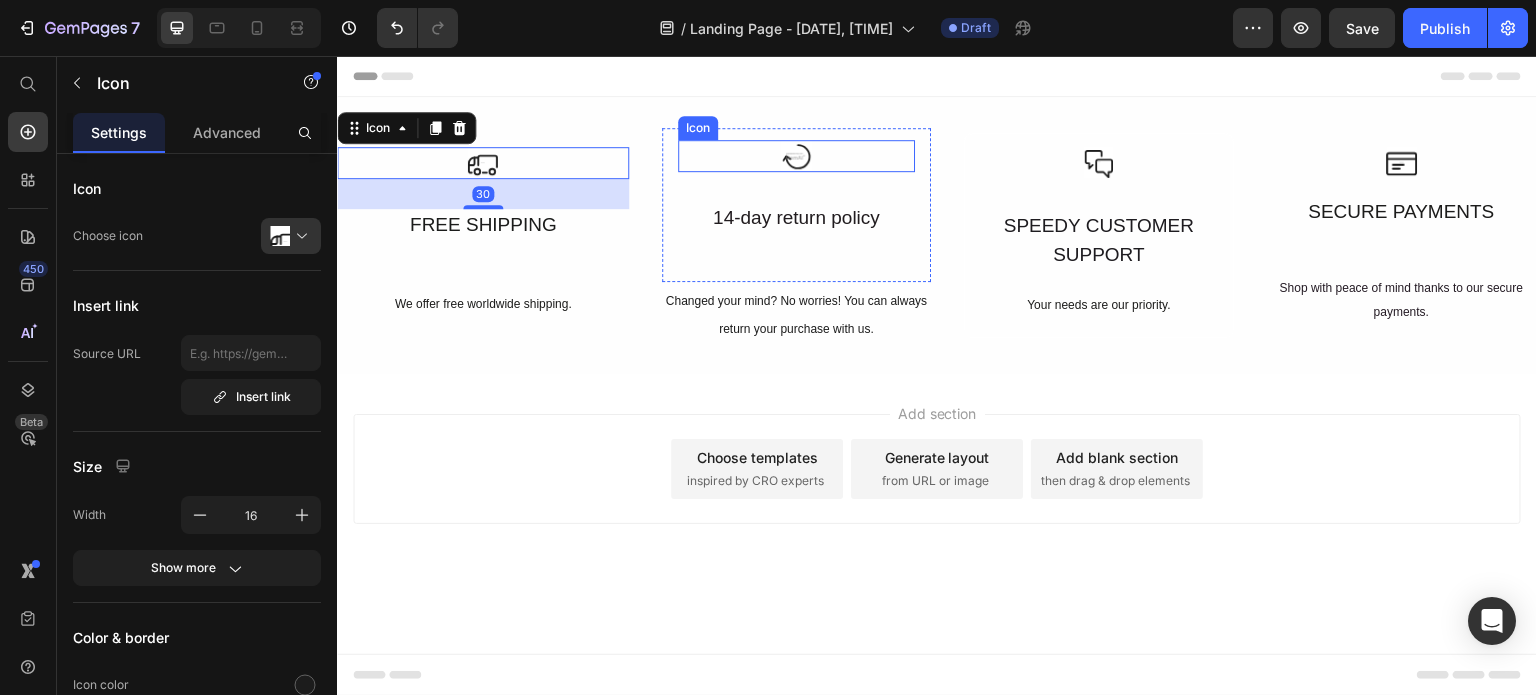 click on "Icon" at bounding box center (796, 156) 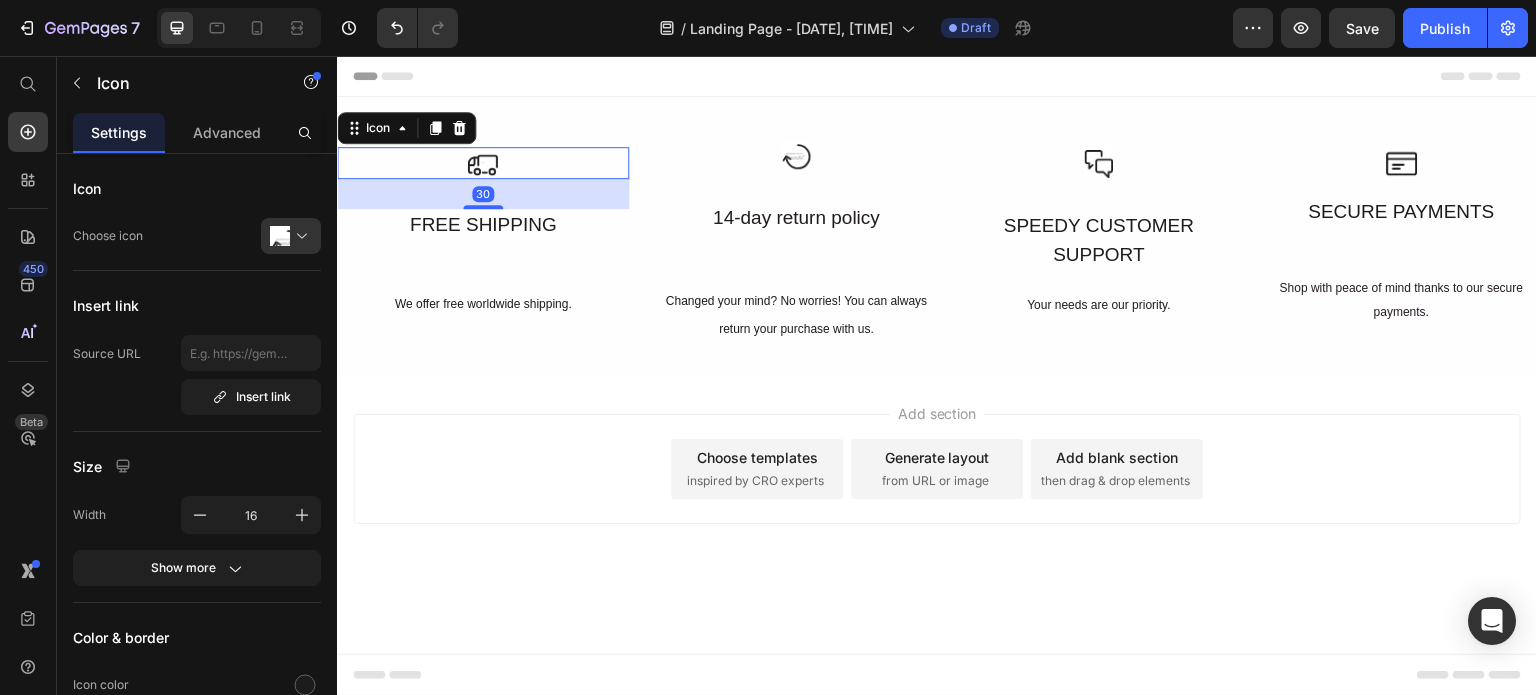click on "Icon   30" at bounding box center [483, 163] 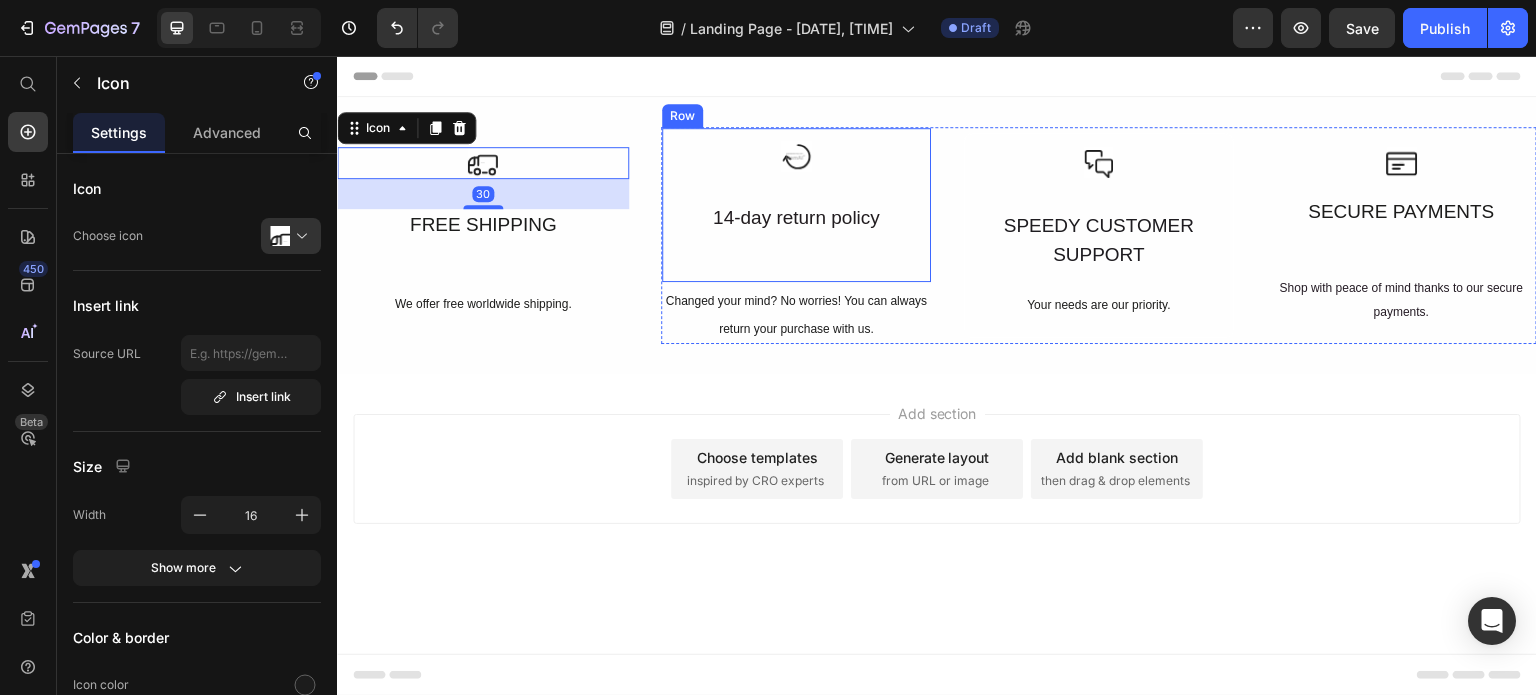 click on "Icon 14-day return policy Text Block Row" at bounding box center [796, 205] 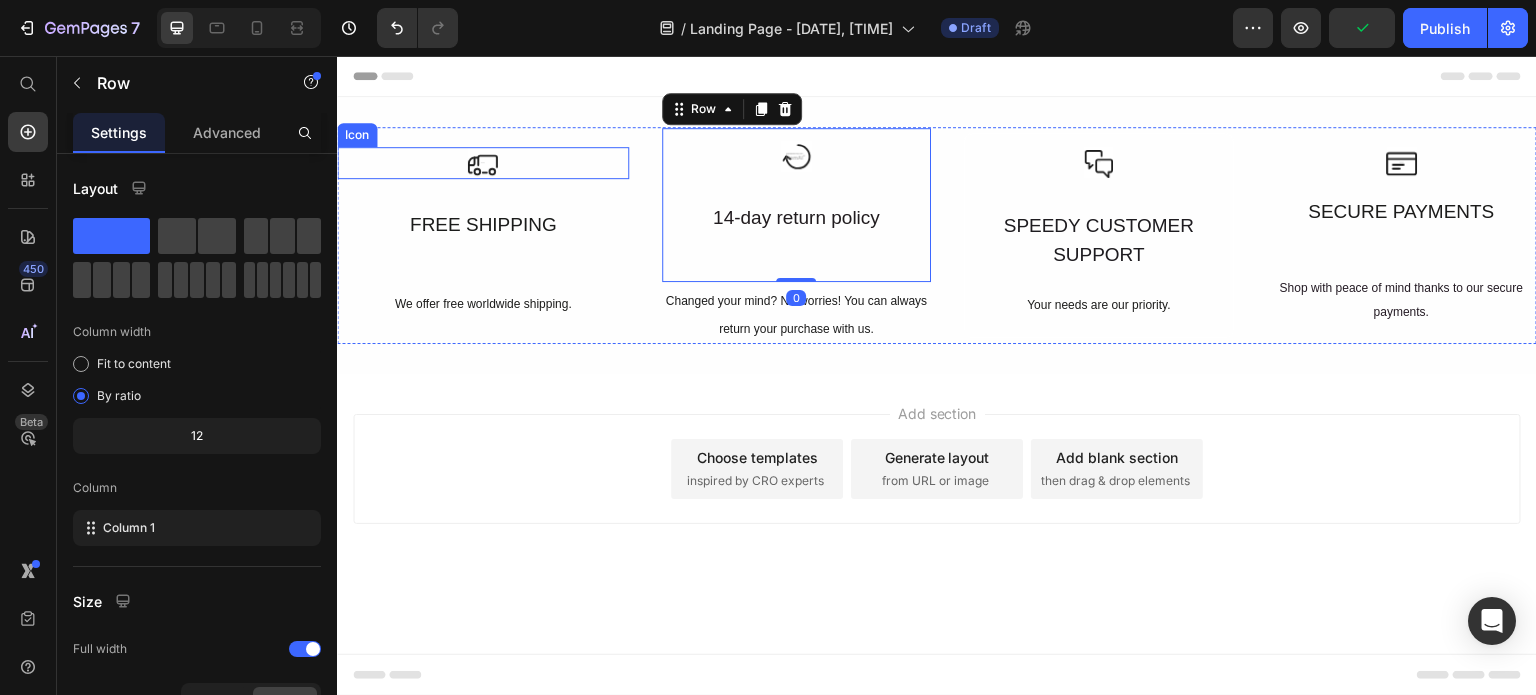 click on "Icon" at bounding box center [483, 163] 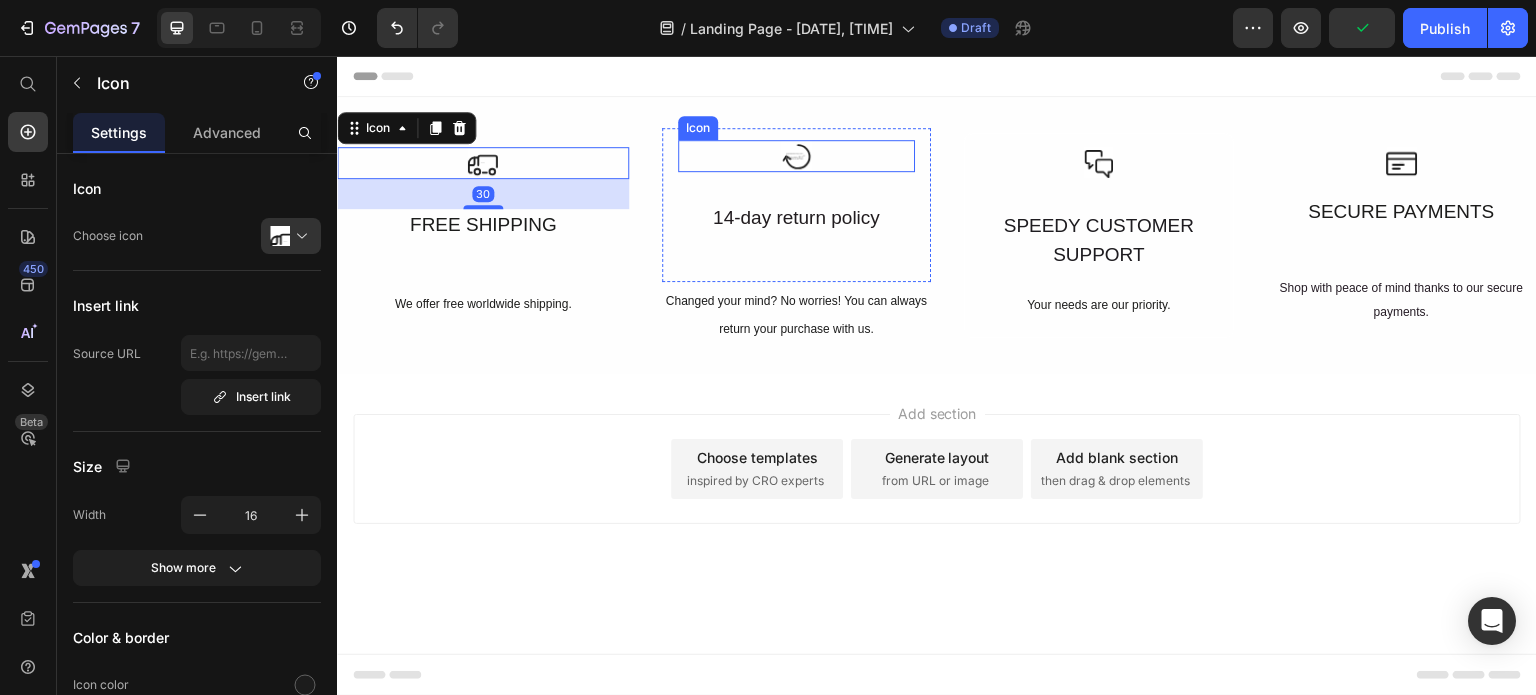 click on "Icon" at bounding box center (796, 156) 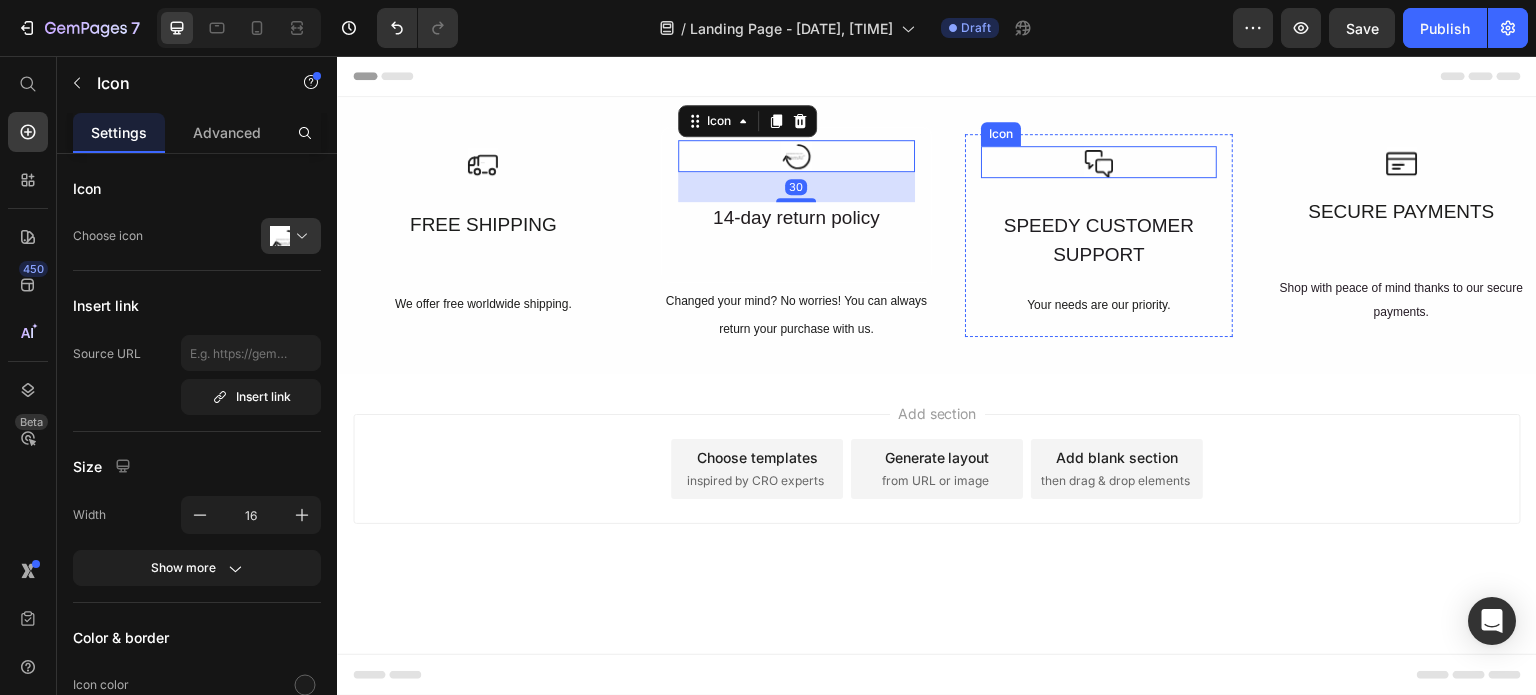 click 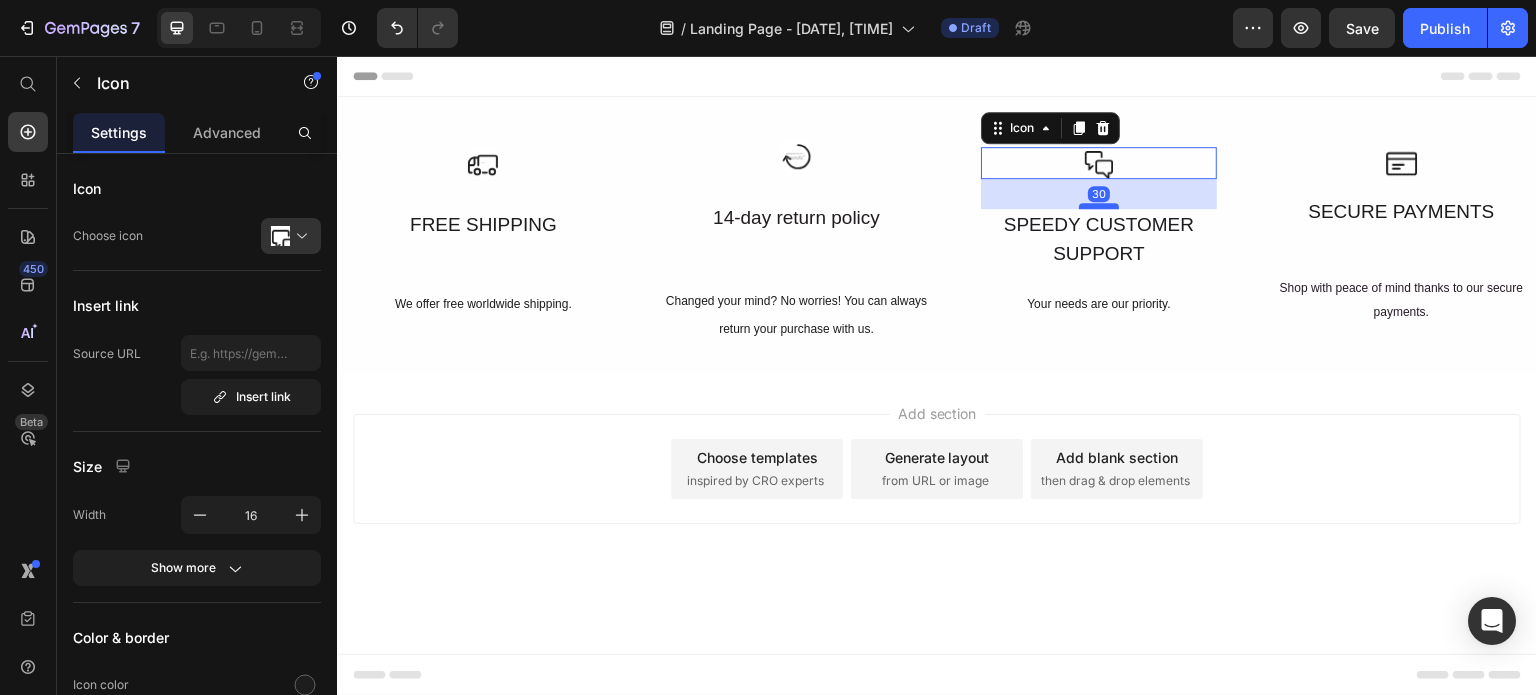 click at bounding box center [1099, 206] 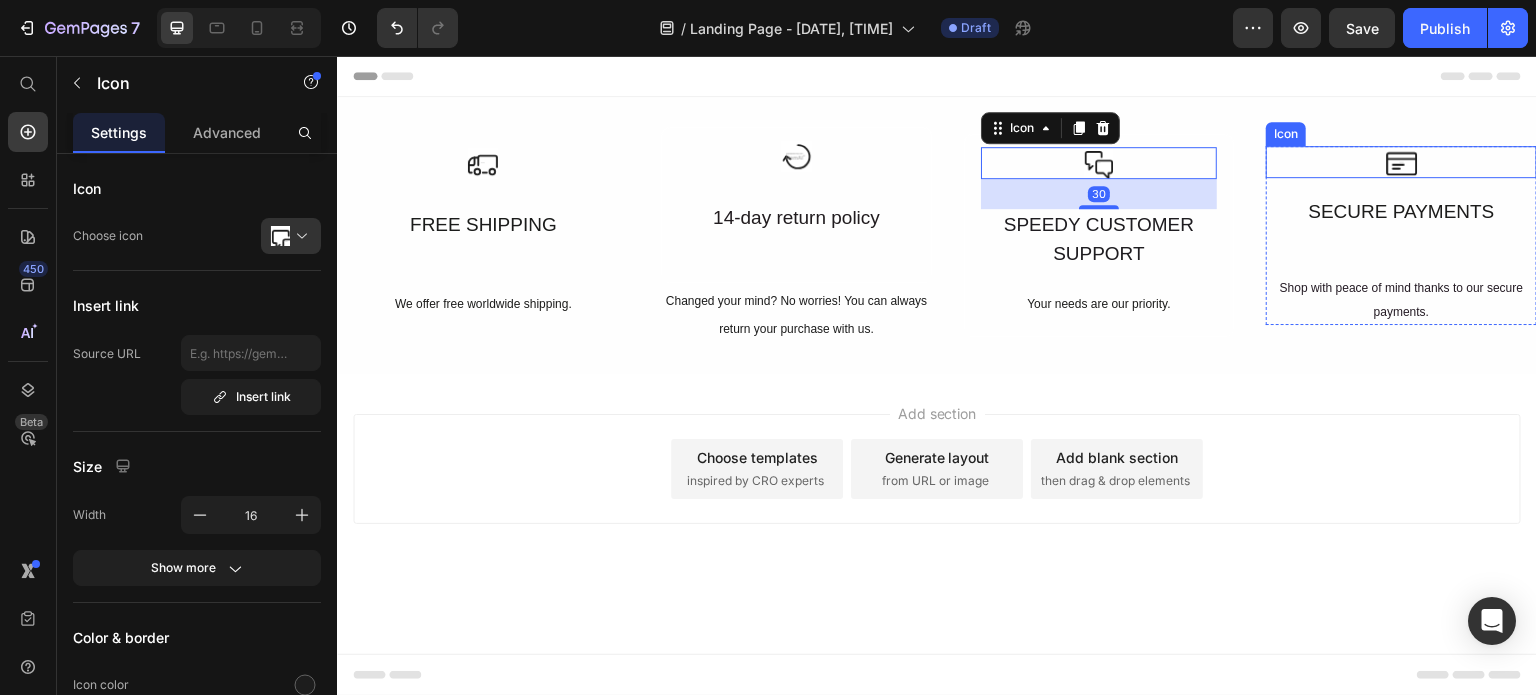 click on "Icon" at bounding box center (1401, 162) 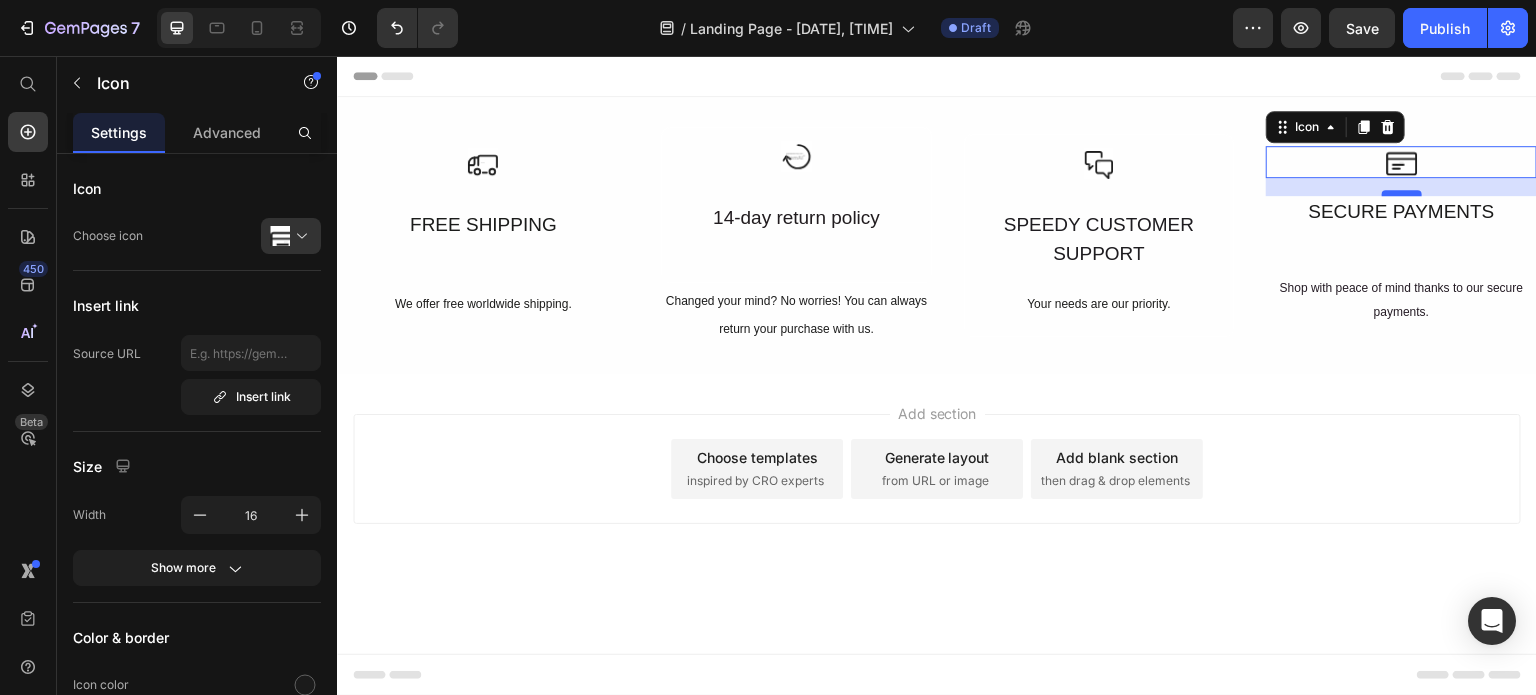 click at bounding box center [1402, 193] 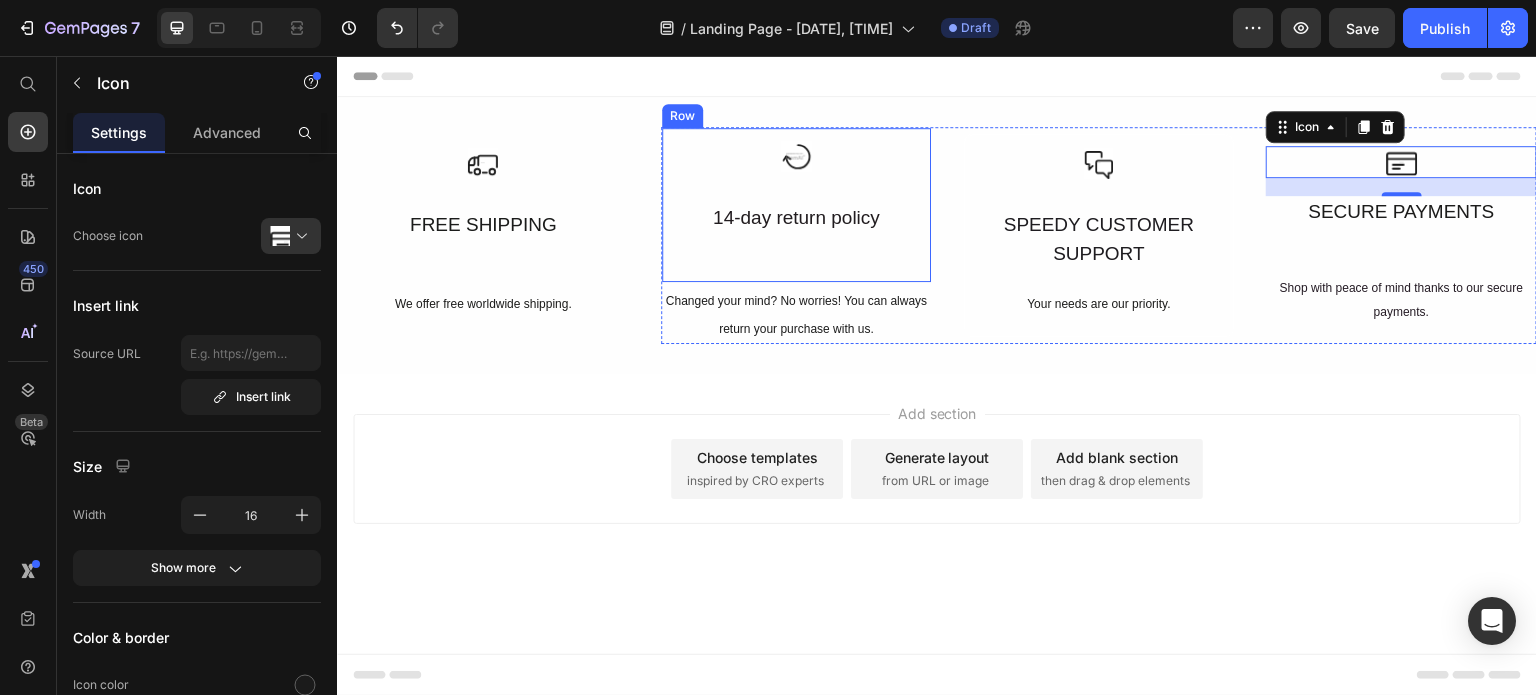 click on "14-day return policy" at bounding box center (796, 218) 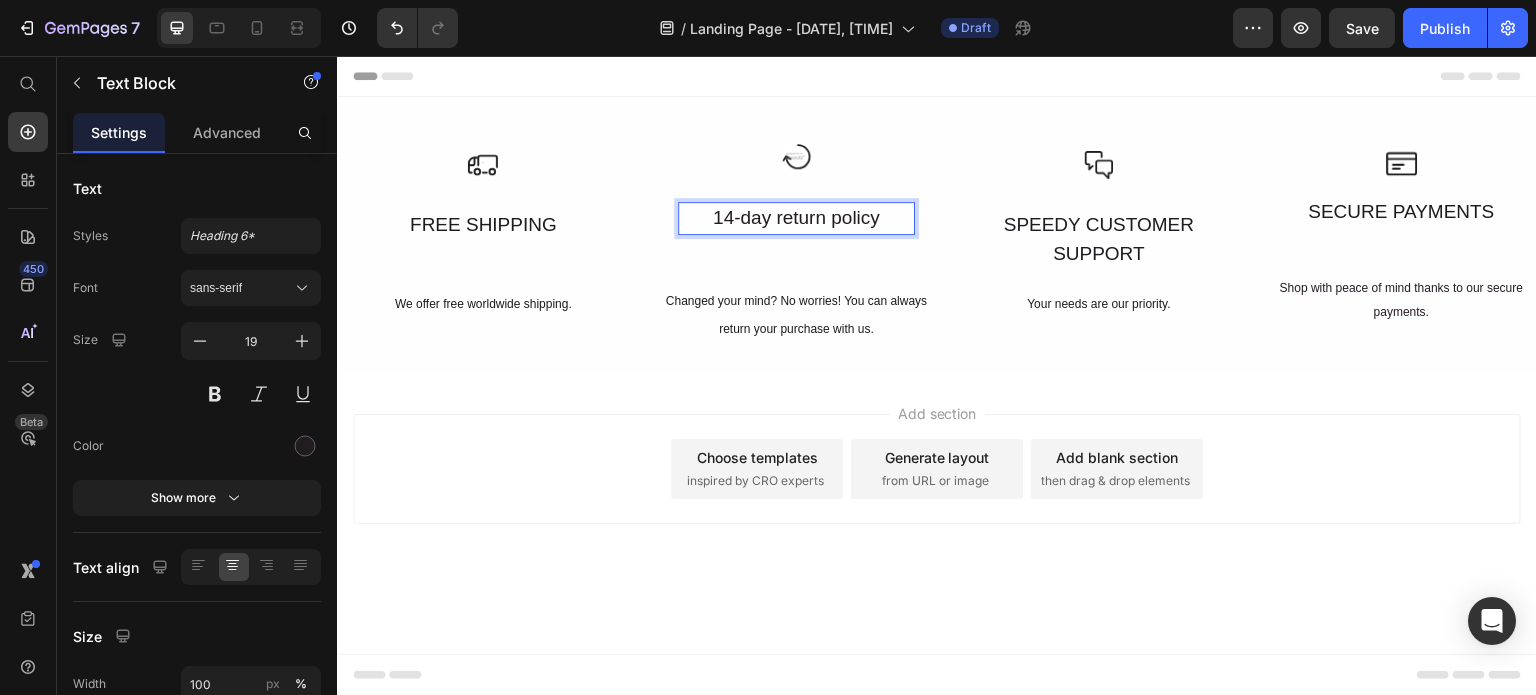 click on "14-day return policy" at bounding box center (796, 218) 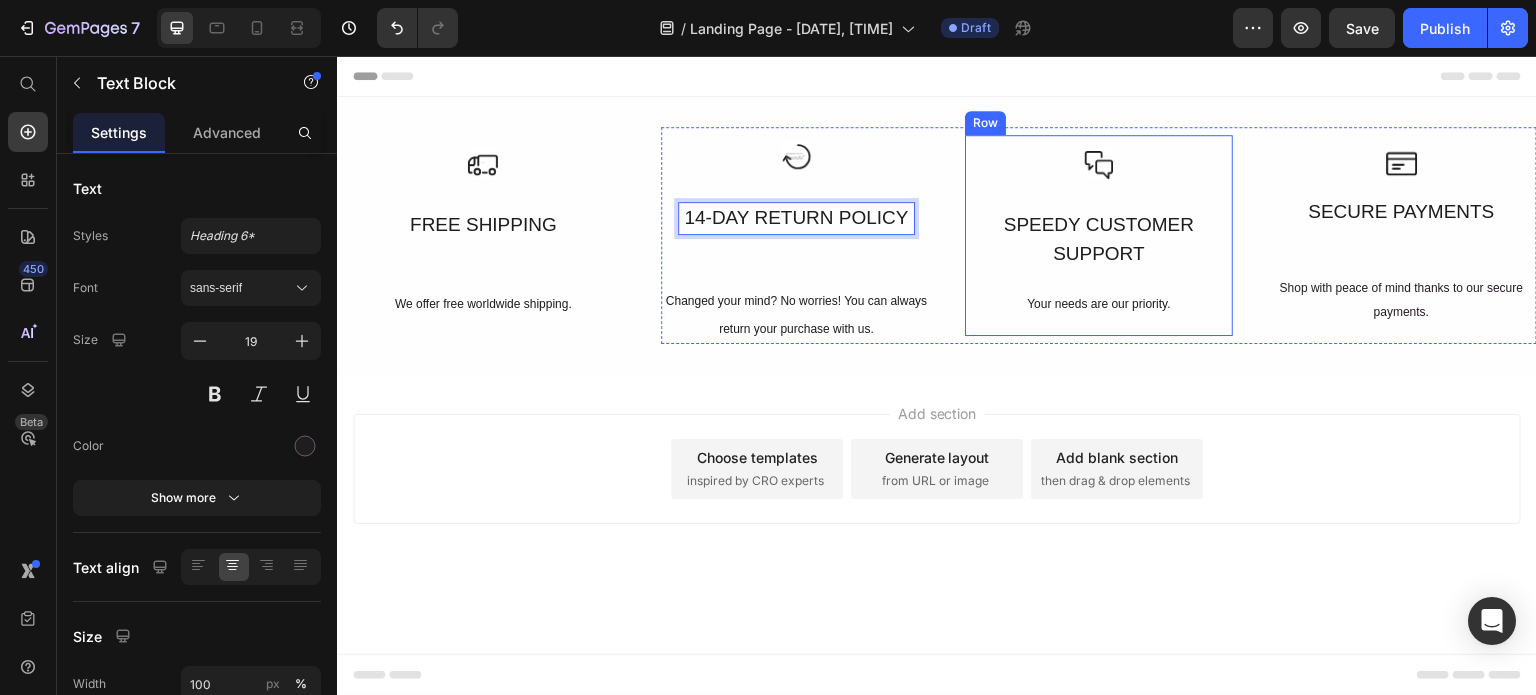 click on "SPEEDY CUSTOMER SUPPORT" at bounding box center (1099, 239) 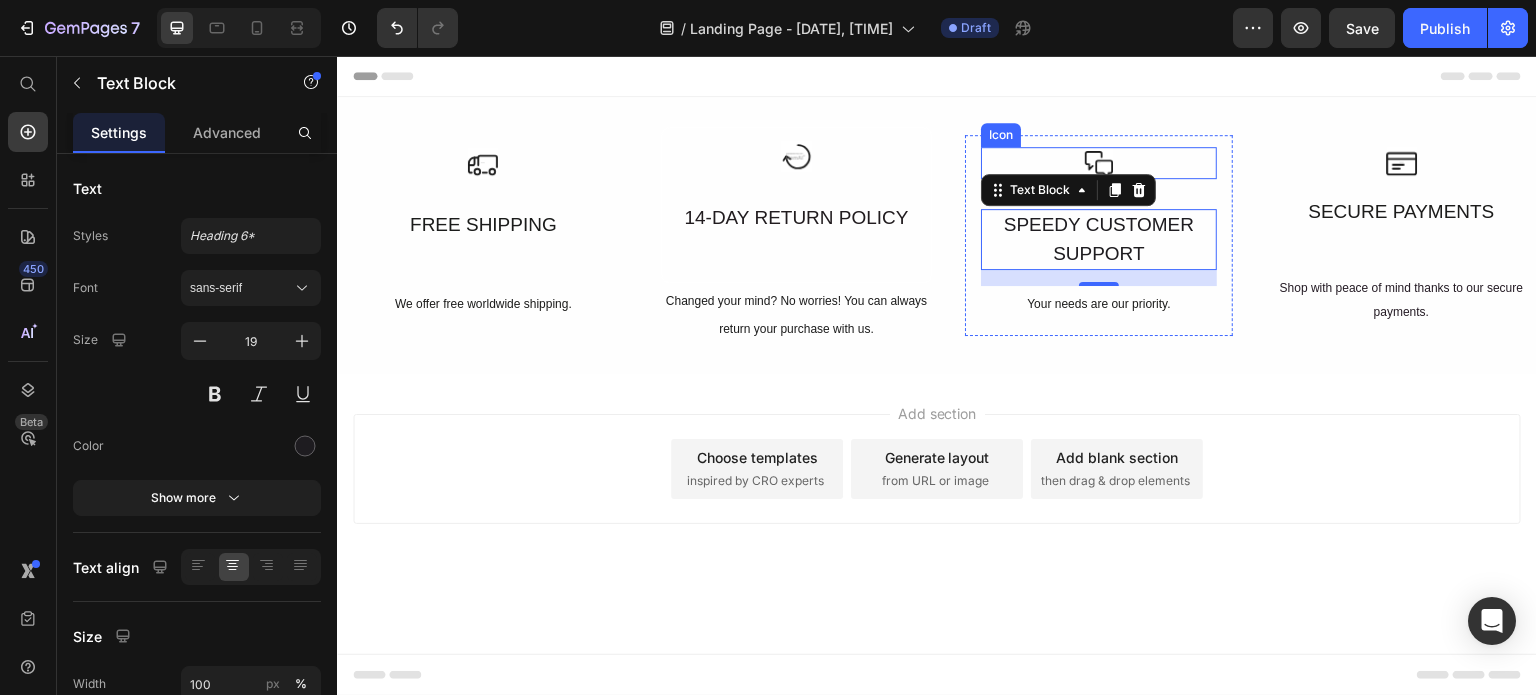 click on "Icon" at bounding box center [1099, 163] 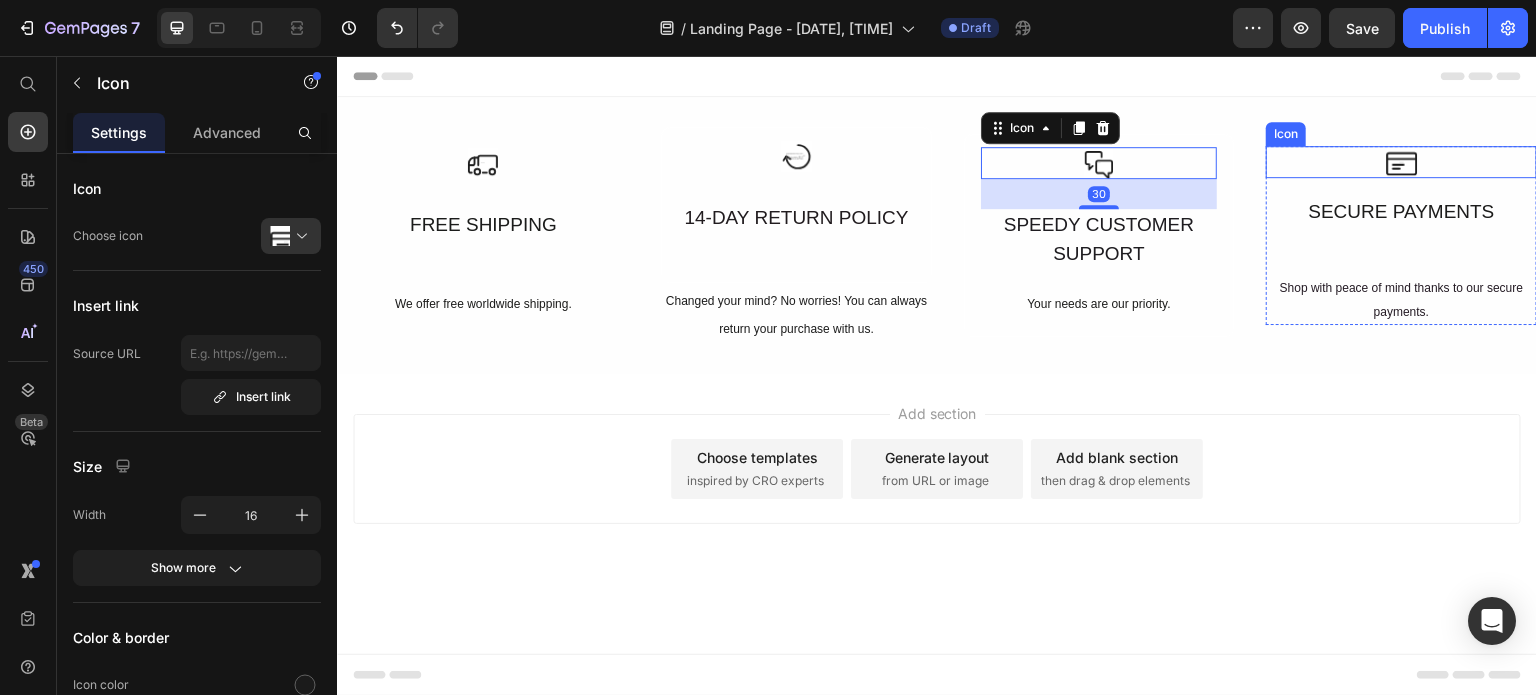 click on "Icon" at bounding box center (1401, 162) 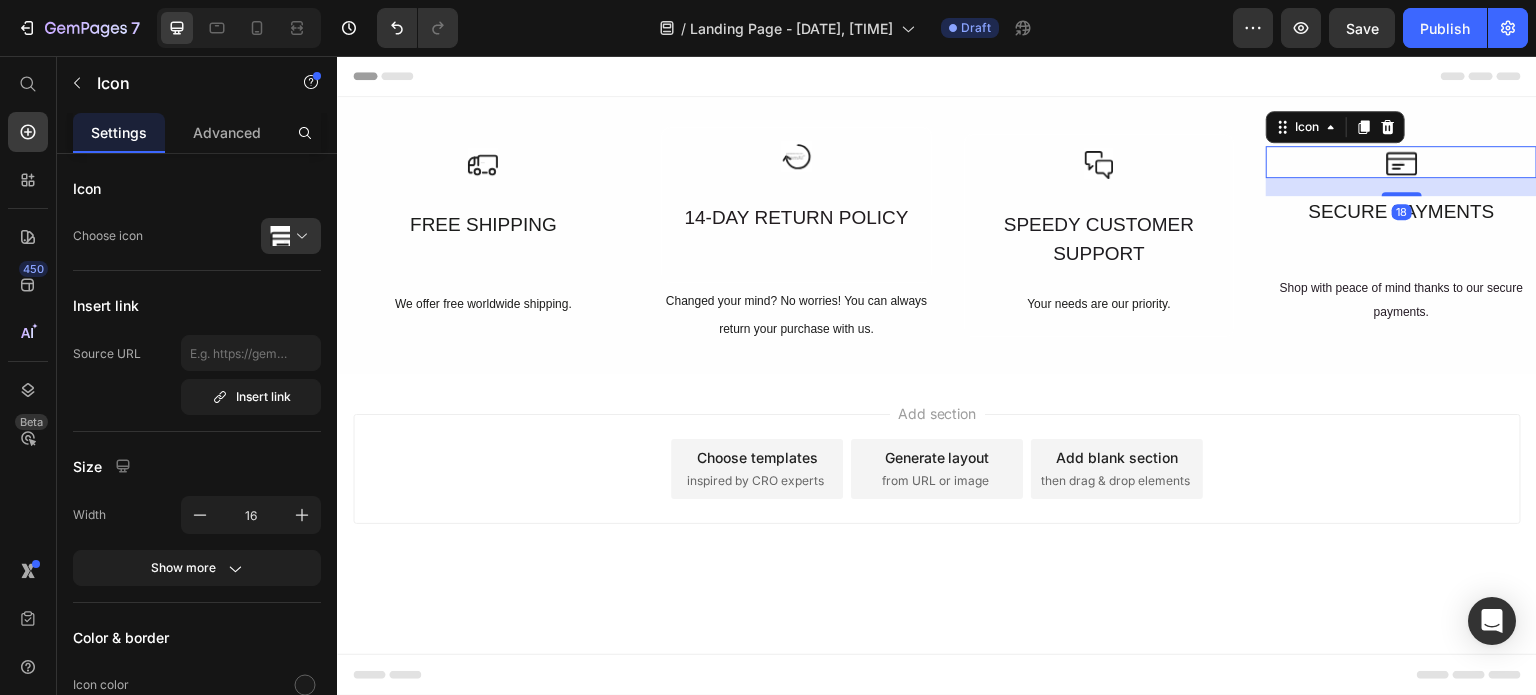 click on "18" at bounding box center (1401, 187) 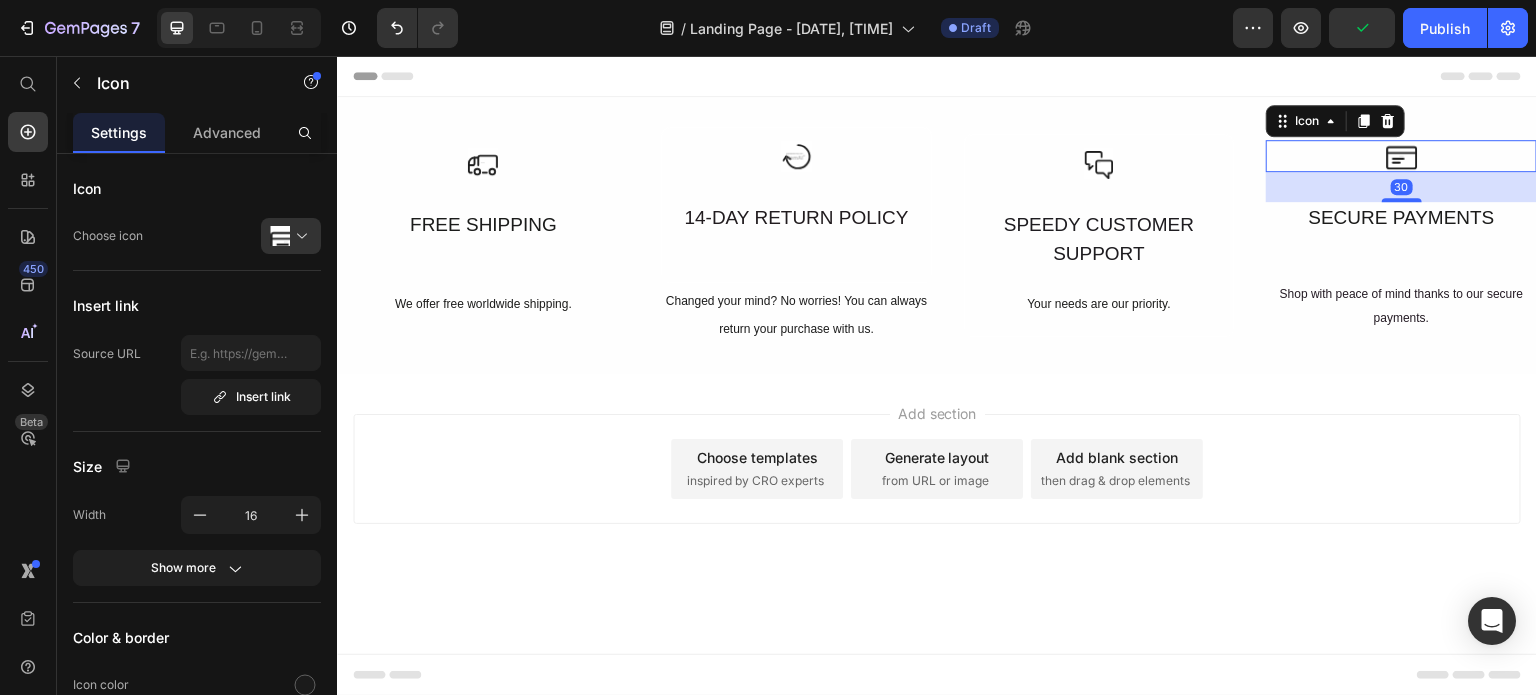 drag, startPoint x: 1405, startPoint y: 191, endPoint x: 1407, endPoint y: 203, distance: 12.165525 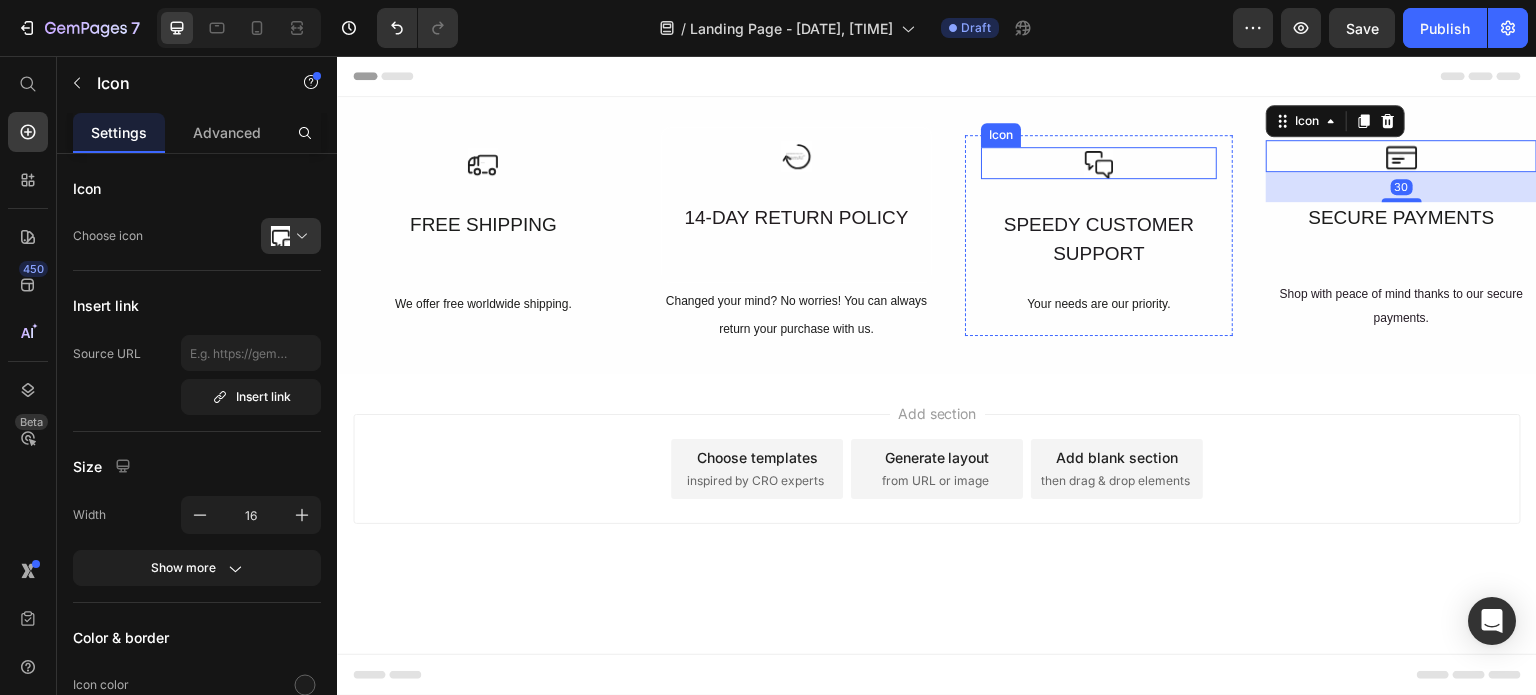 click on "Icon" at bounding box center [1099, 163] 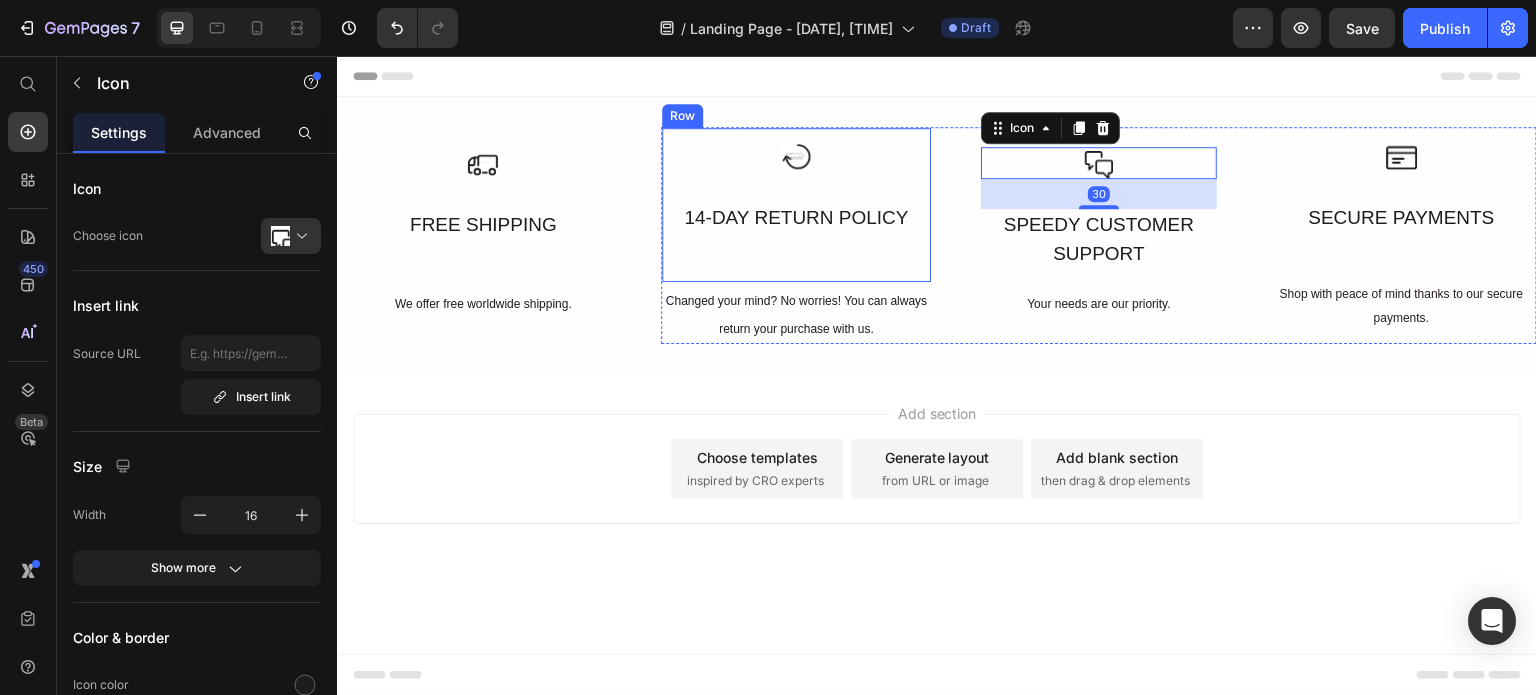 click 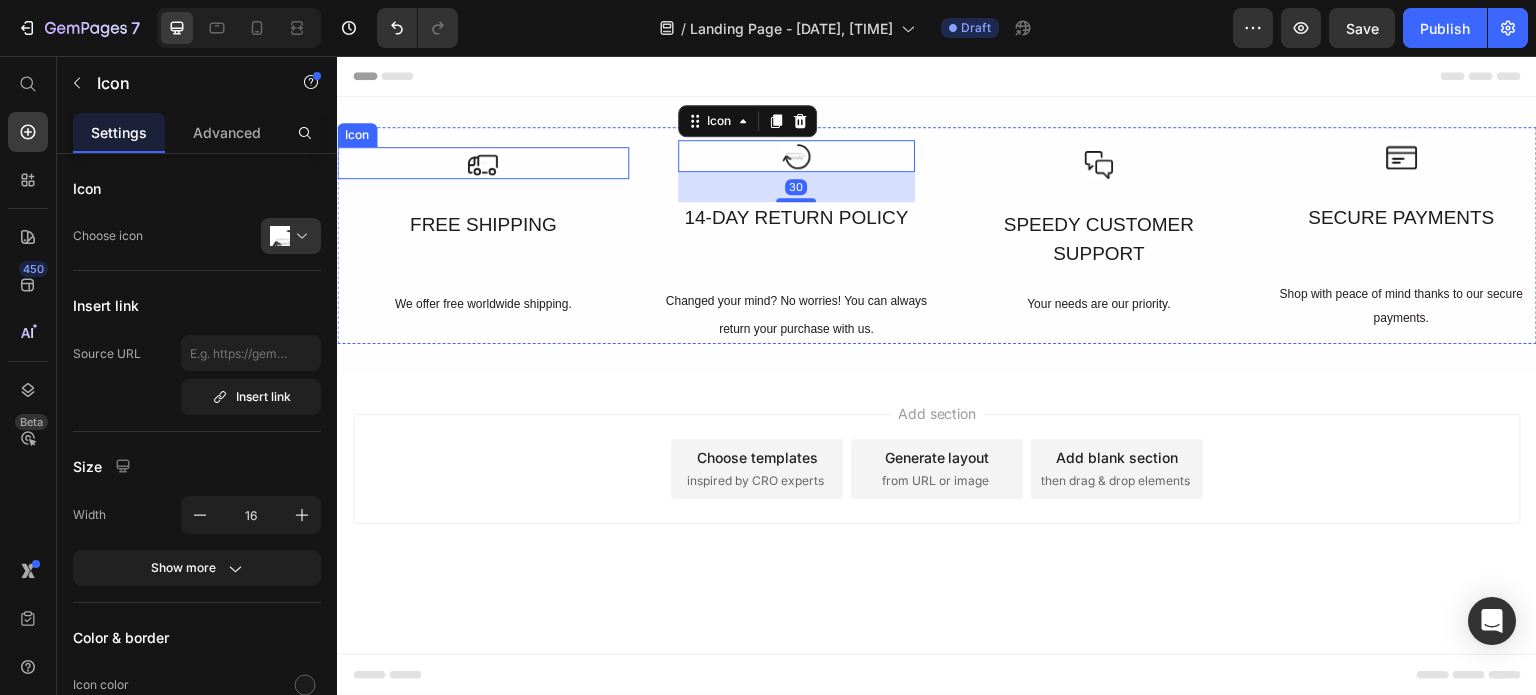 click 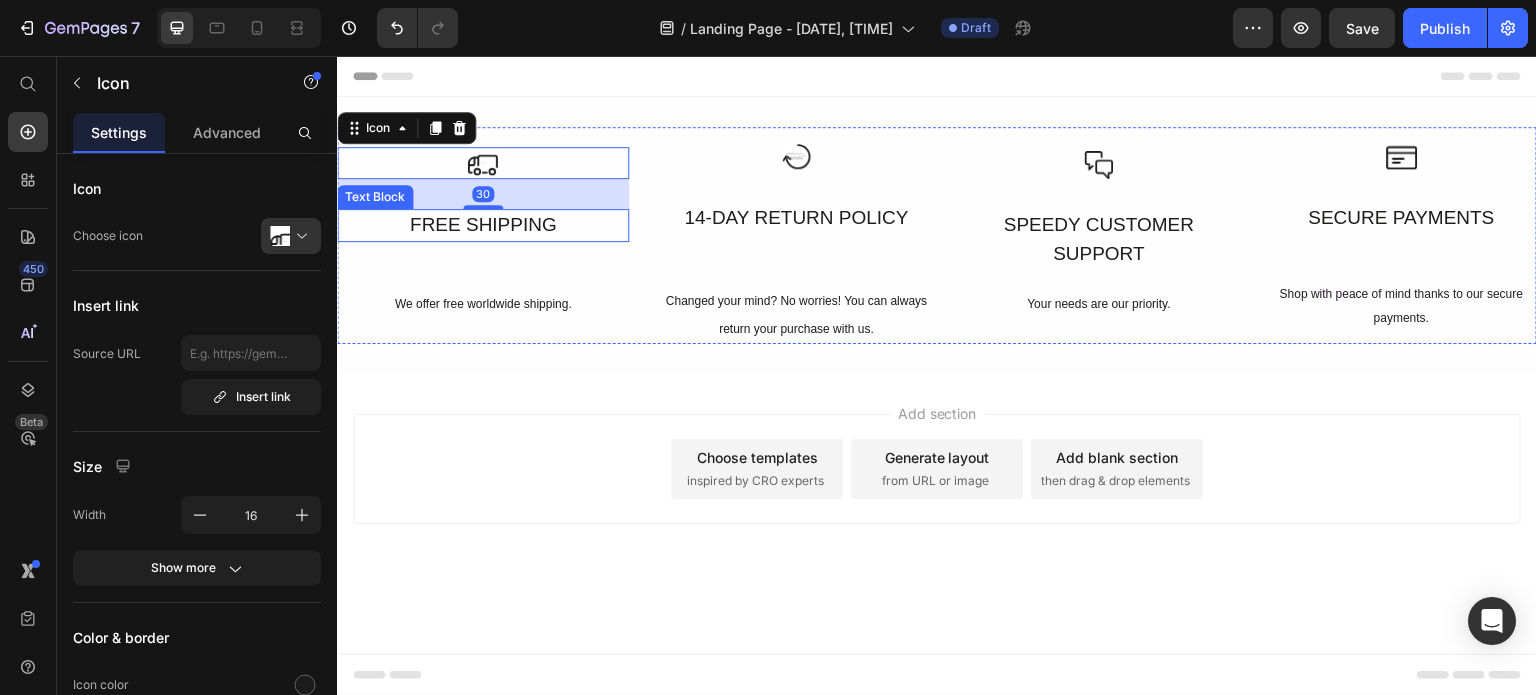 click on "FREE SHIPPING" at bounding box center (483, 225) 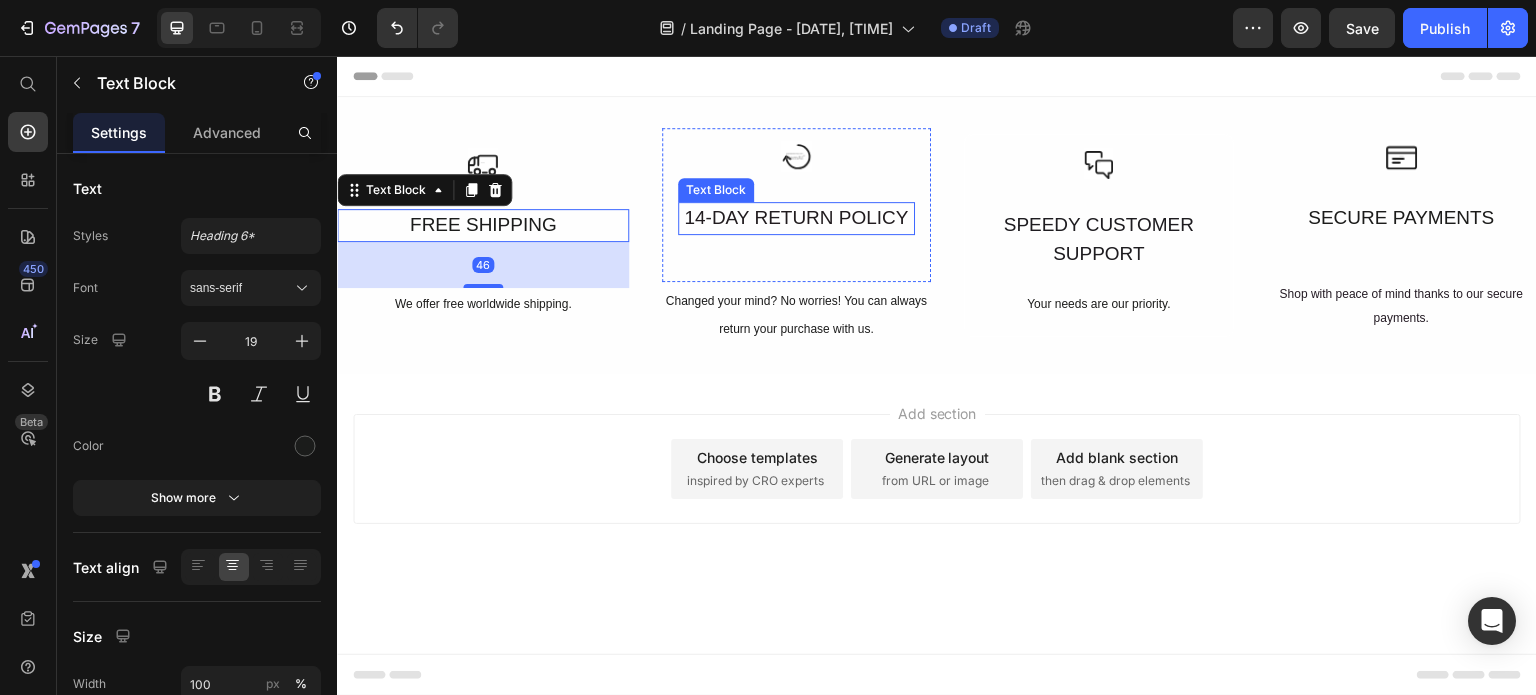 click on "14-DAY RETURN POLICY" at bounding box center [796, 218] 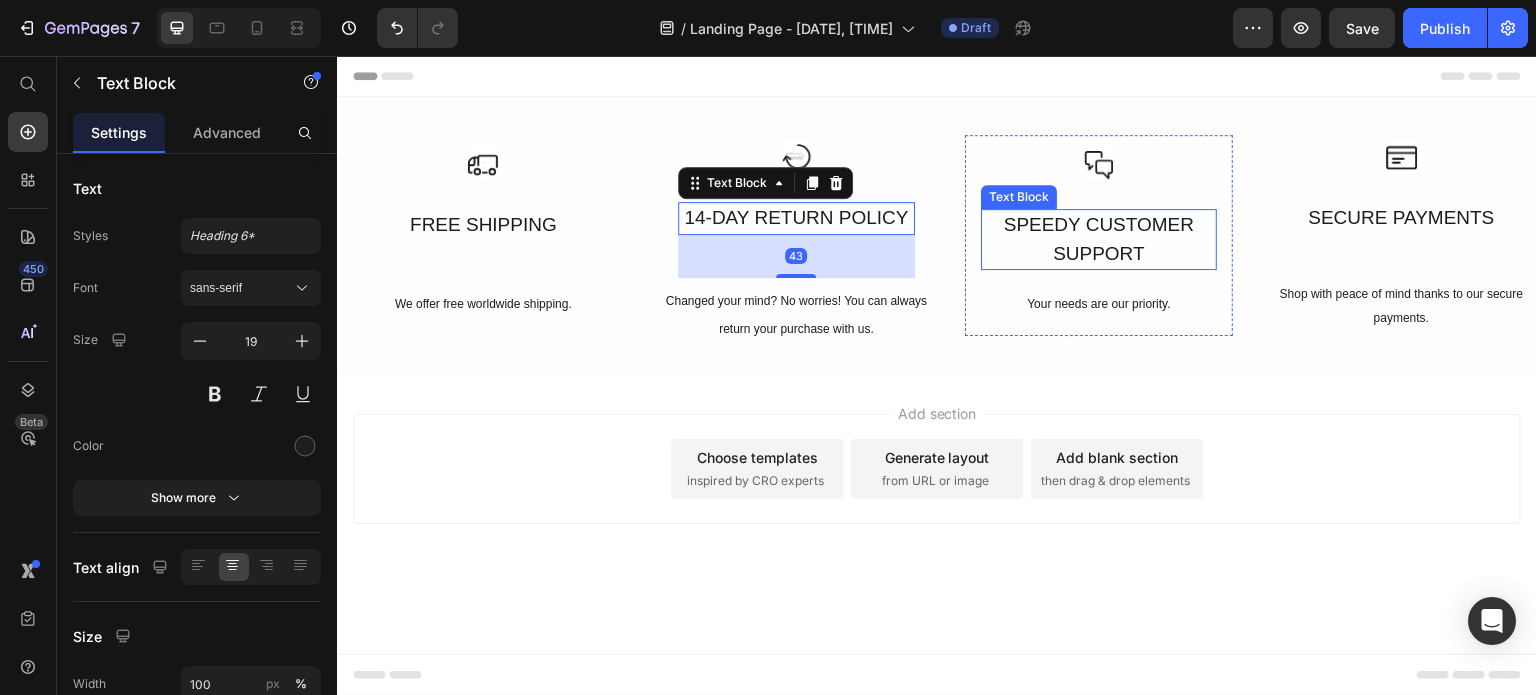 click on "SPEEDY CUSTOMER SUPPORT" at bounding box center (1099, 239) 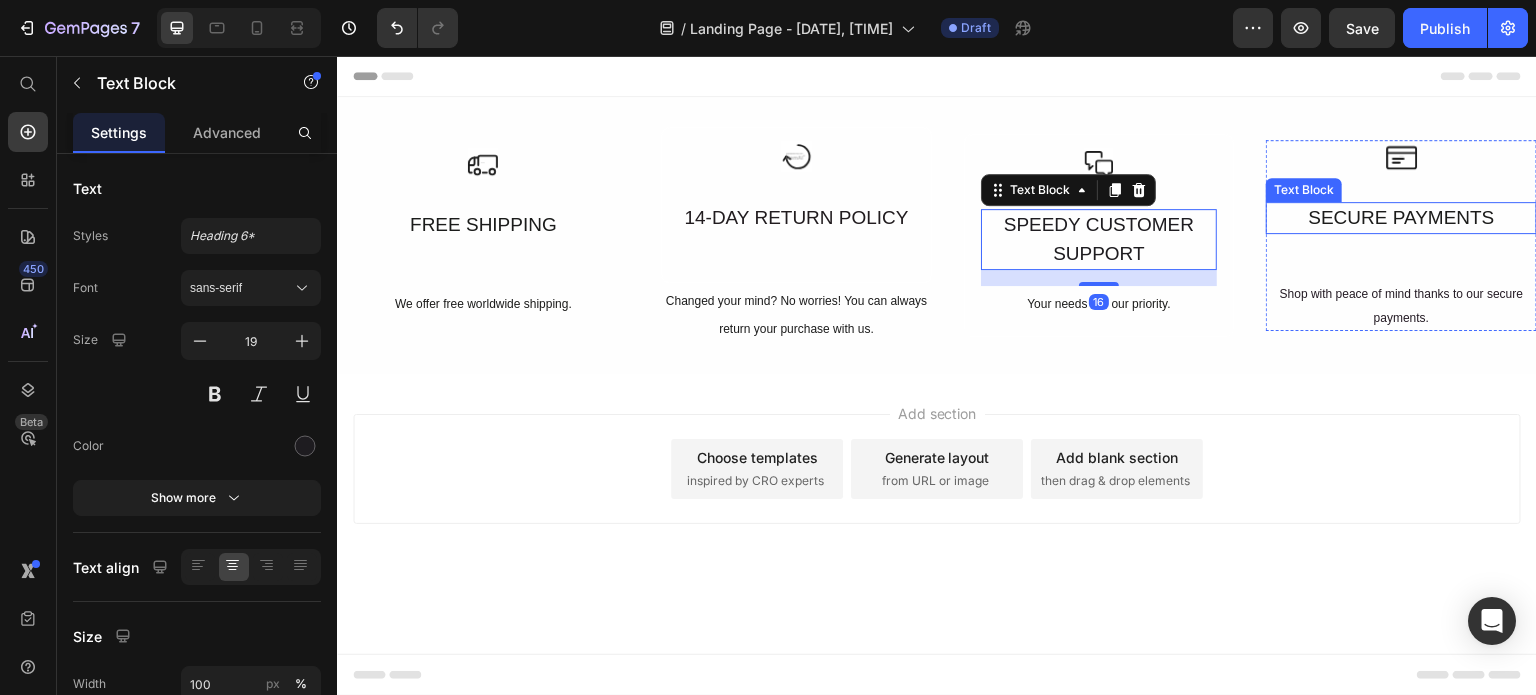 click on "SECURE PAYMENTS" at bounding box center (1401, 218) 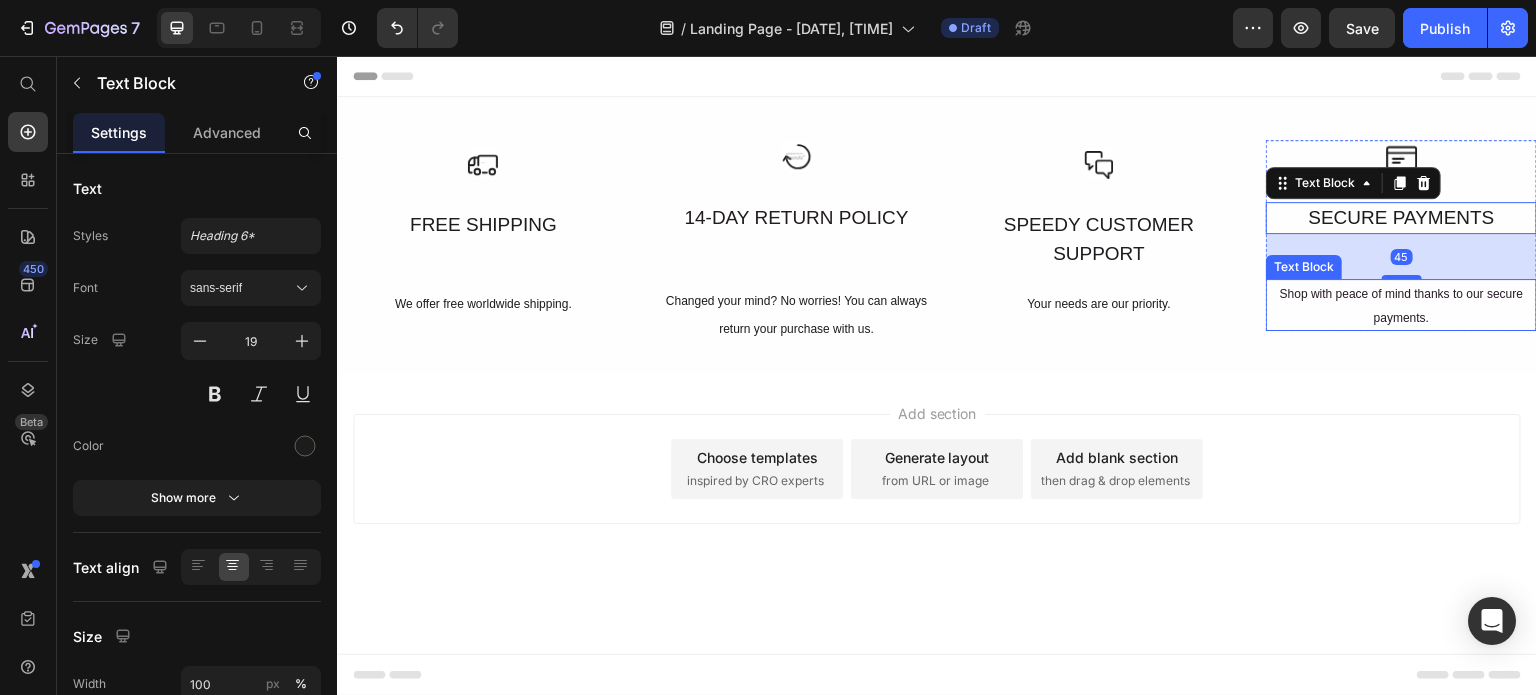 click on "Shop with peace of mind thanks to our secure payments." at bounding box center (1401, 305) 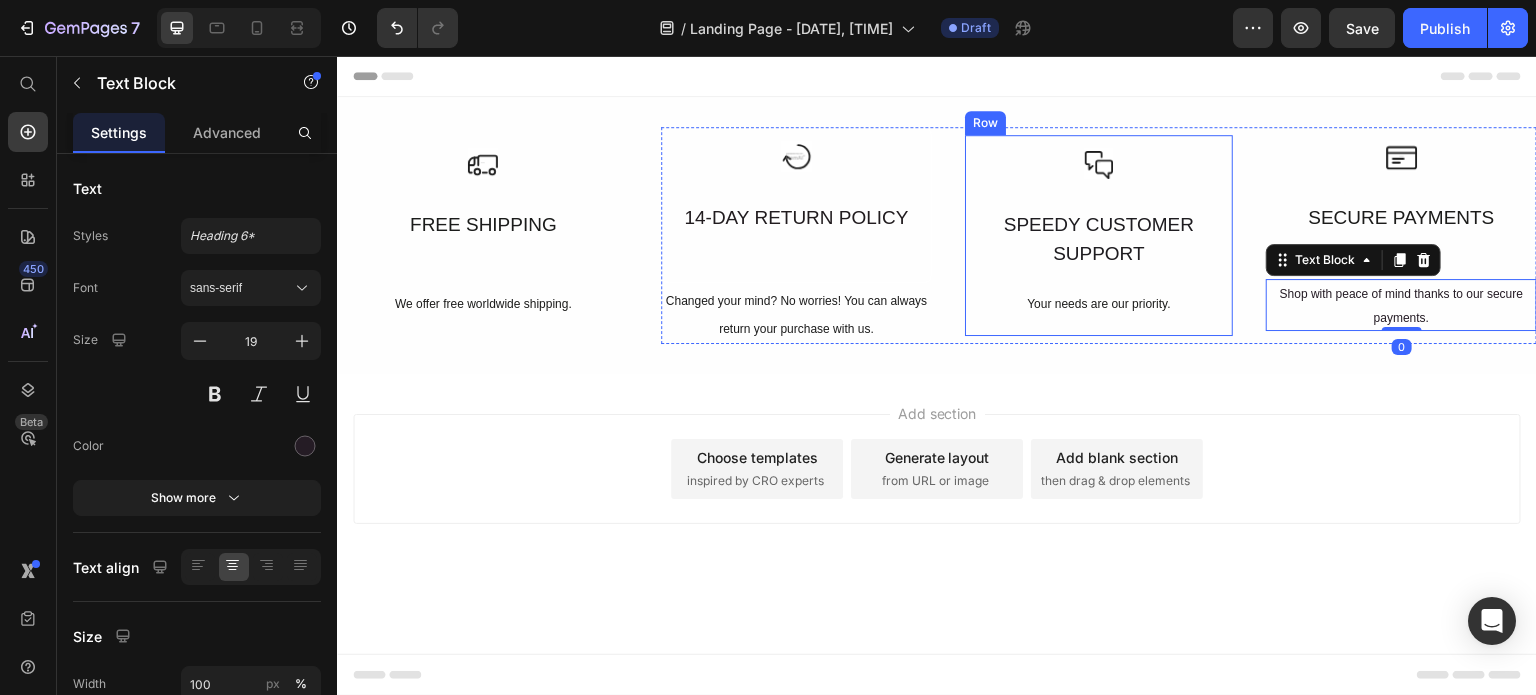click on "Your needs are our priority." at bounding box center [1098, 302] 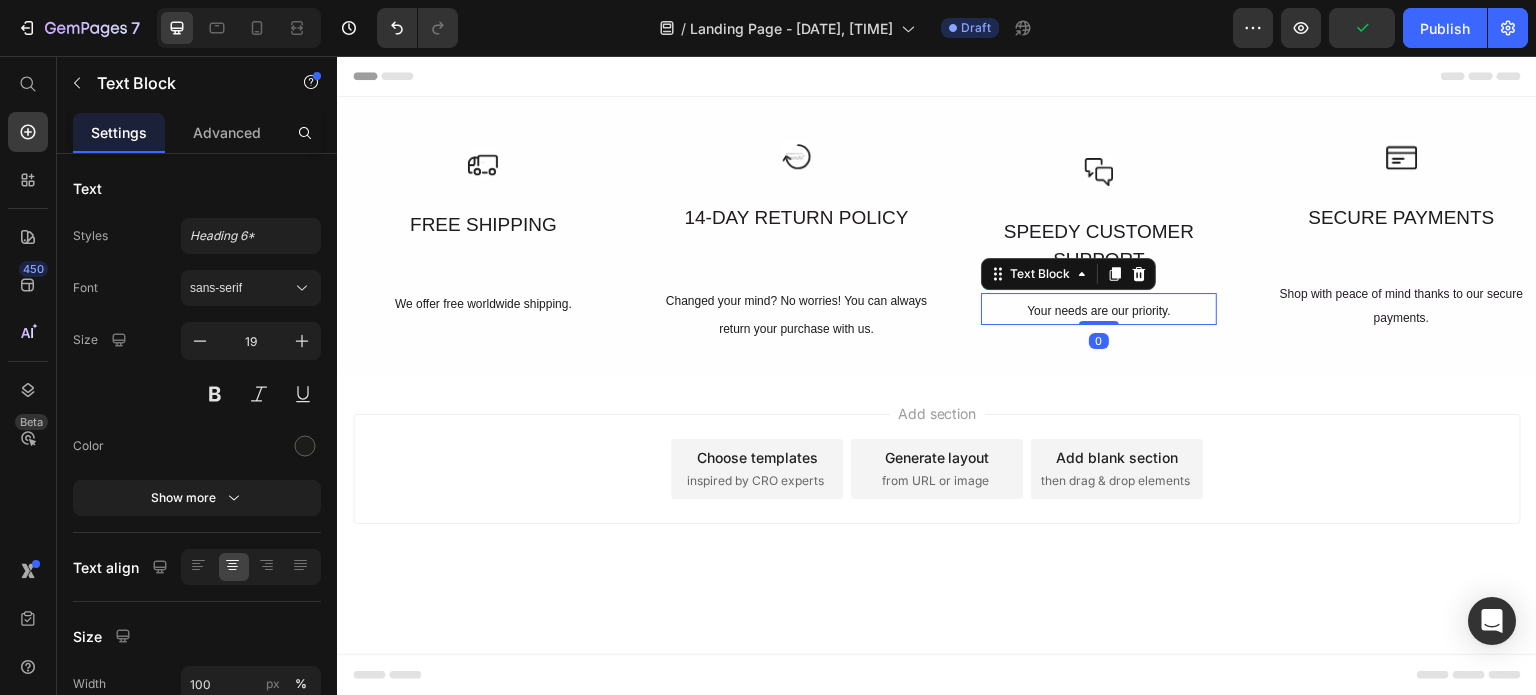drag, startPoint x: 1107, startPoint y: 329, endPoint x: 1111, endPoint y: 298, distance: 31.257 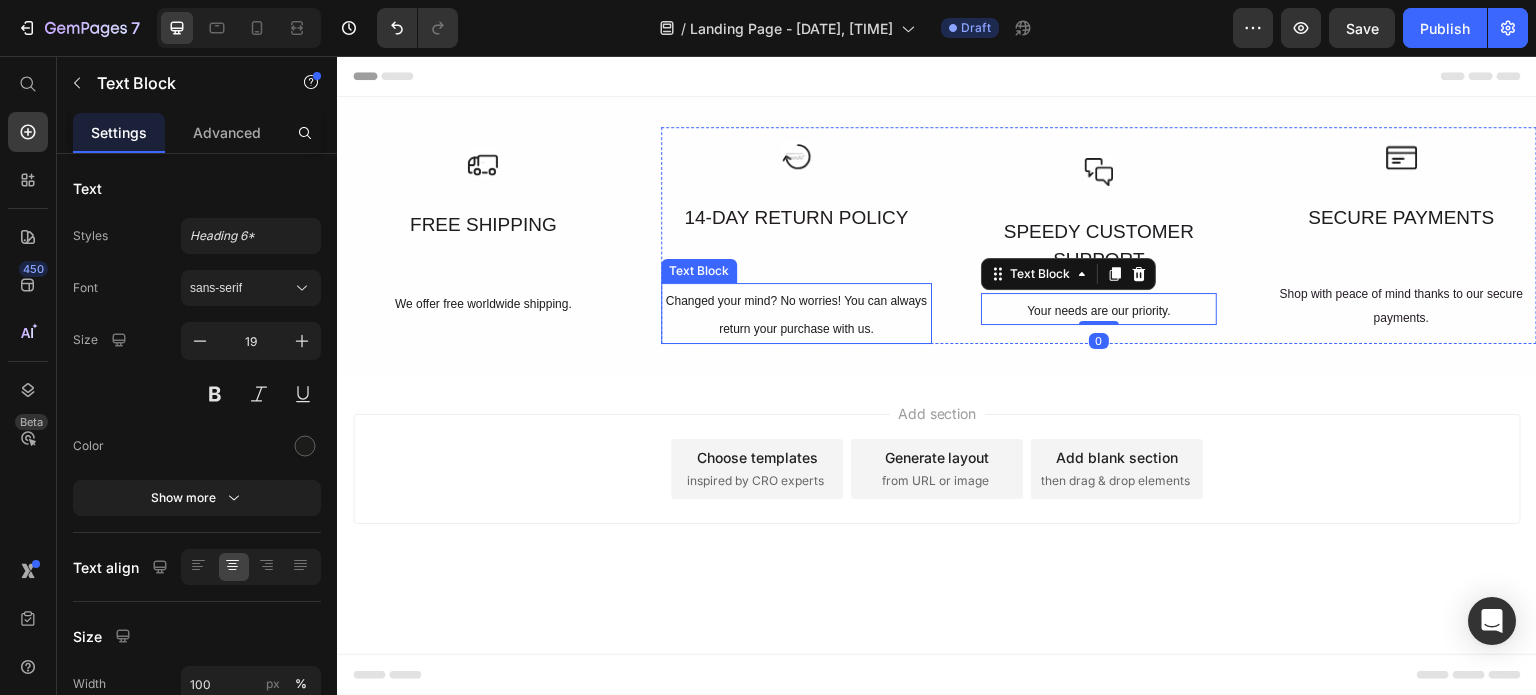 click on "Changed your mind? No worries! You can always return your purchase with us." at bounding box center (796, 315) 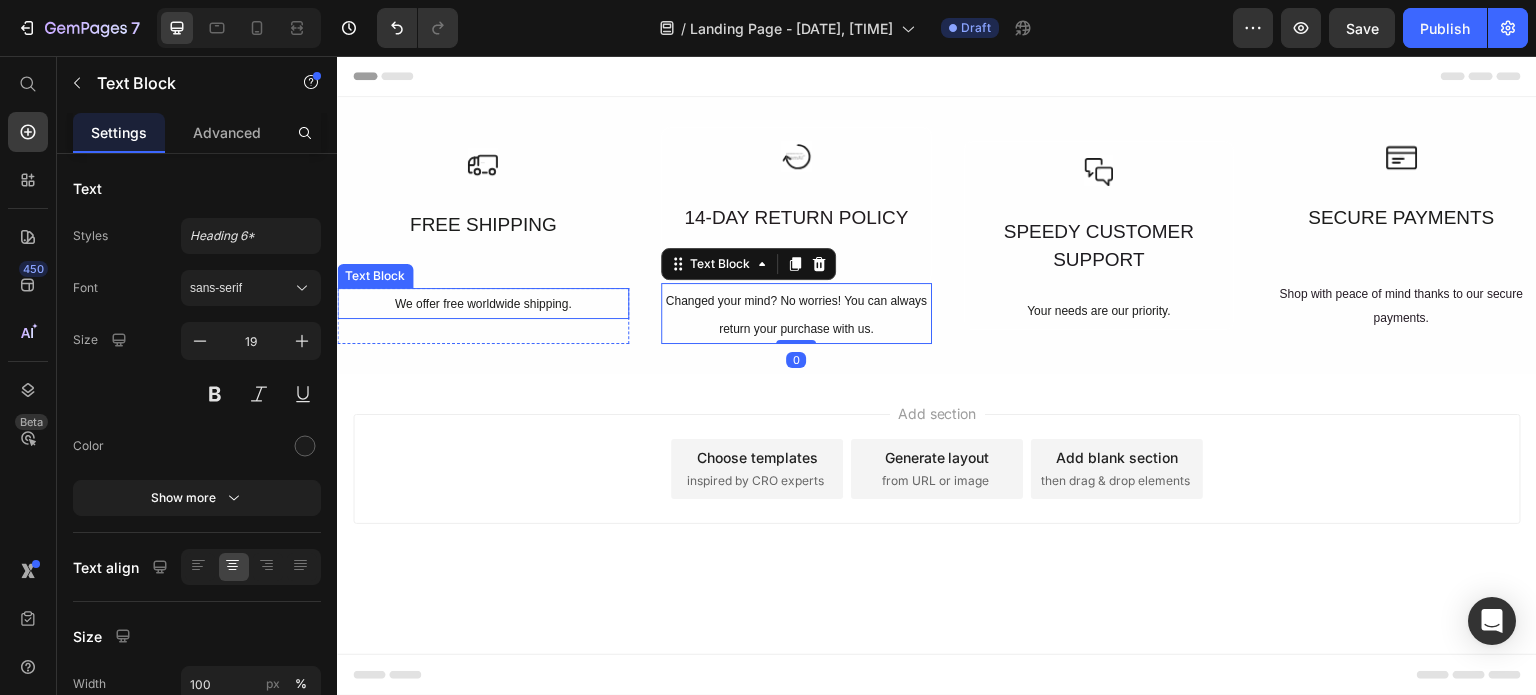 click on "We offer free worldwide shipping." at bounding box center (483, 303) 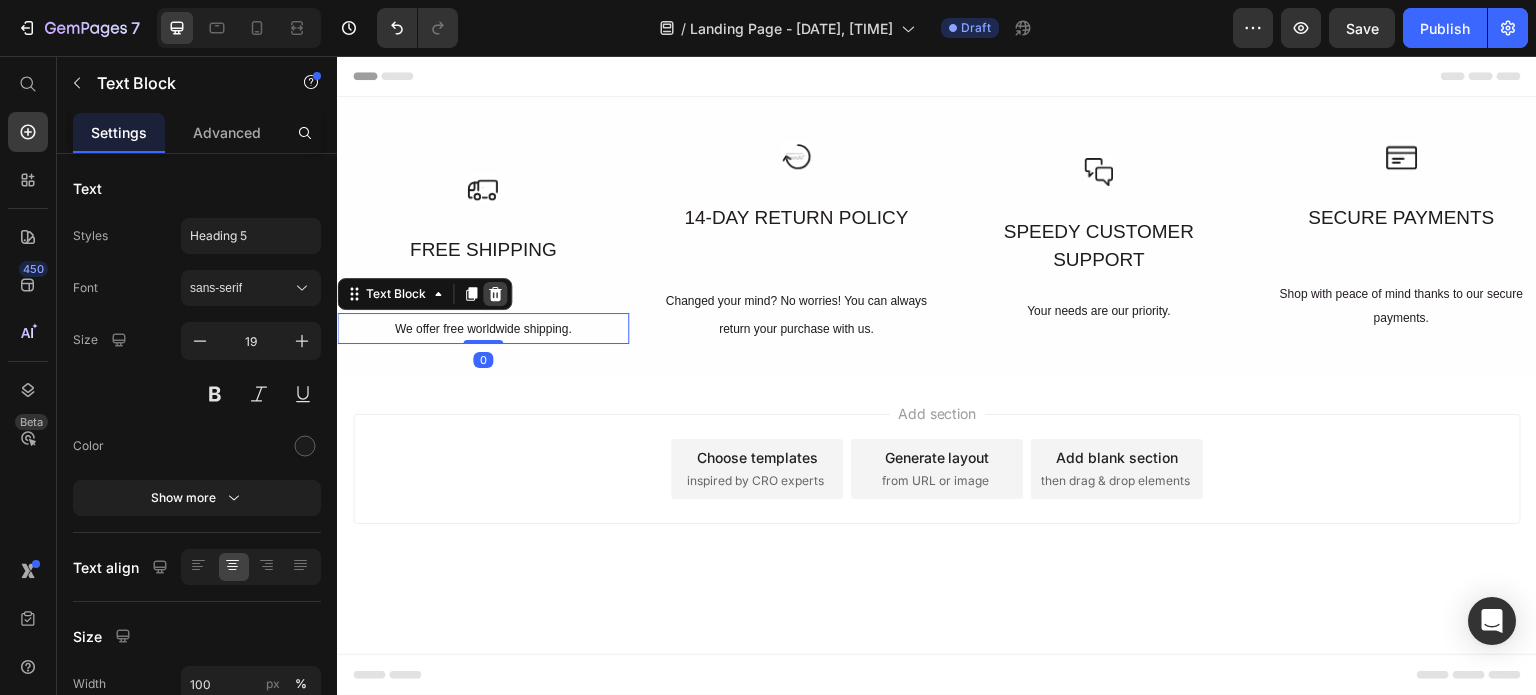 drag, startPoint x: 475, startPoint y: 340, endPoint x: 484, endPoint y: 292, distance: 48.83646 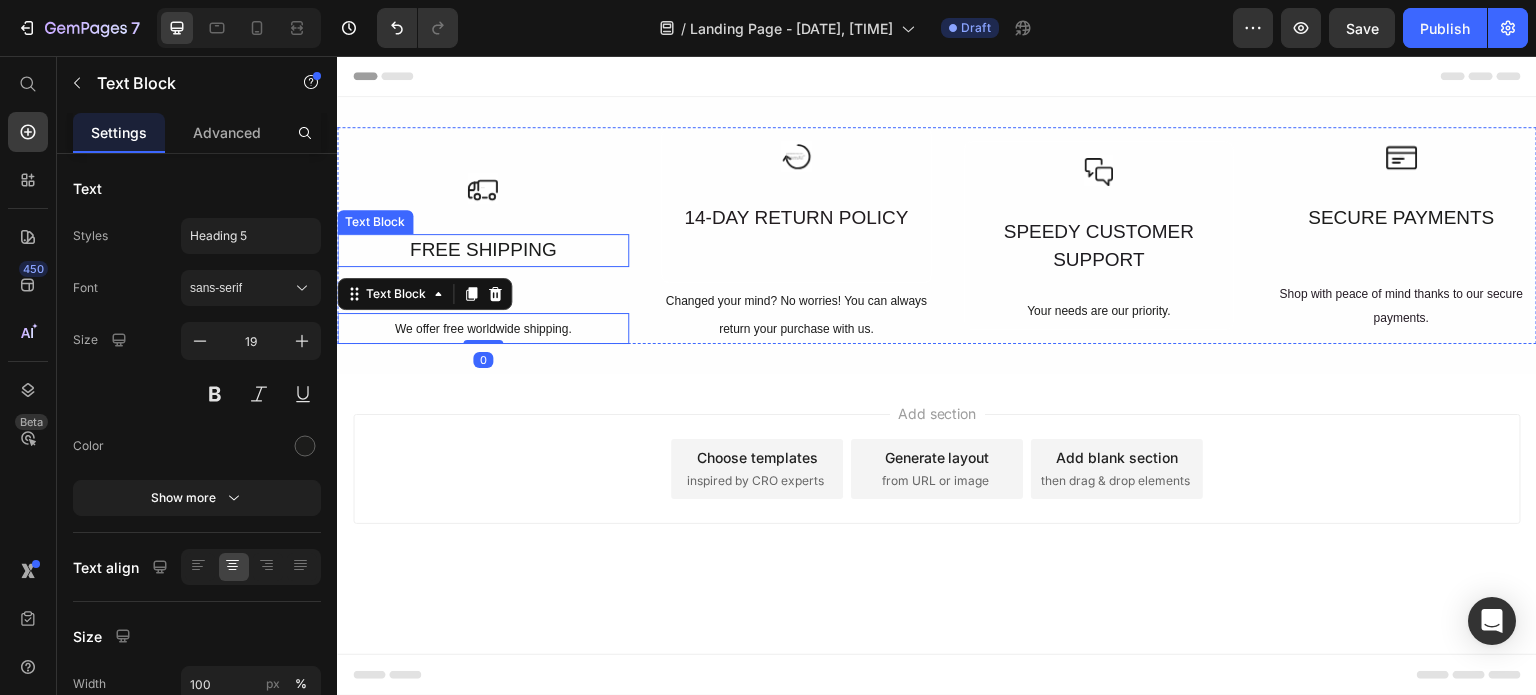 click on "Icon FREE SHIPPING Text Block We offer free worldwide shipping. Text Block   0 Row" at bounding box center (483, 235) 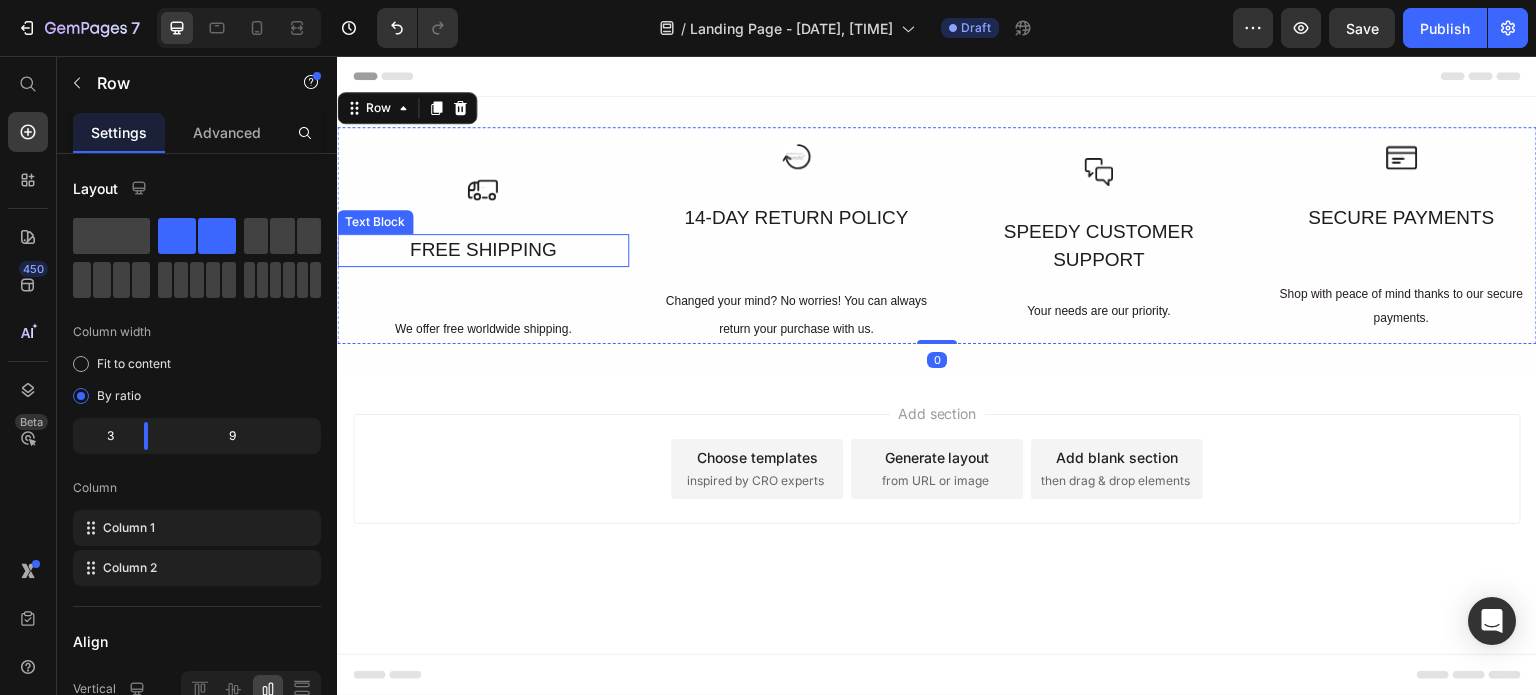click on "FREE SHIPPING" at bounding box center [483, 250] 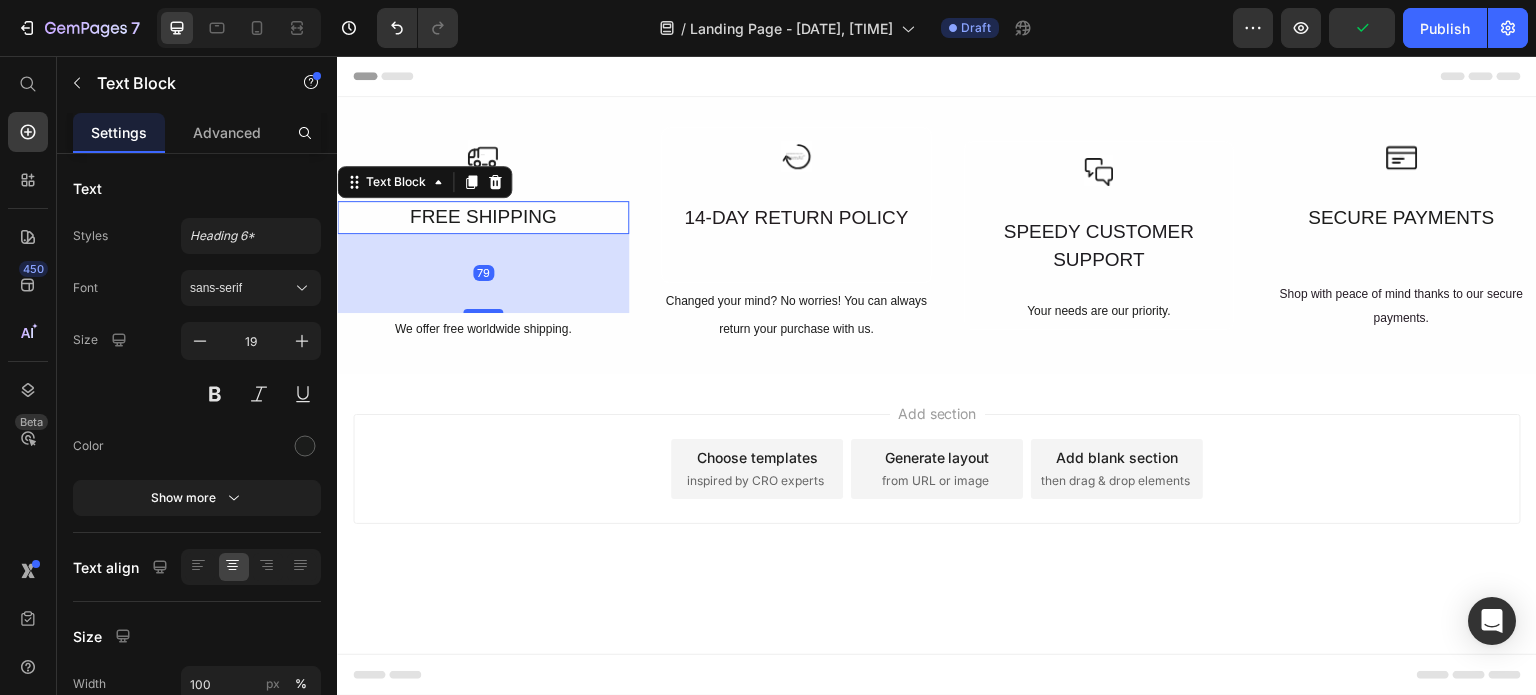 drag, startPoint x: 486, startPoint y: 308, endPoint x: 482, endPoint y: 341, distance: 33.24154 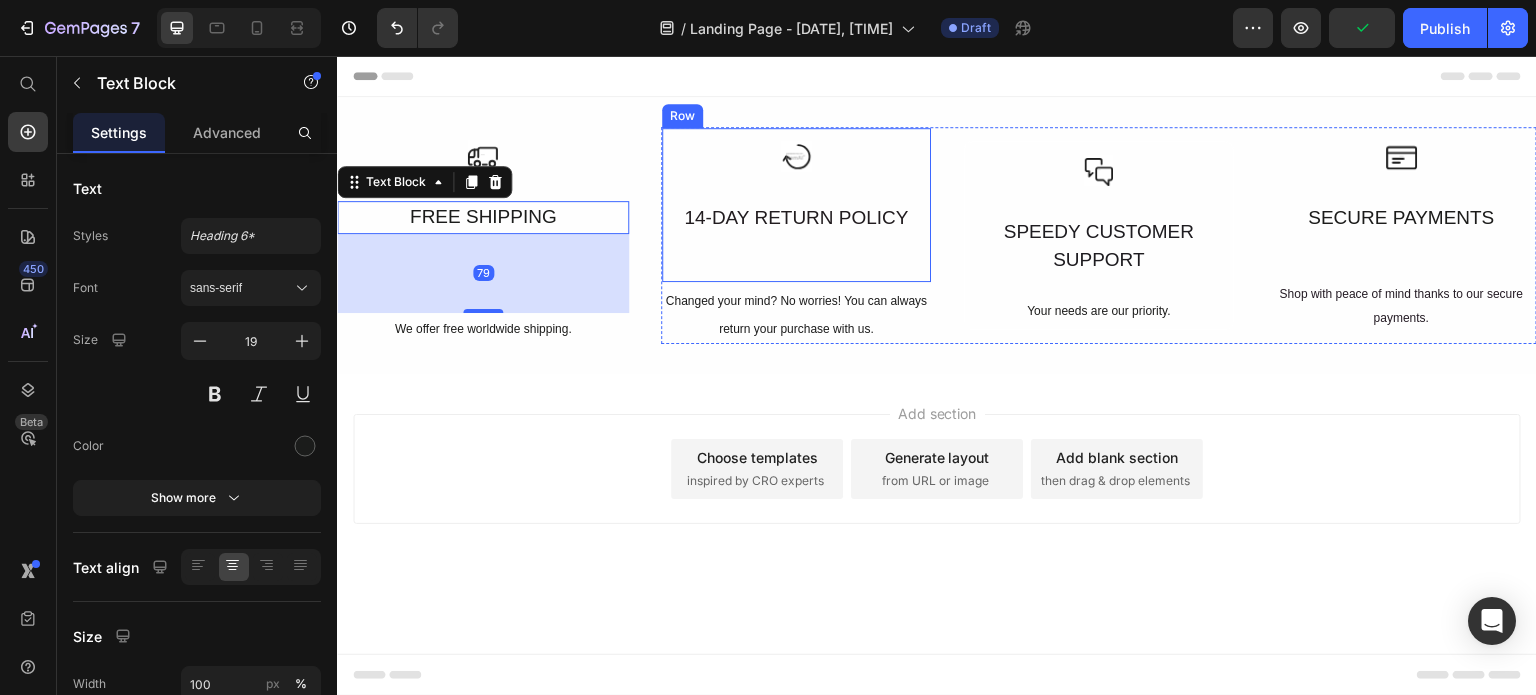 click on "Icon 14-DAY RETURN POLICY Text Block" at bounding box center (796, 209) 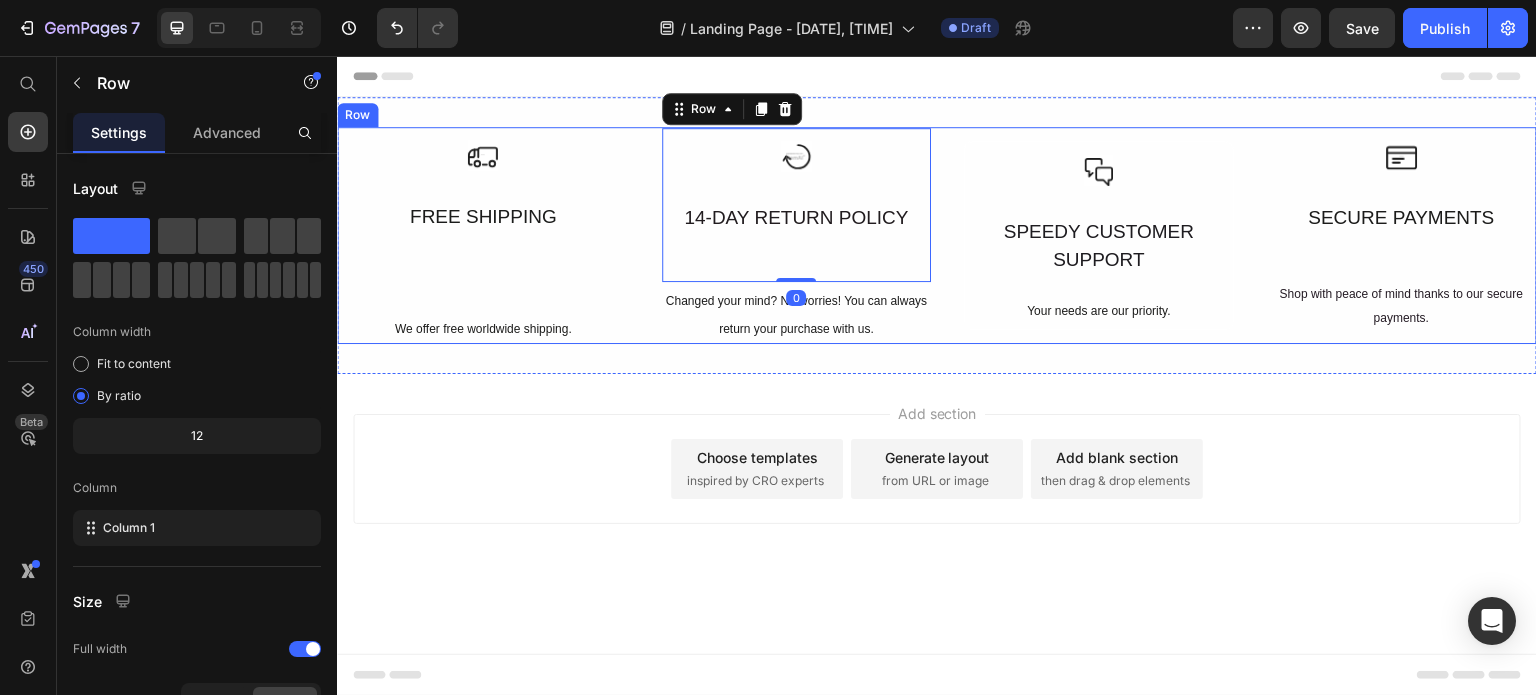 click on "Icon FREE SHIPPING Text Block We offer free worldwide shipping. Text Block Row" at bounding box center (483, 235) 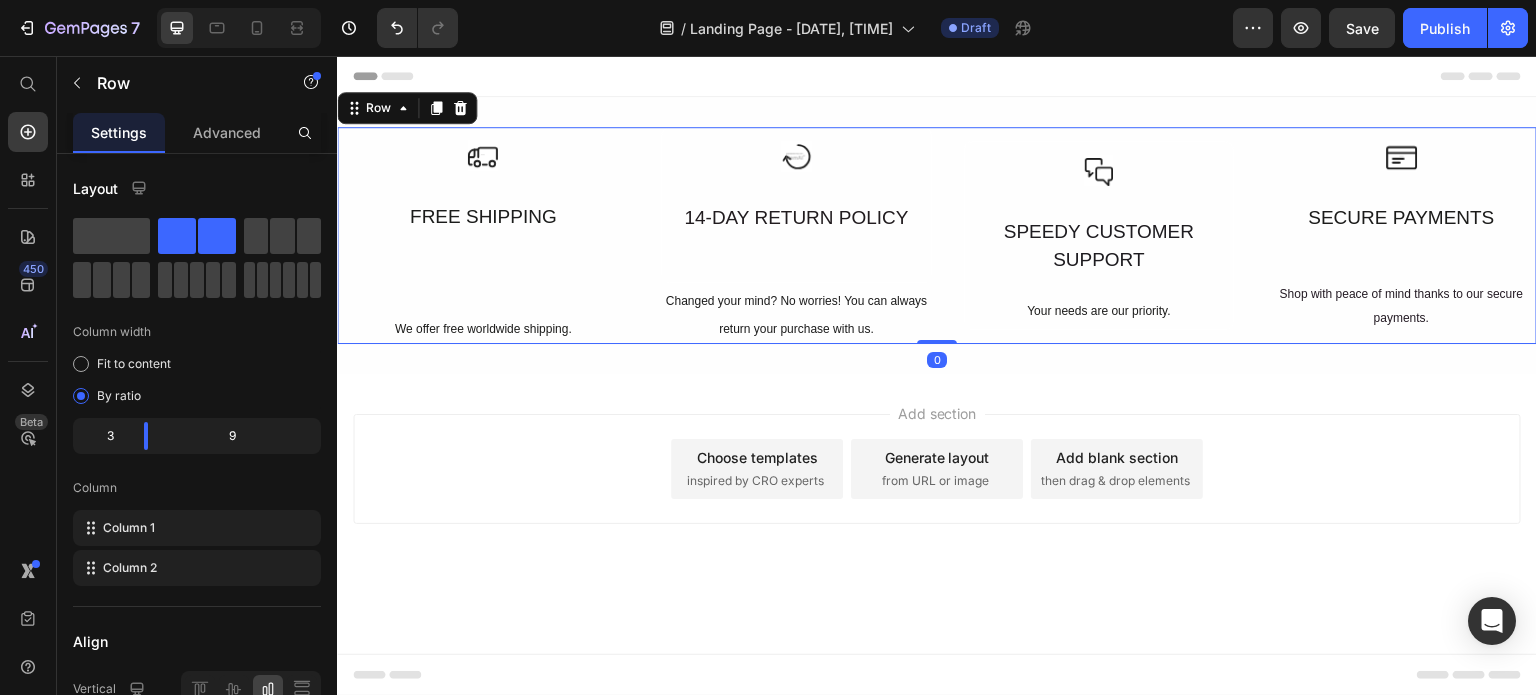 click on "Icon FREE SHIPPING Text Block We offer free worldwide shipping. Text Block Row" at bounding box center [483, 235] 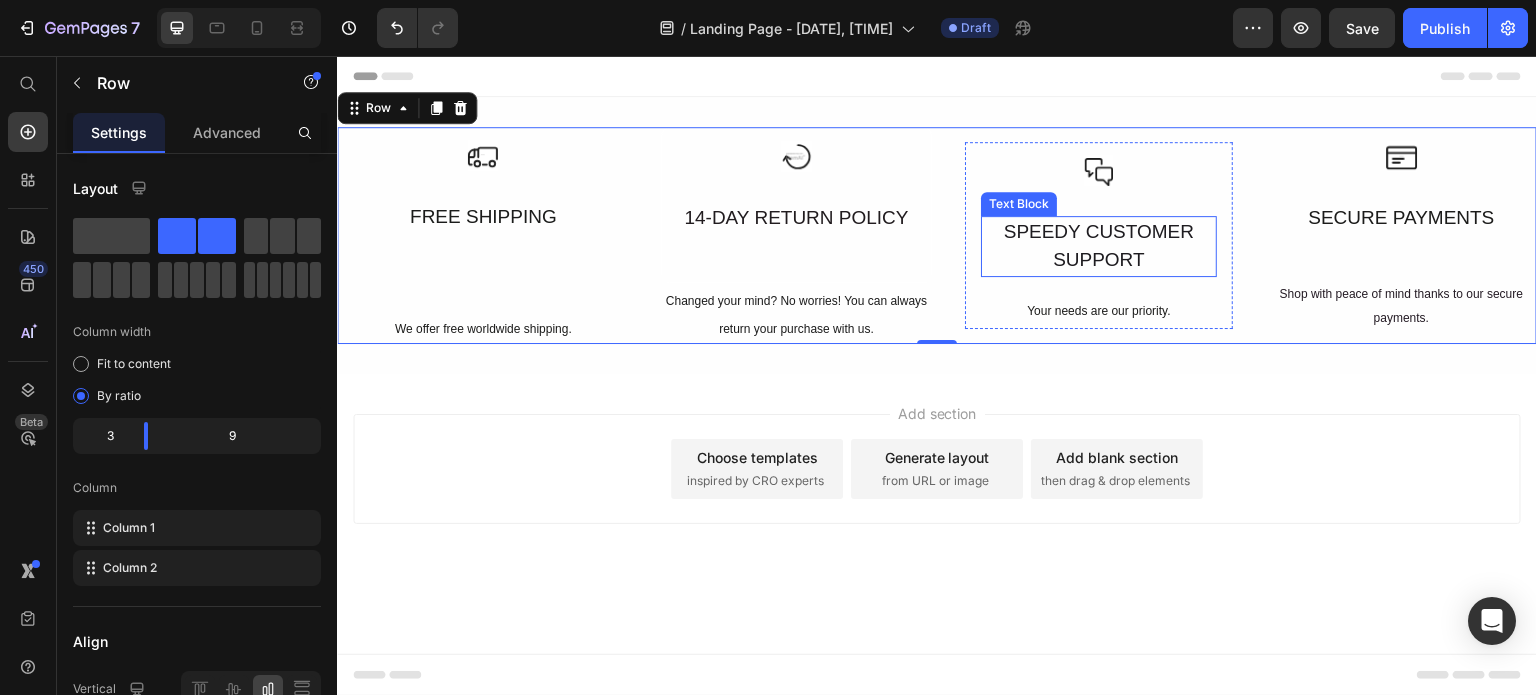 click on "SPEEDY CUSTOMER SUPPORT" at bounding box center [1099, 246] 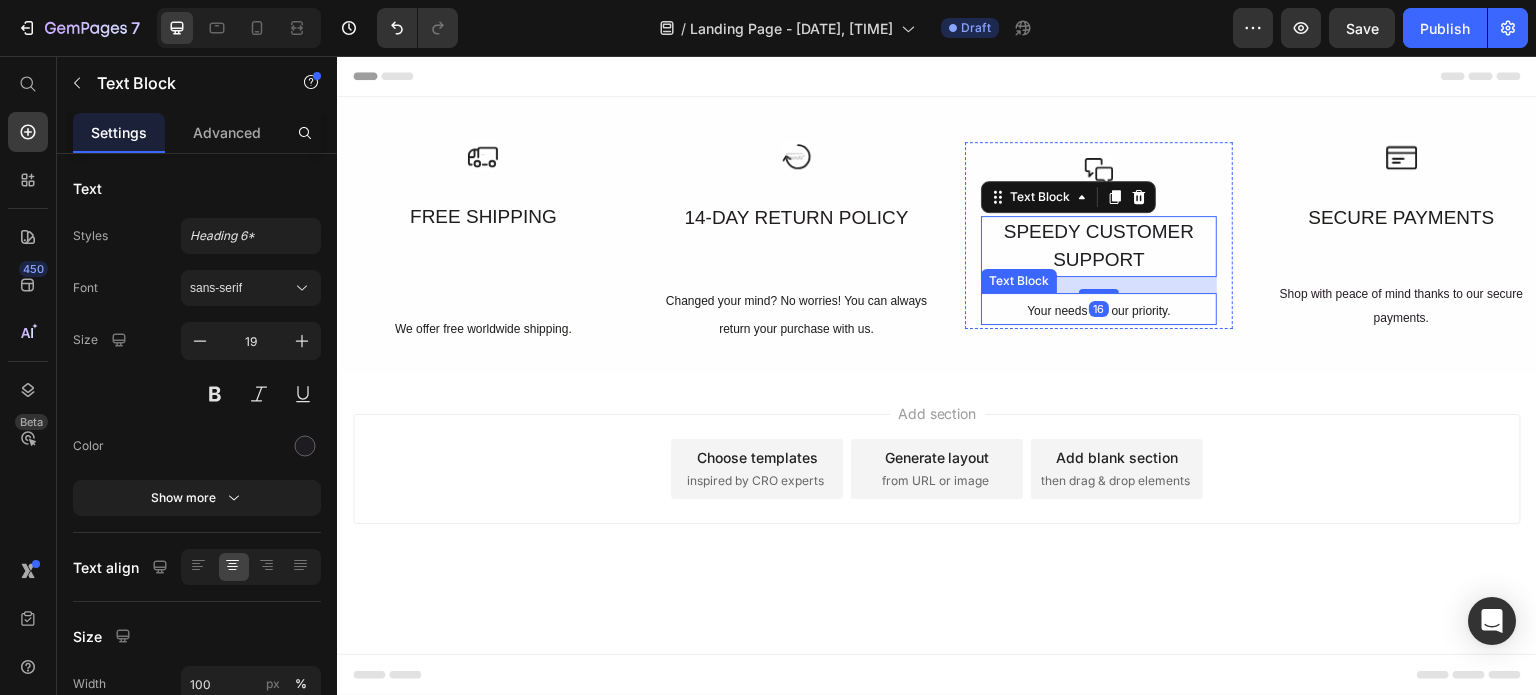 click on "Your needs are our priority." at bounding box center [1098, 311] 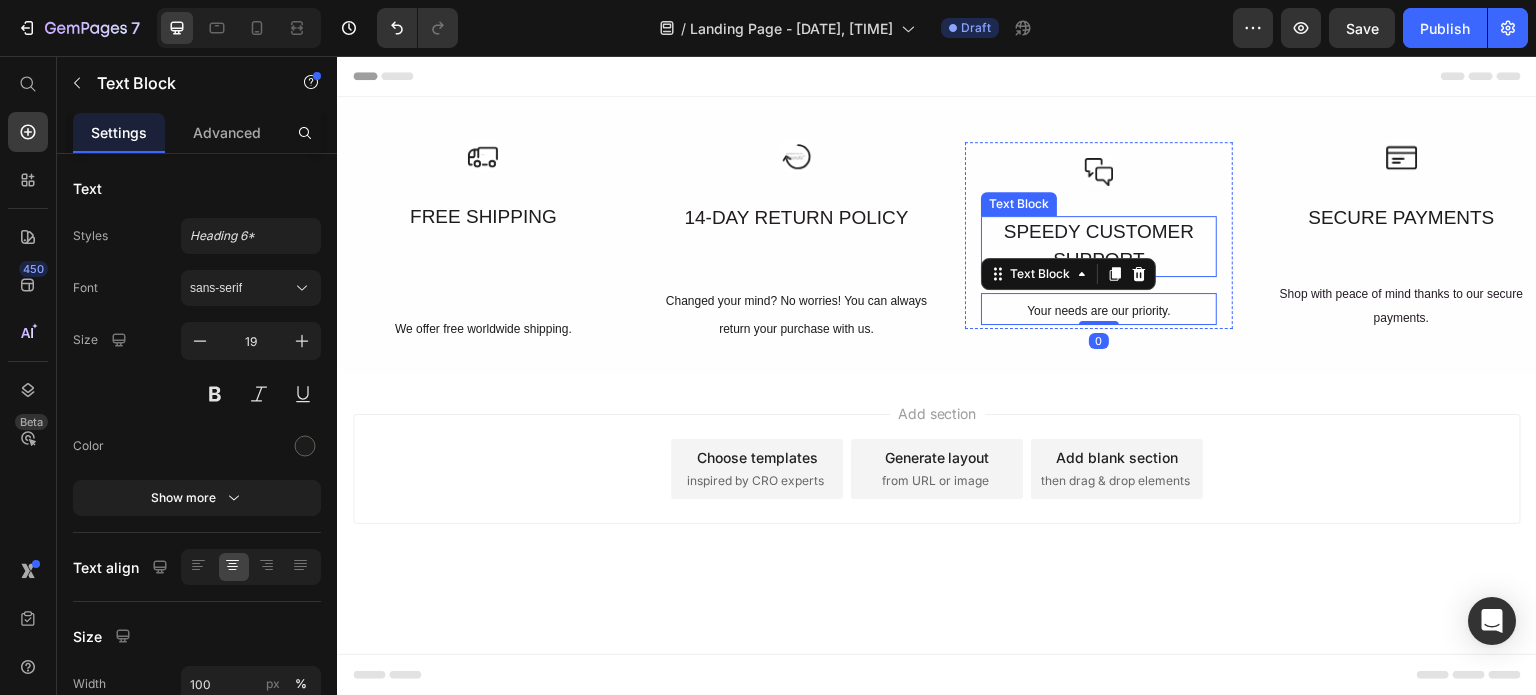 click on "SPEEDY CUSTOMER SUPPORT" at bounding box center (1099, 246) 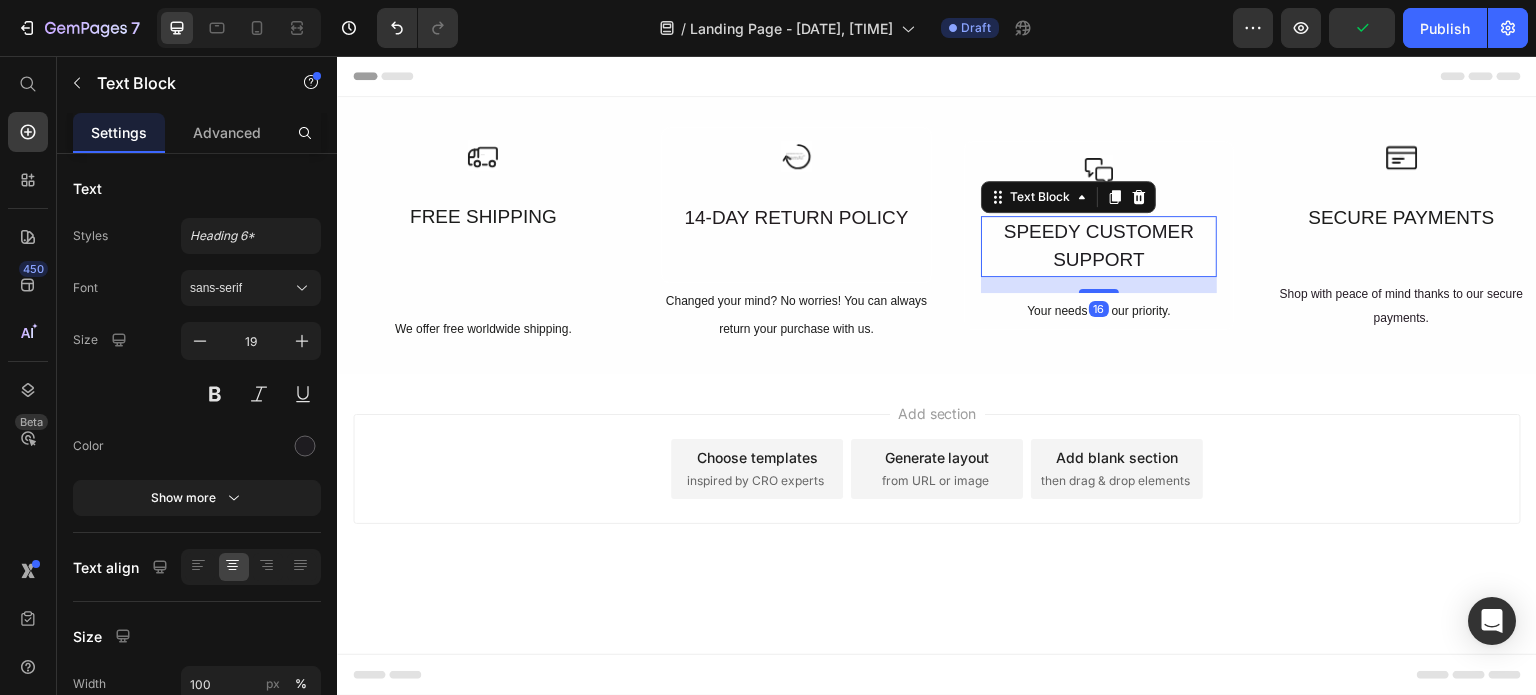 click on "16" at bounding box center (1099, 285) 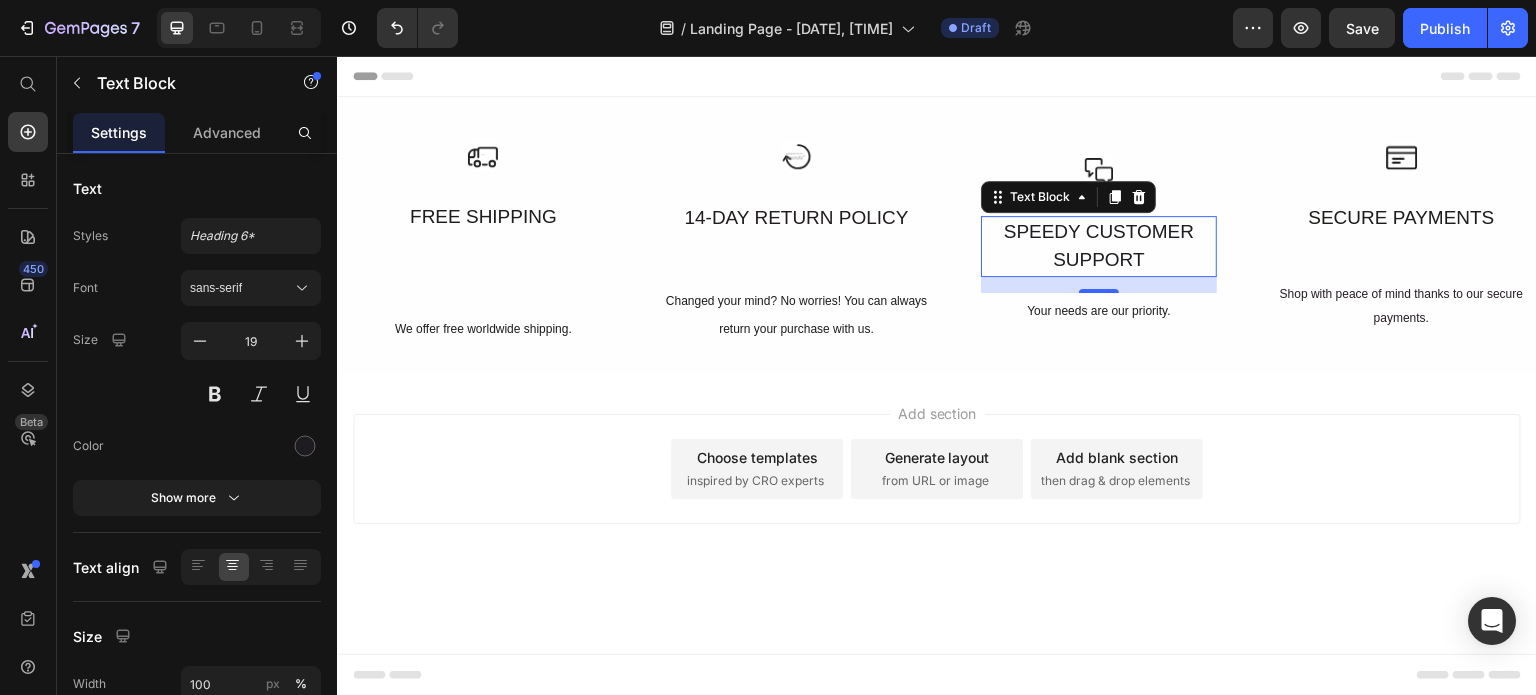 click on "16" at bounding box center (1099, 285) 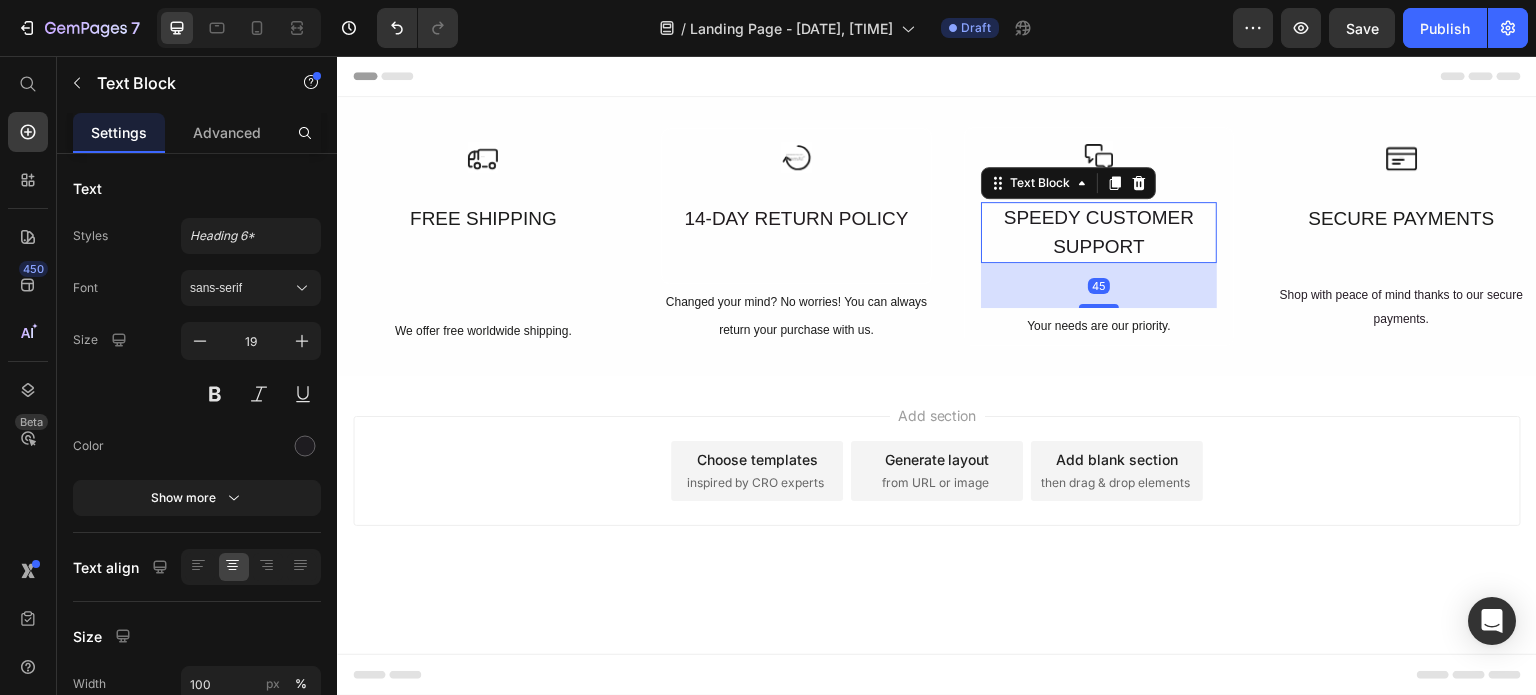 drag, startPoint x: 1096, startPoint y: 287, endPoint x: 1095, endPoint y: 316, distance: 29.017237 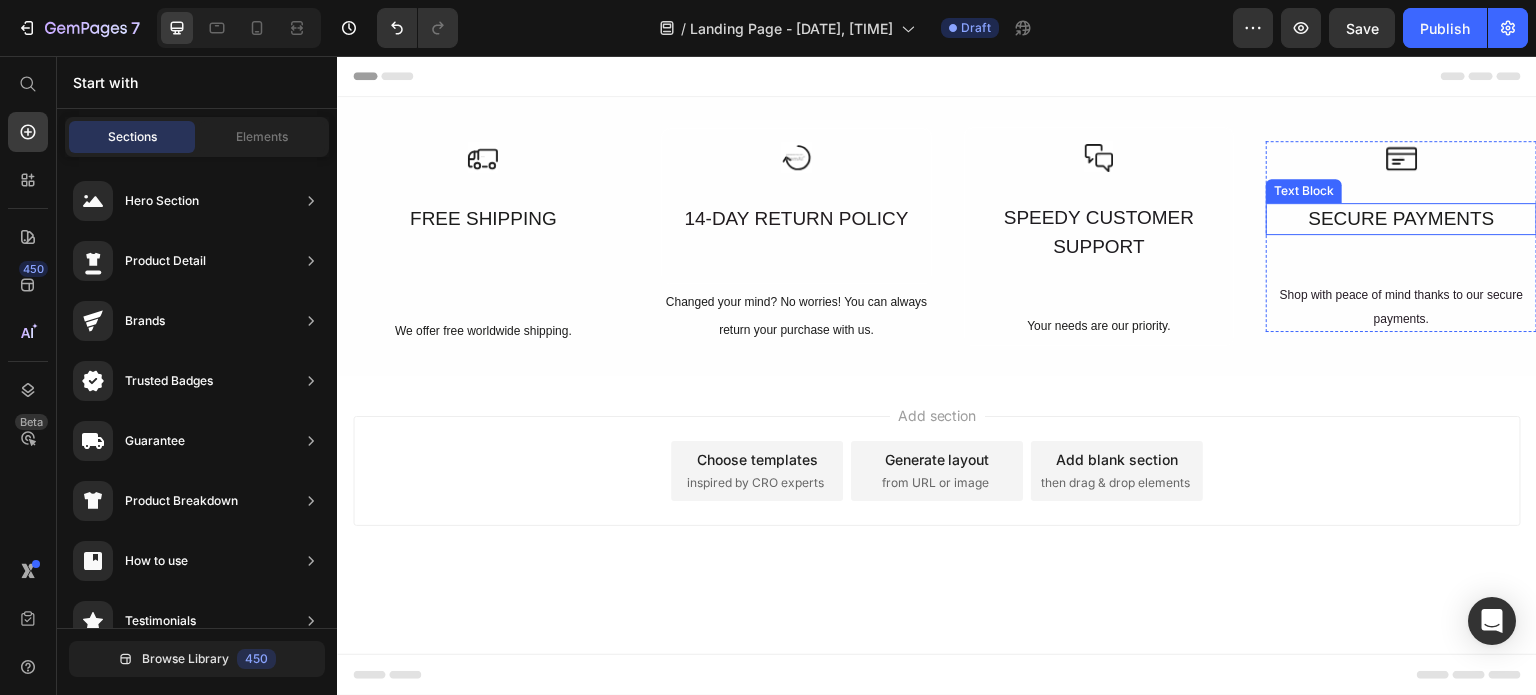 click on "SECURE PAYMENTS" at bounding box center [1401, 219] 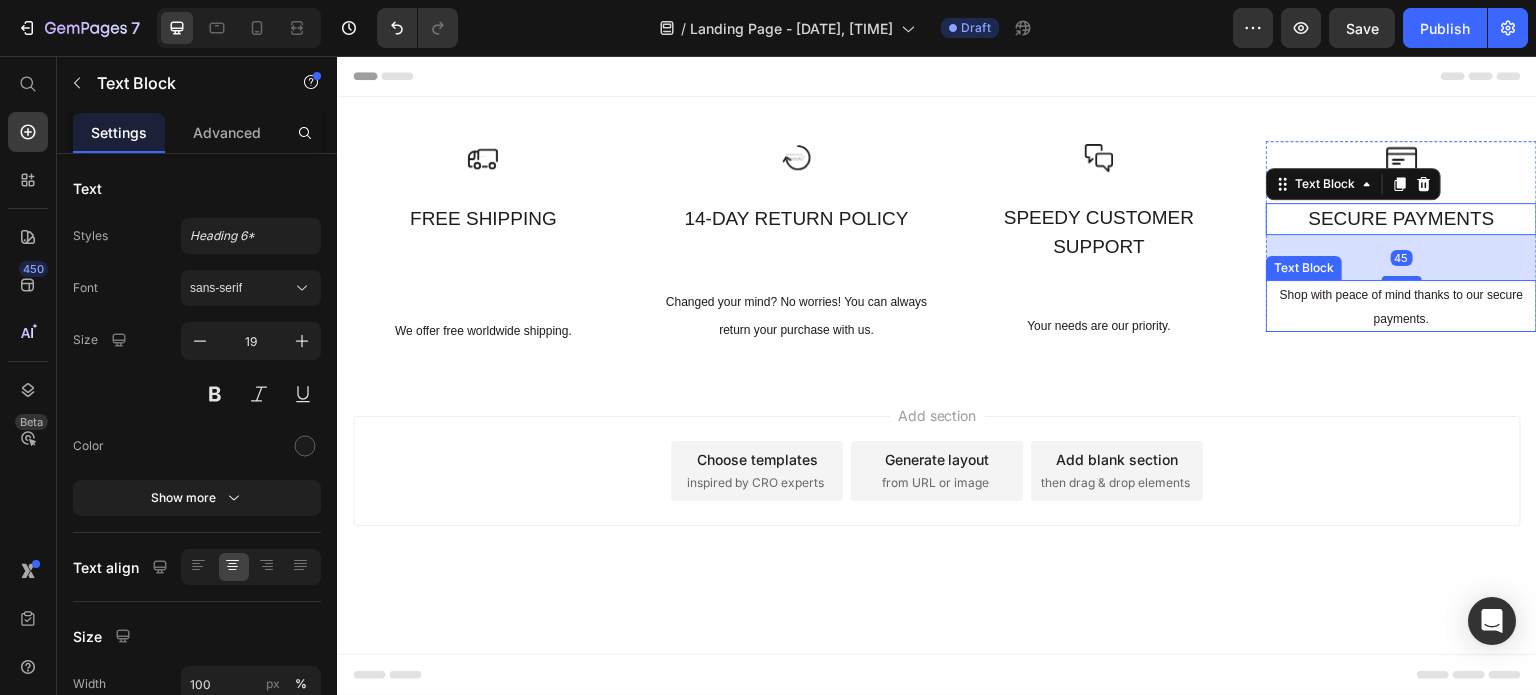 click on "Shop with peace of mind thanks to our secure payments." at bounding box center (1401, 307) 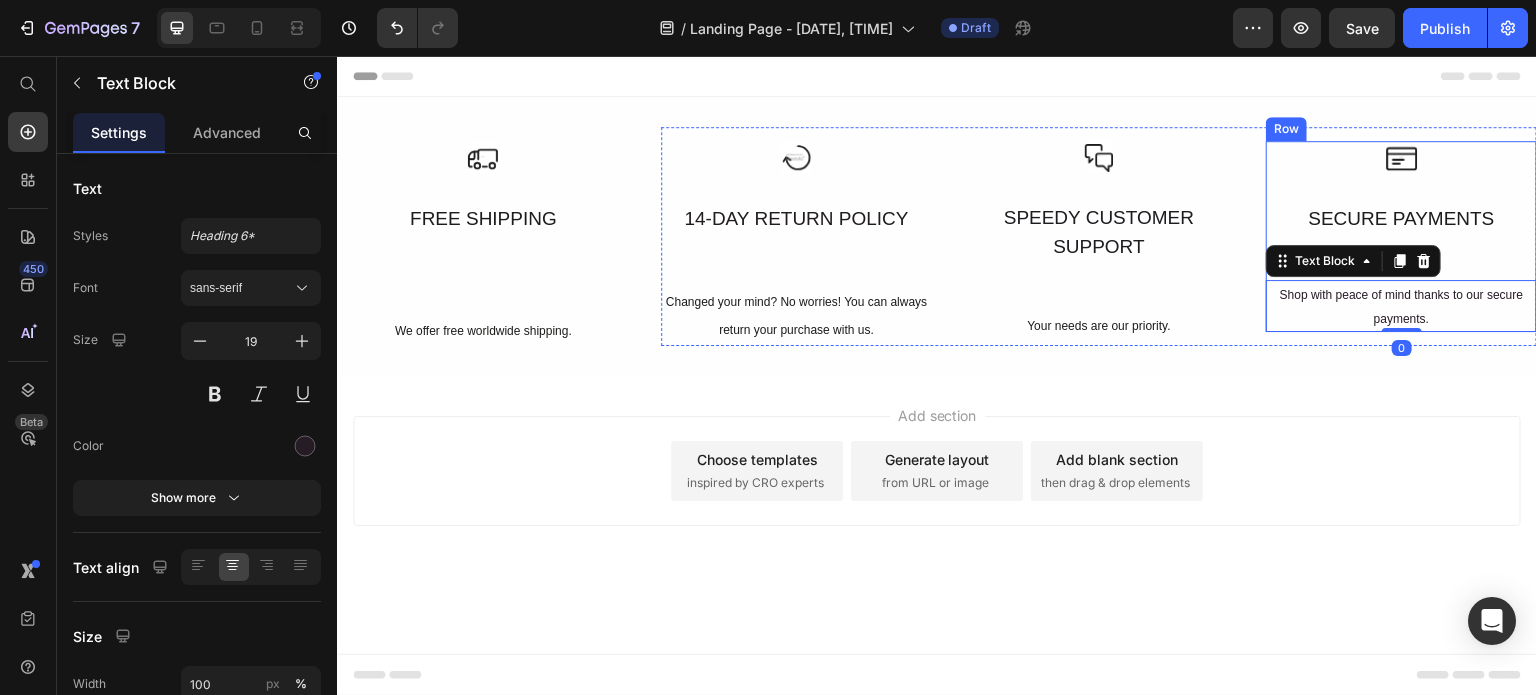 click on "Icon SECURE PAYMENTS Text Block Shop with peace of mind thanks to our secure payments. Text Block   0" at bounding box center (1401, 237) 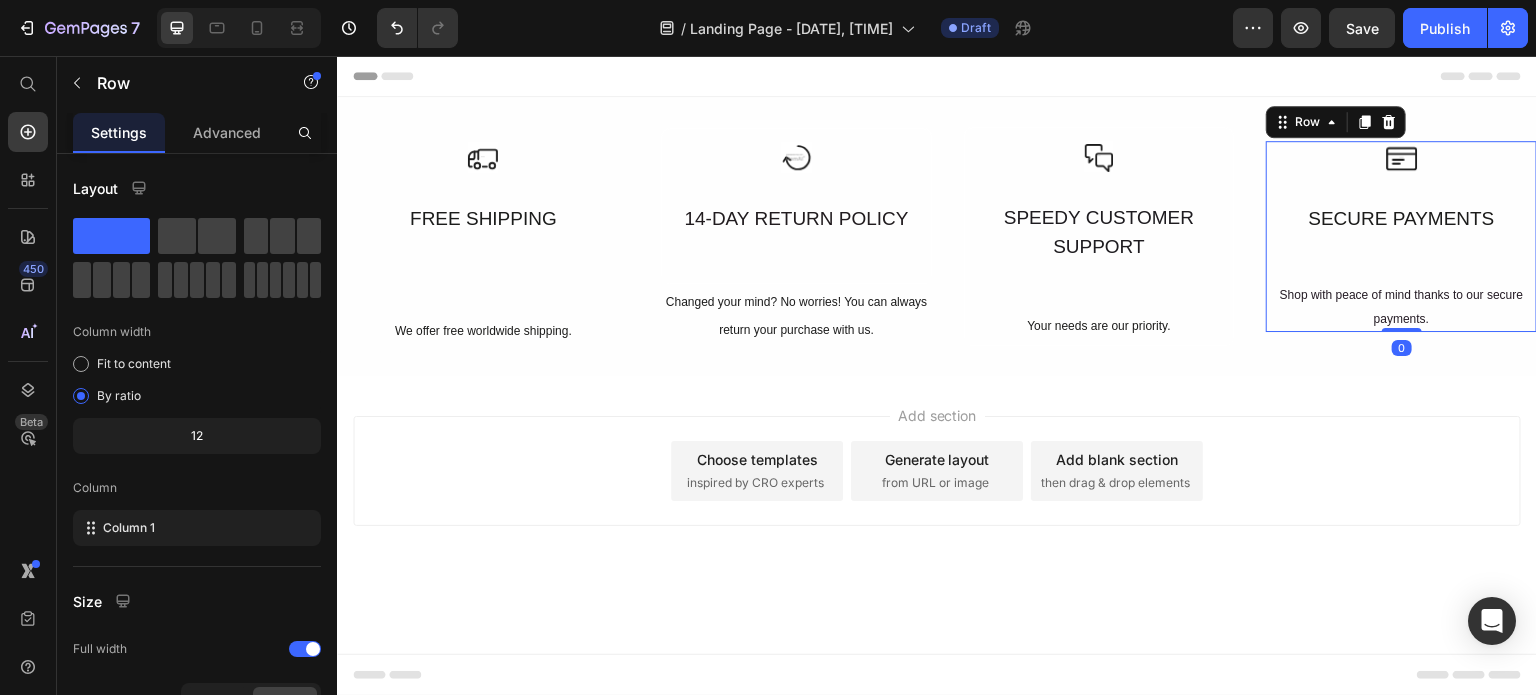click on "Icon SECURE PAYMENTS Text Block Shop with peace of mind thanks to our secure payments. Text Block" at bounding box center (1401, 237) 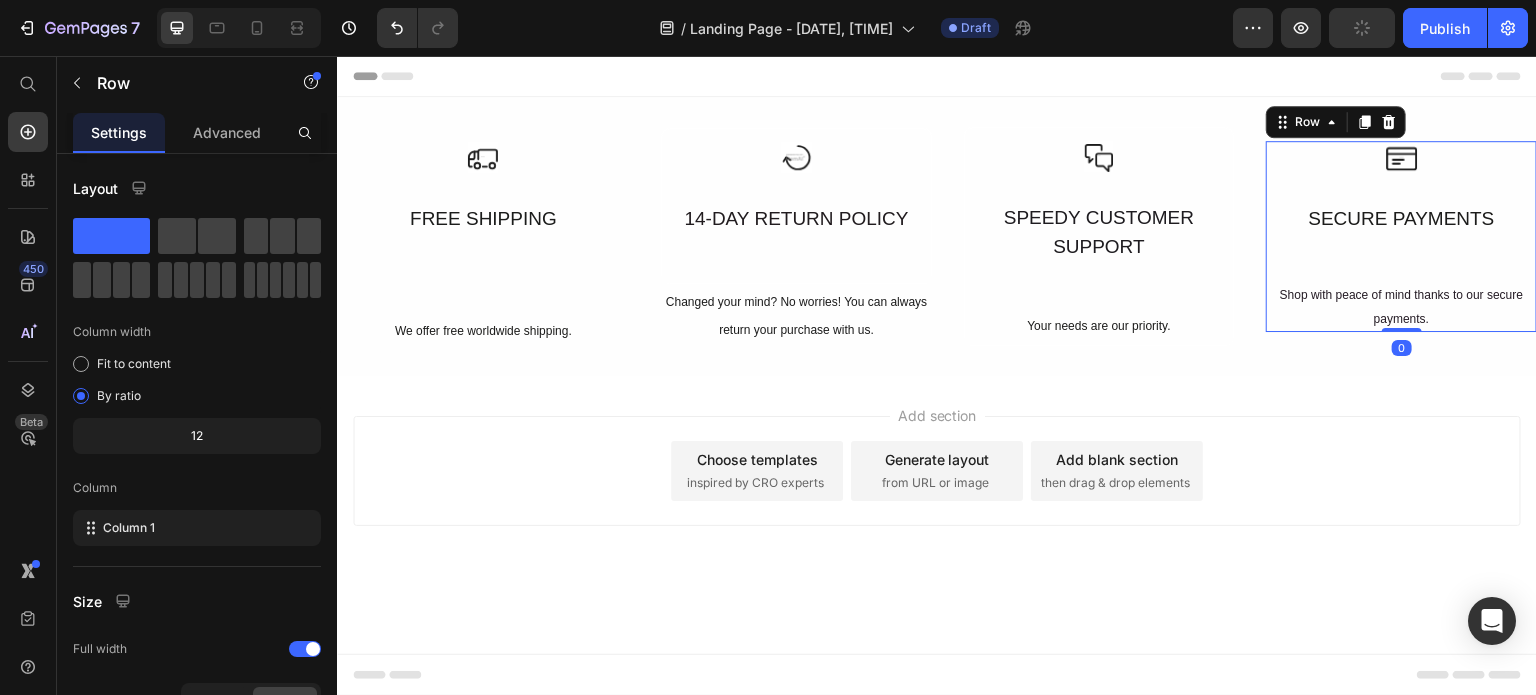 click on "Icon SECURE PAYMENTS Text Block Shop with peace of mind thanks to our secure payments. Text Block Row   0" at bounding box center [1401, 236] 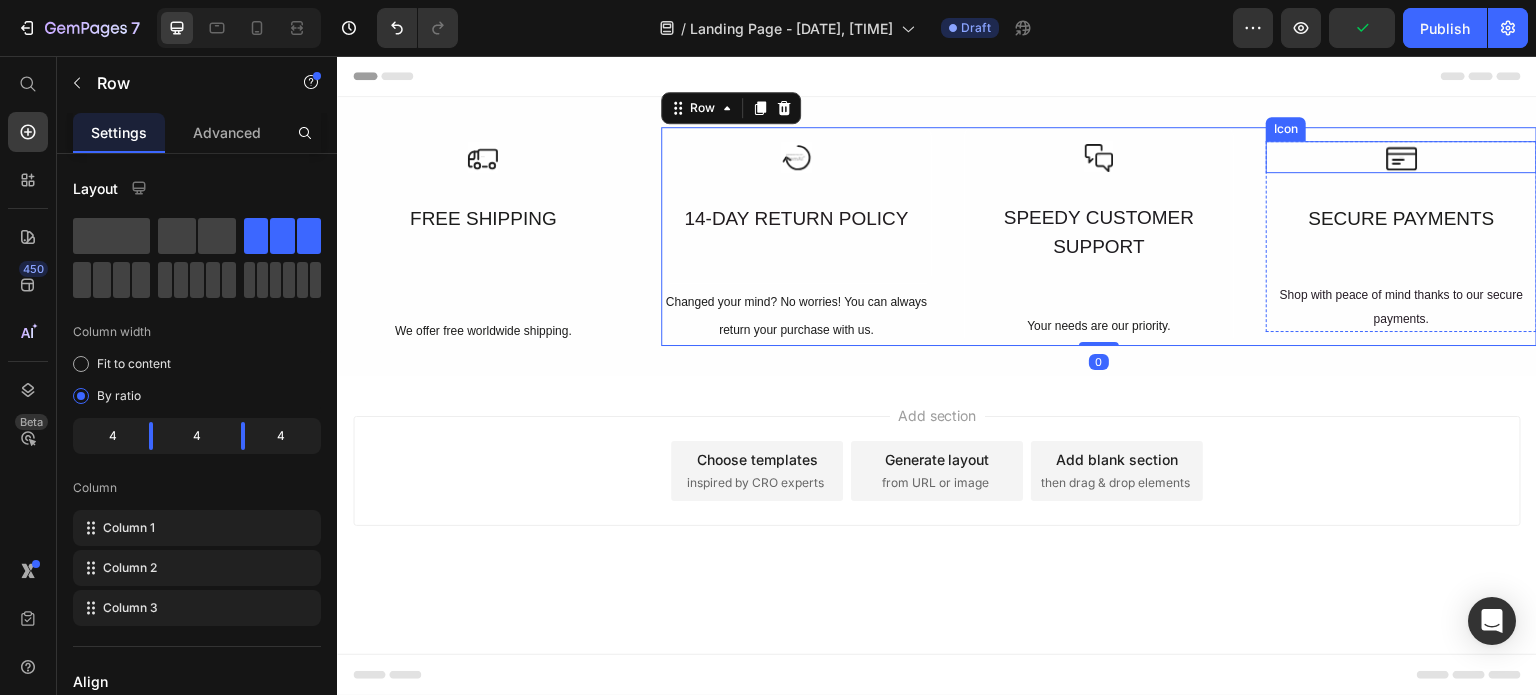 click 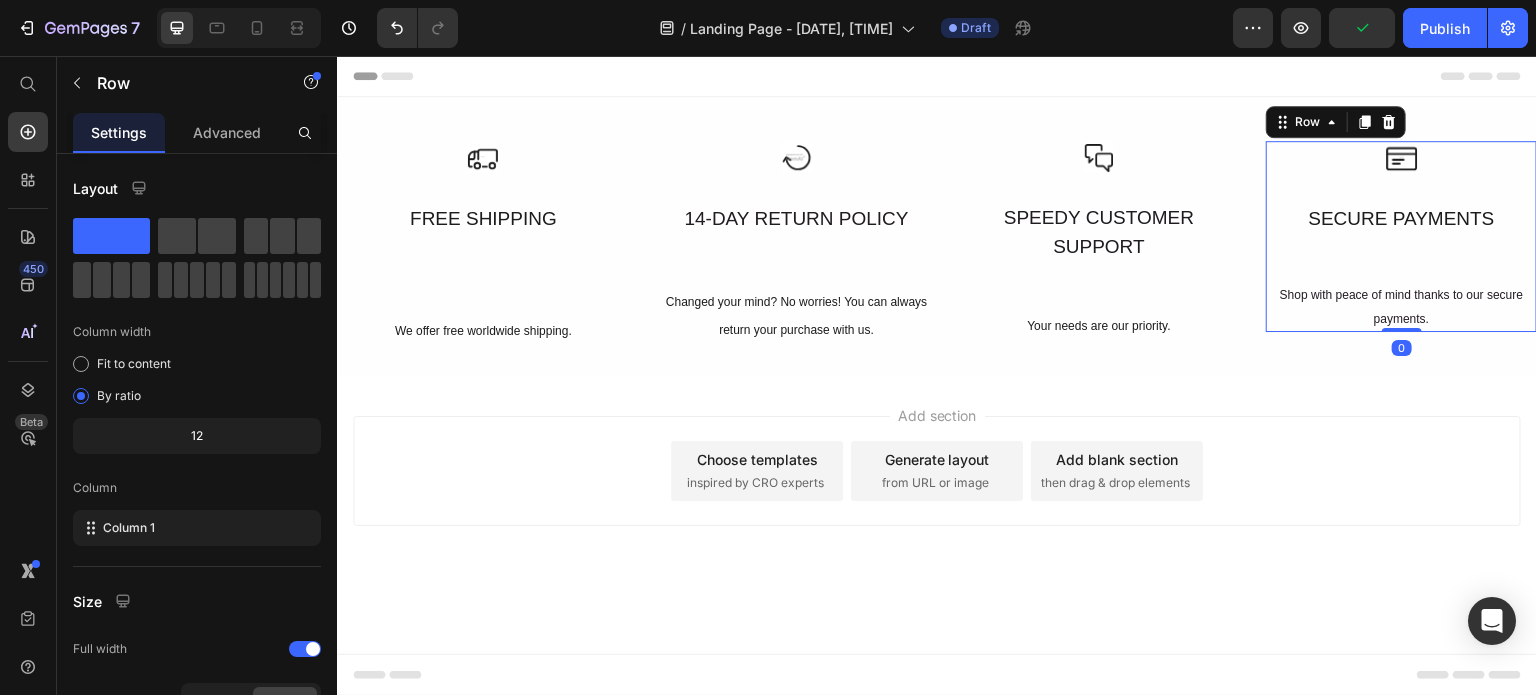 click on "Icon SECURE PAYMENTS Text Block Shop with peace of mind thanks to our secure payments. Text Block" at bounding box center (1401, 237) 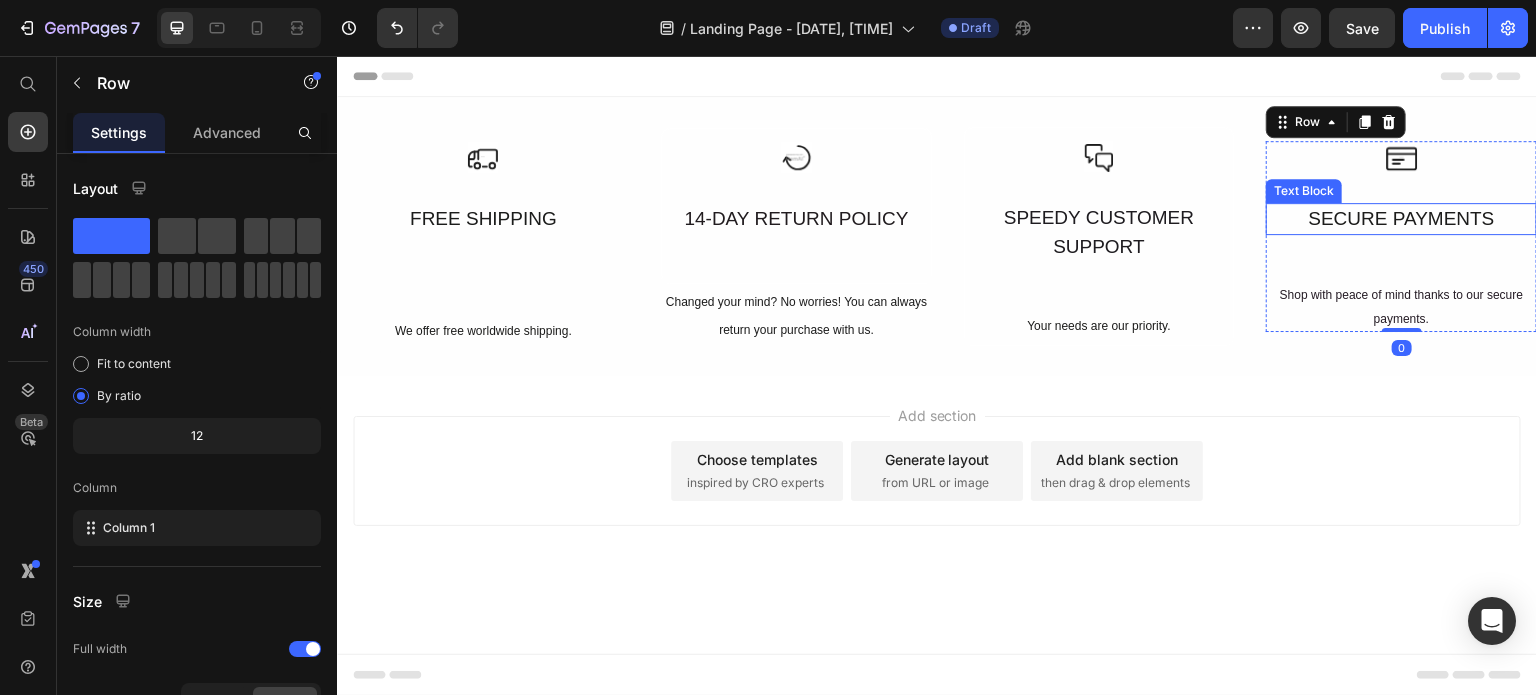 click on "SECURE PAYMENTS" at bounding box center (1401, 219) 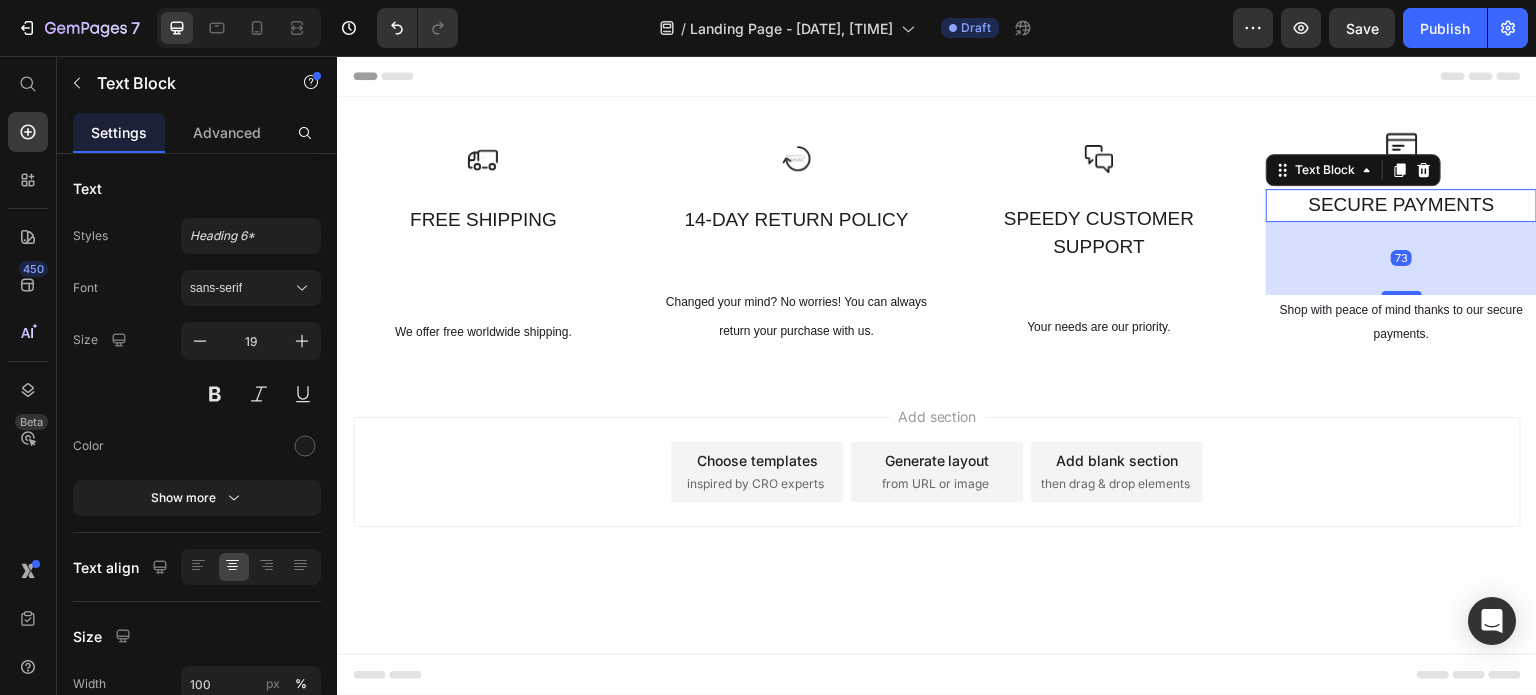 drag, startPoint x: 1401, startPoint y: 276, endPoint x: 1402, endPoint y: 304, distance: 28.01785 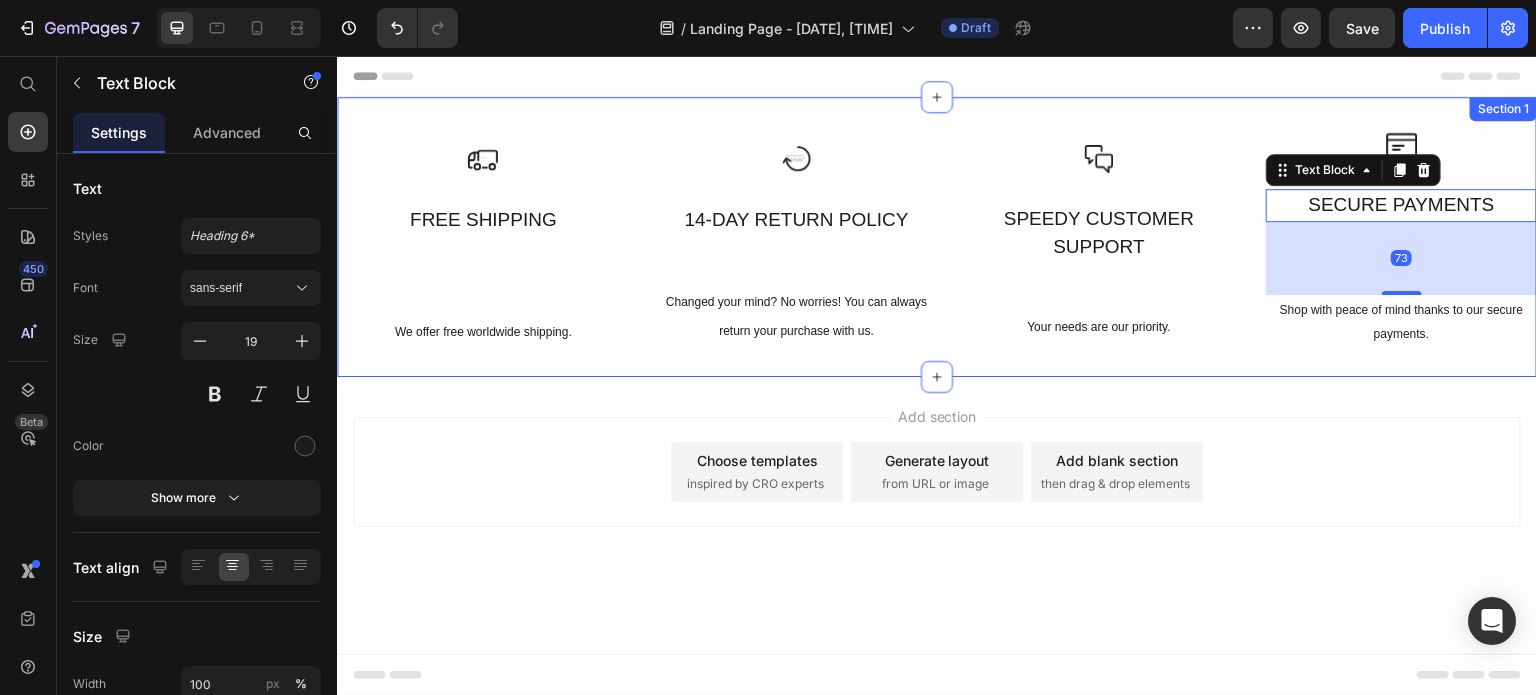 click on "Icon FREE SHIPPING Text Block We offer free worldwide shipping. Text Block Row     Icon 14-DAY RETURN POLICY Text Block Row Changed your mind? No worries! You can always return your purchase with us. Text Block     Icon SPEEDY CUSTOMER SUPPORT Text Block Your needs are our priority. Text Block Row     Icon SECURE PAYMENTS Text Block   73 Shop with peace of mind thanks to our secure payments. Text Block Row Row Row Section 1" at bounding box center (937, 237) 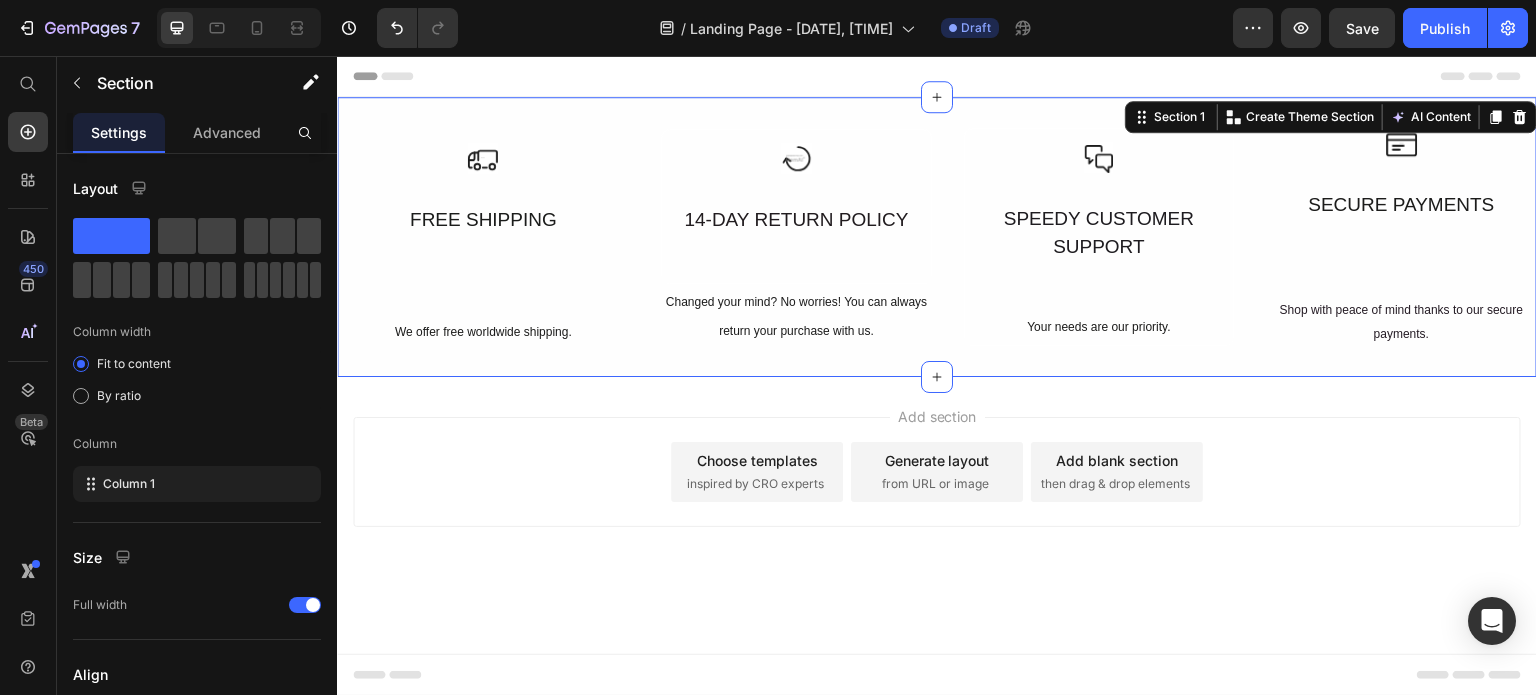 click on "Add section Choose templates inspired by CRO experts Generate layout from URL or image Add blank section then drag & drop elements" at bounding box center (937, 472) 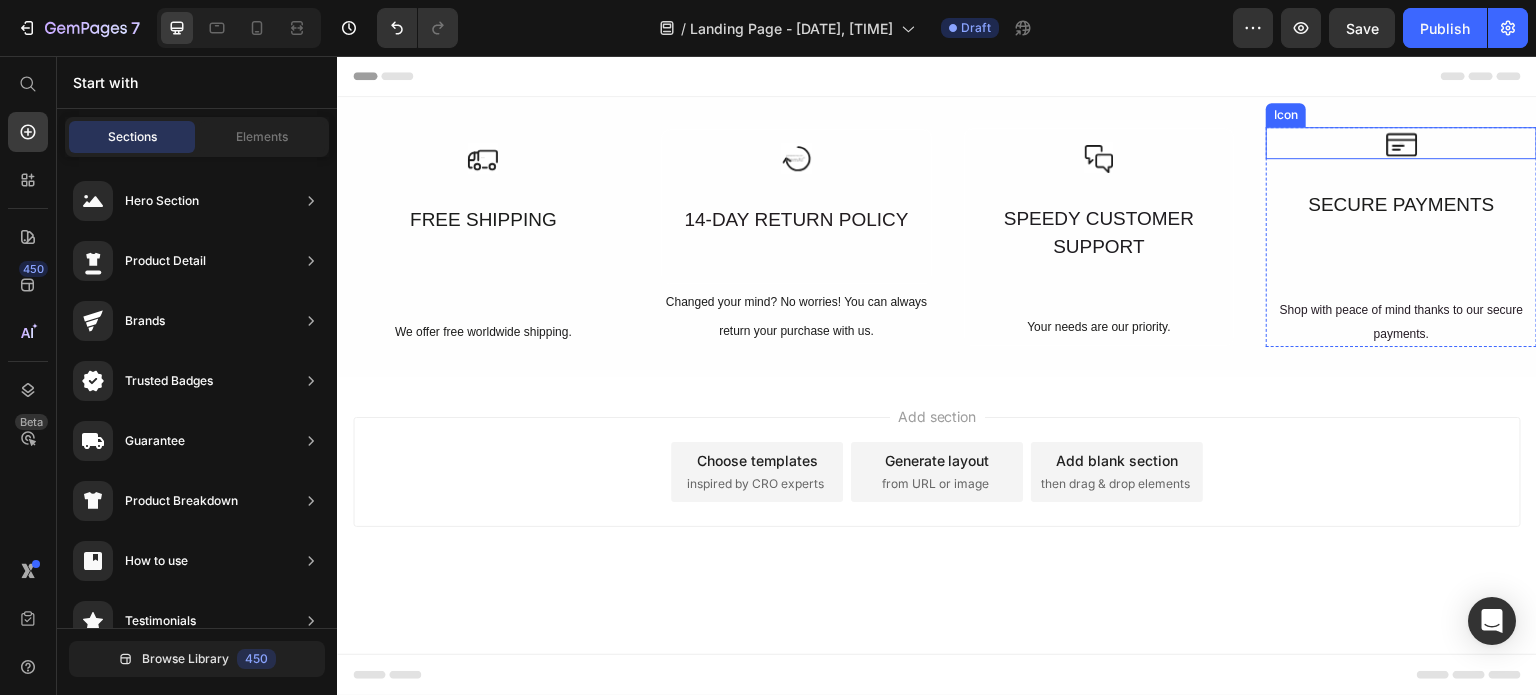 click 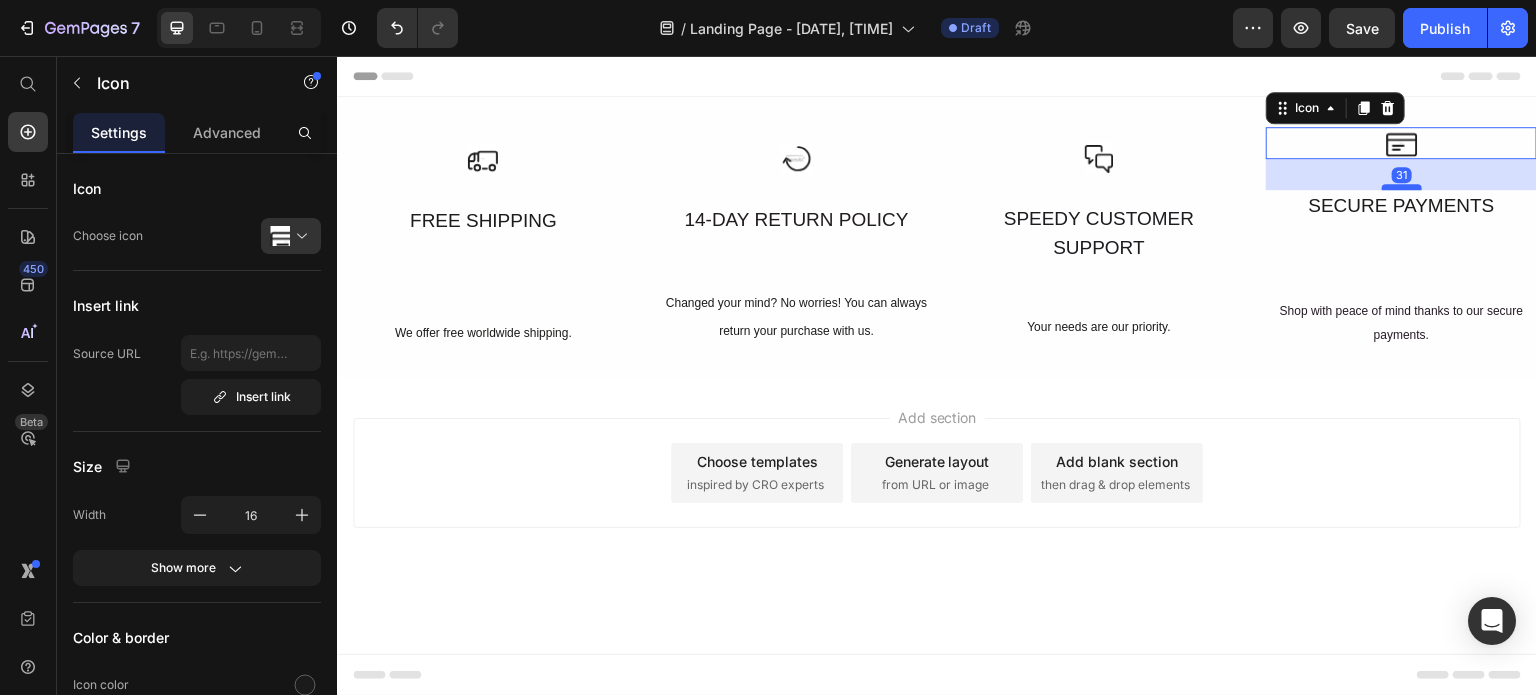 click at bounding box center [1402, 187] 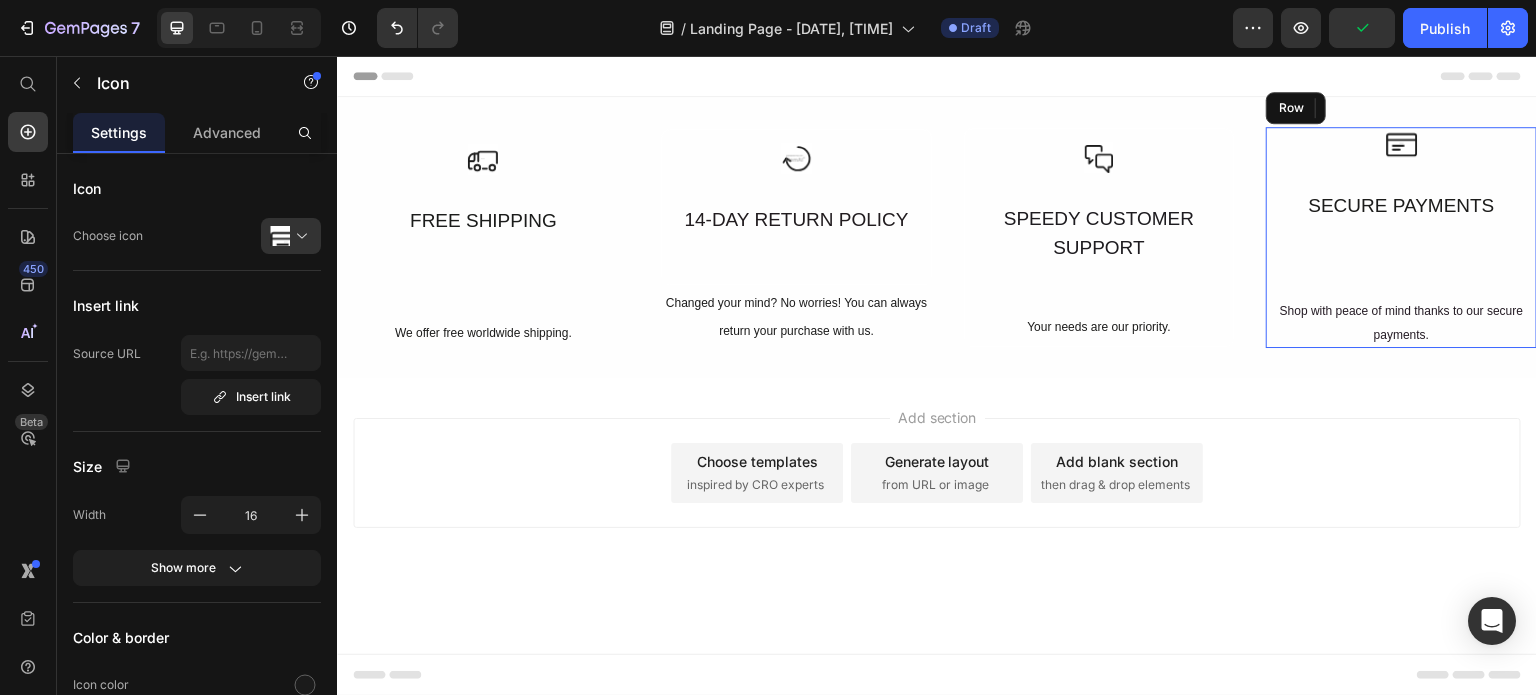 click on "Icon   31 SECURE PAYMENTS Text Block Shop with peace of mind thanks to our secure payments. Text Block" at bounding box center [1401, 237] 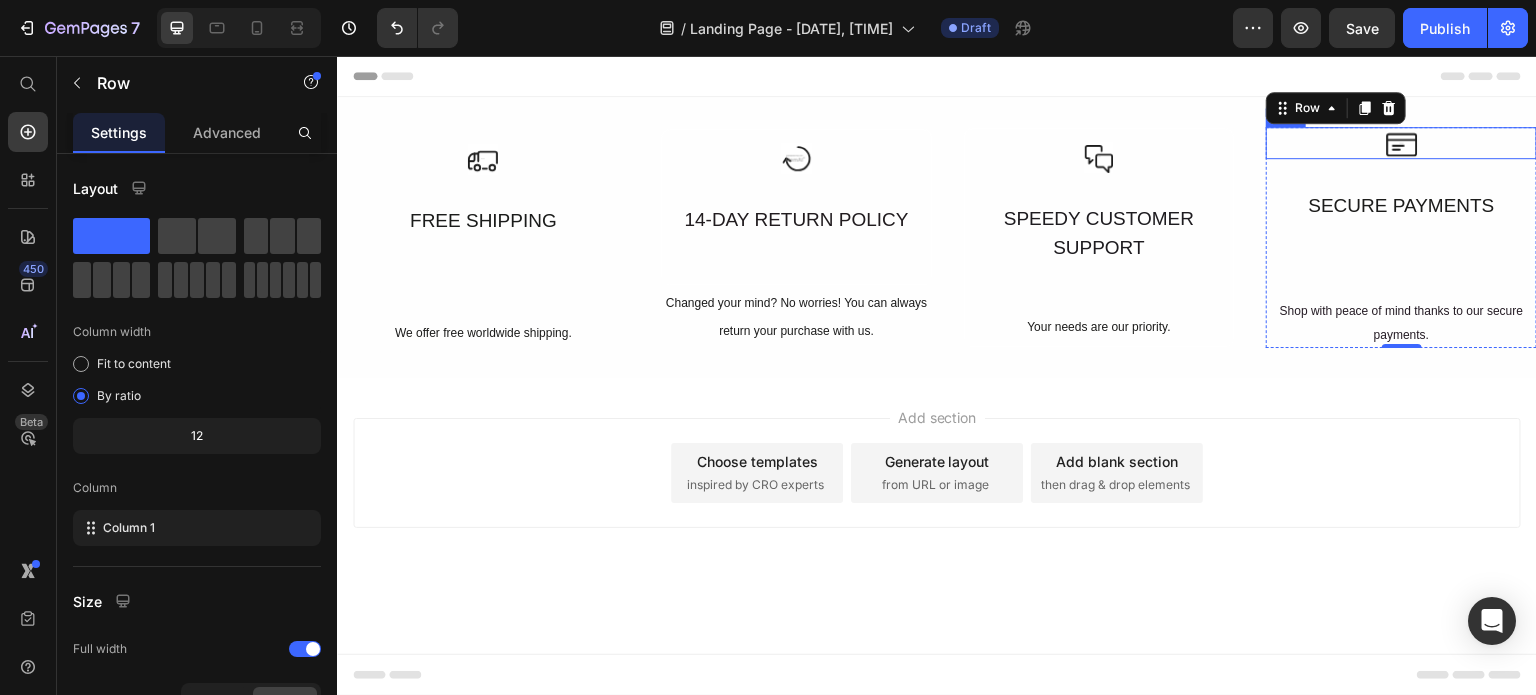 click 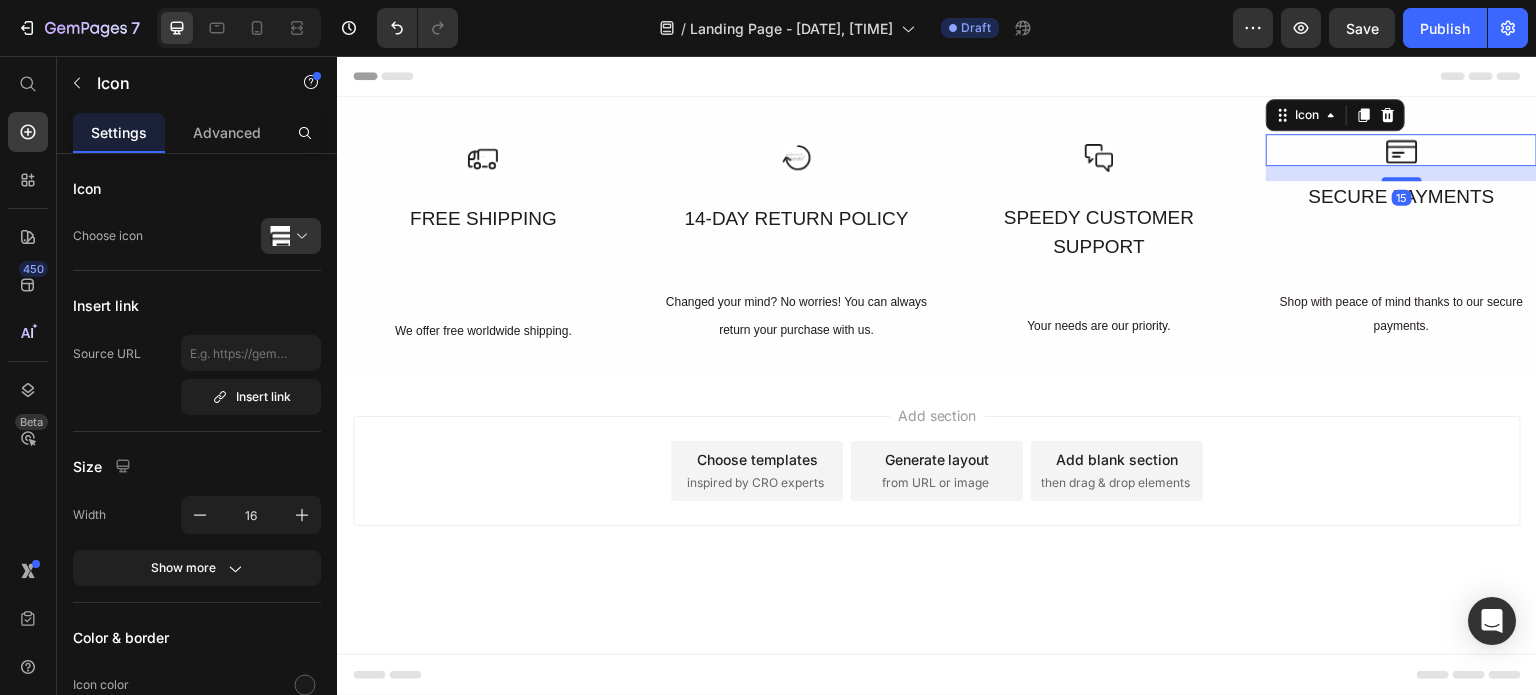 drag, startPoint x: 1397, startPoint y: 186, endPoint x: 1398, endPoint y: 170, distance: 16.03122 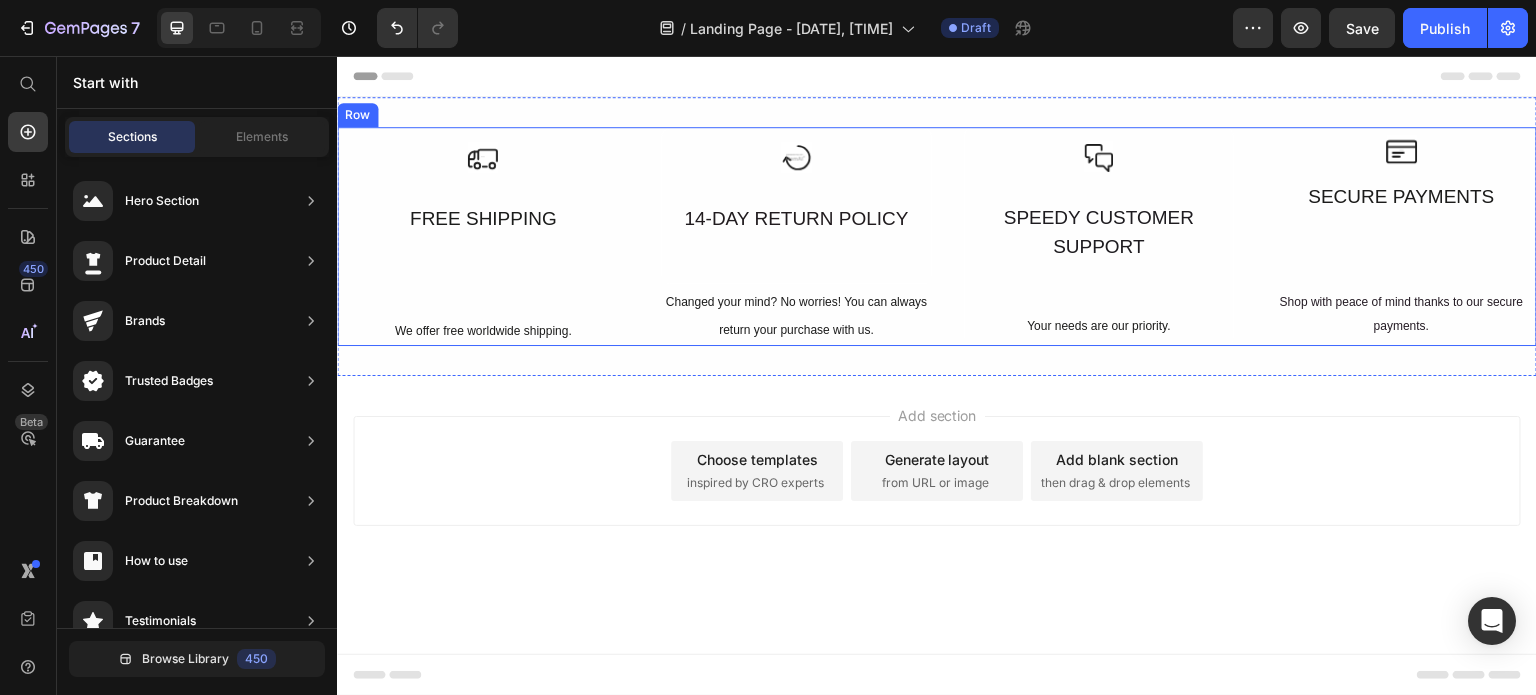 click on "Icon FREE SHIPPING Text Block We offer free worldwide shipping. Text Block Row" at bounding box center (483, 236) 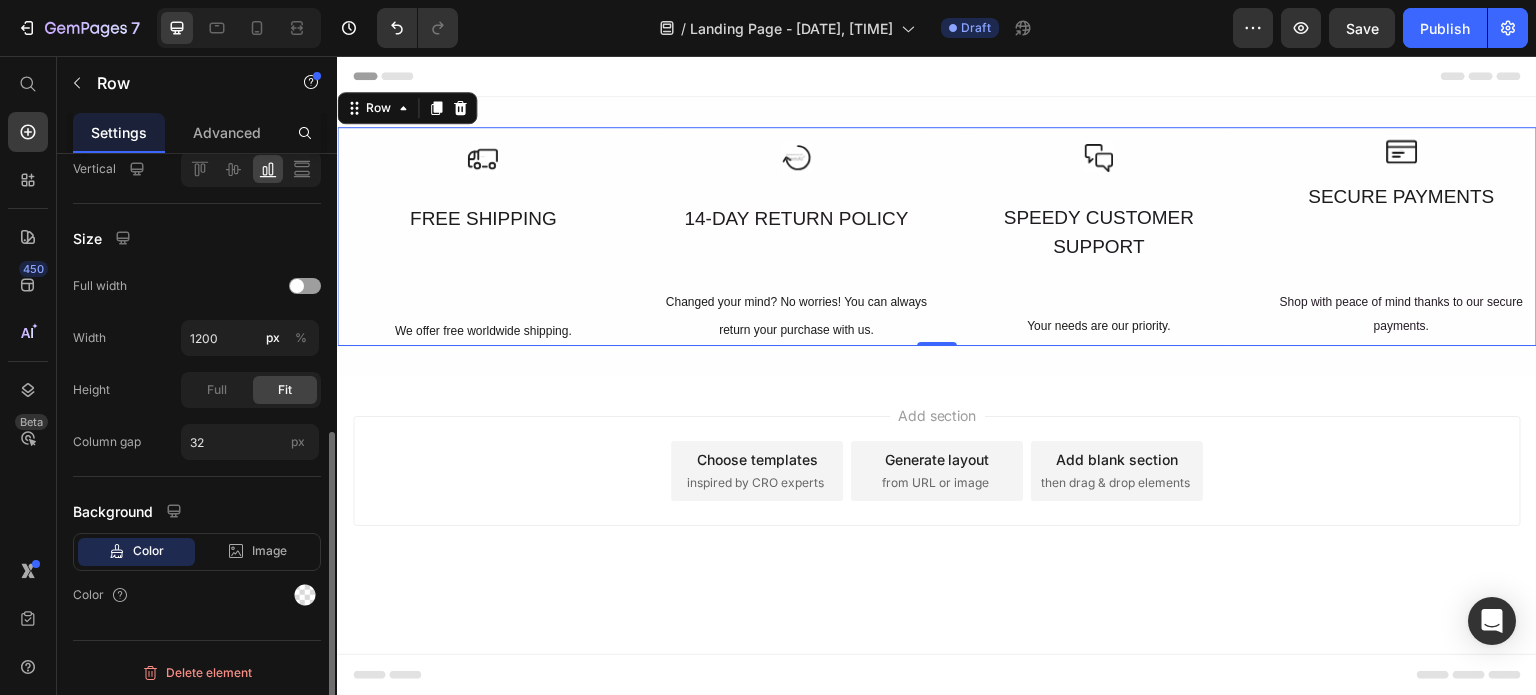 scroll, scrollTop: 520, scrollLeft: 0, axis: vertical 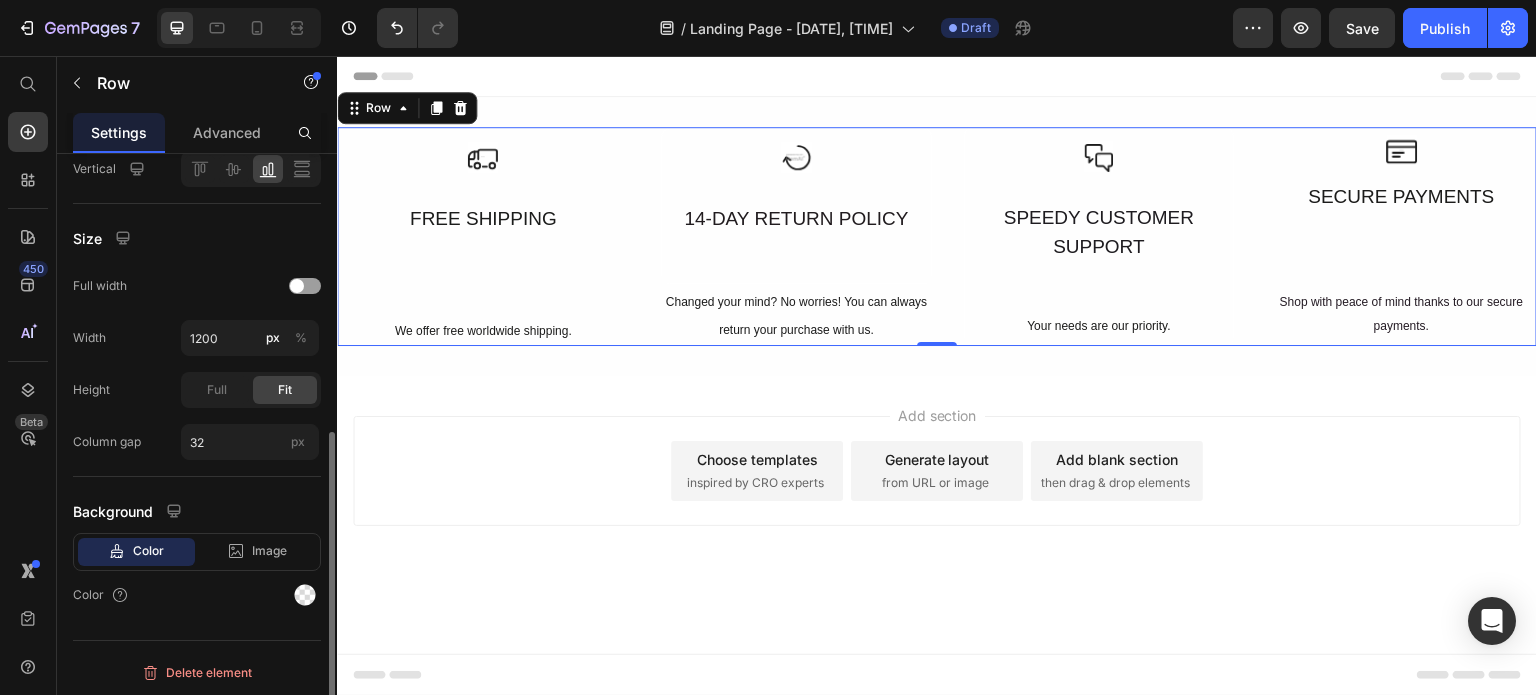click on "Color" at bounding box center (148, 551) 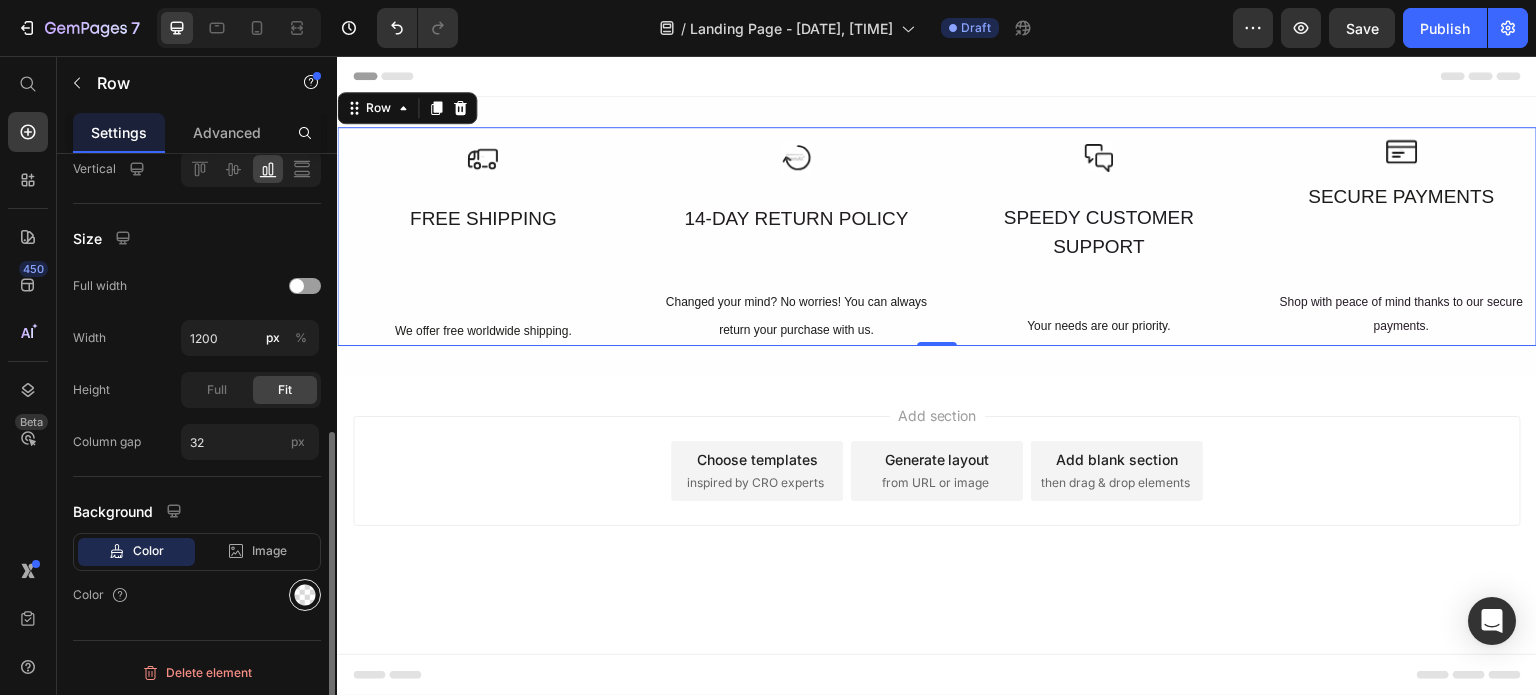 click at bounding box center [305, 595] 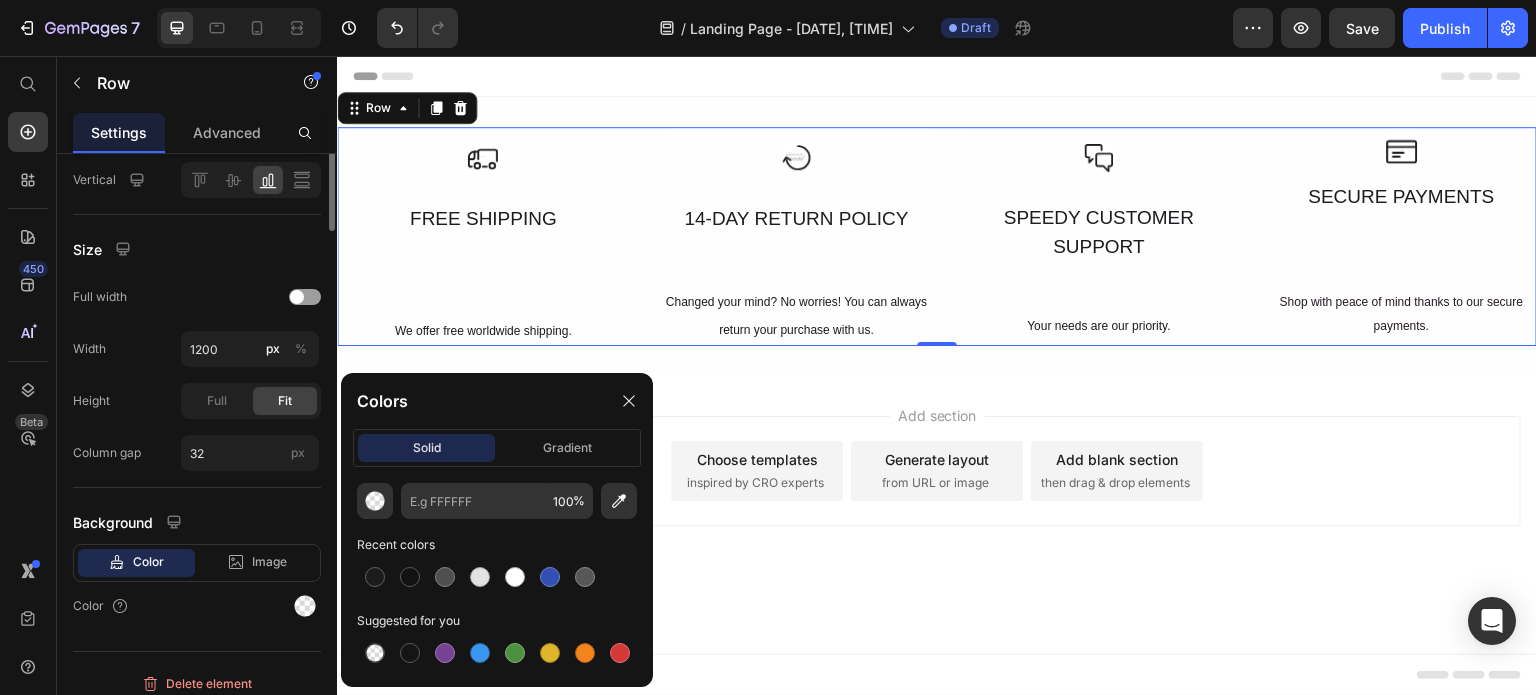 scroll, scrollTop: 520, scrollLeft: 0, axis: vertical 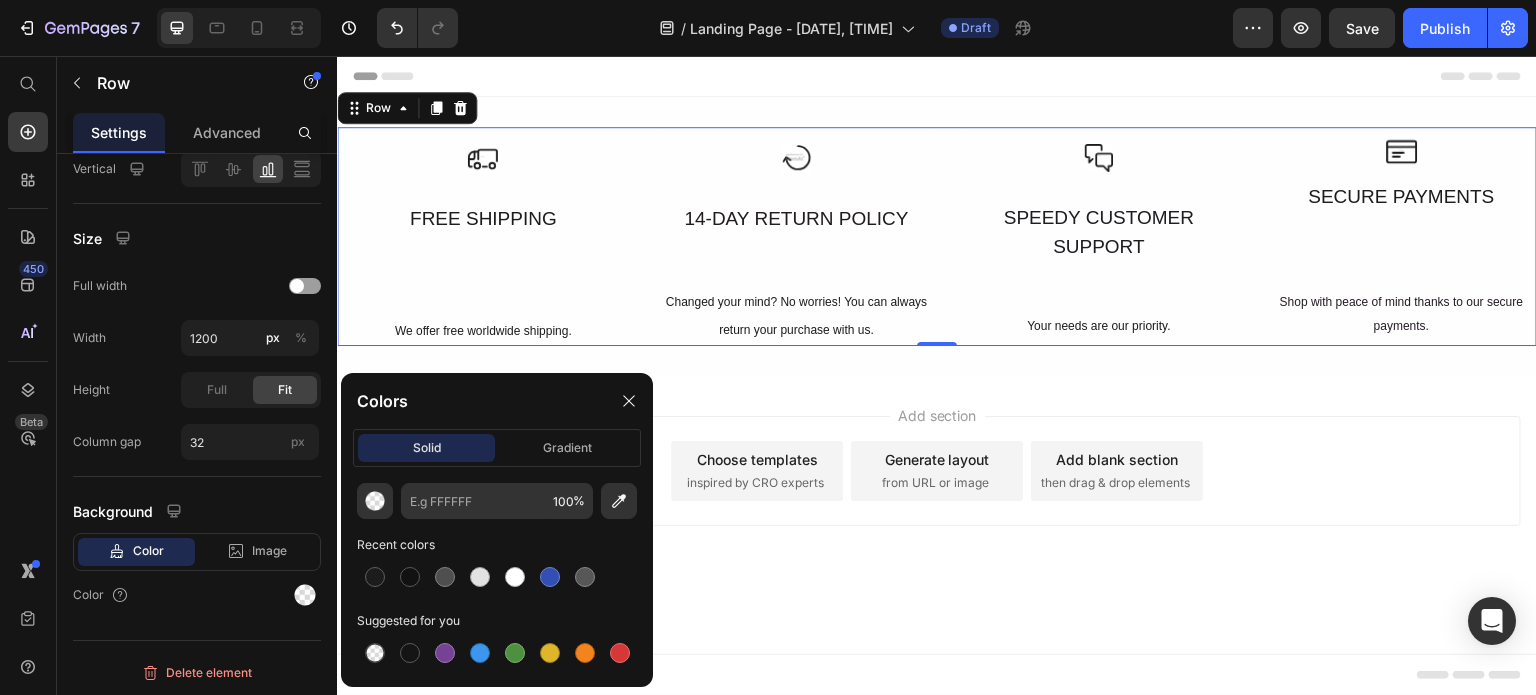 click on "Icon FREE SHIPPING Text Block We offer free worldwide shipping. Text Block Row" at bounding box center [483, 236] 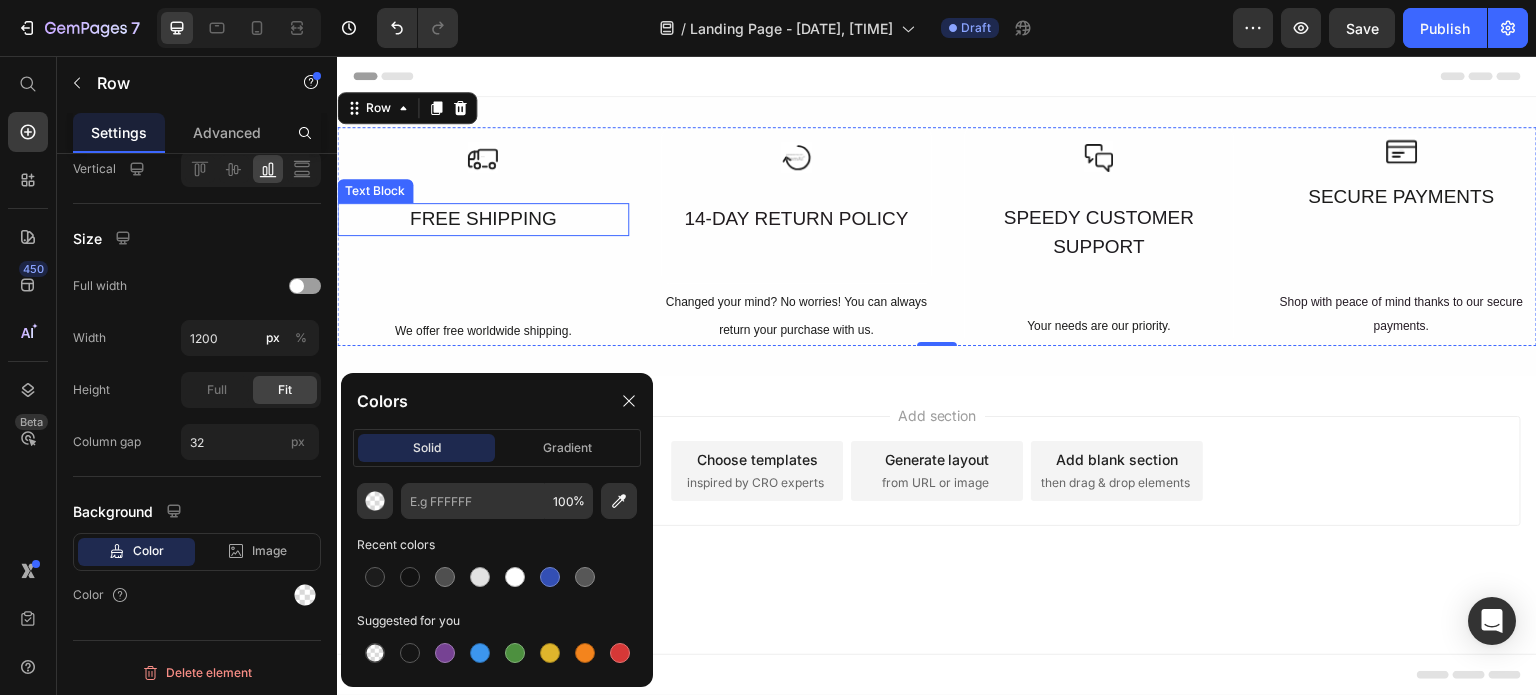 click on "FREE SHIPPING" at bounding box center [483, 219] 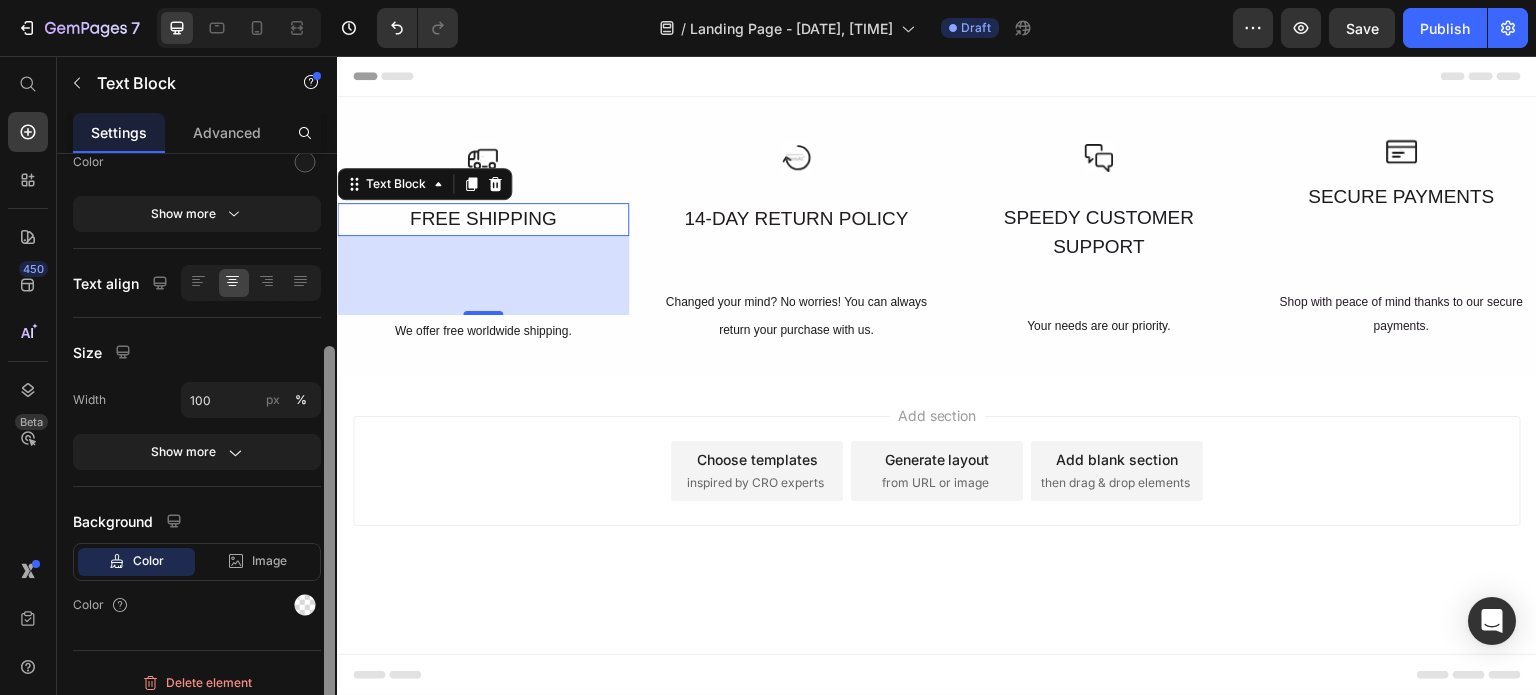 scroll, scrollTop: 287, scrollLeft: 0, axis: vertical 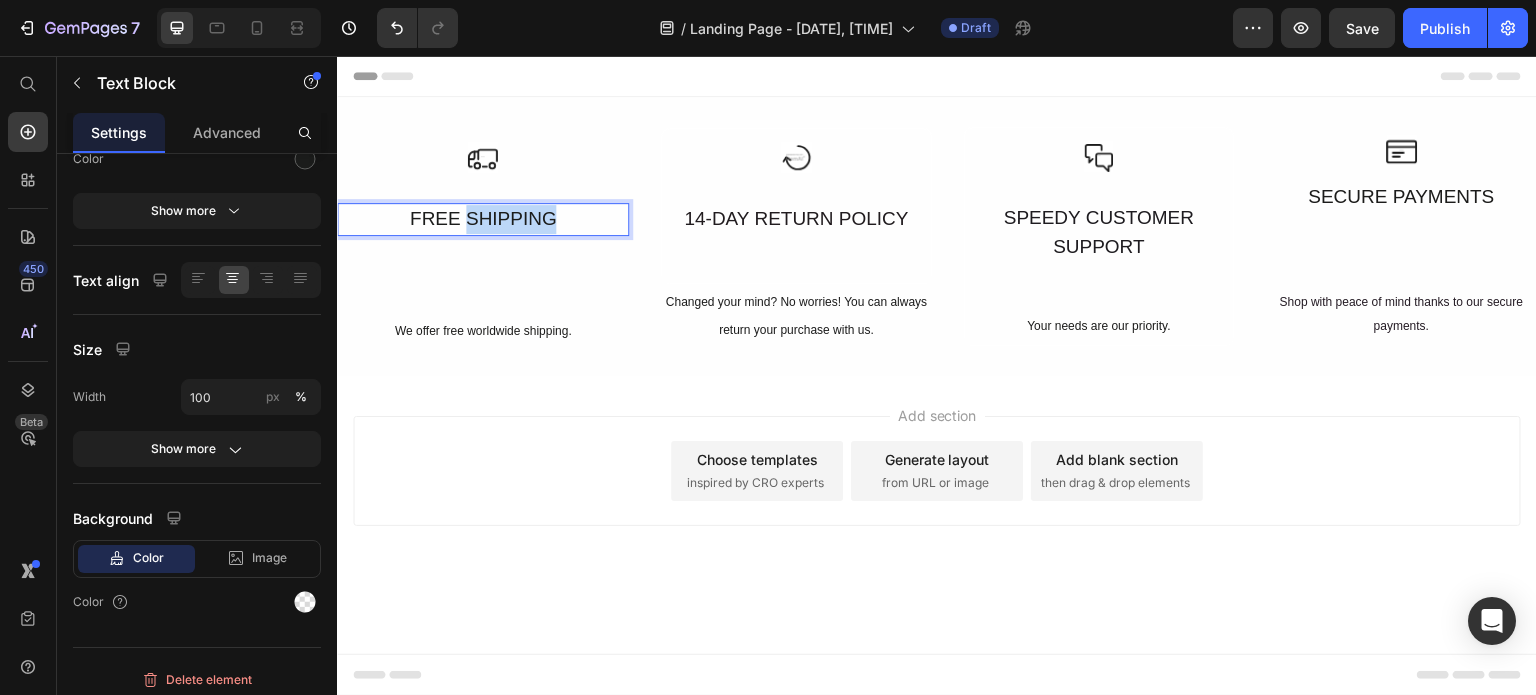 click on "FREE SHIPPING" at bounding box center [483, 219] 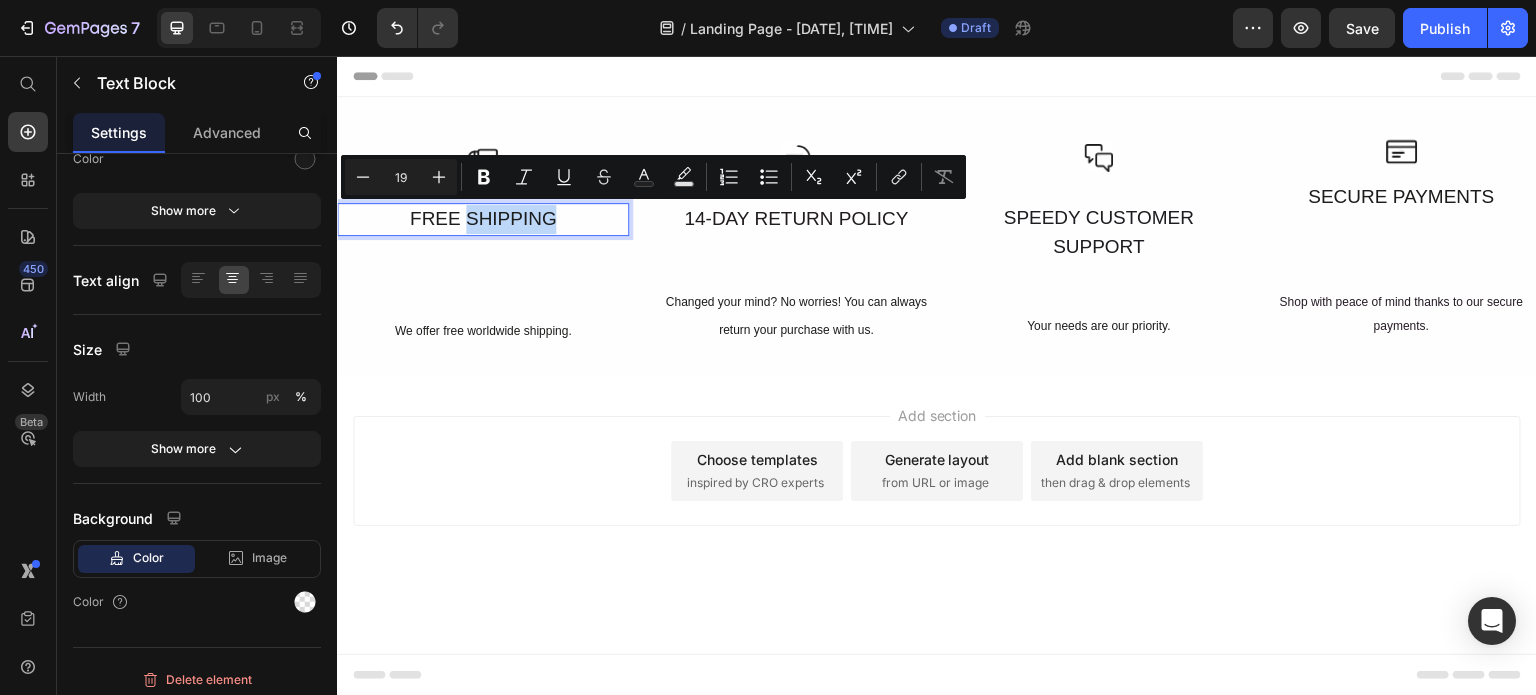 click on "FREE SHIPPING" at bounding box center [483, 219] 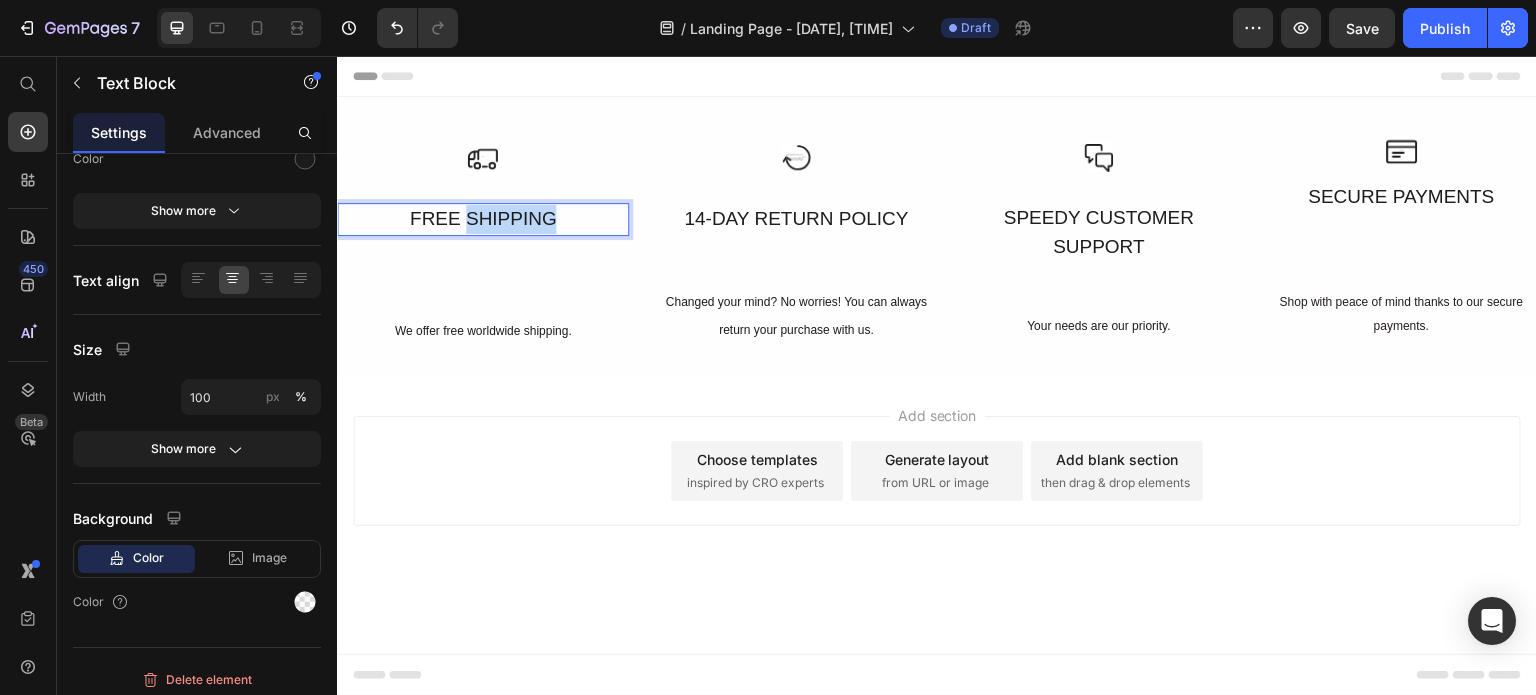 click on "FREE SHIPPING" at bounding box center (483, 219) 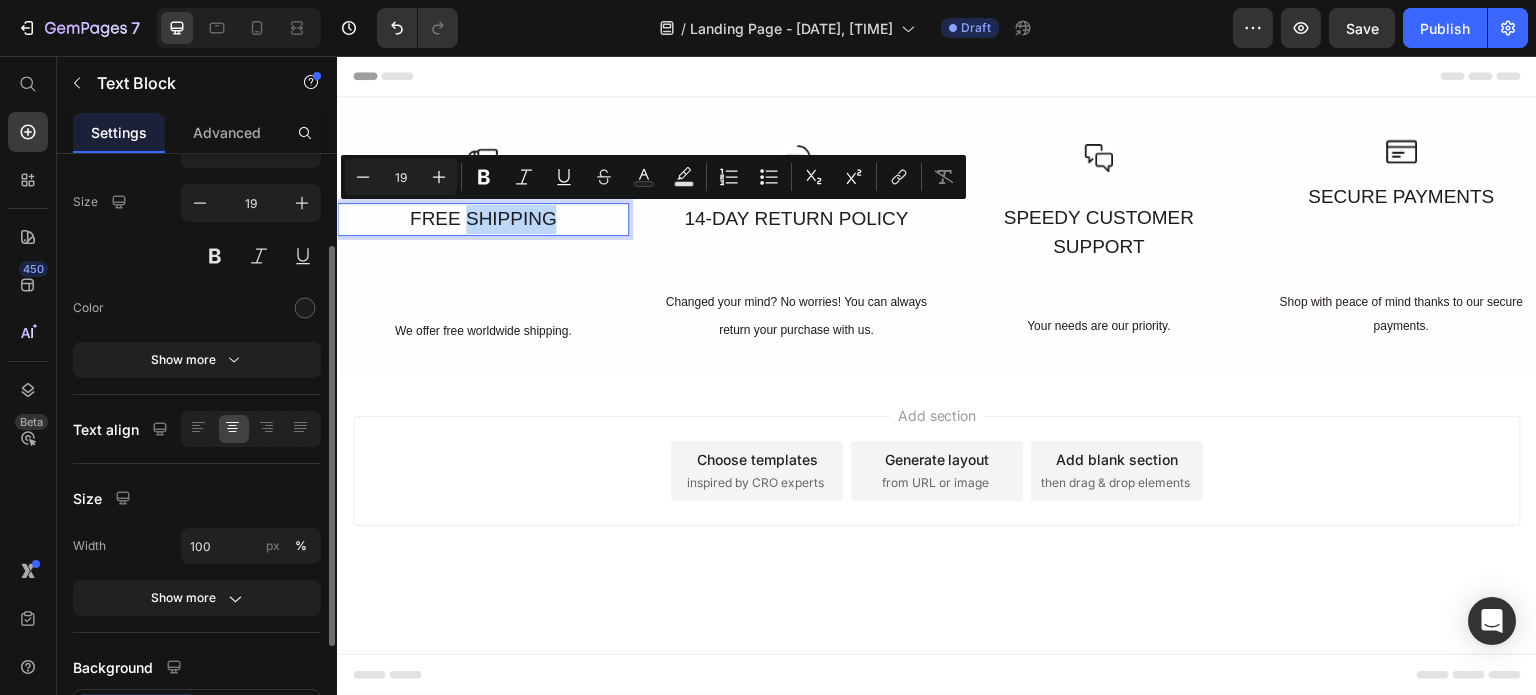 scroll, scrollTop: 0, scrollLeft: 0, axis: both 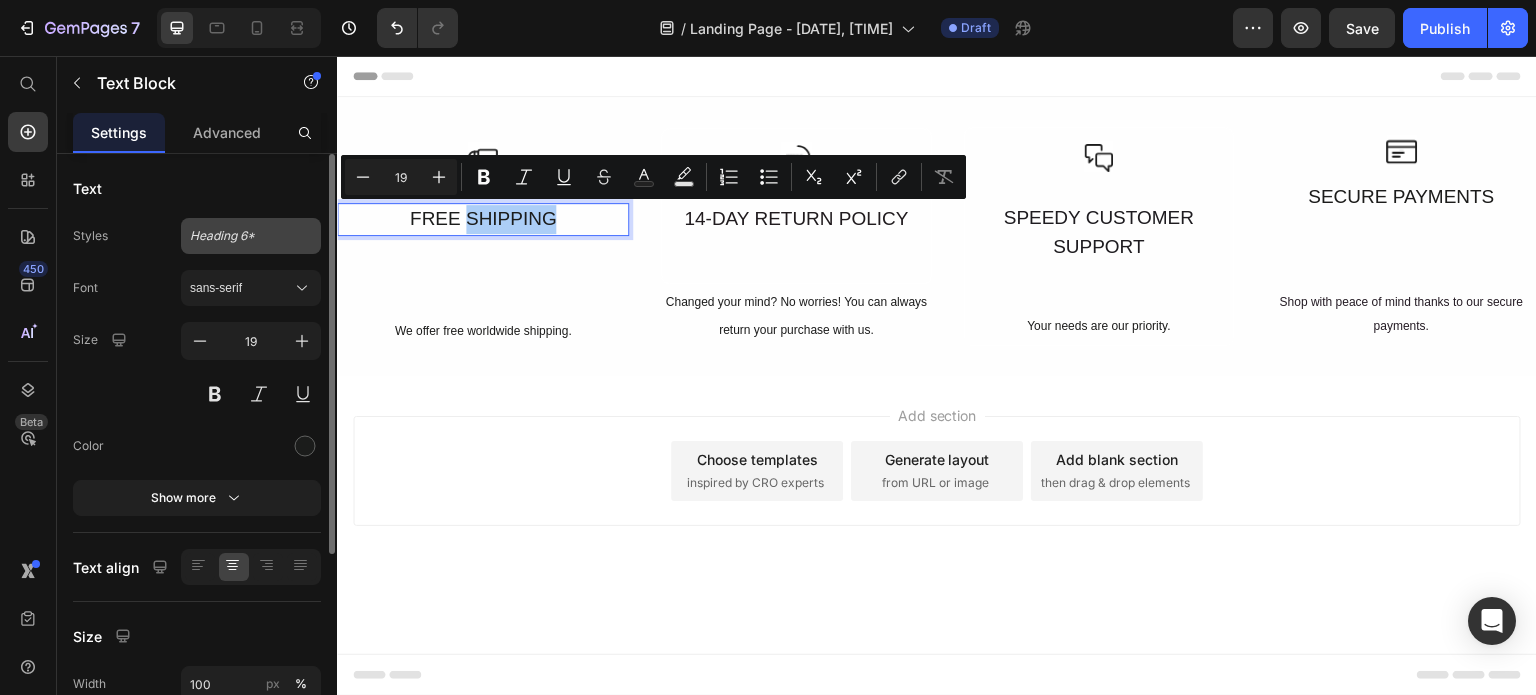 click on "Heading 6*" 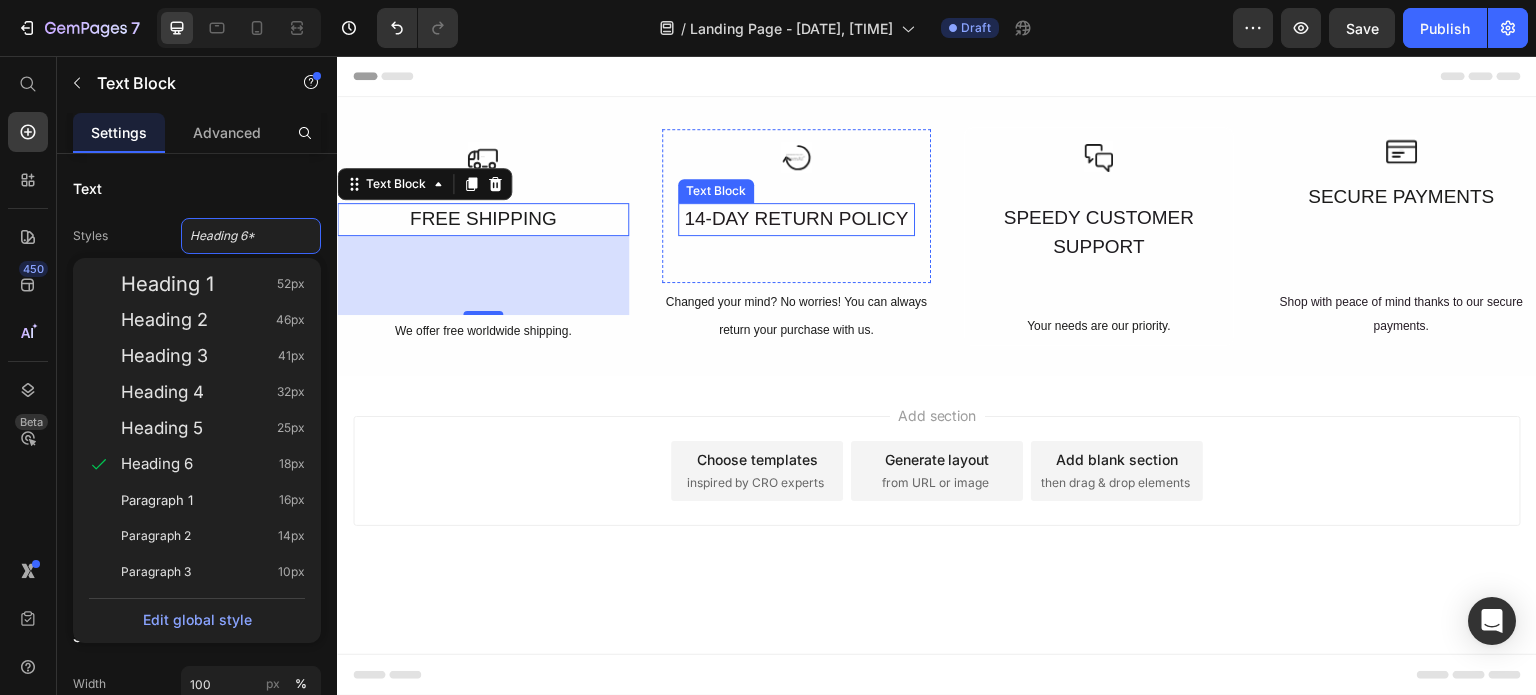 click on "14-DAY RETURN POLICY" at bounding box center [796, 219] 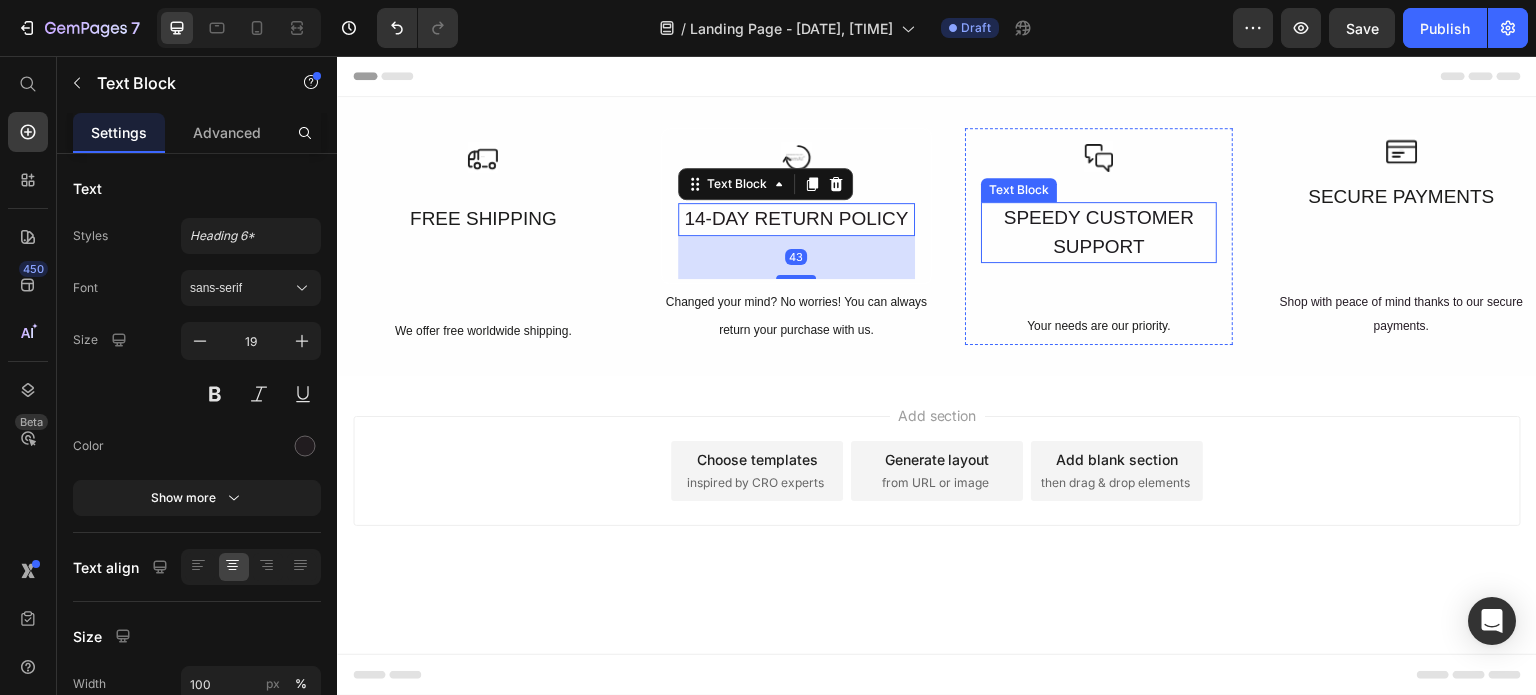 click on "SPEEDY CUSTOMER SUPPORT" at bounding box center [1099, 232] 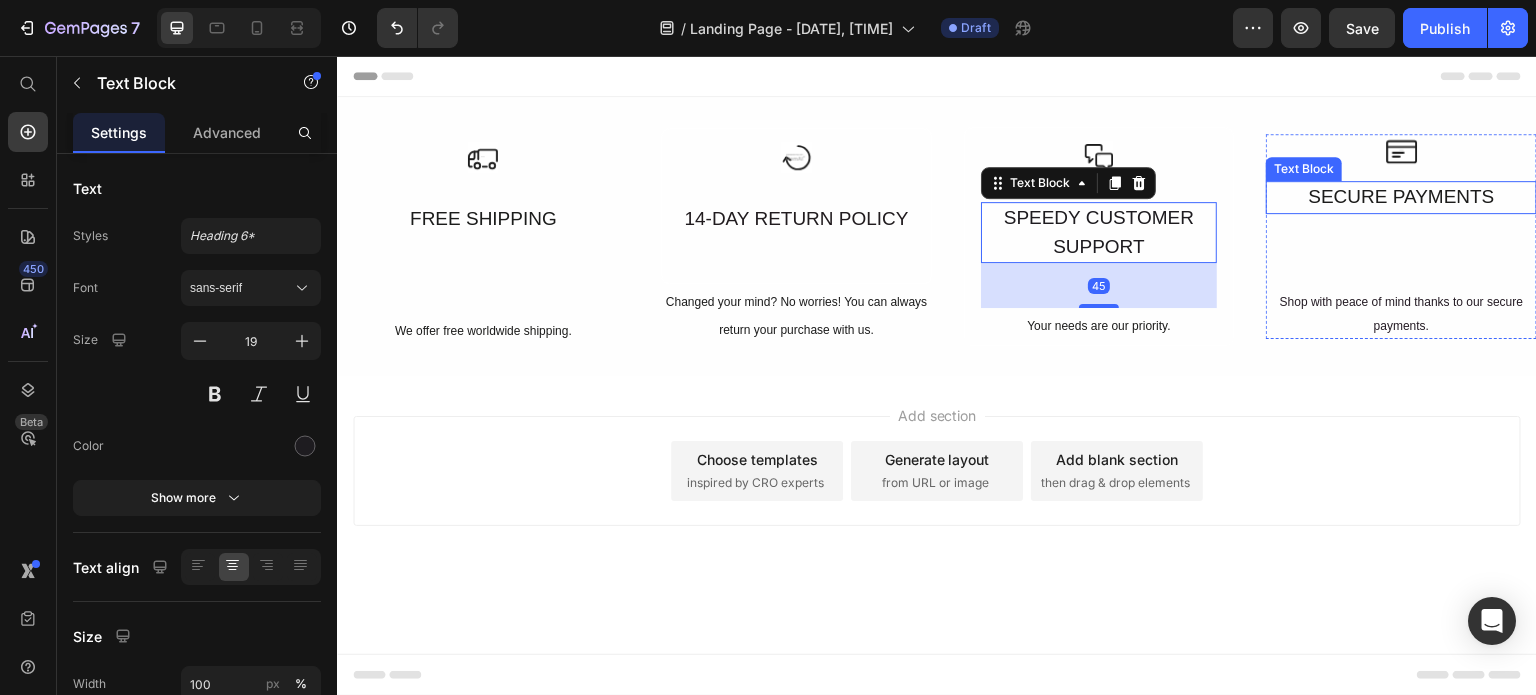 click on "SECURE PAYMENTS" at bounding box center (1401, 197) 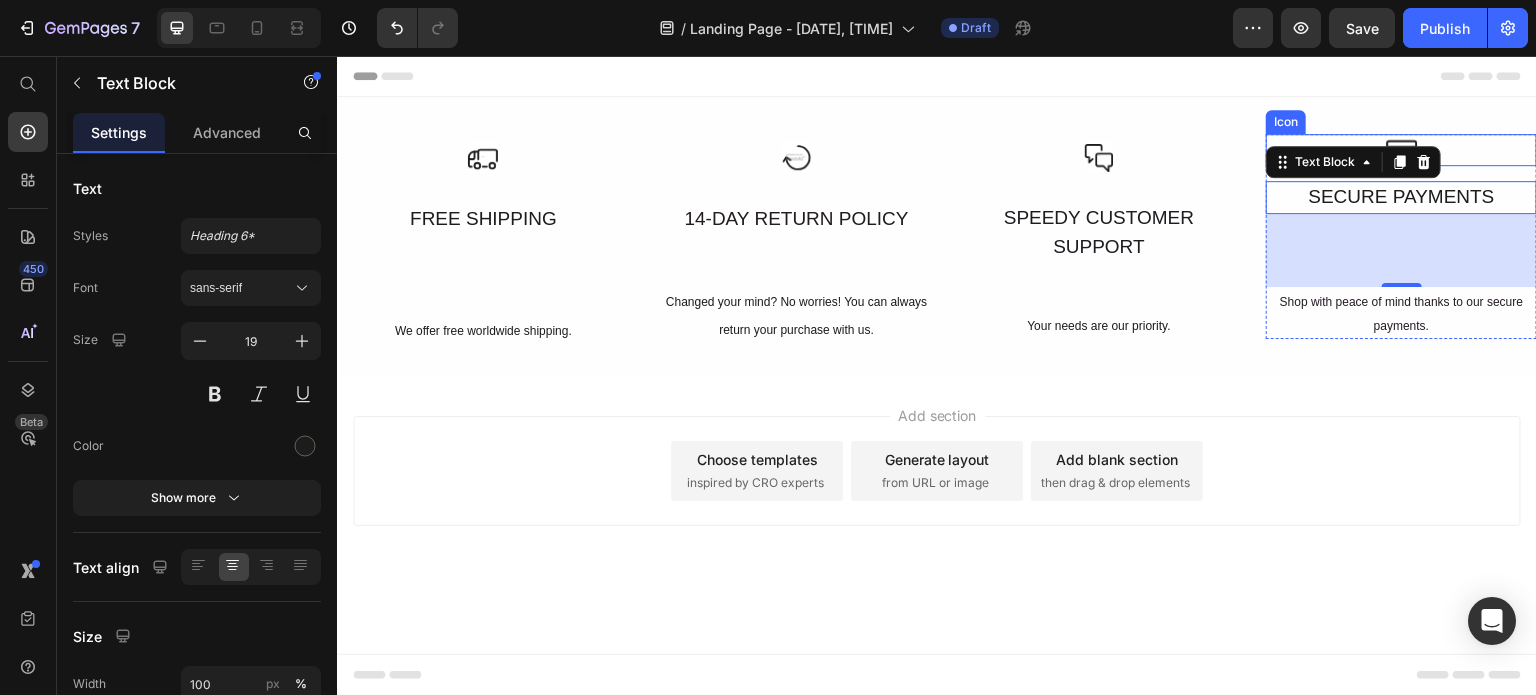 click on "Icon" at bounding box center (1401, 150) 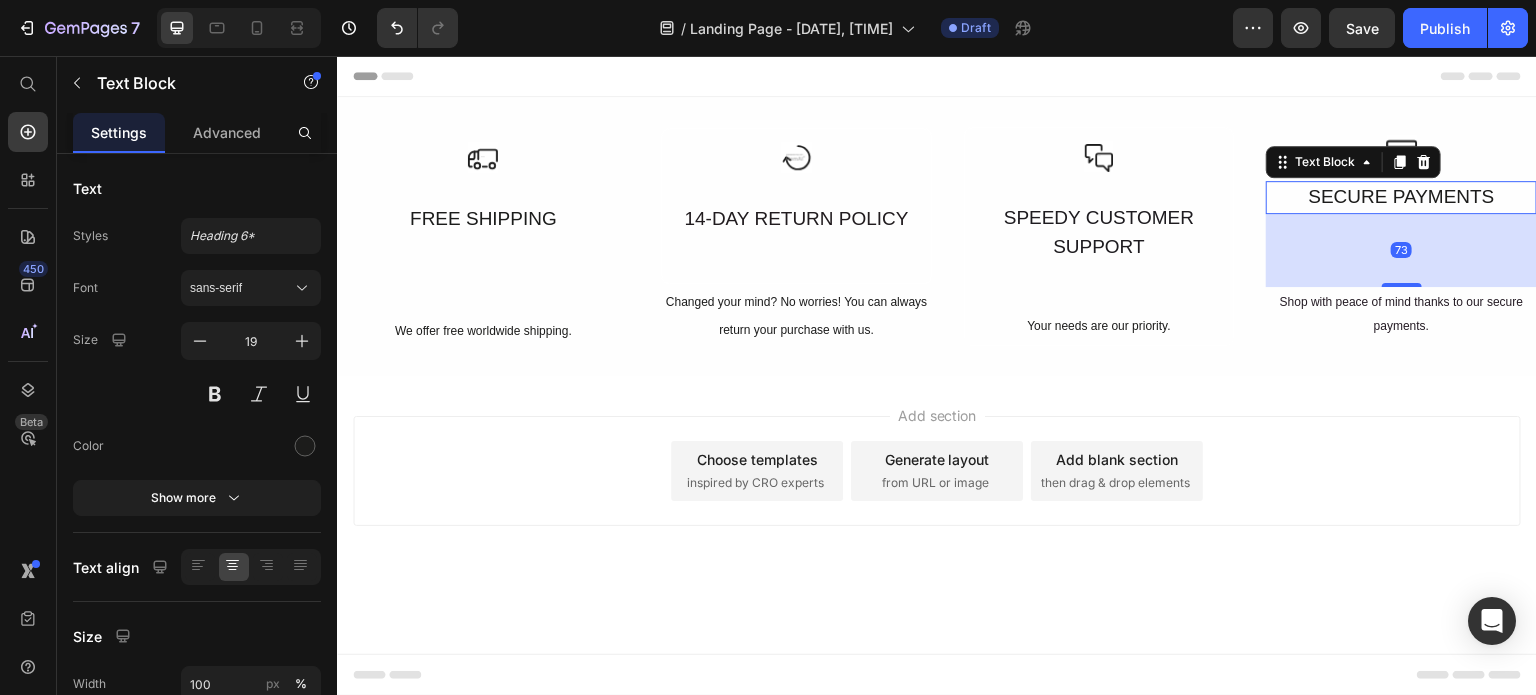 click on "SECURE PAYMENTS" at bounding box center (1401, 197) 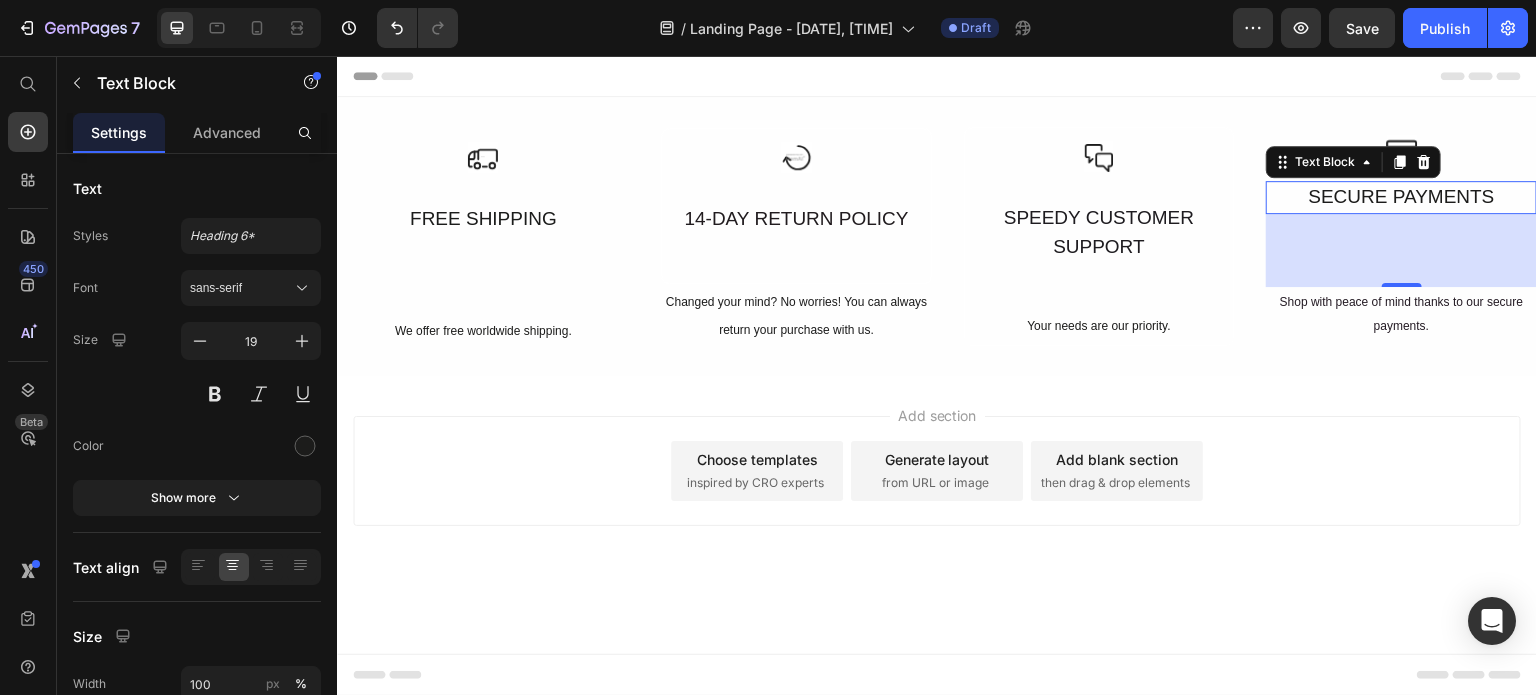 click on "73" at bounding box center [1401, 250] 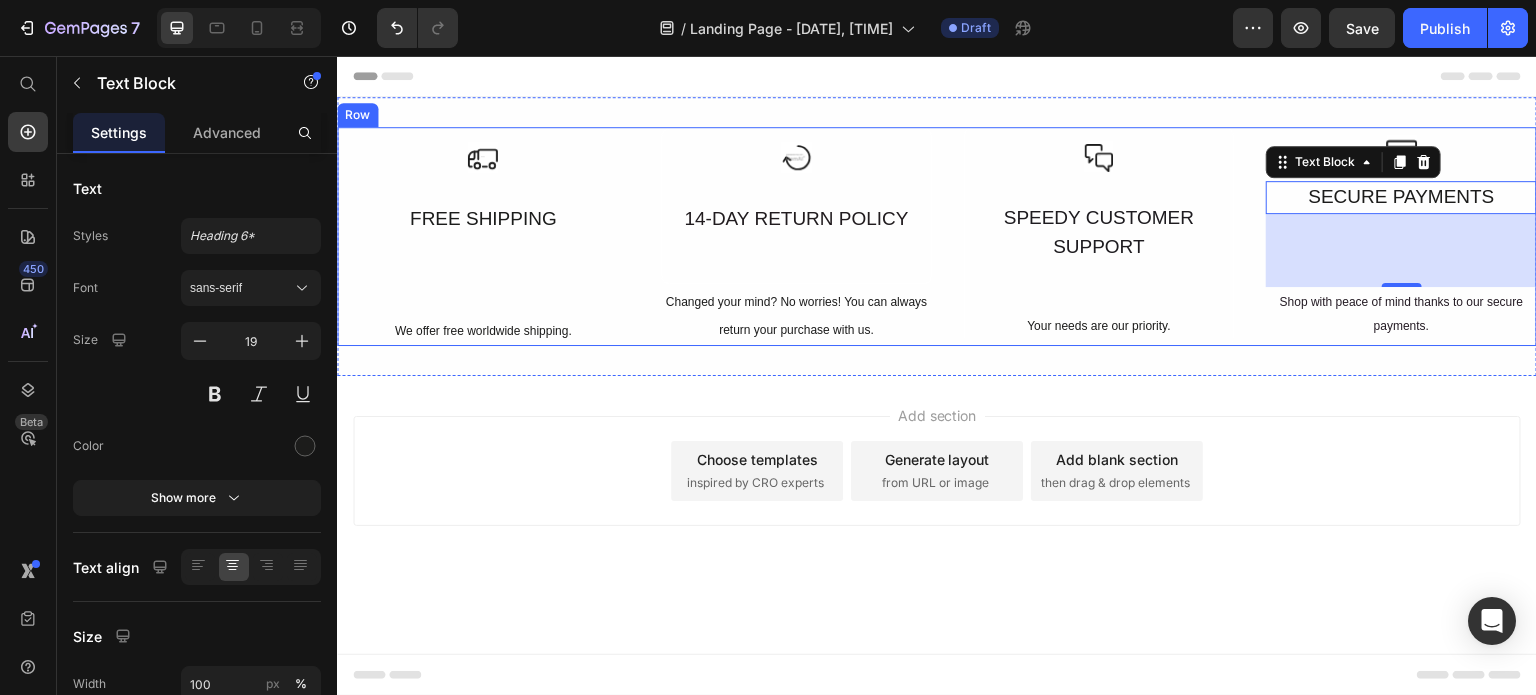click on "FREE SHIPPING" at bounding box center (483, 219) 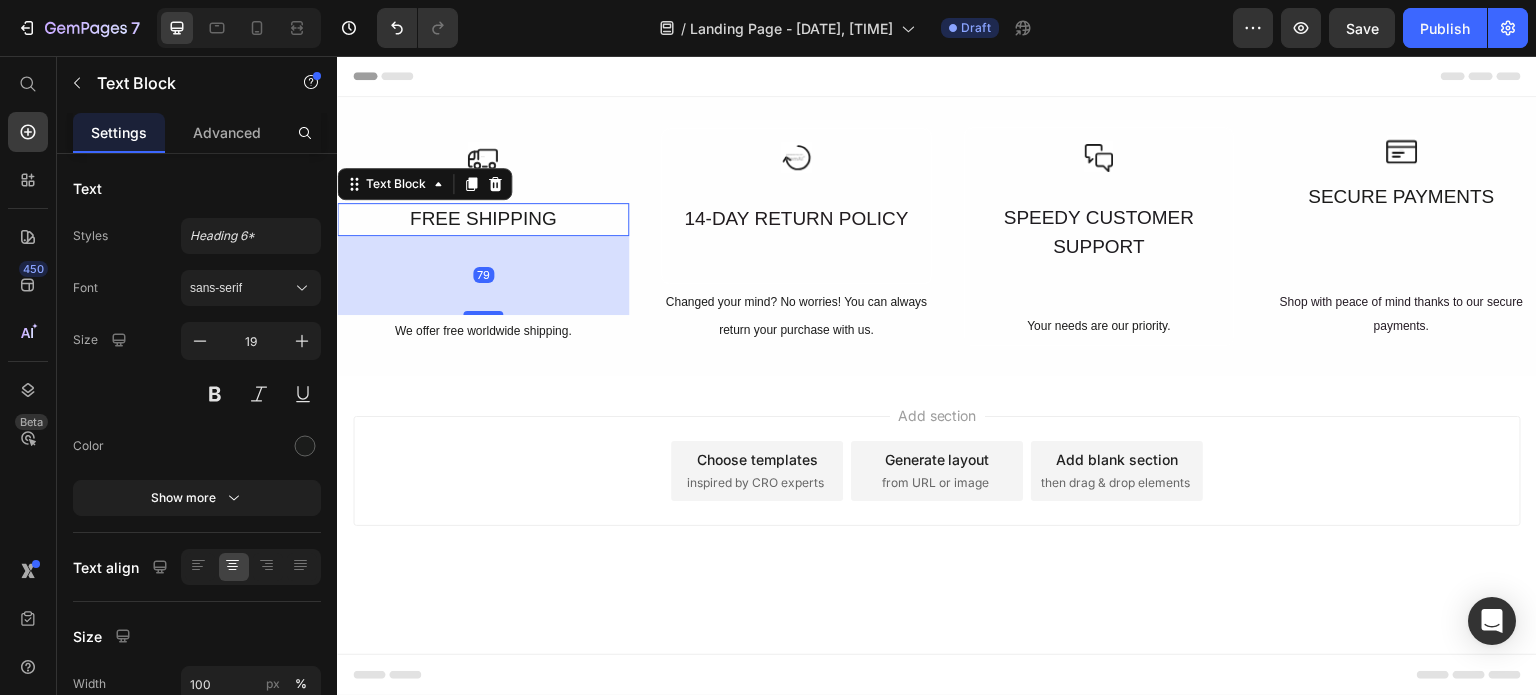 click on "79" at bounding box center [483, 275] 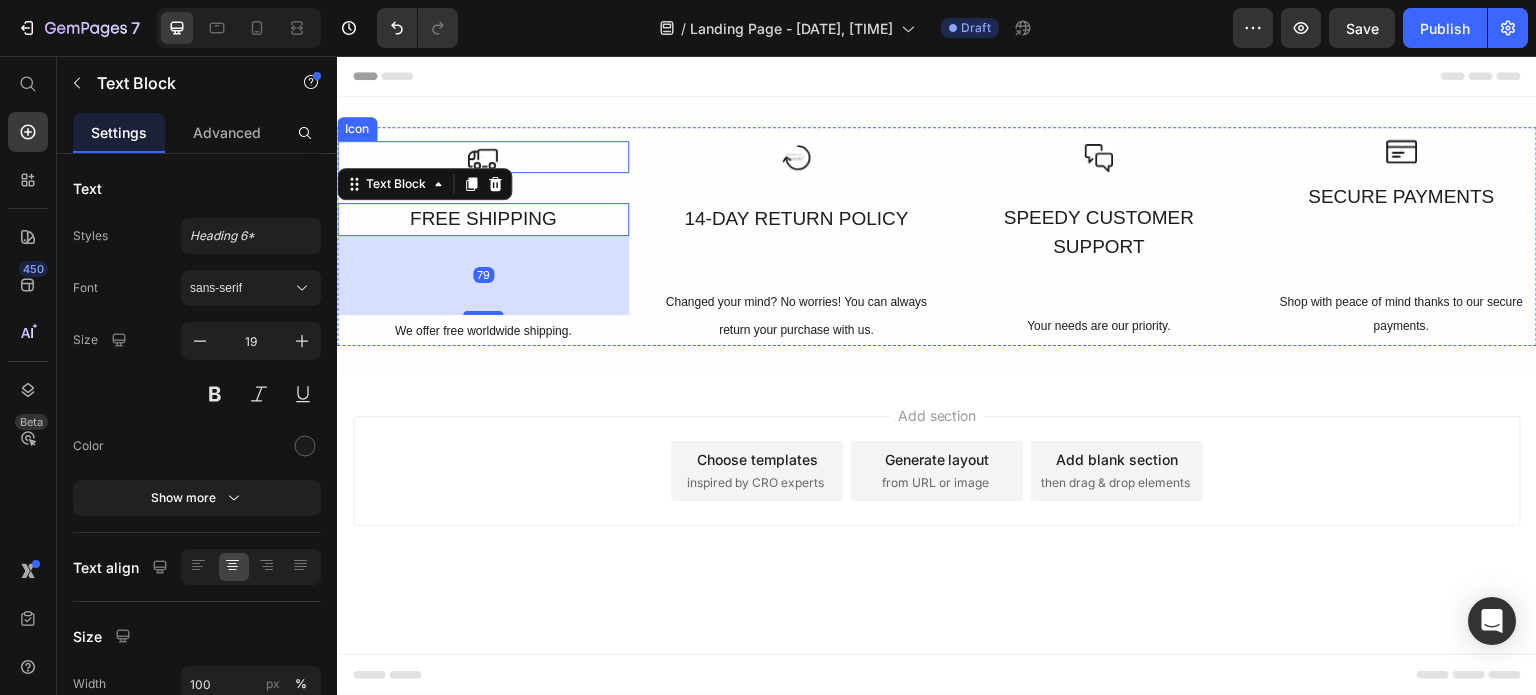 click on "Icon" at bounding box center [483, 157] 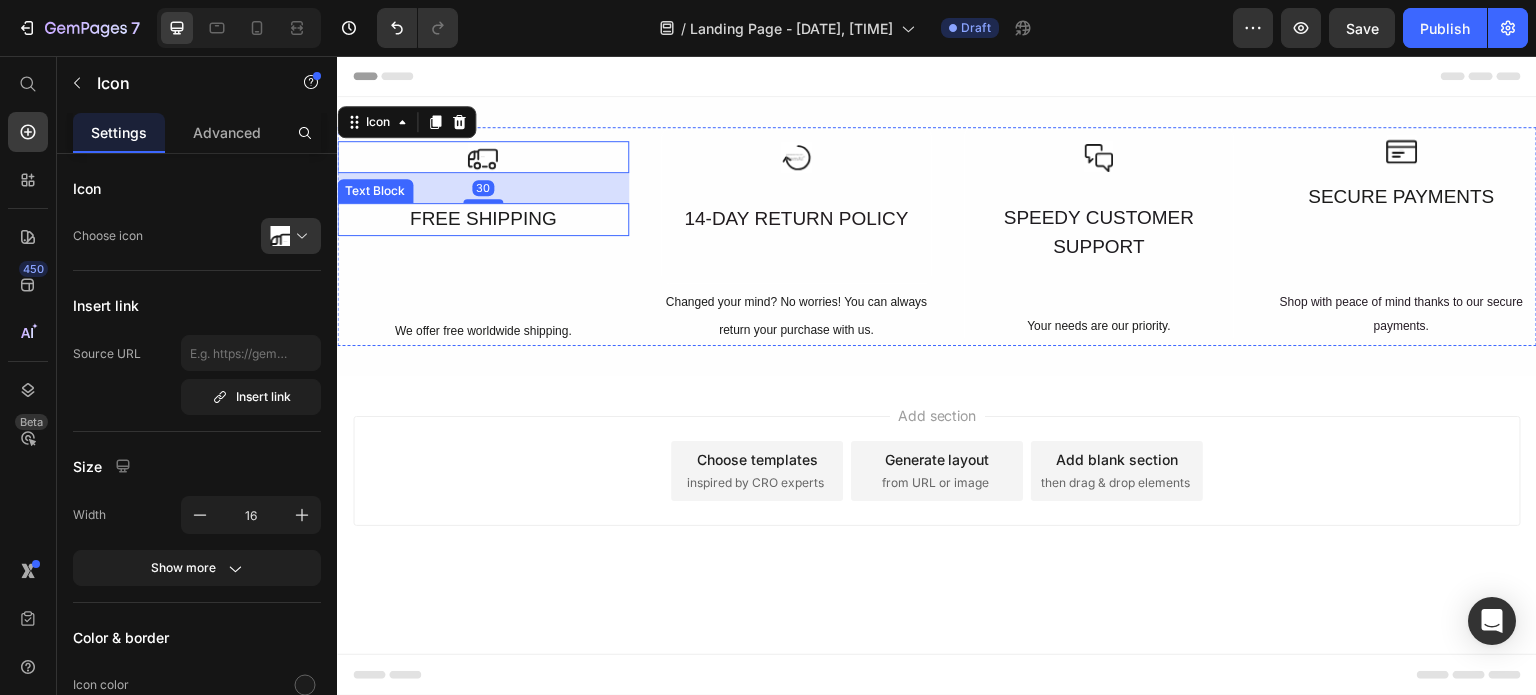 click on "FREE SHIPPING" at bounding box center (483, 219) 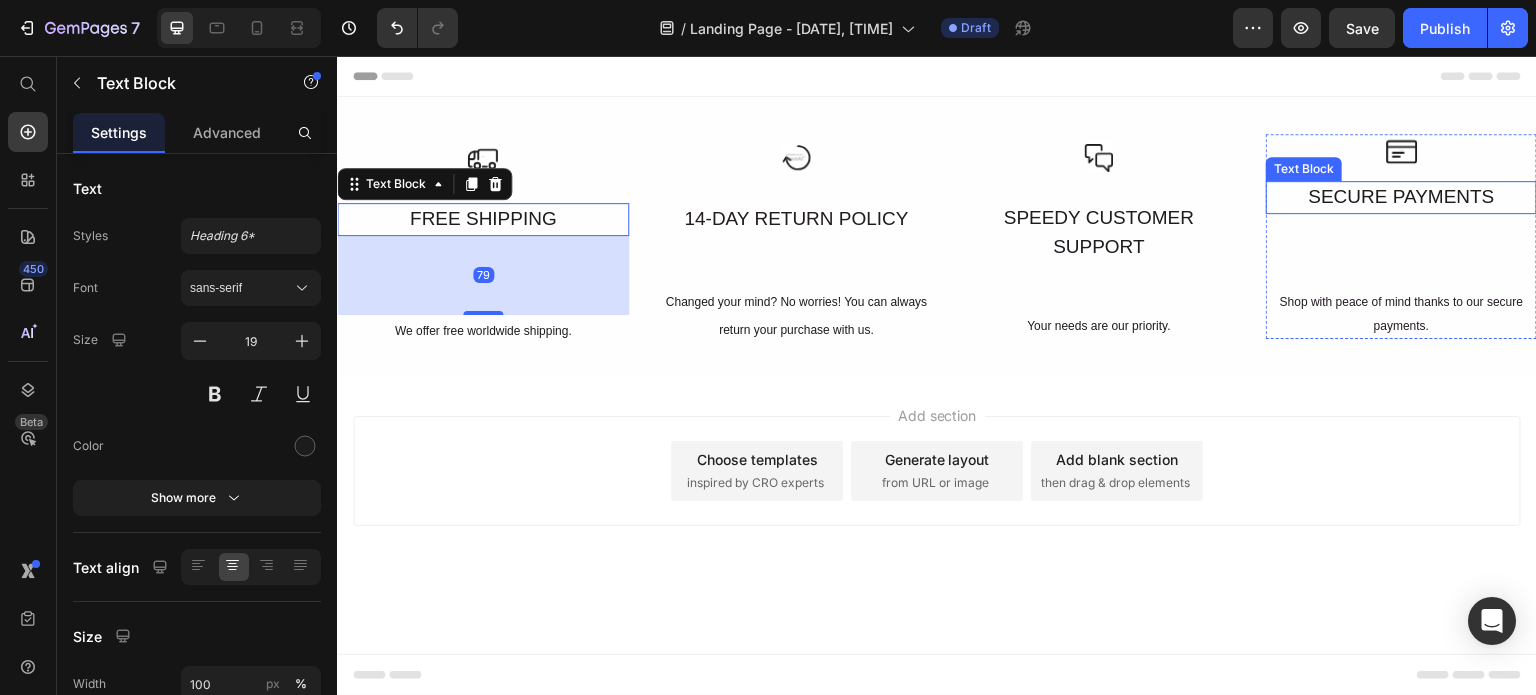 click on "SECURE PAYMENTS" at bounding box center (1401, 197) 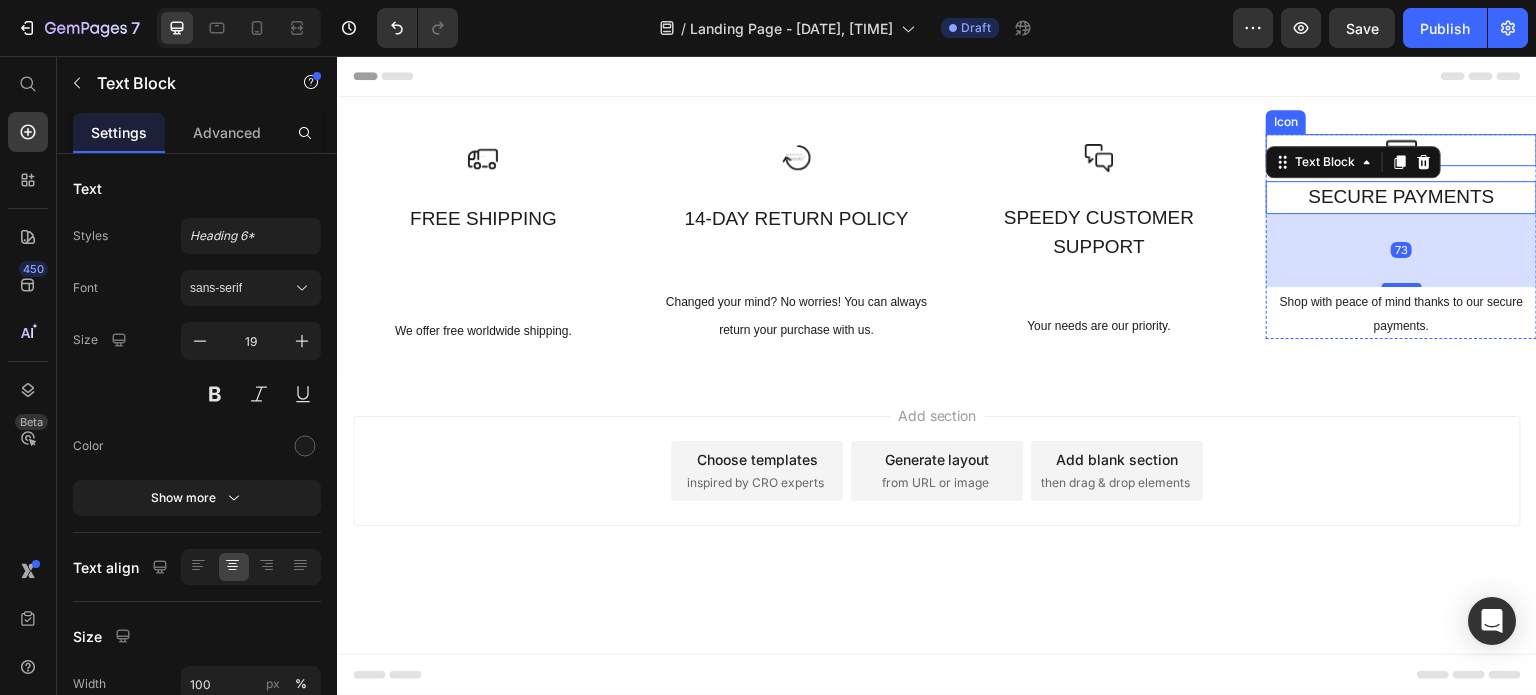 click on "Icon" at bounding box center [1401, 150] 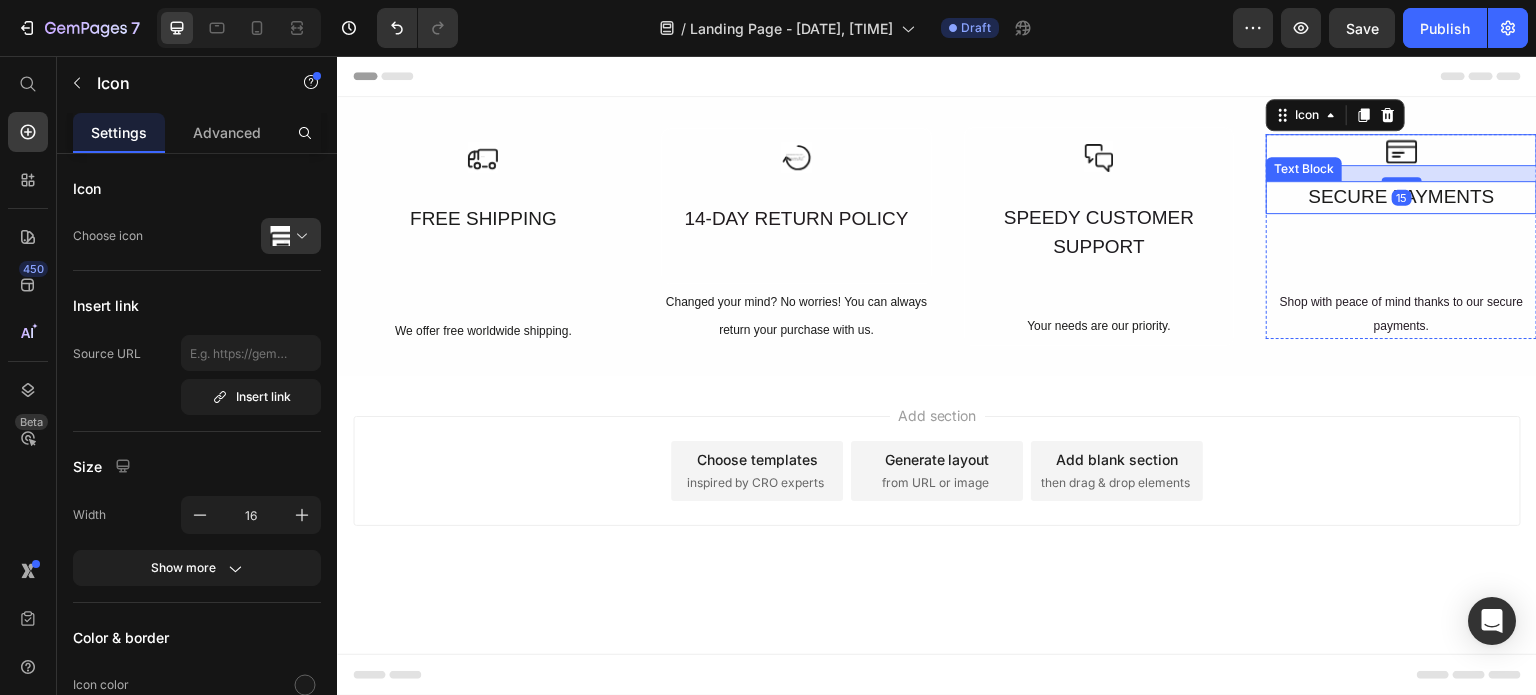 click on "SECURE PAYMENTS" at bounding box center [1401, 197] 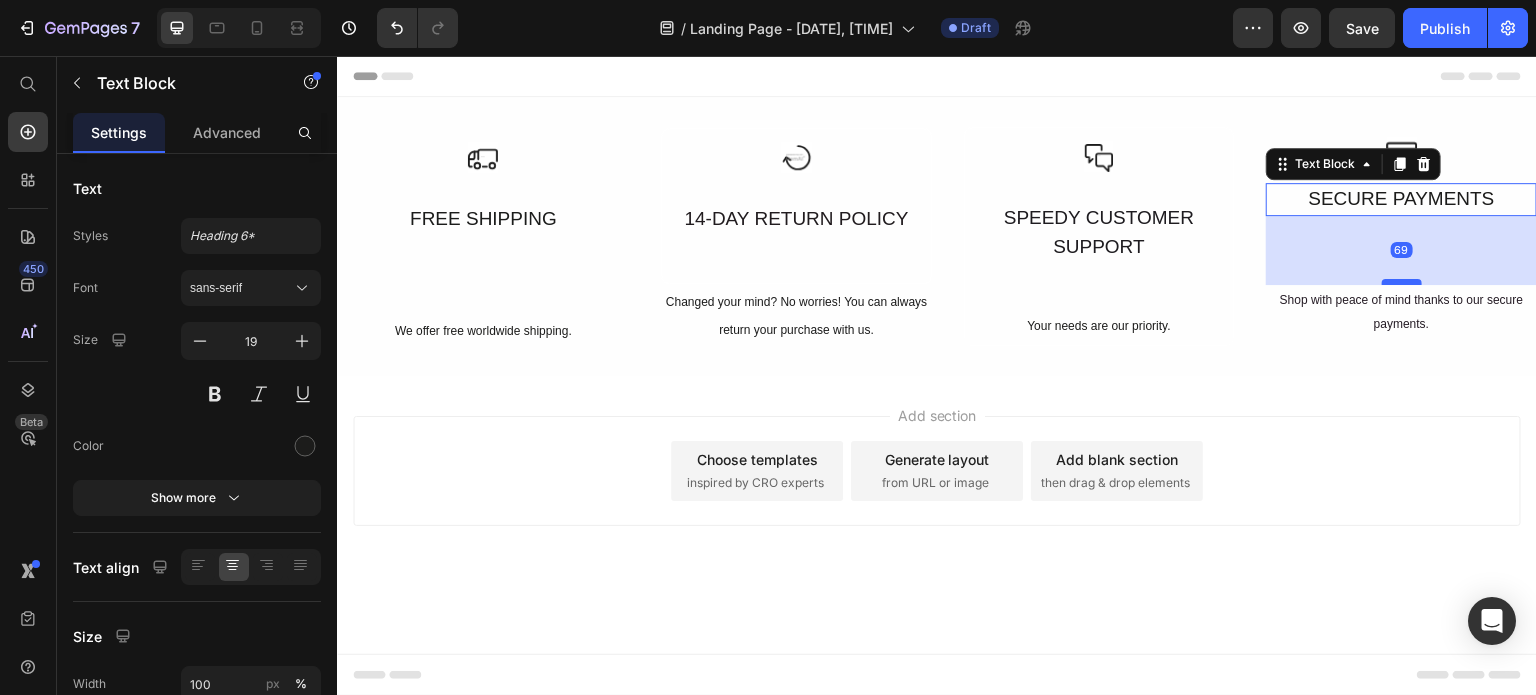drag, startPoint x: 1397, startPoint y: 283, endPoint x: 1412, endPoint y: 279, distance: 15.524175 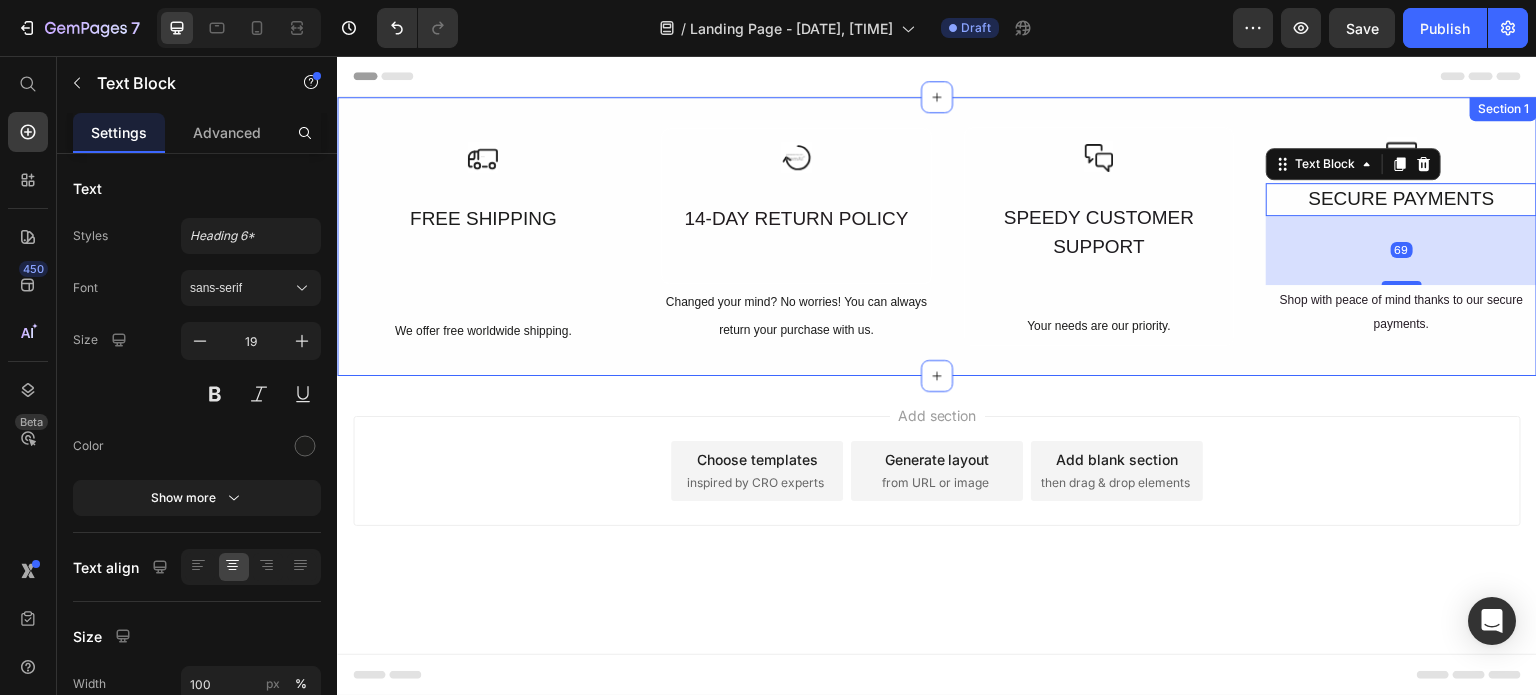 click on "Icon FREE SHIPPING Text Block We offer free worldwide shipping. Text Block Row     Icon 14-DAY RETURN POLICY Text Block Row Changed your mind? No worries! You can always return your purchase with us. Text Block     Icon SPEEDY CUSTOMER SUPPORT Text Block Your needs are our priority. Text Block Row     Icon SECURE PAYMENTS Text Block   69 Shop with peace of mind thanks to our secure payments. Text Block Row Row Row Section 1" at bounding box center [937, 236] 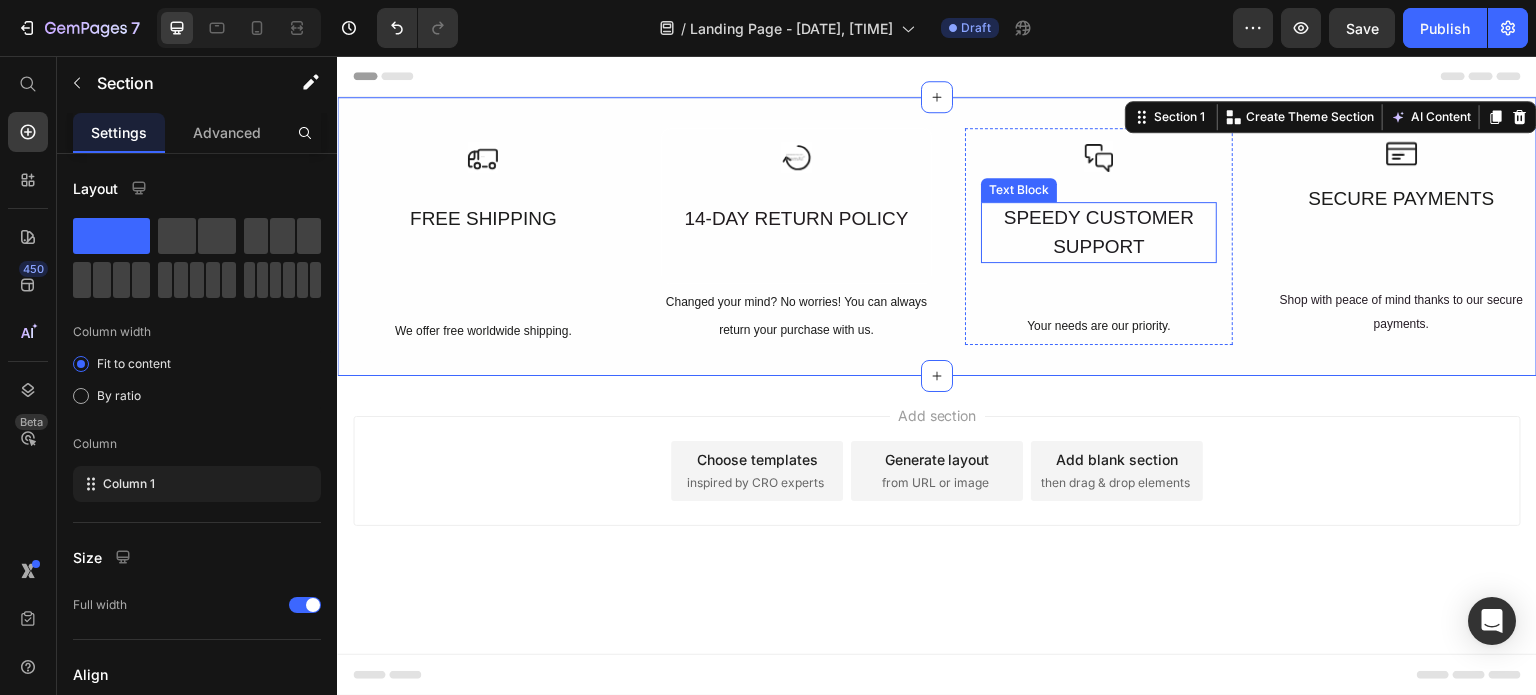 click on "SPEEDY CUSTOMER SUPPORT" at bounding box center [1099, 232] 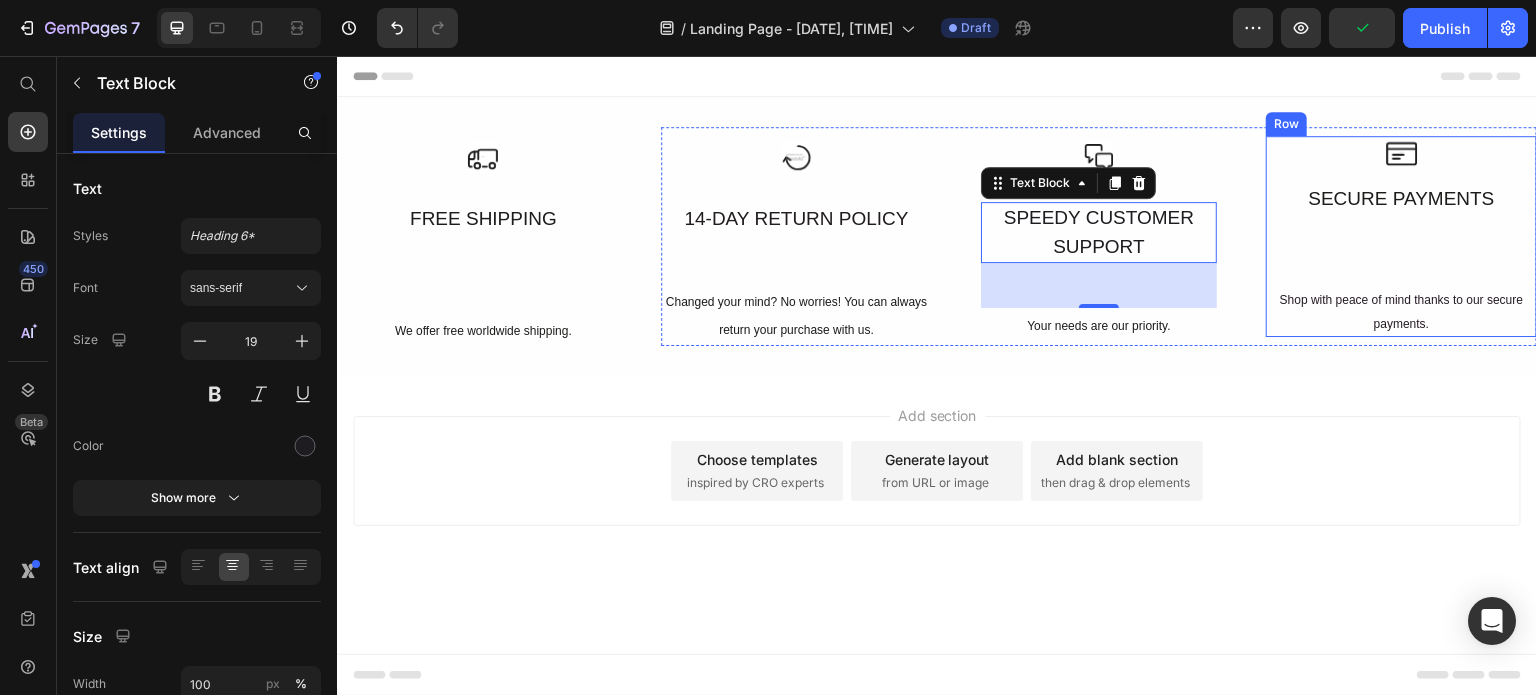 click on "Icon SECURE PAYMENTS Text Block Shop with peace of mind thanks to our secure payments. Text Block" at bounding box center (1401, 236) 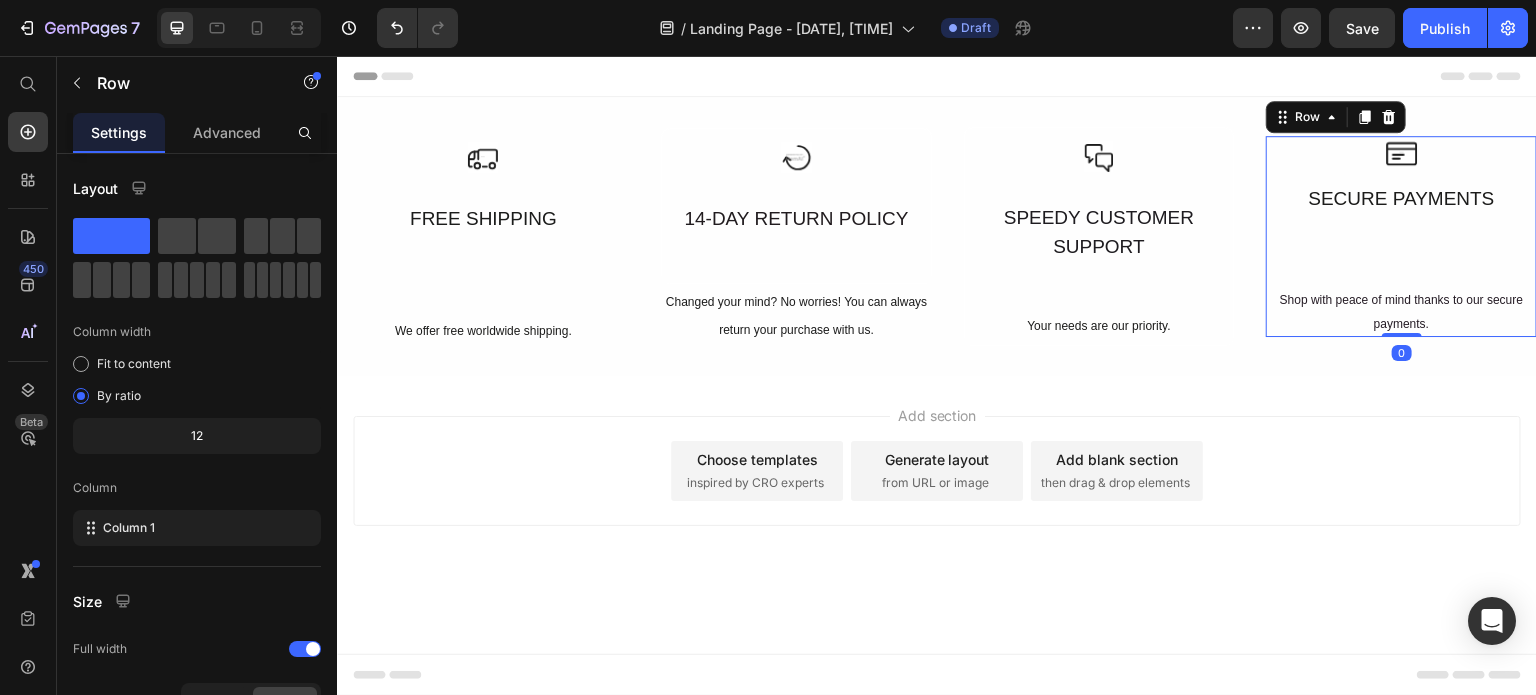 click on "Icon SECURE PAYMENTS Text Block Shop with peace of mind thanks to our secure payments. Text Block" at bounding box center (1401, 236) 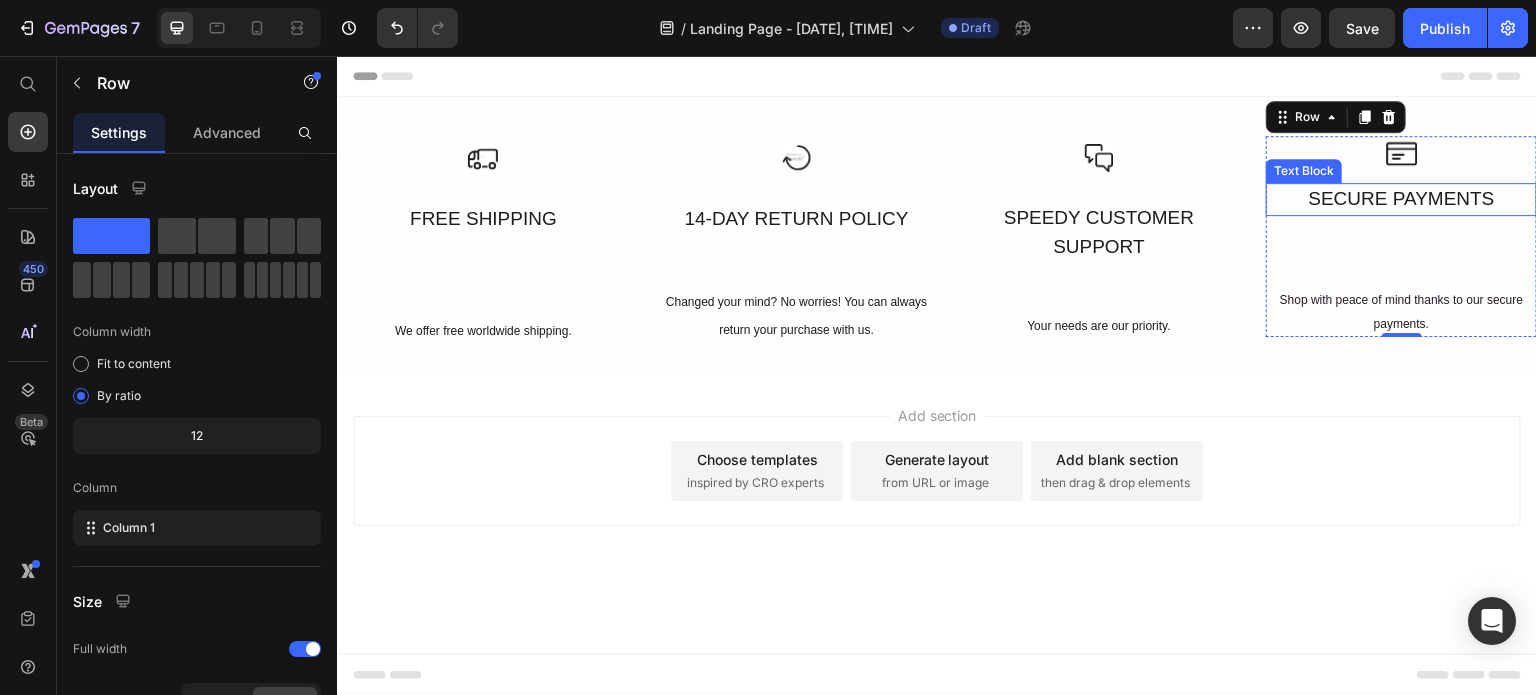 click on "SECURE PAYMENTS" at bounding box center (1401, 199) 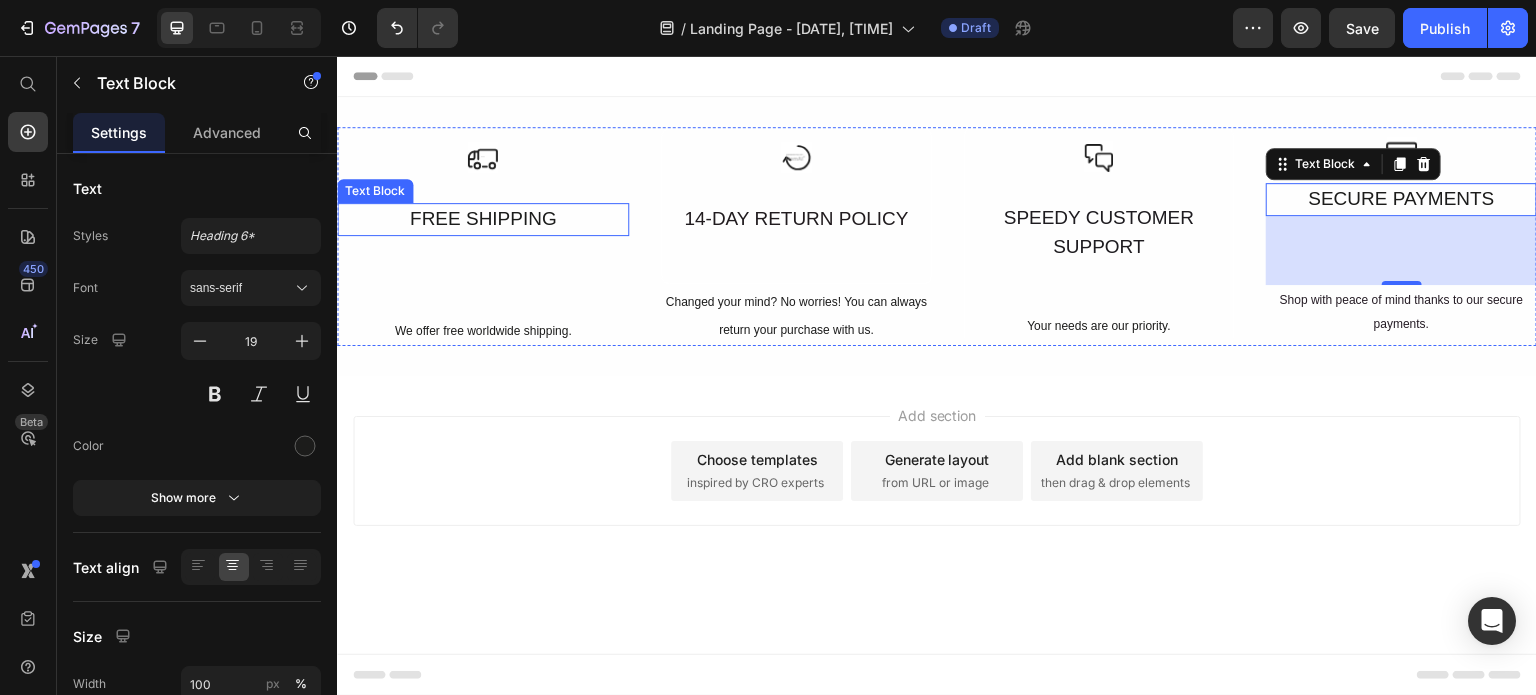 click on "FREE SHIPPING" at bounding box center (483, 219) 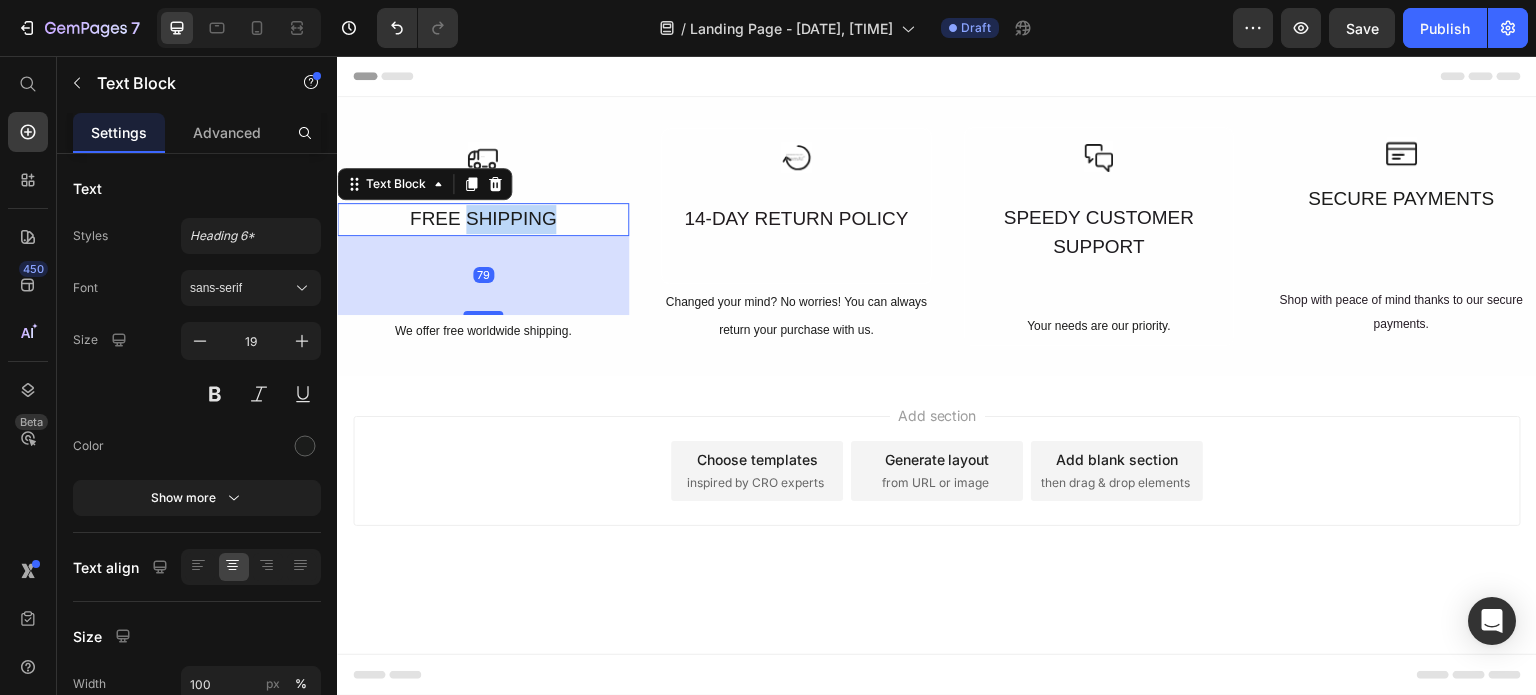 click on "FREE SHIPPING" at bounding box center [483, 219] 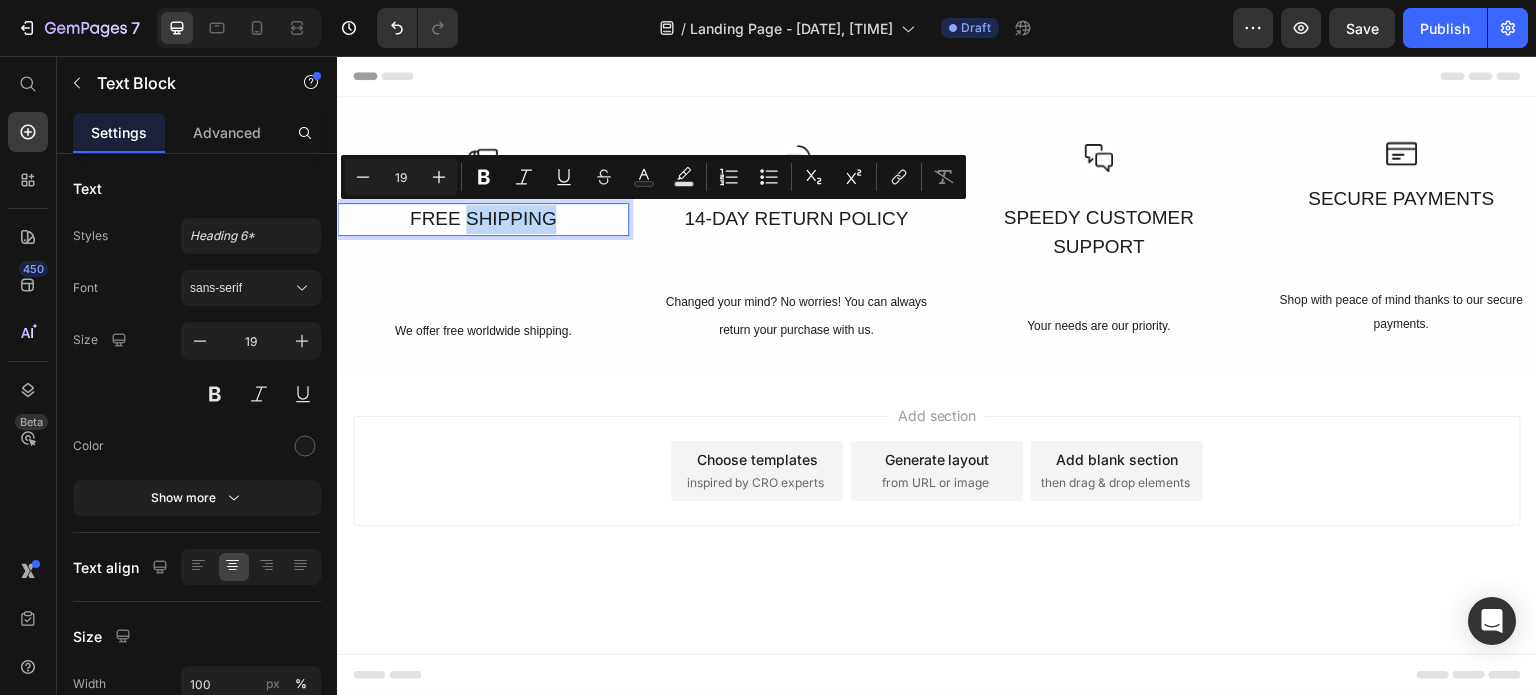 click on "FREE SHIPPING" at bounding box center (483, 219) 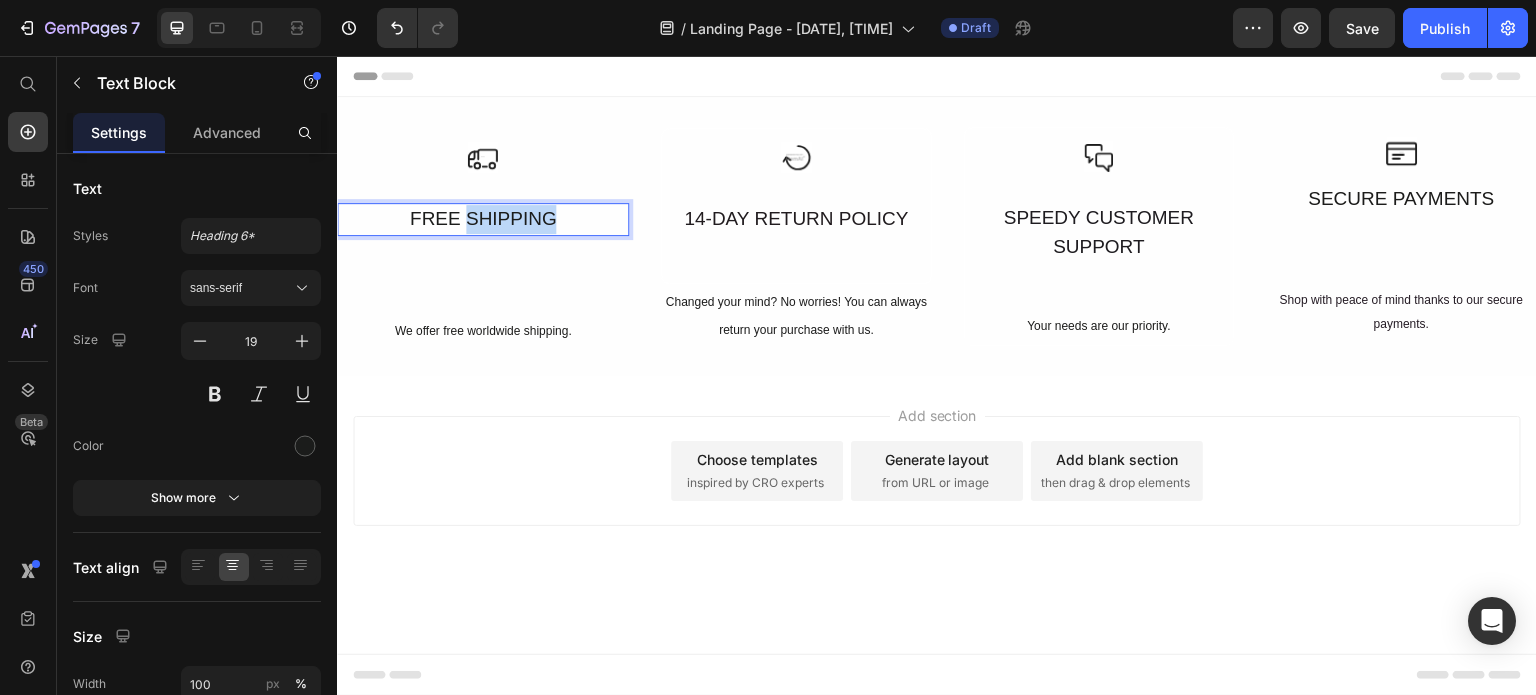 click on "FREE SHIPPING" at bounding box center (483, 219) 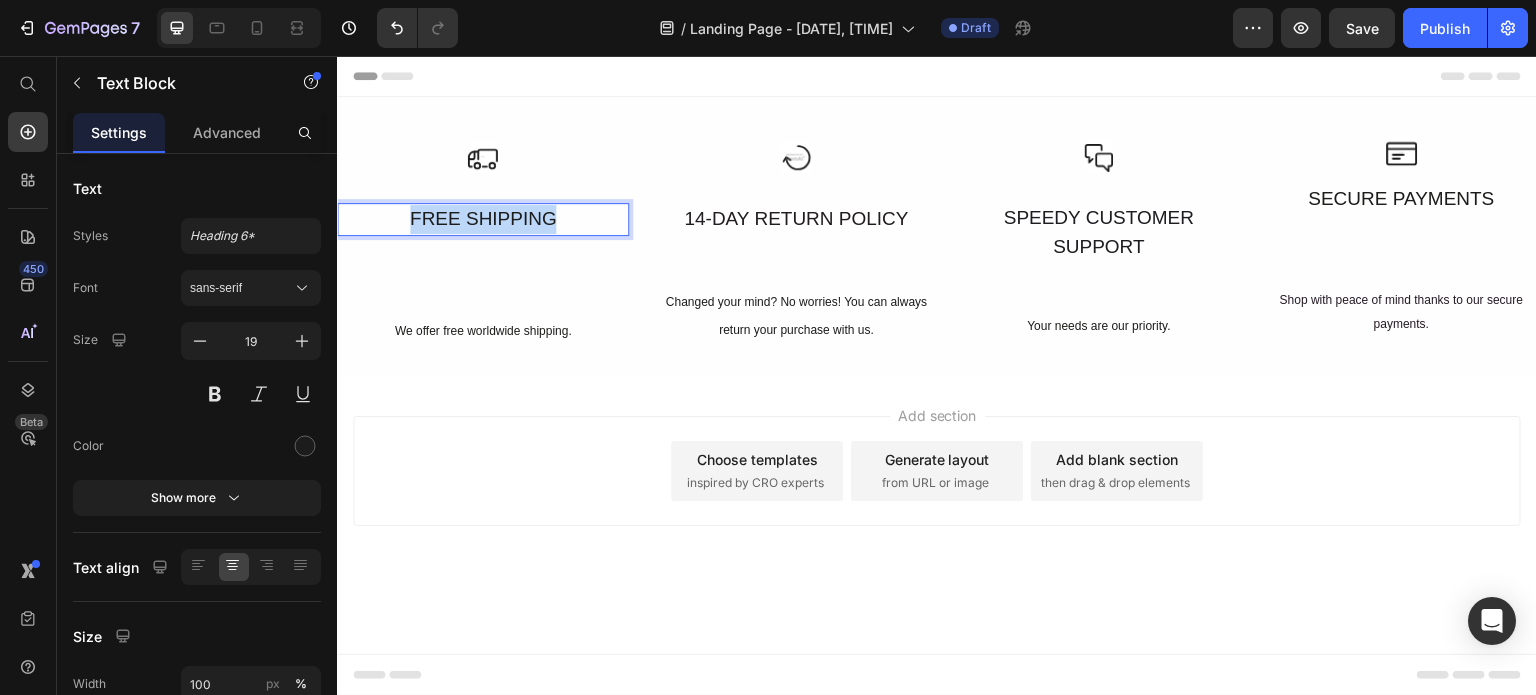 click on "FREE SHIPPING" at bounding box center (483, 219) 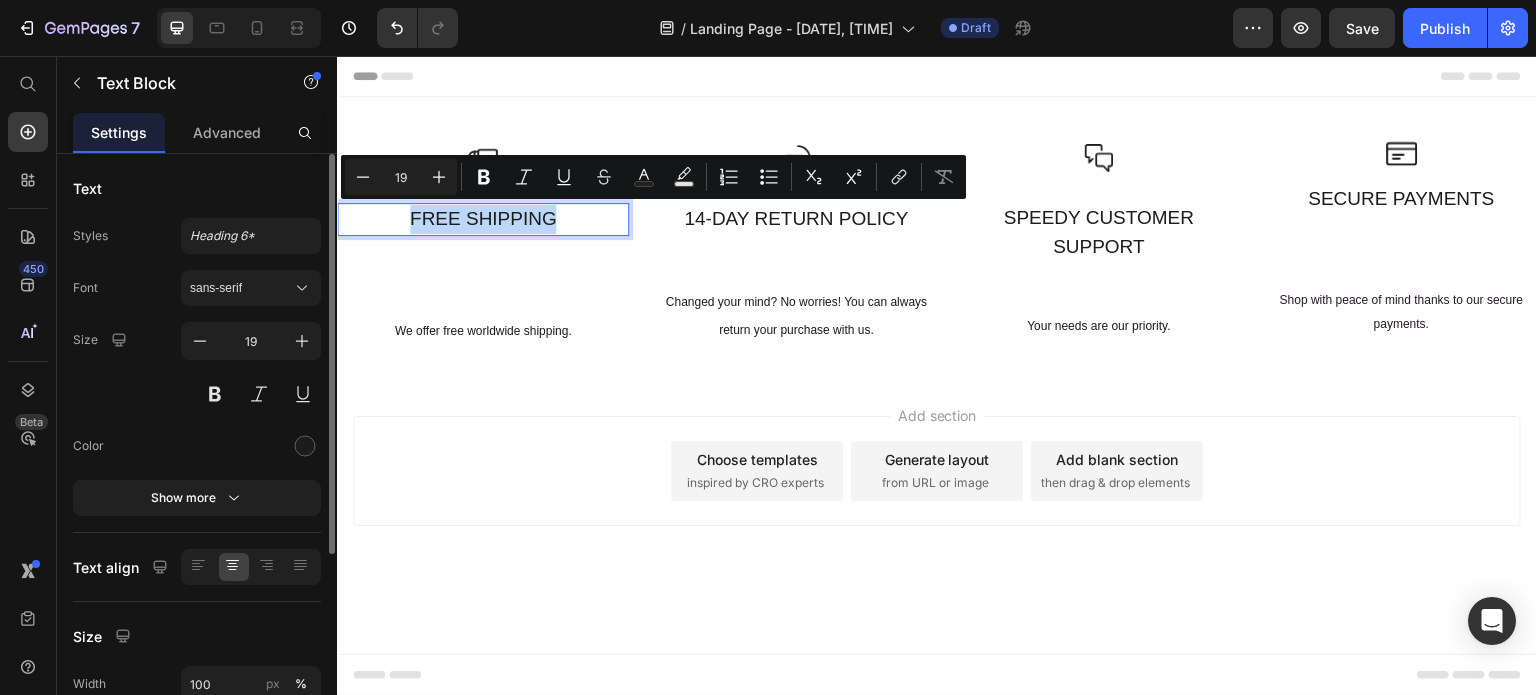 scroll, scrollTop: 294, scrollLeft: 0, axis: vertical 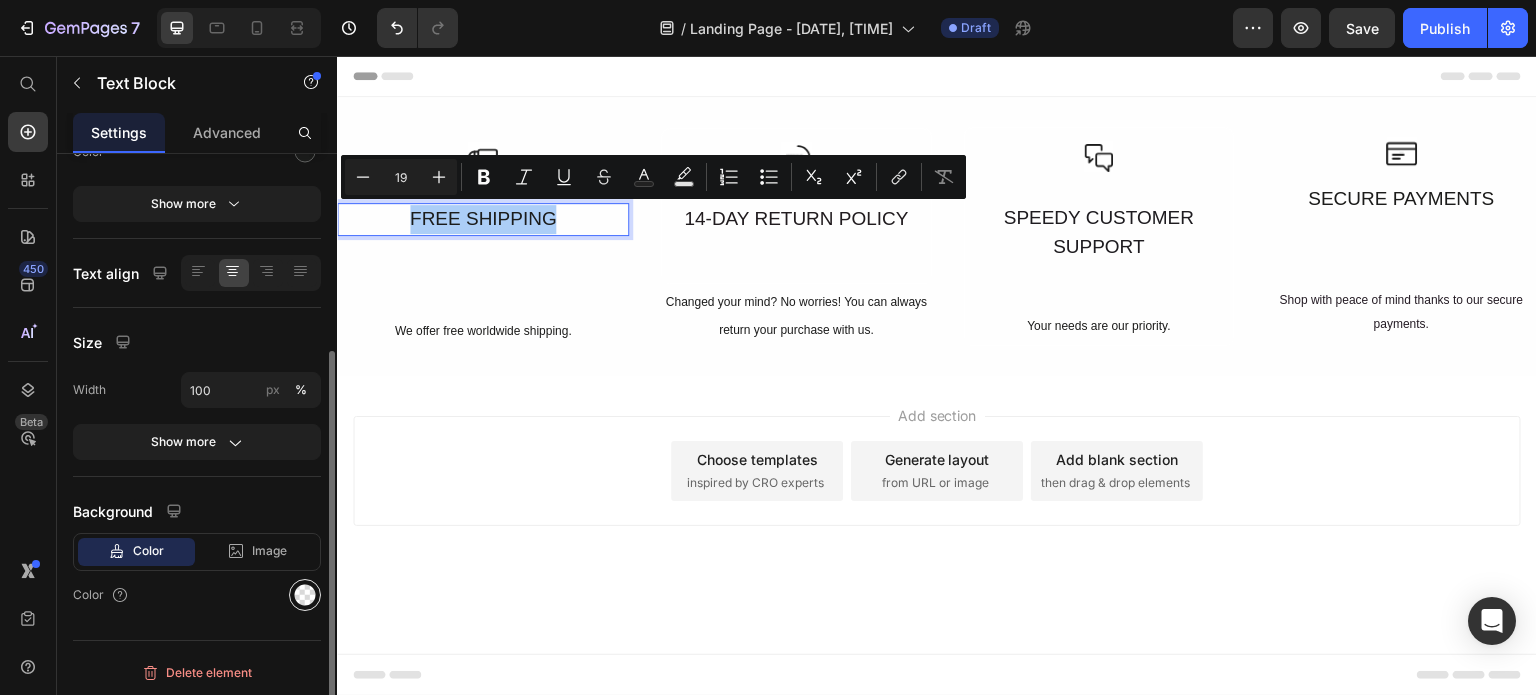 click at bounding box center [305, 595] 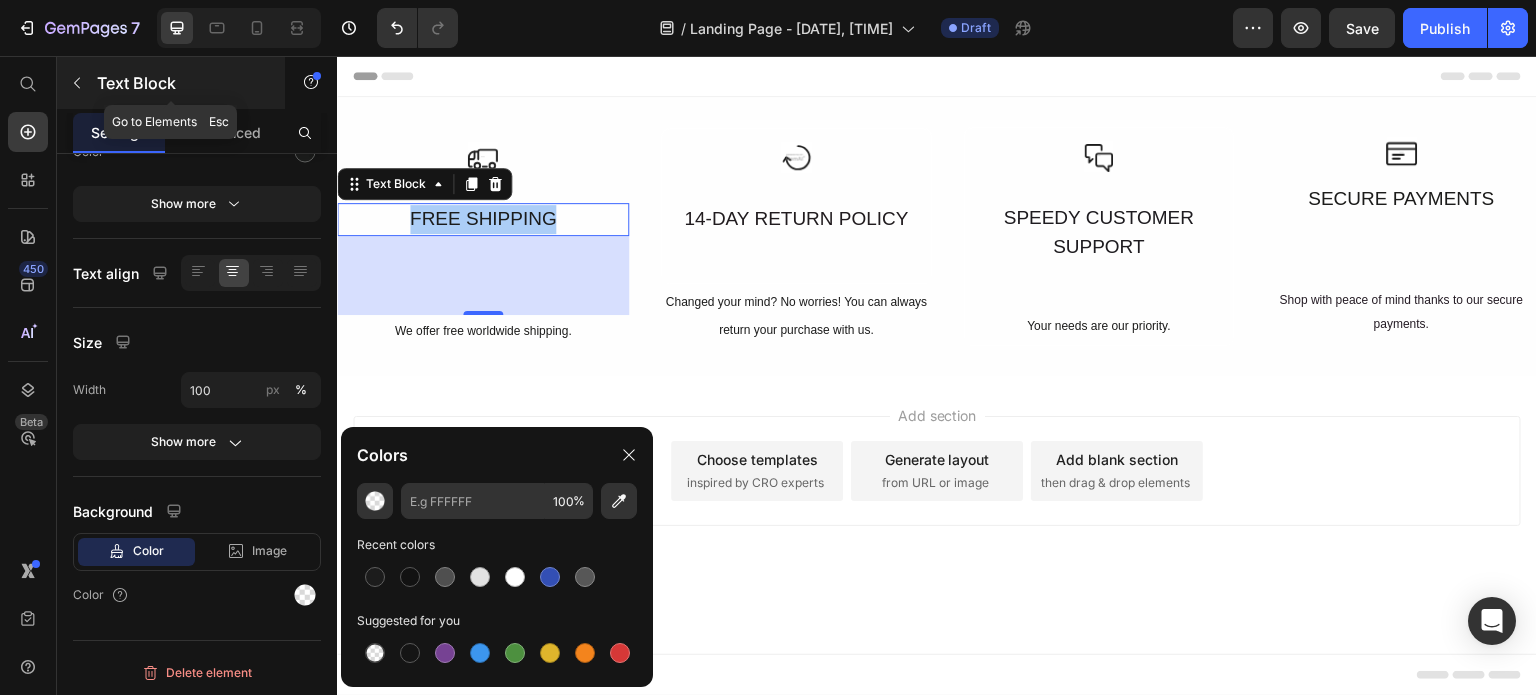 click 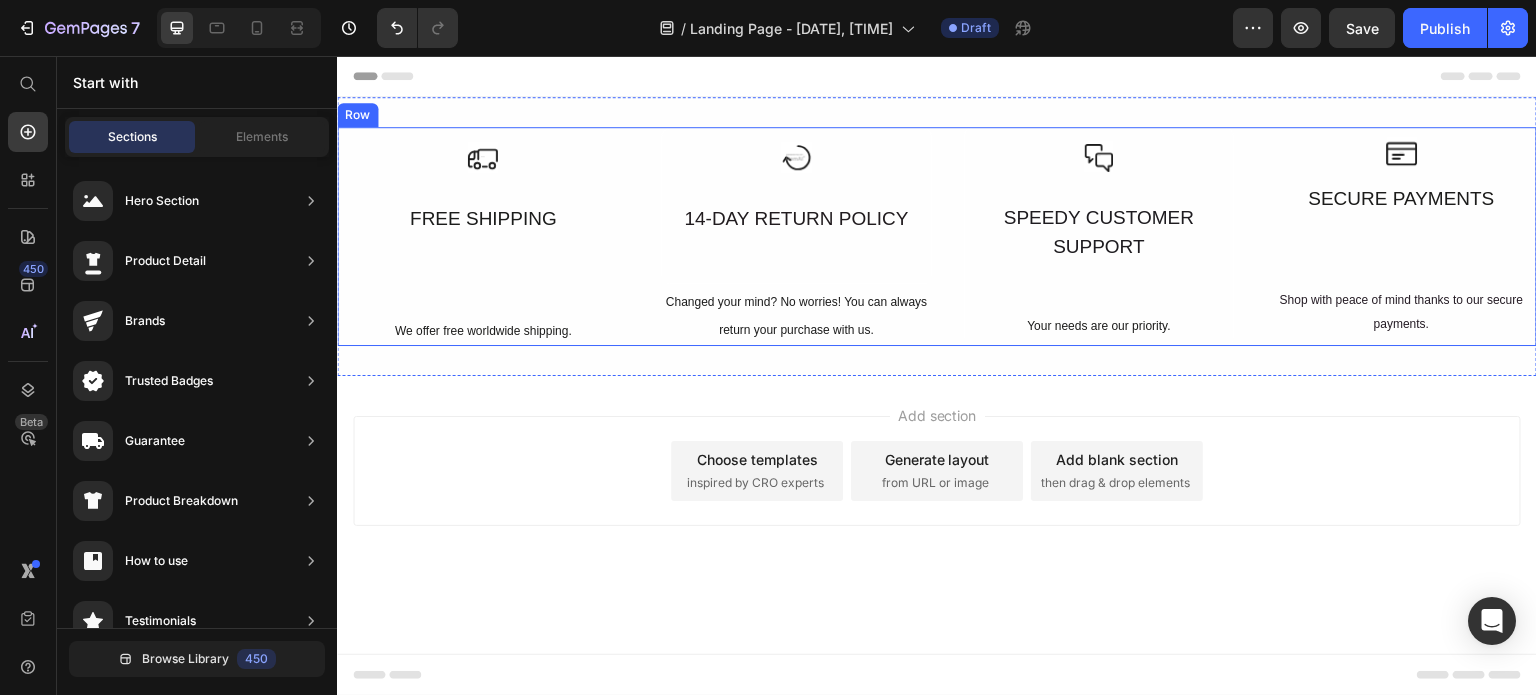 click on "Icon FREE SHIPPING Text Block We offer free worldwide shipping. Text Block Row" at bounding box center (483, 236) 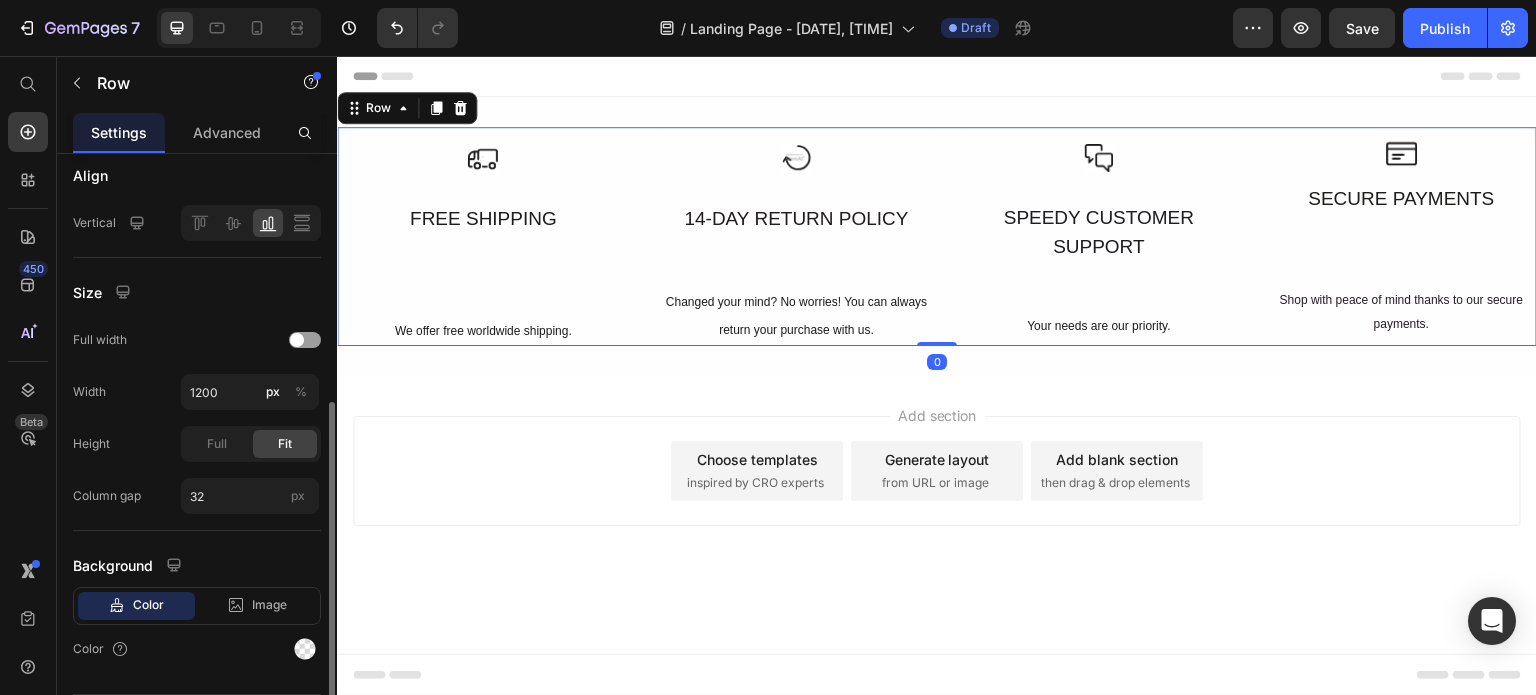 scroll, scrollTop: 520, scrollLeft: 0, axis: vertical 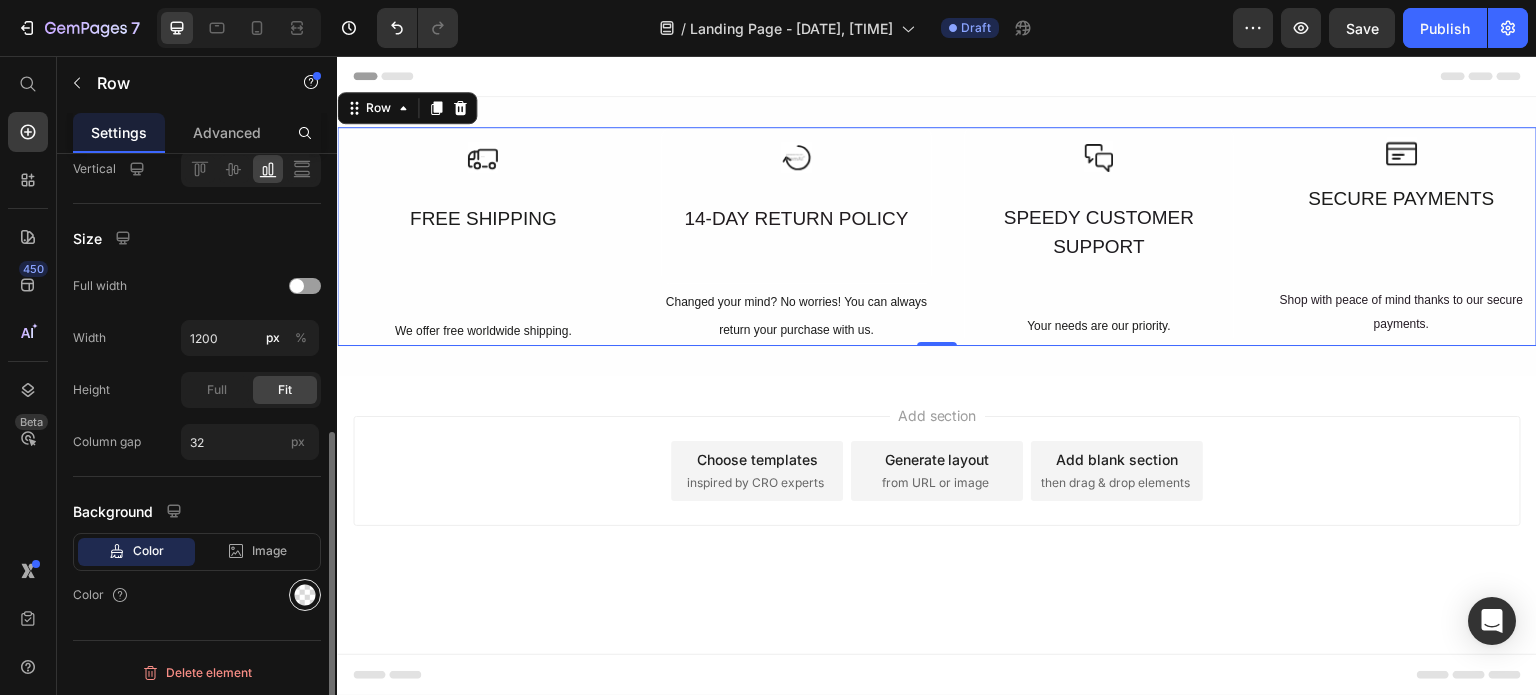 click at bounding box center (305, 595) 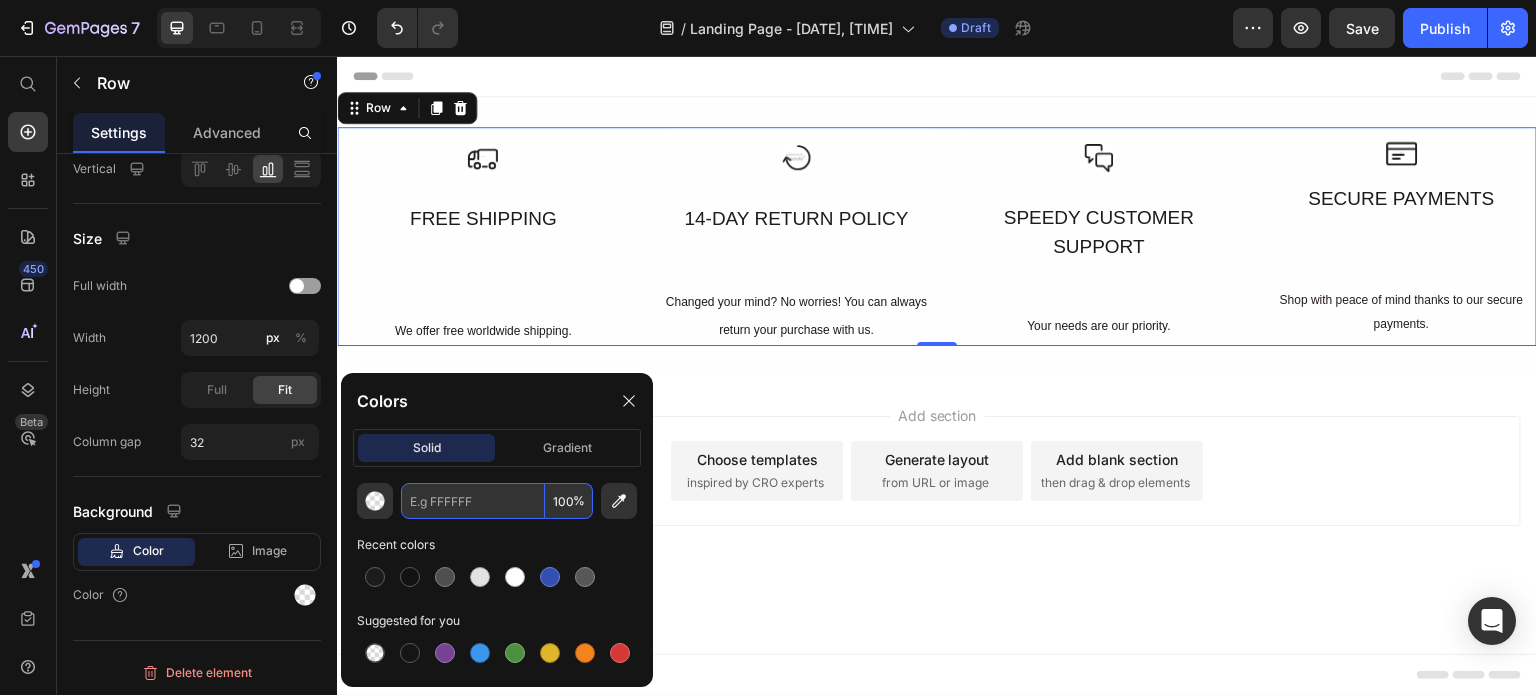 click at bounding box center [473, 501] 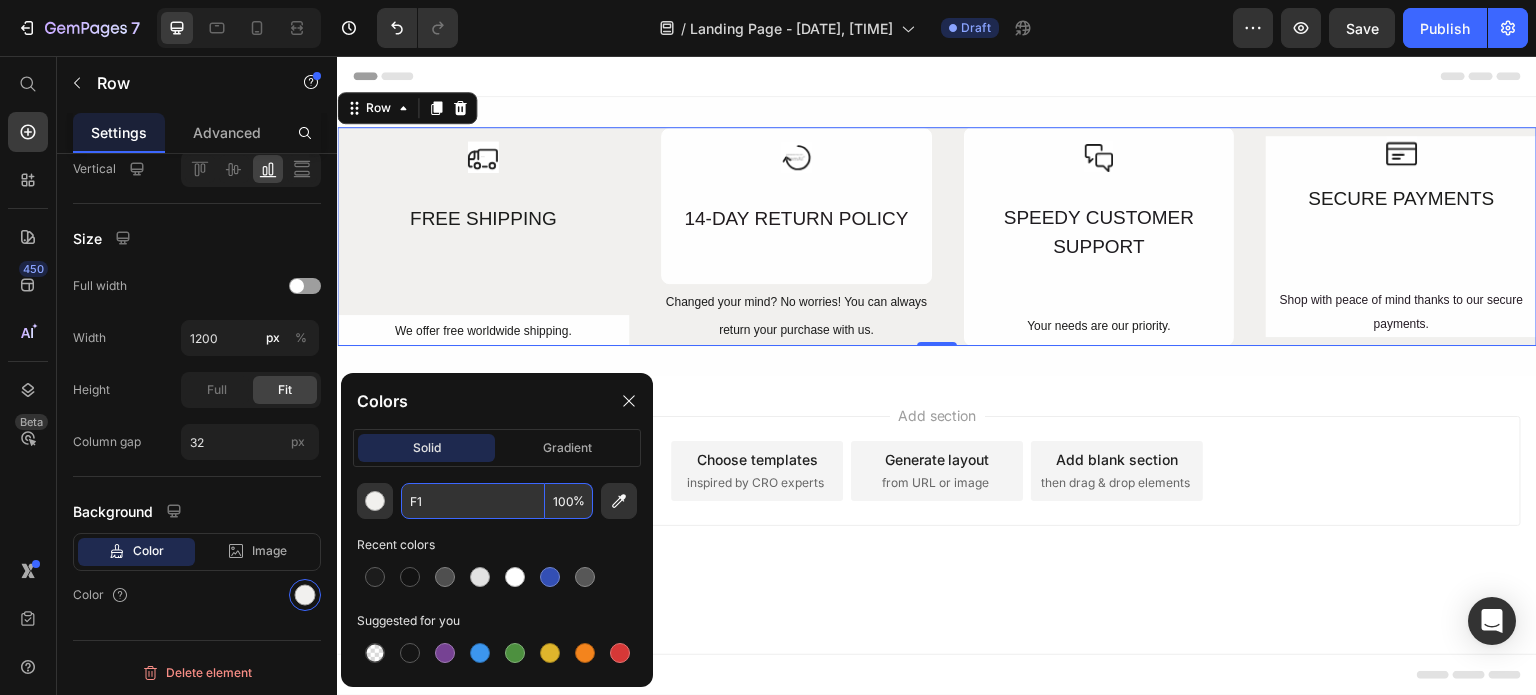 type on "F" 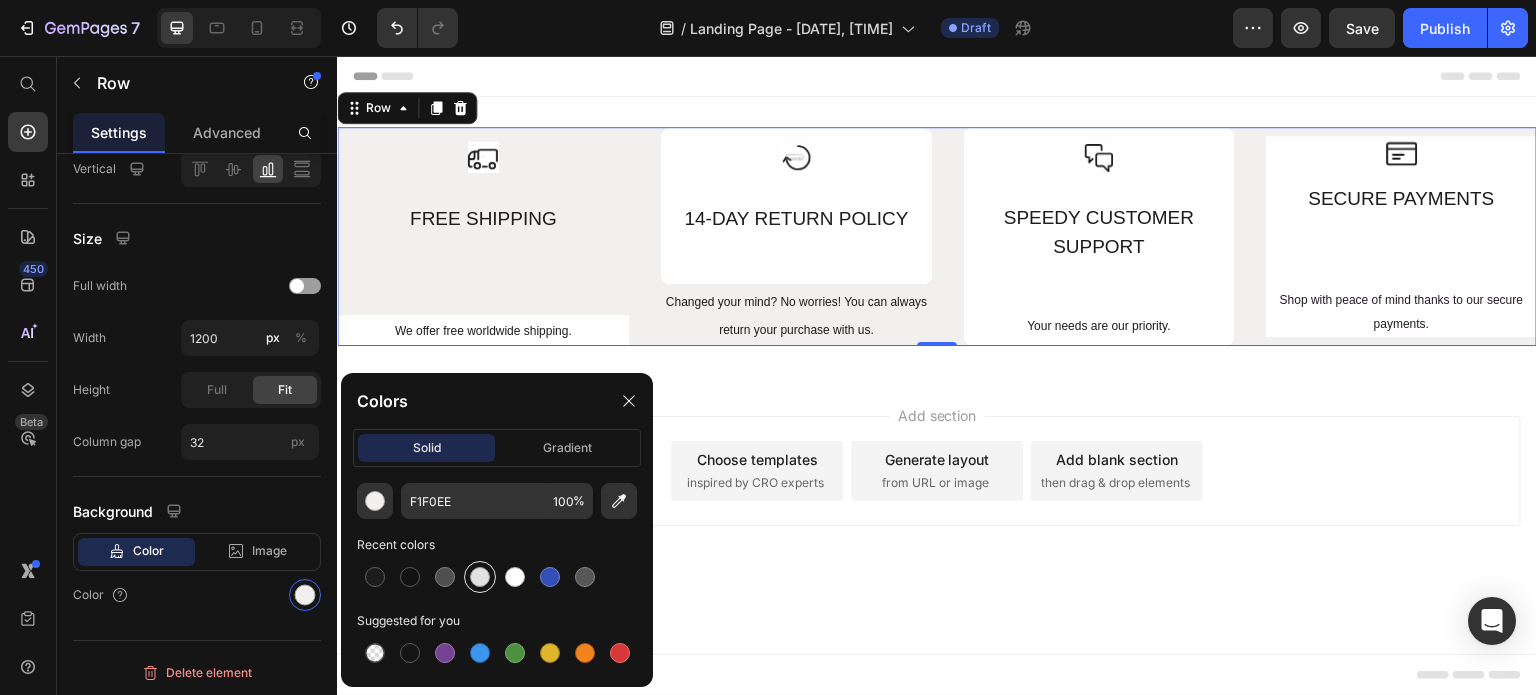 click at bounding box center [480, 577] 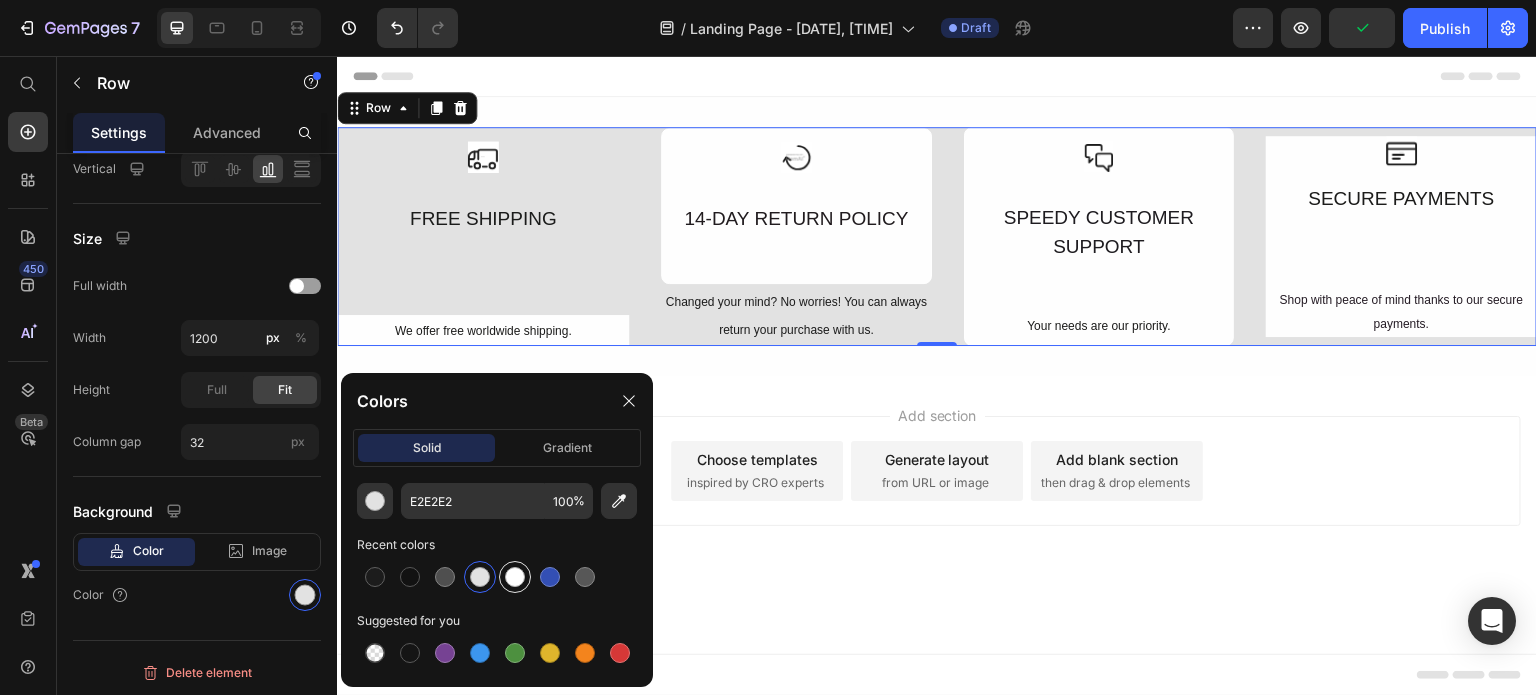 click at bounding box center (515, 577) 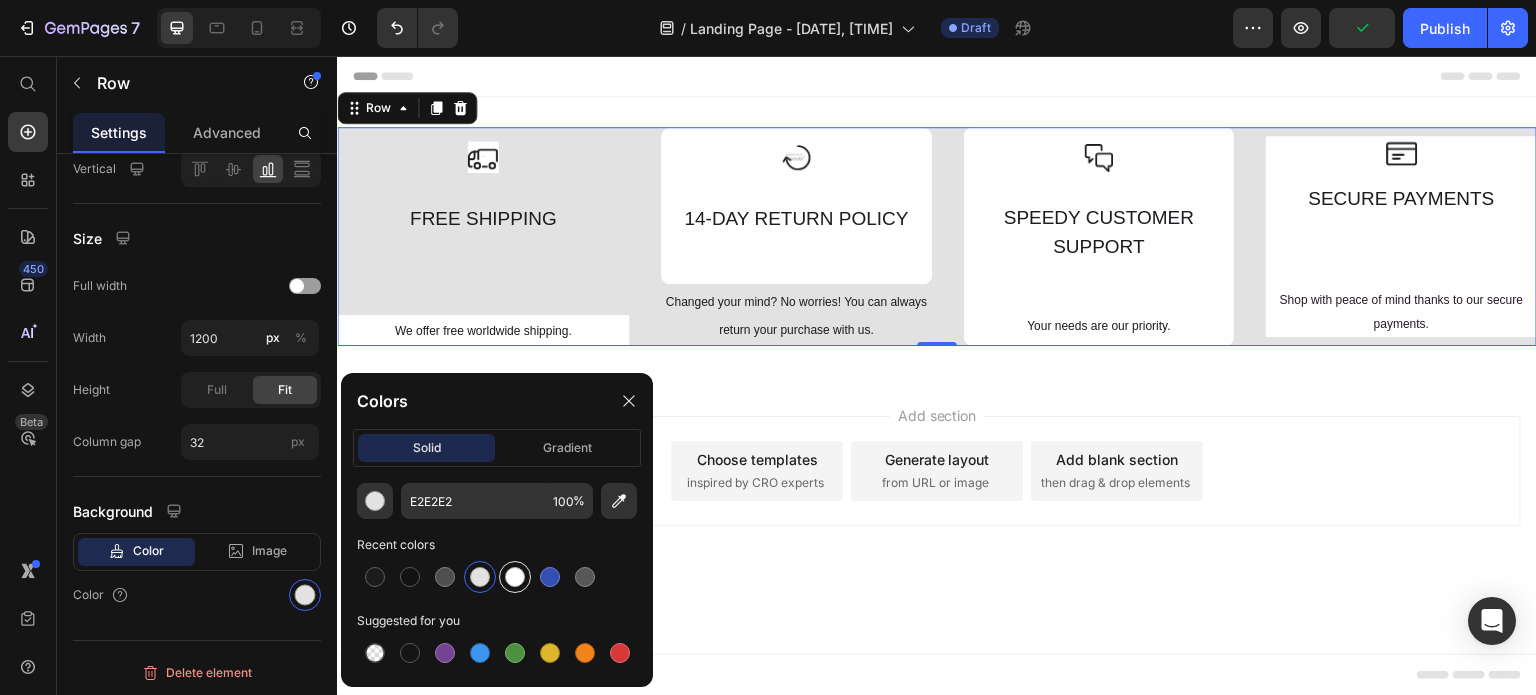 type on "FFFFFF" 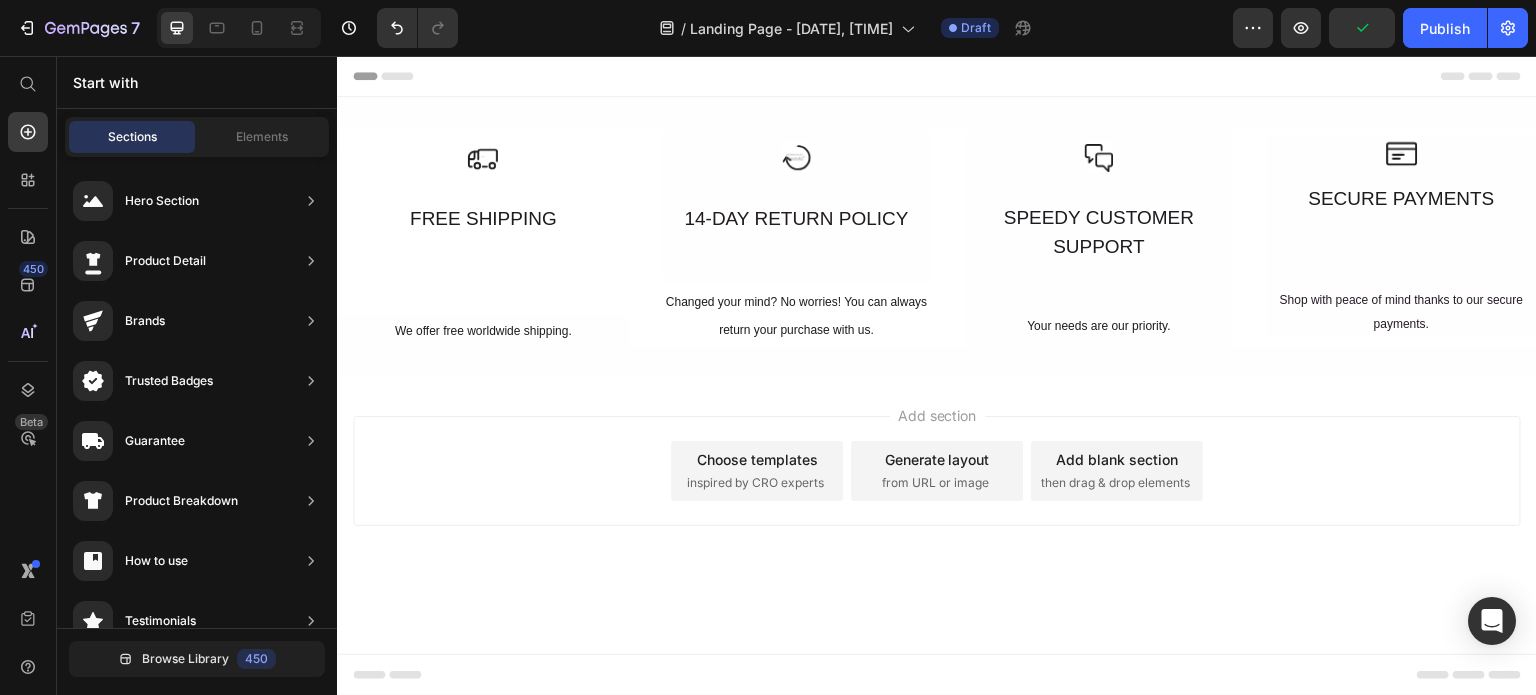 click on "Header     Icon FREE SHIPPING Text Block We offer free worldwide shipping. Text Block Row     Icon 14-DAY RETURN POLICY Text Block Row Changed your mind? No worries! You can always return your purchase with us. Text Block     Icon SPEEDY CUSTOMER SUPPORT Text Block Your needs are our priority. Text Block Row     Icon SECURE PAYMENTS Text Block Shop with peace of mind thanks to our secure payments. Text Block Row Row Row Section 1 Root Start with Sections from sidebar Add sections Add elements Start with Generating from URL or image Add section Choose templates inspired by CRO experts Generate layout from URL or image Add blank section then drag & drop elements Footer" at bounding box center [937, 376] 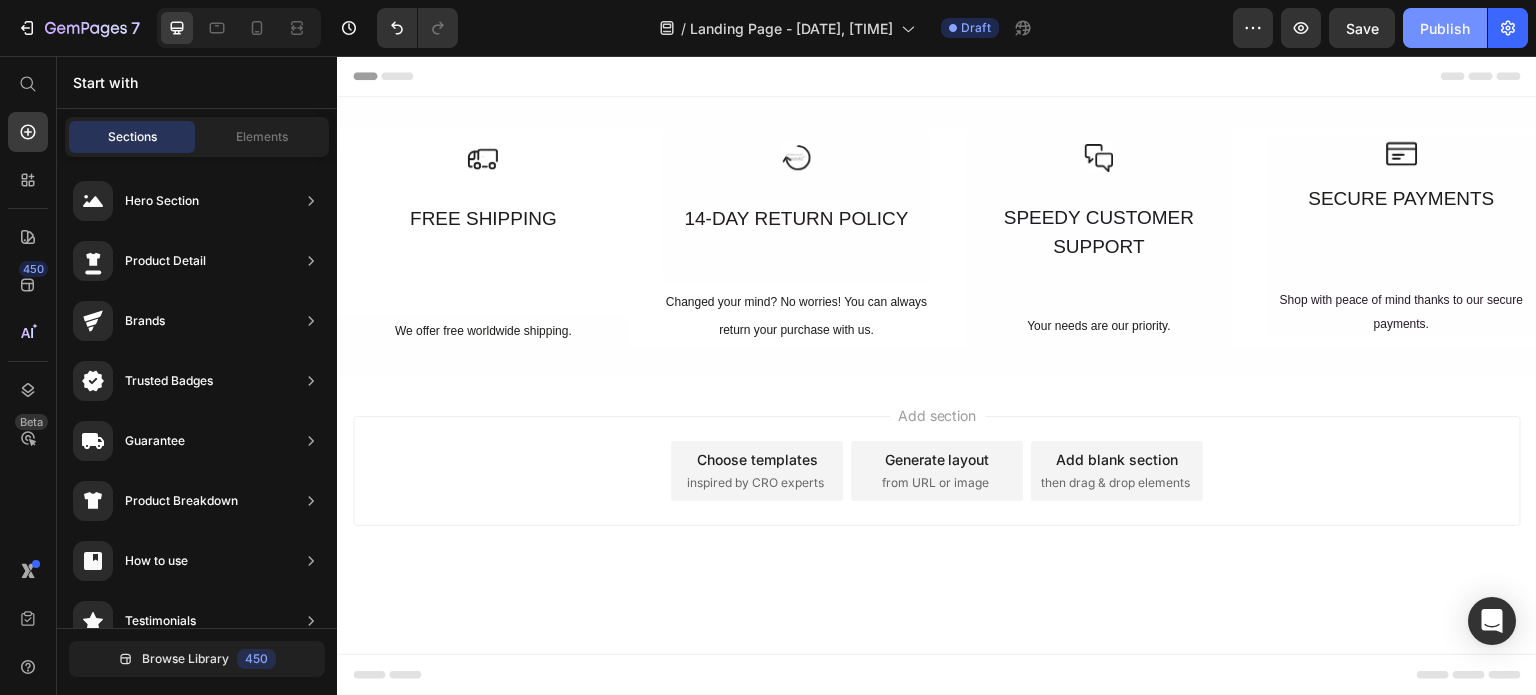 click on "Publish" at bounding box center (1445, 28) 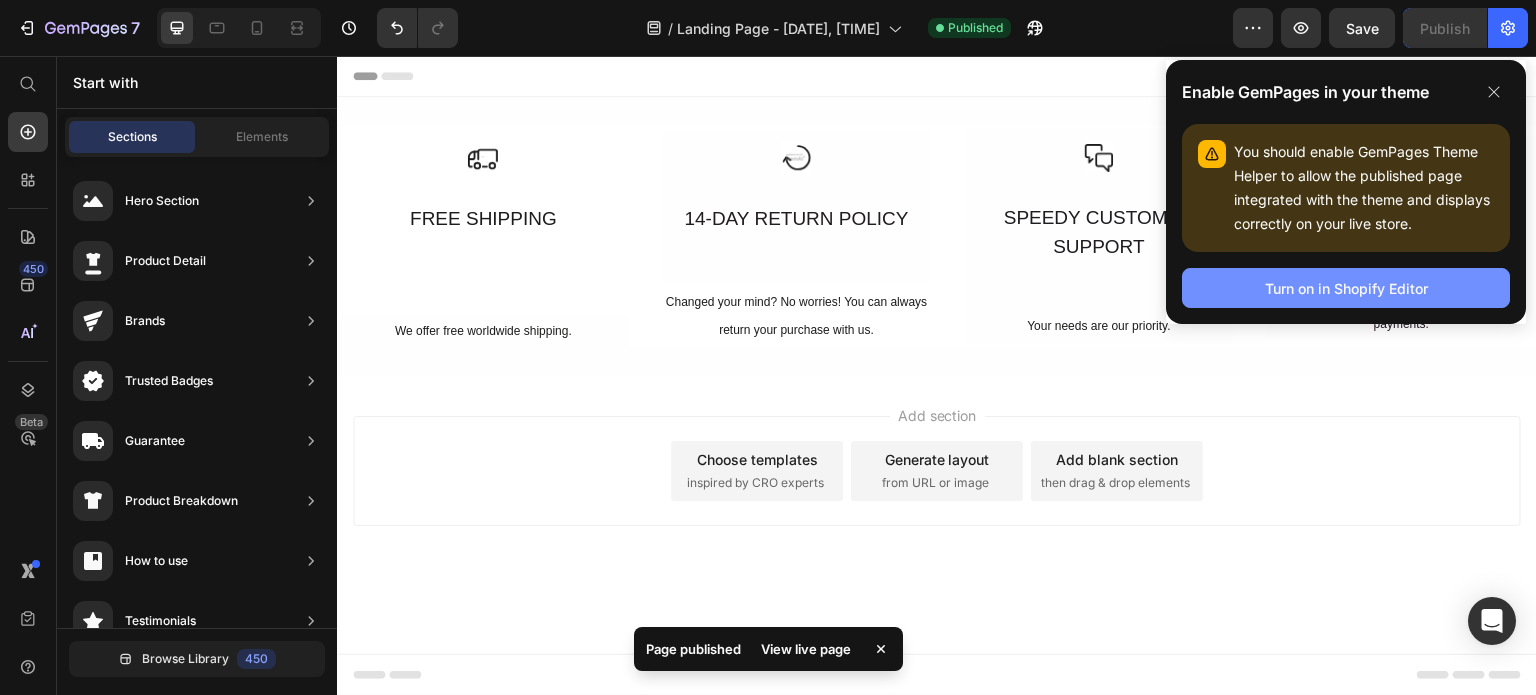 click on "Turn on in Shopify Editor" at bounding box center [1346, 288] 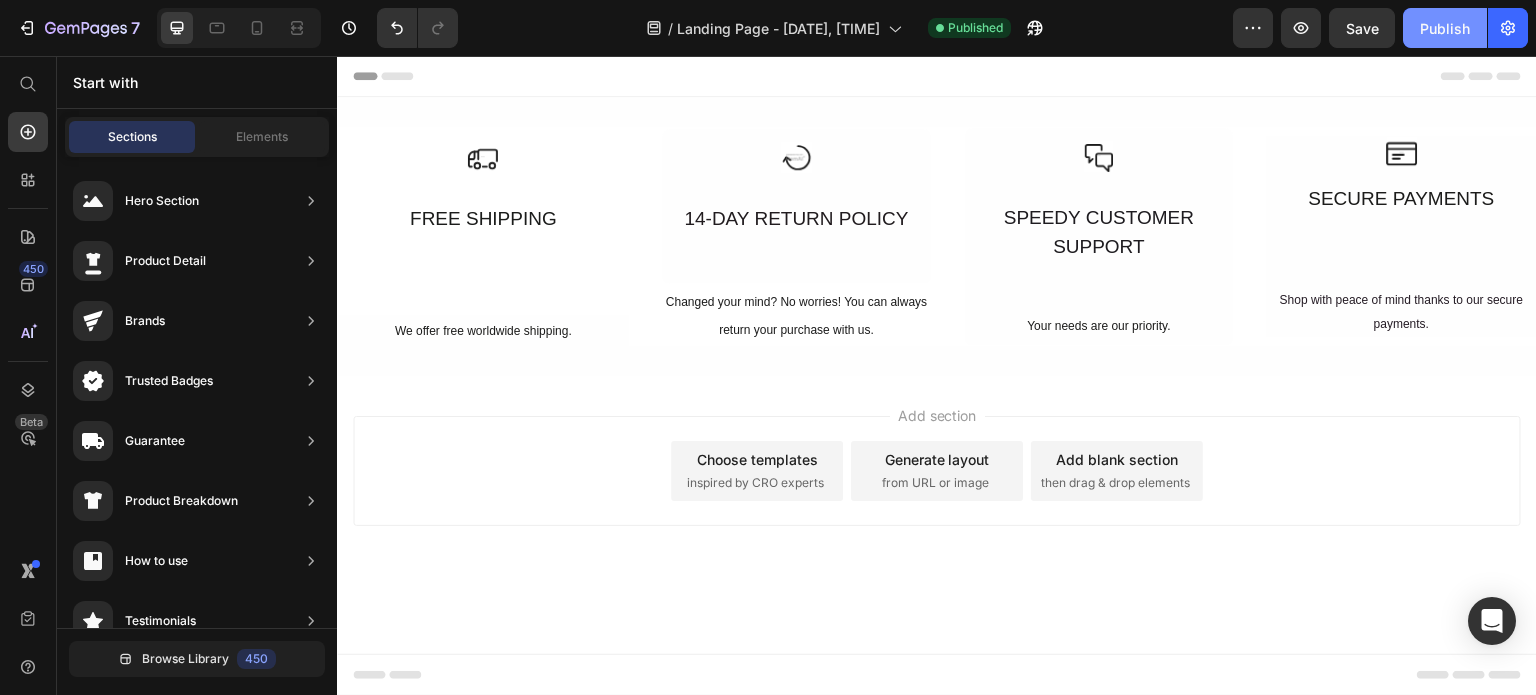 click on "Publish" at bounding box center (1445, 28) 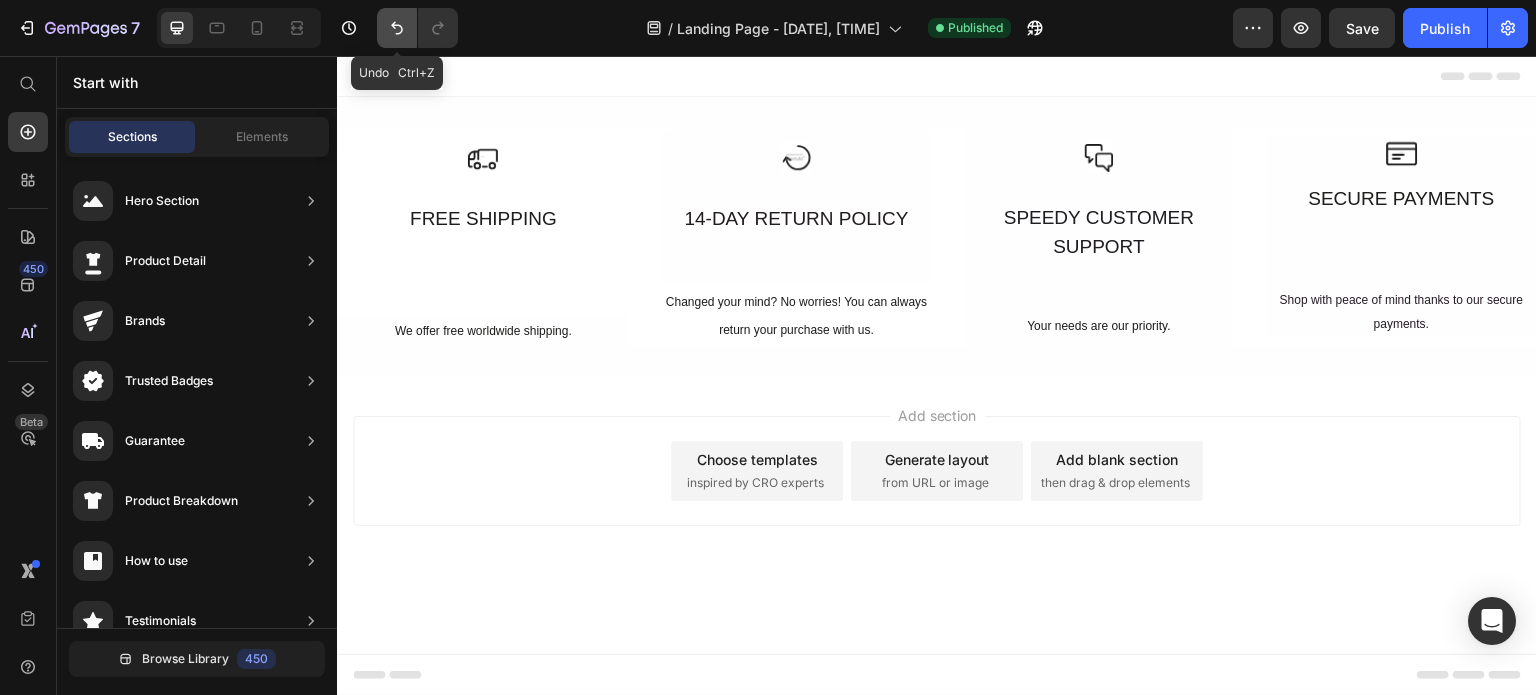 click 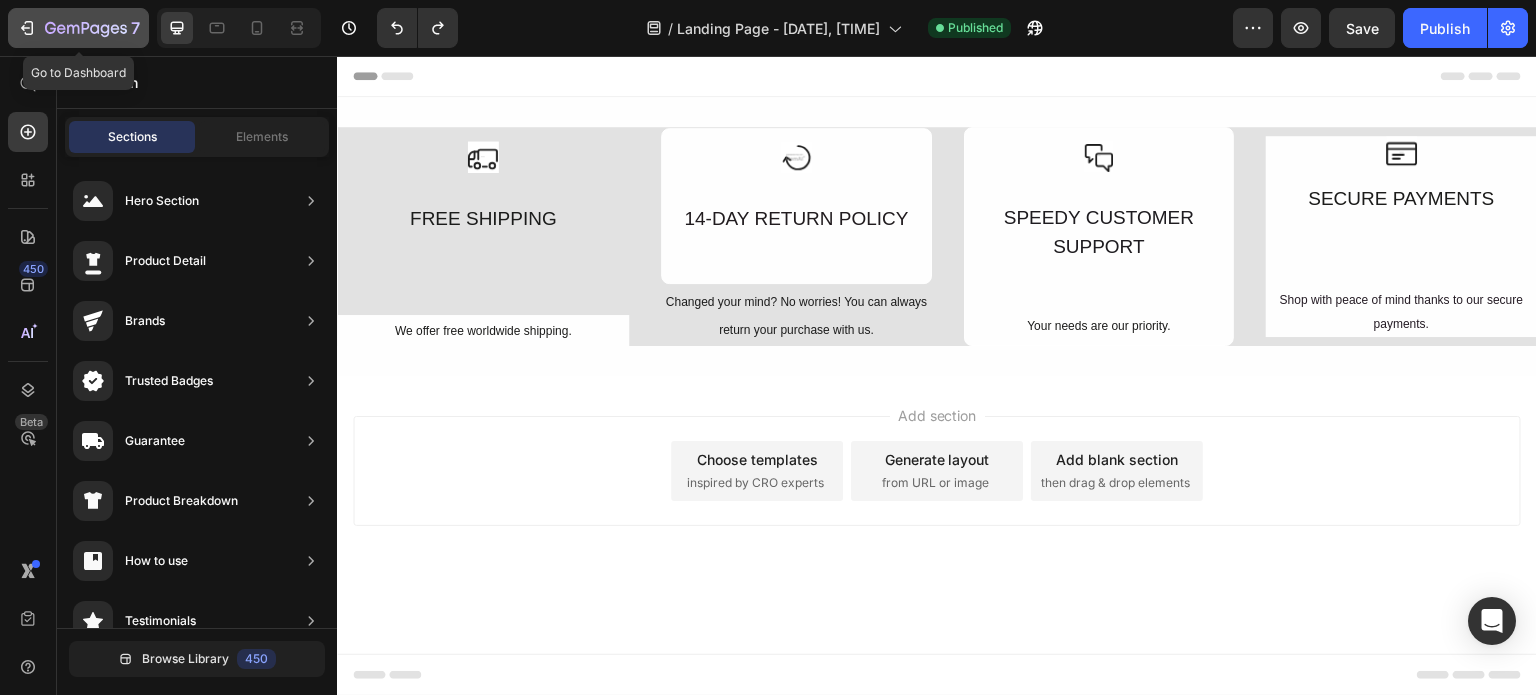 click 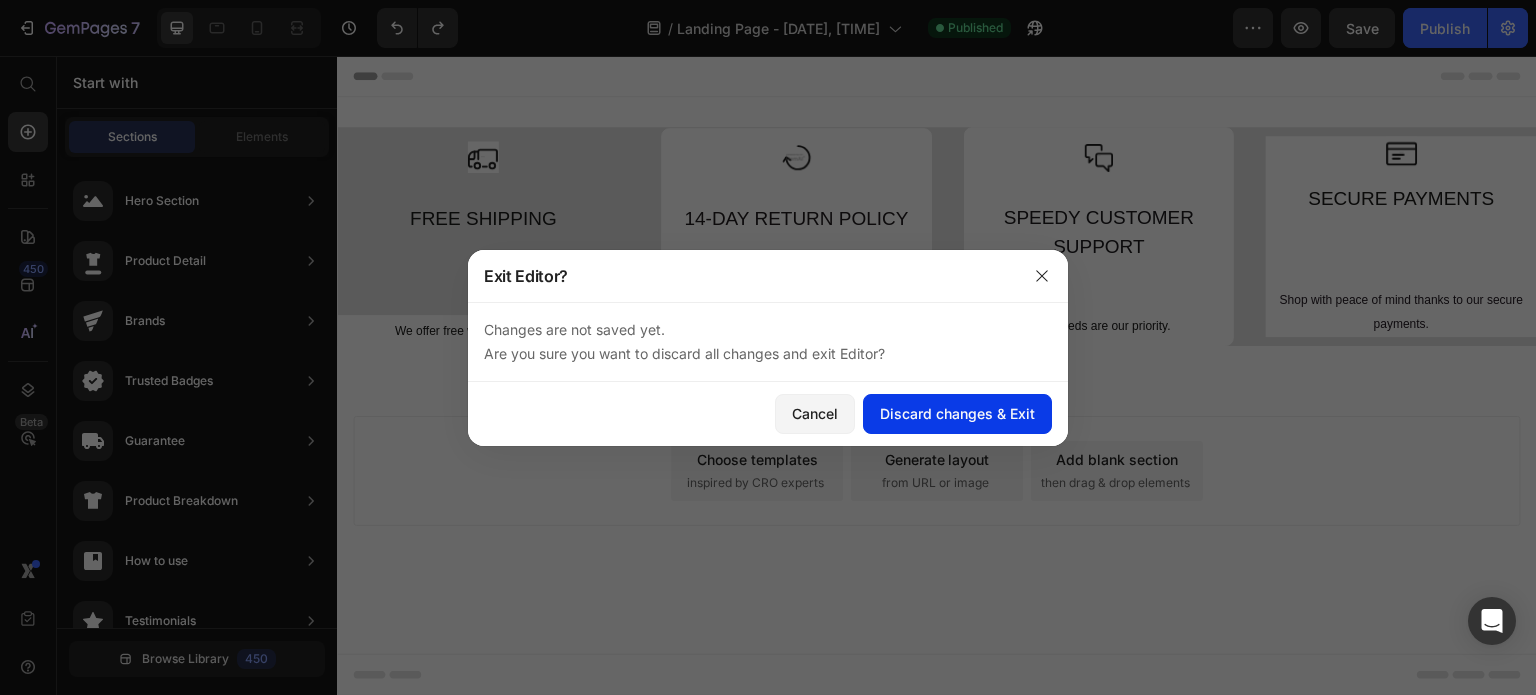 click on "Discard changes & Exit" at bounding box center [957, 413] 